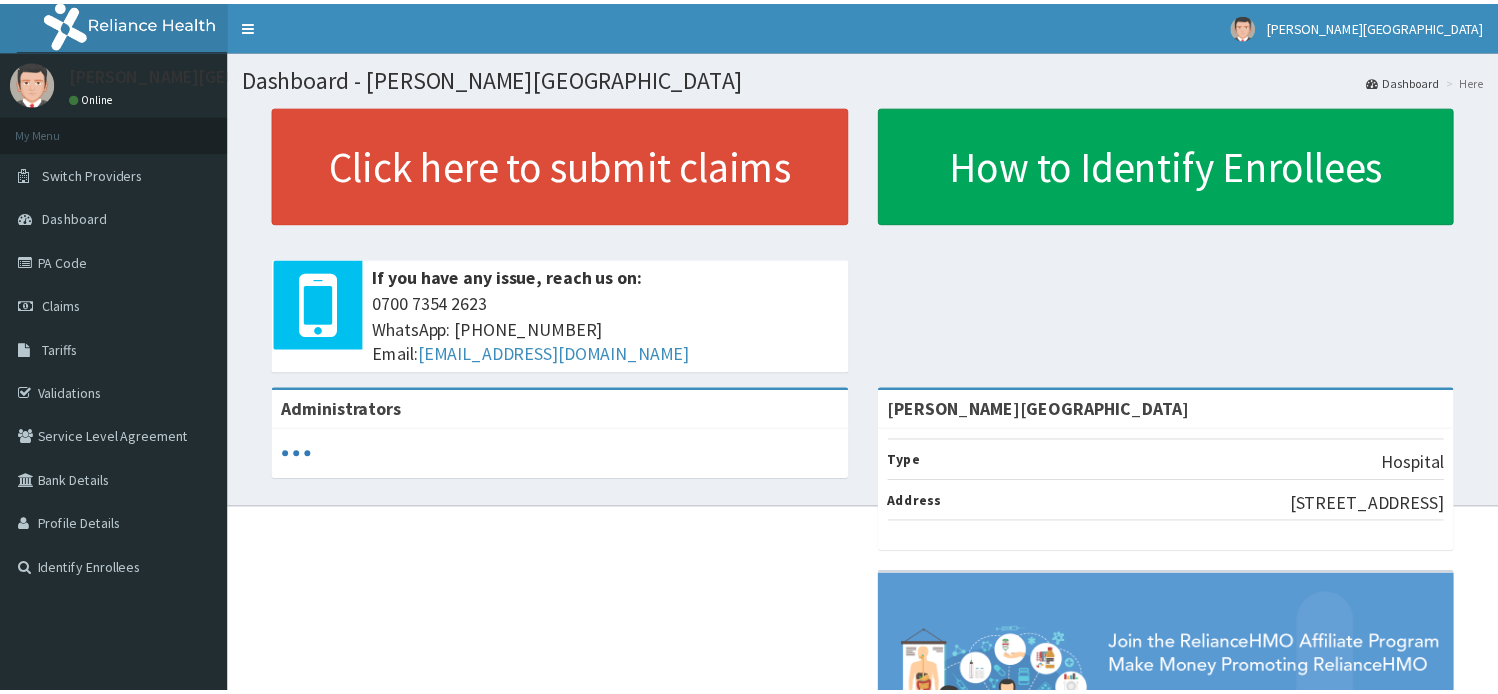 scroll, scrollTop: 0, scrollLeft: 0, axis: both 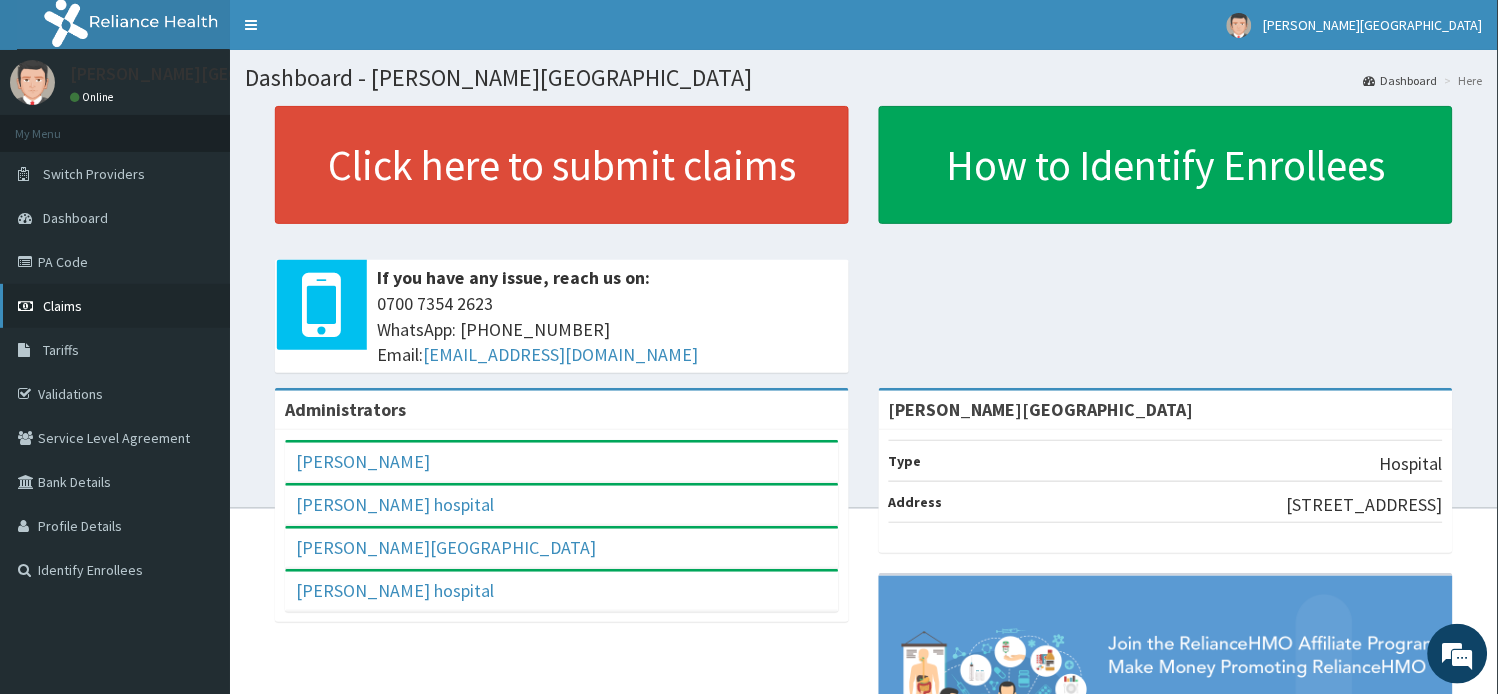 click on "Claims" at bounding box center [62, 306] 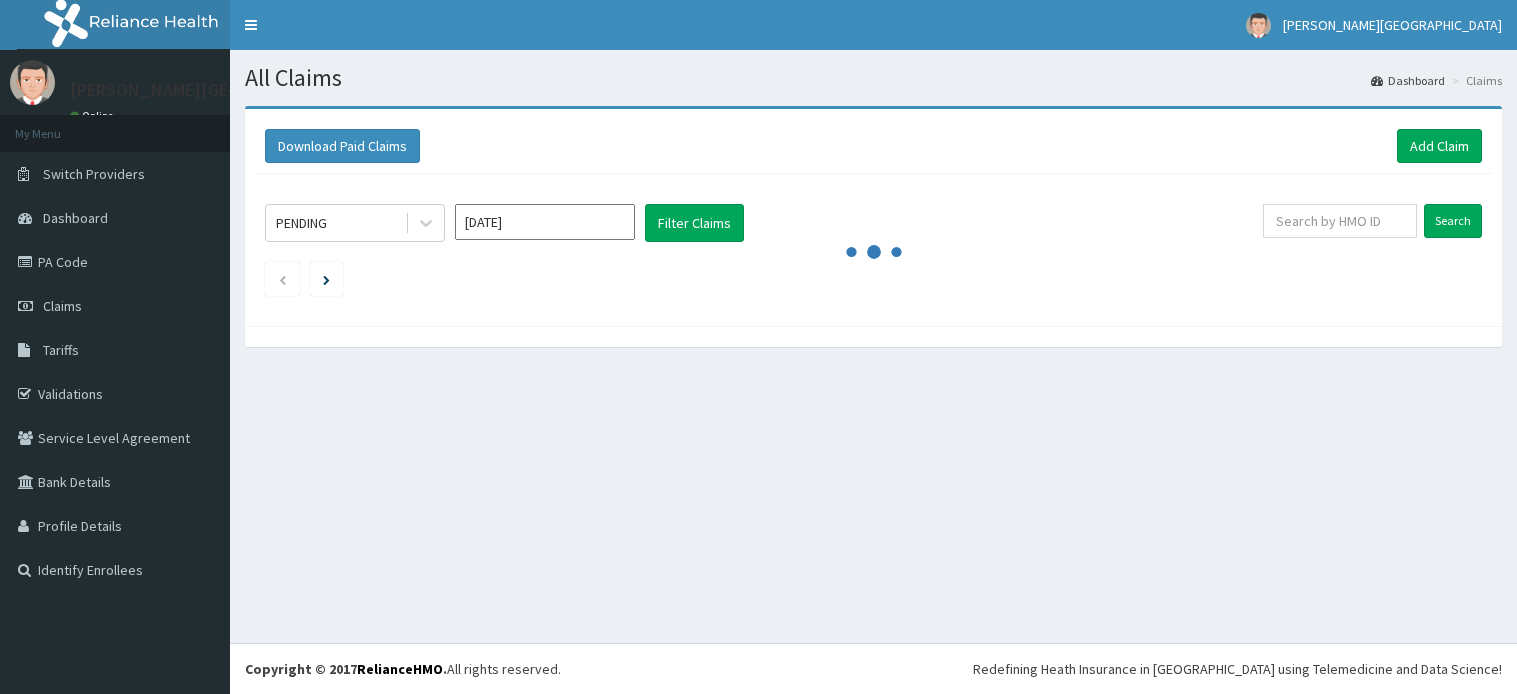 scroll, scrollTop: 0, scrollLeft: 0, axis: both 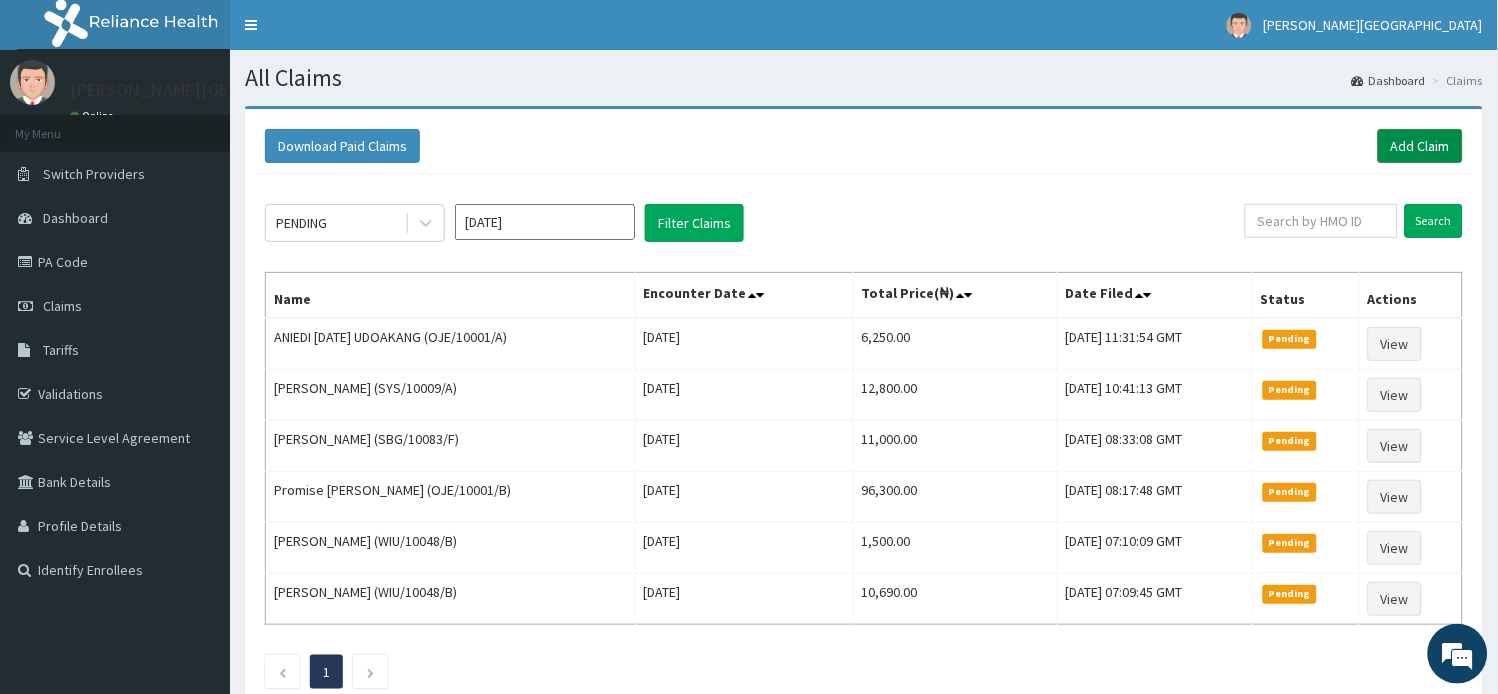 click on "Add Claim" at bounding box center [1420, 146] 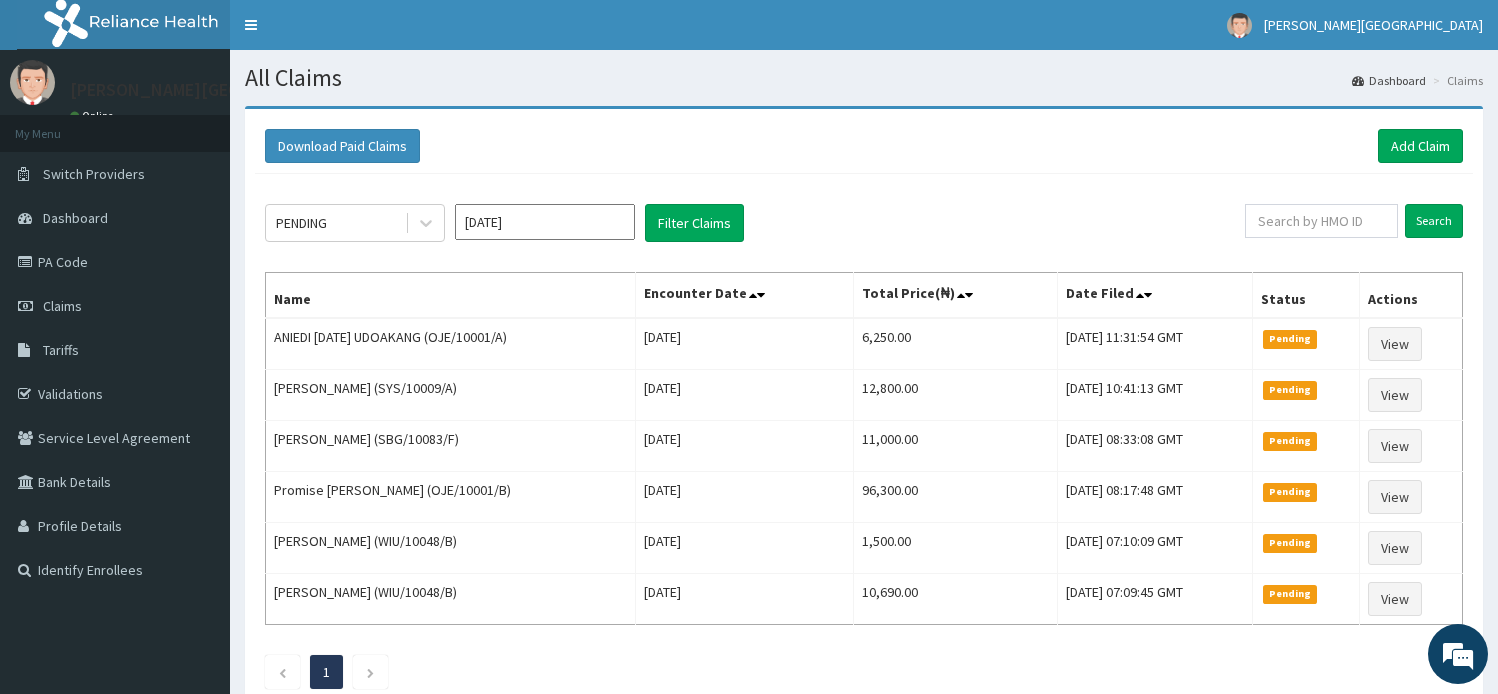 scroll, scrollTop: 0, scrollLeft: 0, axis: both 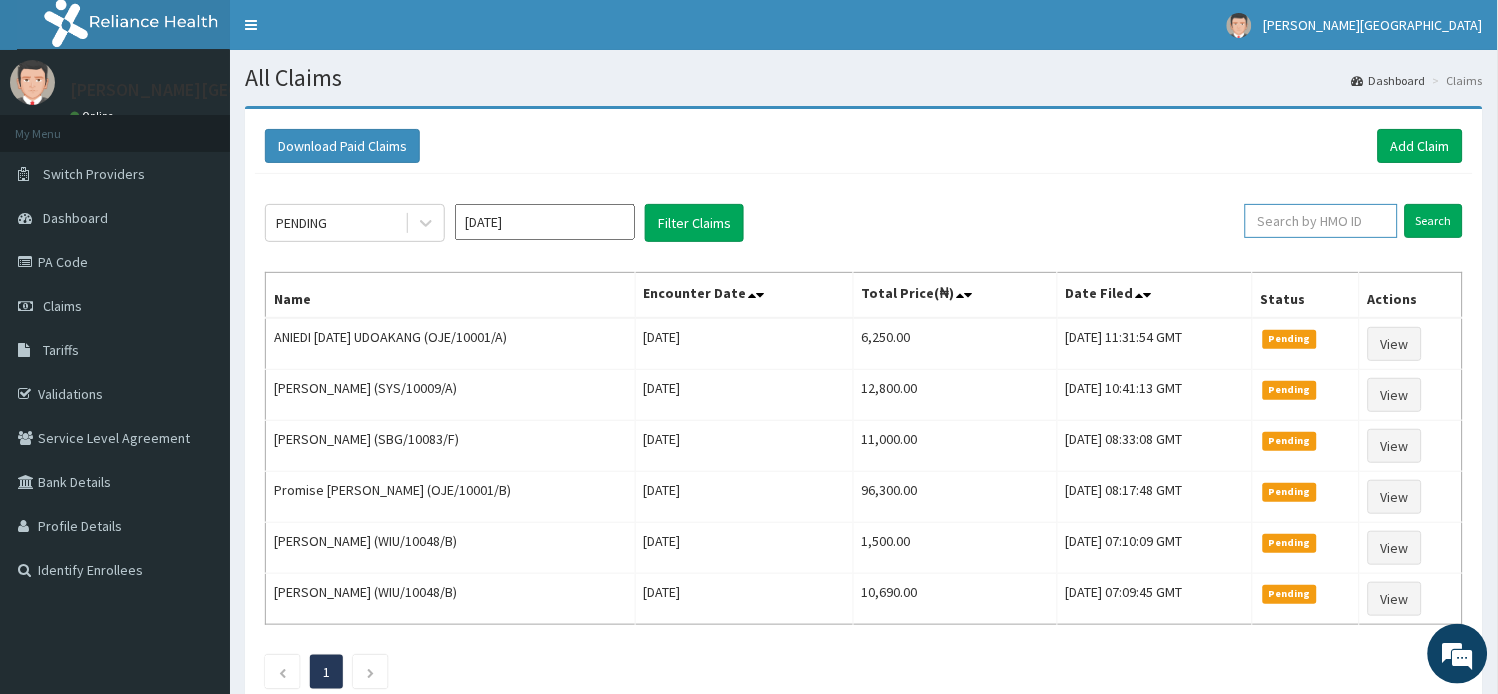 click at bounding box center (1321, 221) 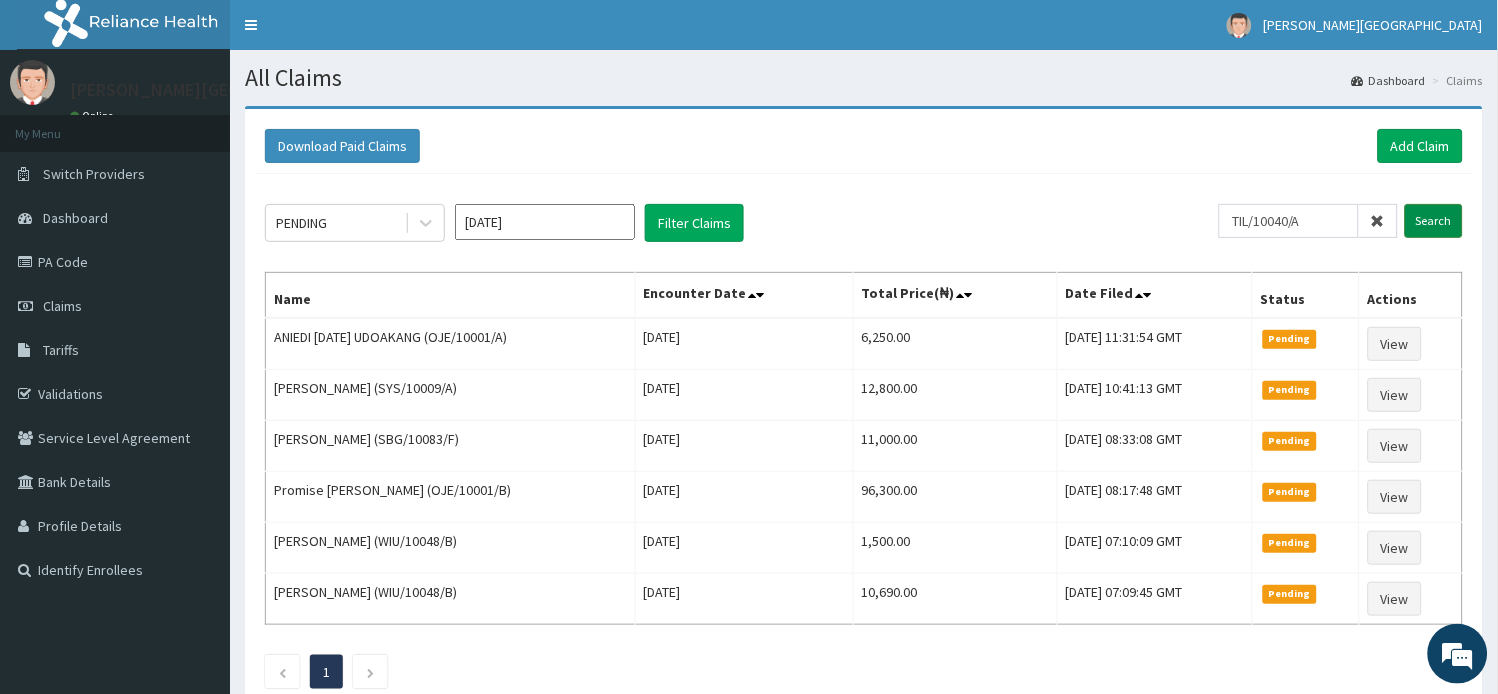 click on "Search" at bounding box center (1434, 221) 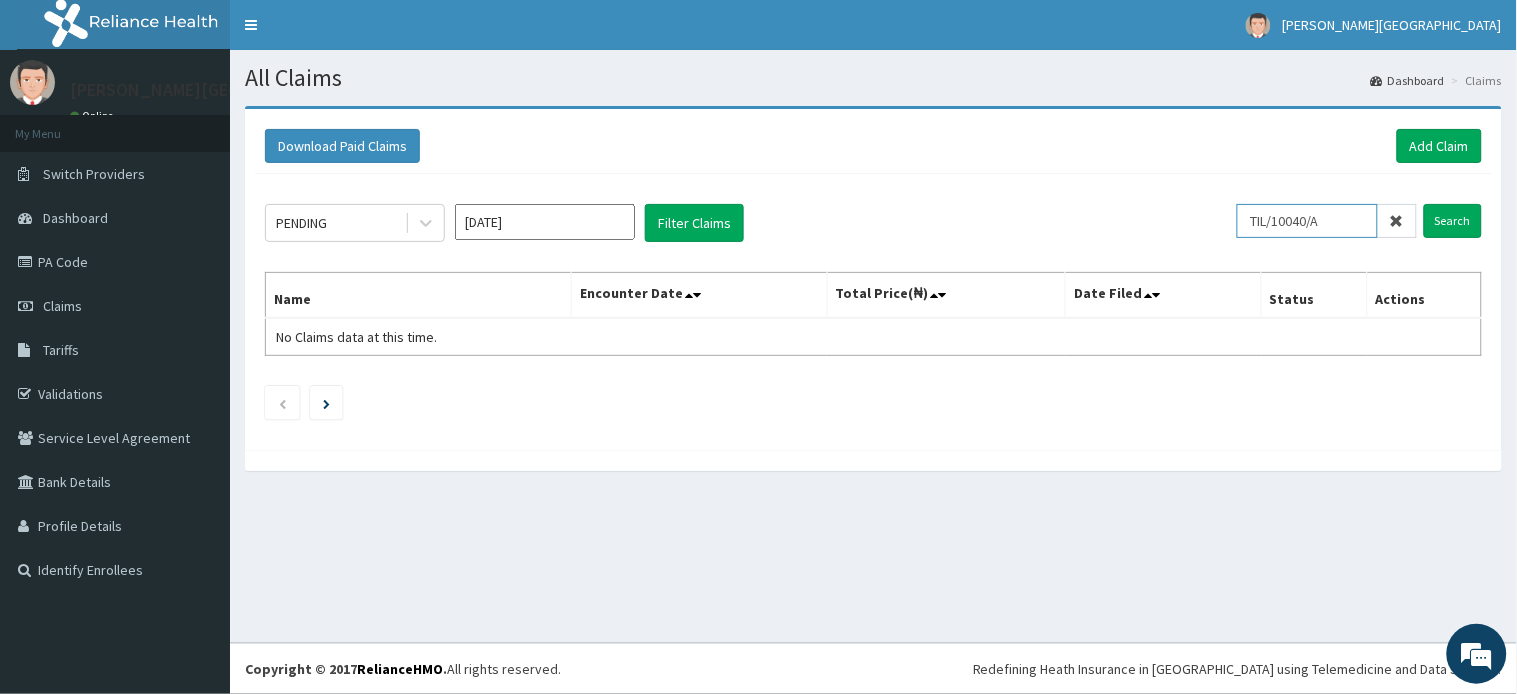 drag, startPoint x: 1318, startPoint y: 216, endPoint x: 1165, endPoint y: 215, distance: 153.00327 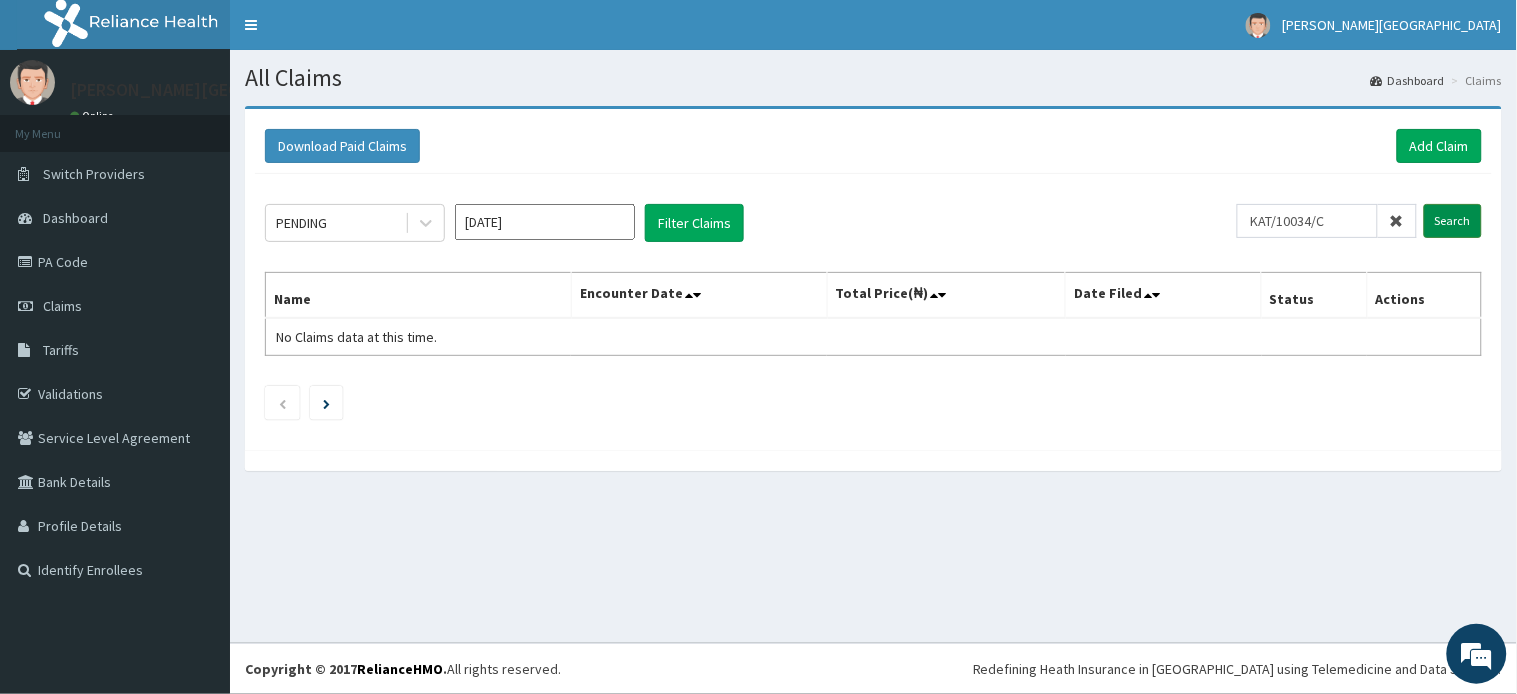 click on "Search" at bounding box center [1453, 221] 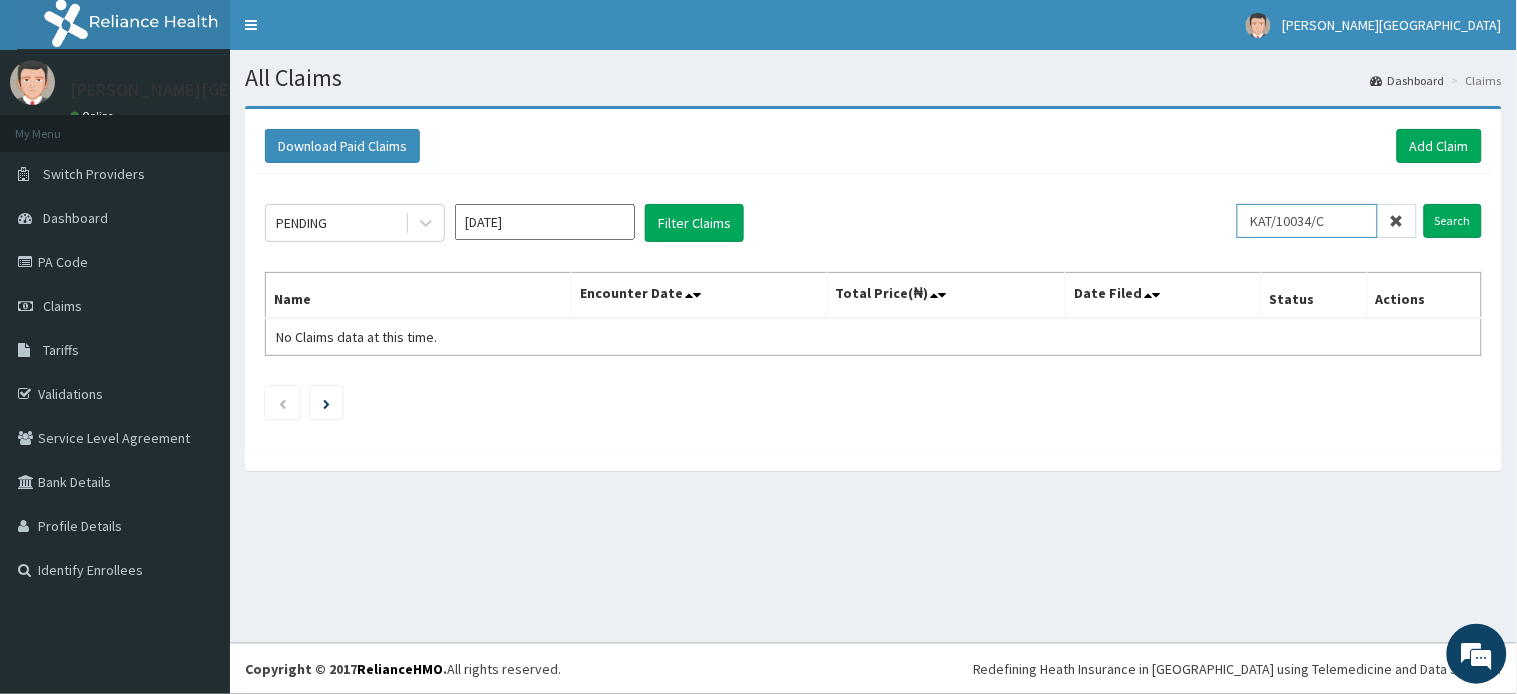drag, startPoint x: 1337, startPoint y: 223, endPoint x: 971, endPoint y: 215, distance: 366.08743 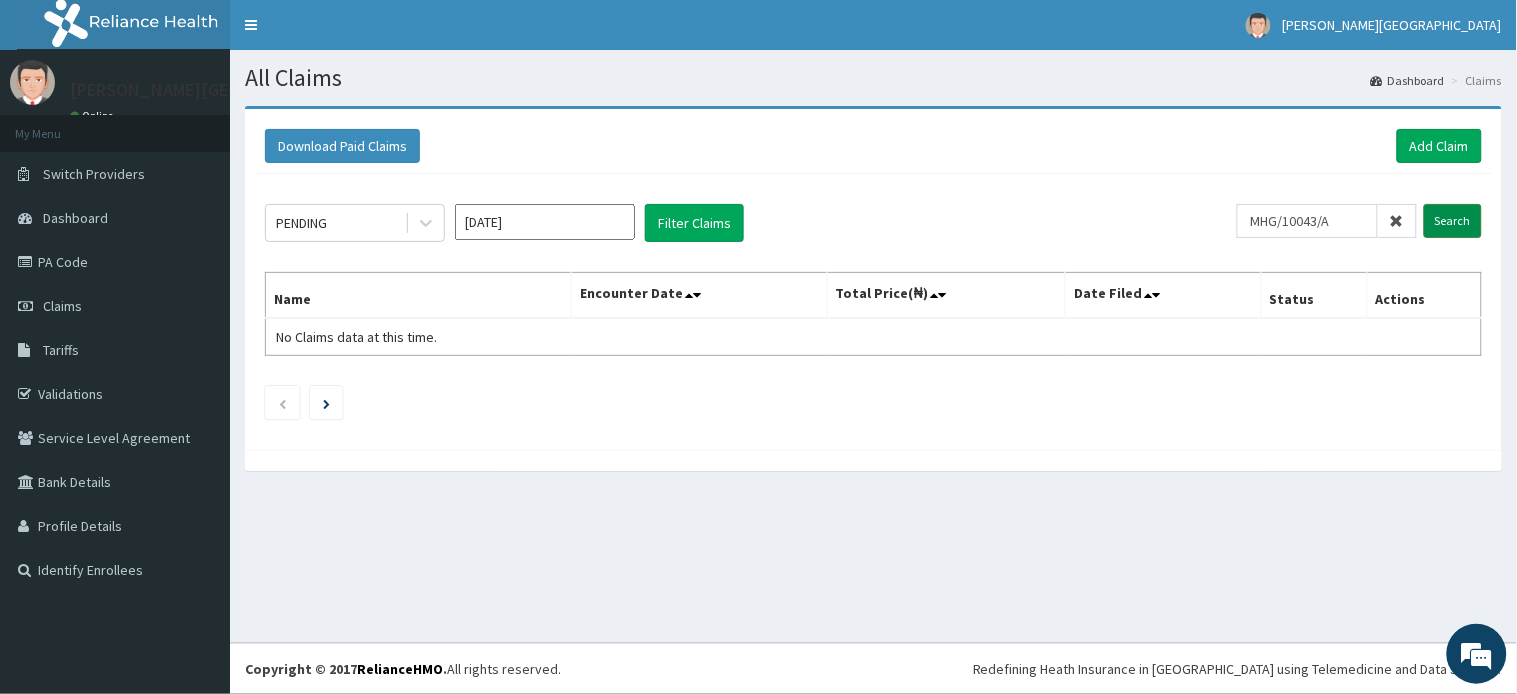 click on "Search" at bounding box center [1453, 221] 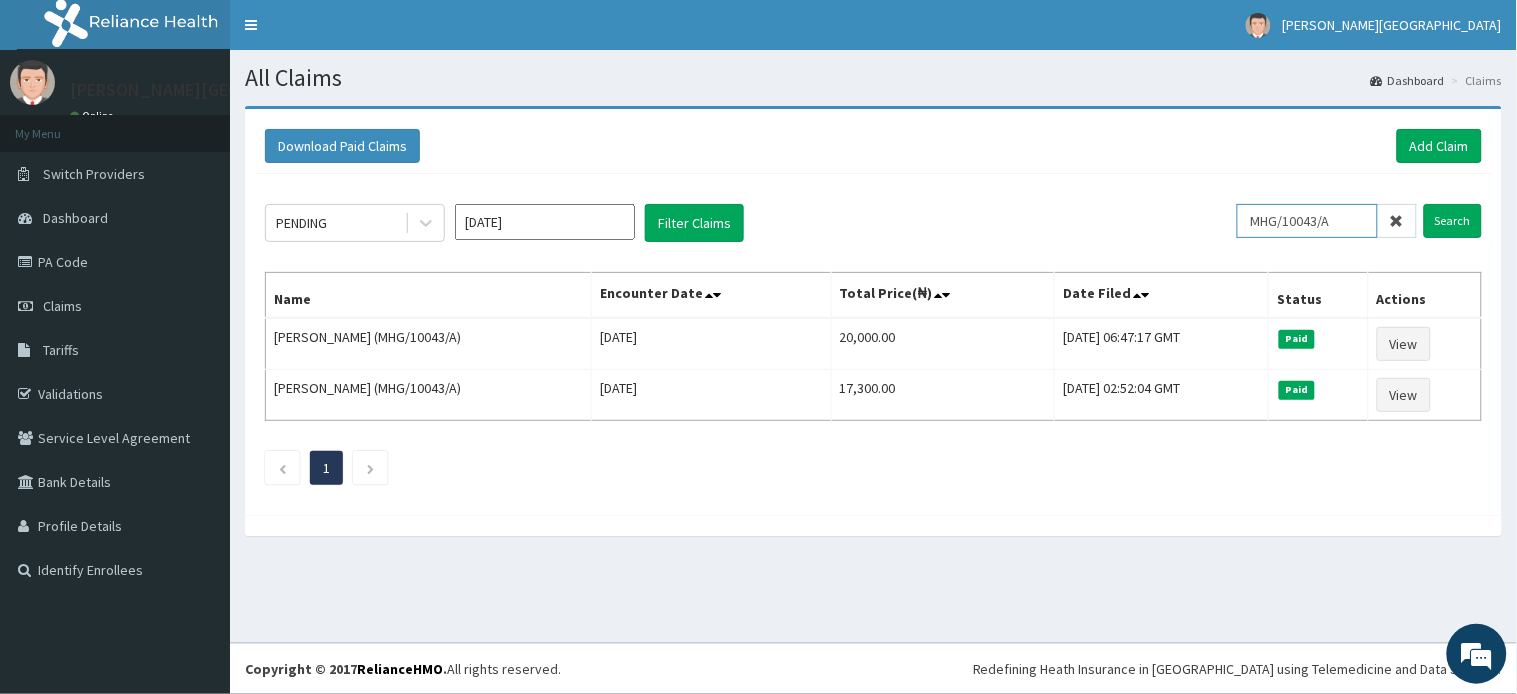 drag, startPoint x: 1345, startPoint y: 221, endPoint x: 1187, endPoint y: 201, distance: 159.26079 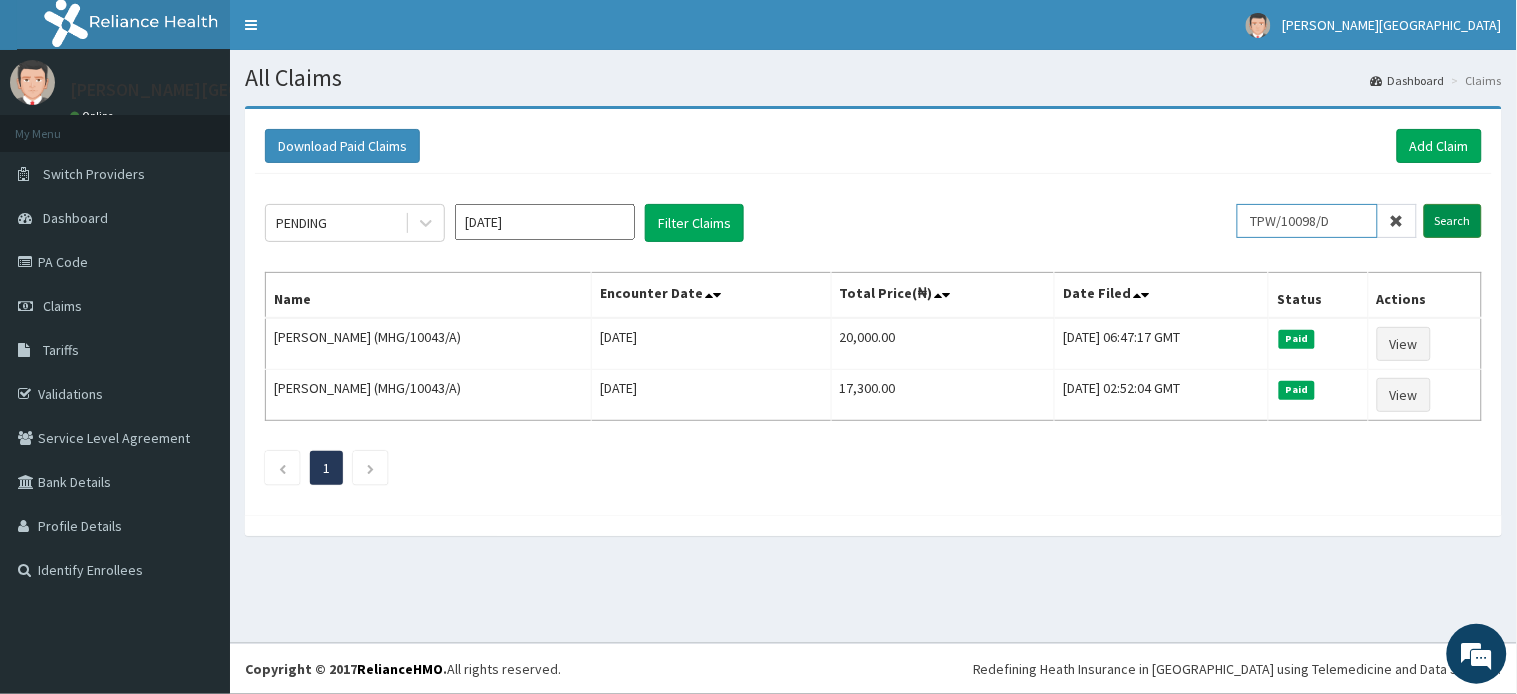 type on "TPW/10098/D" 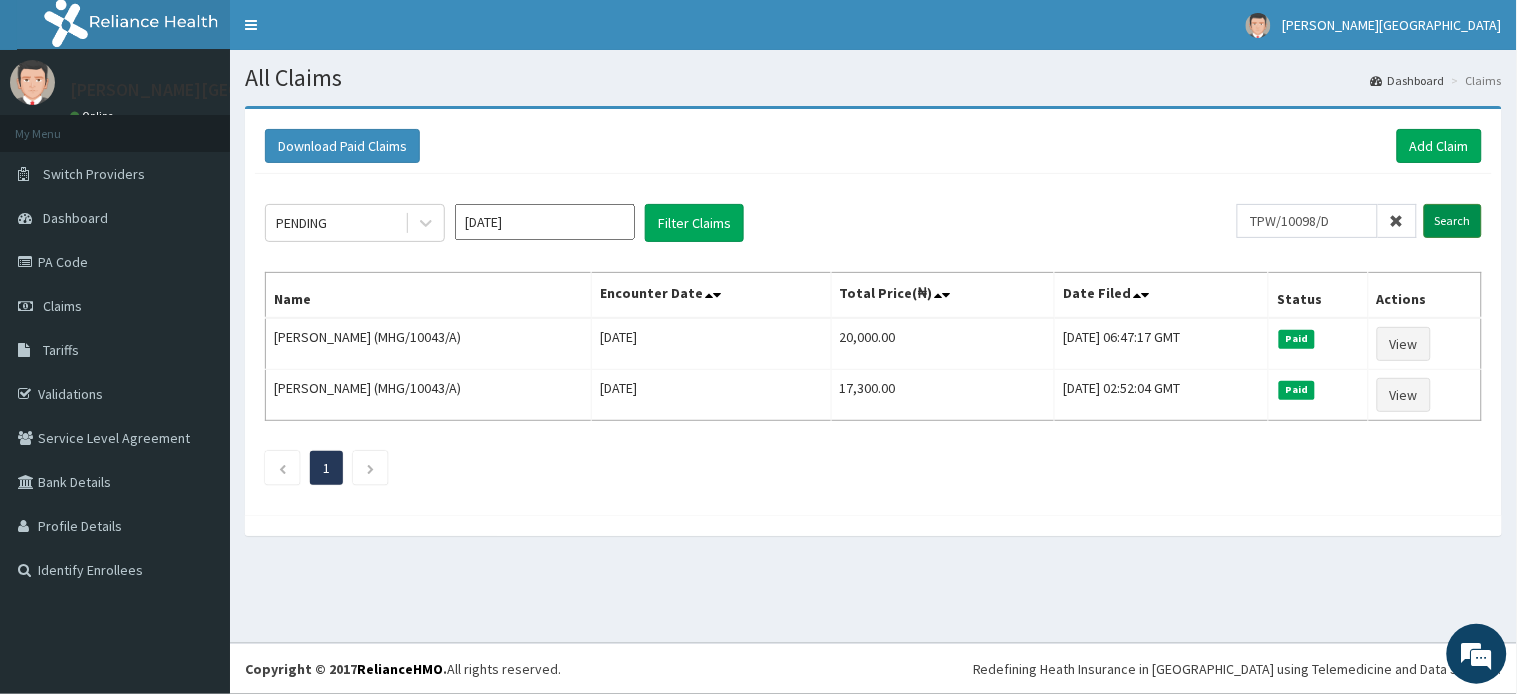 click on "Search" at bounding box center (1453, 221) 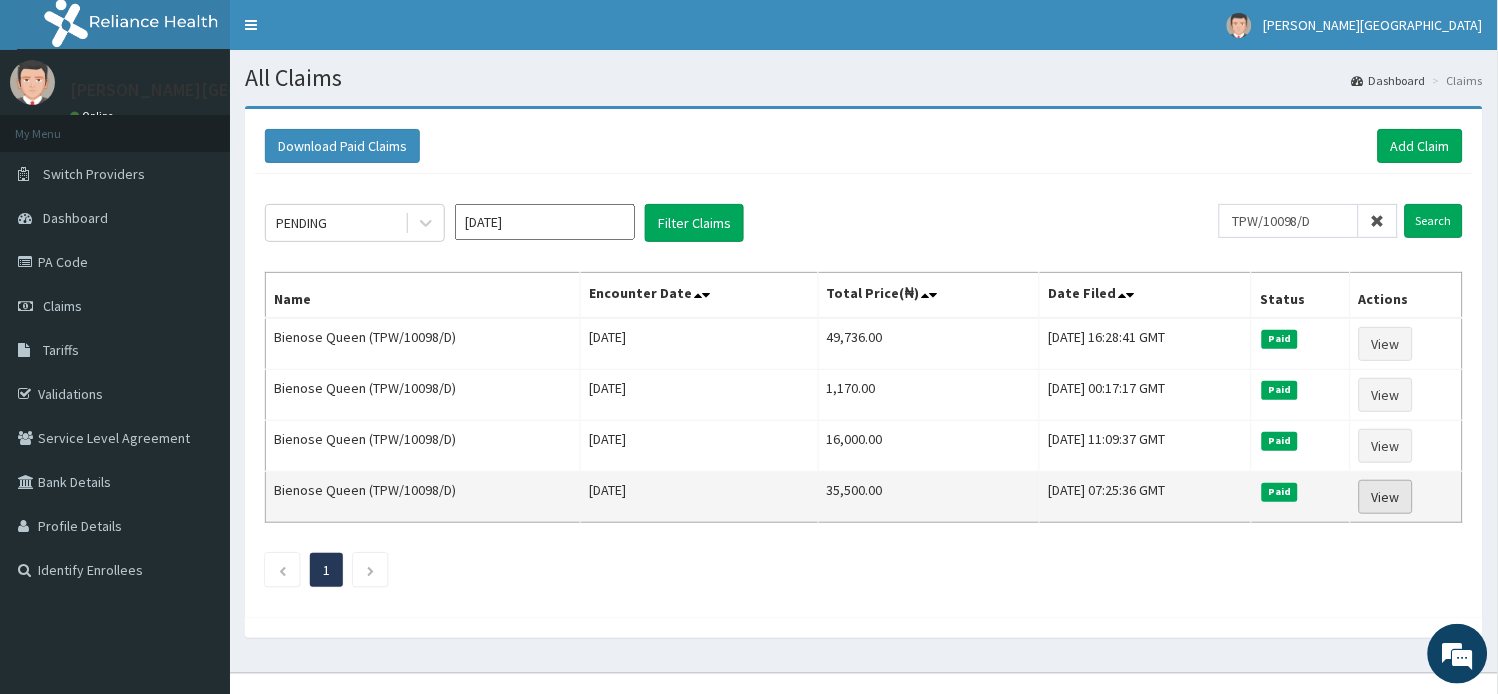 click on "View" at bounding box center (1386, 497) 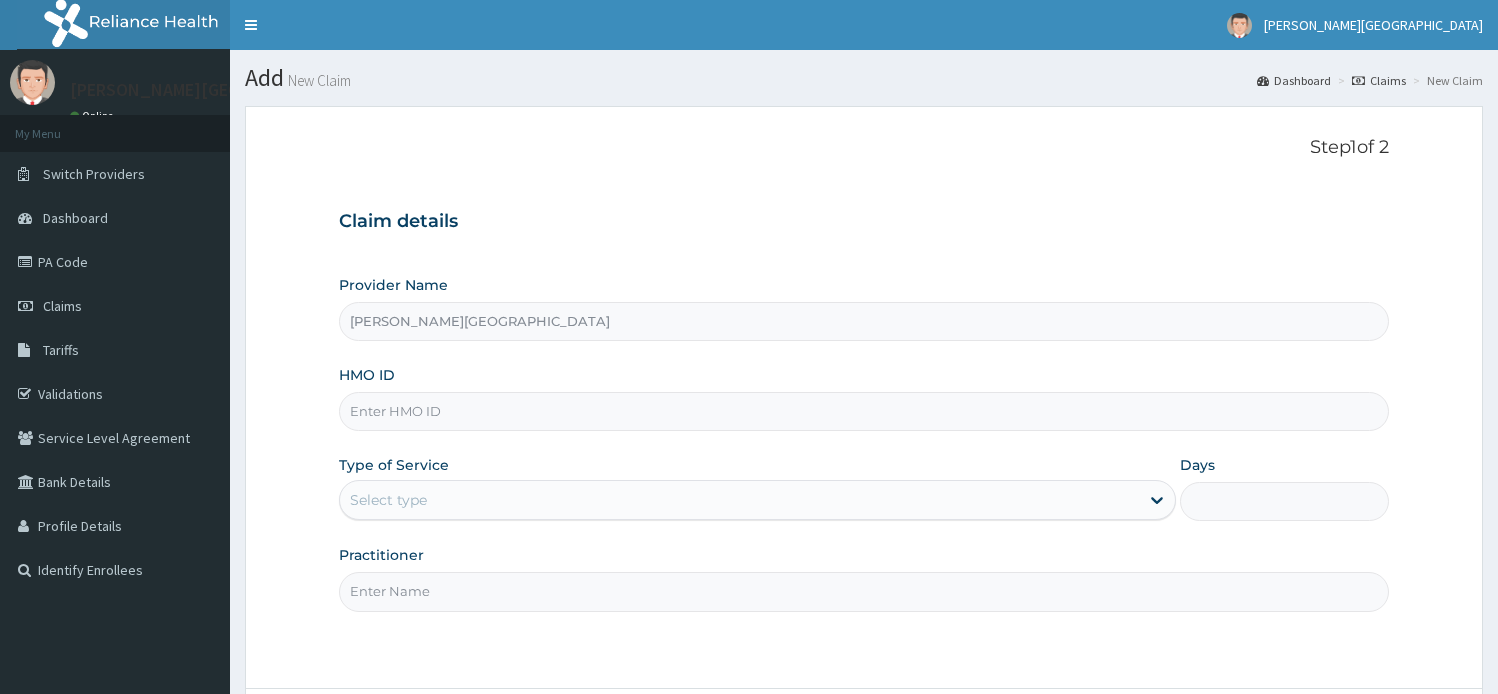 scroll, scrollTop: 0, scrollLeft: 0, axis: both 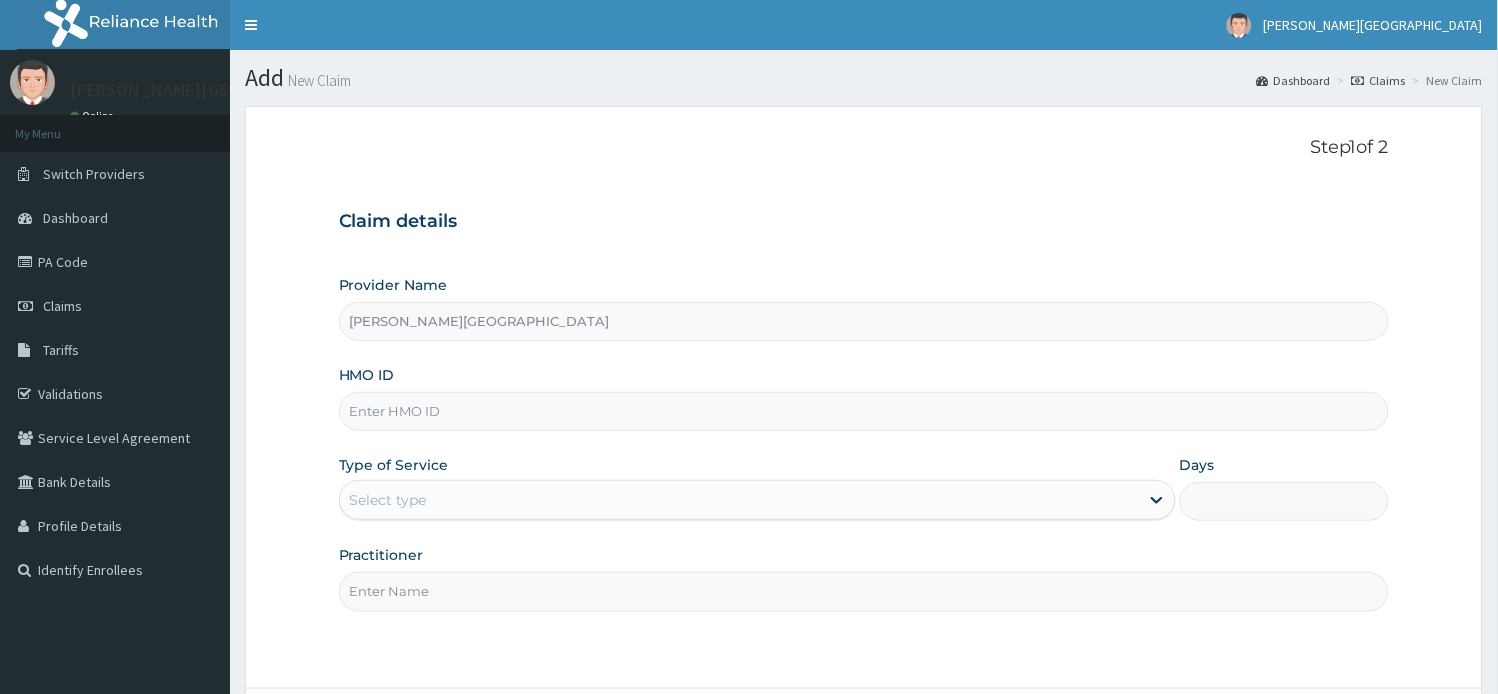 click on "HMO ID" at bounding box center [864, 411] 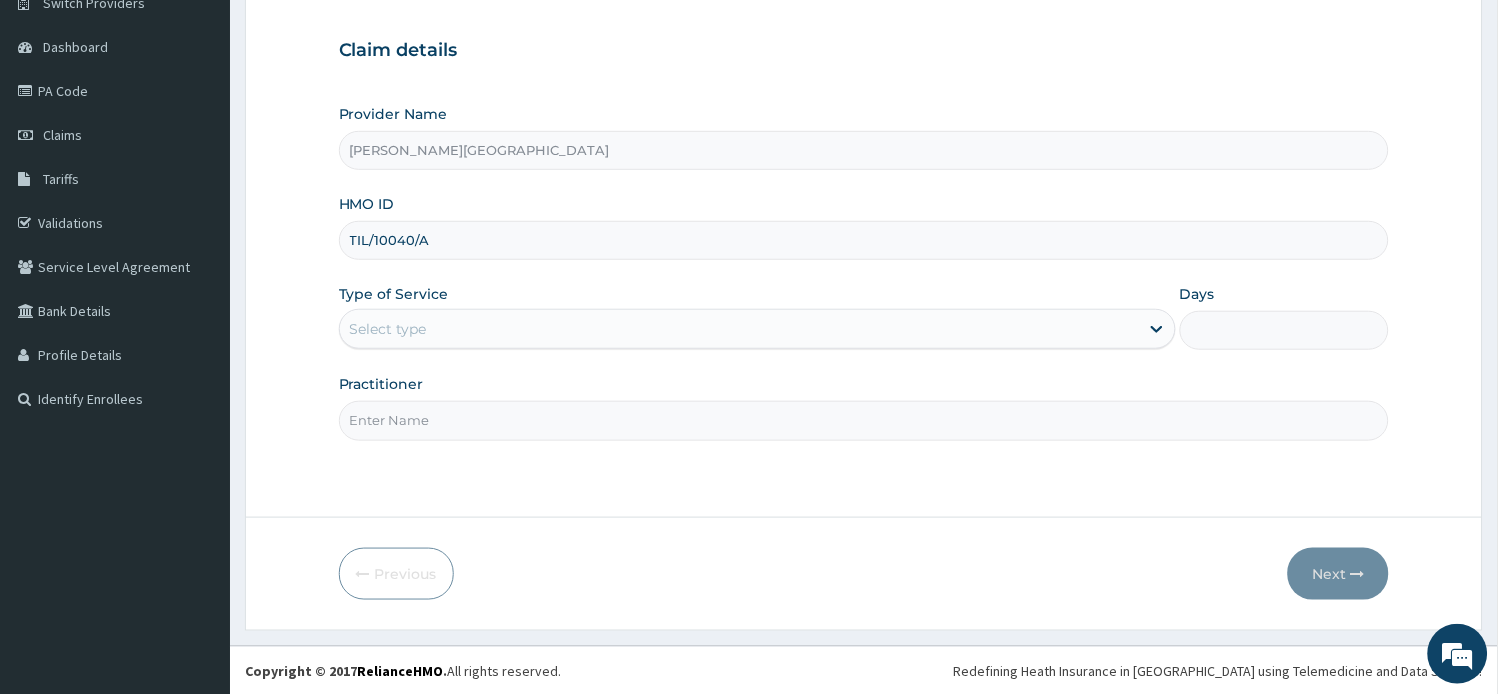 scroll, scrollTop: 174, scrollLeft: 0, axis: vertical 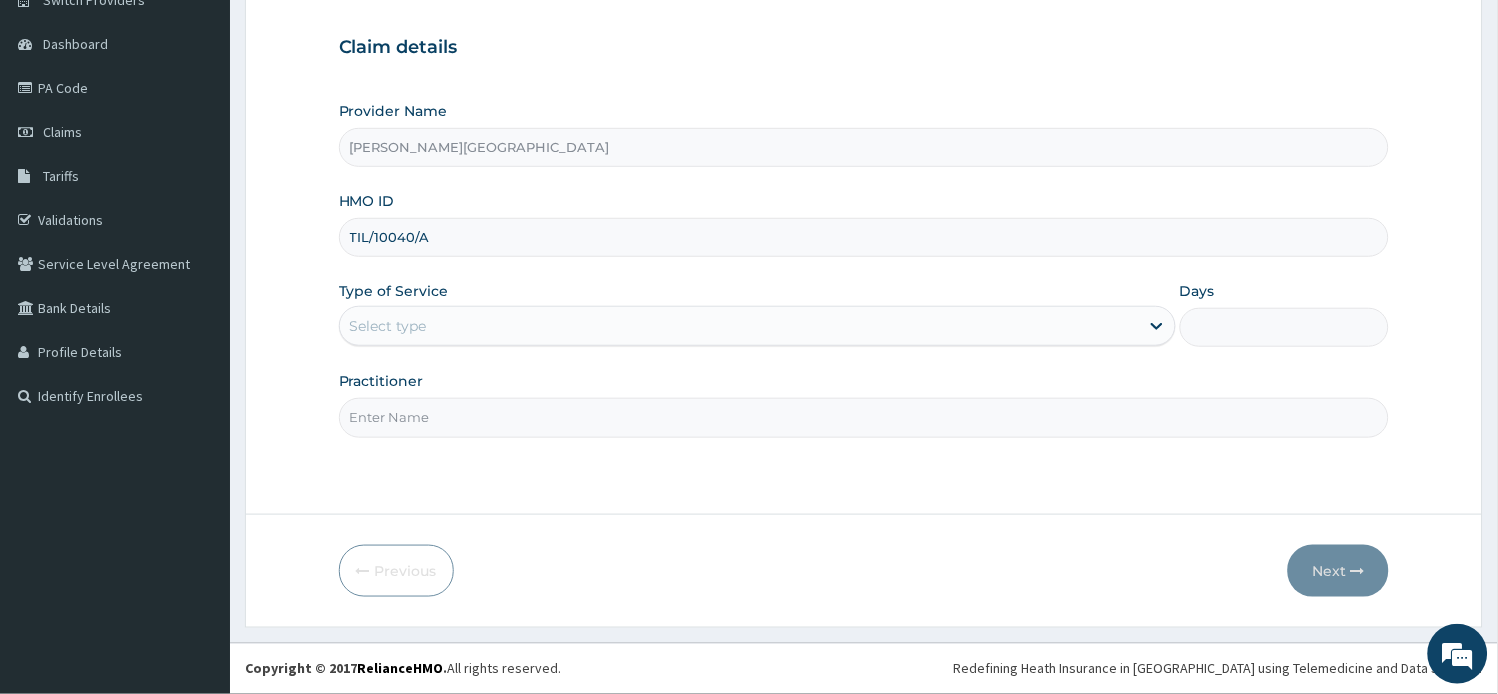 type on "TIL/10040/A" 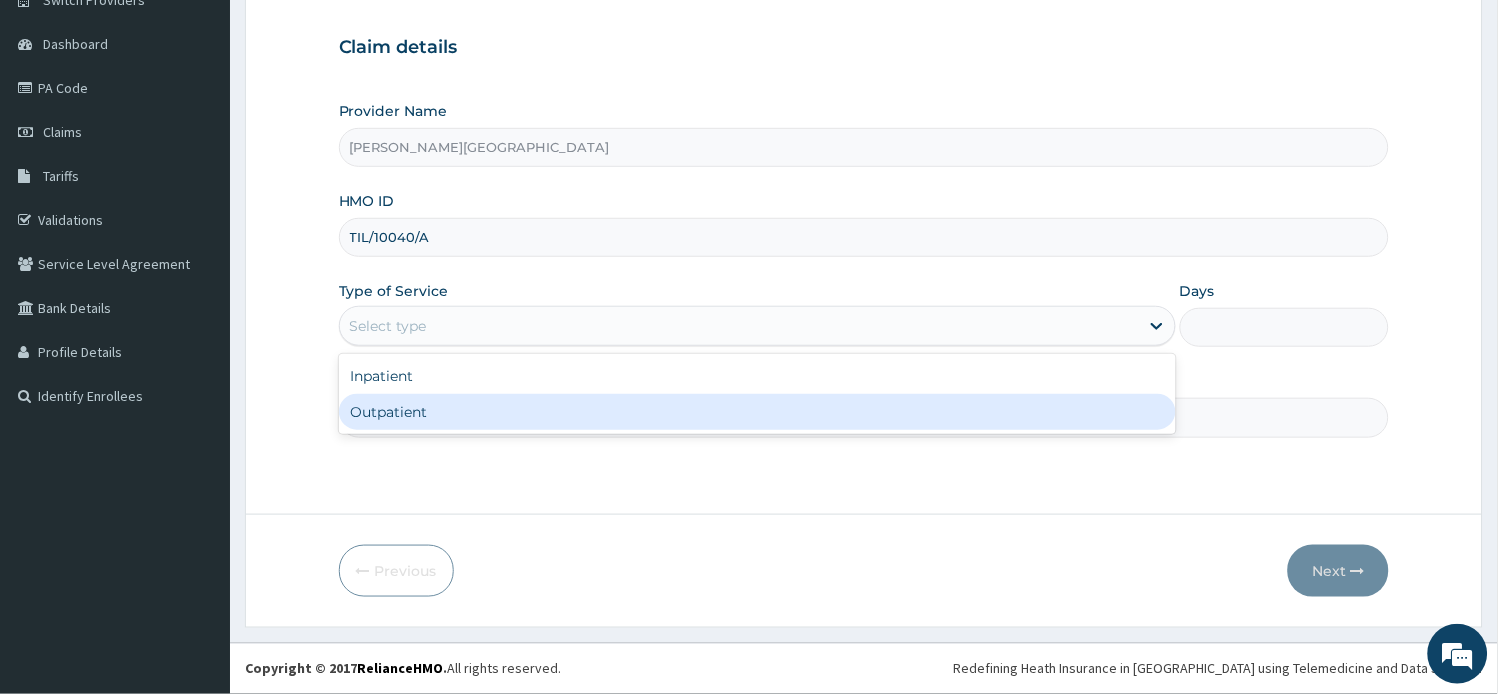 click on "Outpatient" at bounding box center [757, 412] 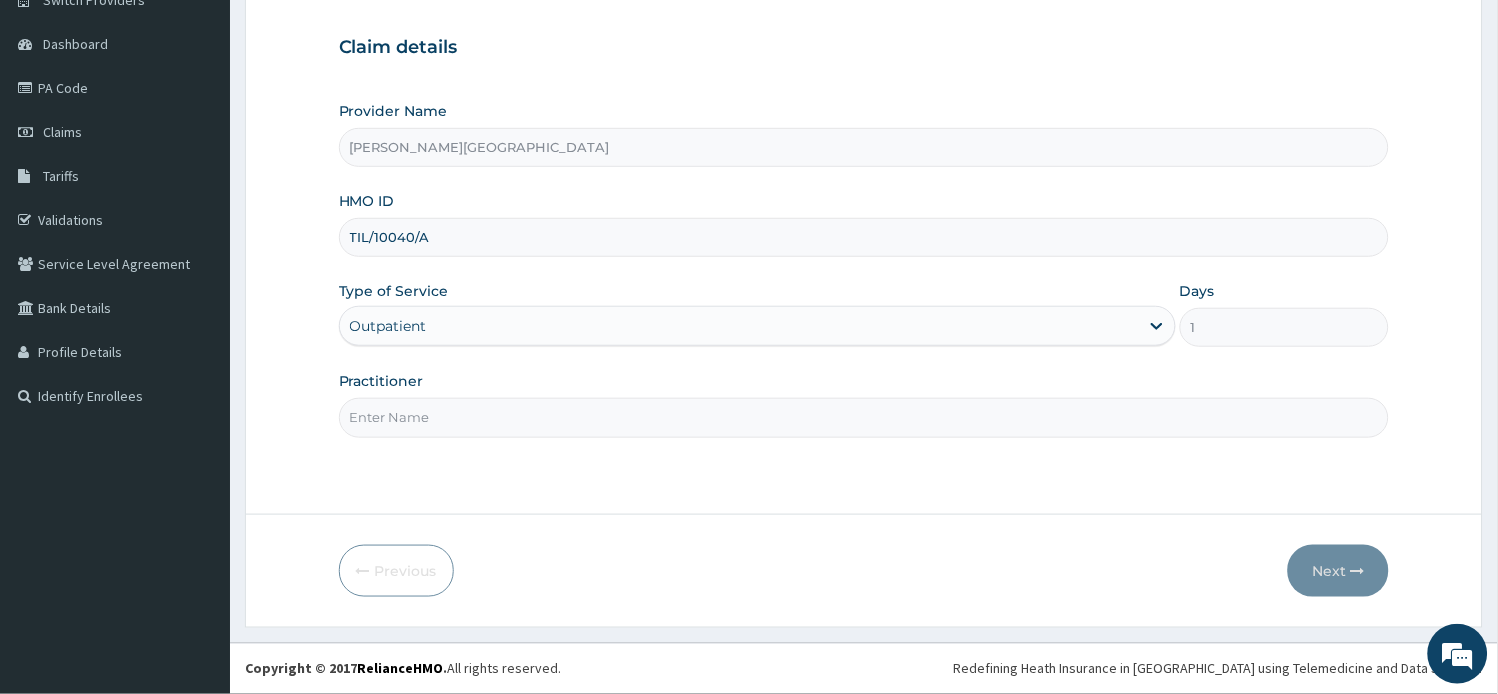 click on "Practitioner" at bounding box center [864, 417] 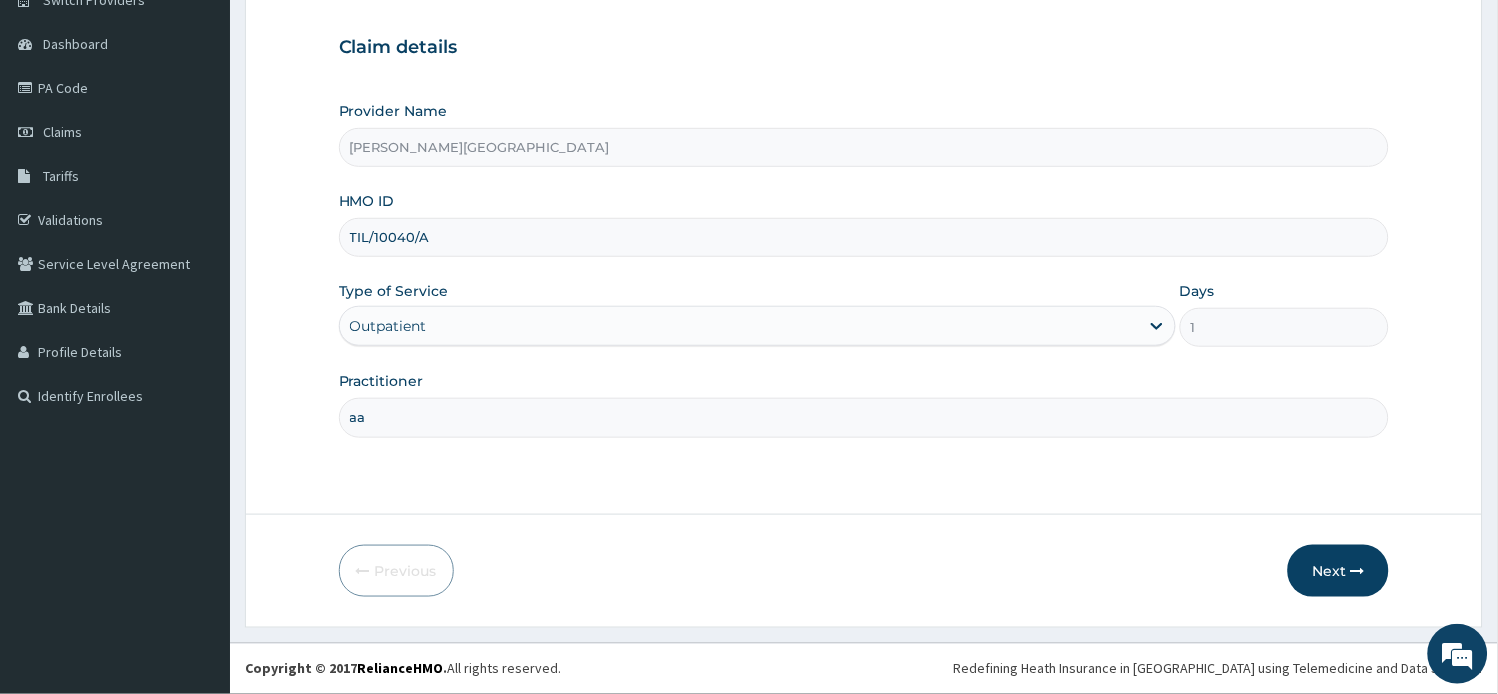type on "a" 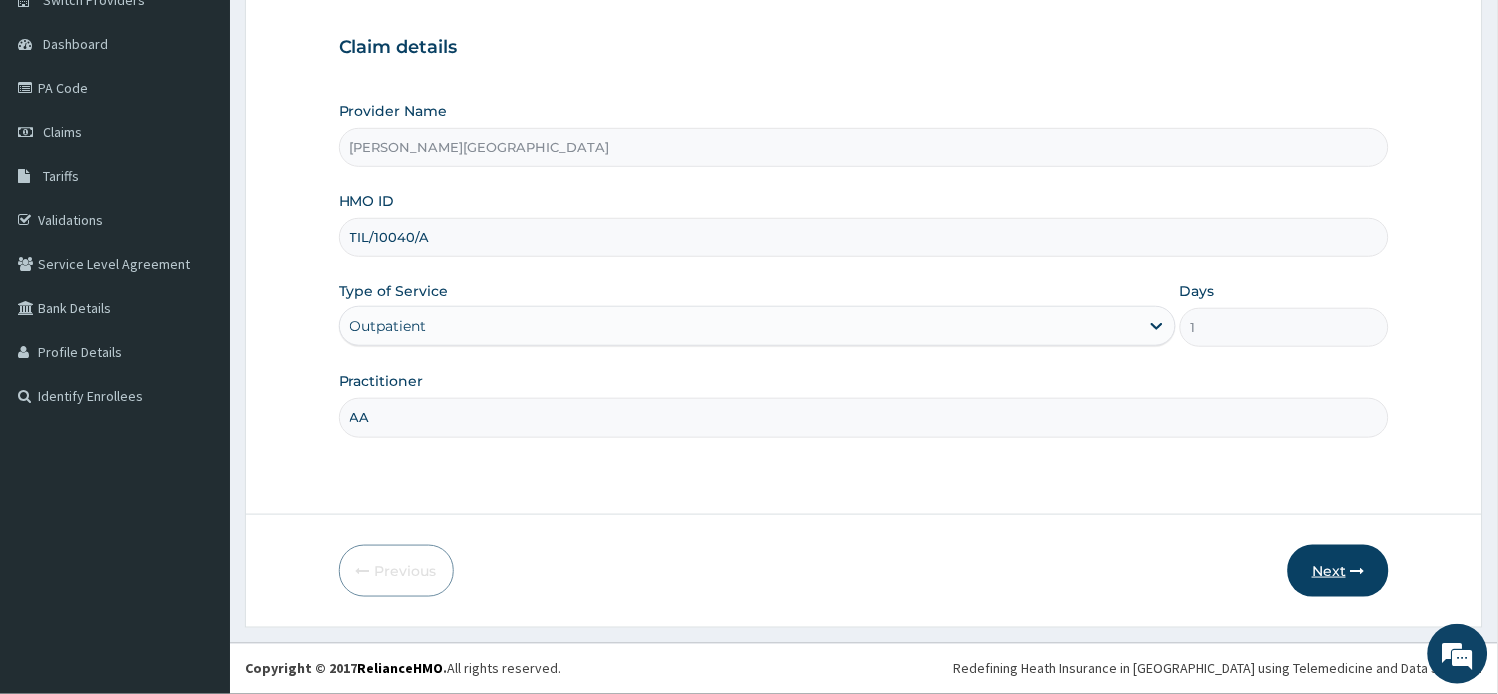 type on "AA" 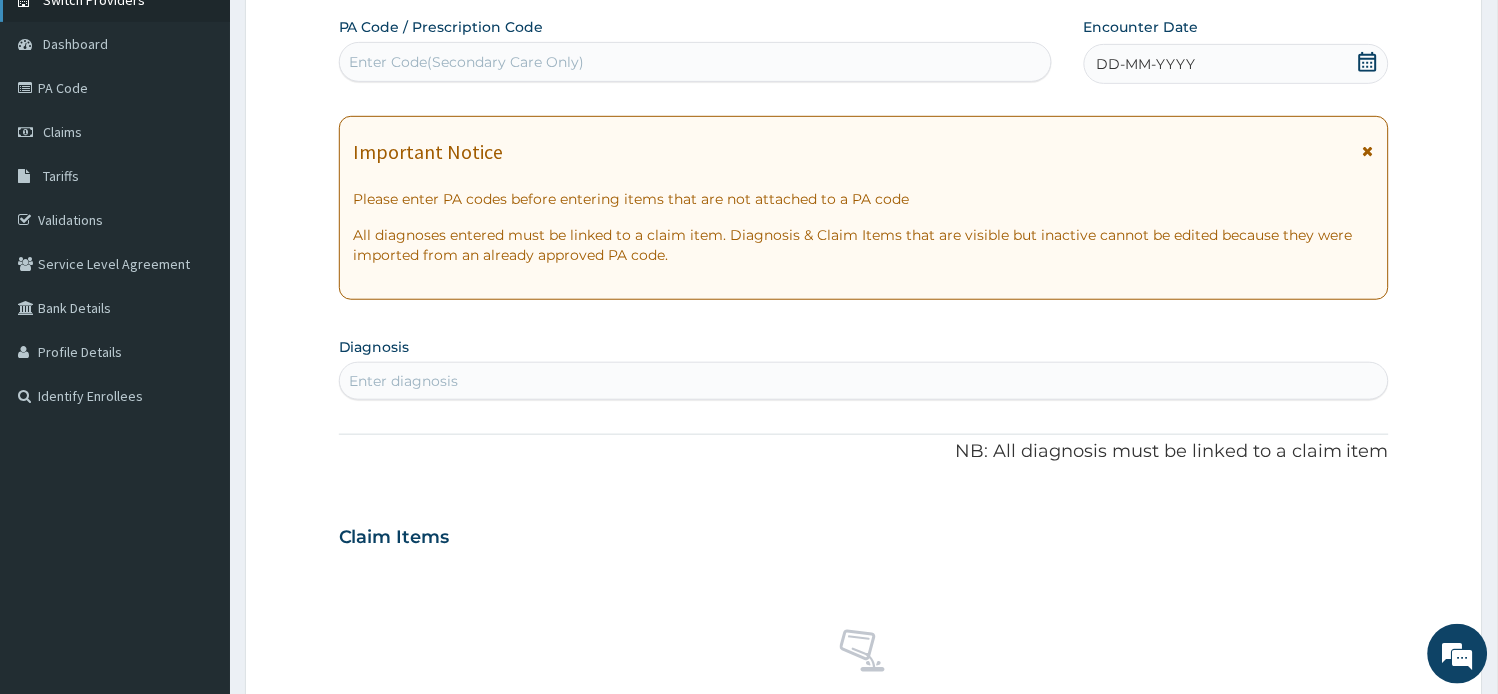 scroll, scrollTop: 0, scrollLeft: 0, axis: both 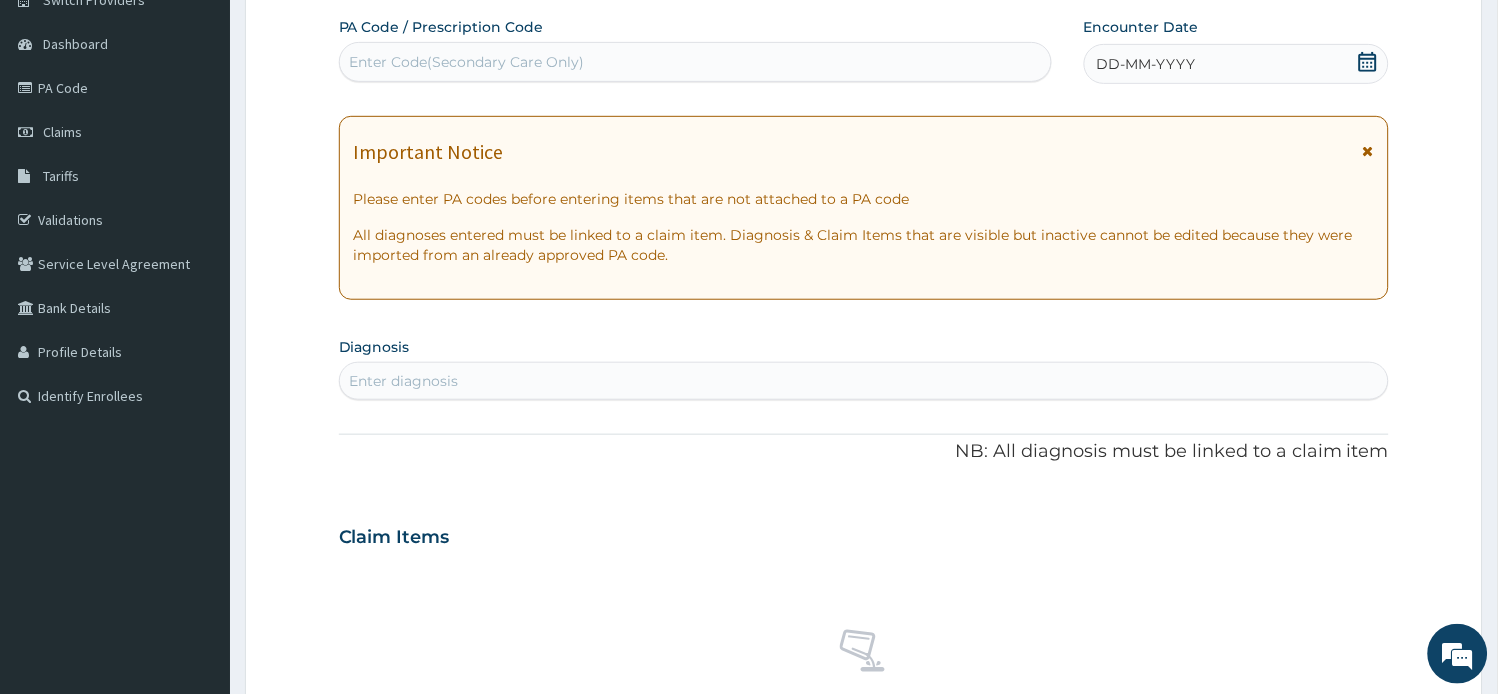 click at bounding box center (1368, 151) 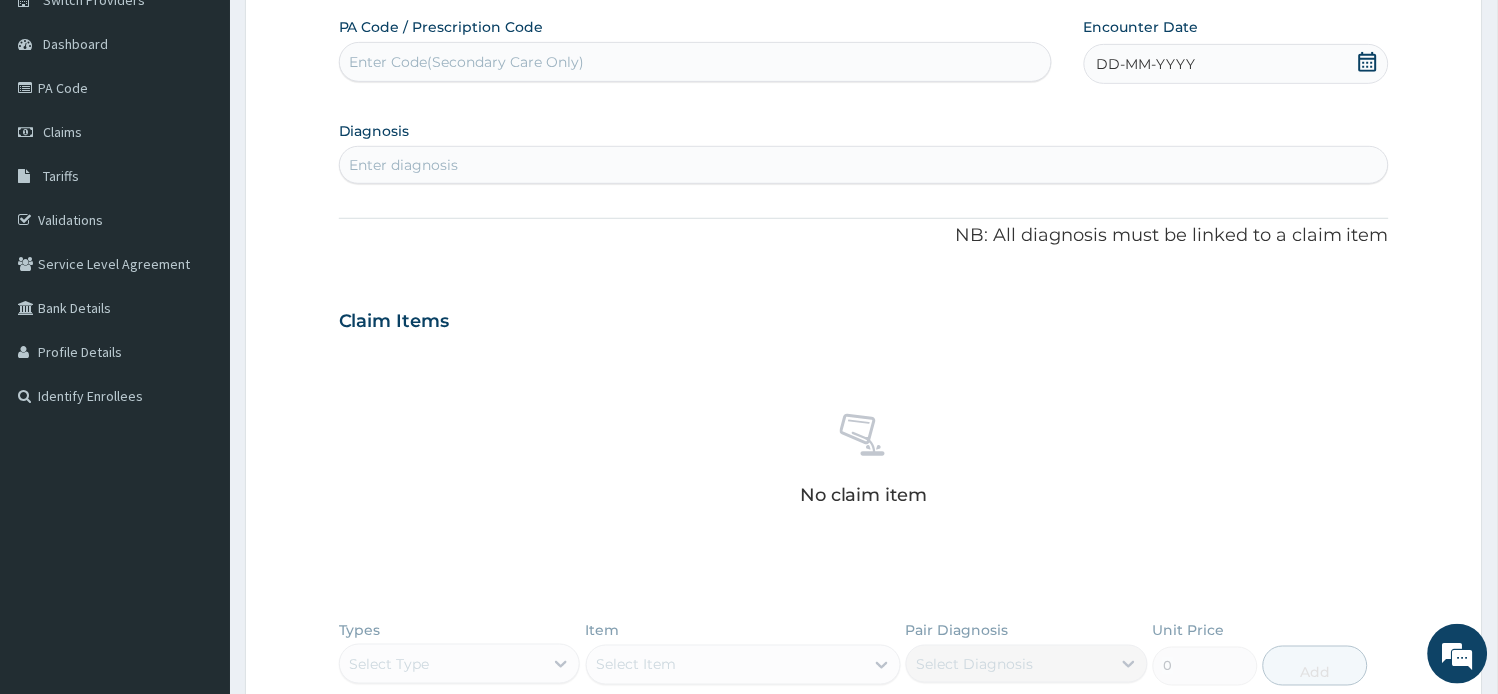 click on "Enter Code(Secondary Care Only)" at bounding box center [467, 62] 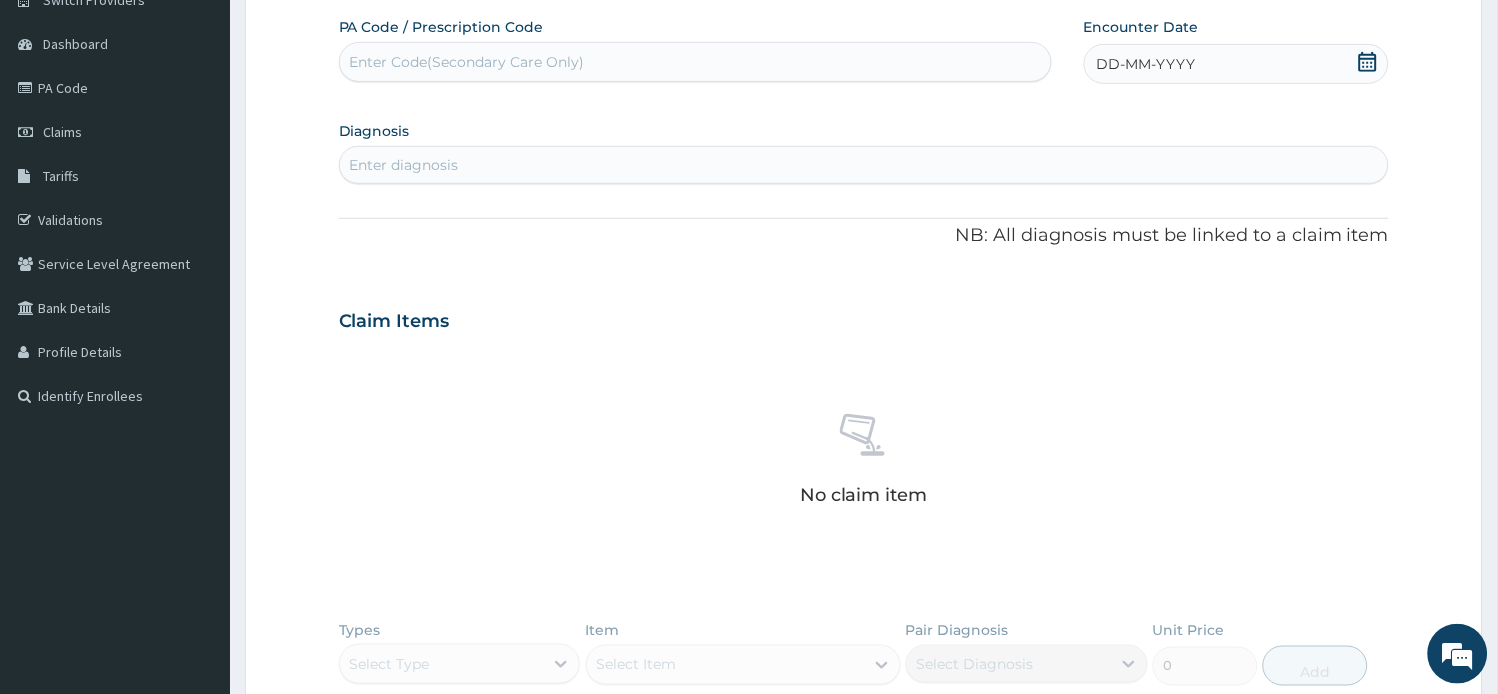 paste on "PA/FDD7F7" 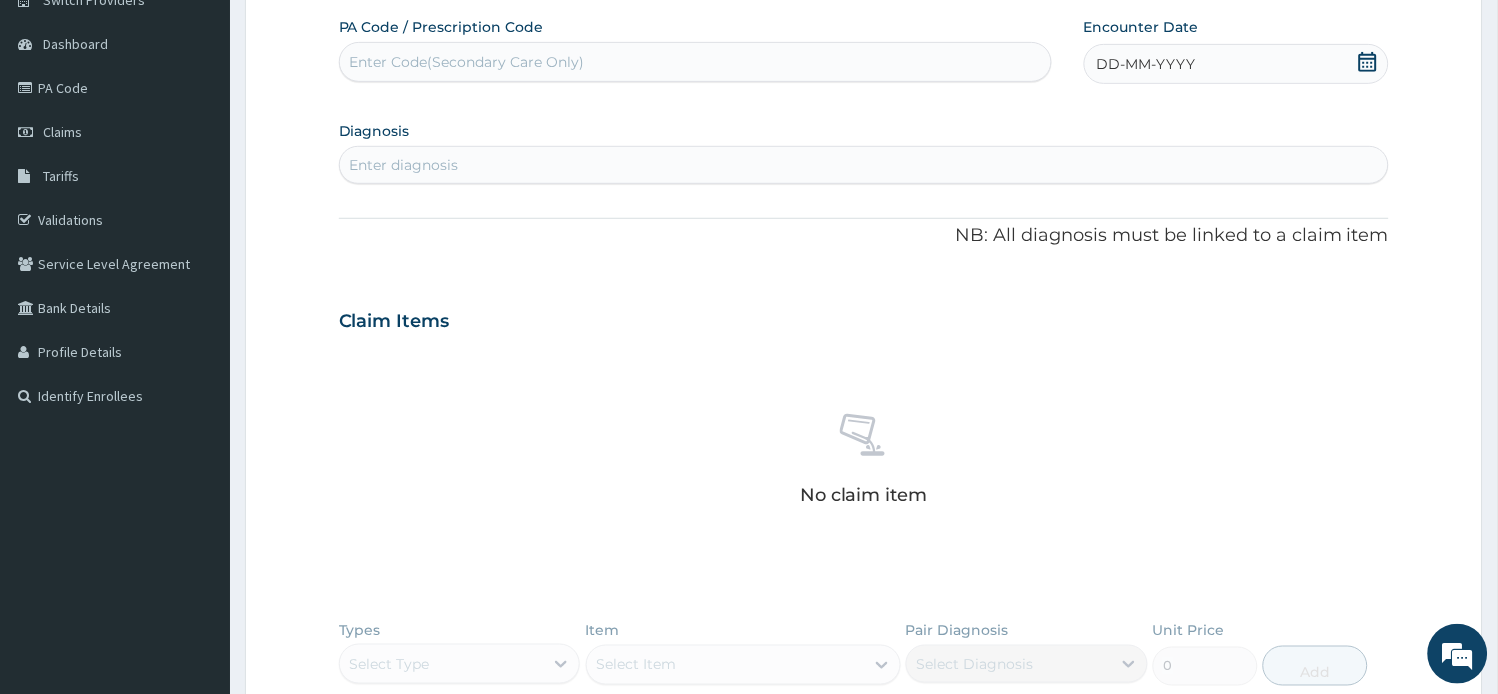 type on "PA/FDD7F7" 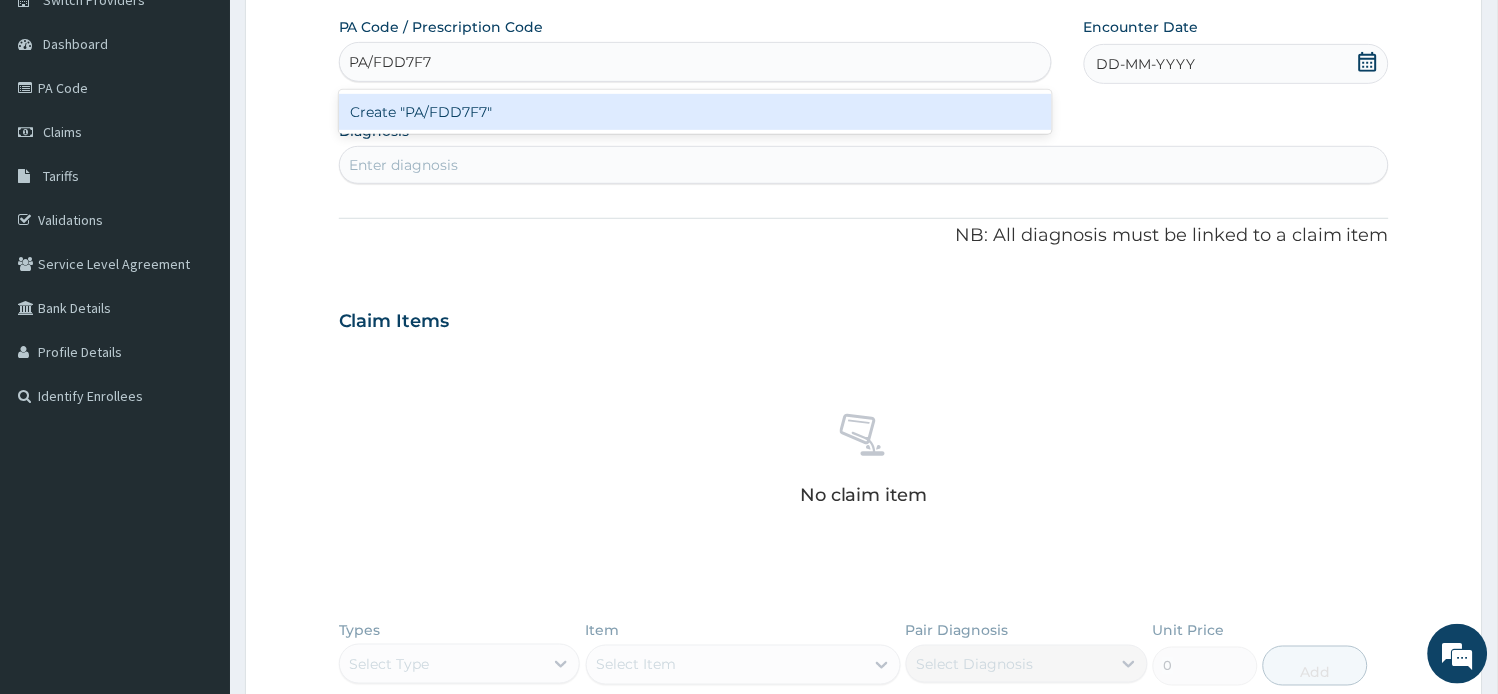 click on "Create "PA/FDD7F7"" at bounding box center (695, 112) 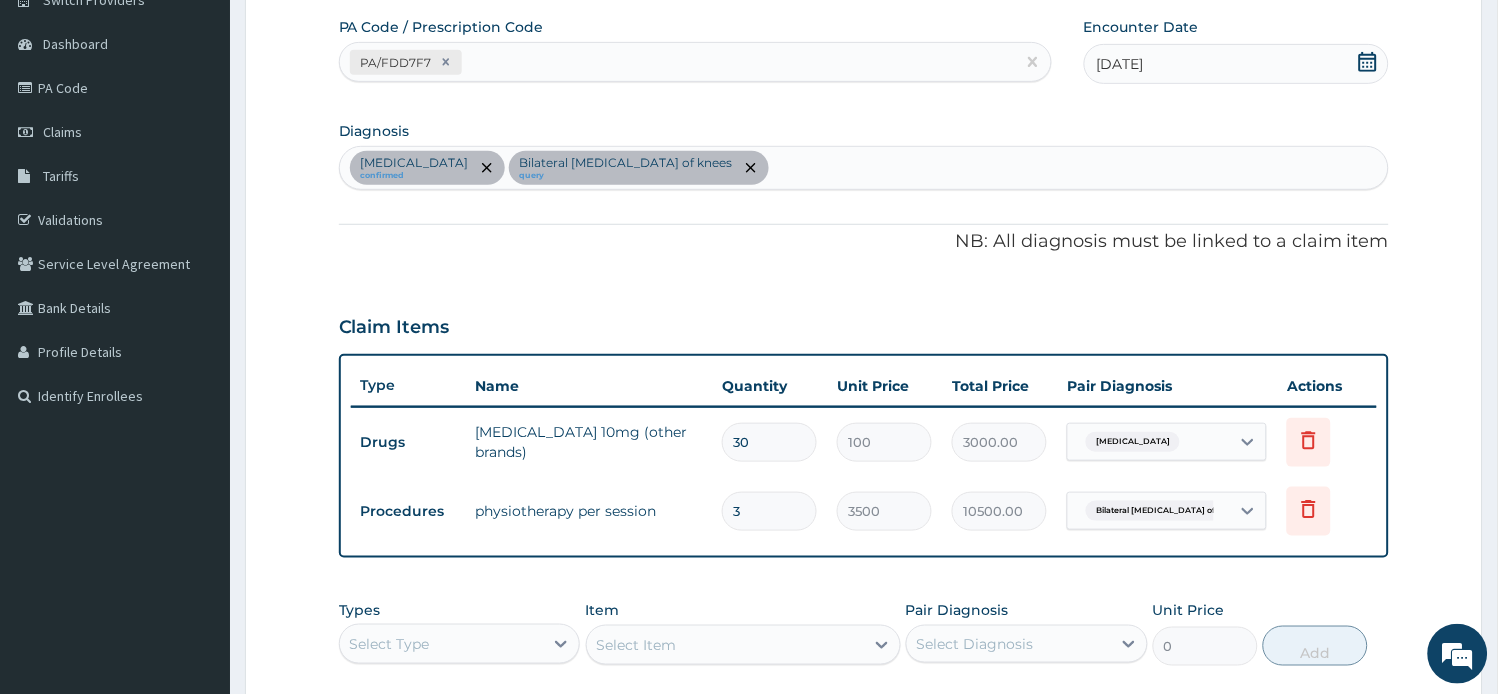drag, startPoint x: 750, startPoint y: 495, endPoint x: 695, endPoint y: 490, distance: 55.226807 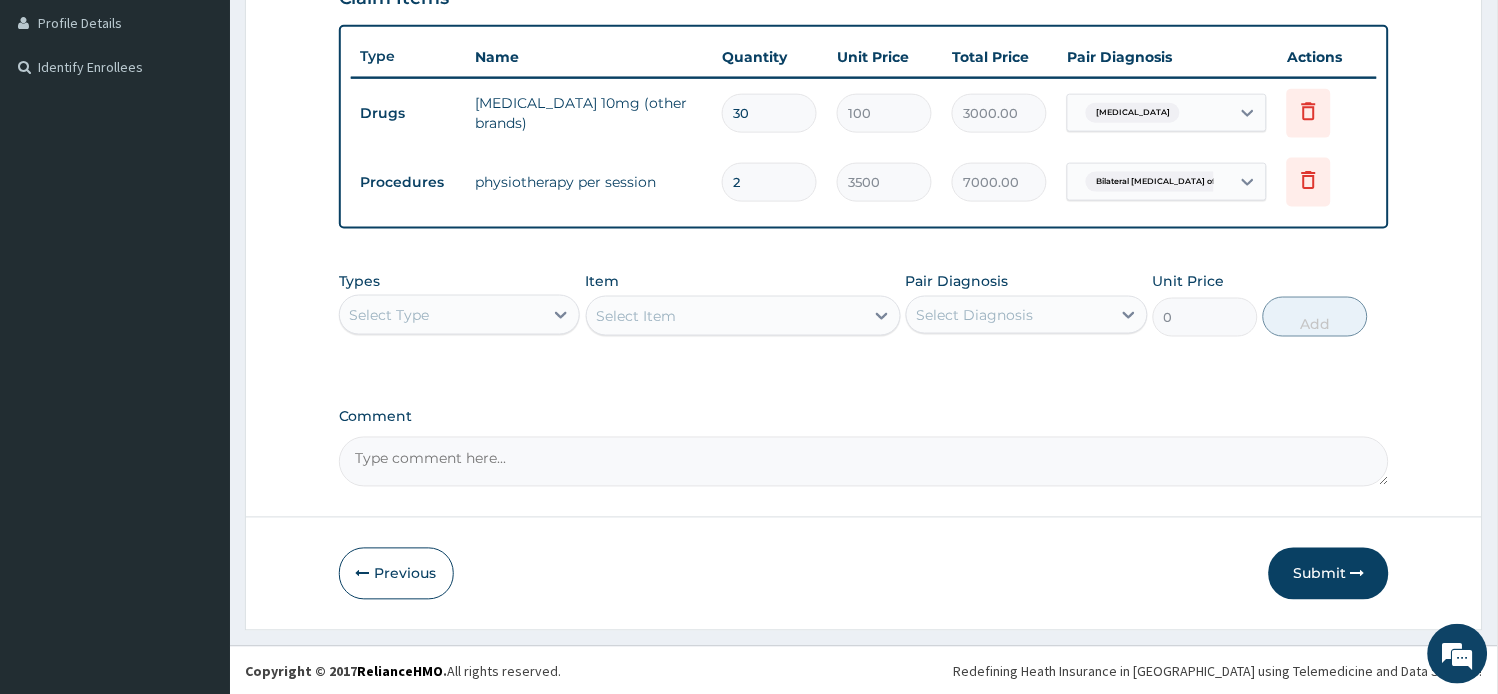 scroll, scrollTop: 504, scrollLeft: 0, axis: vertical 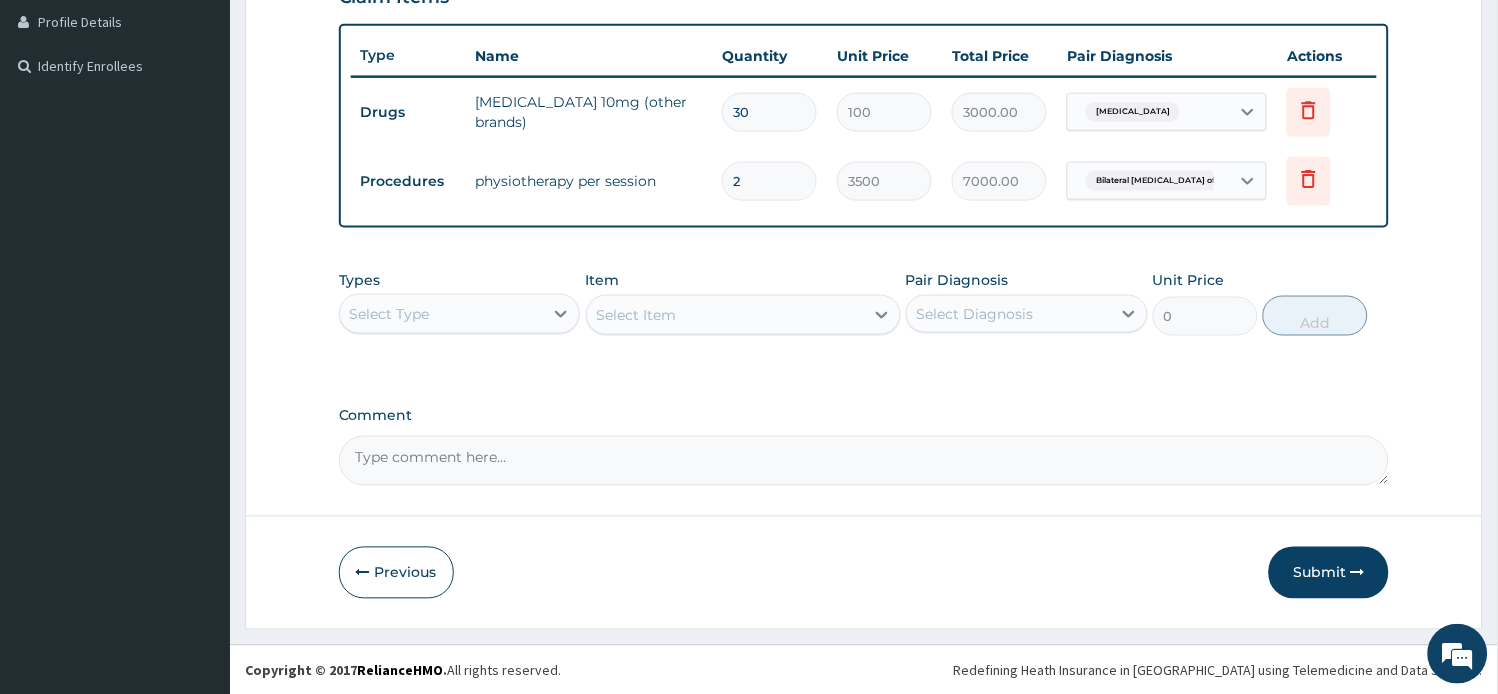 type on "2" 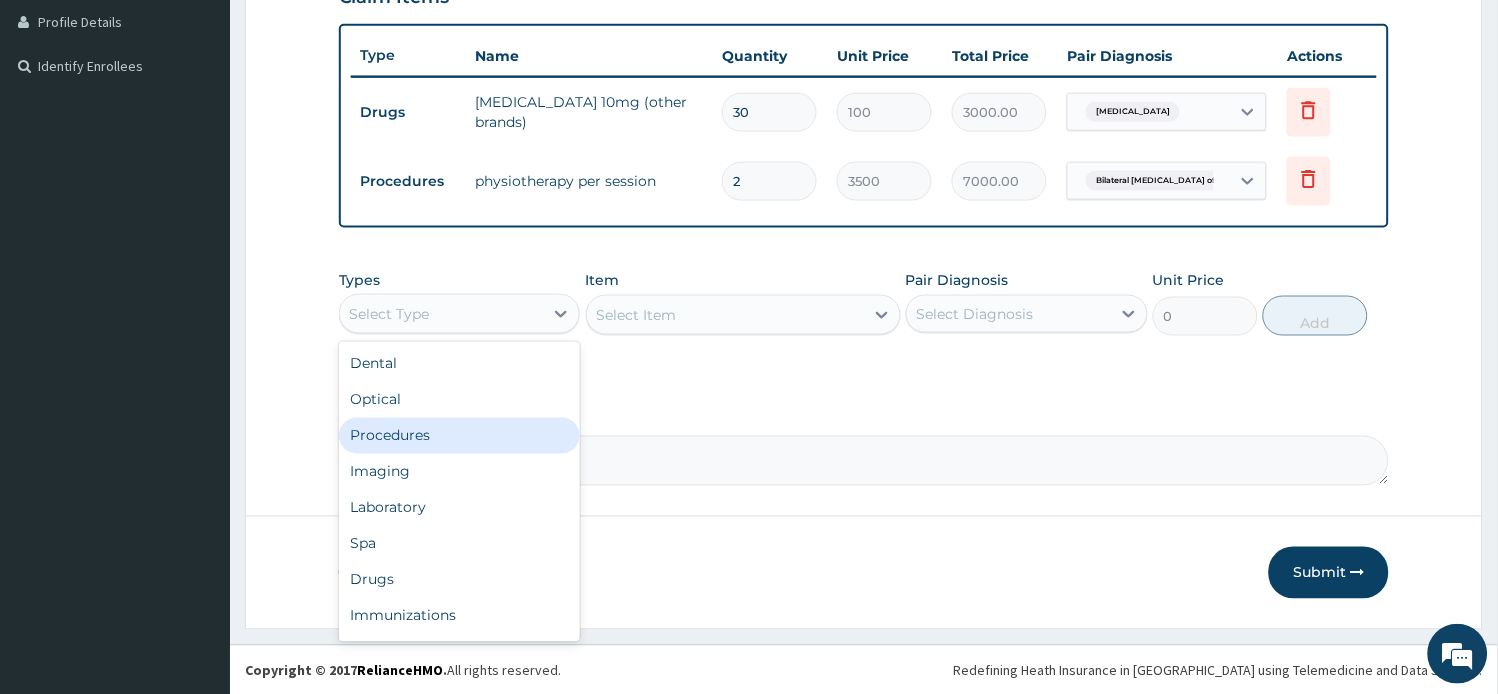 click on "Procedures" at bounding box center [460, 436] 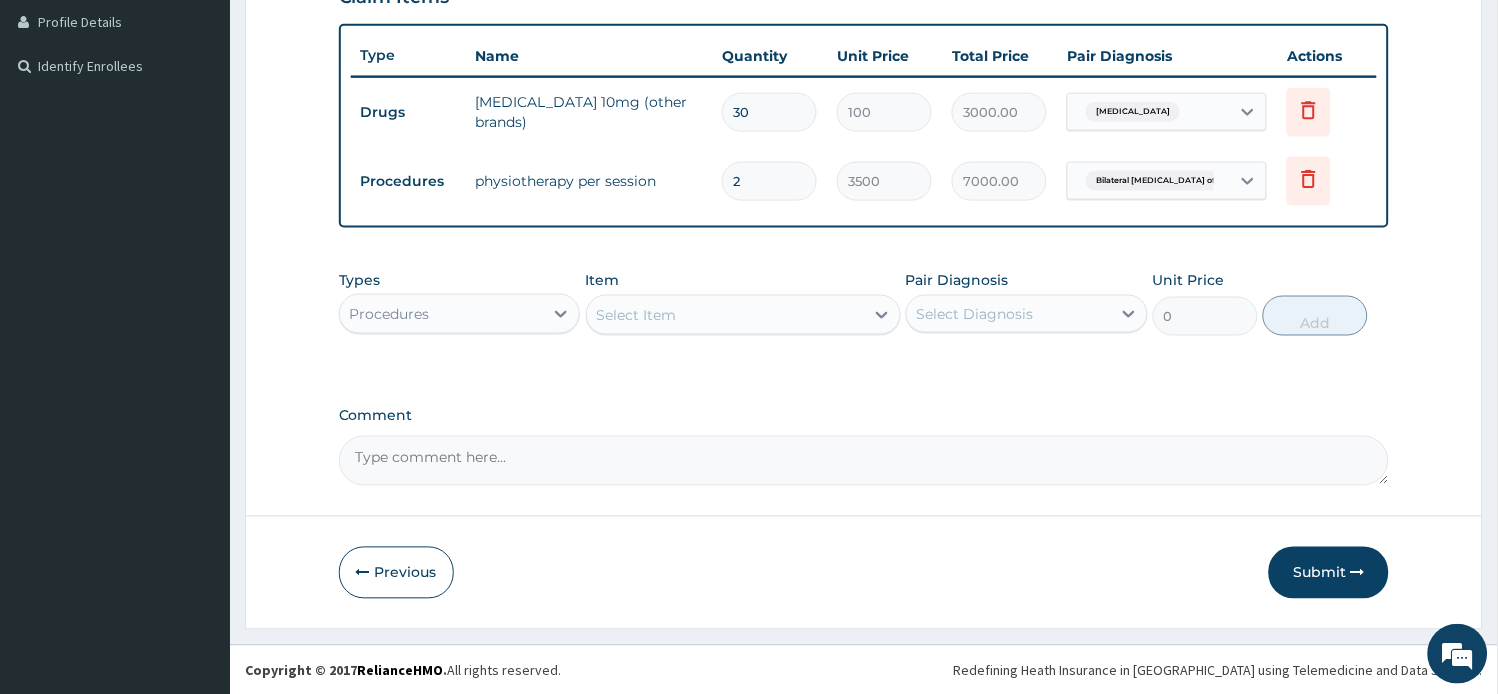click on "Select Item" at bounding box center (725, 315) 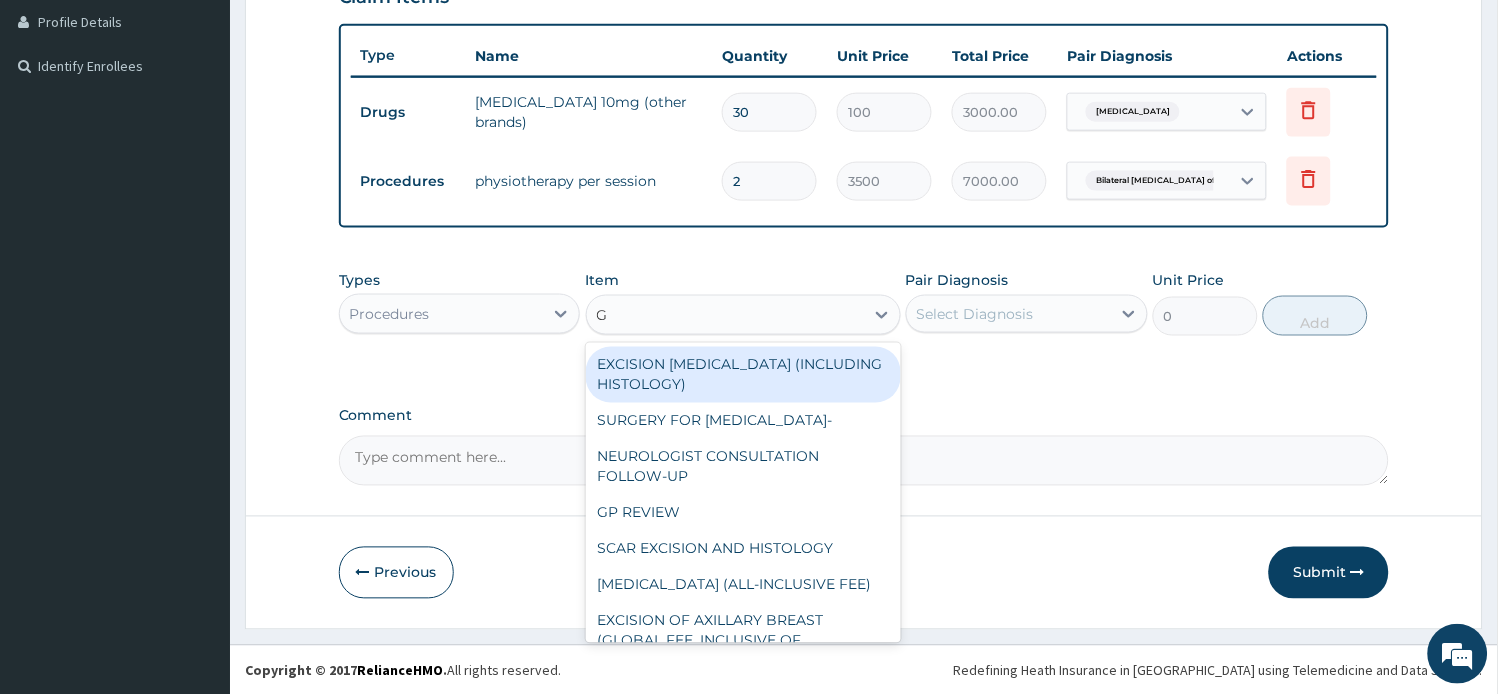 type on "GP" 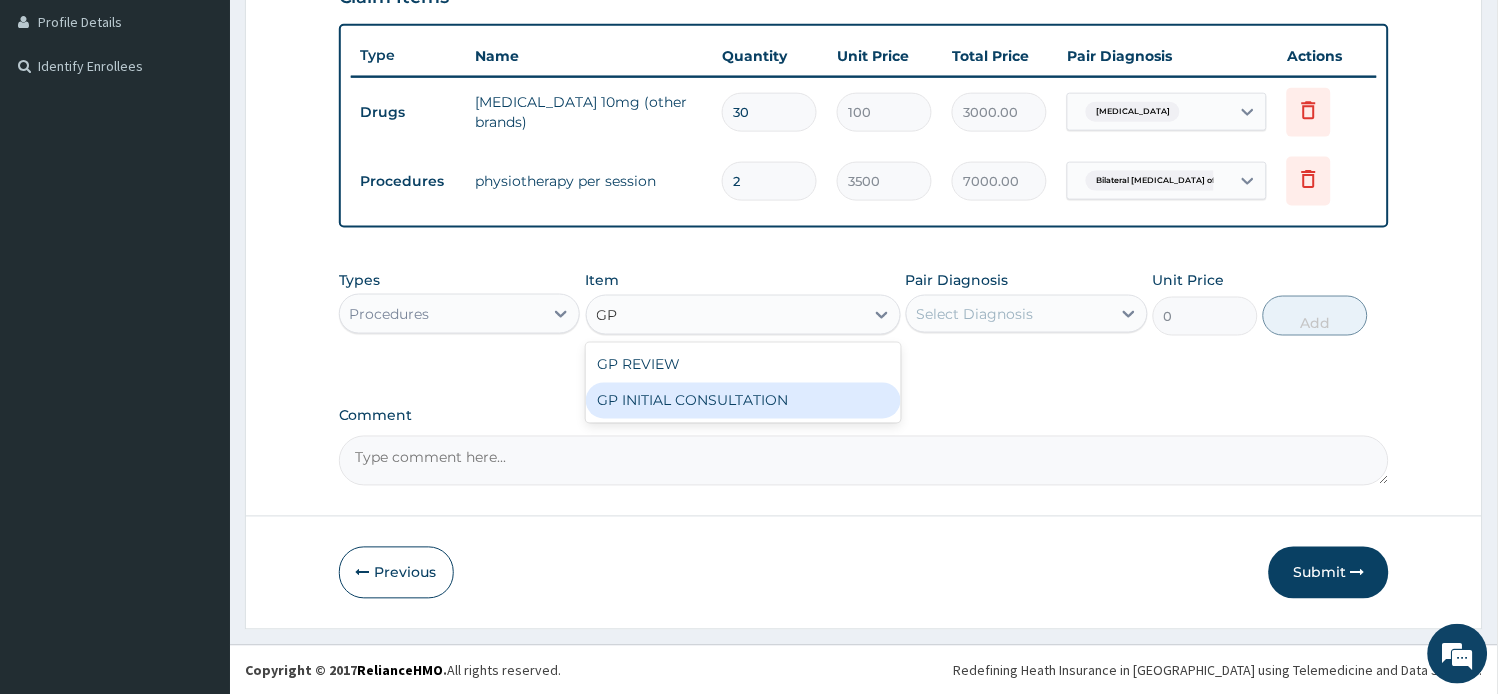 click on "GP INITIAL CONSULTATION" at bounding box center (743, 401) 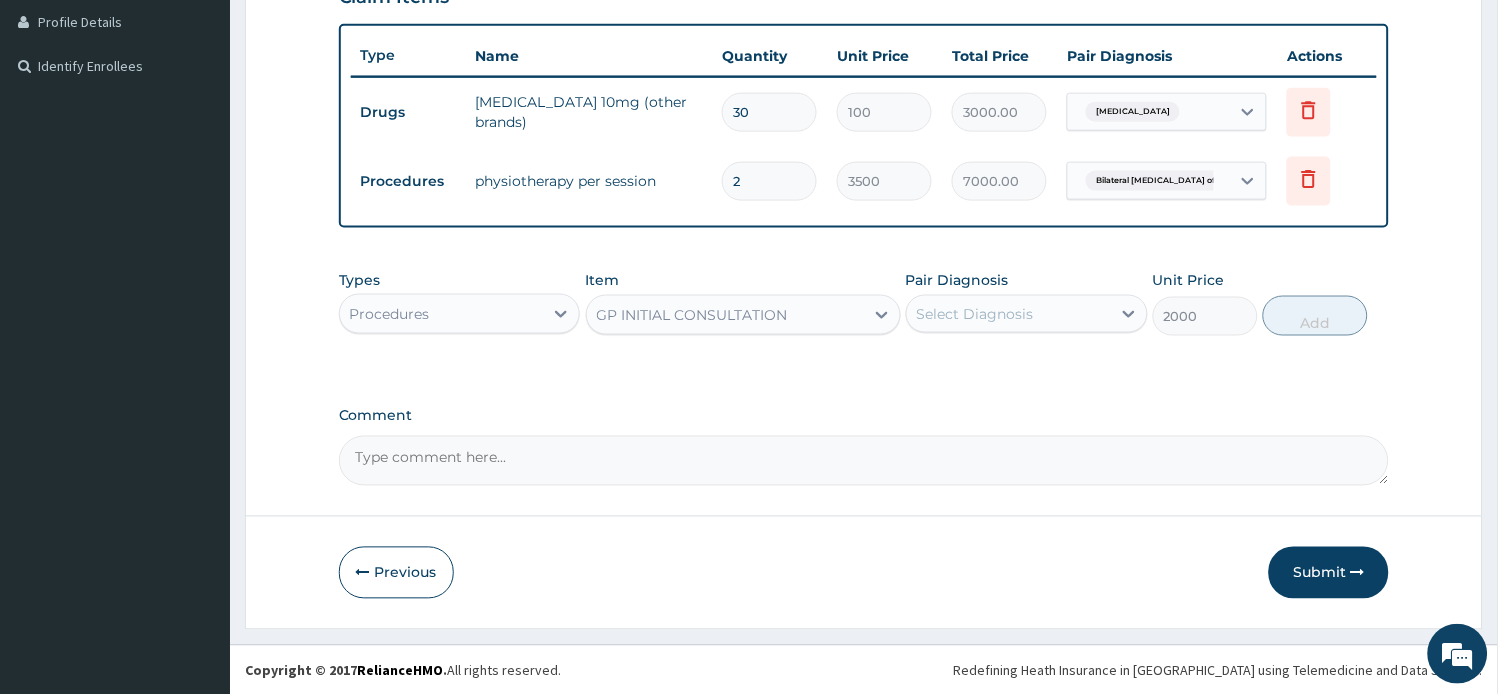 click on "Select Diagnosis" at bounding box center (975, 314) 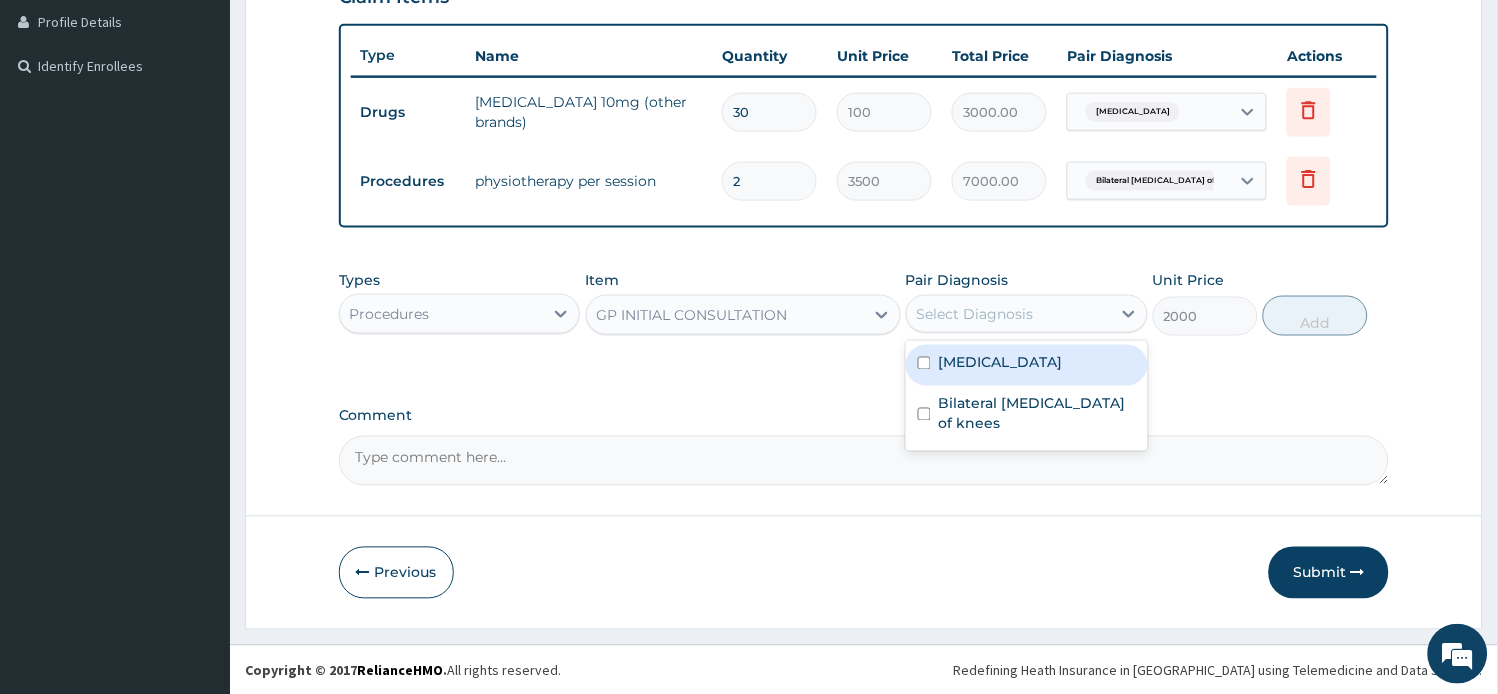 click on "Essential hypertension" at bounding box center (1001, 363) 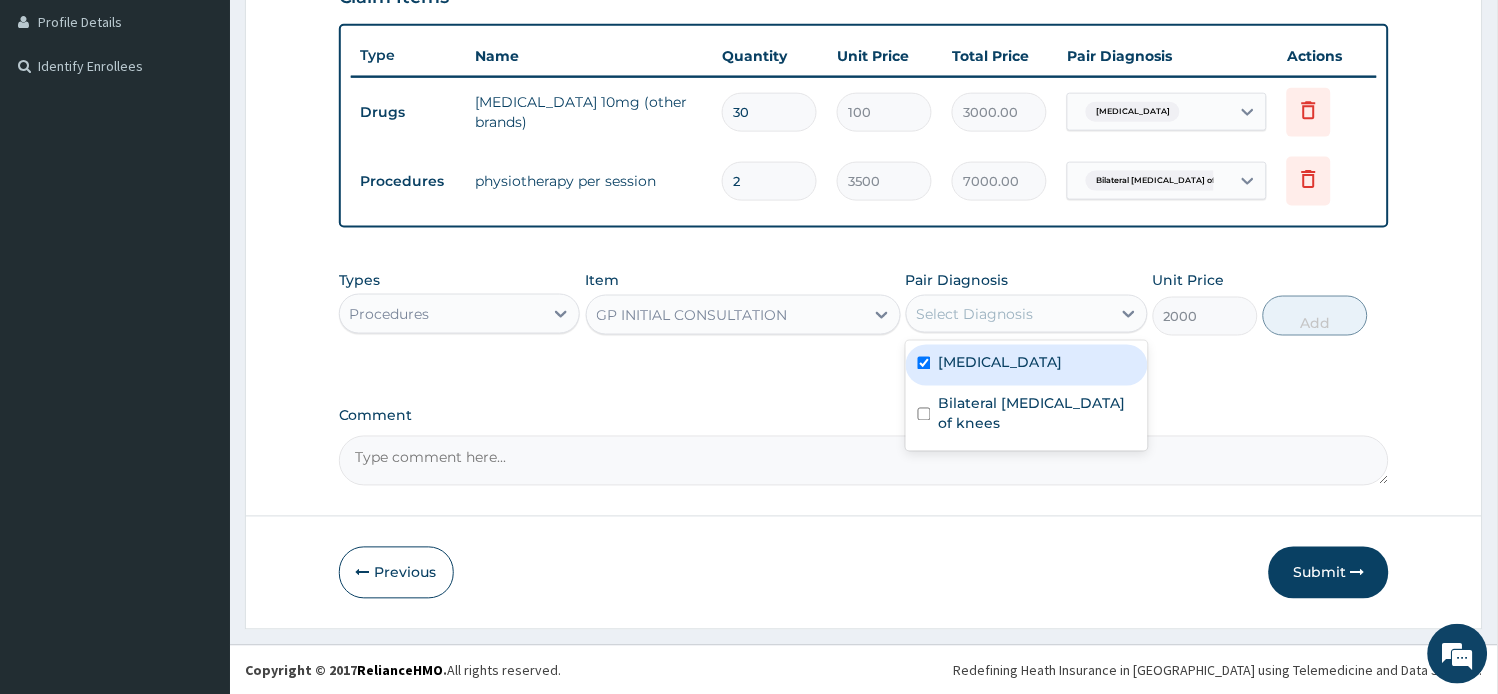 checkbox on "true" 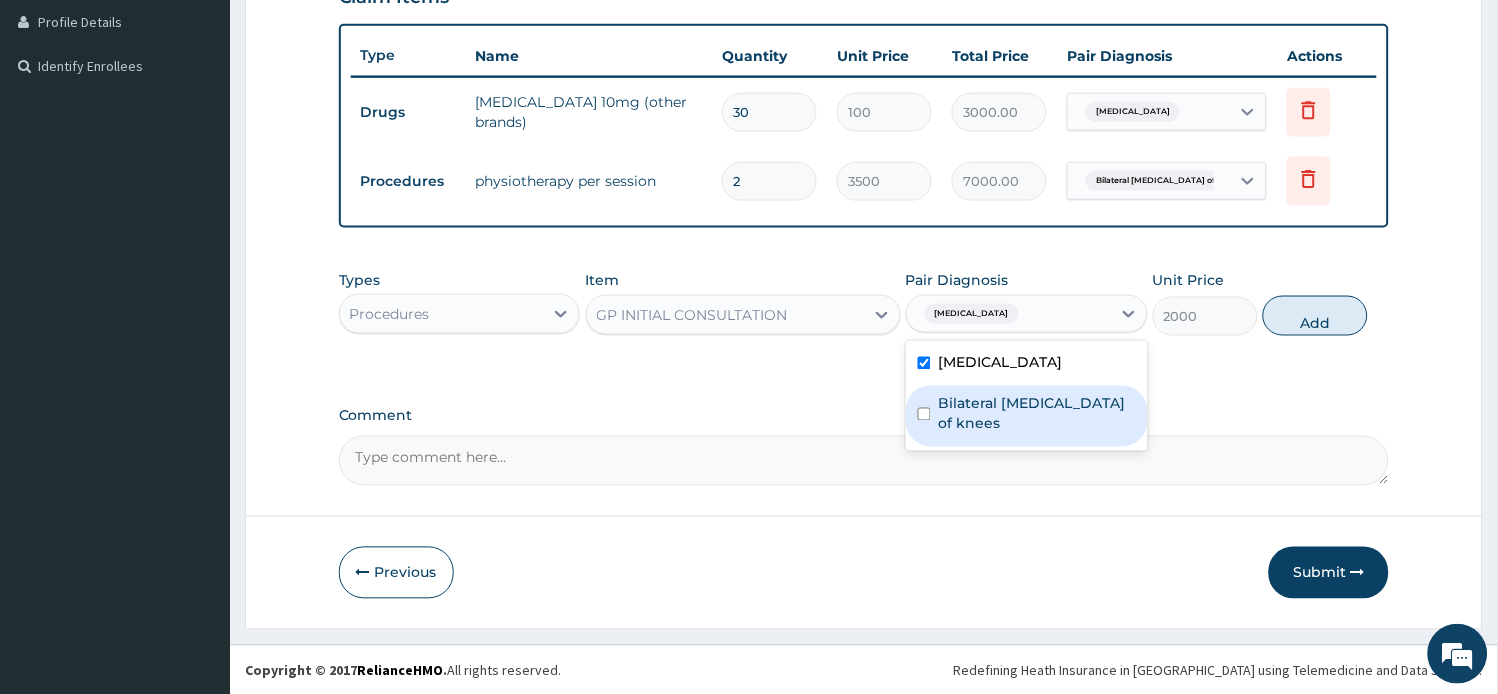 click on "Bilateral osteoarthritis of knees" at bounding box center (1037, 414) 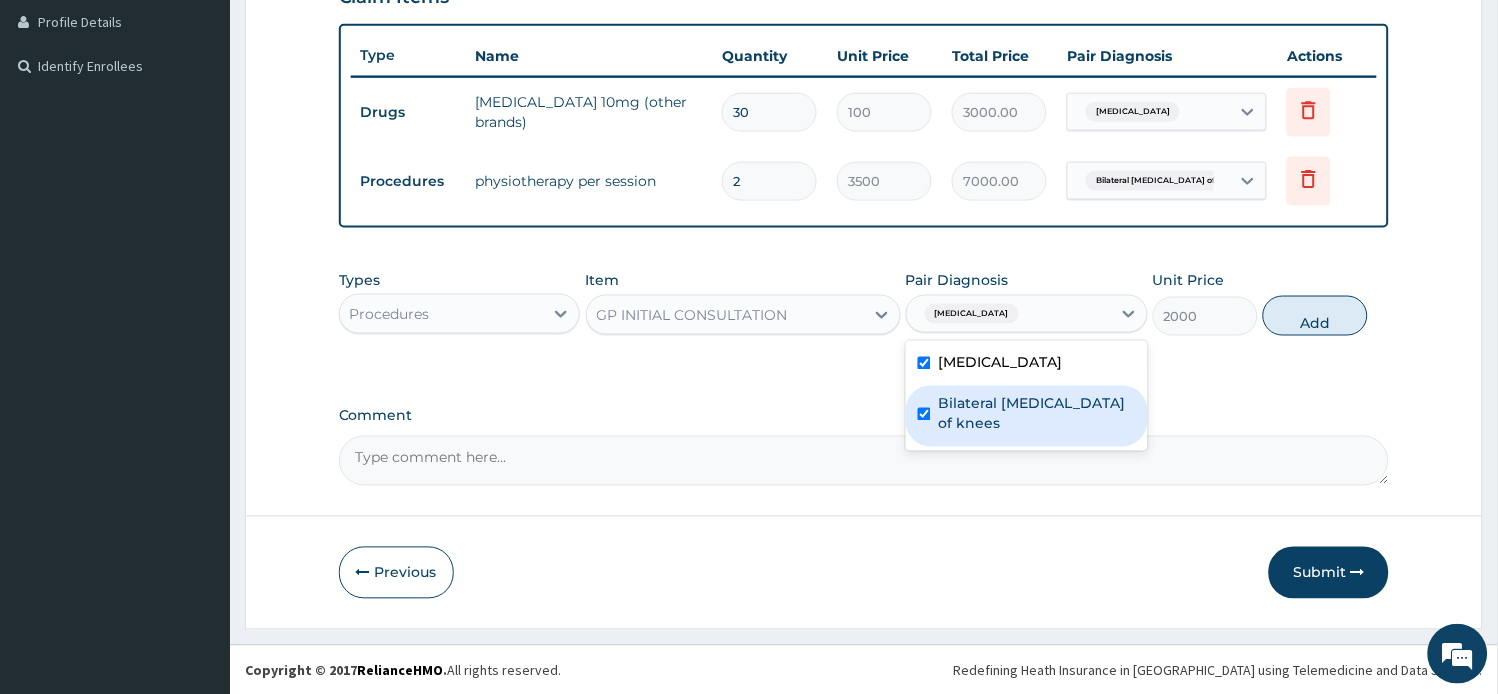 checkbox on "true" 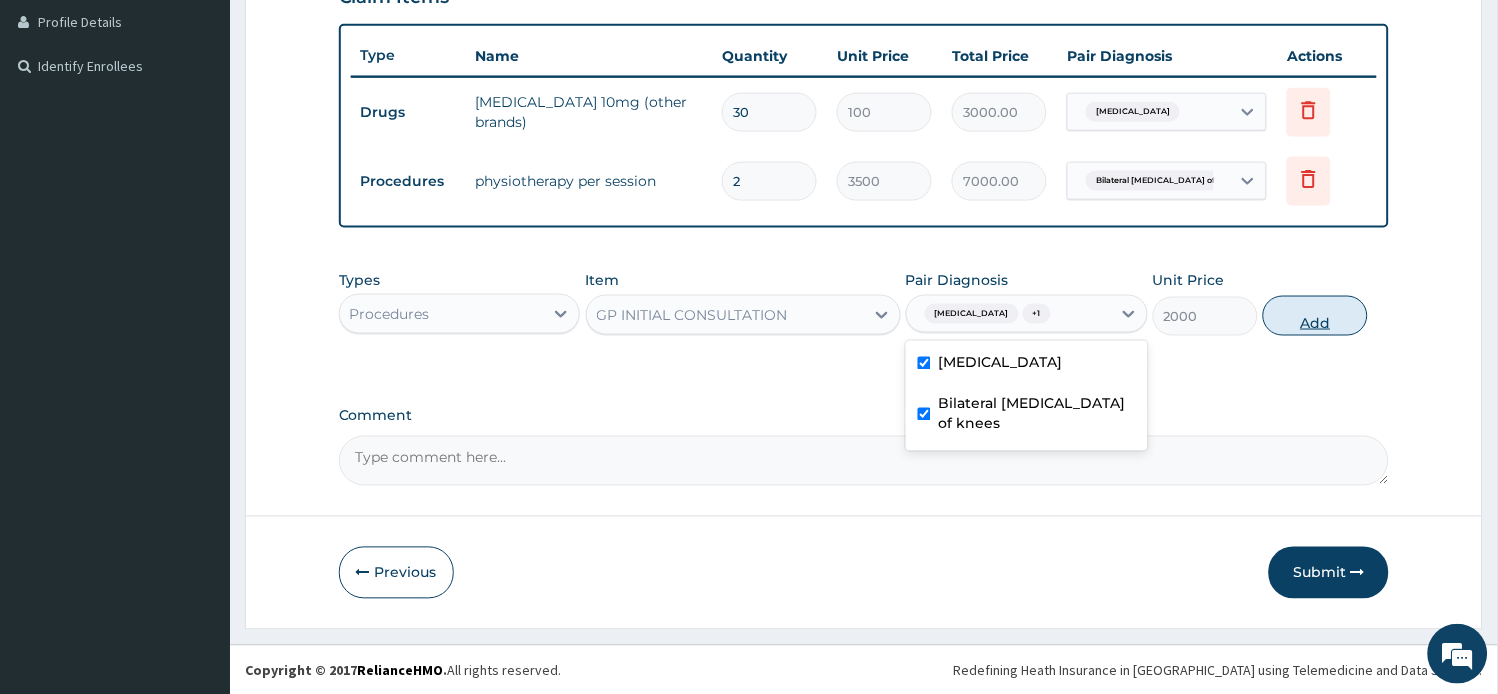 click on "Add" at bounding box center [1315, 316] 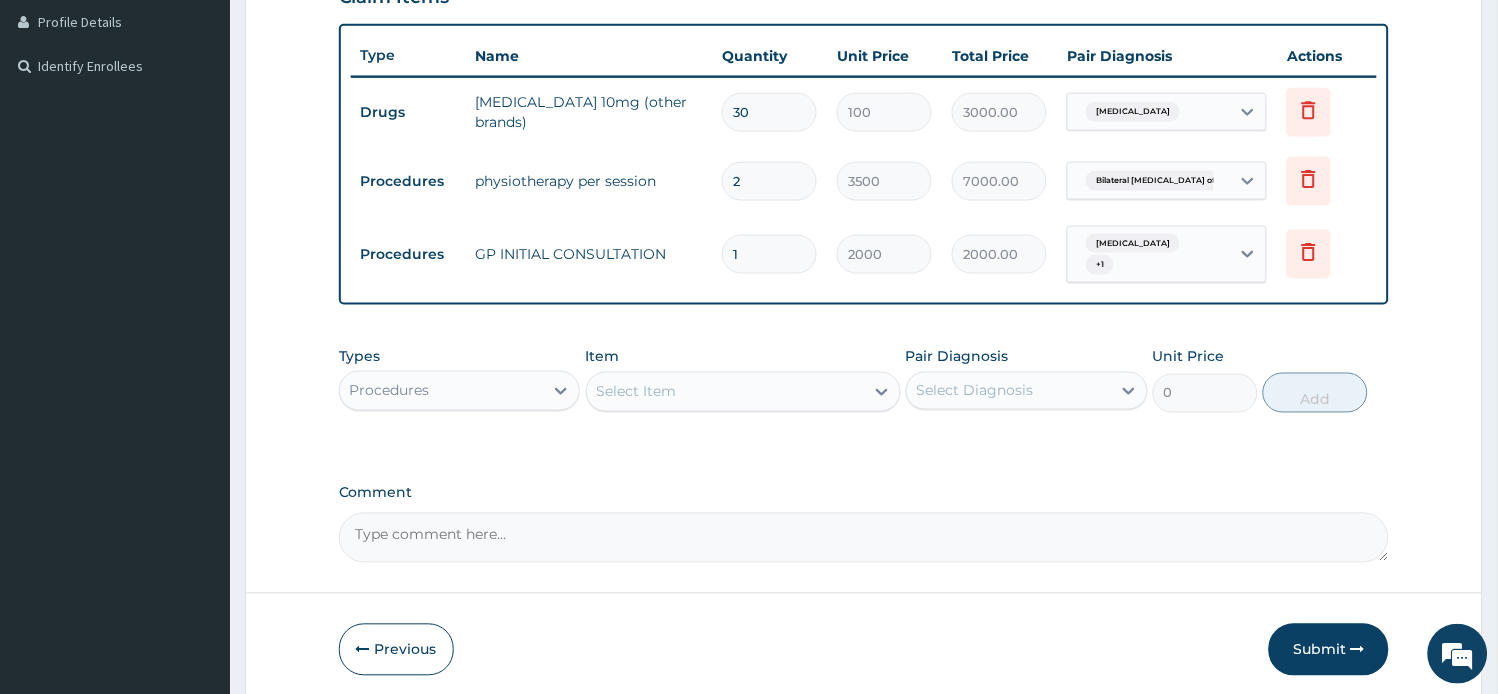 scroll, scrollTop: 582, scrollLeft: 0, axis: vertical 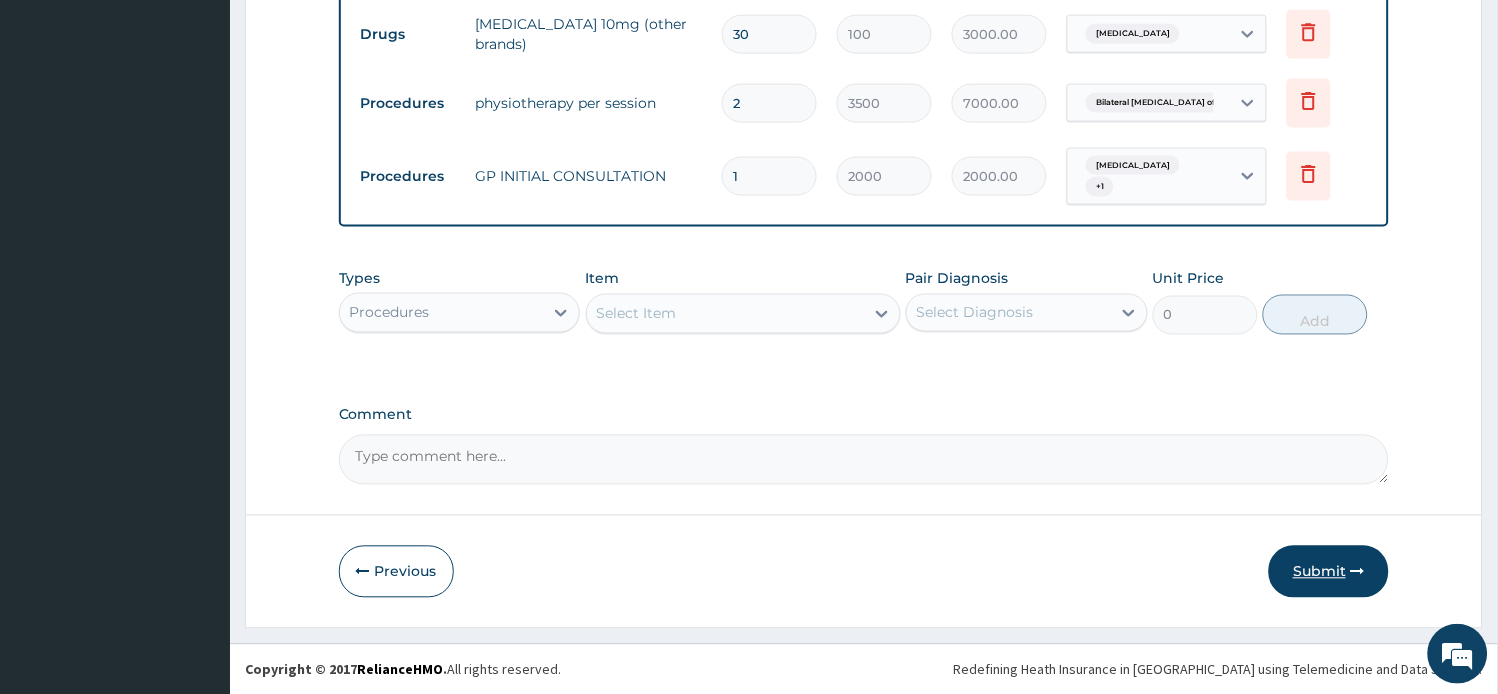 click on "Submit" at bounding box center [1329, 572] 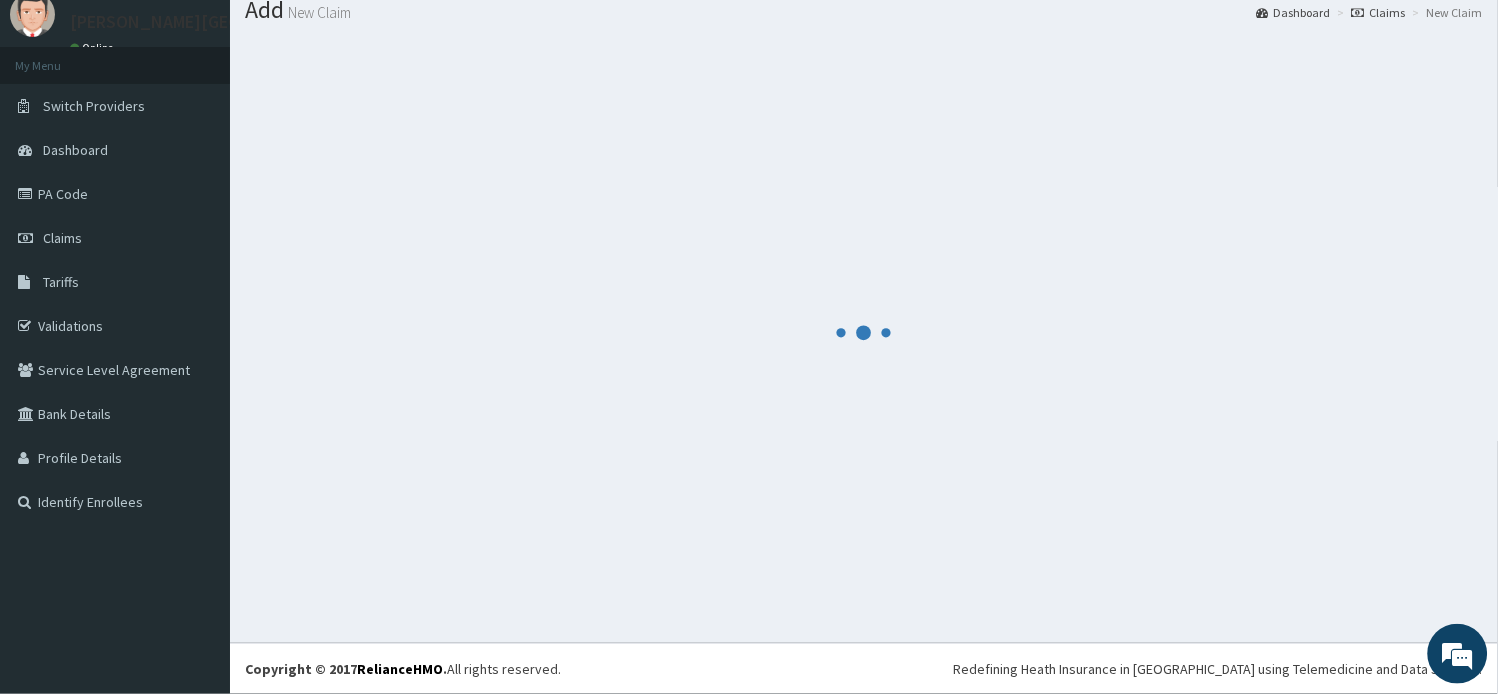 scroll, scrollTop: 67, scrollLeft: 0, axis: vertical 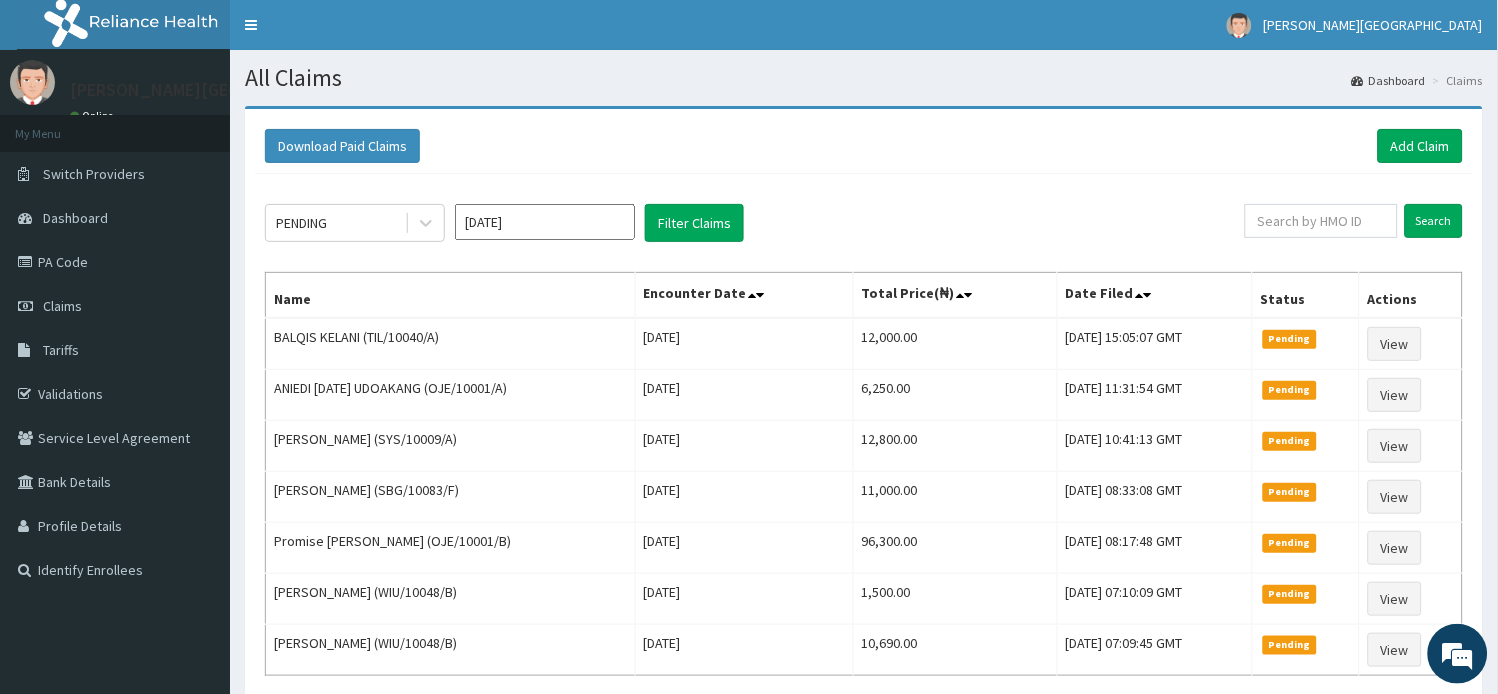 click on "PENDING [DATE] Filter Claims Search Name Encounter Date Total Price(₦) Date Filed Status Actions BALQIS KELANI (TIL/10040/A) [DATE] 12,000.00 [DATE] 15:05:07 GMT Pending View ANIEDI [DATE]  UDOAKANG (OJE/10001/A) [DATE] 6,250.00 [DATE] 11:31:54 GMT Pending View [PERSON_NAME] (SYS/10009/A) [DATE] 12,800.00 [DATE] 10:41:13 GMT Pending View [PERSON_NAME] (SBG/10083/F) [DATE] 11,000.00 [DATE] 08:33:08 GMT Pending View Promise aniedi Udoakang (OJE/10001/B) [DATE] 96,300.00 [DATE] 08:17:48 GMT Pending View Efua Kessington ([GEOGRAPHIC_DATA]/10048/B) [DATE] 1,500.00 [DATE] 07:10:09 GMT Pending View Efua [GEOGRAPHIC_DATA] ([GEOGRAPHIC_DATA]/10048/B) [DATE] 10,690.00 [DATE] 07:09:45 GMT Pending View 1" 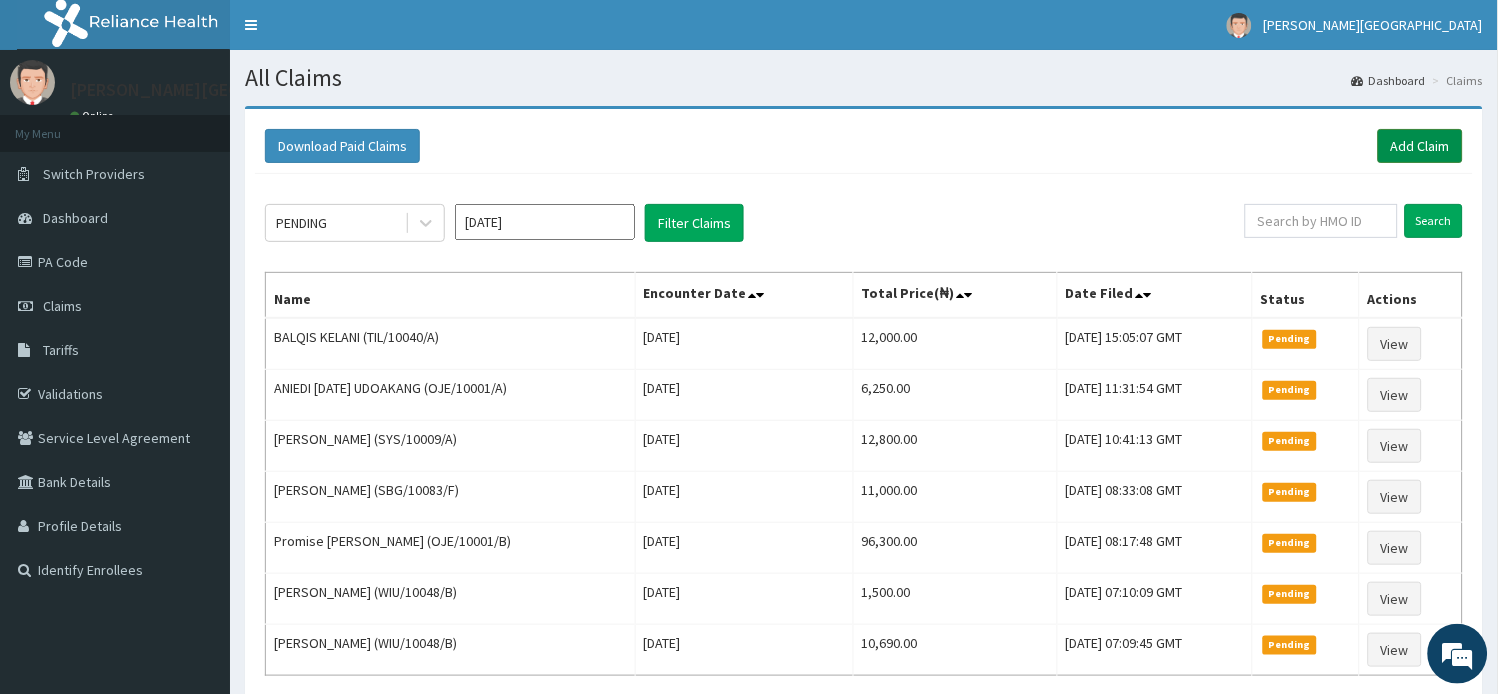 click on "Add Claim" at bounding box center [1420, 146] 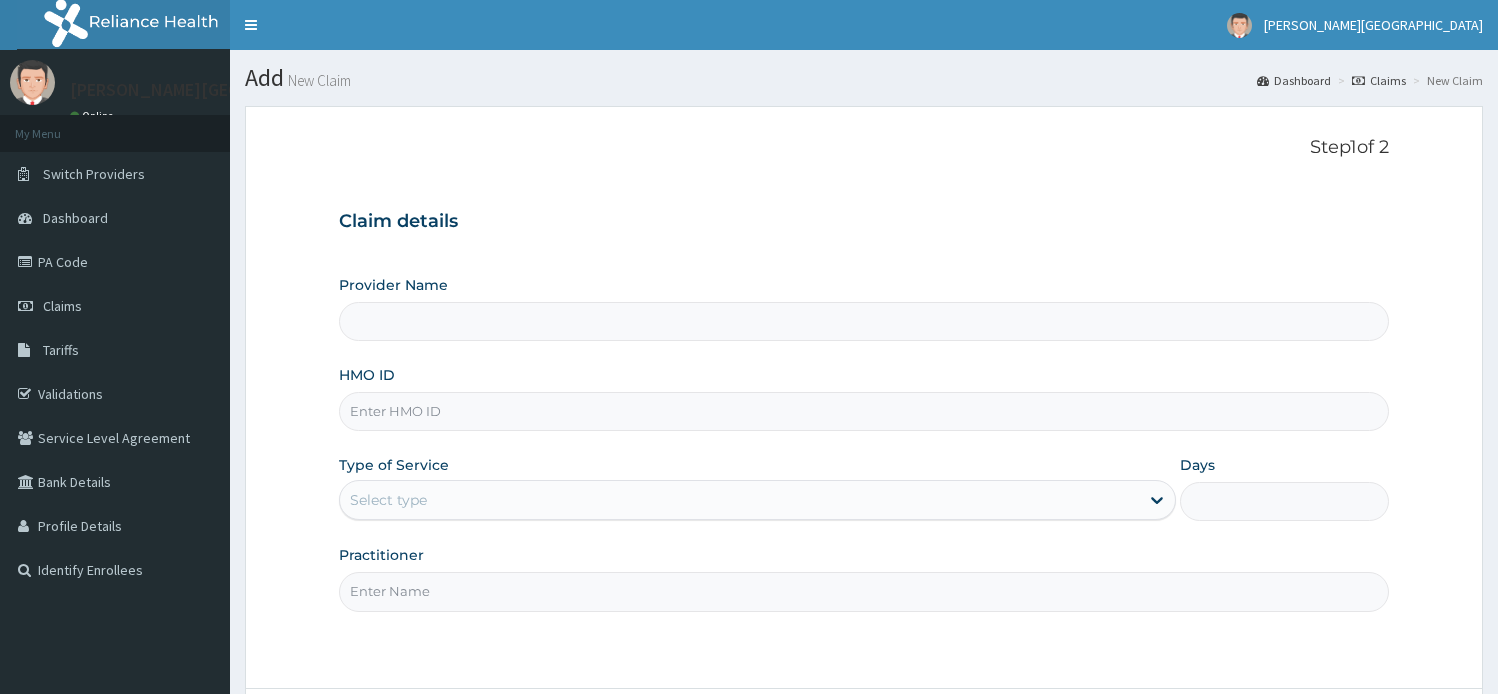 type on "[PERSON_NAME][GEOGRAPHIC_DATA]" 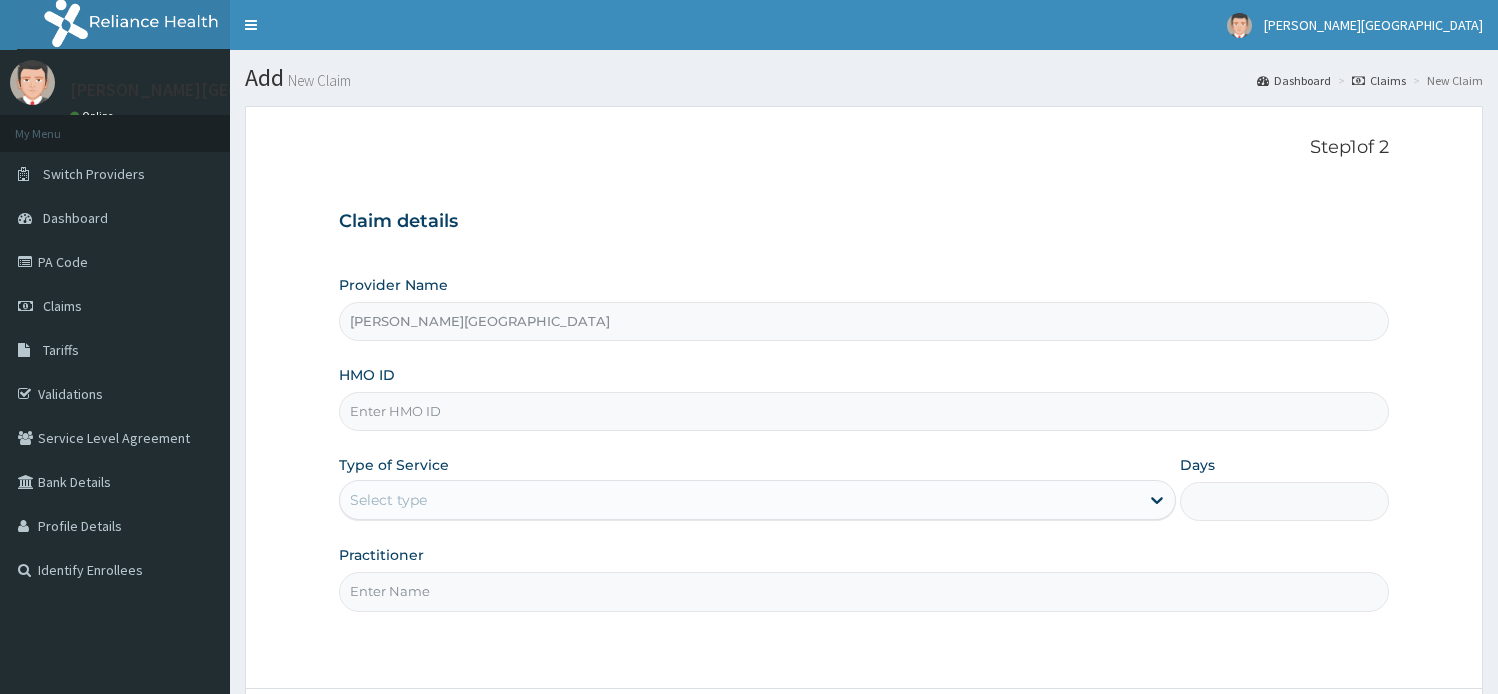 scroll, scrollTop: 0, scrollLeft: 0, axis: both 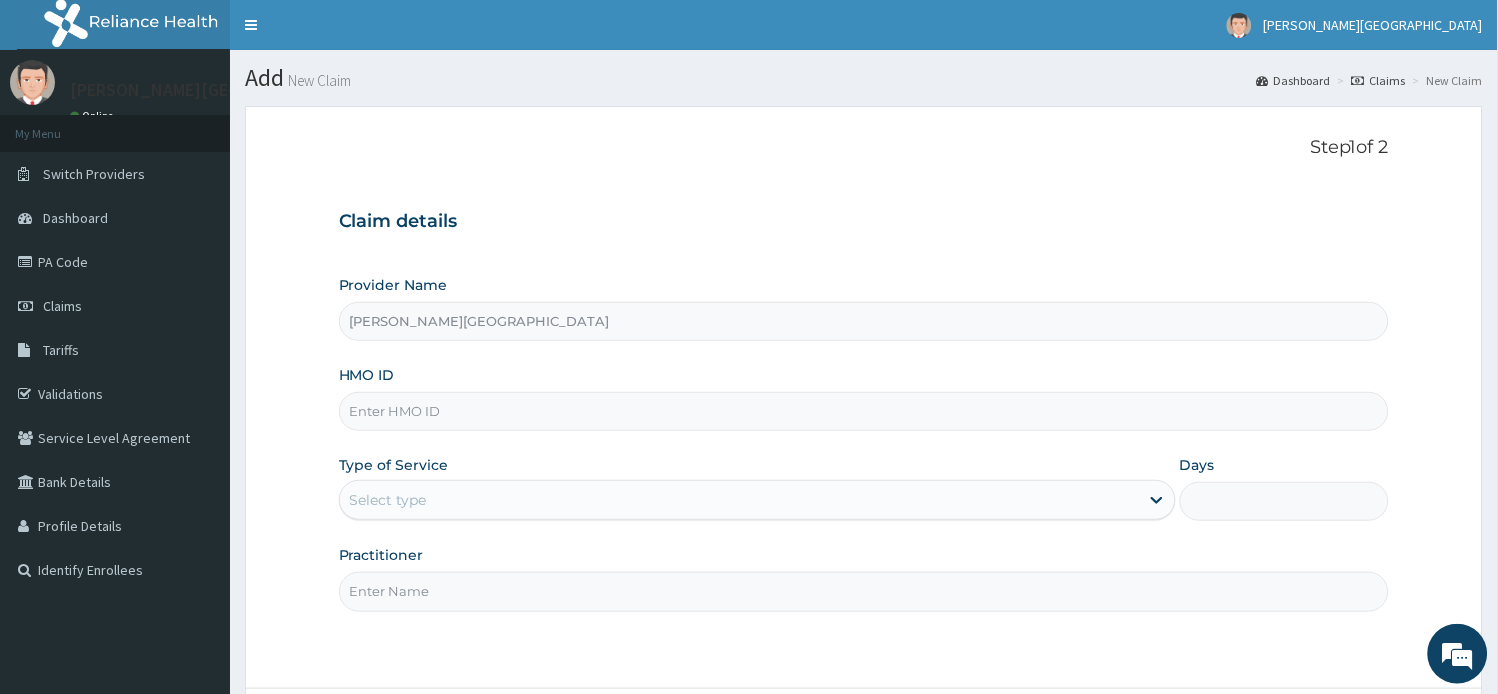 click on "HMO ID" at bounding box center (864, 411) 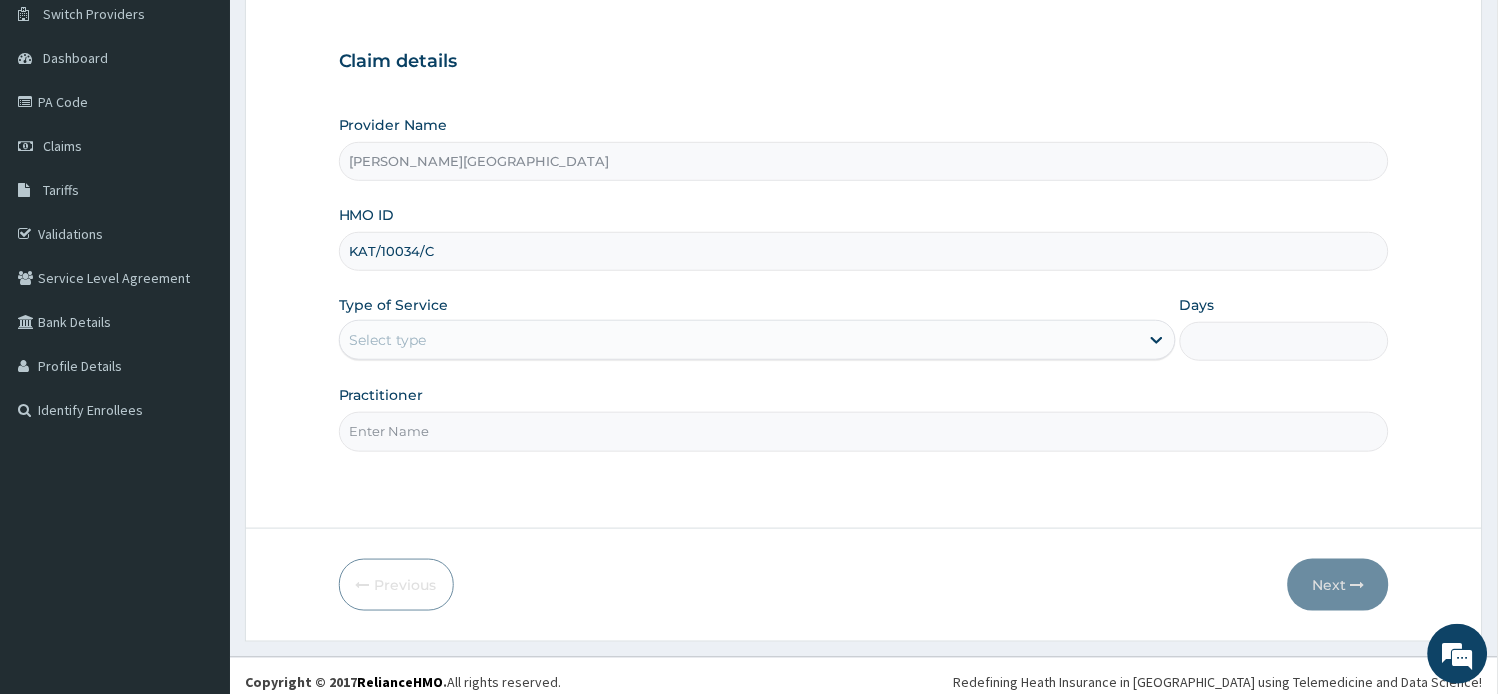 scroll, scrollTop: 174, scrollLeft: 0, axis: vertical 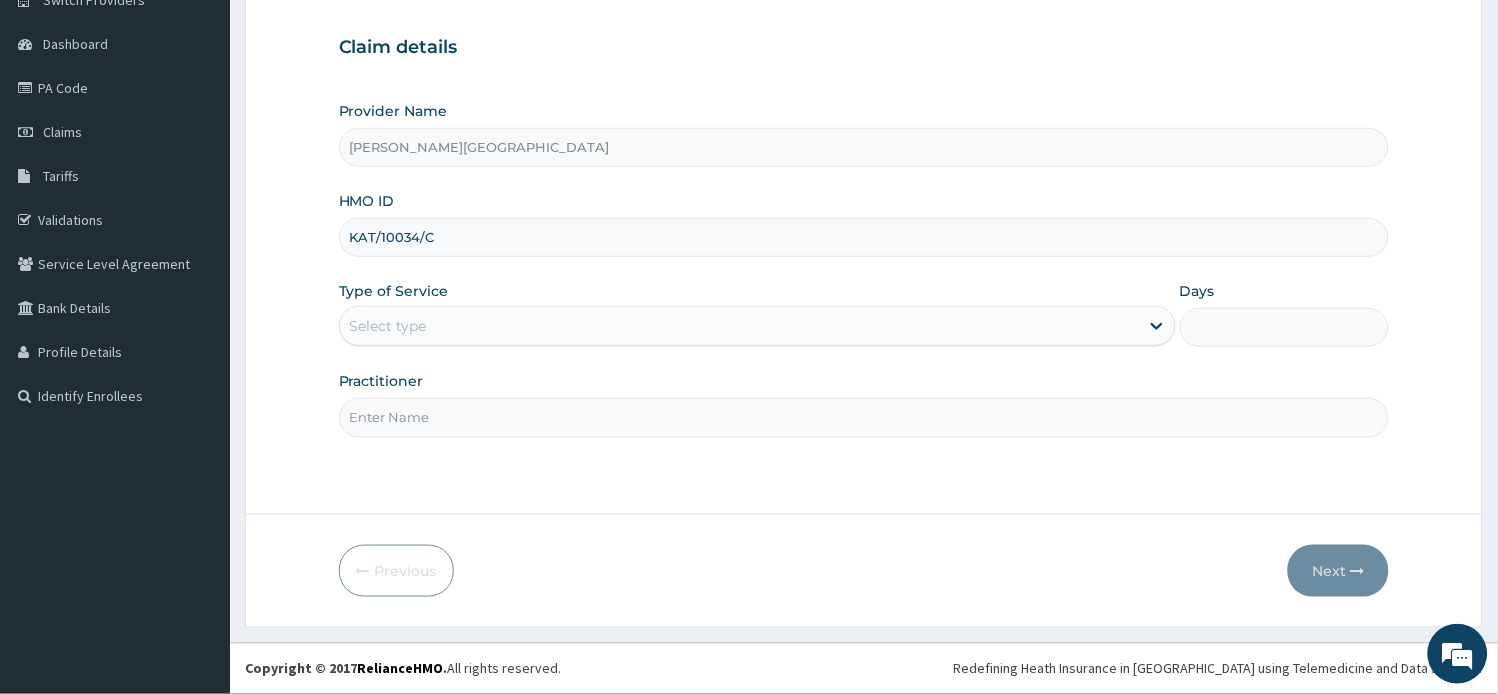 click on "Select type" at bounding box center (739, 326) 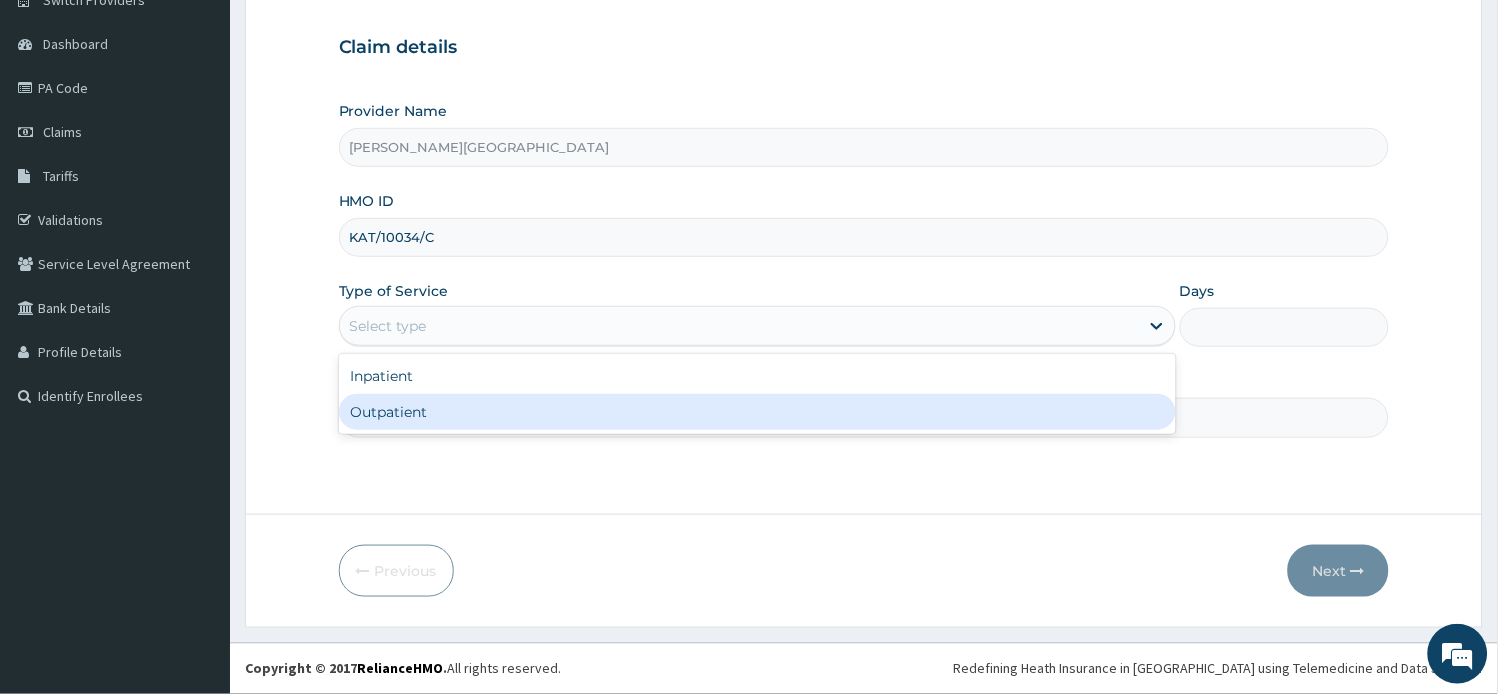 click on "Outpatient" at bounding box center (757, 412) 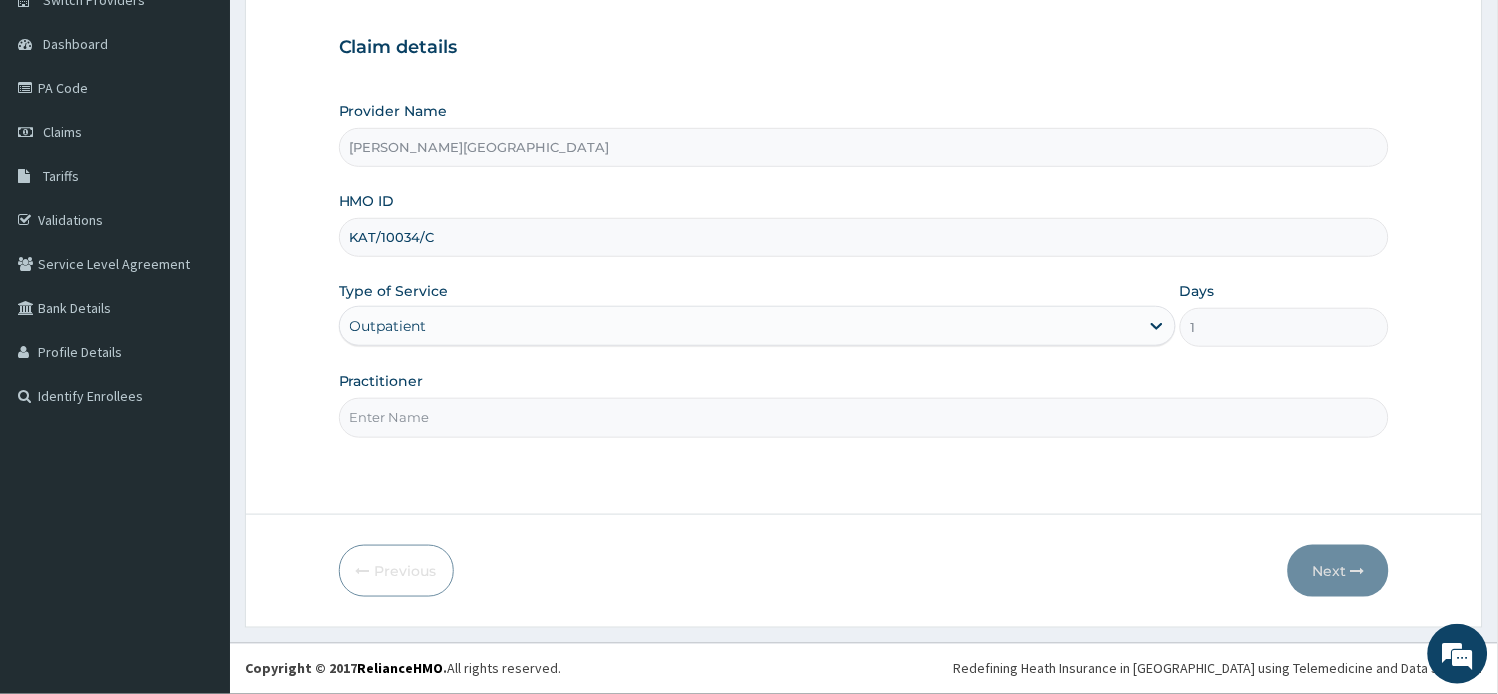 click on "Practitioner" at bounding box center (864, 417) 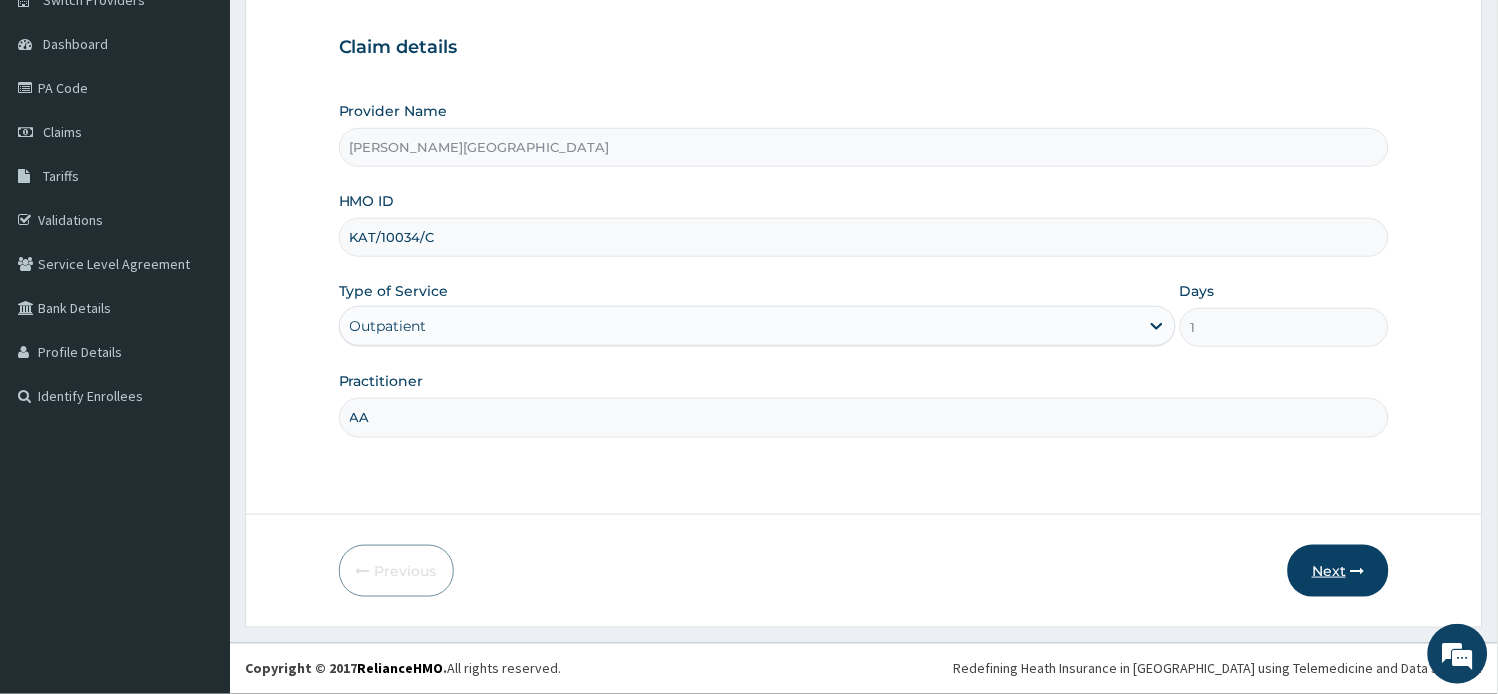 type on "AA" 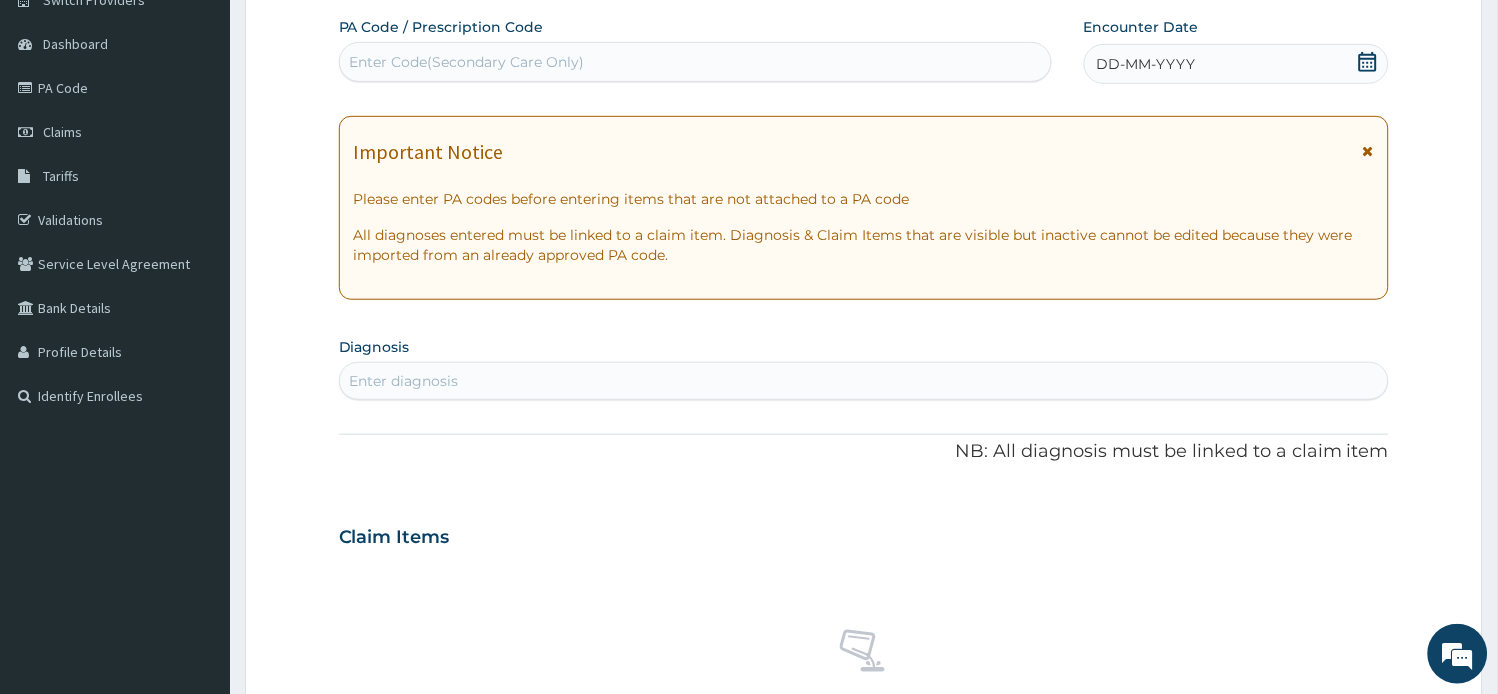 click at bounding box center [1368, 151] 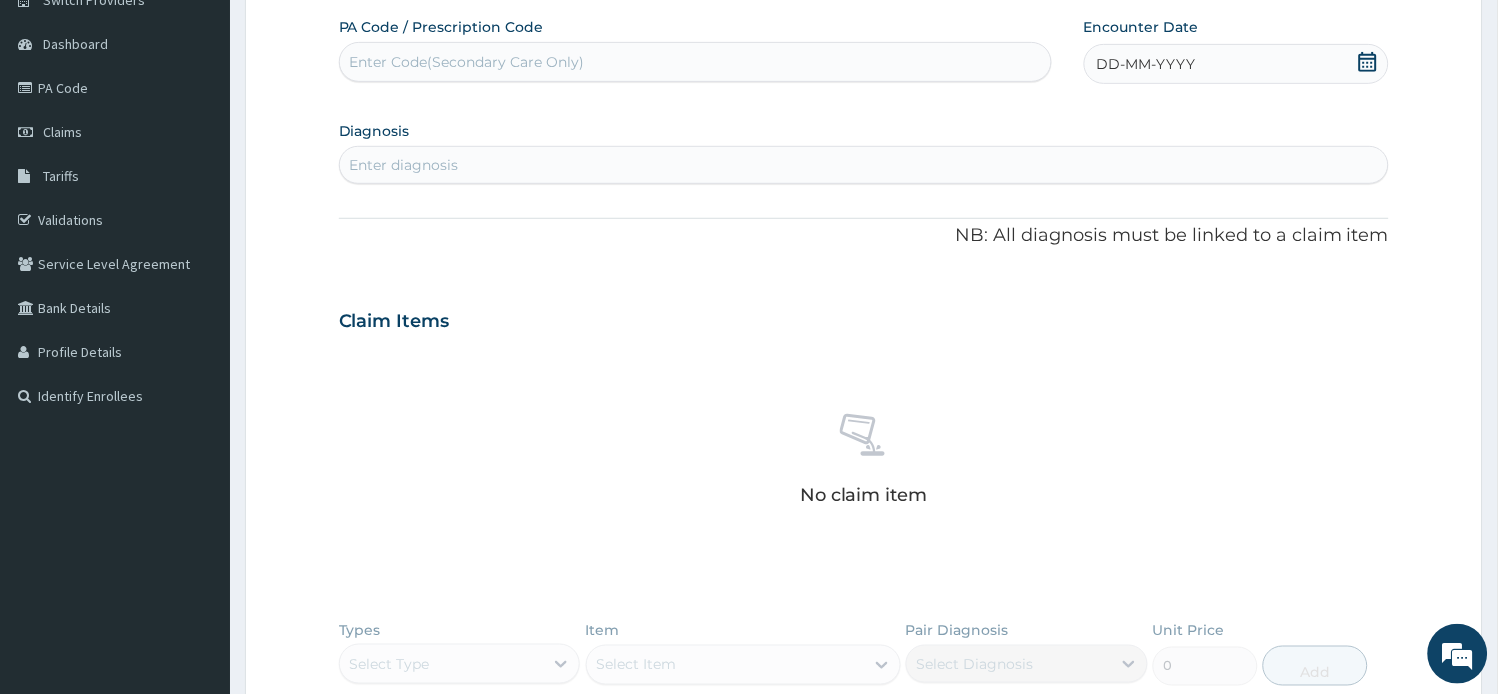 scroll, scrollTop: 0, scrollLeft: 0, axis: both 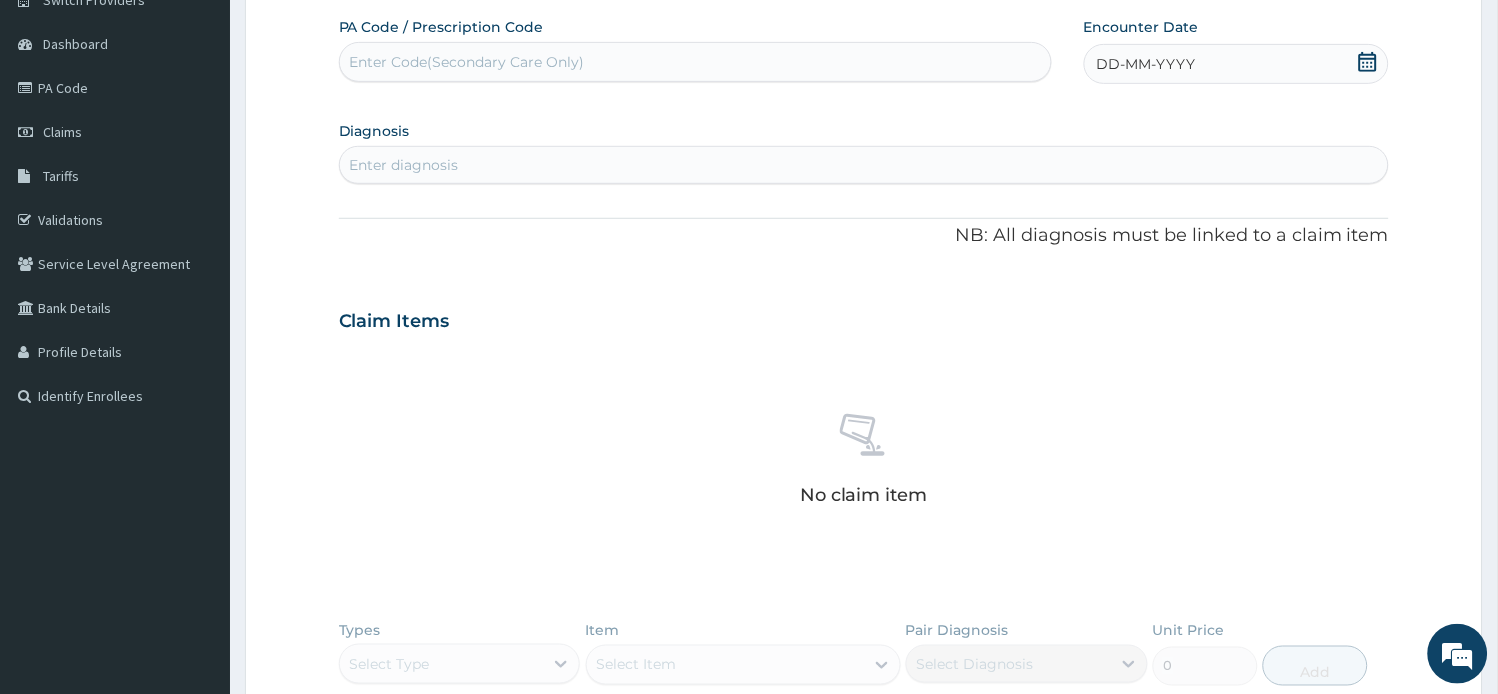 click on "Enter Code(Secondary Care Only)" at bounding box center [467, 62] 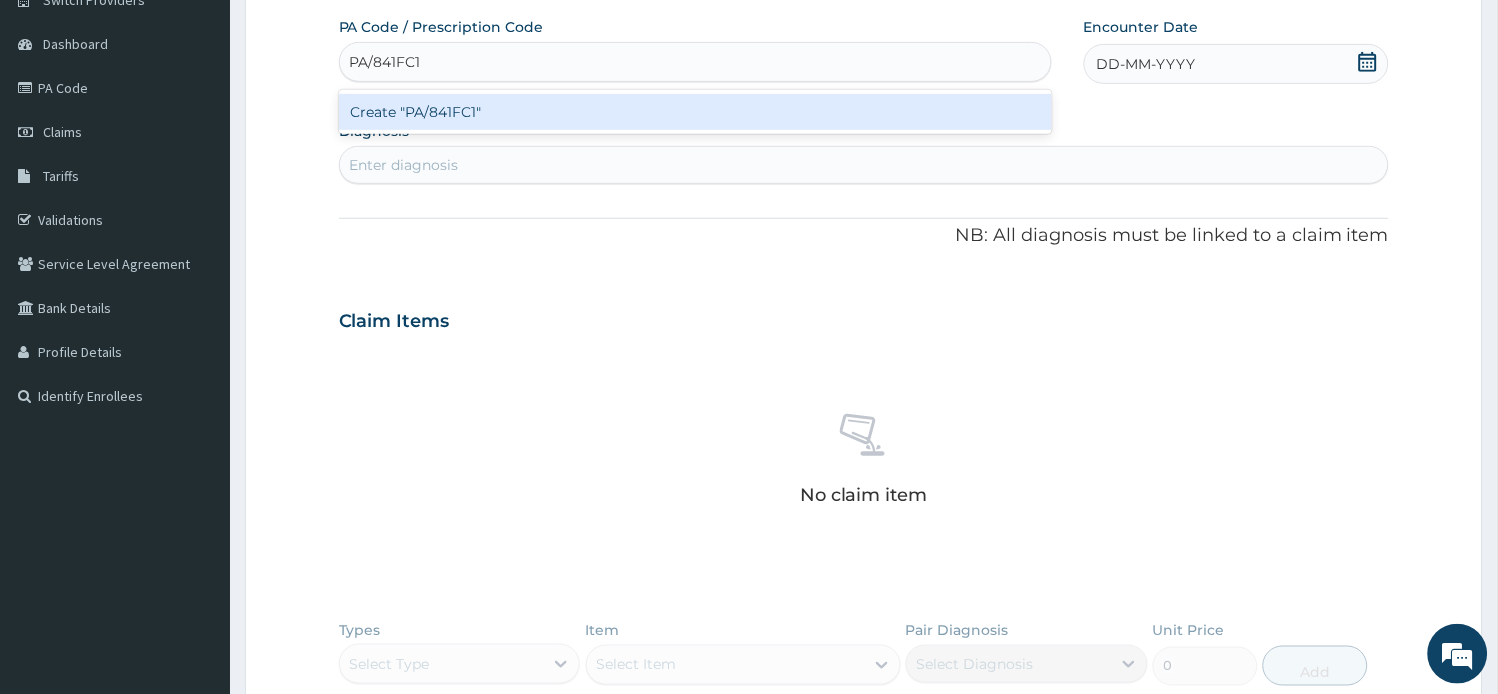 click on "Create "PA/841FC1"" at bounding box center [695, 112] 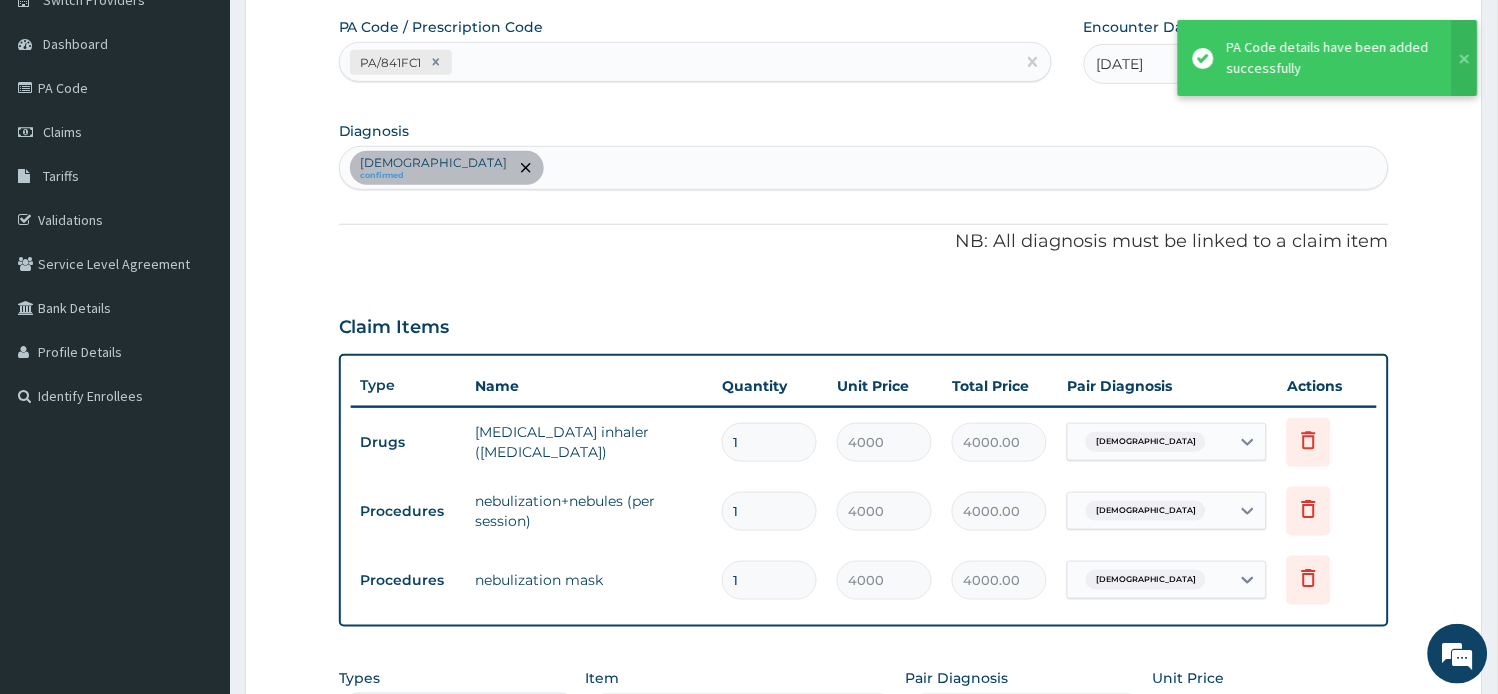 click on "PA/841FC1" at bounding box center [677, 62] 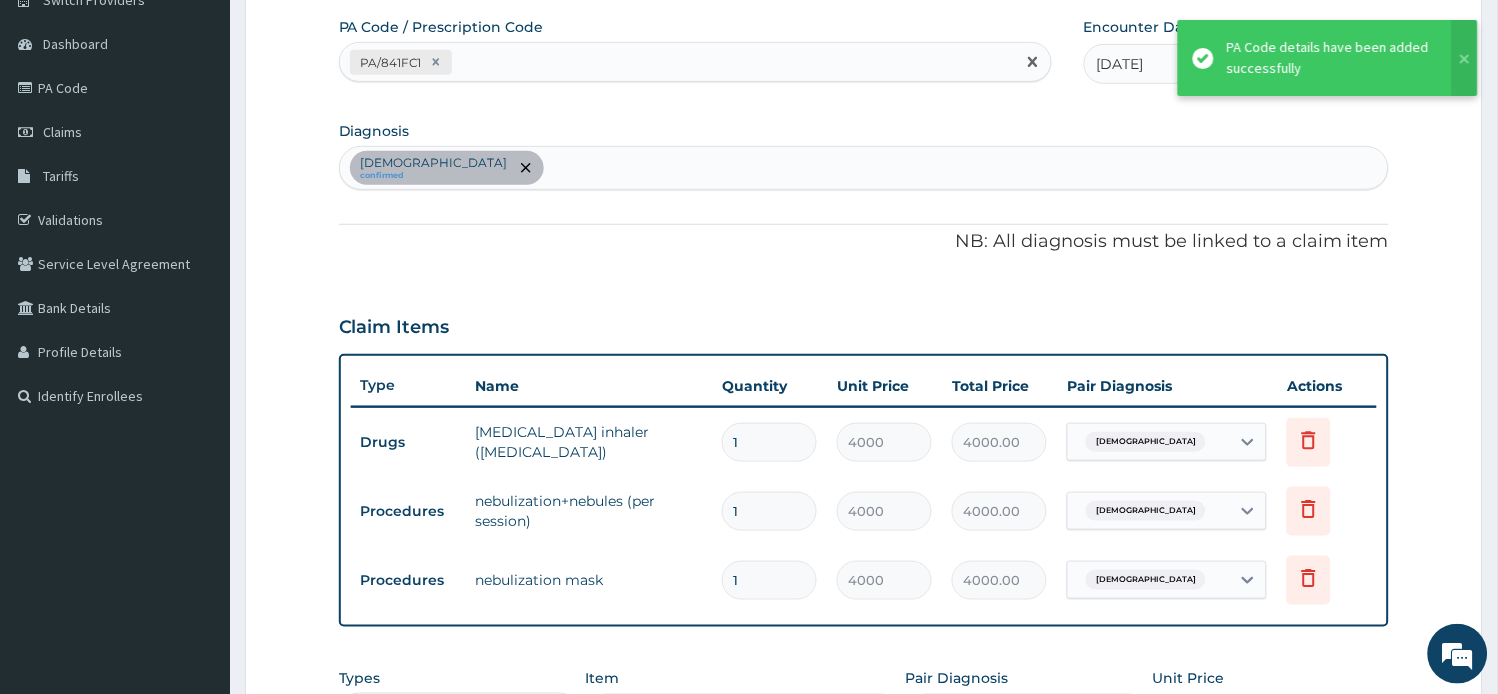 paste on "PA/BF14AA" 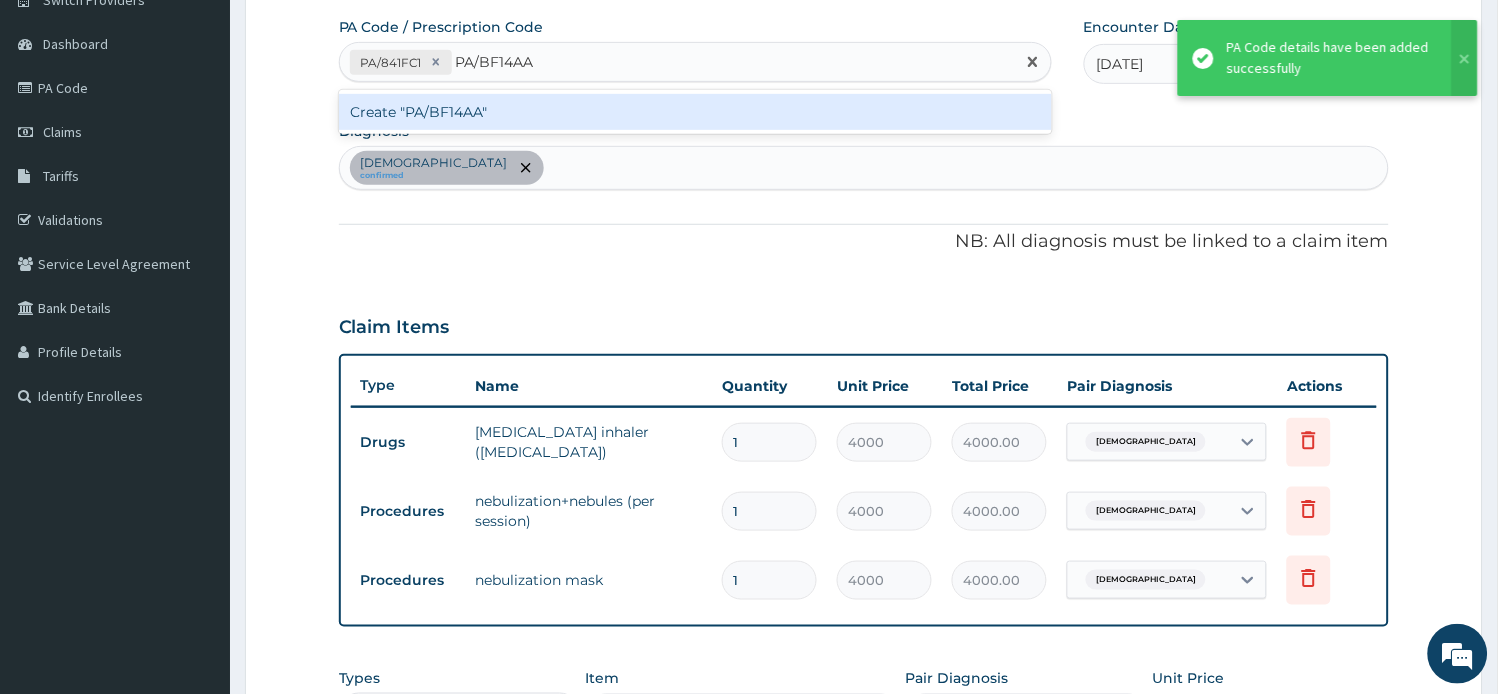 click on "Create "PA/BF14AA"" at bounding box center [695, 112] 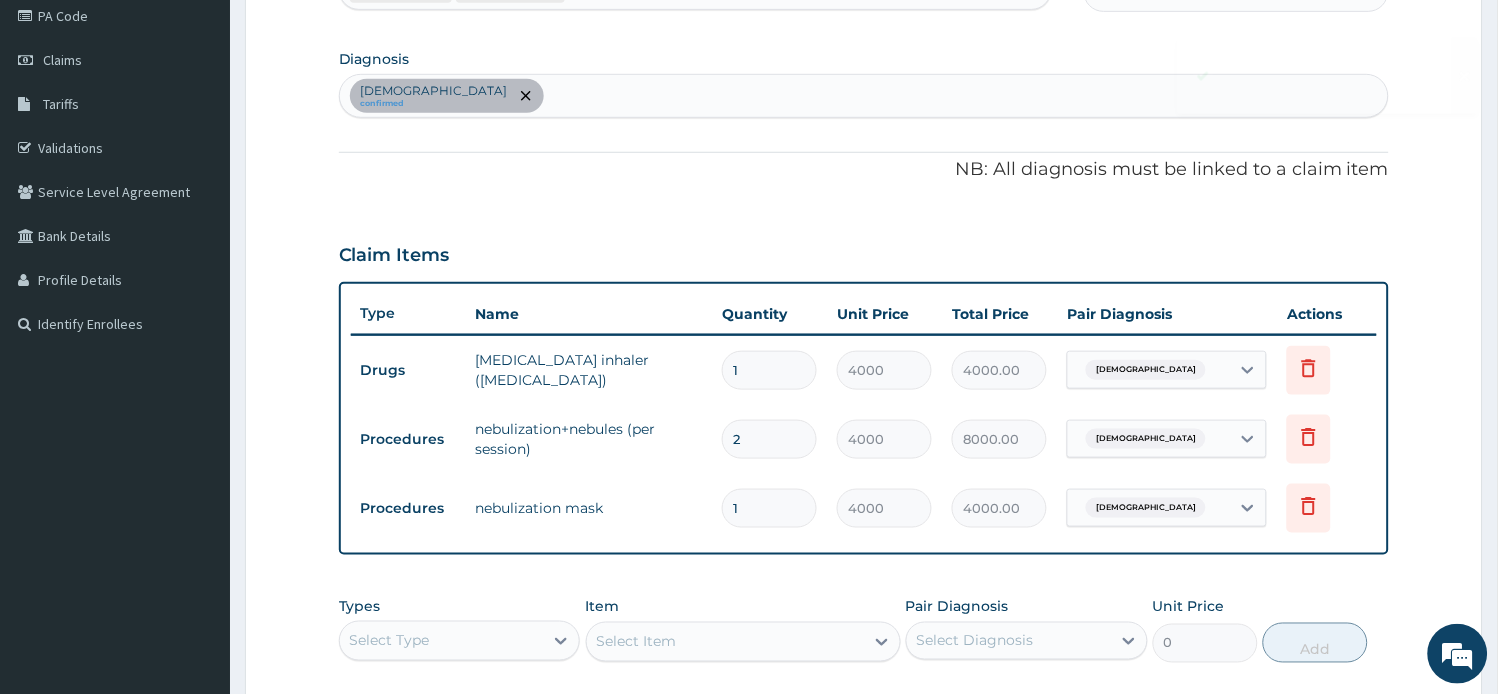 scroll, scrollTop: 285, scrollLeft: 0, axis: vertical 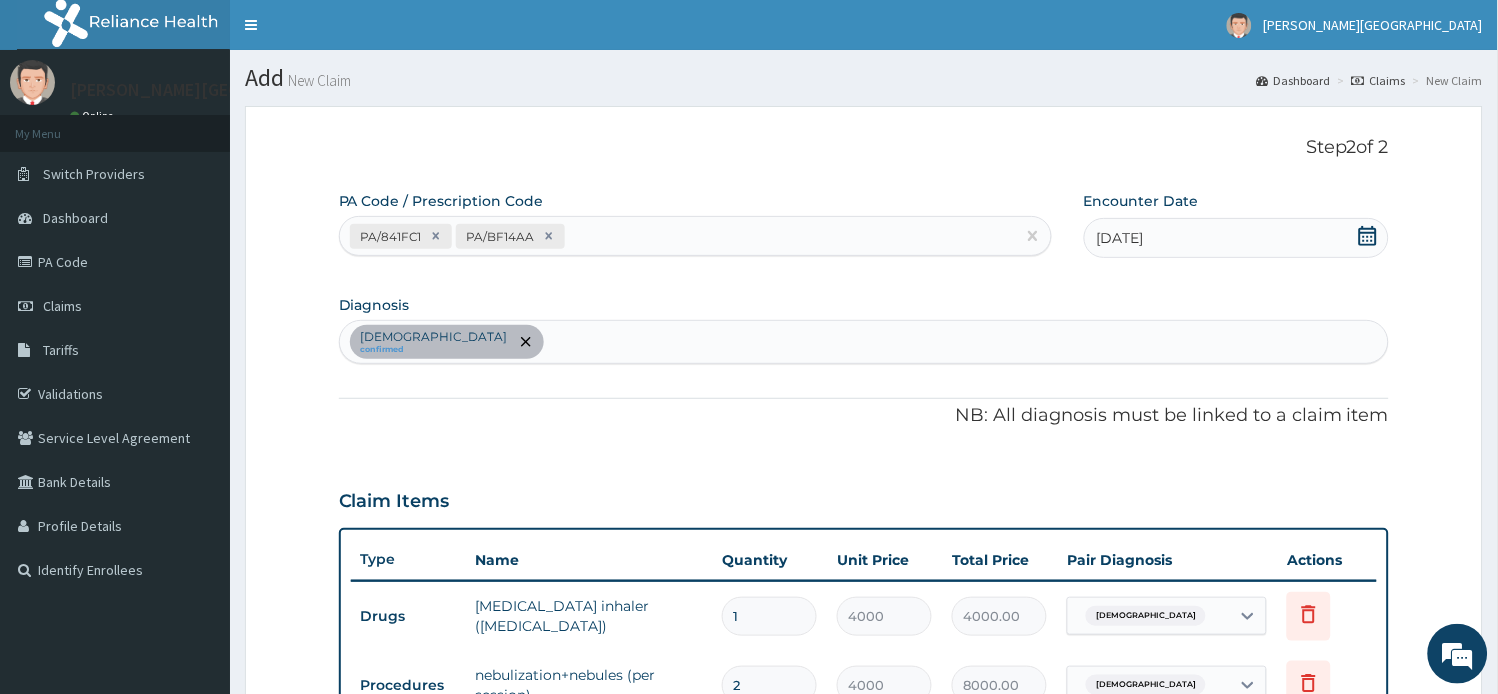 click on "Asthma confirmed" at bounding box center (864, 342) 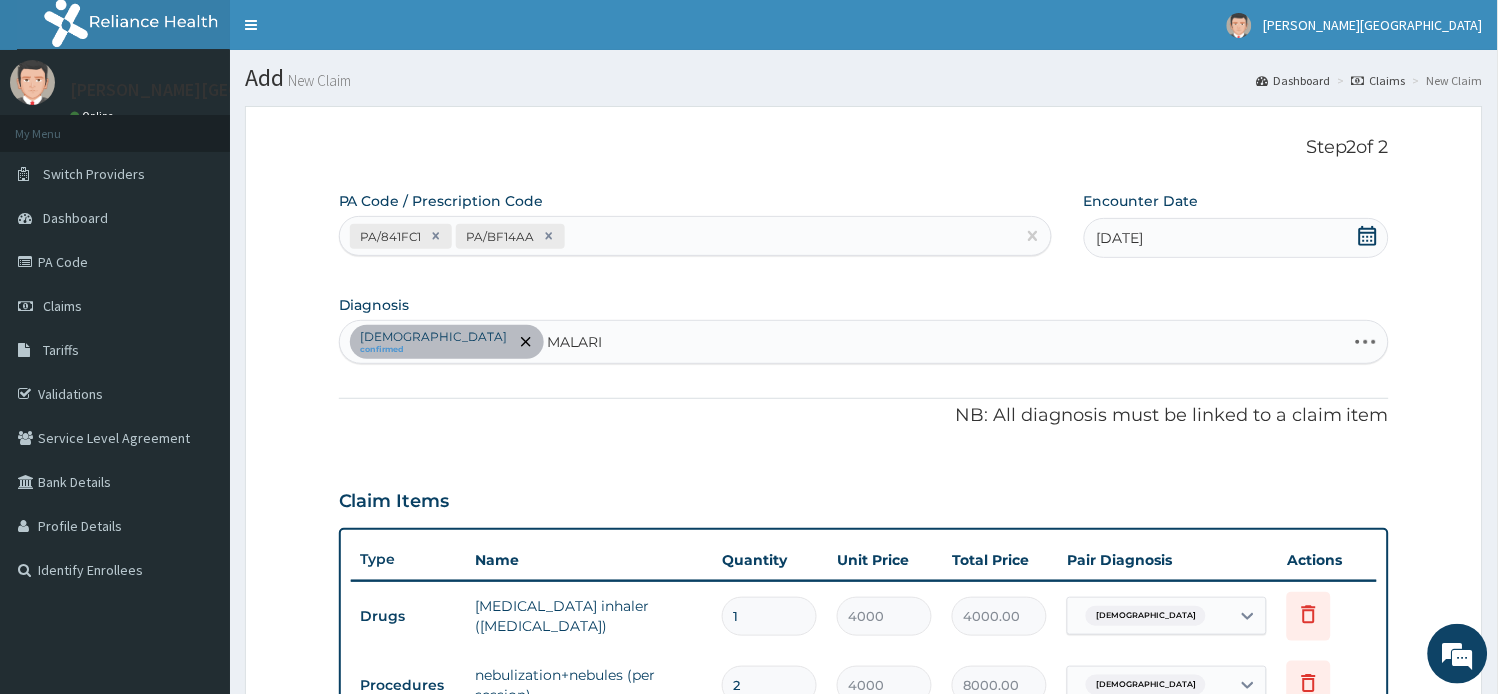 type on "MALARIA" 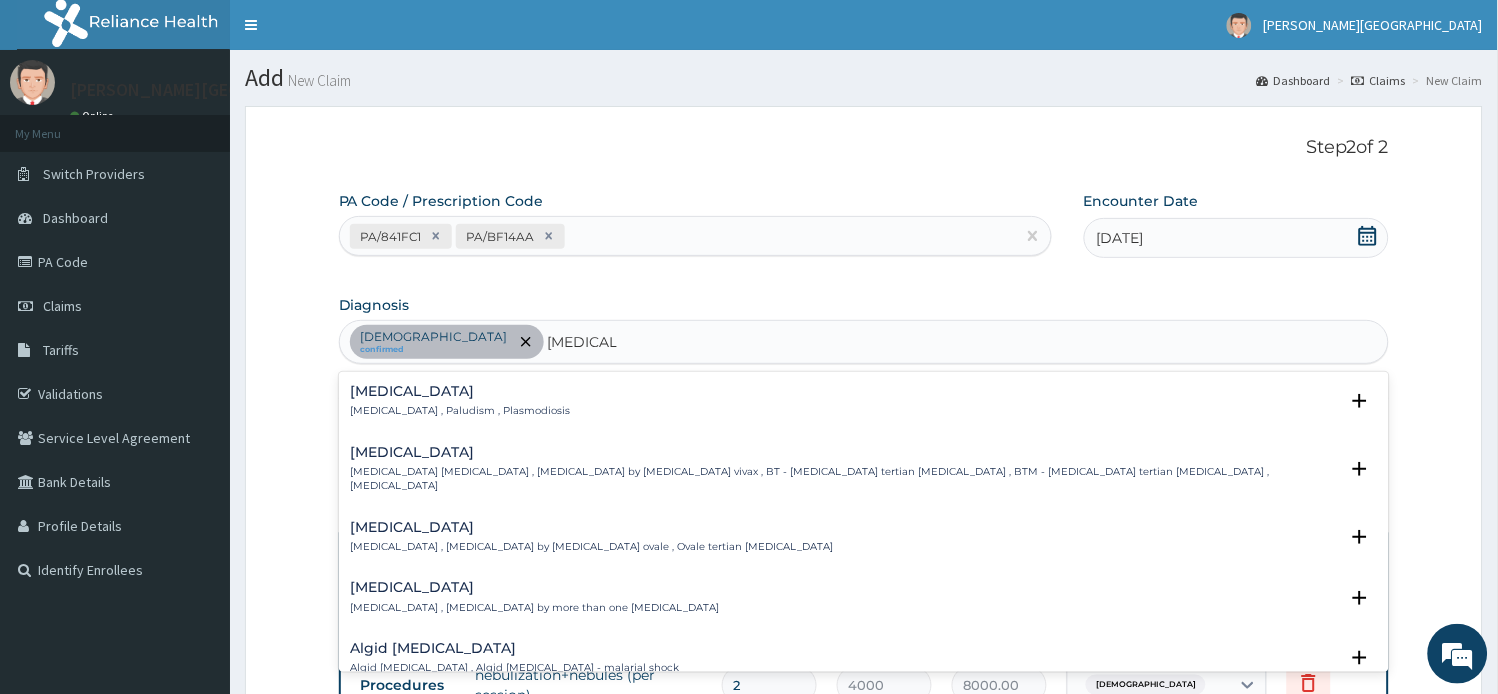click on "Malaria Malaria , Paludism , Plasmodiosis" at bounding box center (864, 401) 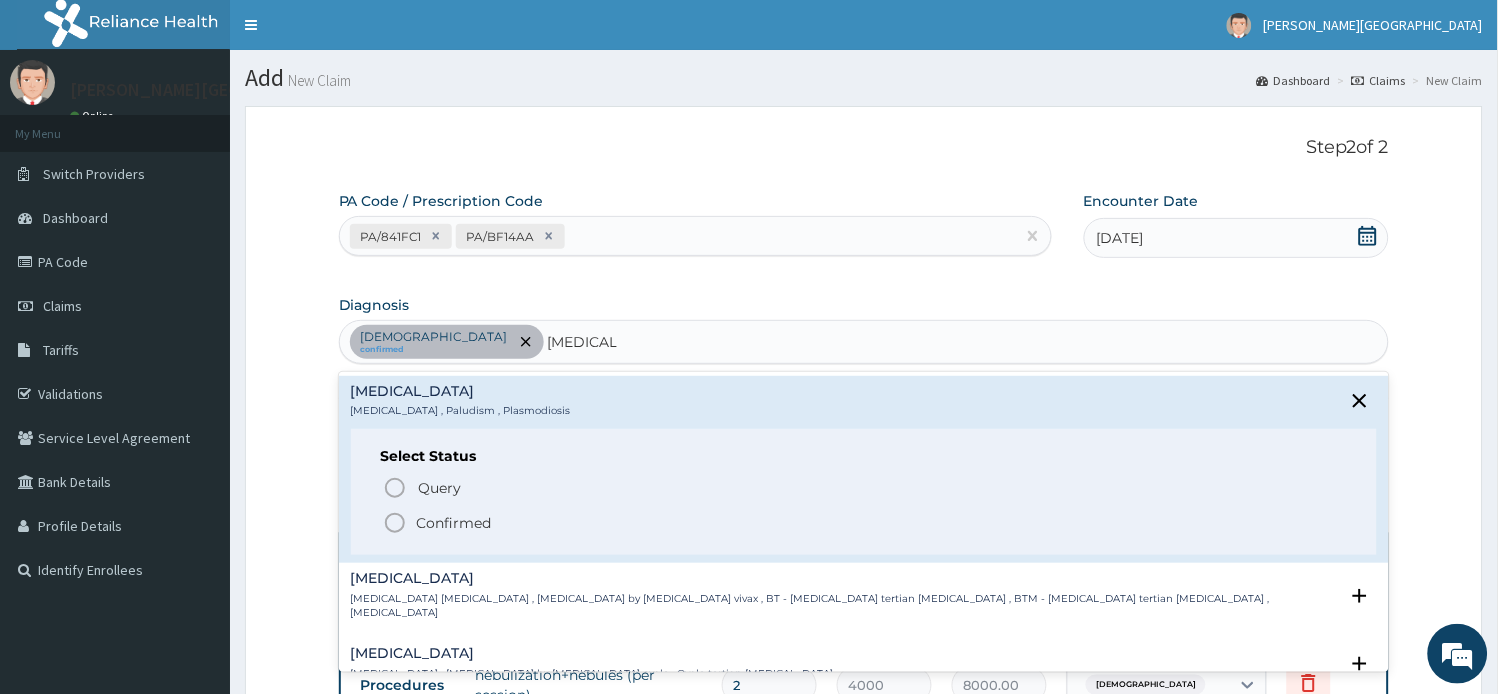 click on "Confirmed" at bounding box center (865, 523) 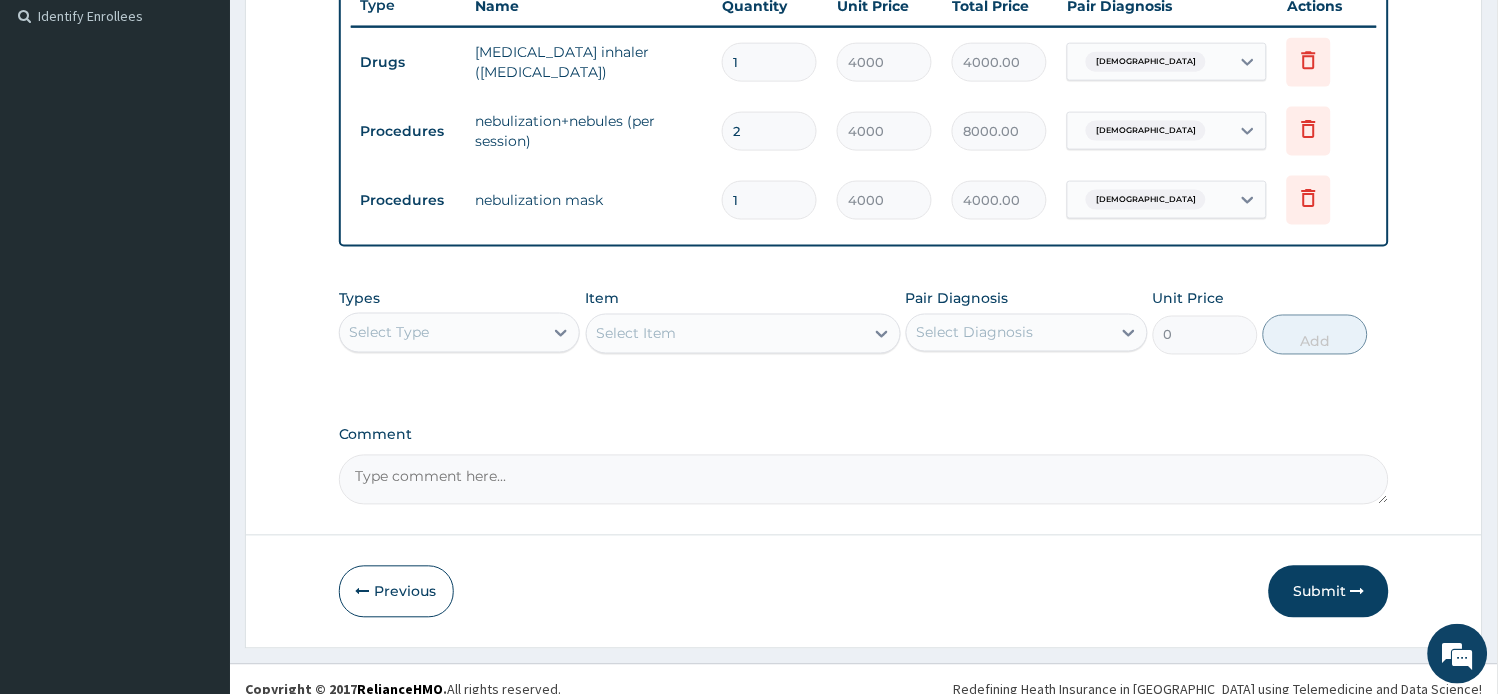 scroll, scrollTop: 555, scrollLeft: 0, axis: vertical 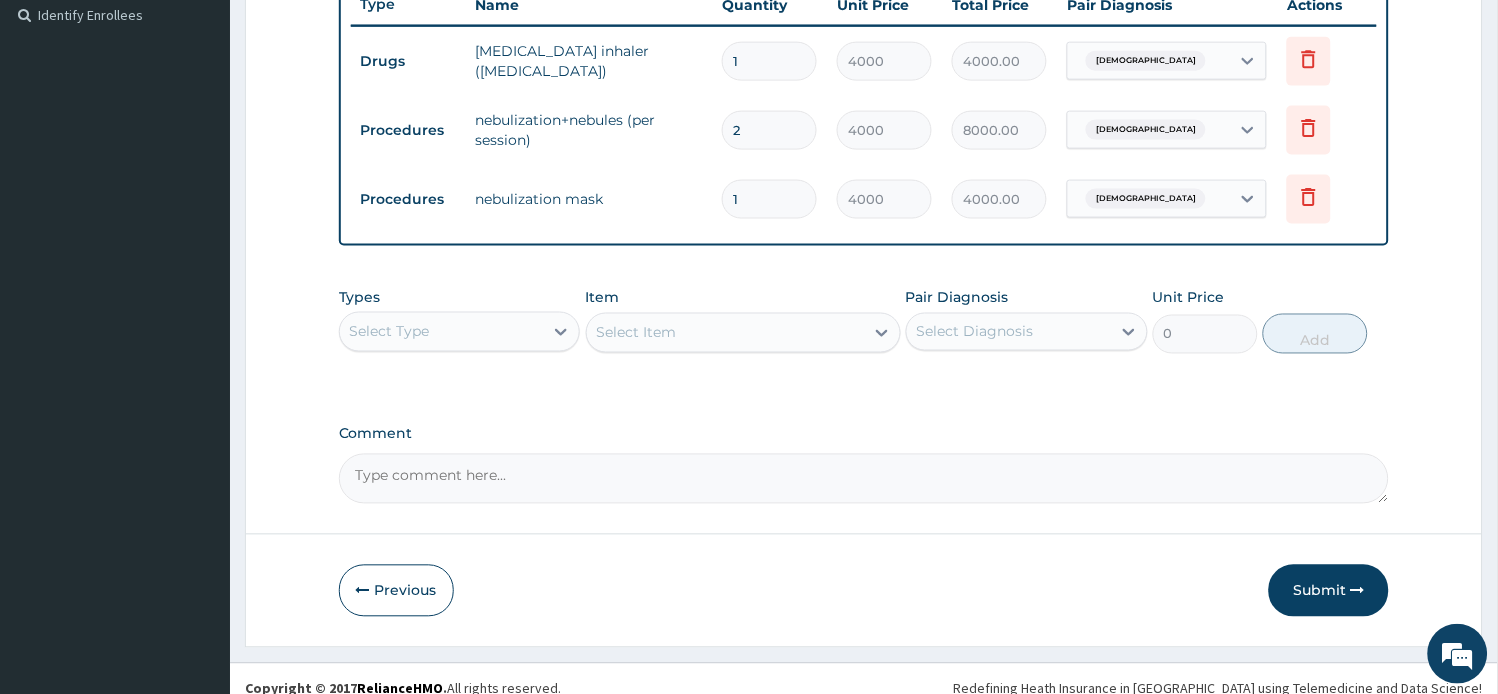 click on "Select Type" at bounding box center [442, 332] 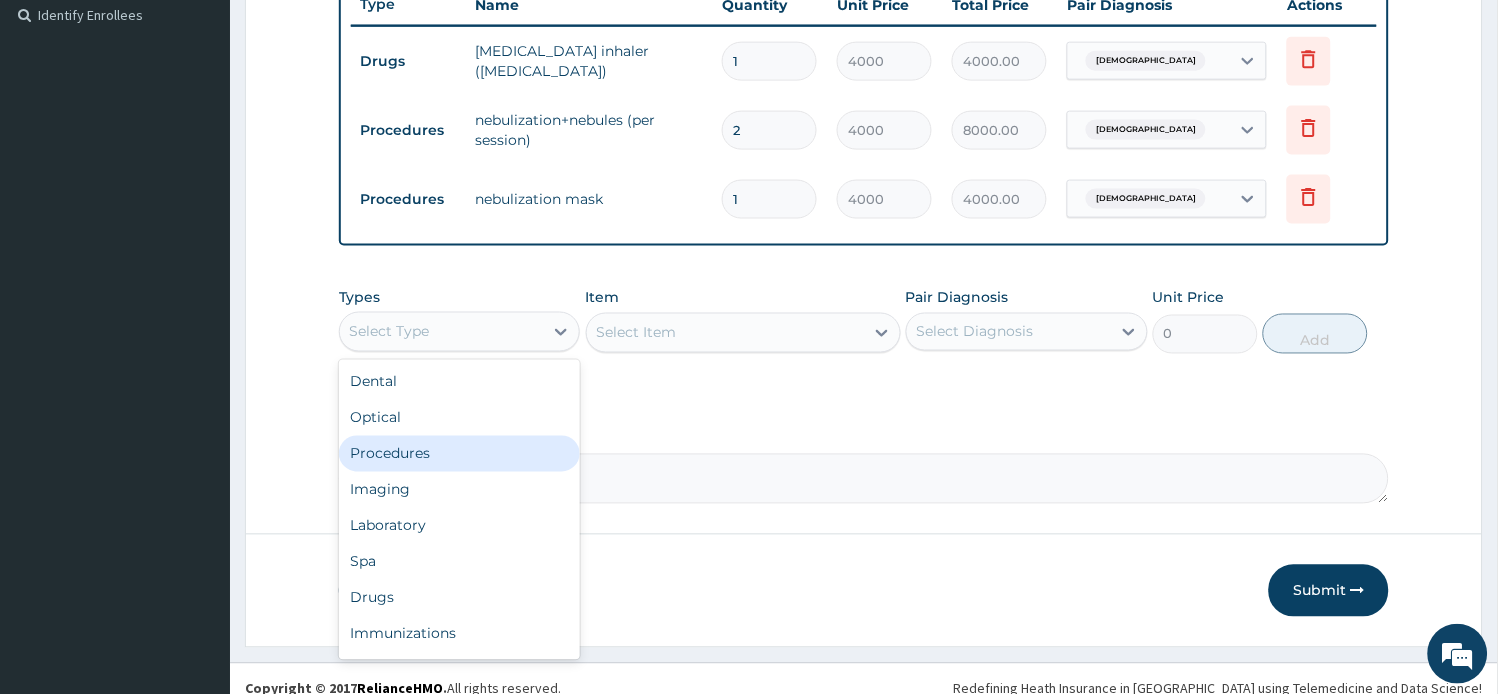 click on "Procedures" at bounding box center (460, 454) 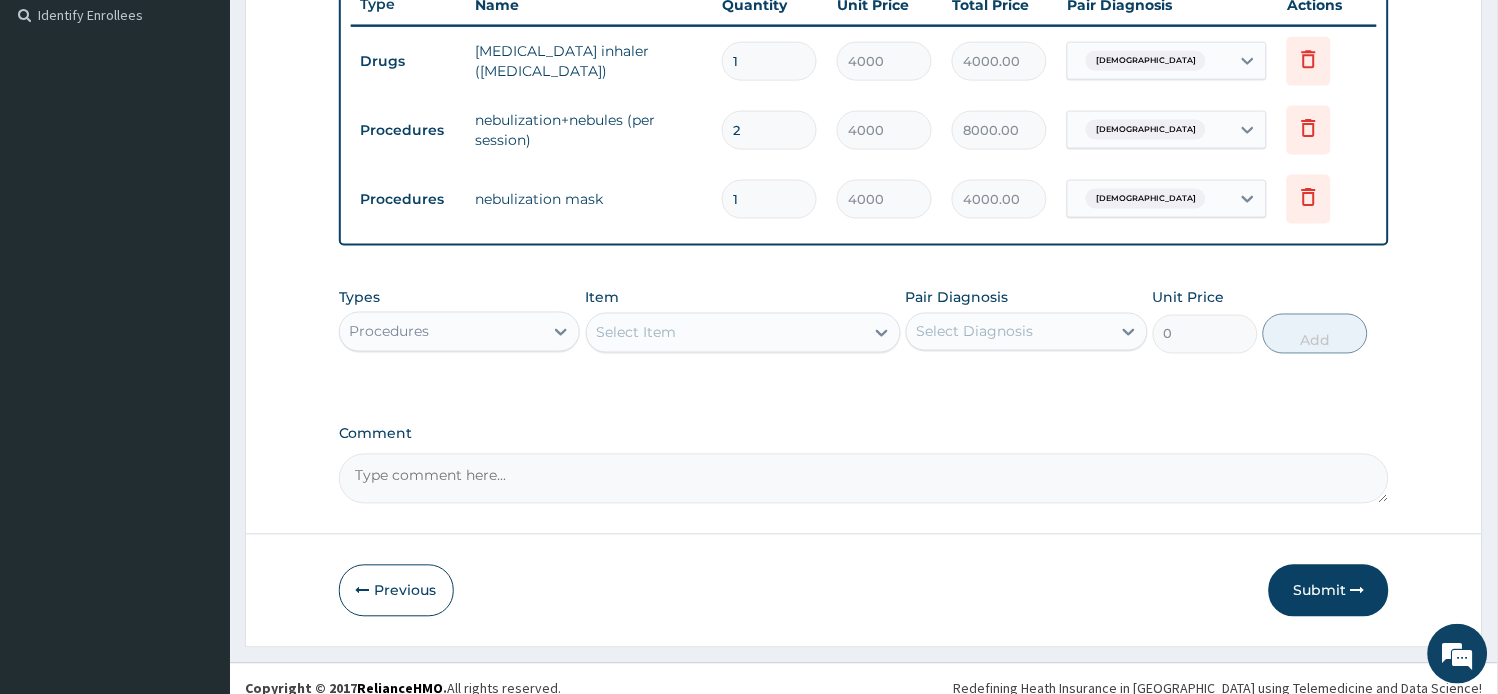 click on "Select Item" at bounding box center (725, 333) 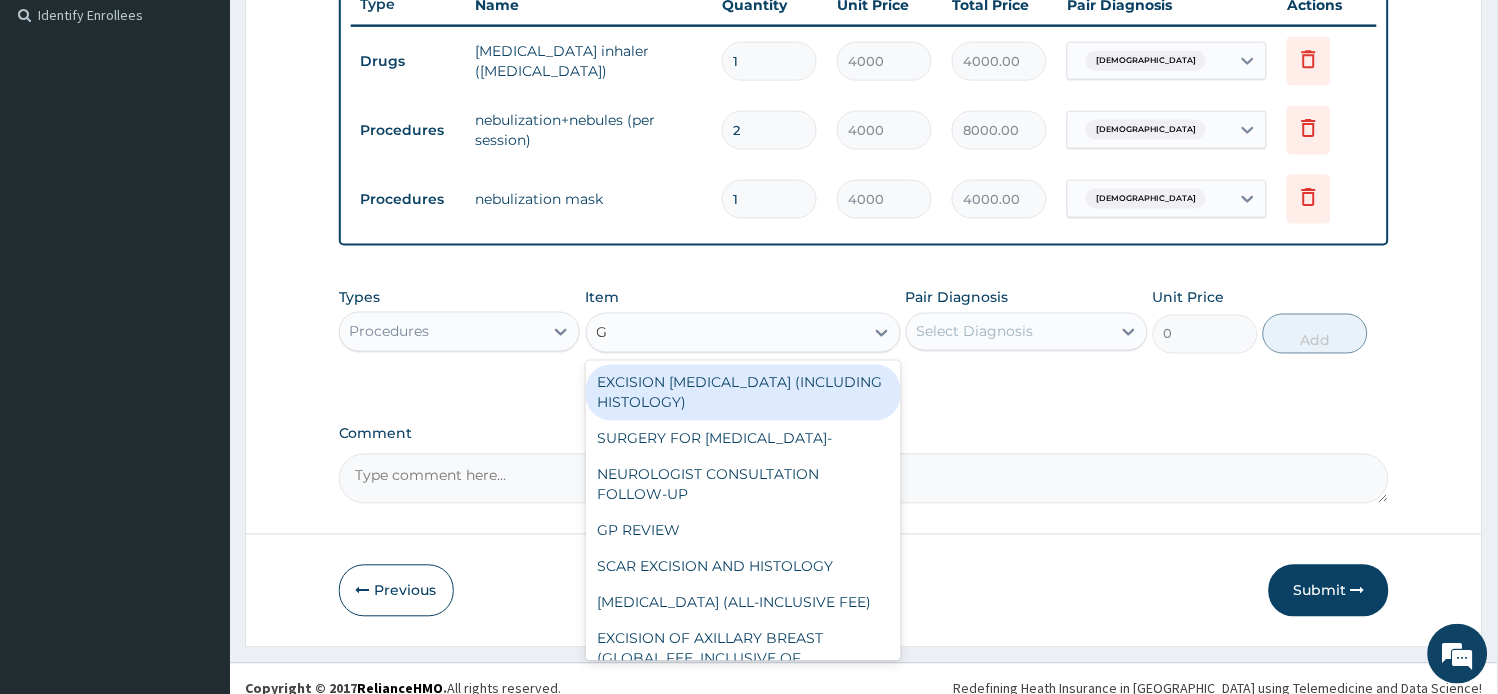 type on "GP" 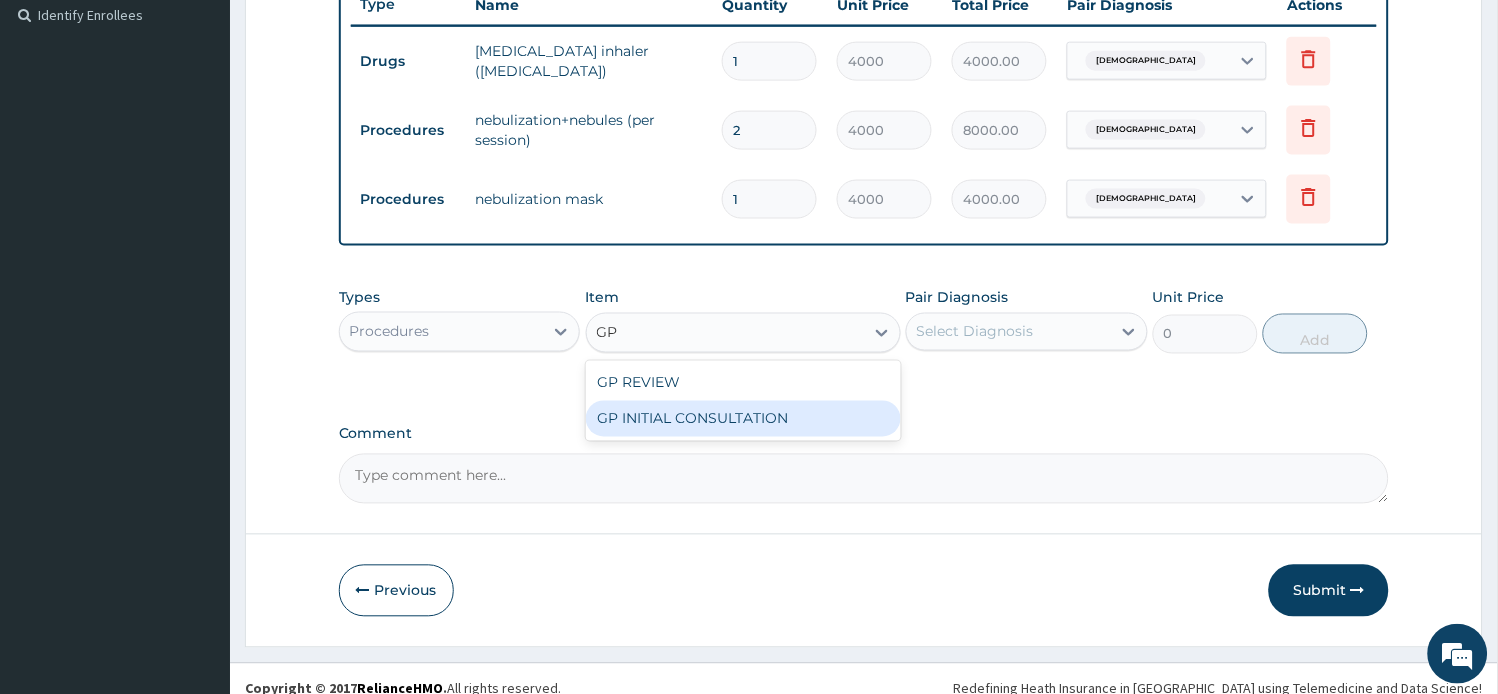 click on "GP INITIAL CONSULTATION" at bounding box center [743, 419] 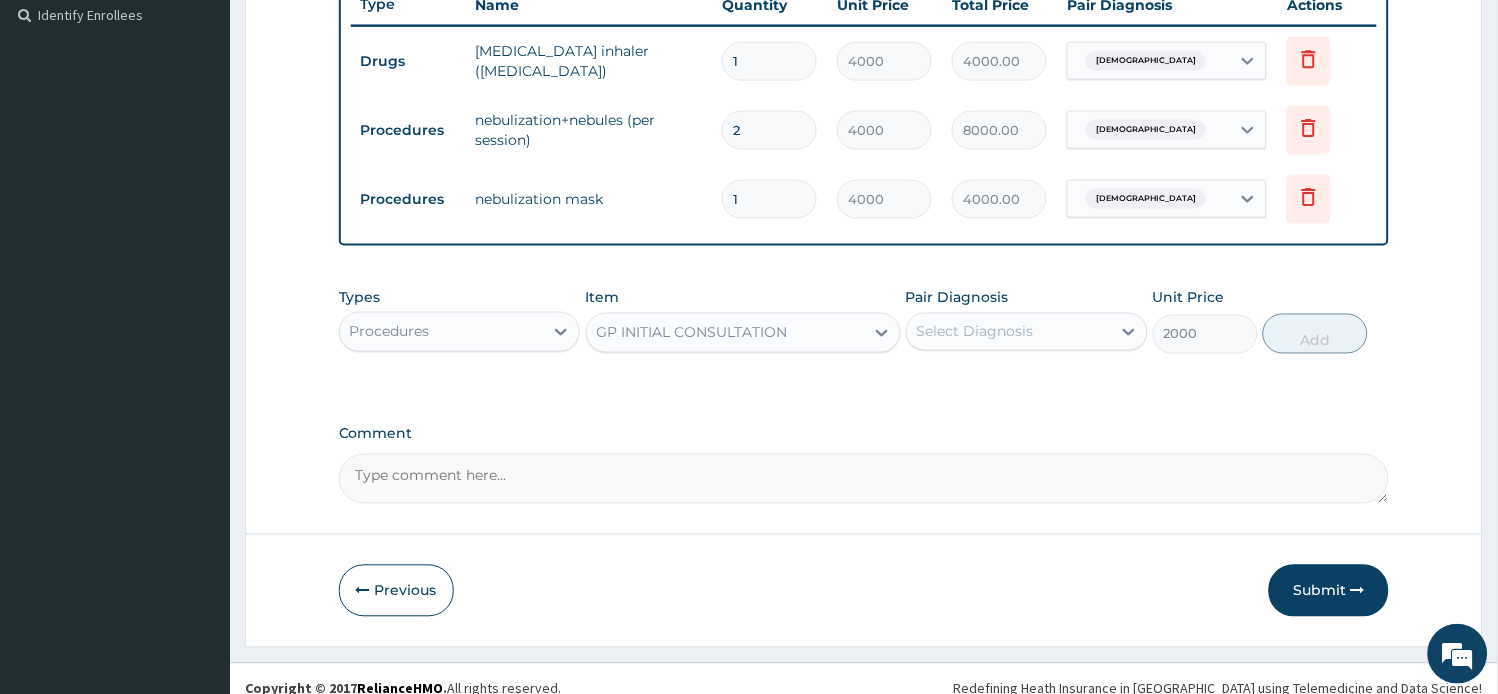 click on "Select Diagnosis" at bounding box center (1009, 332) 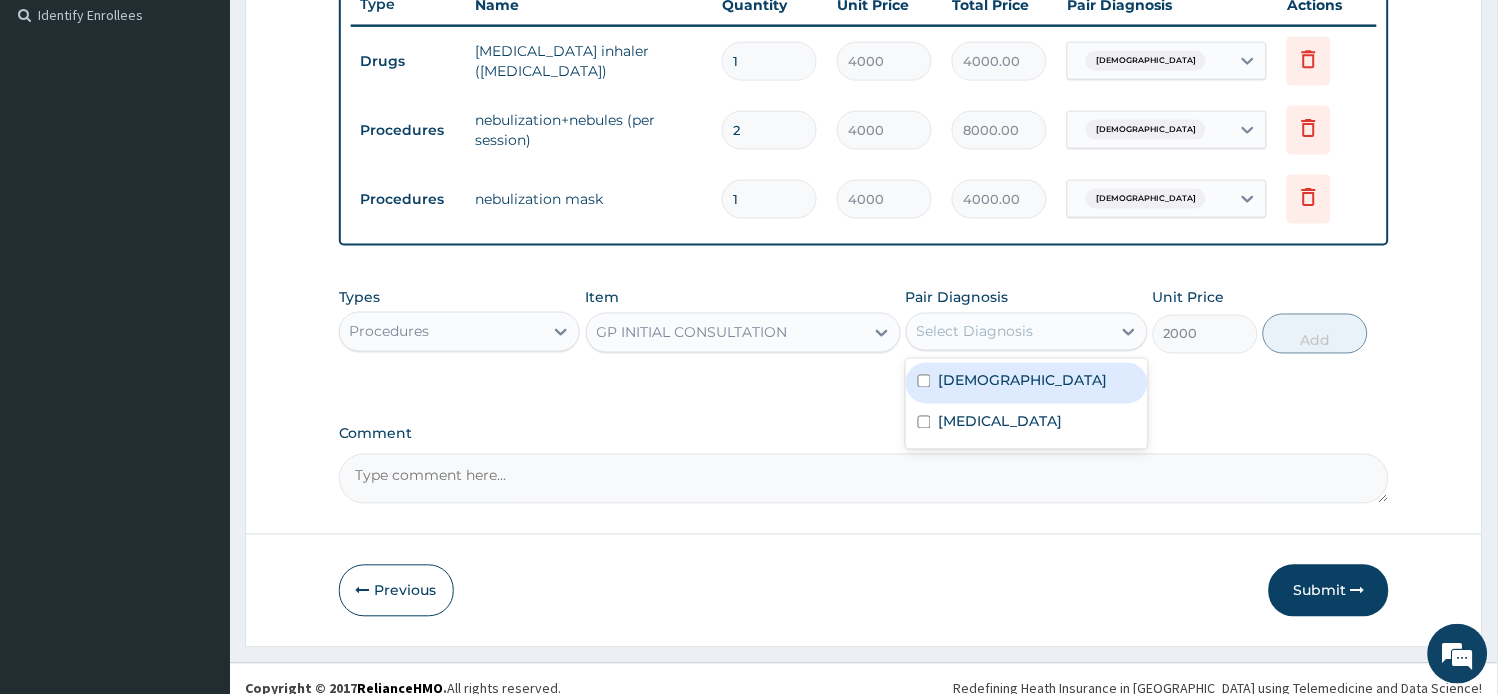 click on "Asthma" at bounding box center (1027, 383) 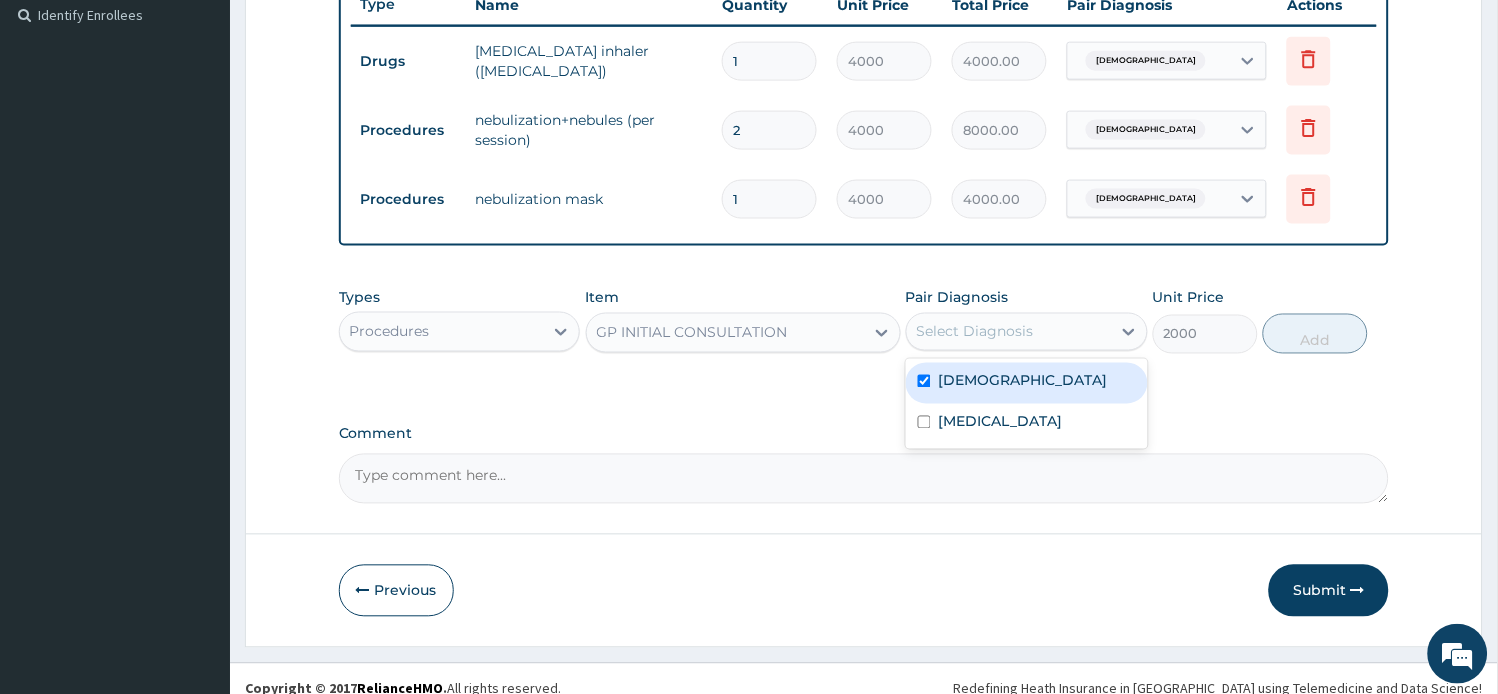 checkbox on "true" 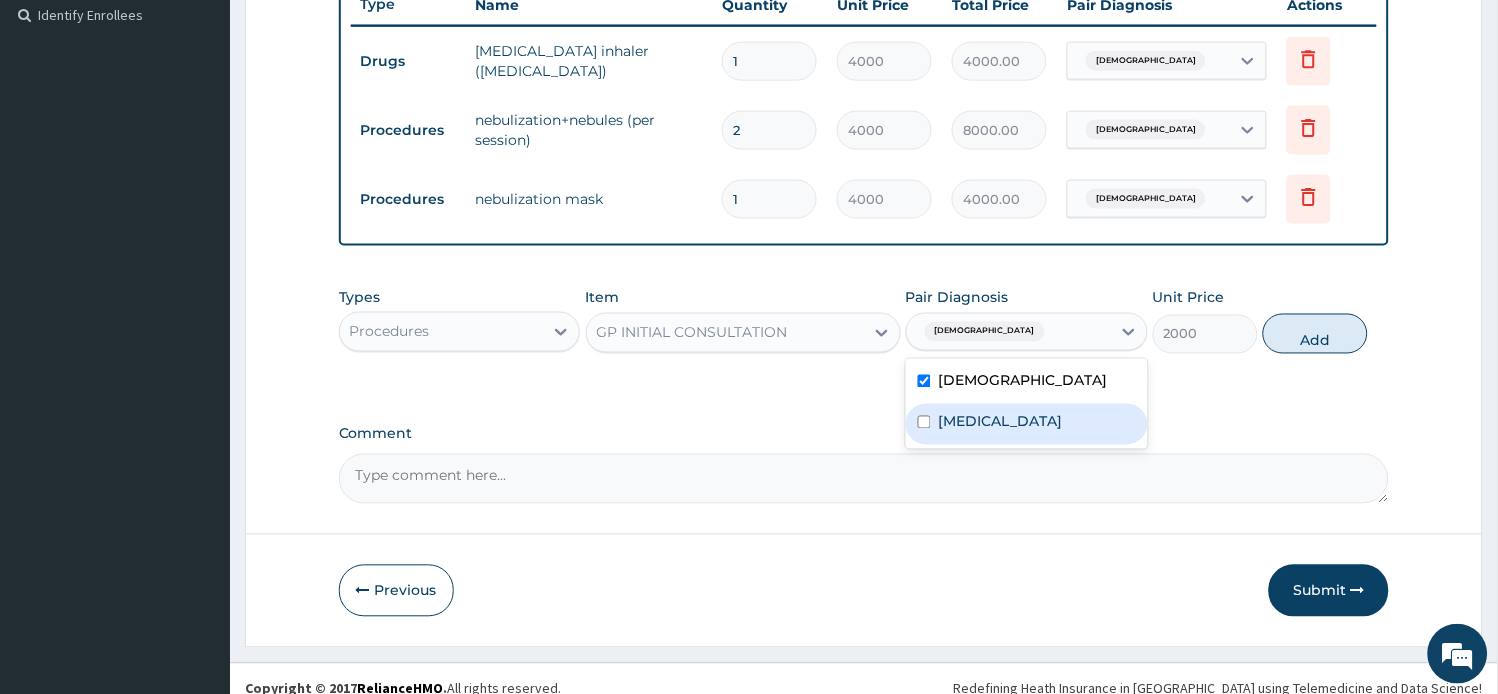 click on "Malaria" at bounding box center (1027, 424) 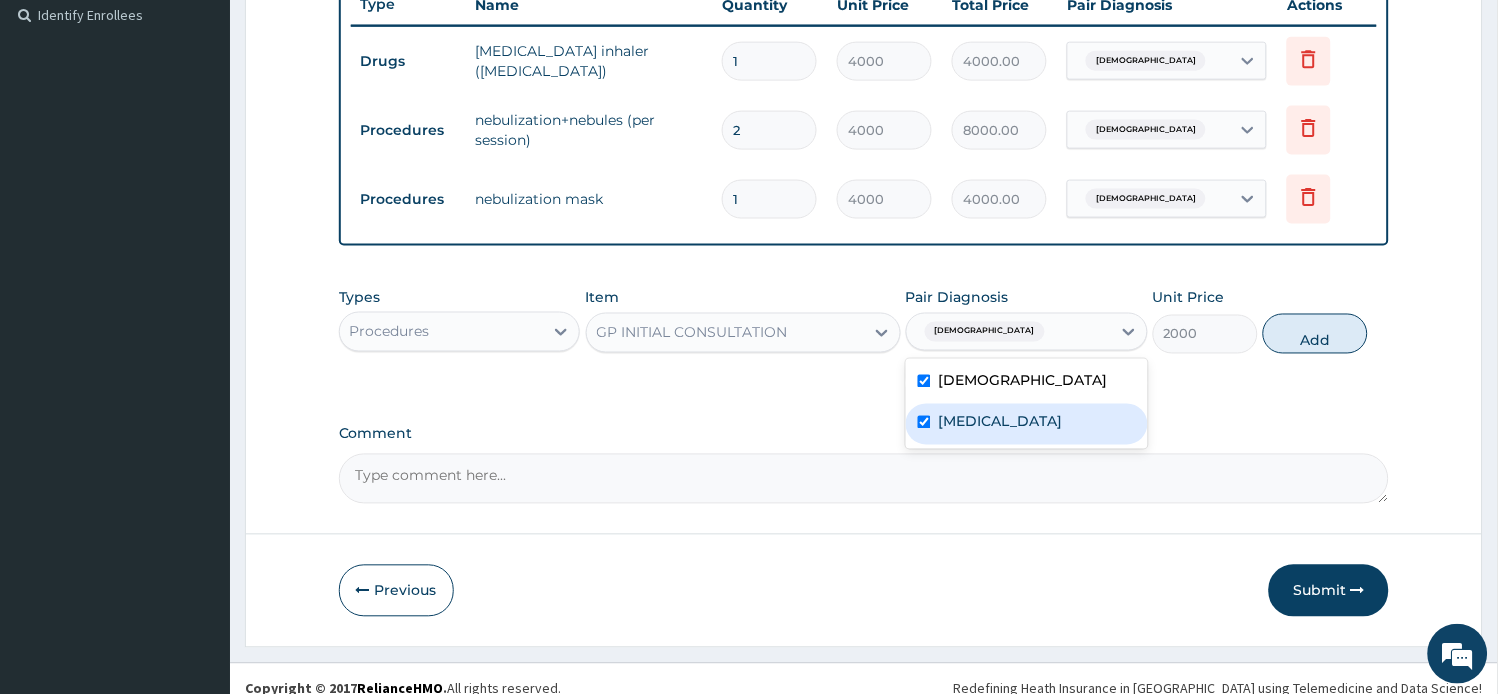 checkbox on "true" 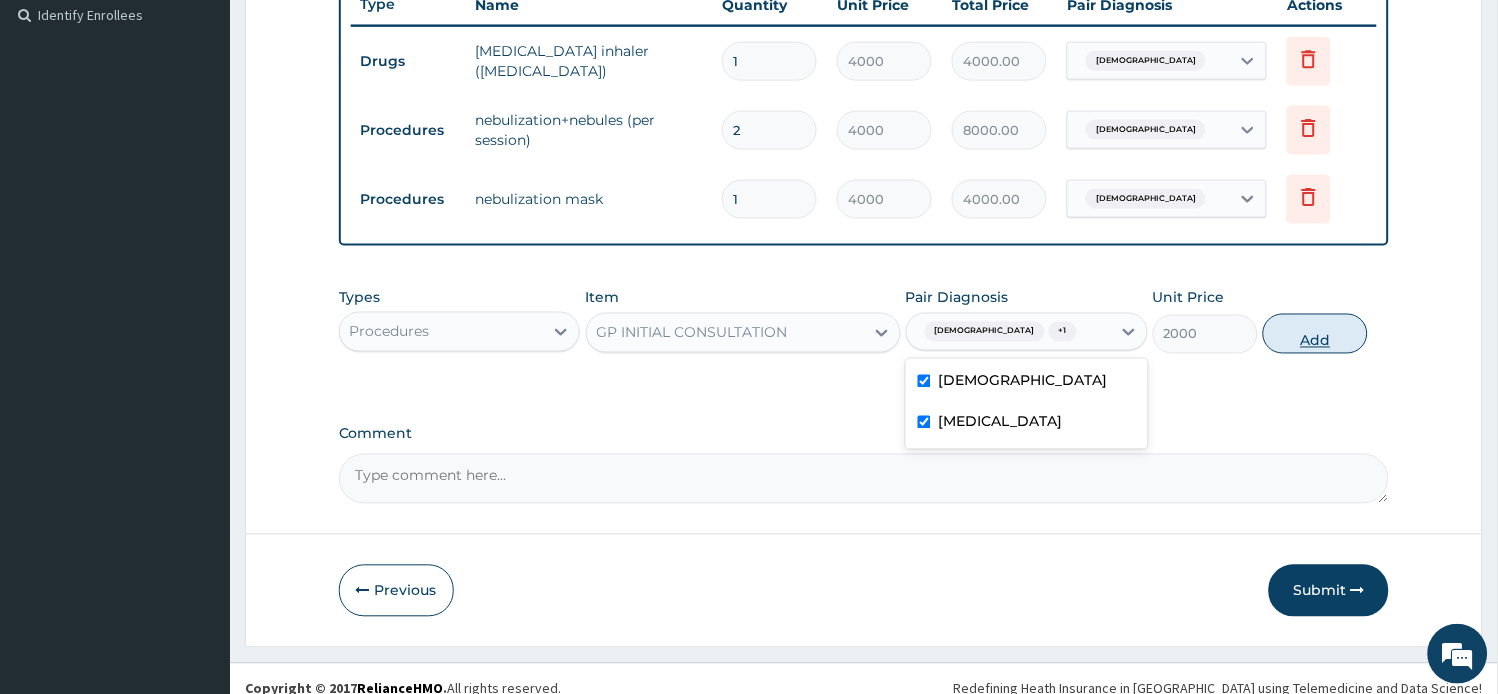 click on "Add" at bounding box center [1315, 334] 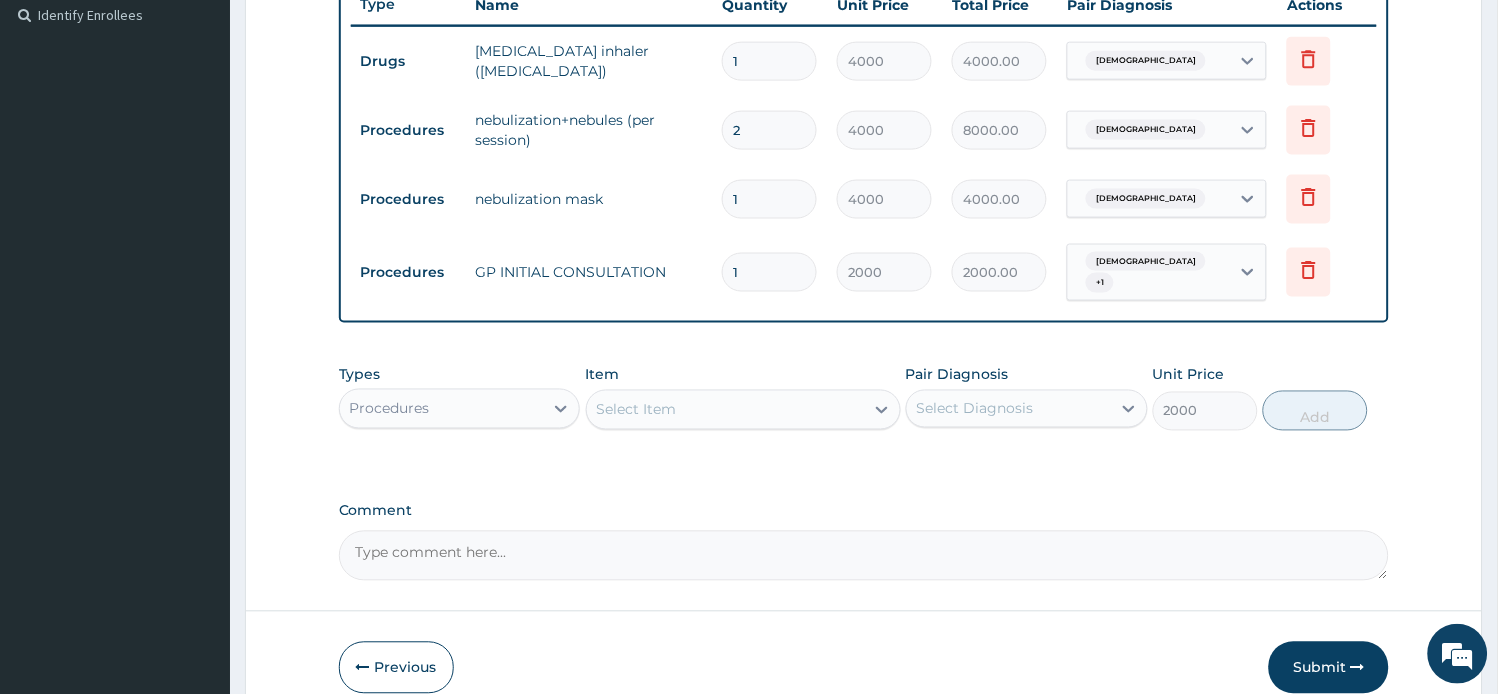 type on "0" 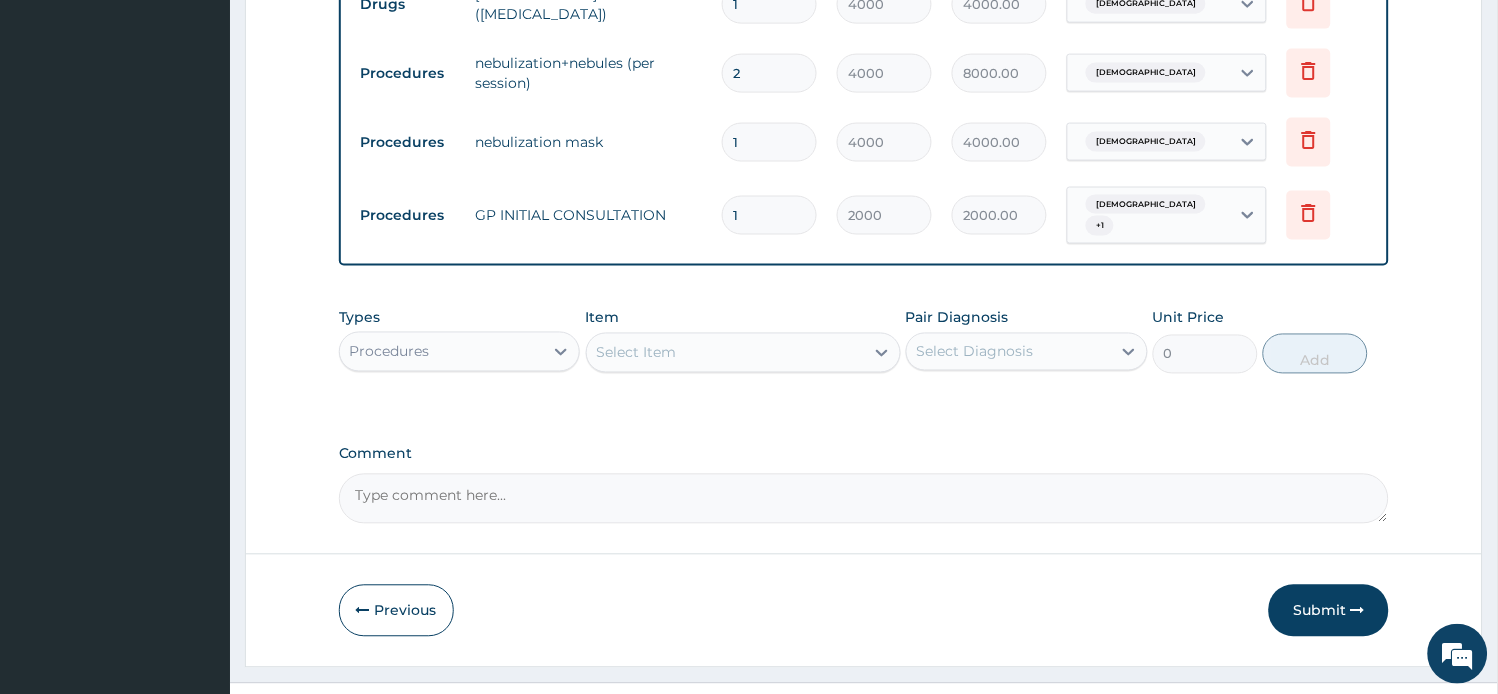 scroll, scrollTop: 643, scrollLeft: 0, axis: vertical 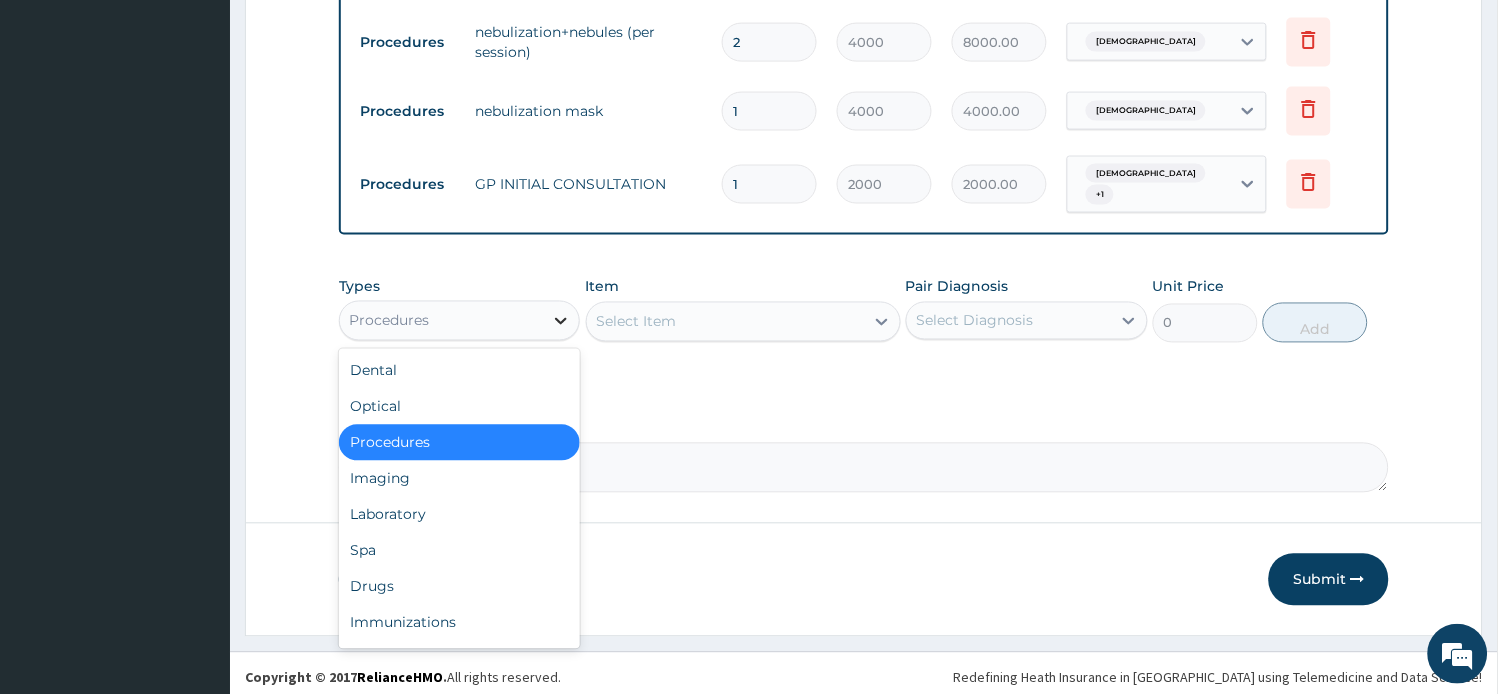 click at bounding box center [561, 321] 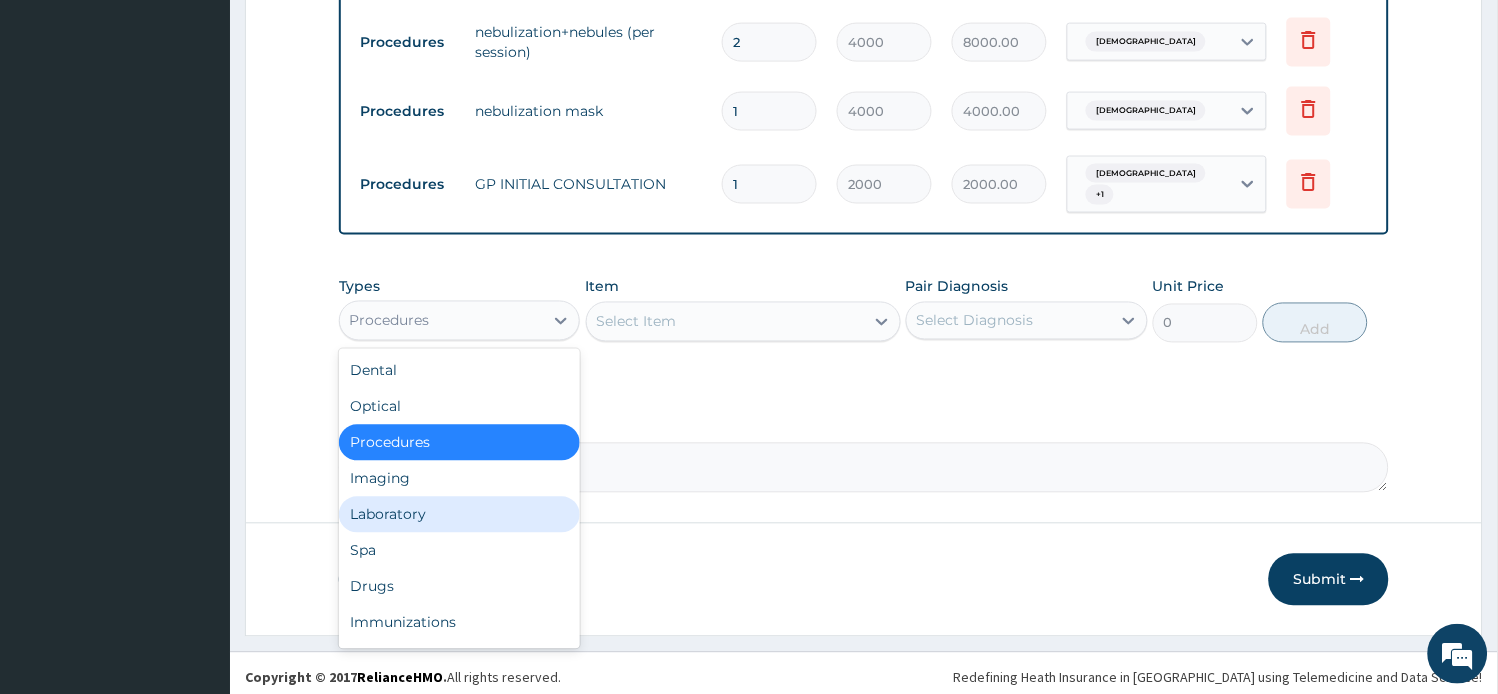 click on "Laboratory" at bounding box center (460, 515) 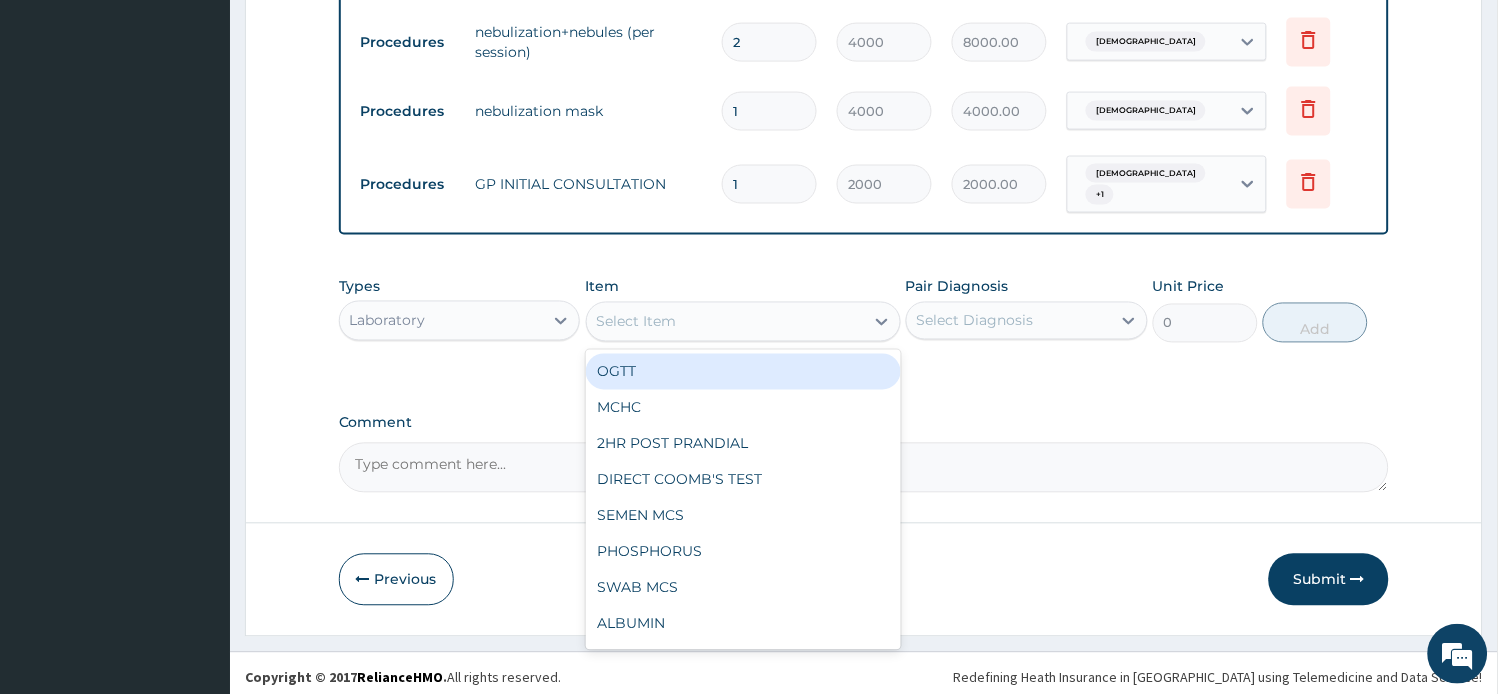 click on "Select Item" at bounding box center [637, 322] 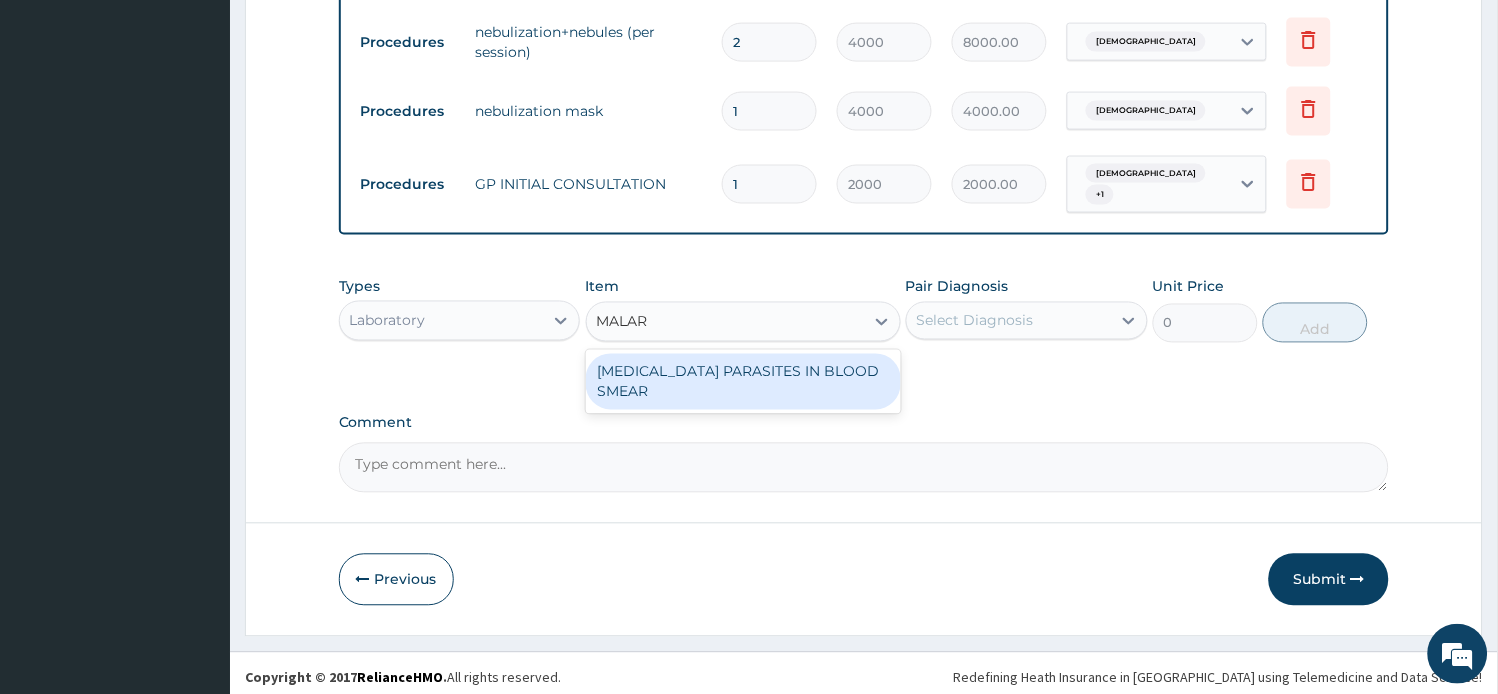 type on "MALARI" 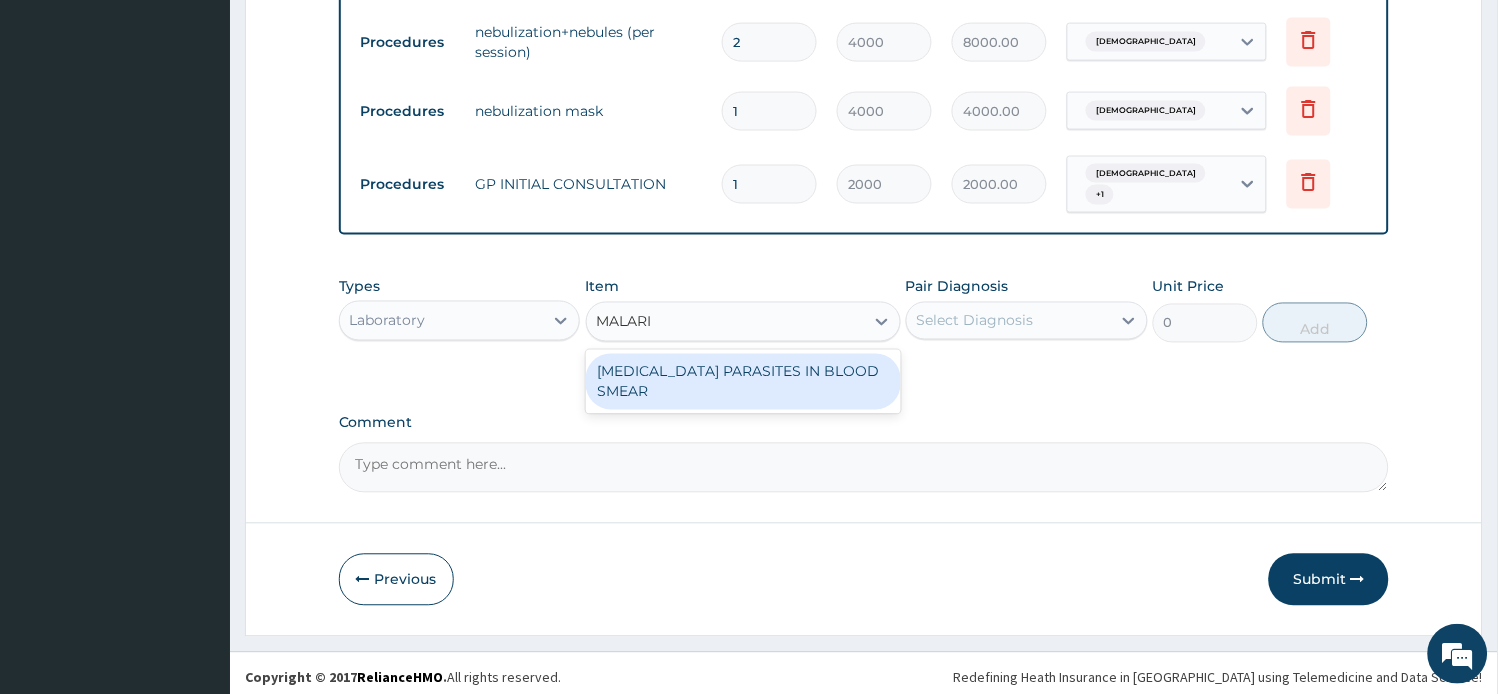 click on "MALARIA PARASITES IN BLOOD SMEAR" at bounding box center (743, 382) 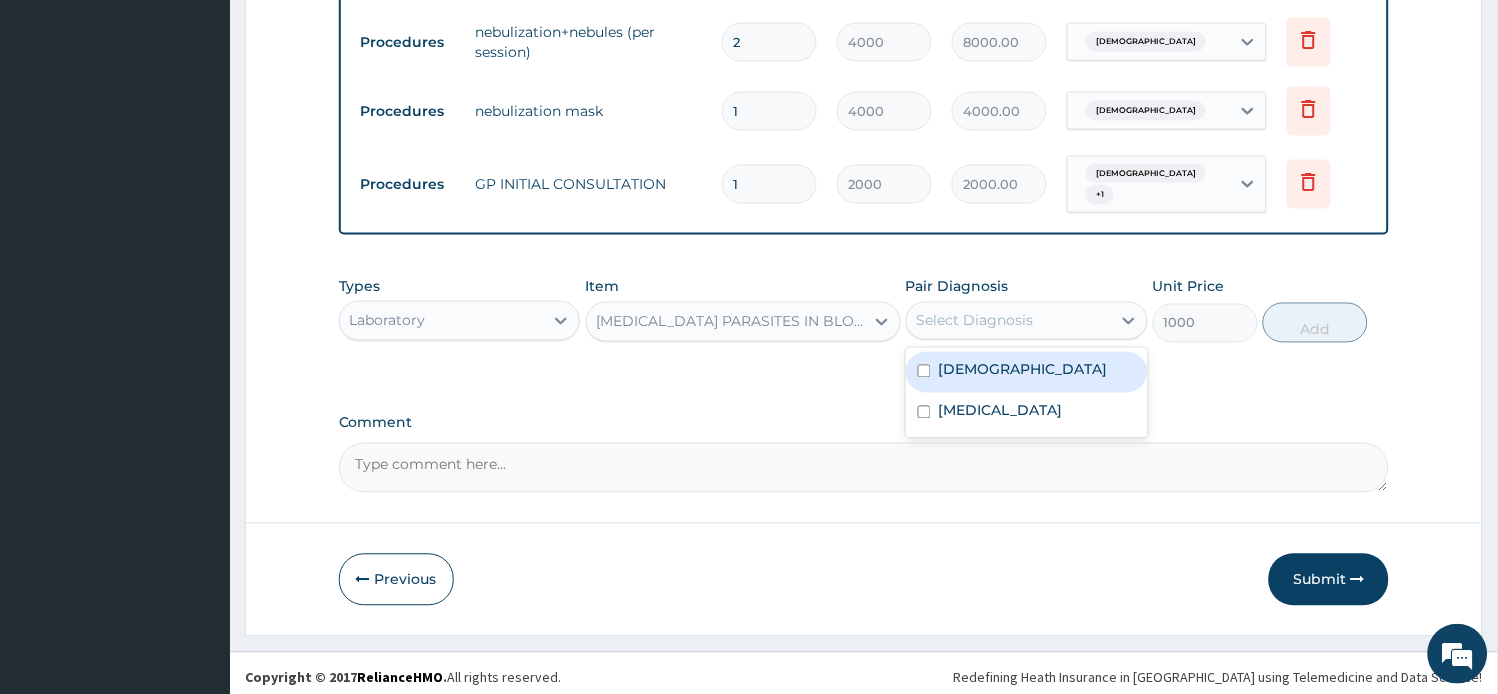 click on "Select Diagnosis" at bounding box center [975, 321] 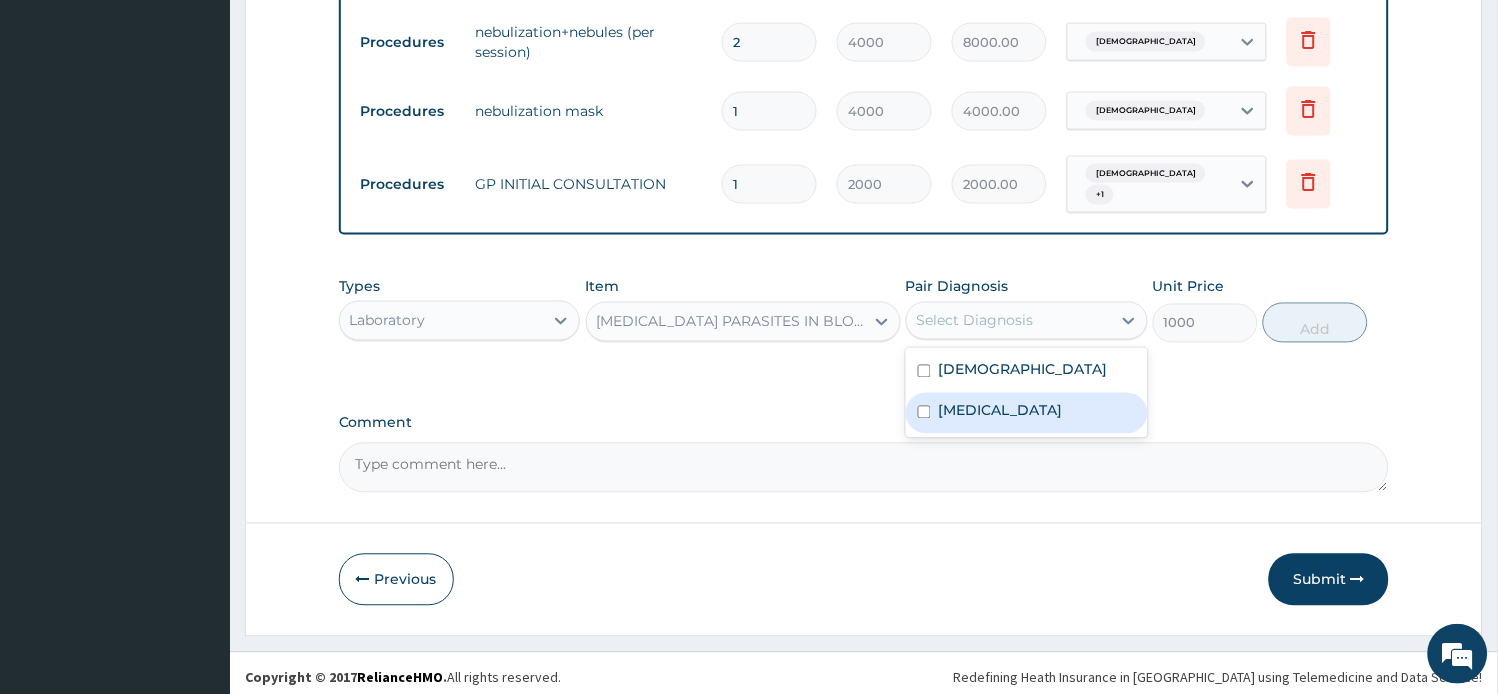 click on "Malaria" at bounding box center [1027, 413] 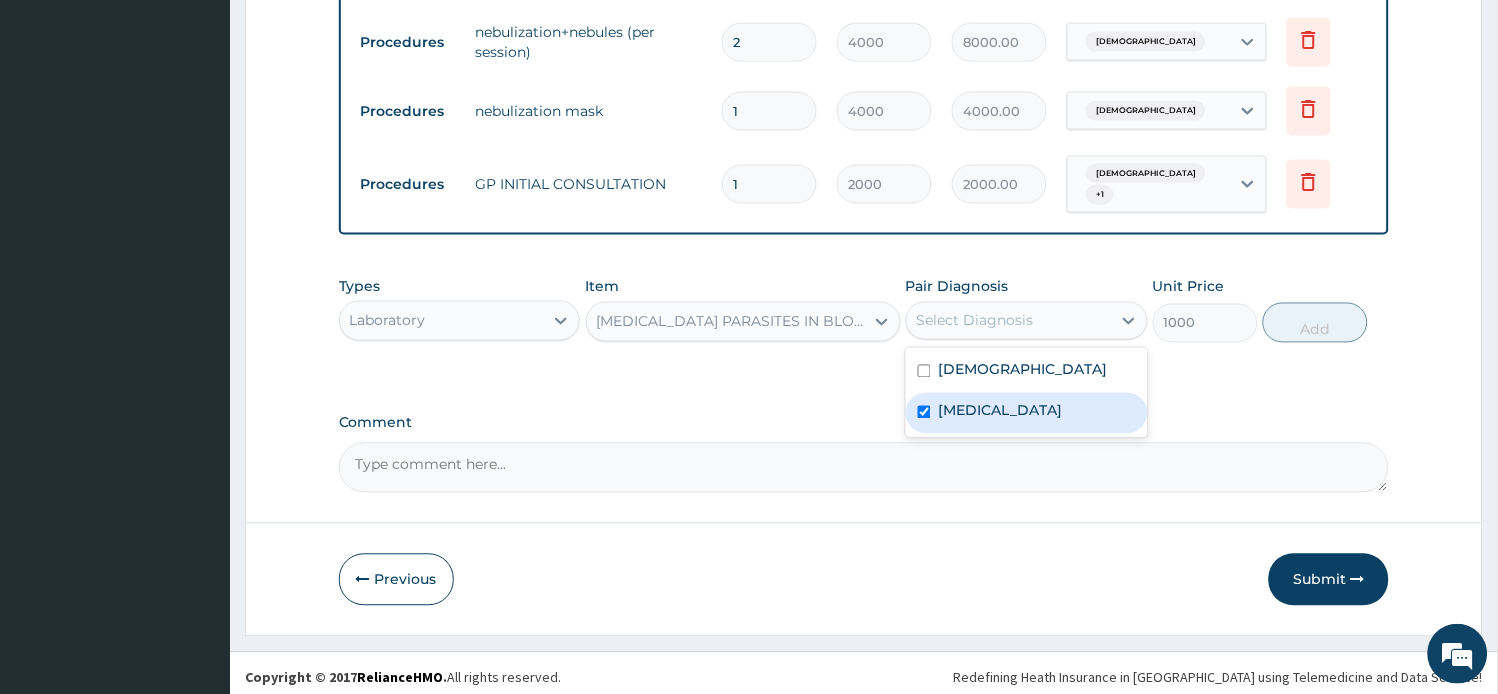 checkbox on "true" 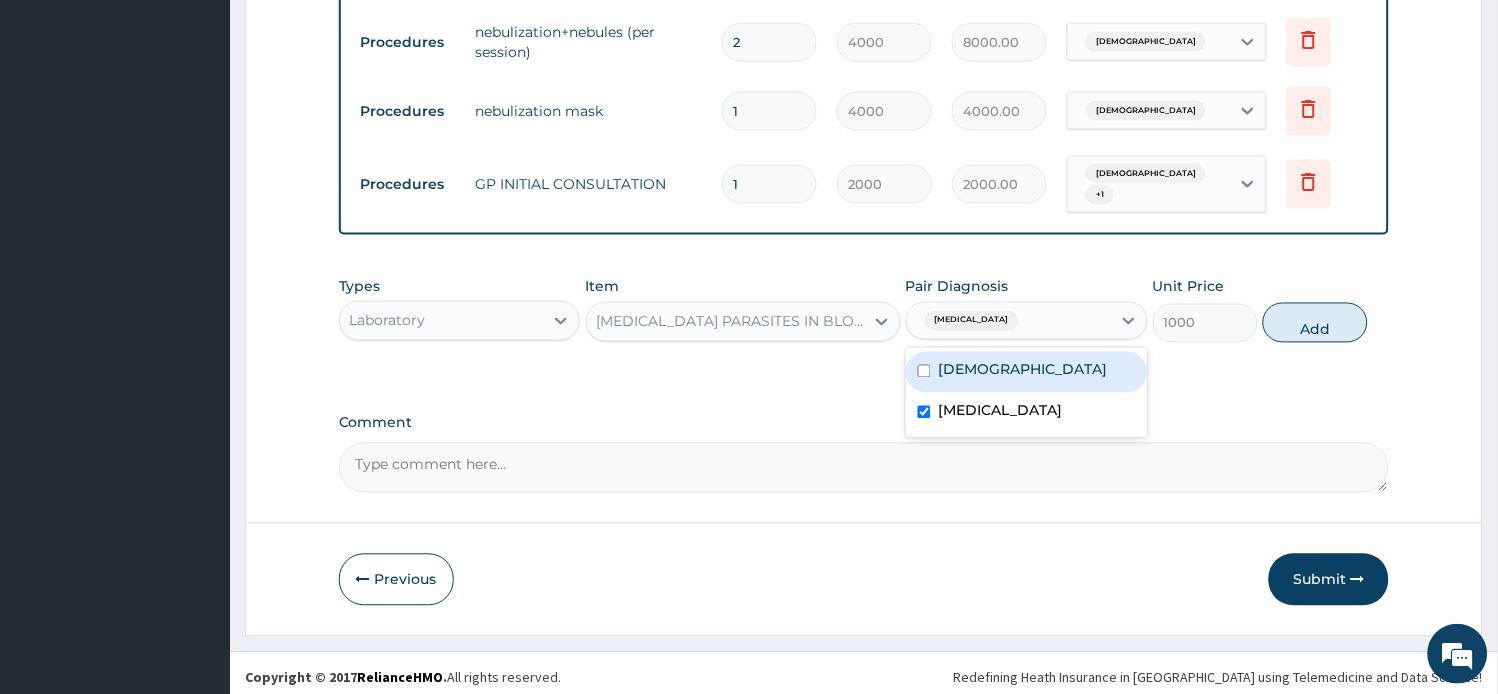 drag, startPoint x: 1313, startPoint y: 314, endPoint x: 986, endPoint y: 318, distance: 327.02448 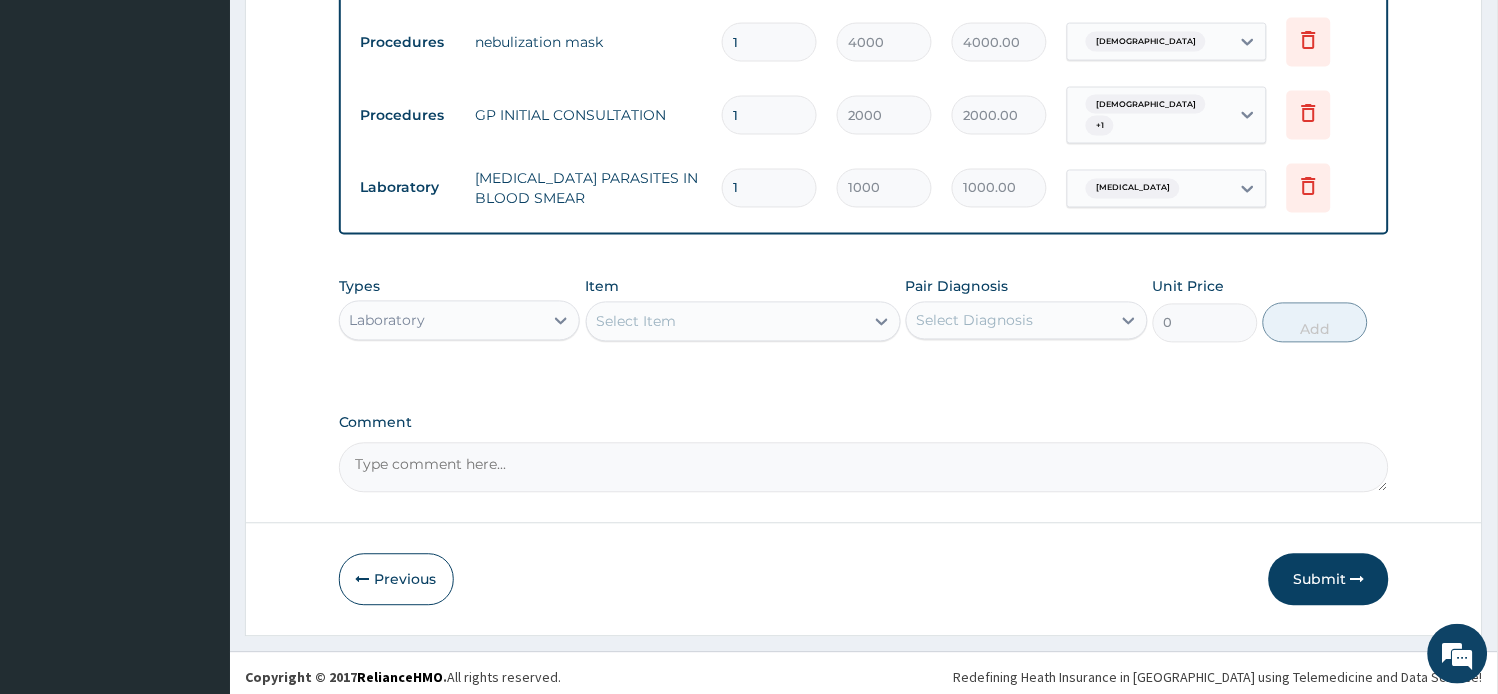 scroll, scrollTop: 713, scrollLeft: 0, axis: vertical 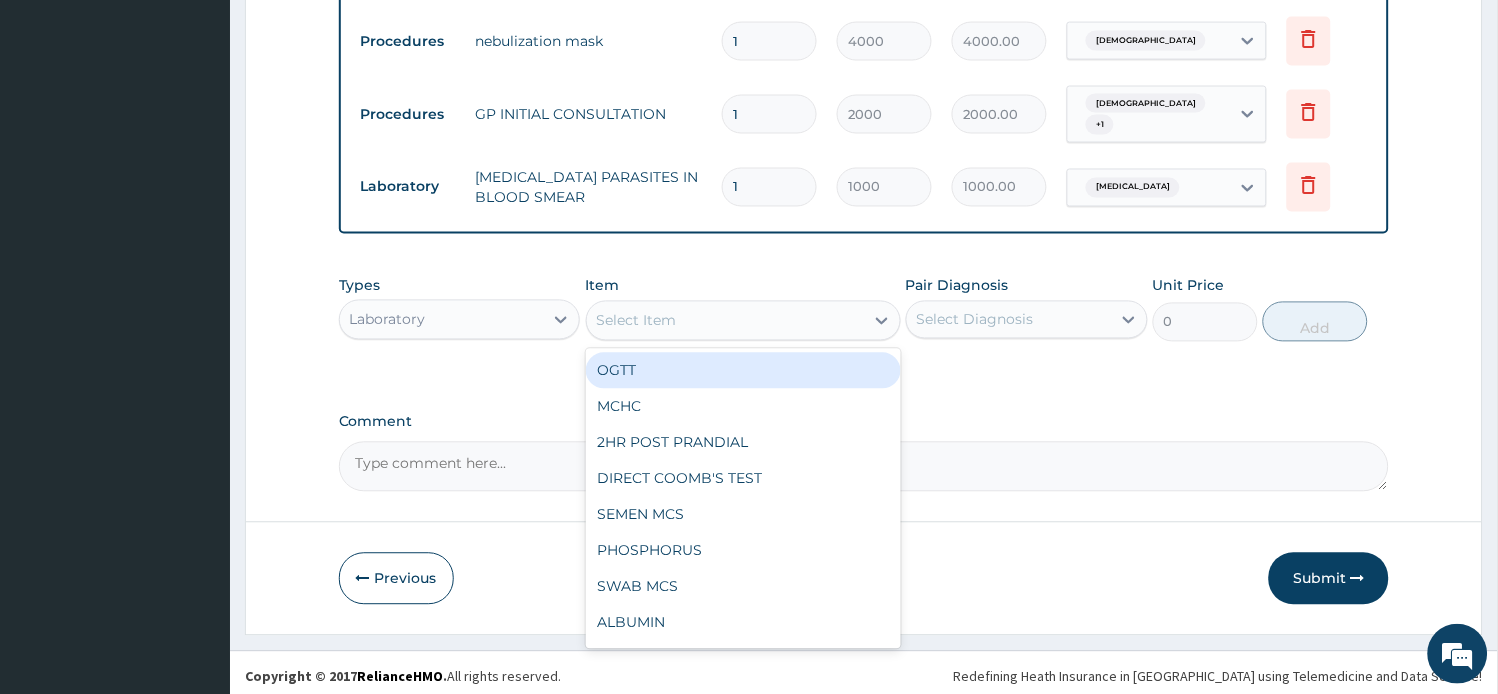 click on "Select Item" at bounding box center (725, 321) 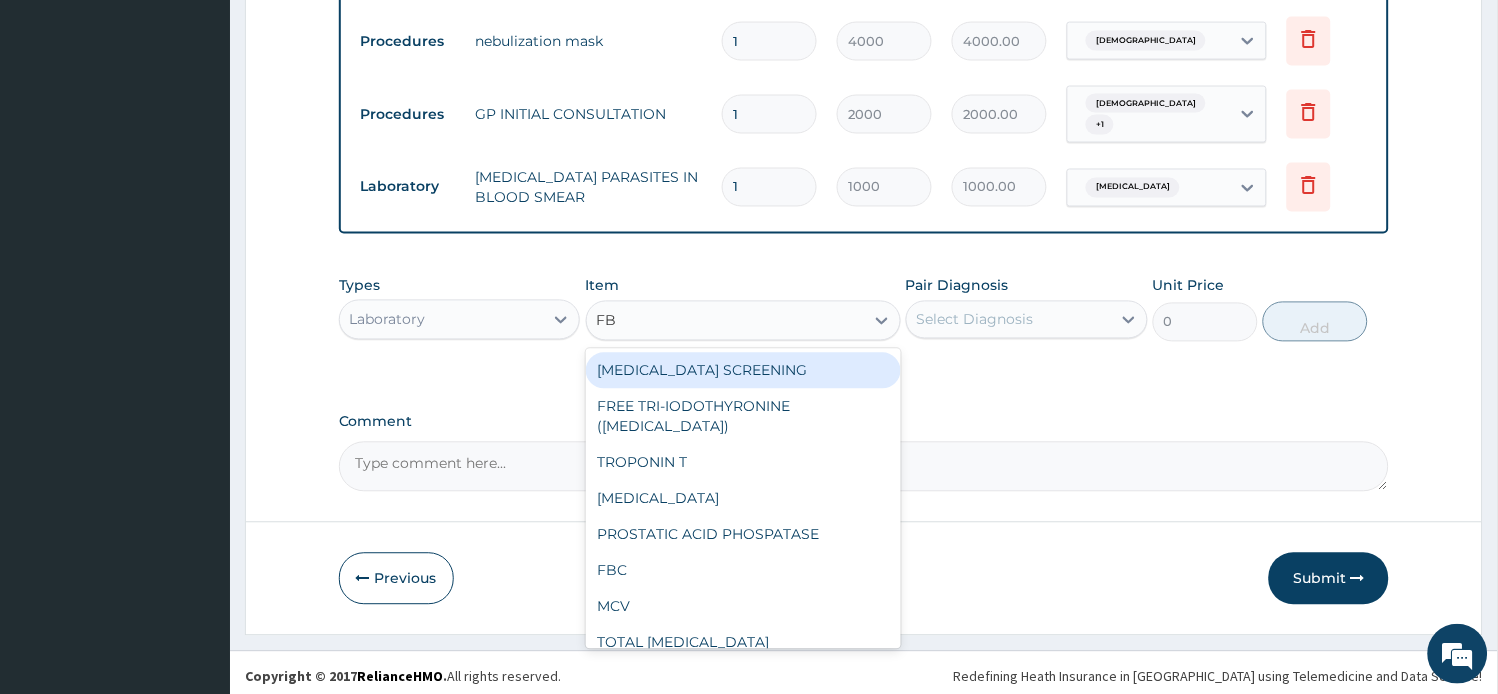 type on "FBC" 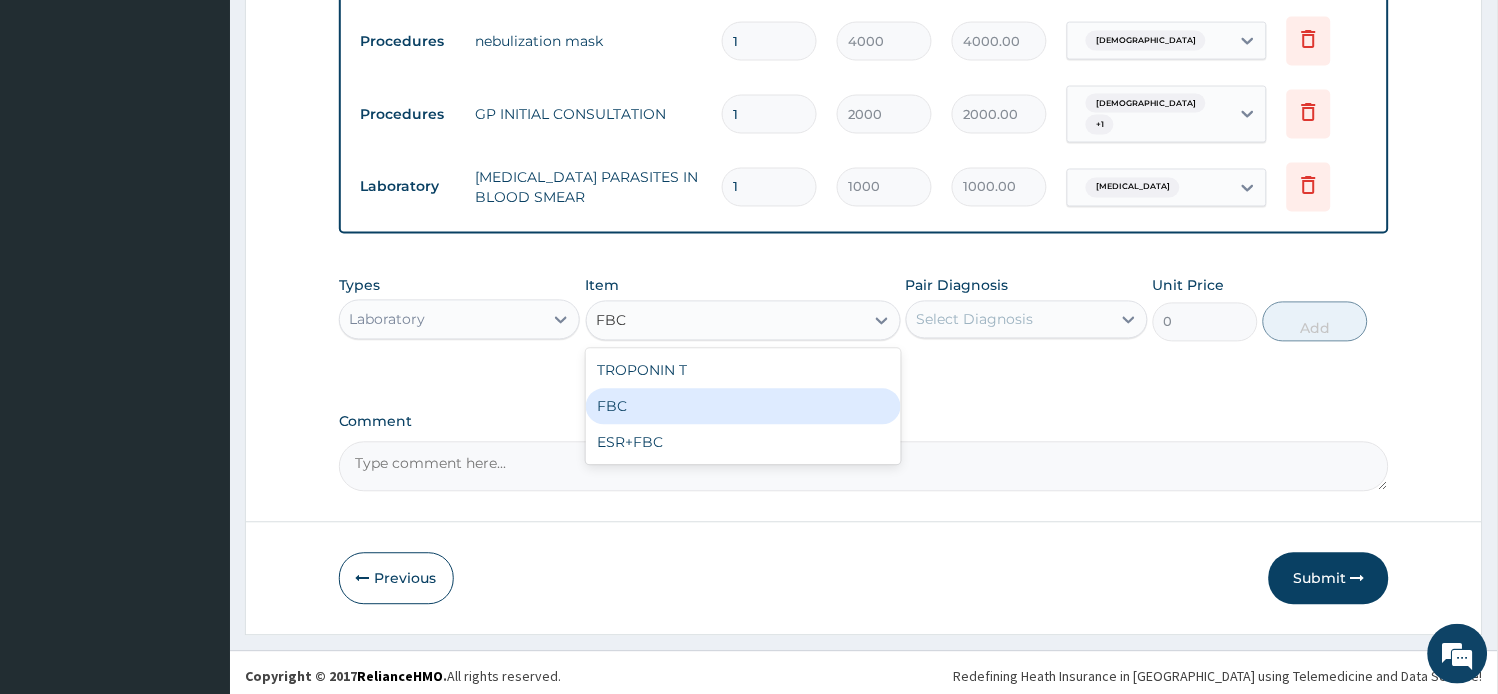 click on "FBC" at bounding box center (743, 407) 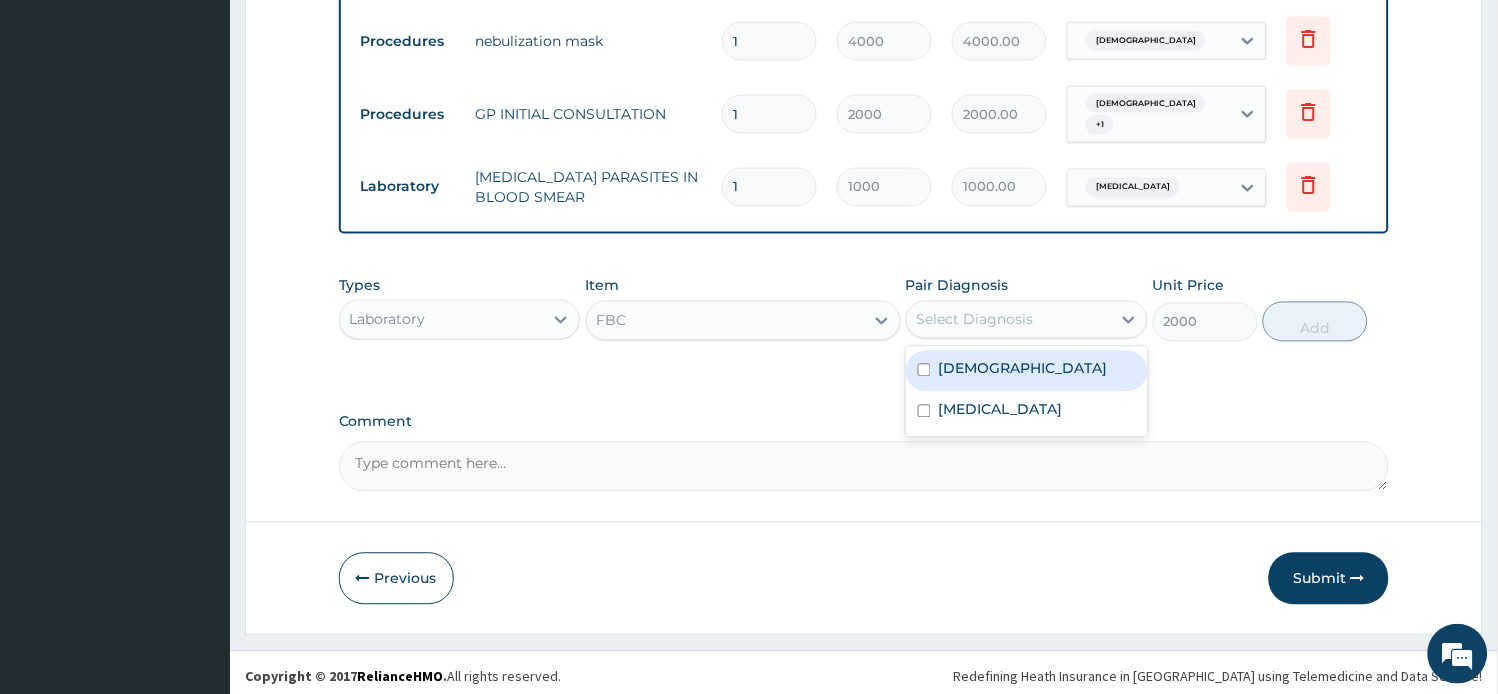 click on "Select Diagnosis" at bounding box center (975, 320) 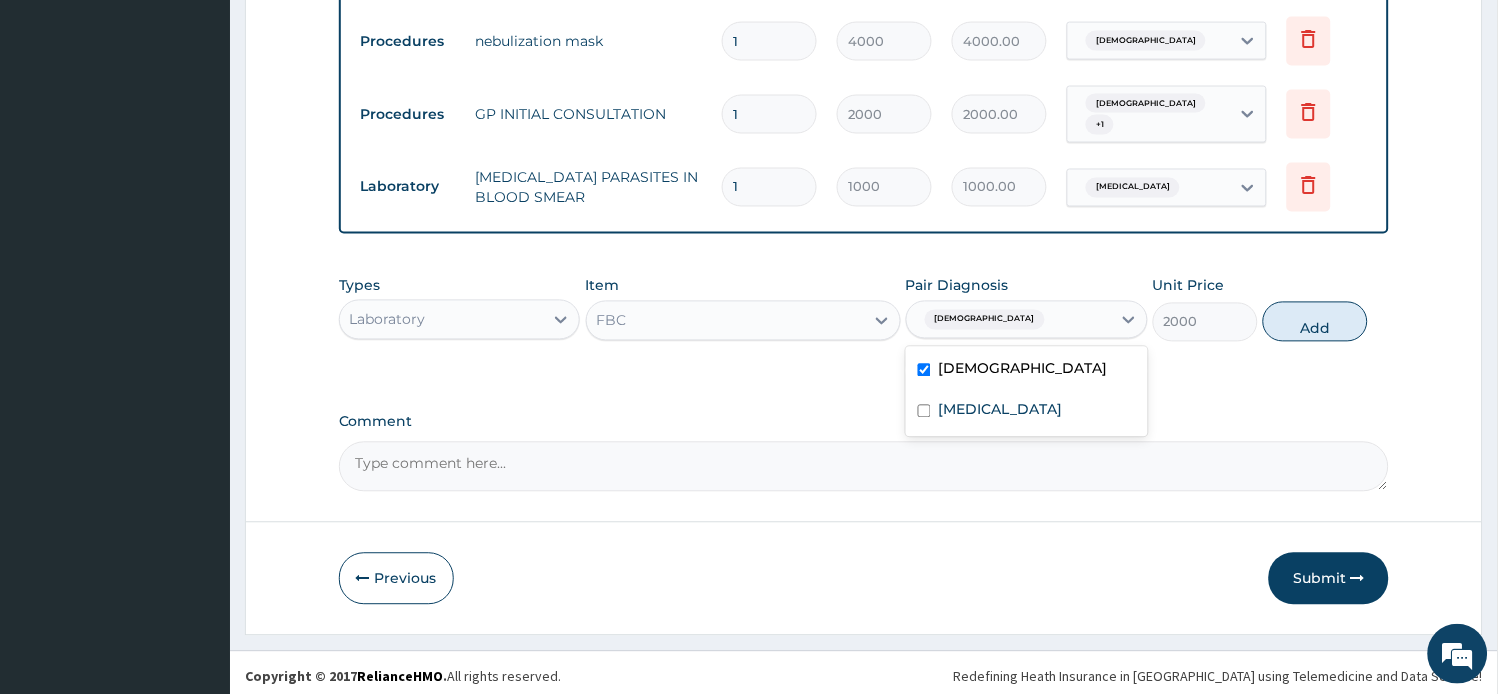 click on "Asthma" at bounding box center [1027, 371] 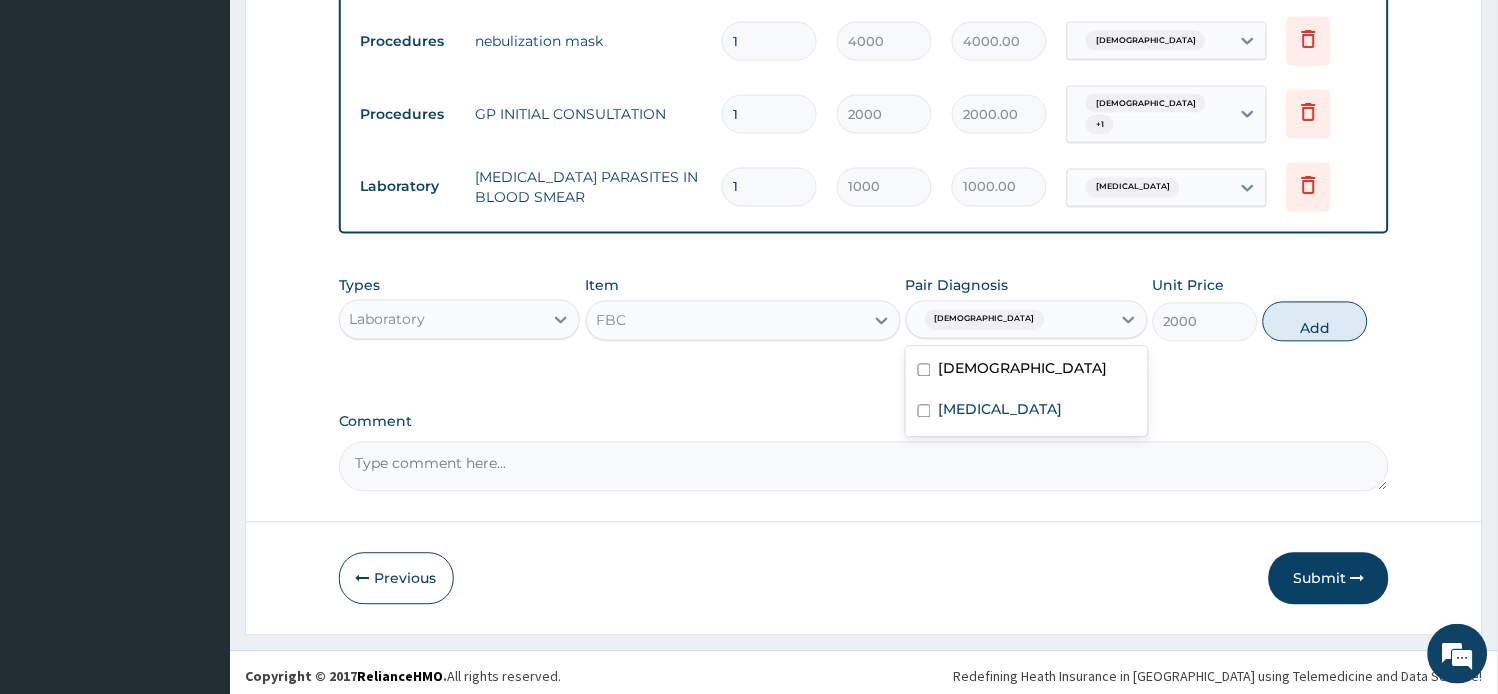 checkbox on "false" 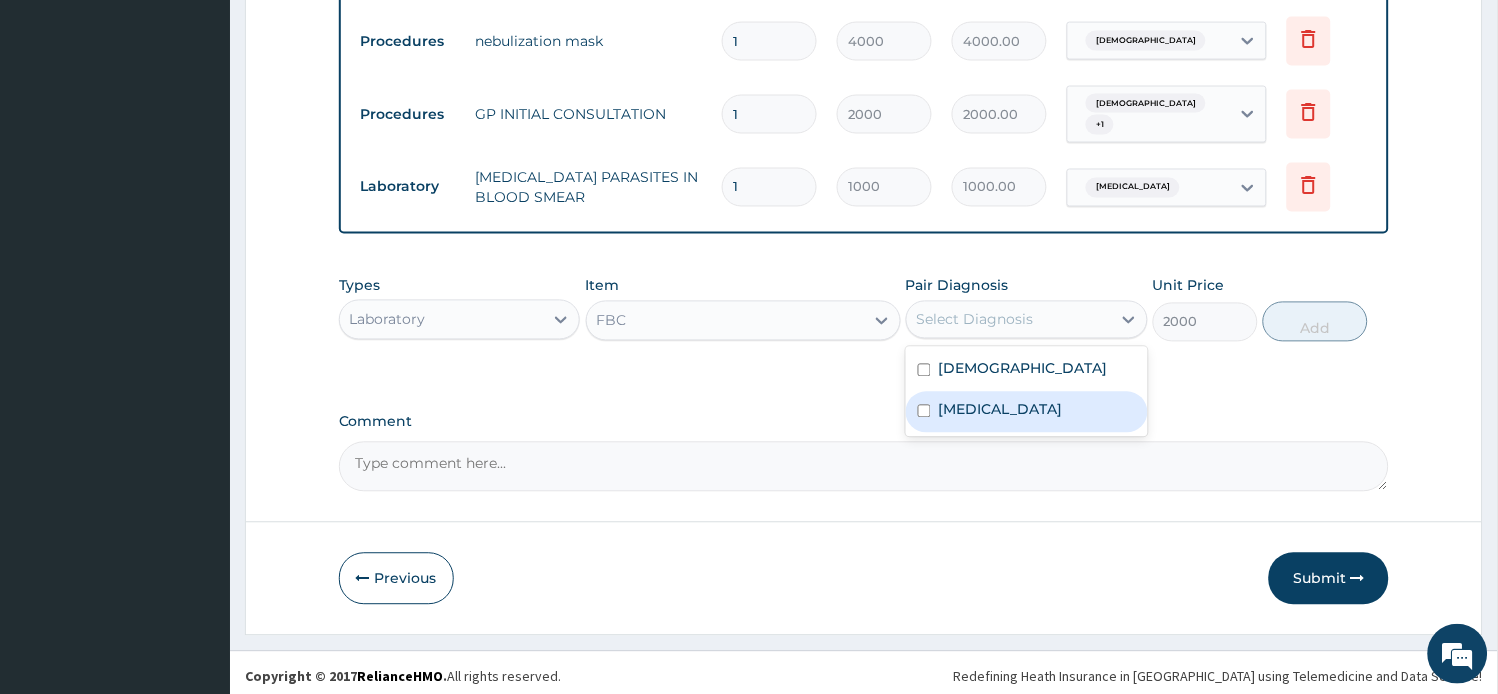 click on "Malaria" at bounding box center [1027, 412] 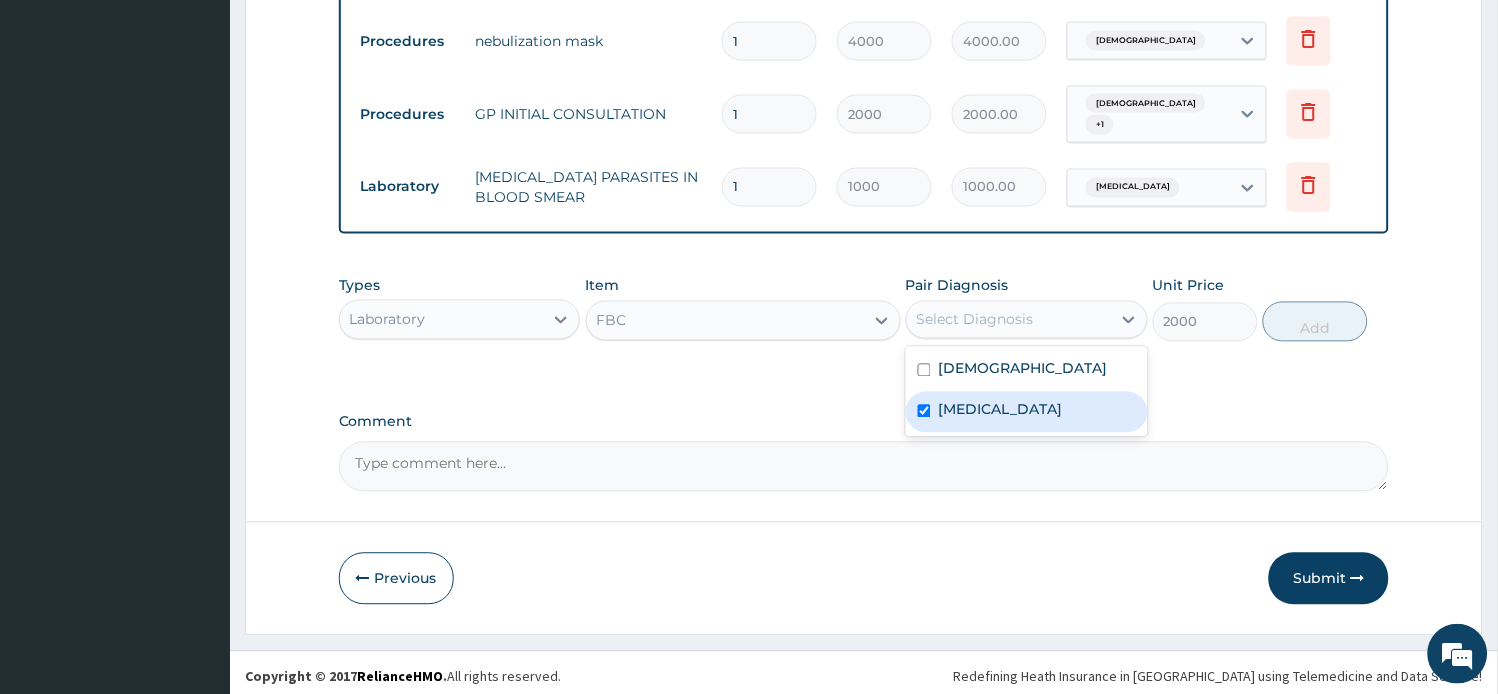 checkbox on "true" 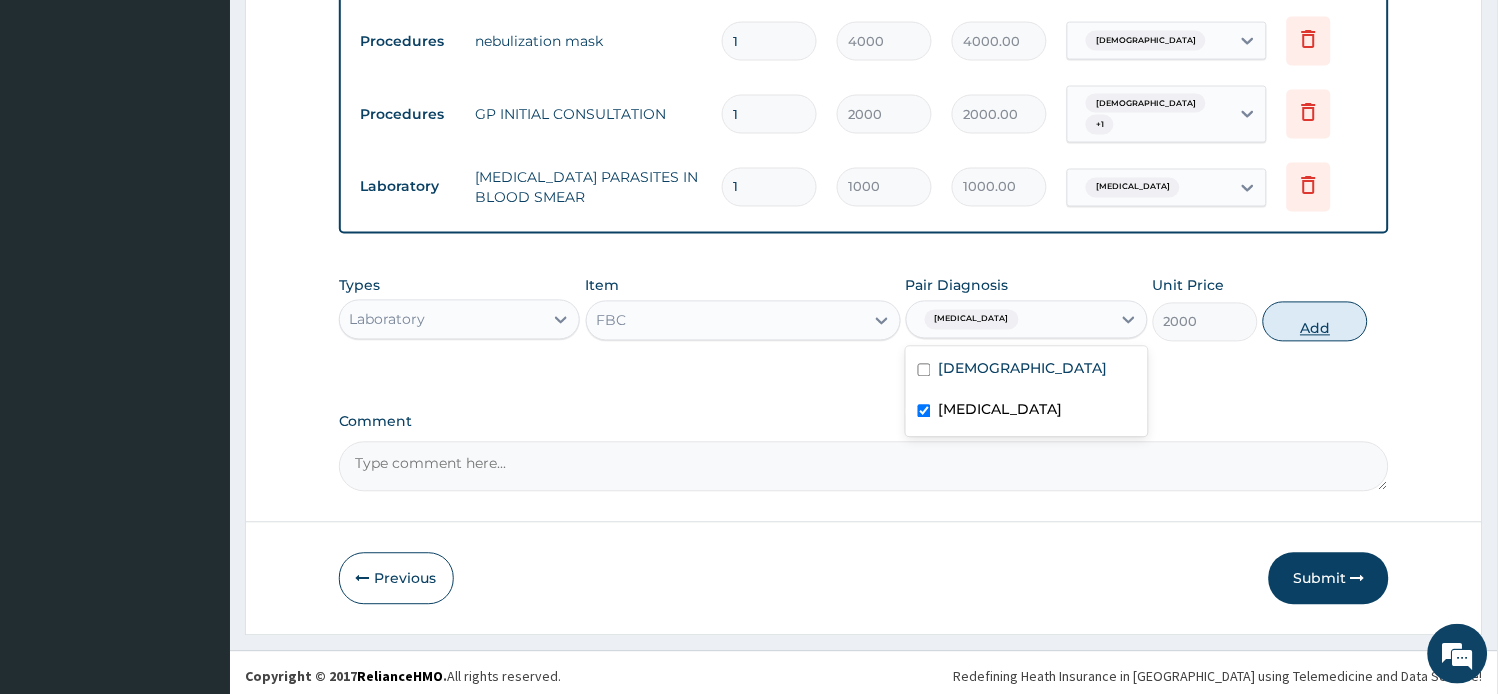 click on "Add" at bounding box center [1315, 322] 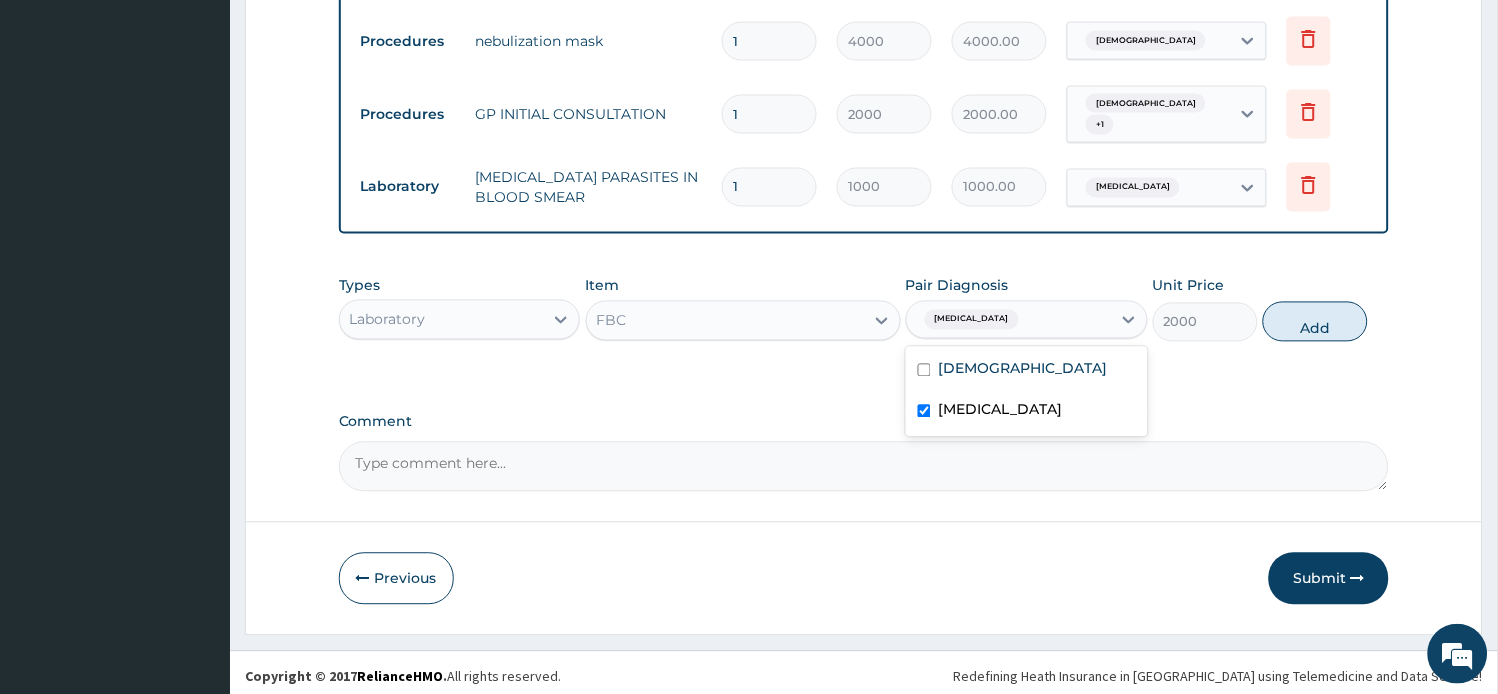 type on "0" 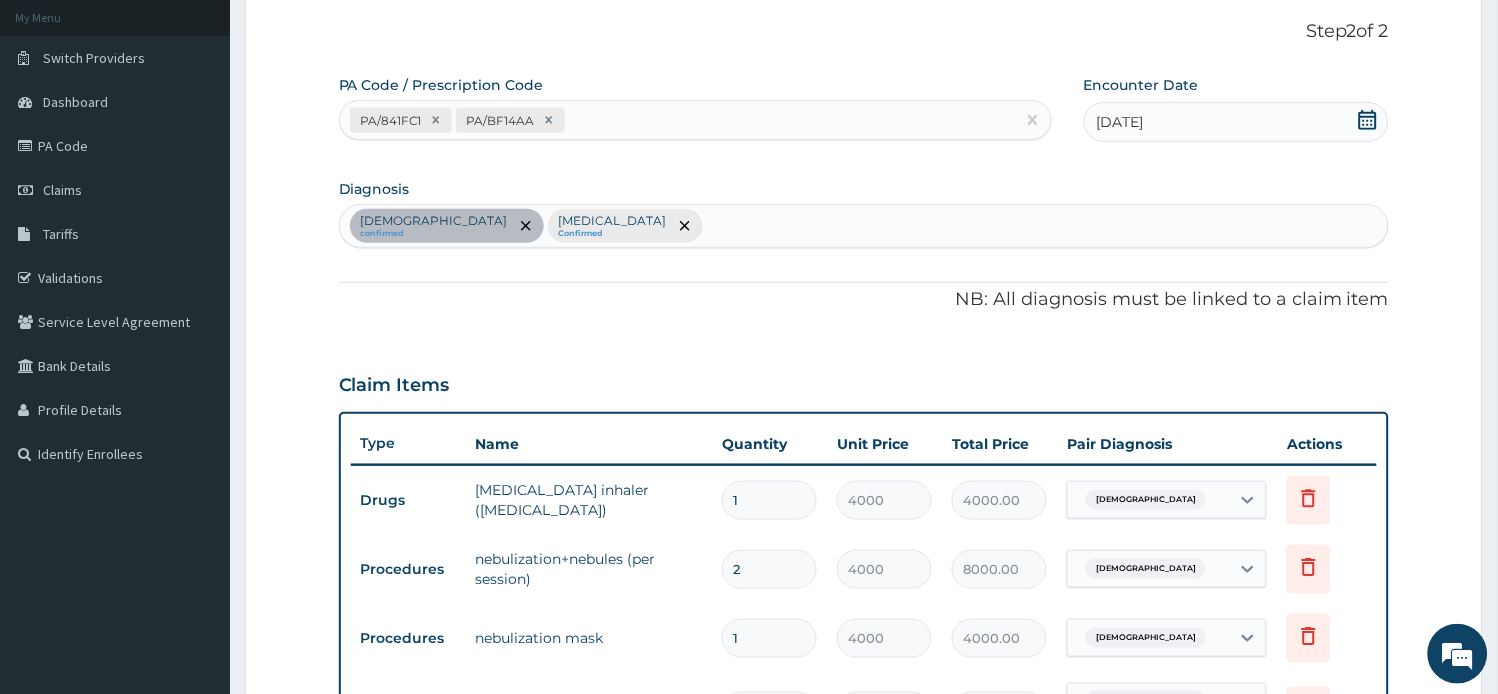 scroll, scrollTop: 115, scrollLeft: 0, axis: vertical 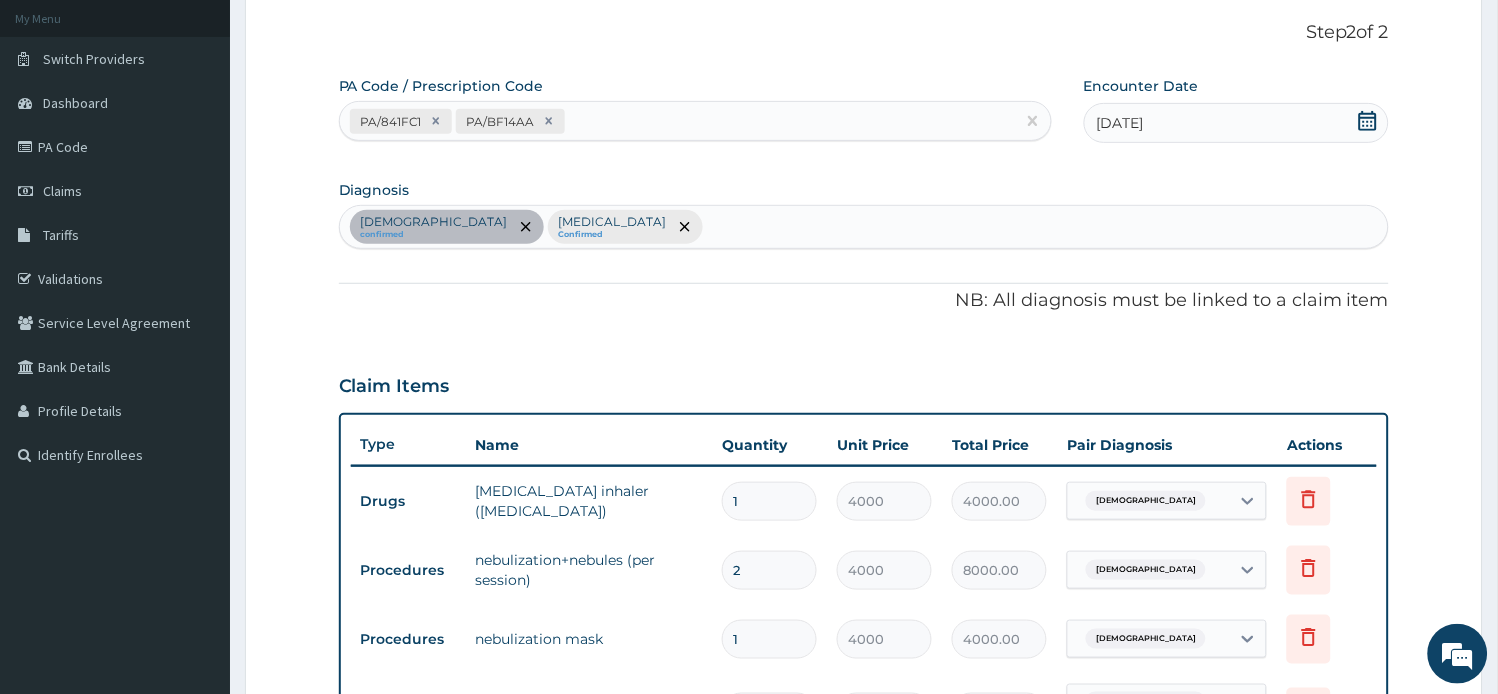 click on "Asthma confirmed Malaria Confirmed" at bounding box center [864, 227] 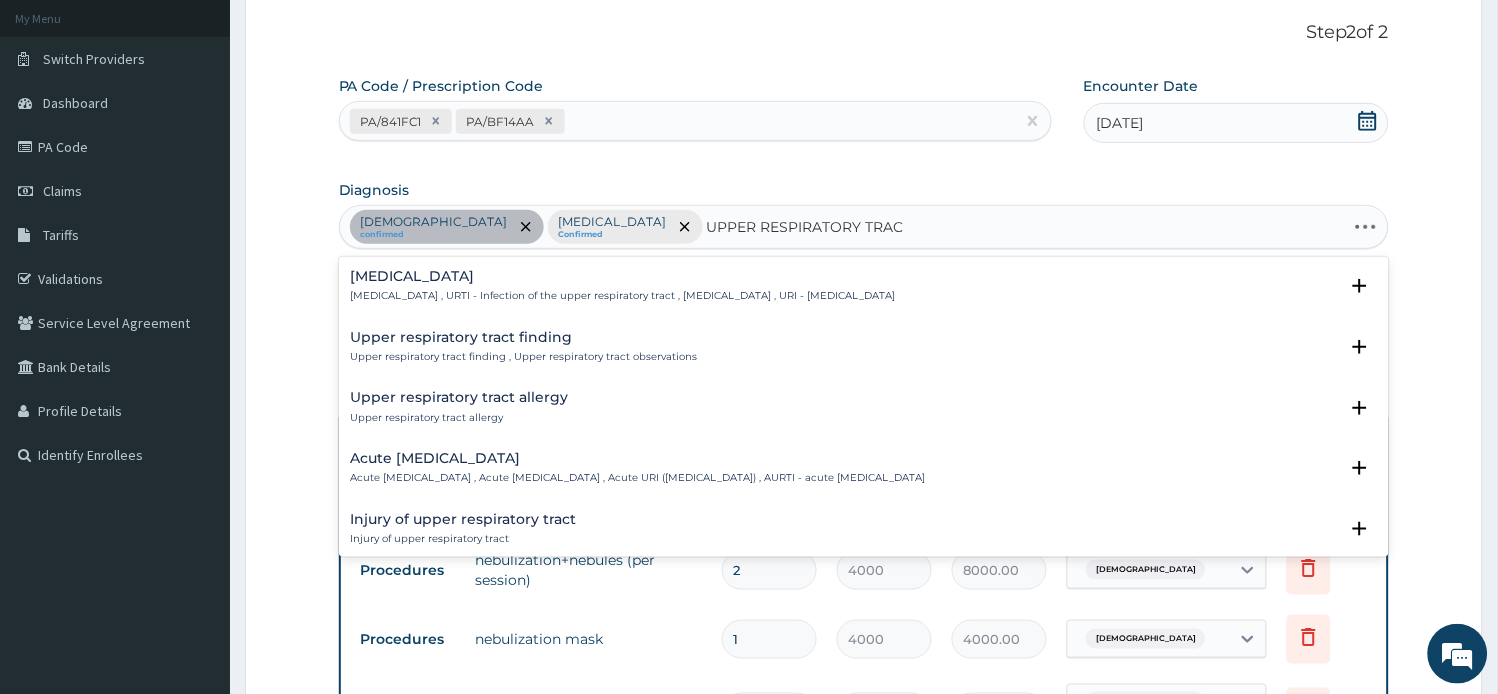type on "UPPER RESPIRATORY TRACT" 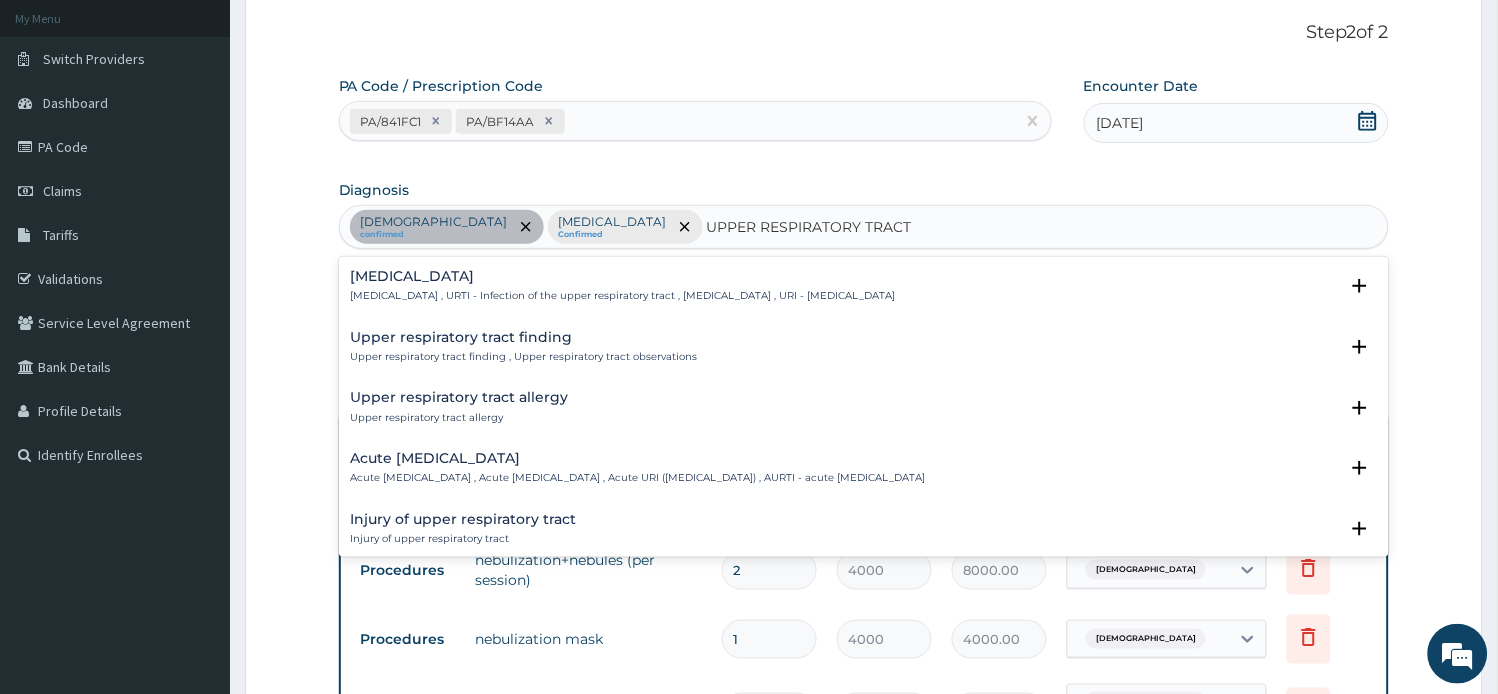click on "Acute upper respiratory infection" at bounding box center [638, 458] 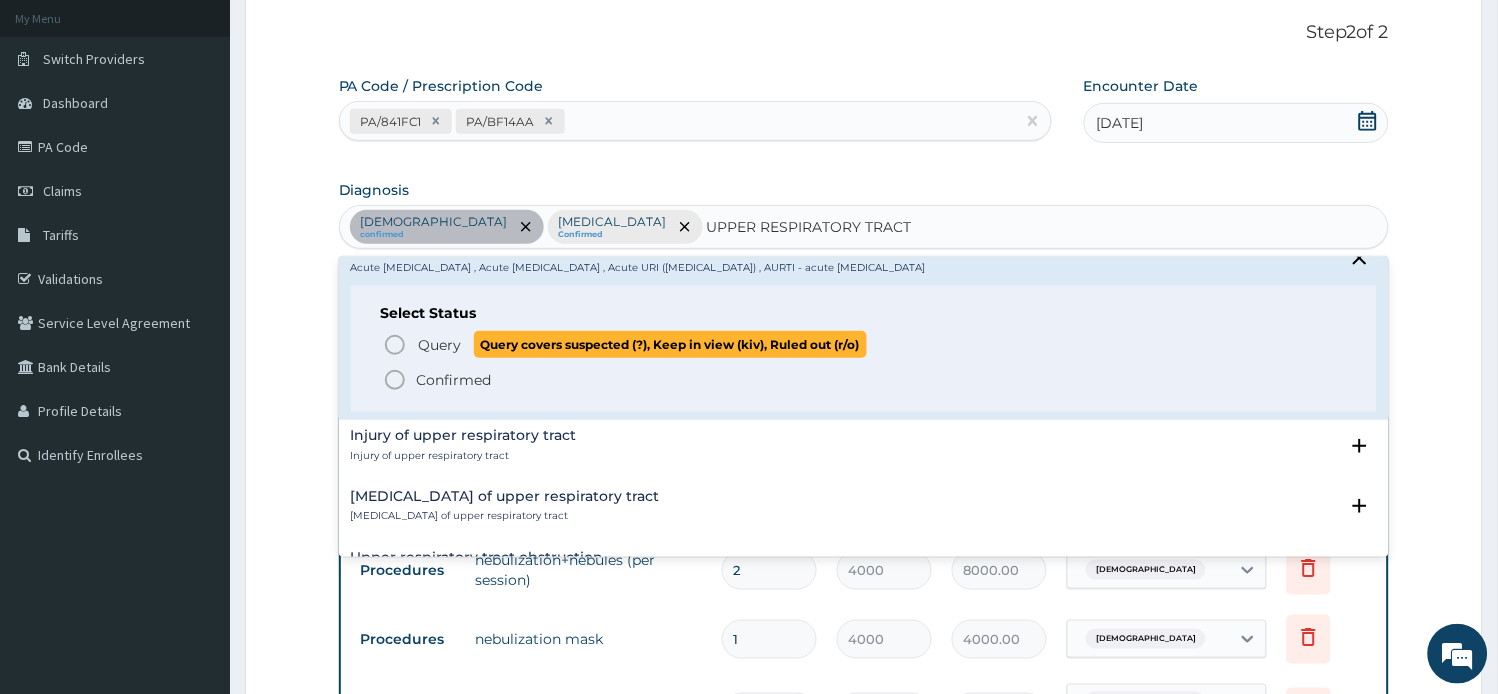 scroll, scrollTop: 222, scrollLeft: 0, axis: vertical 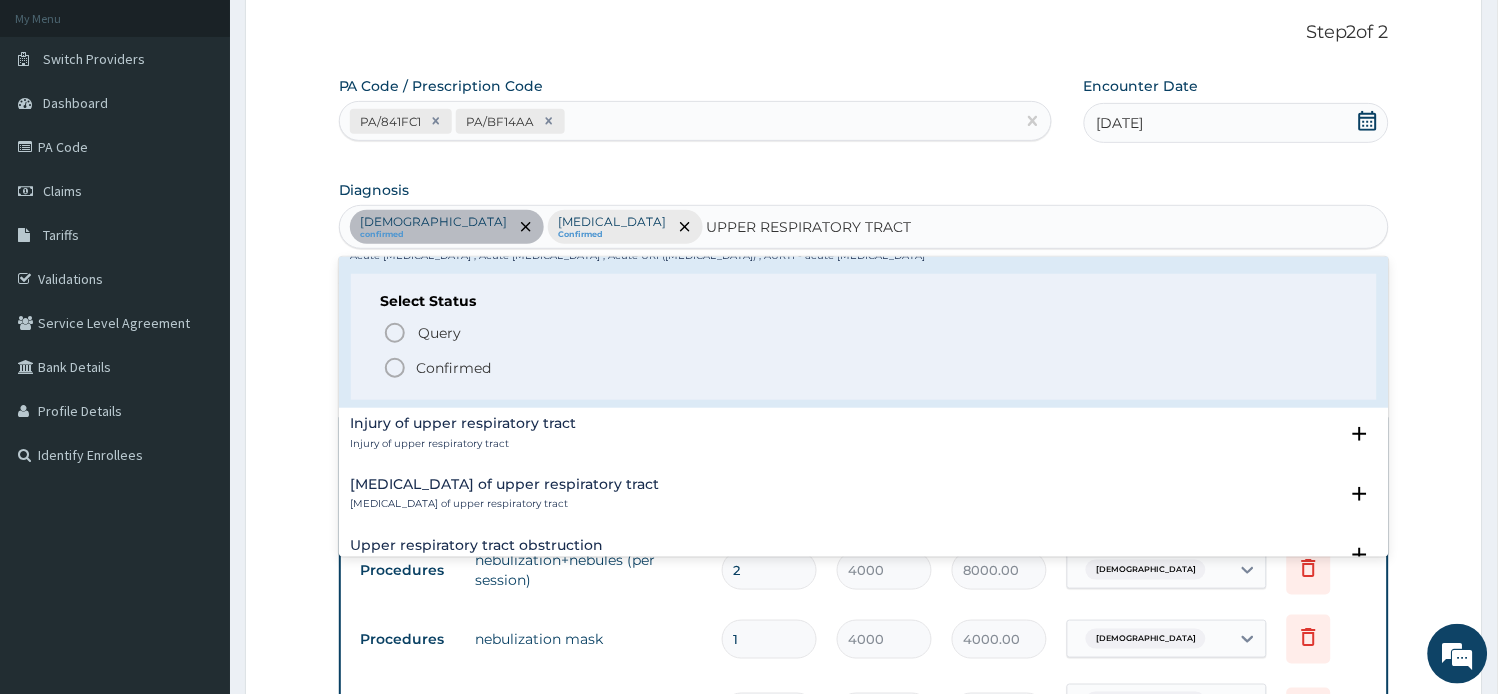 click on "Confirmed" at bounding box center (865, 368) 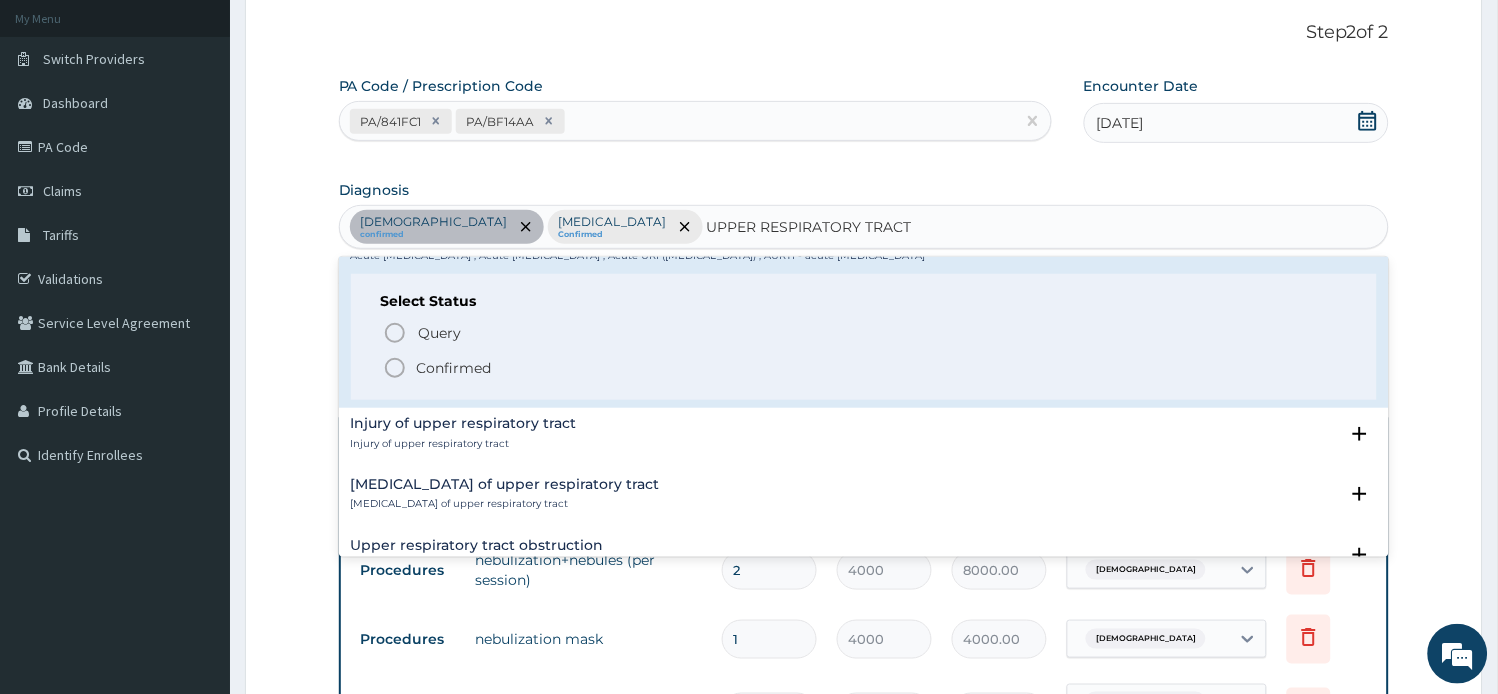 type 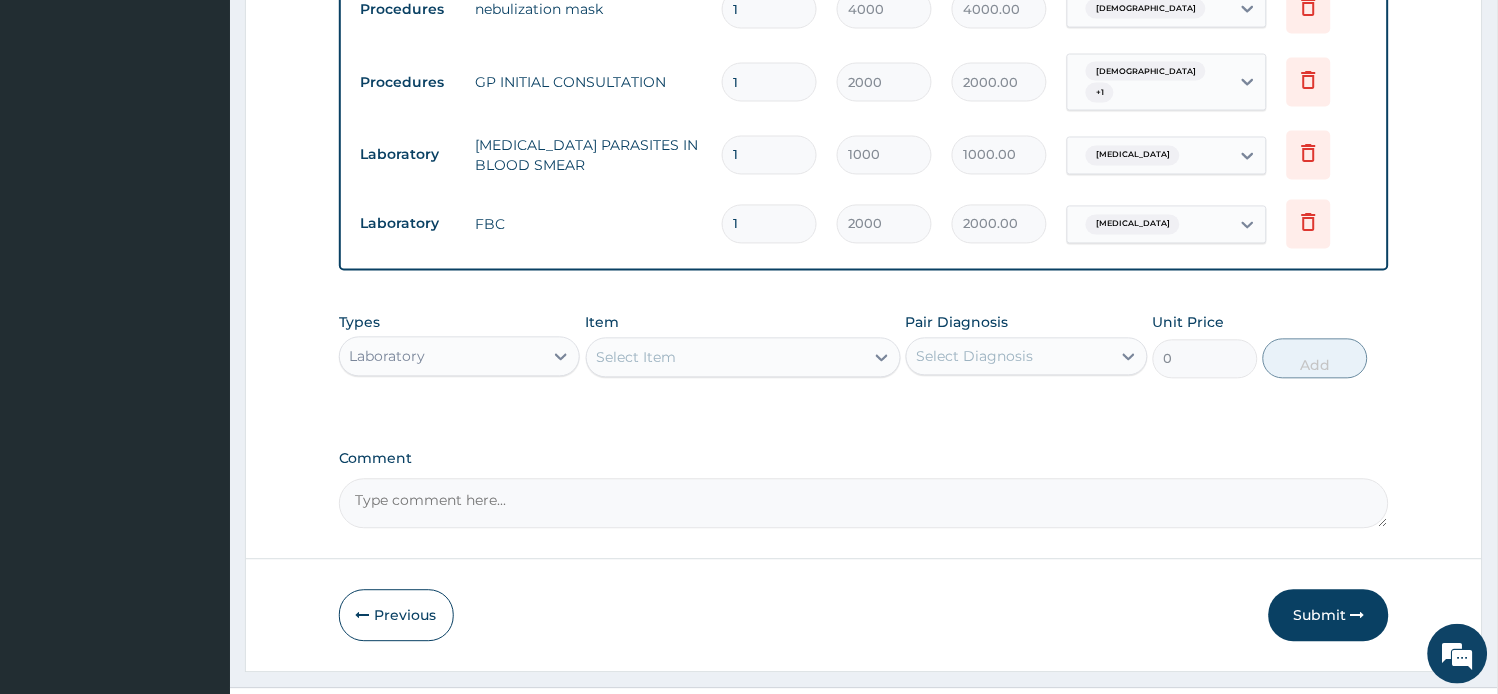 scroll, scrollTop: 782, scrollLeft: 0, axis: vertical 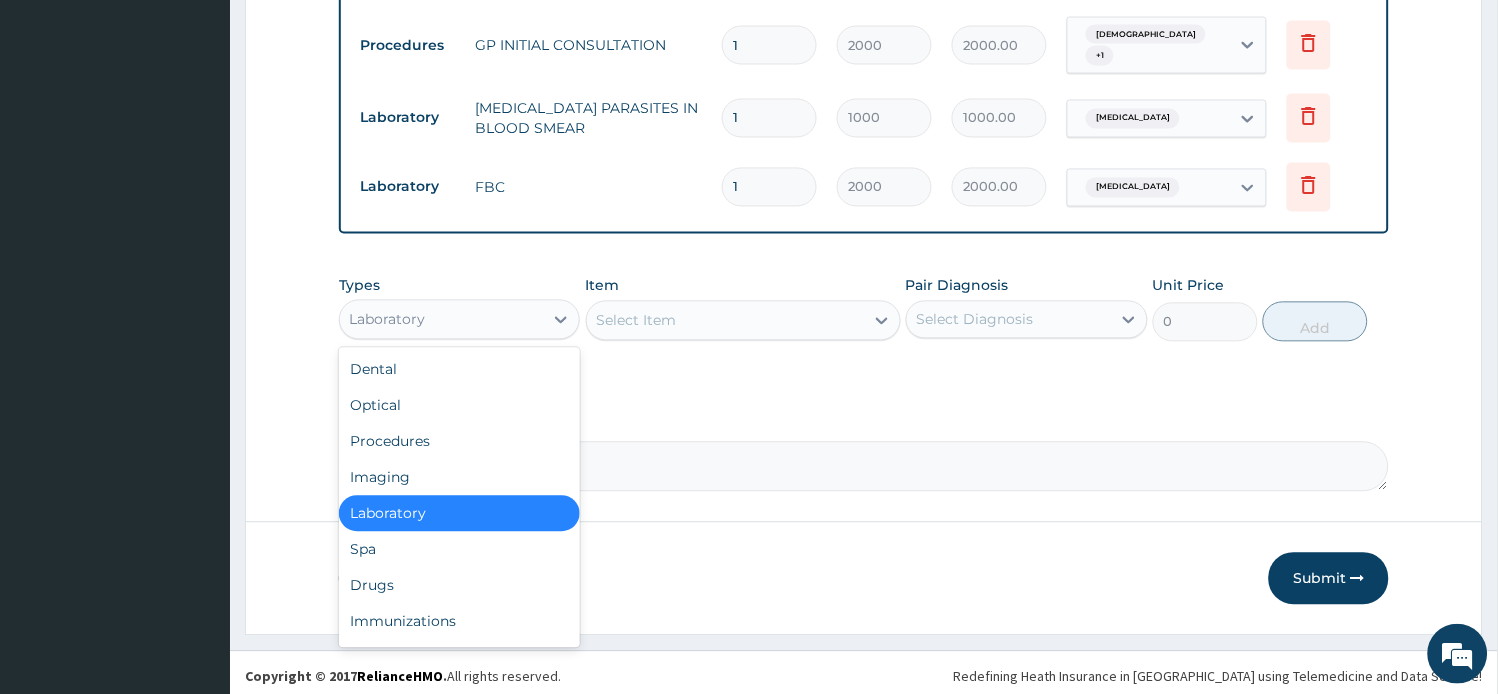 click on "Laboratory" at bounding box center [442, 320] 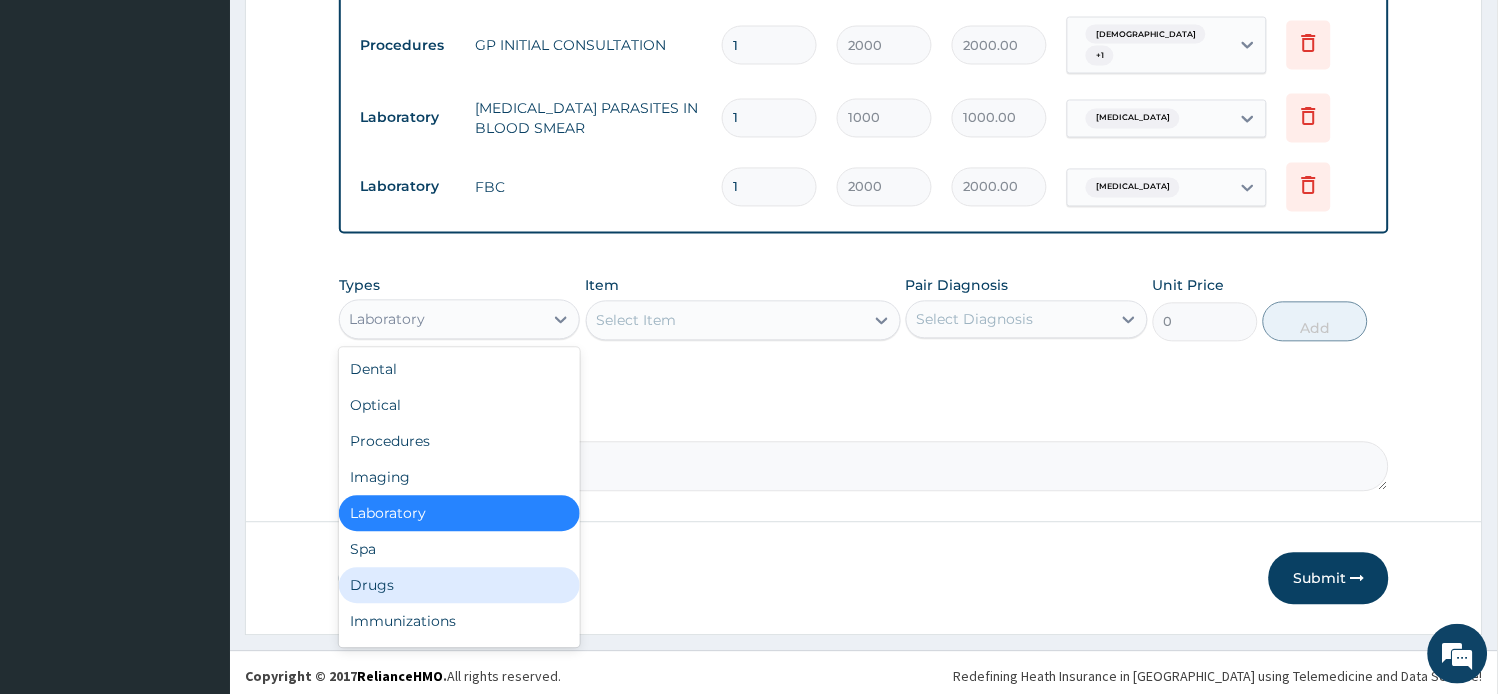 click on "Drugs" at bounding box center [460, 586] 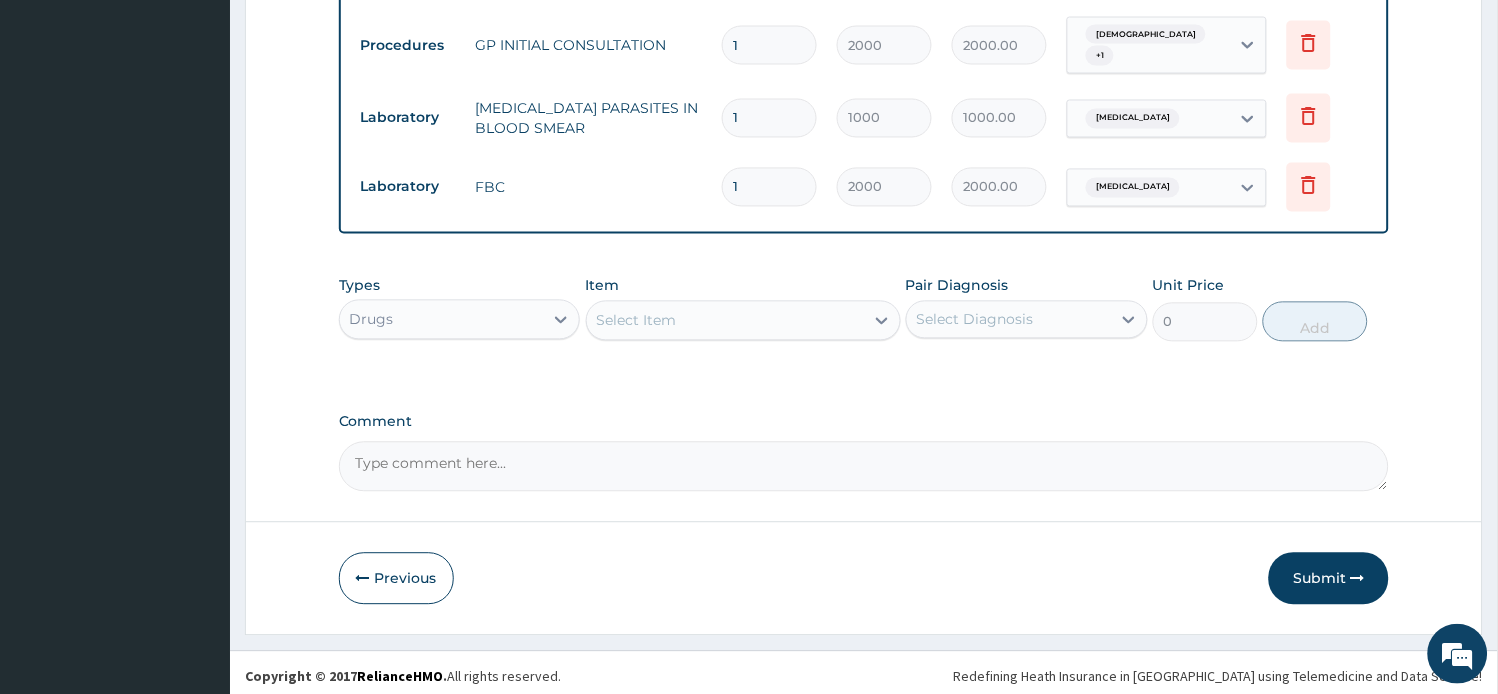 click on "Select Item" at bounding box center [743, 321] 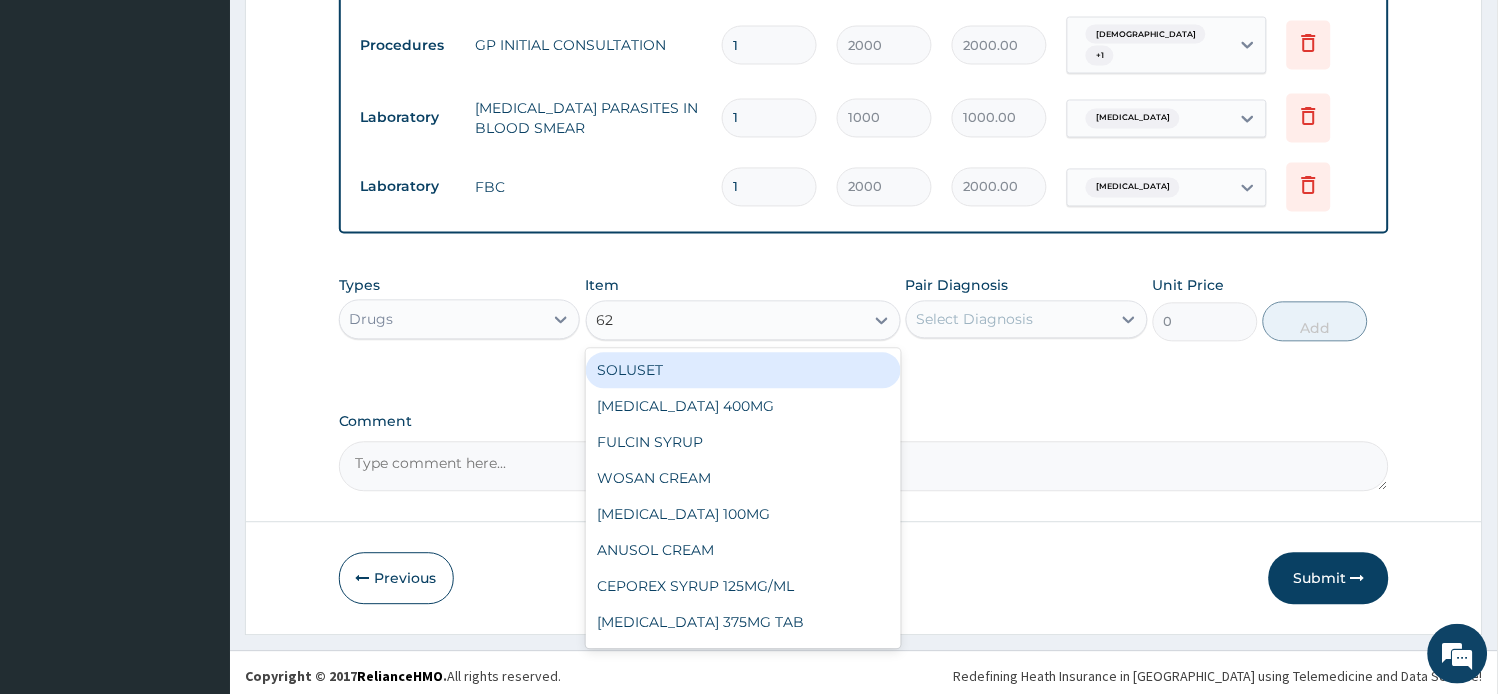 type on "625" 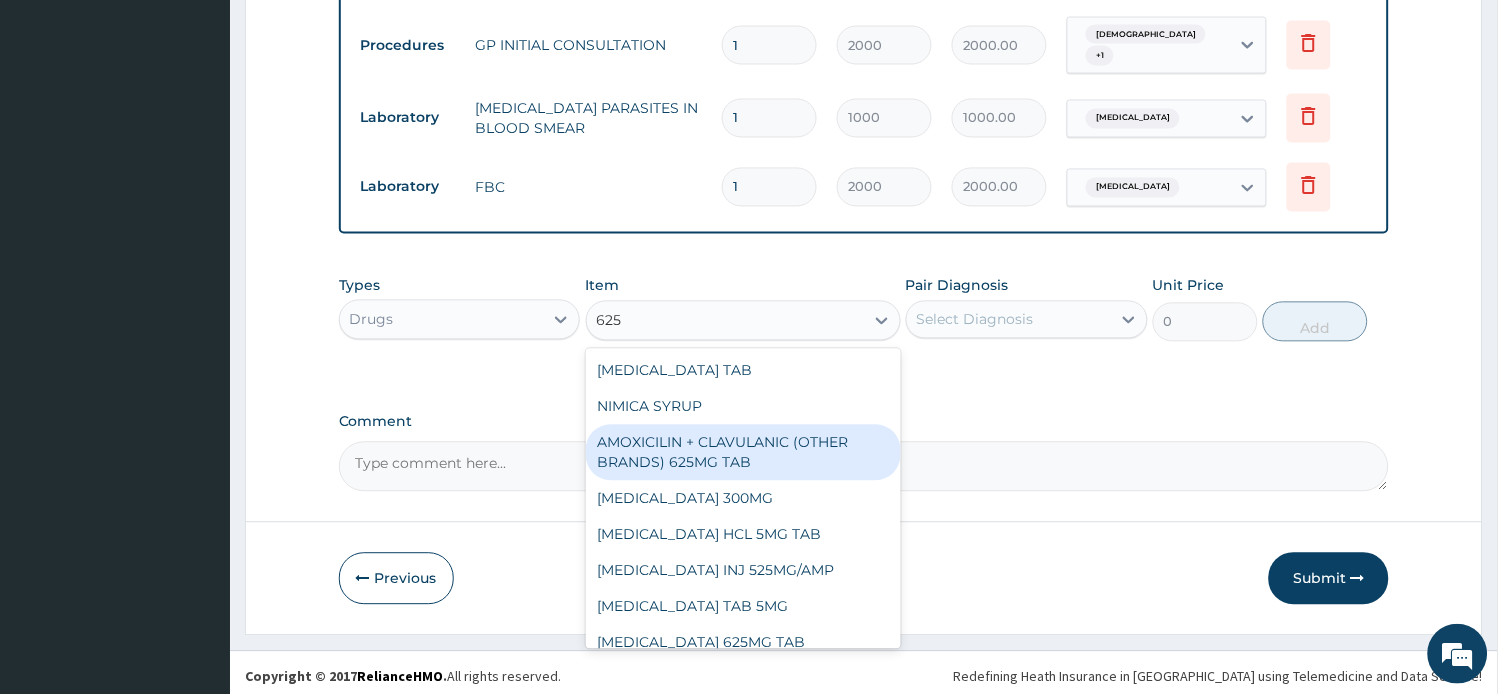 click on "AMOXICILIN + CLAVULANIC (OTHER BRANDS) 625MG TAB" at bounding box center [743, 453] 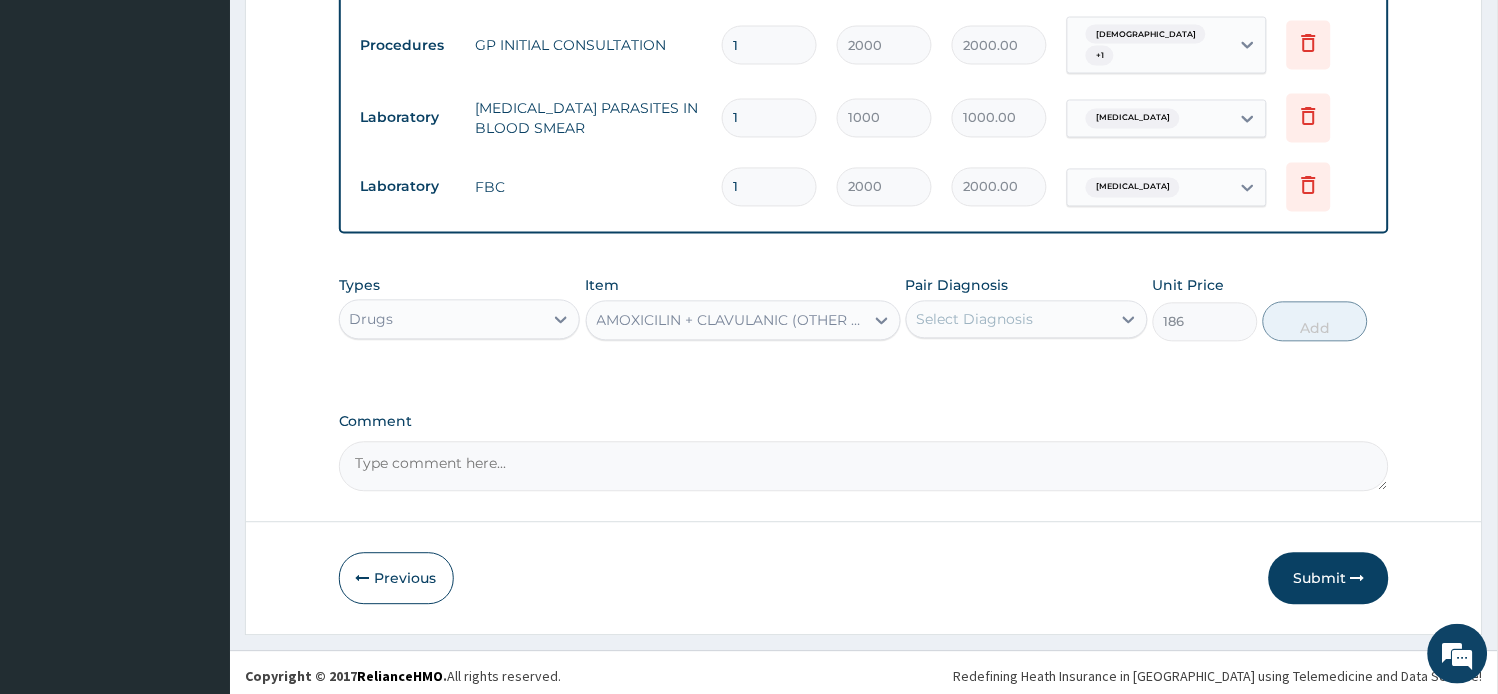 click on "Select Diagnosis" at bounding box center (975, 320) 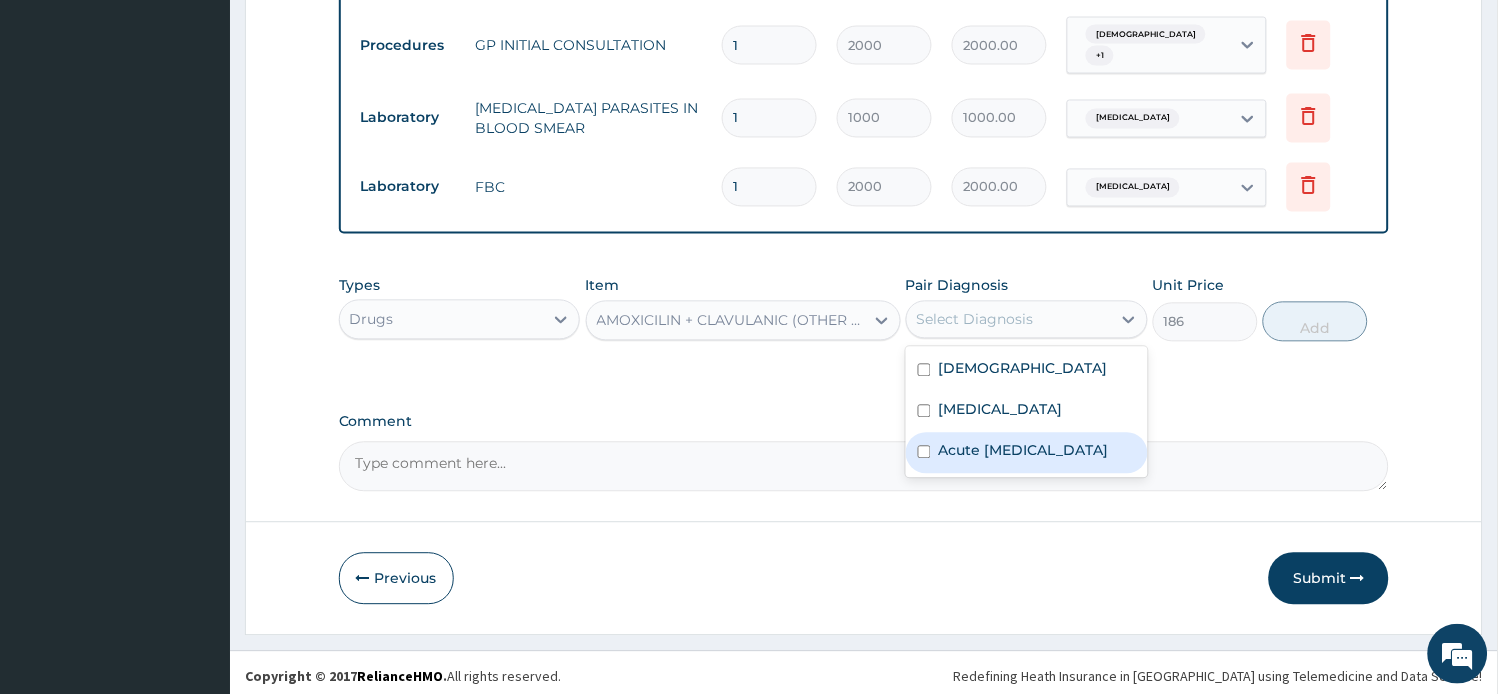 click on "Acute upper respiratory infection" at bounding box center (1024, 451) 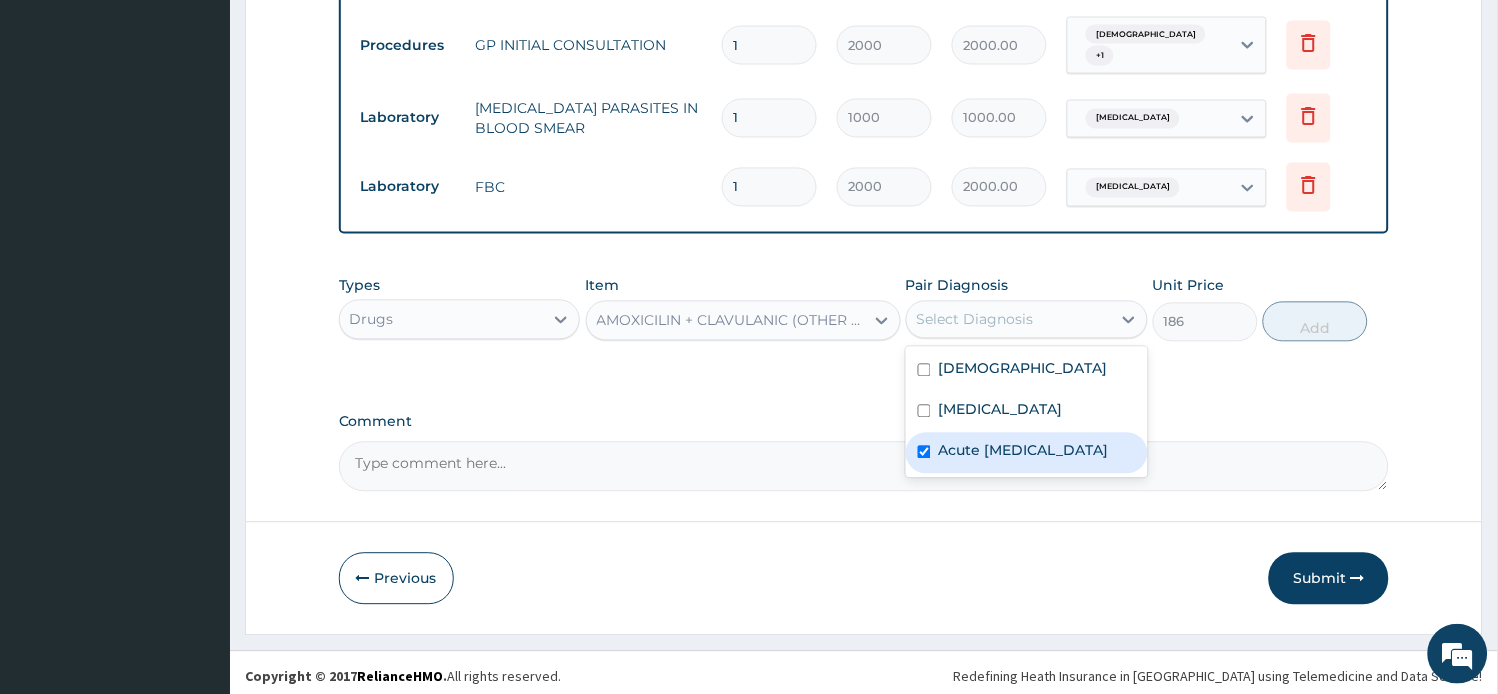 checkbox on "true" 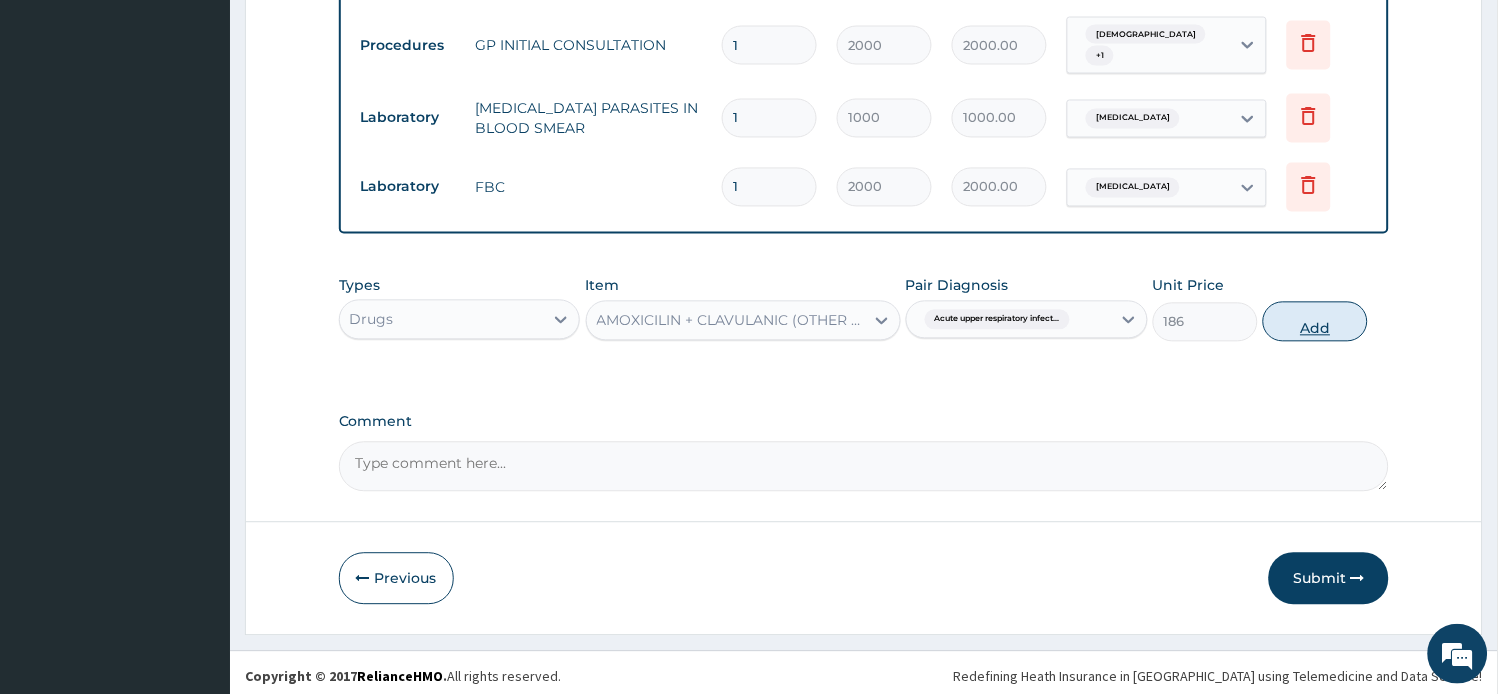 click on "Add" at bounding box center (1315, 322) 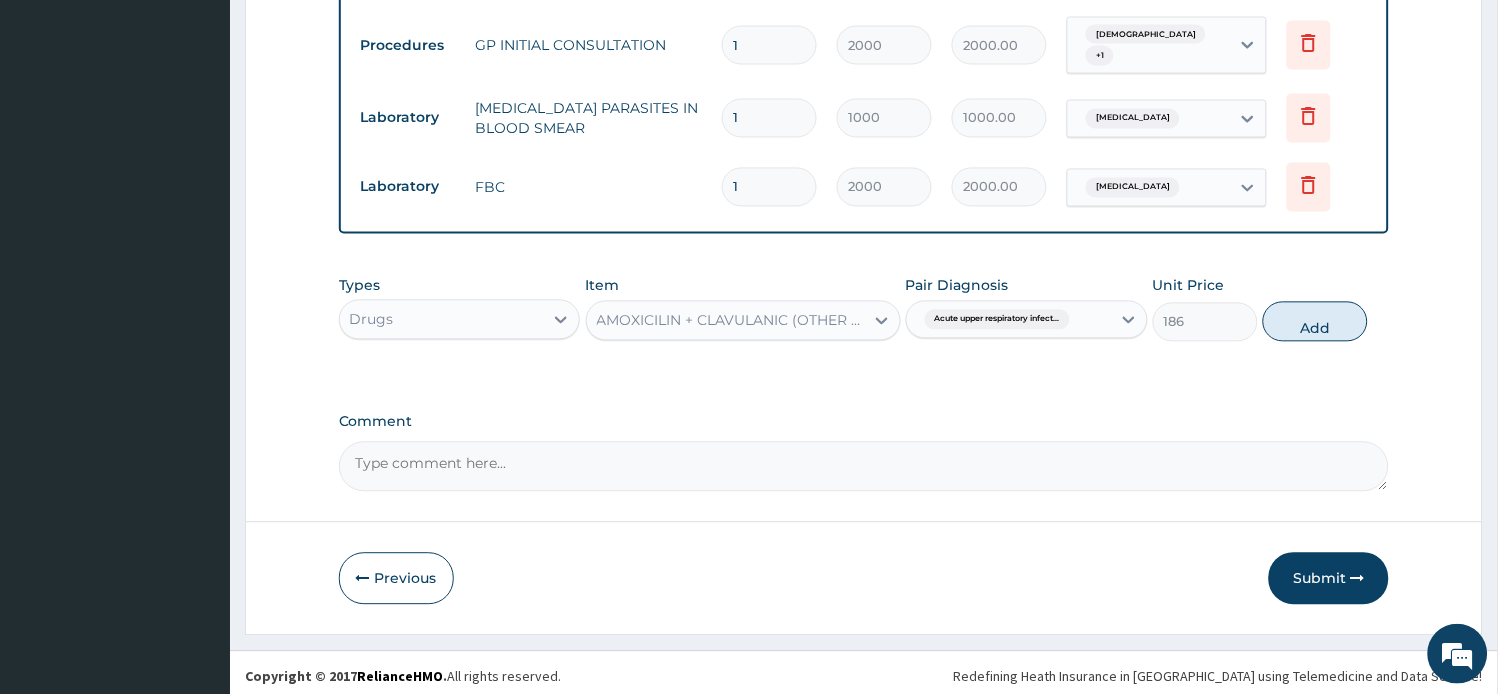 type on "0" 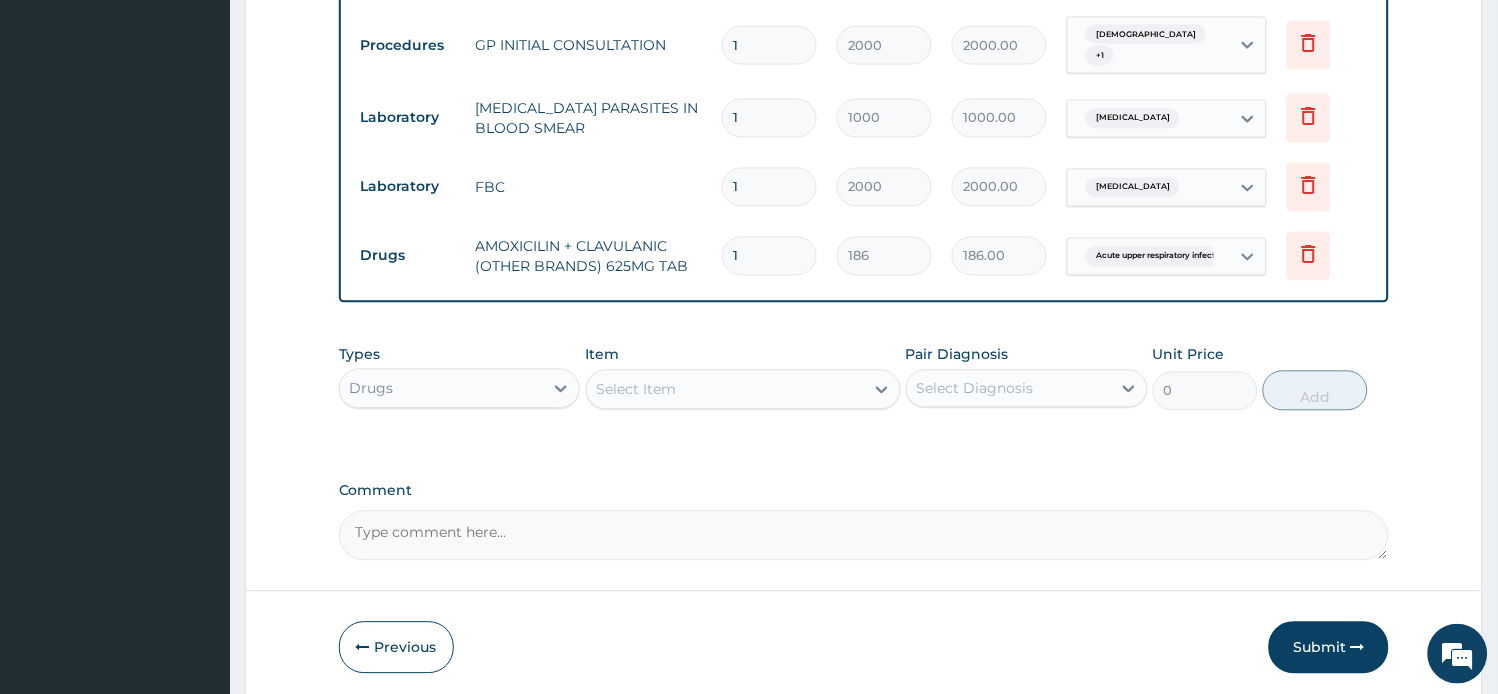 type on "10" 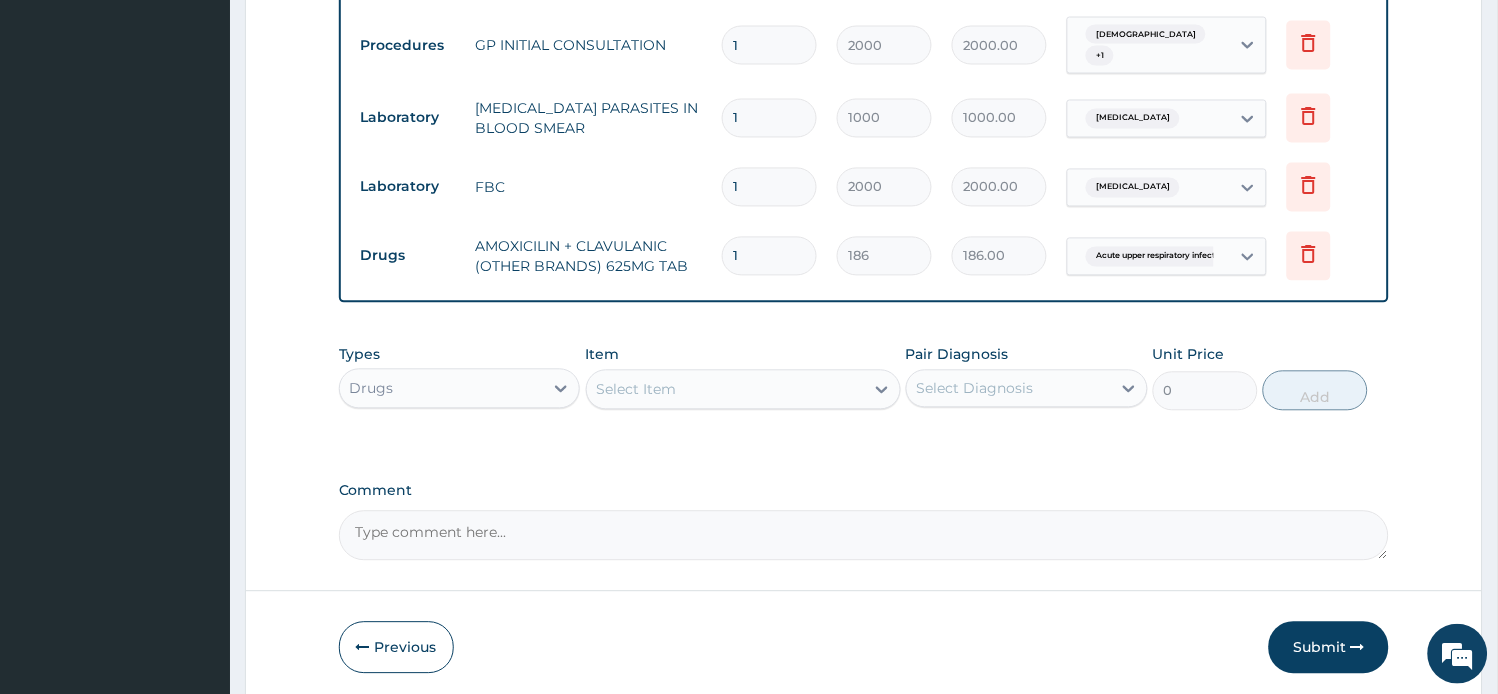 type on "1860.00" 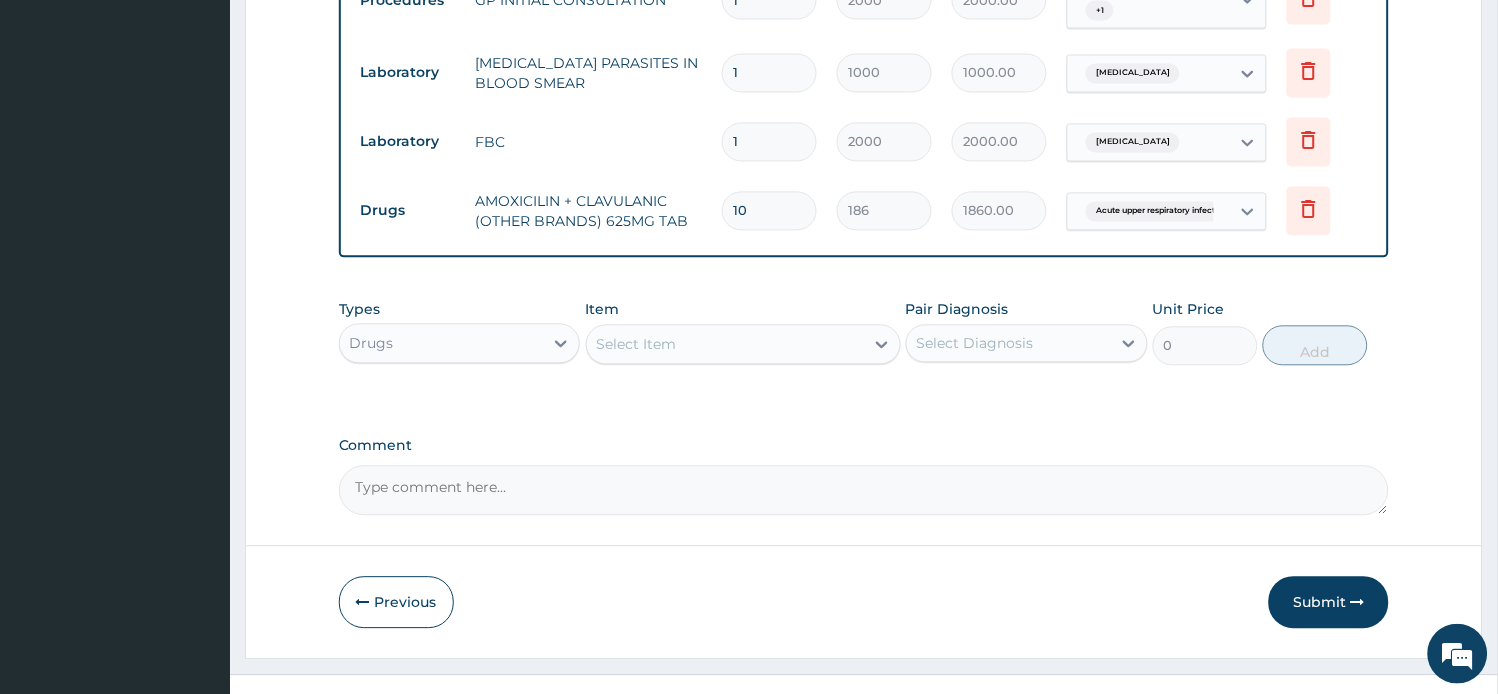 scroll, scrollTop: 852, scrollLeft: 0, axis: vertical 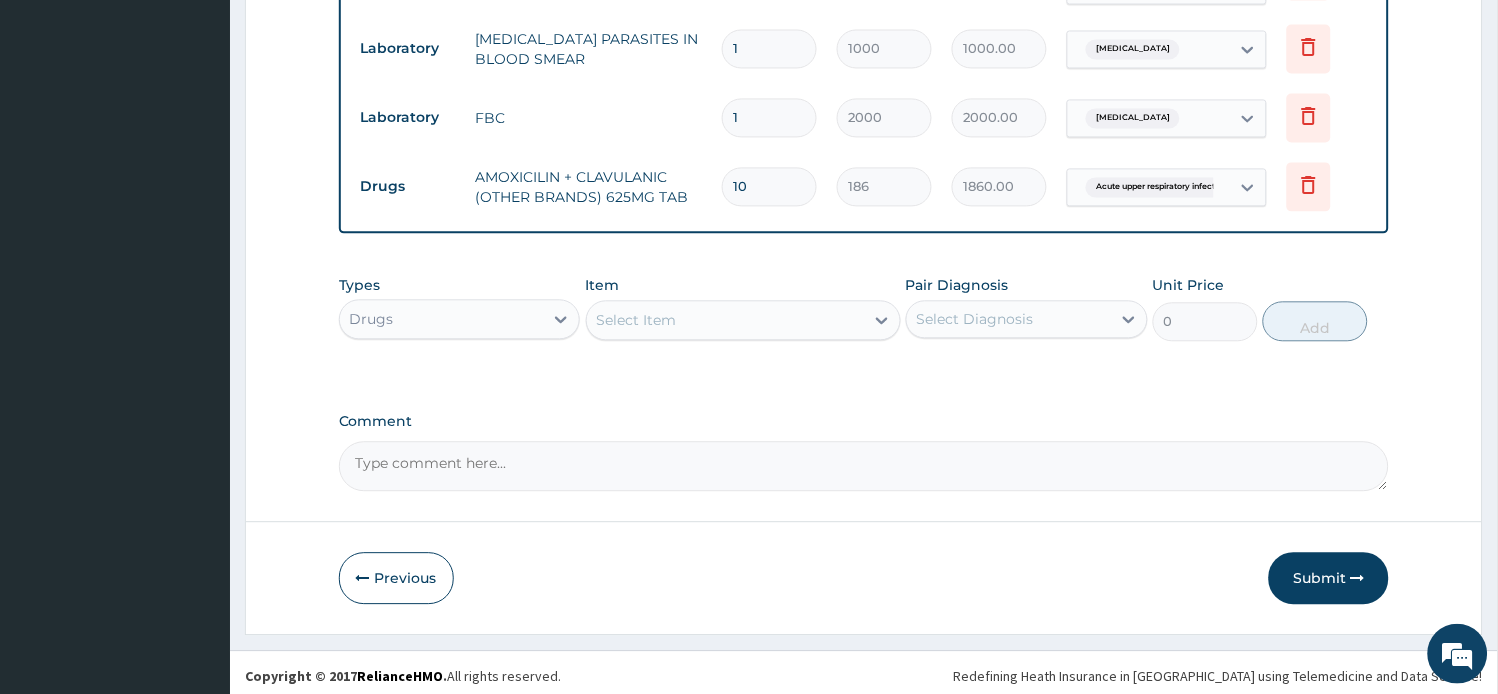 type on "10" 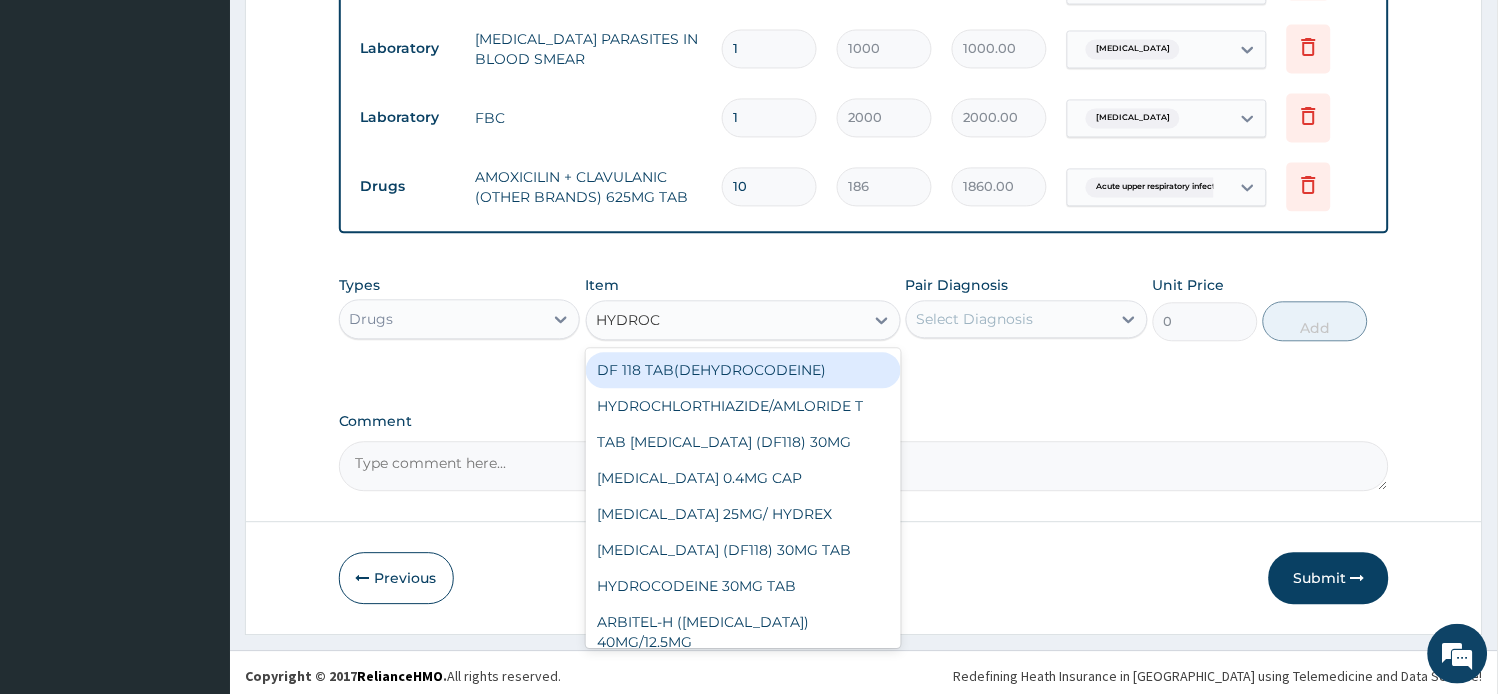 type on "HYDROCO" 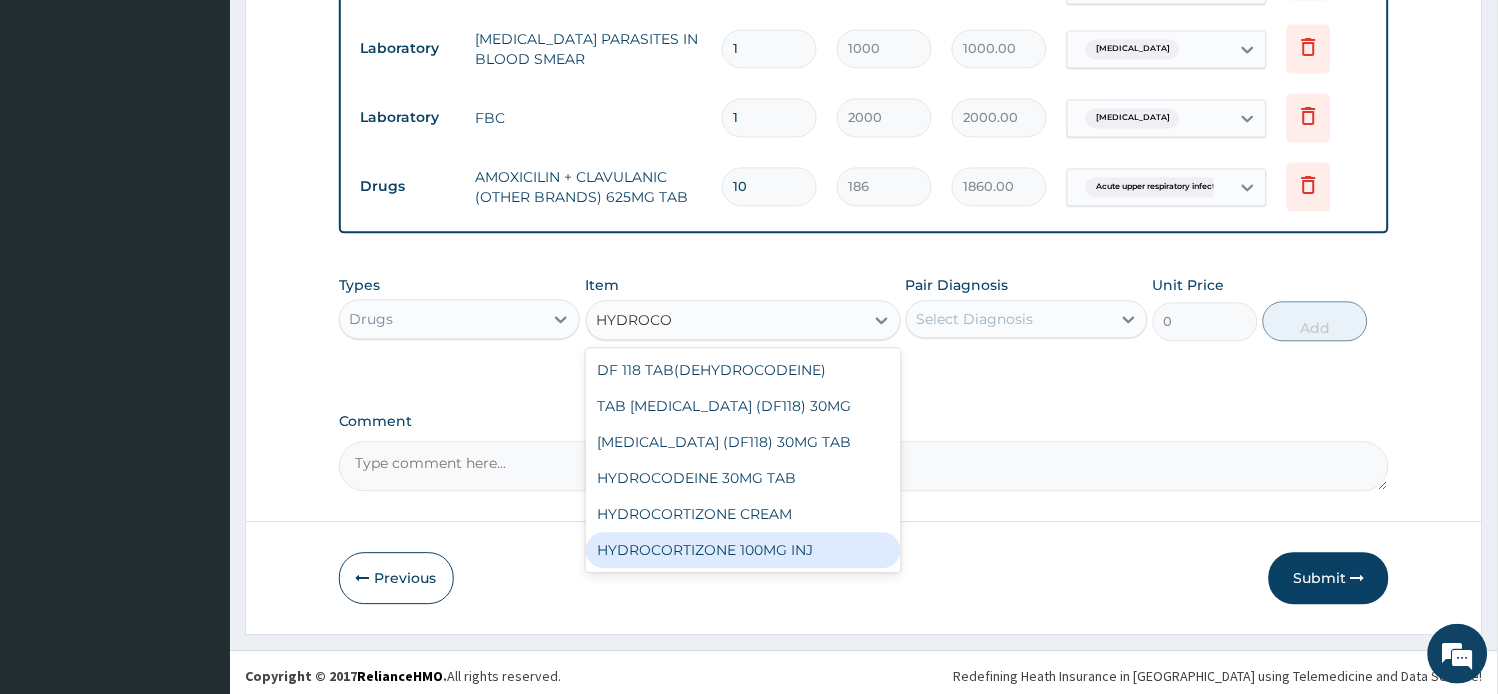 click on "HYDROCORTIZONE 100MG INJ" at bounding box center (743, 550) 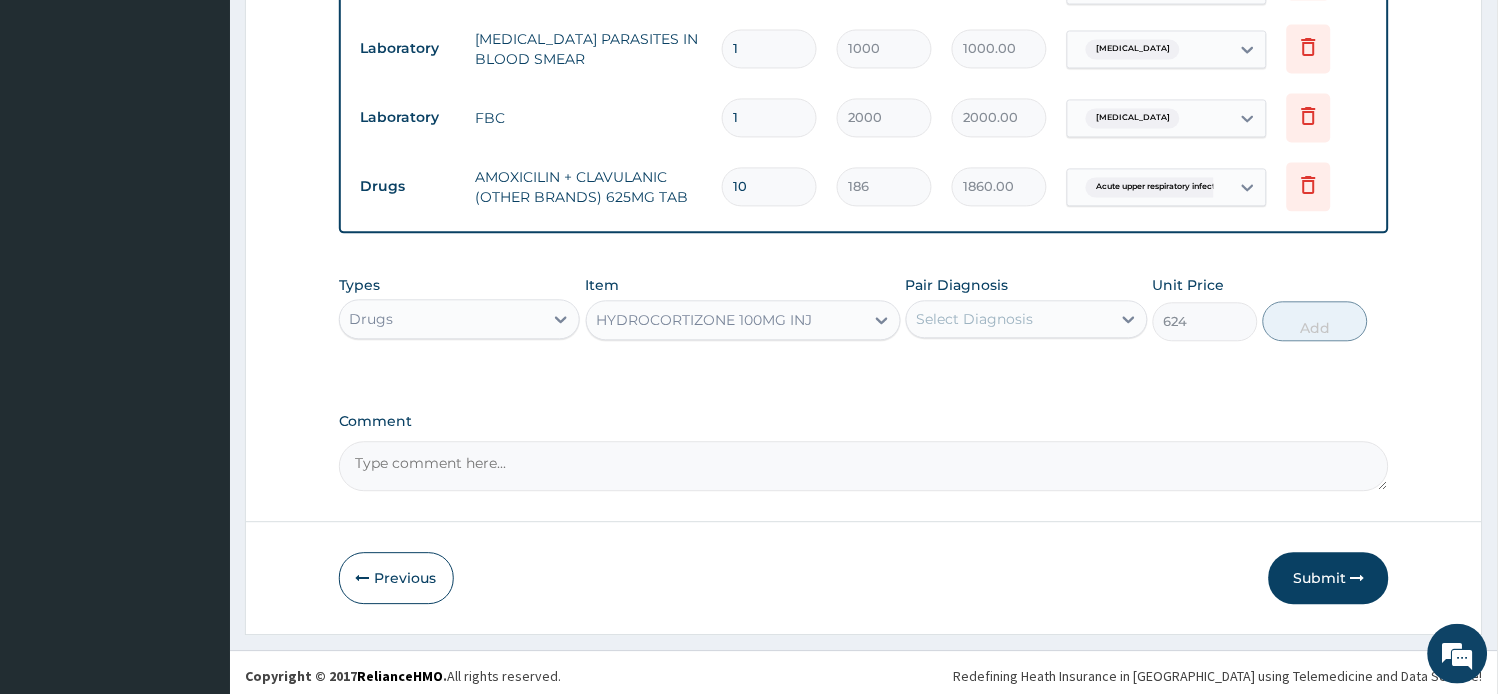 click on "Select Diagnosis" at bounding box center (975, 319) 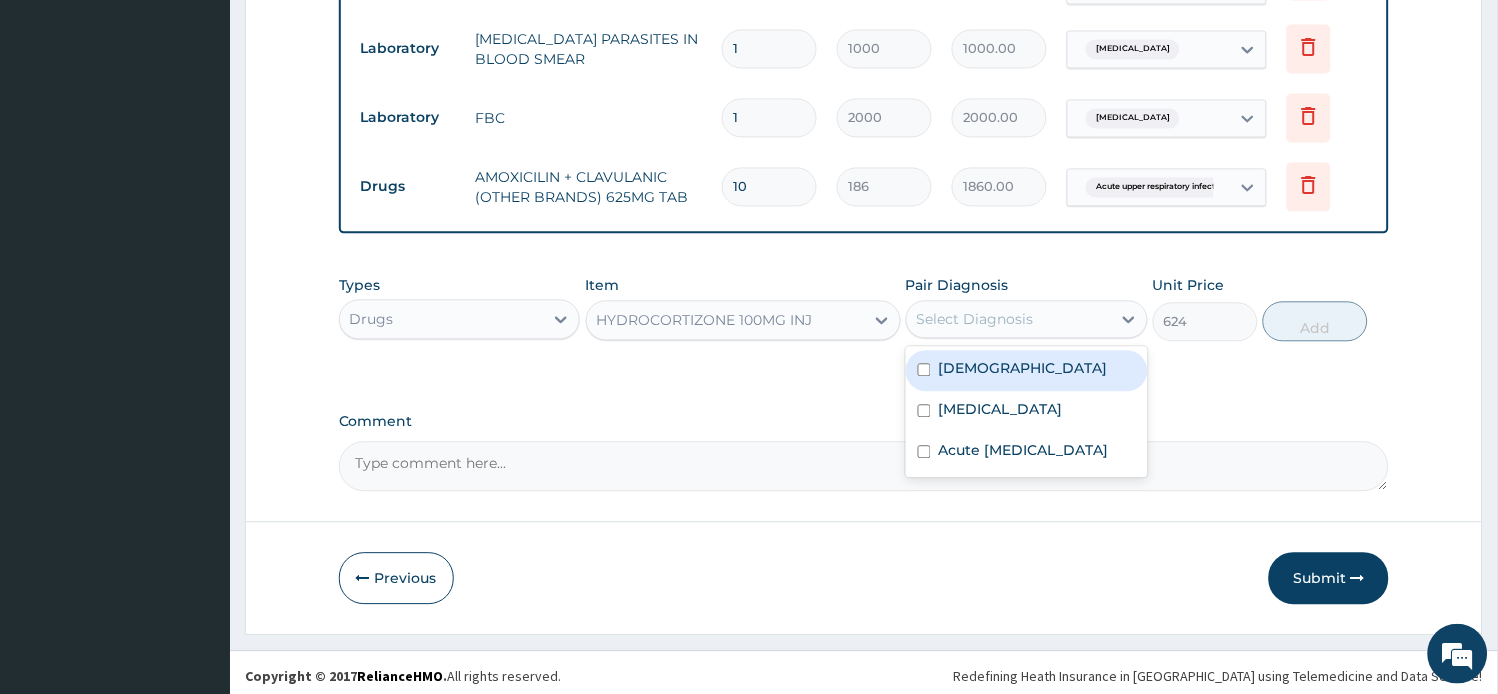 click on "Asthma" at bounding box center (1023, 368) 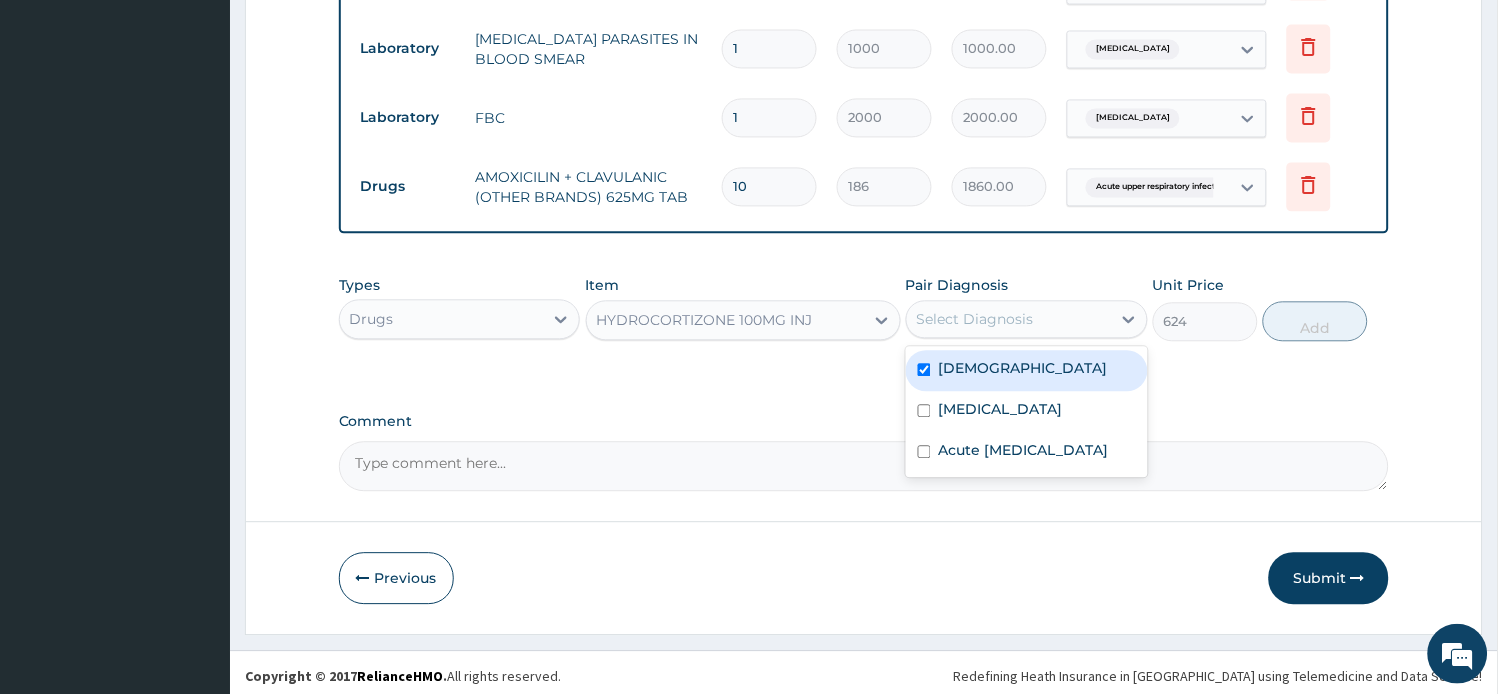 checkbox on "true" 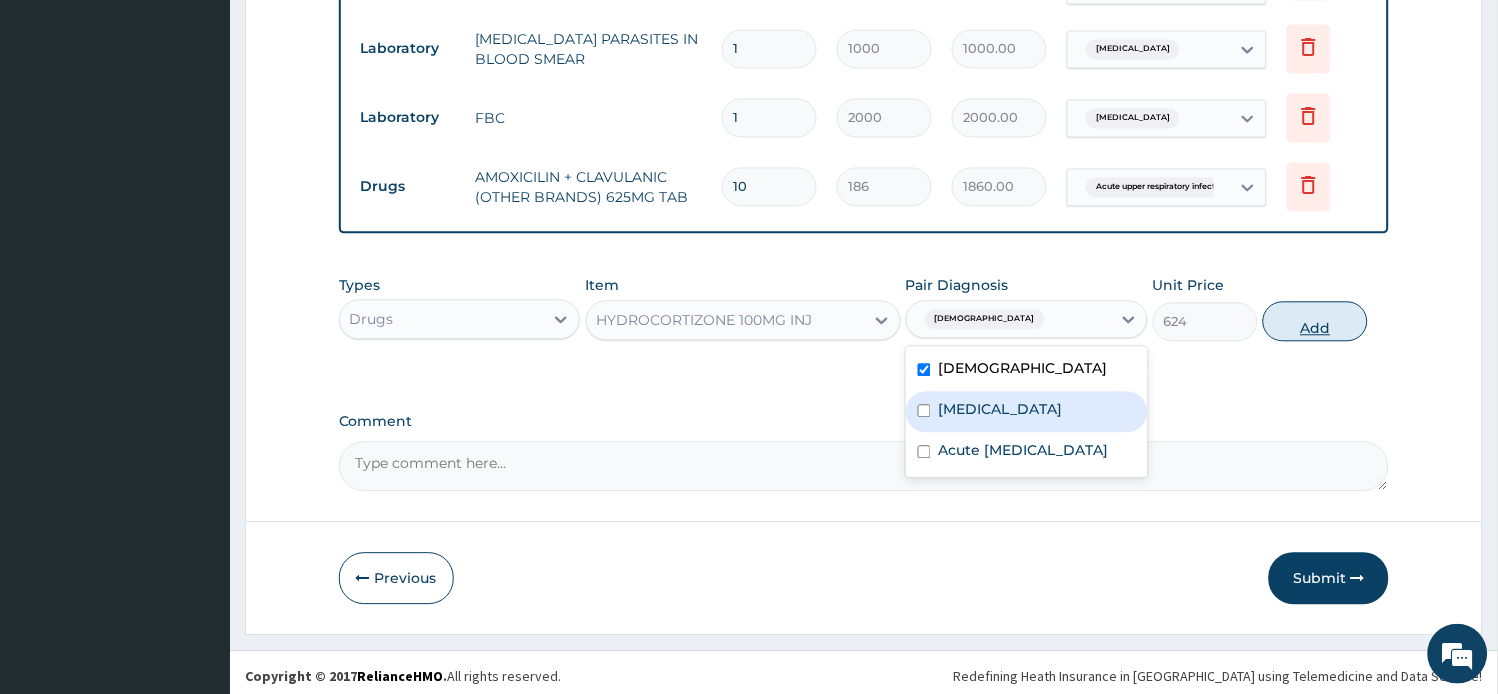 click on "Add" at bounding box center (1315, 321) 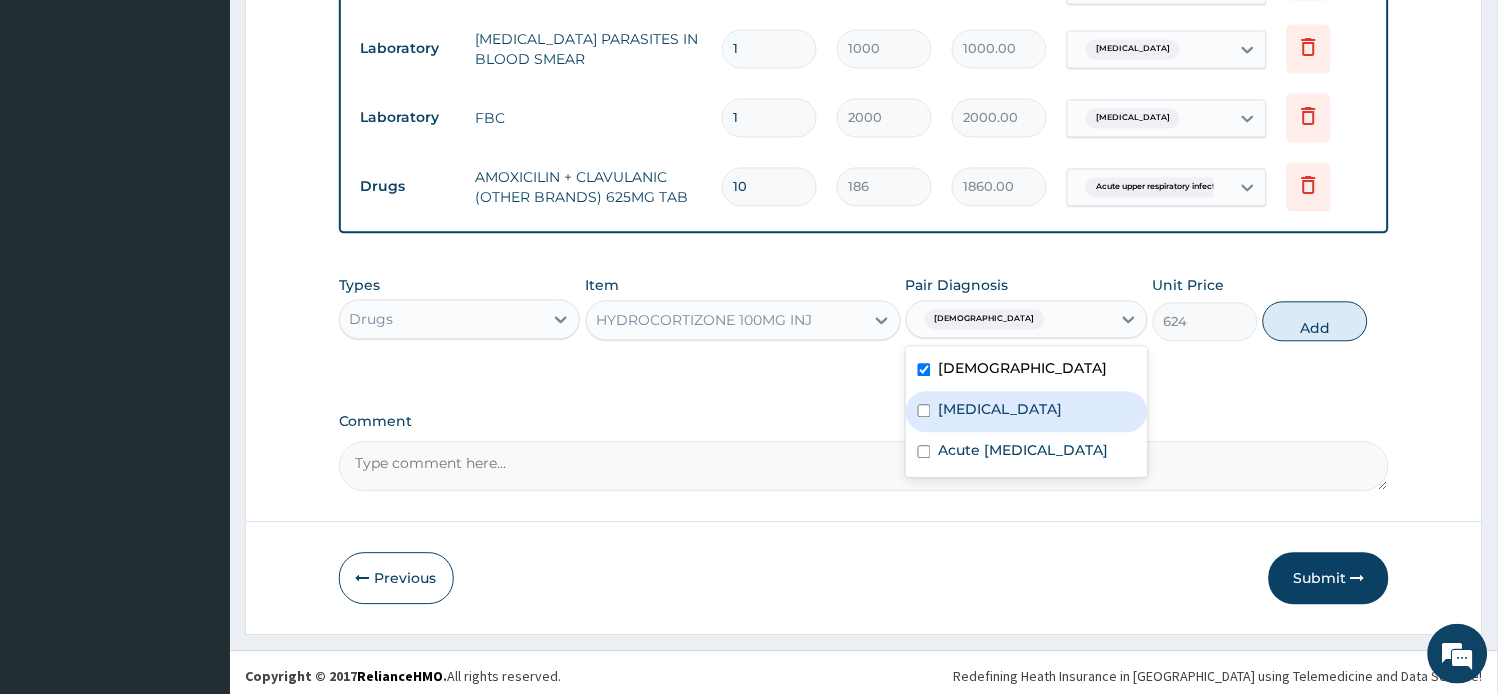 type on "0" 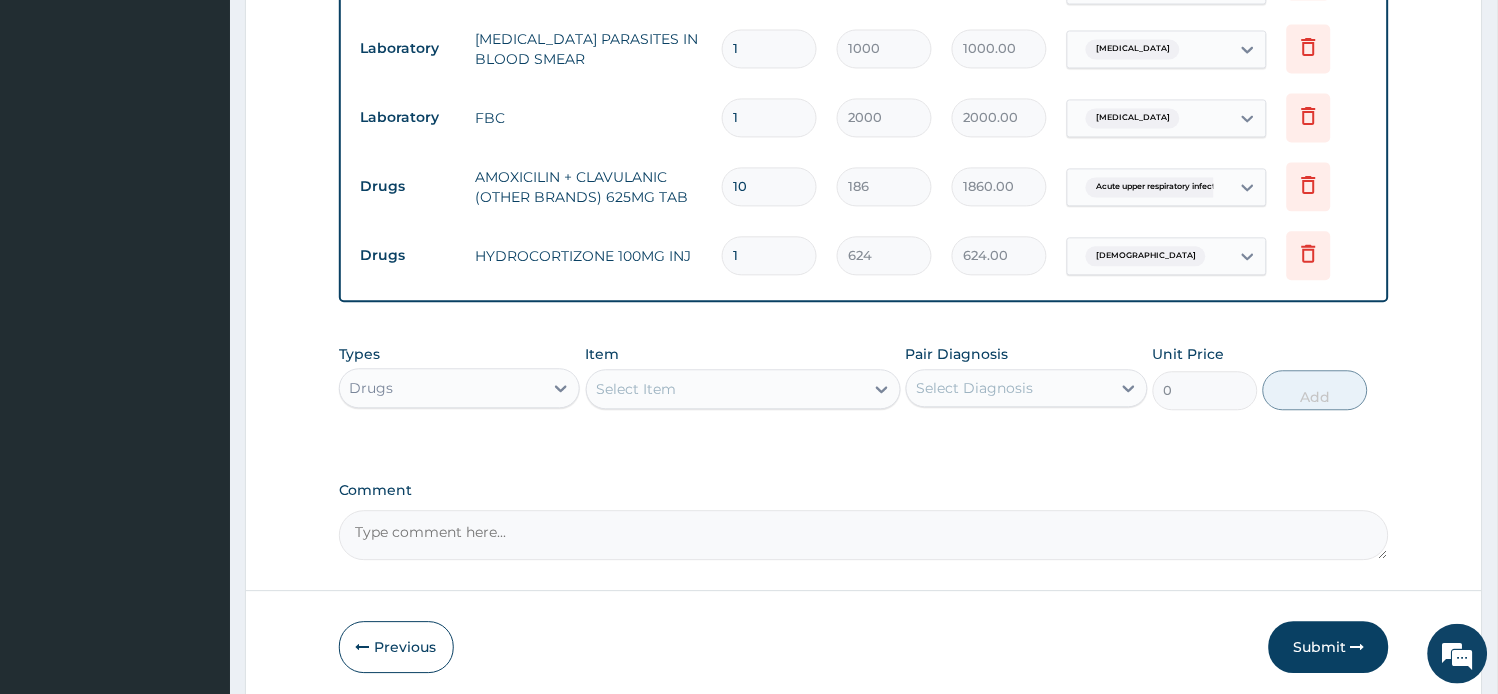 click on "Select Item" at bounding box center (725, 389) 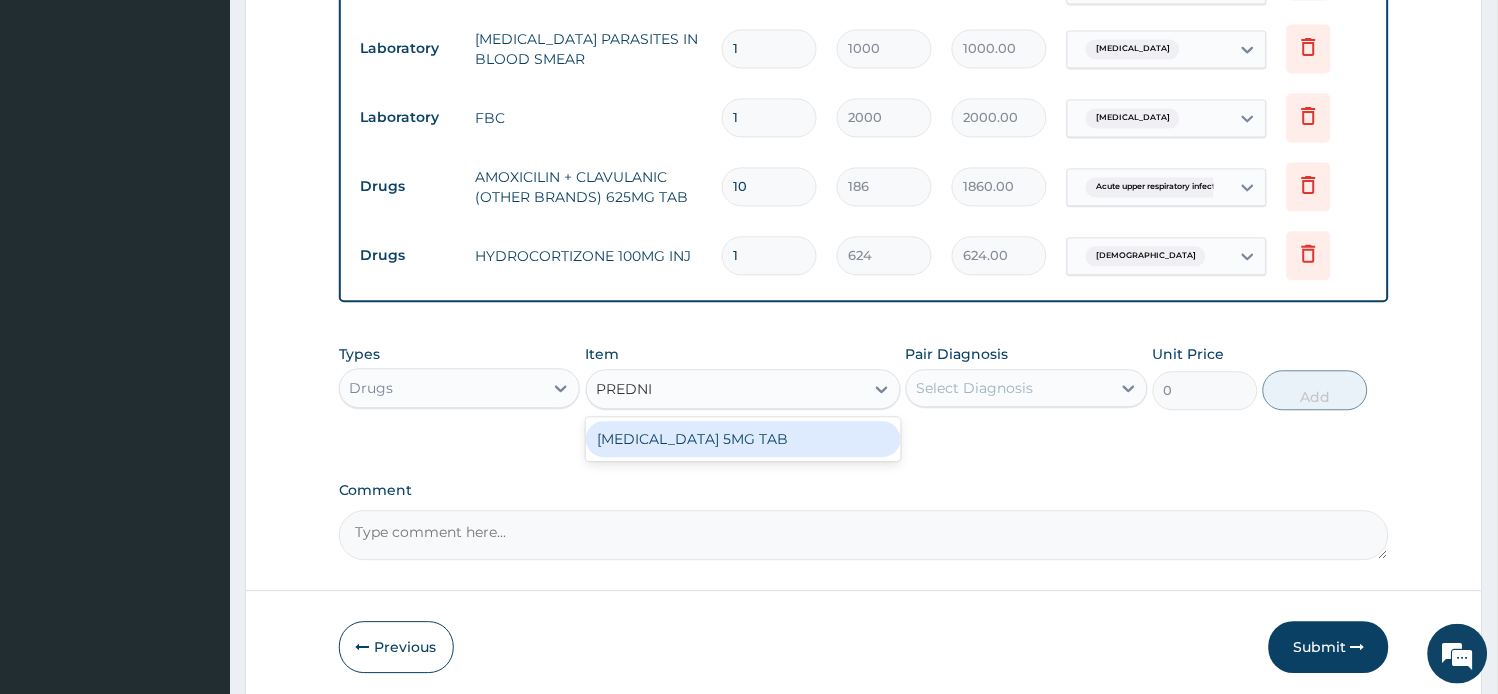 type on "PREDNIS" 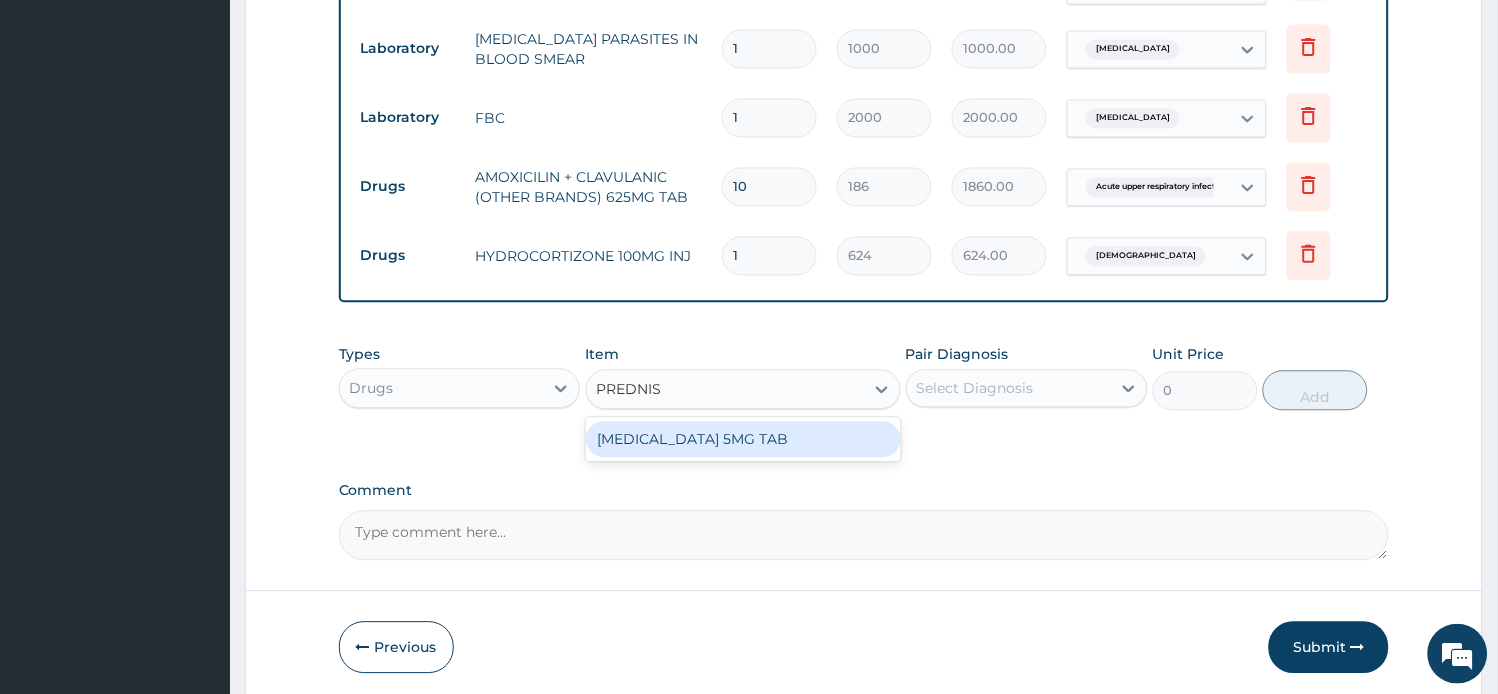 drag, startPoint x: 785, startPoint y: 444, endPoint x: 907, endPoint y: 415, distance: 125.39936 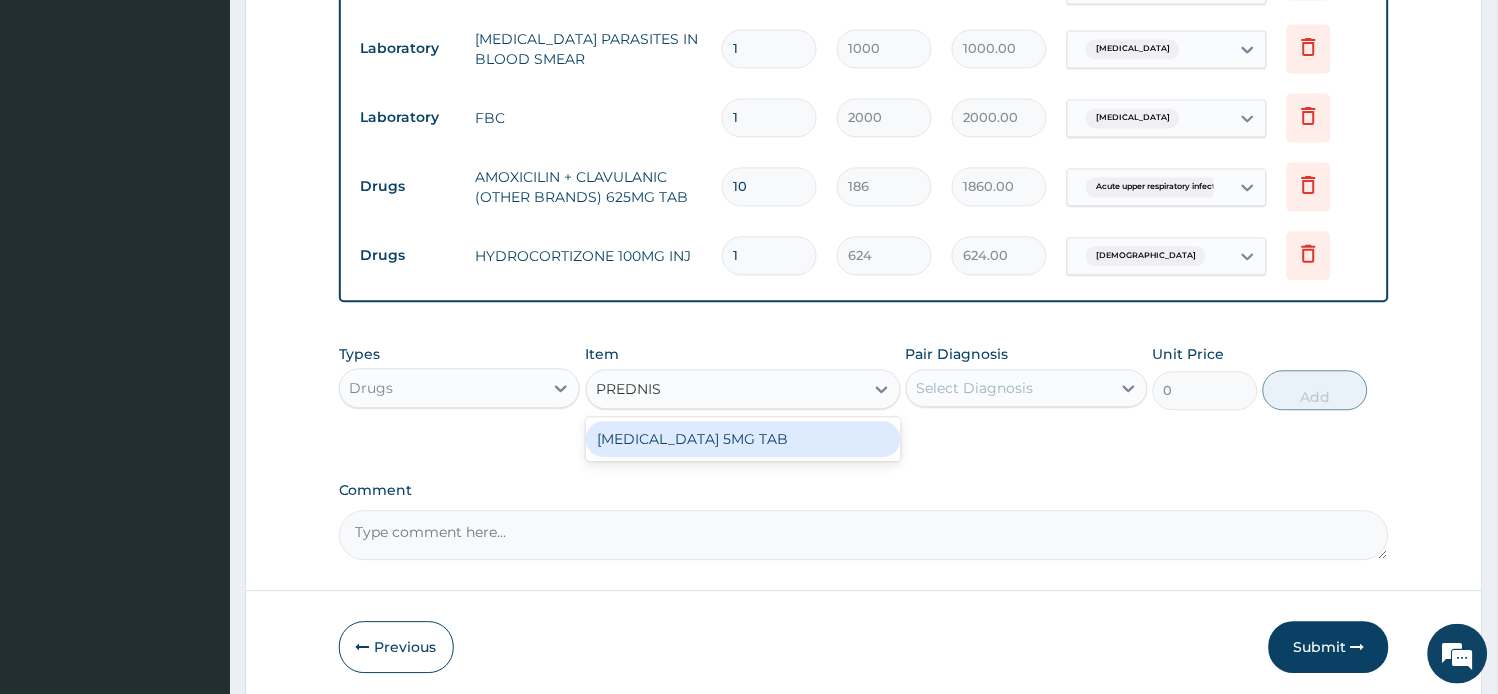 click on "PREDNISOLONE 5MG TAB" at bounding box center [743, 439] 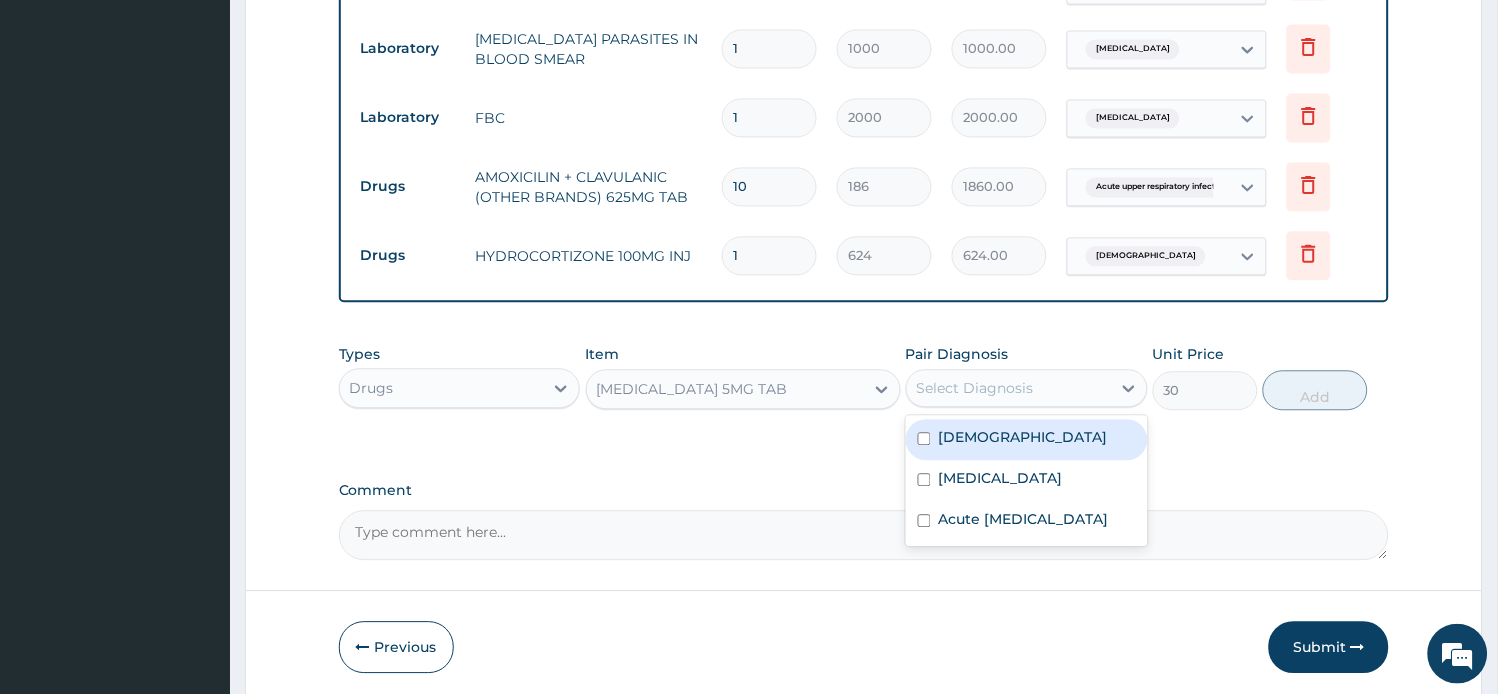 click on "Select Diagnosis" at bounding box center [975, 388] 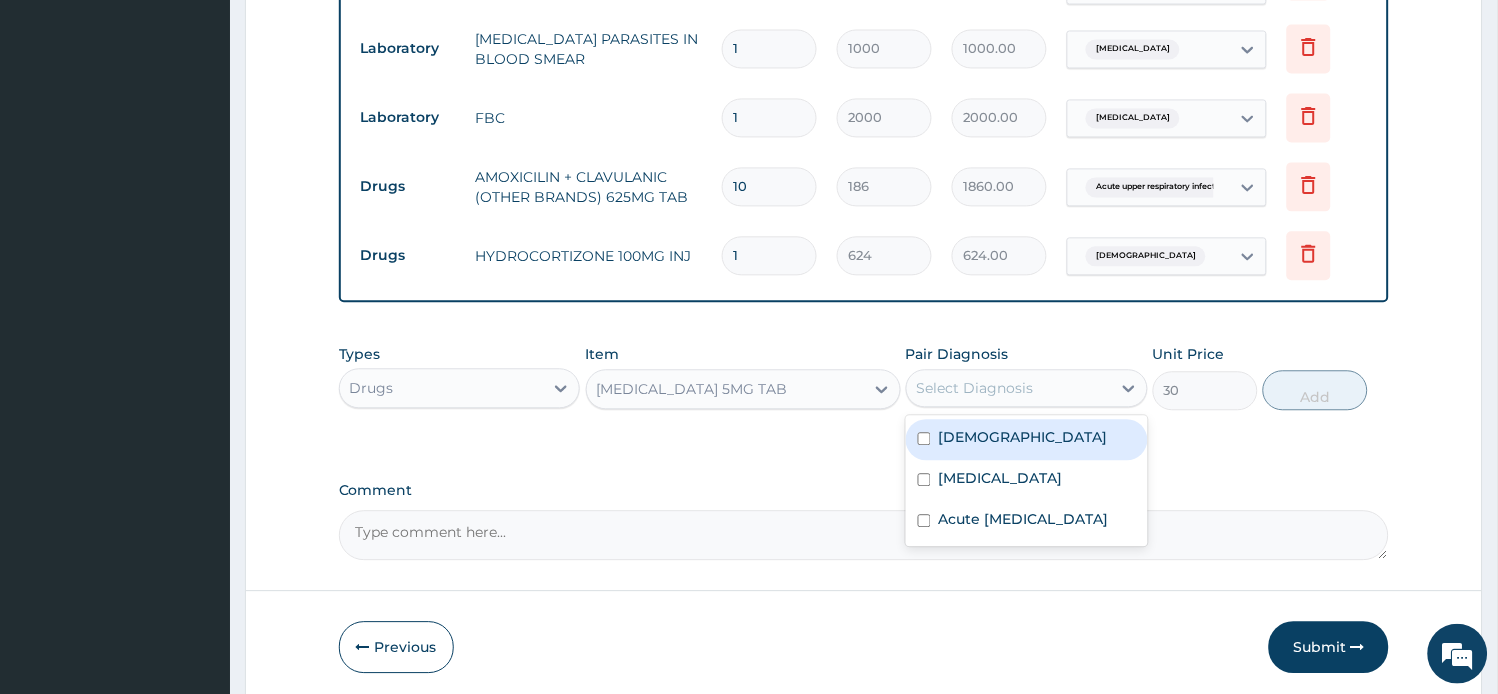 click on "Asthma" at bounding box center [1027, 439] 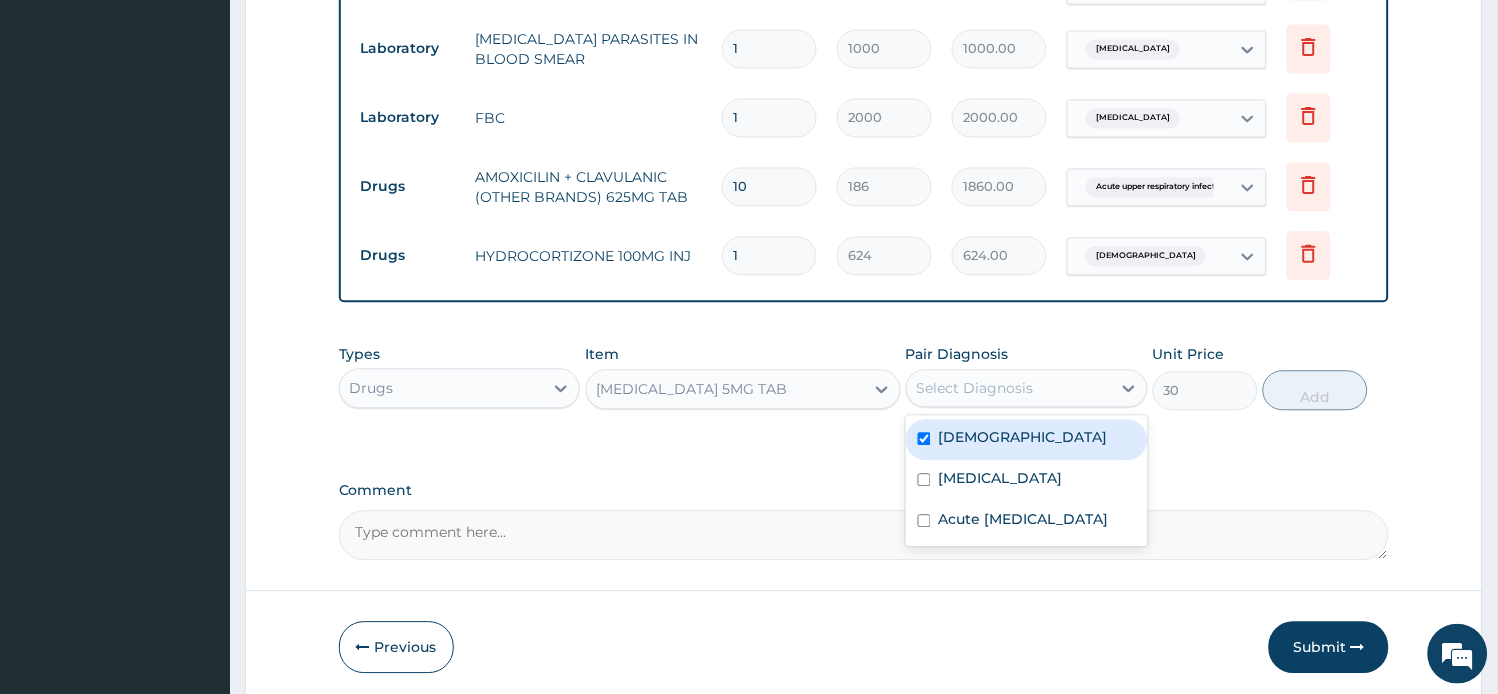 checkbox on "true" 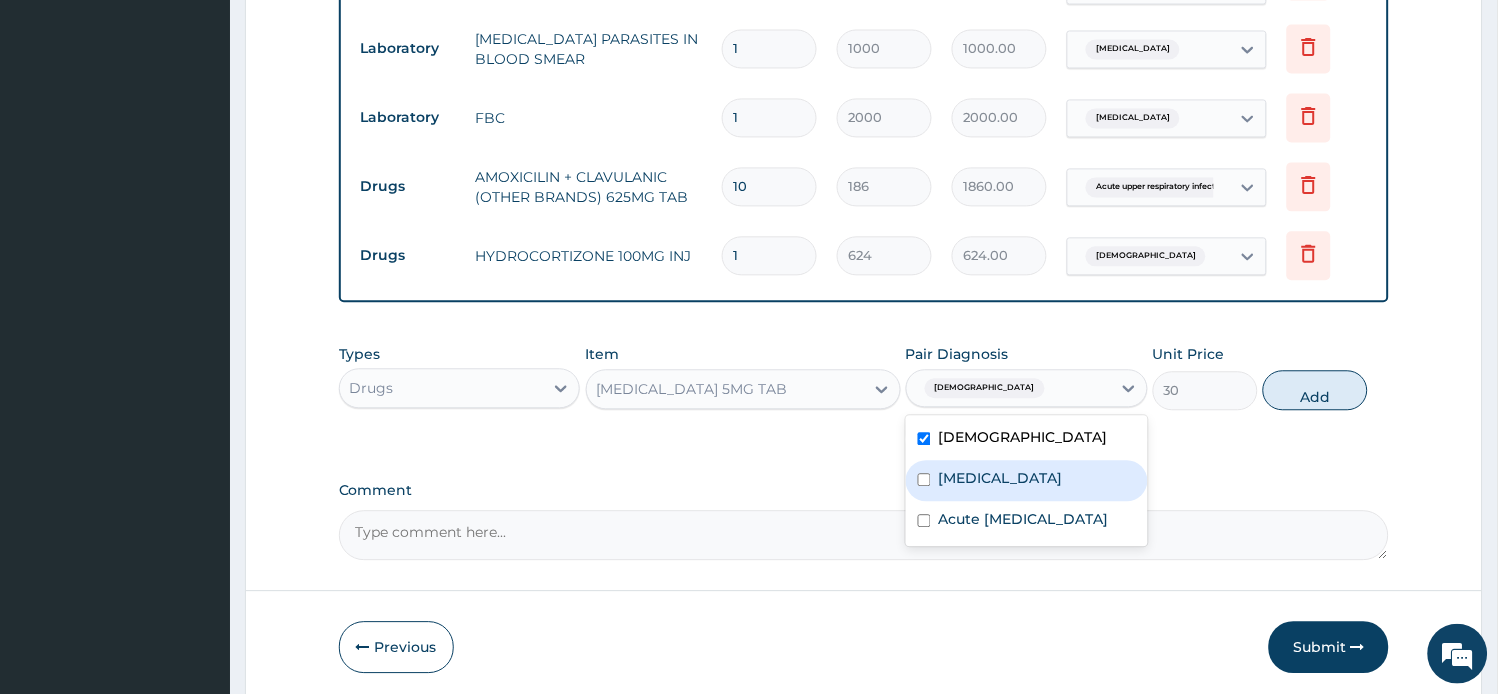 drag, startPoint x: 1000, startPoint y: 490, endPoint x: 1025, endPoint y: 570, distance: 83.81527 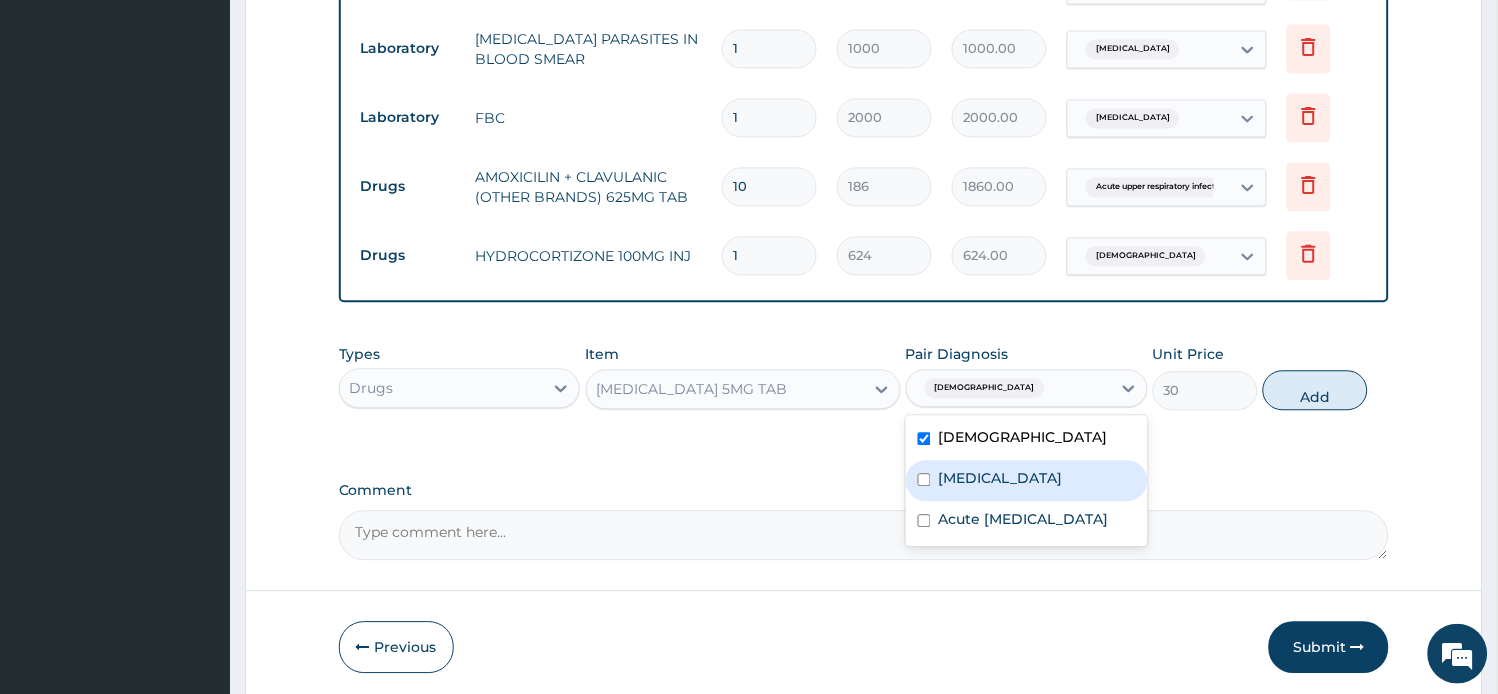 click on "Asthma Malaria Acute upper respiratory infection" at bounding box center [1027, 480] 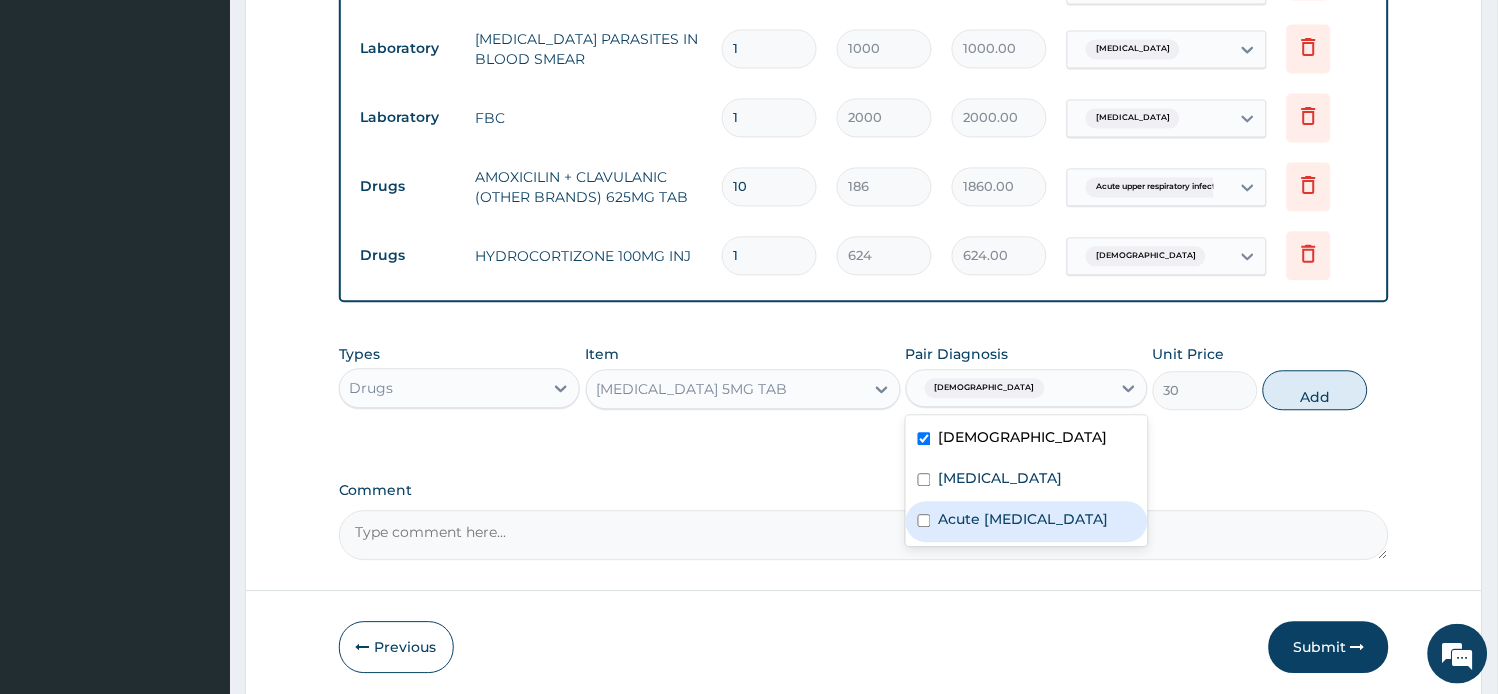 click on "Acute upper respiratory infection" at bounding box center (1024, 519) 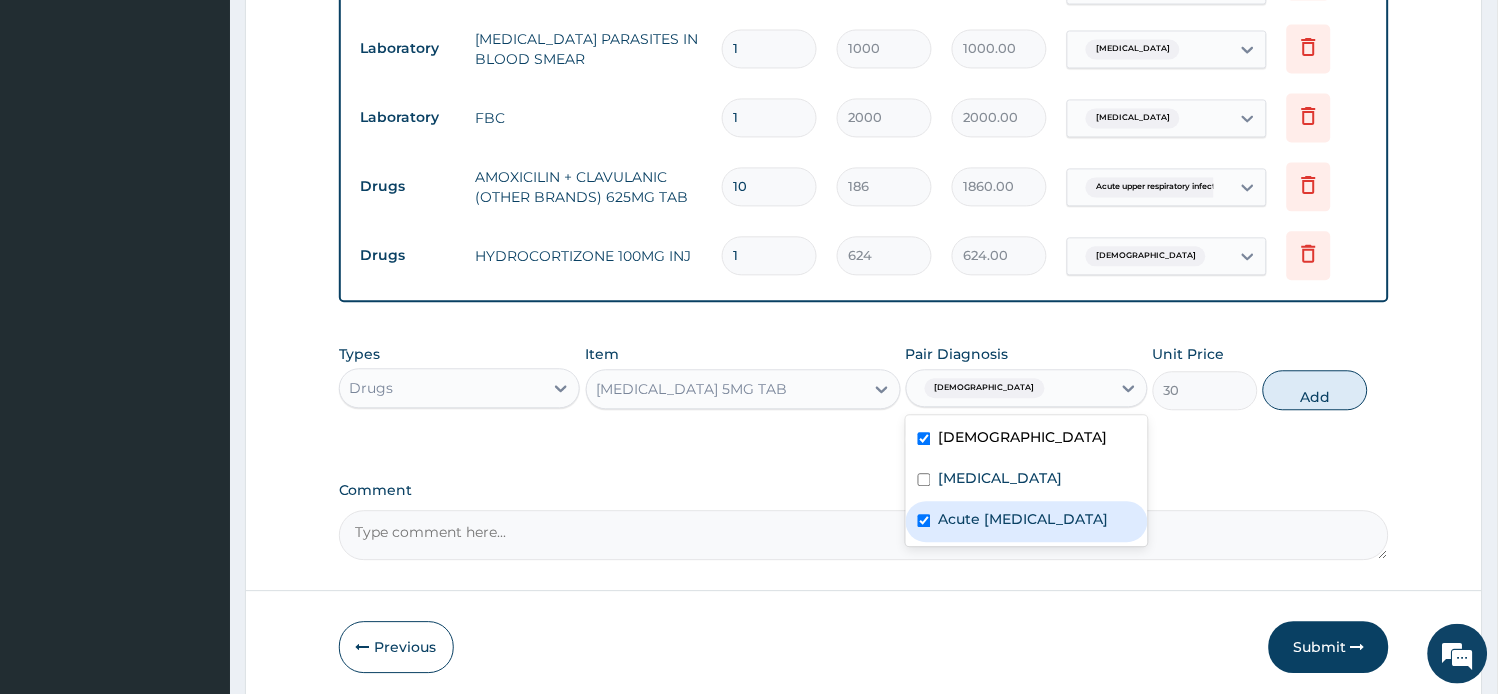 checkbox on "true" 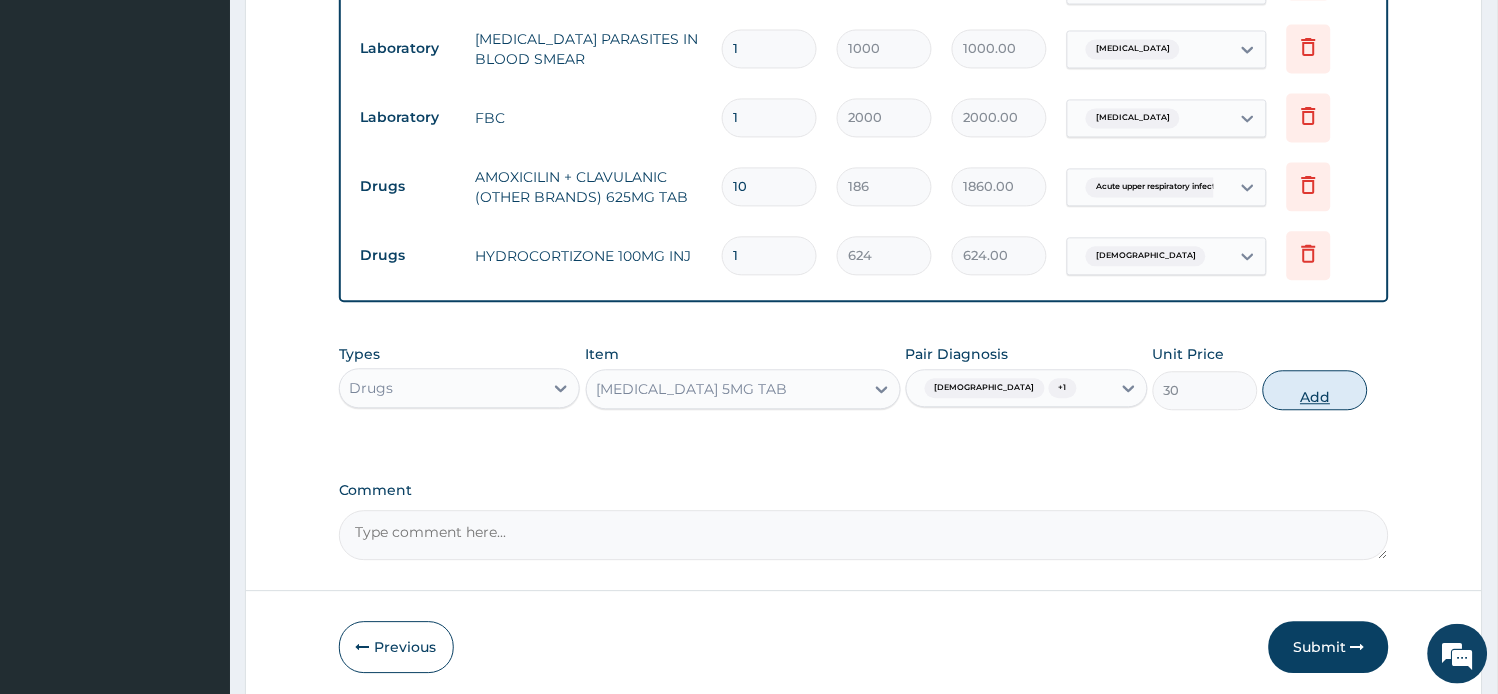 click on "Add" at bounding box center [1315, 390] 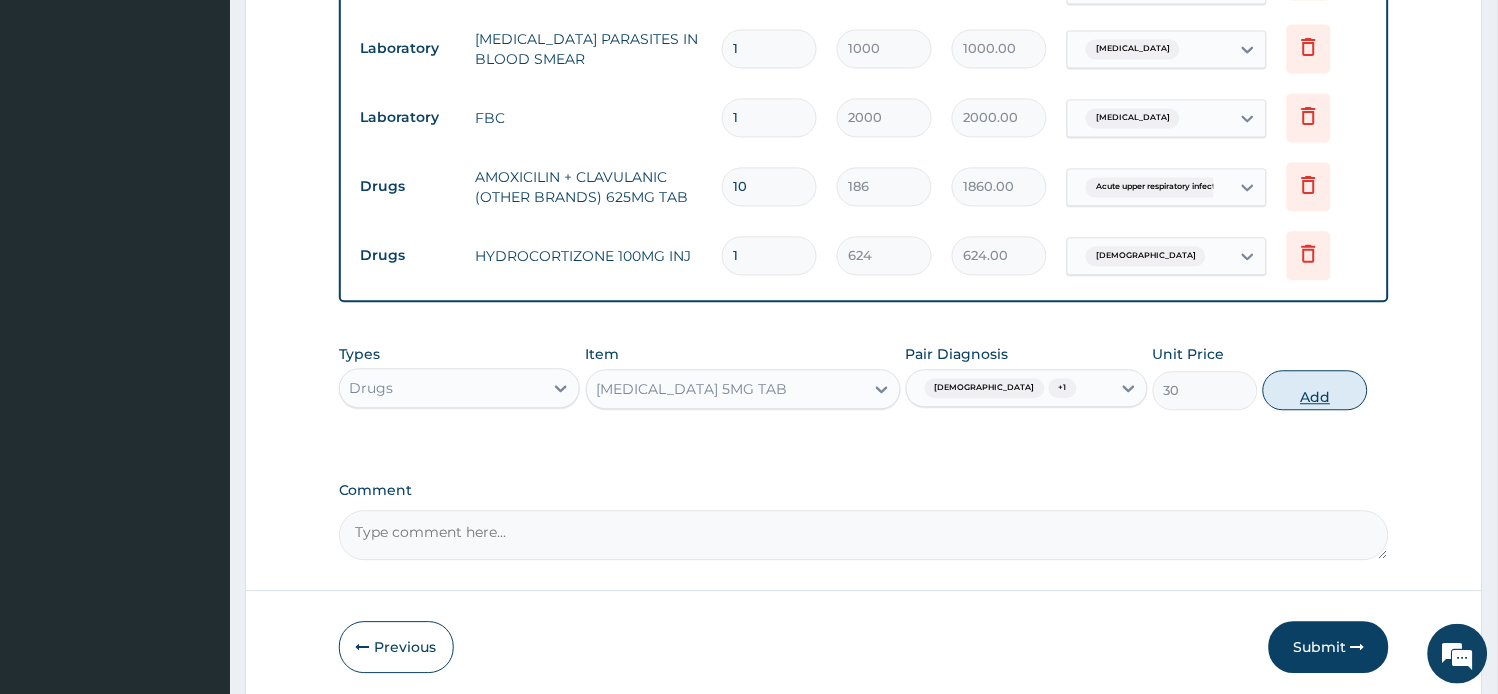 type on "0" 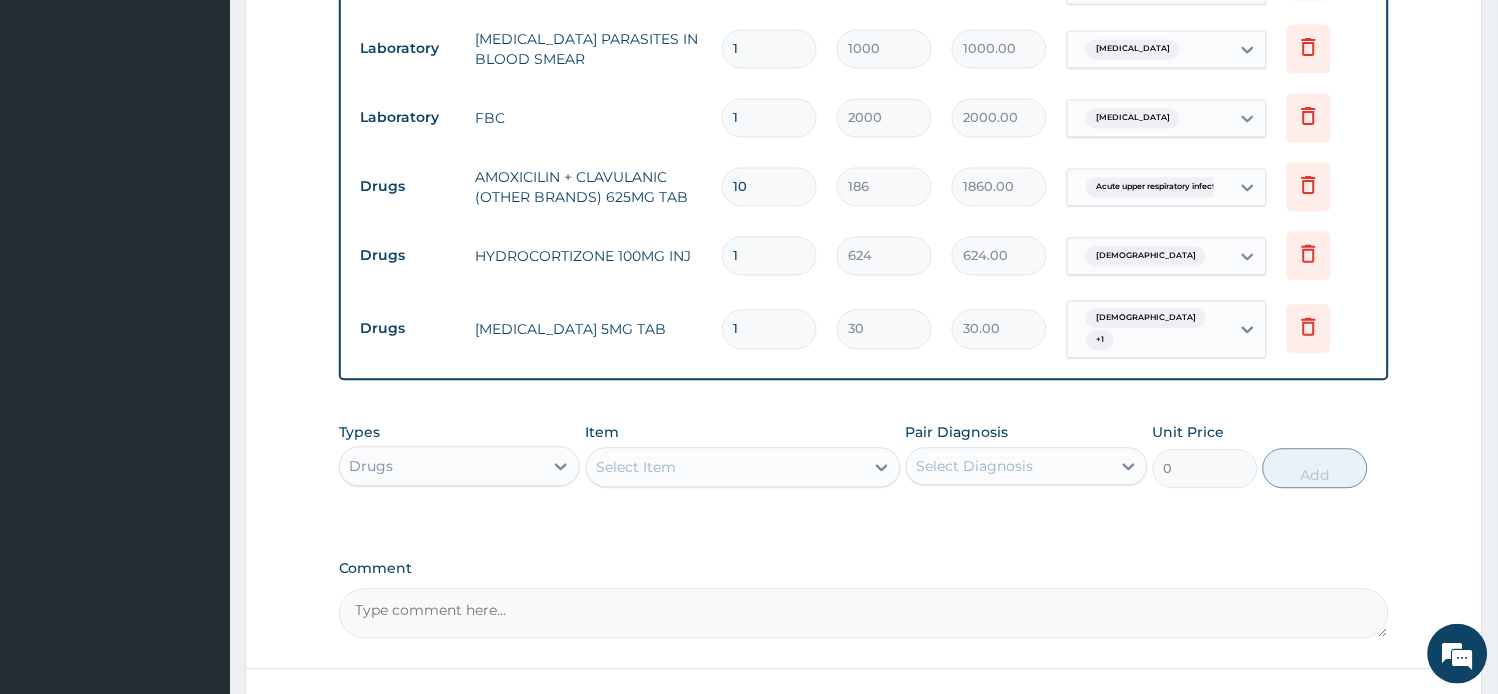 drag, startPoint x: 760, startPoint y: 325, endPoint x: 621, endPoint y: 324, distance: 139.0036 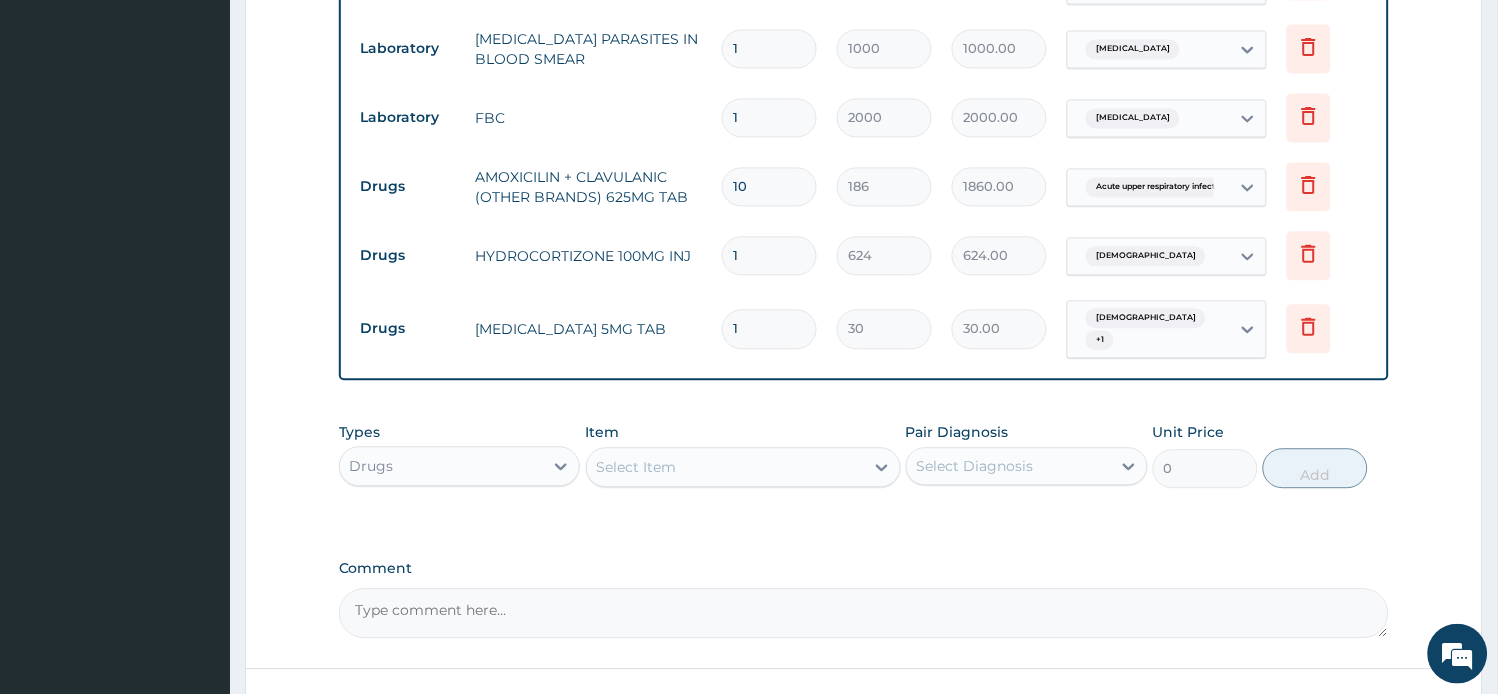 click on "Drugs PREDNISOLONE 5MG TAB 1 30 30.00 Asthma  + 1 Delete" at bounding box center (864, 329) 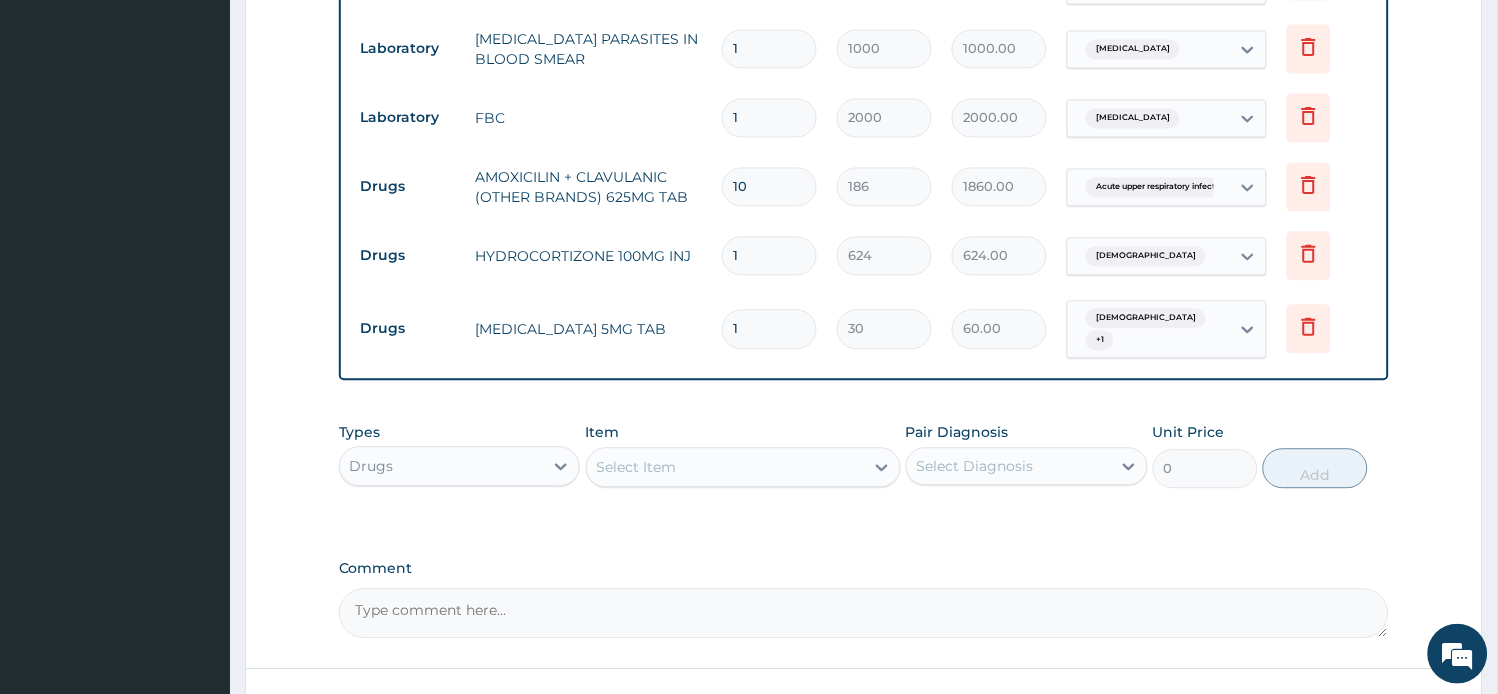 type on "2" 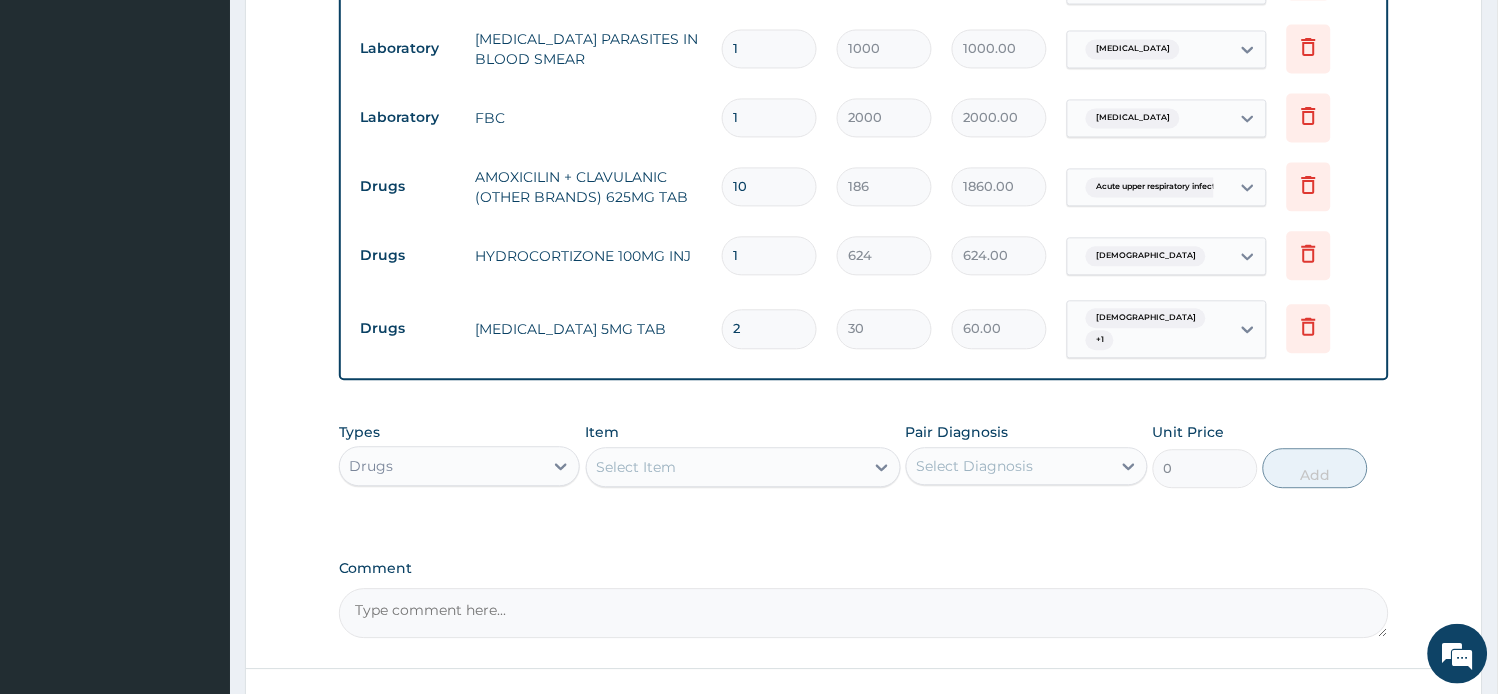 type on "28" 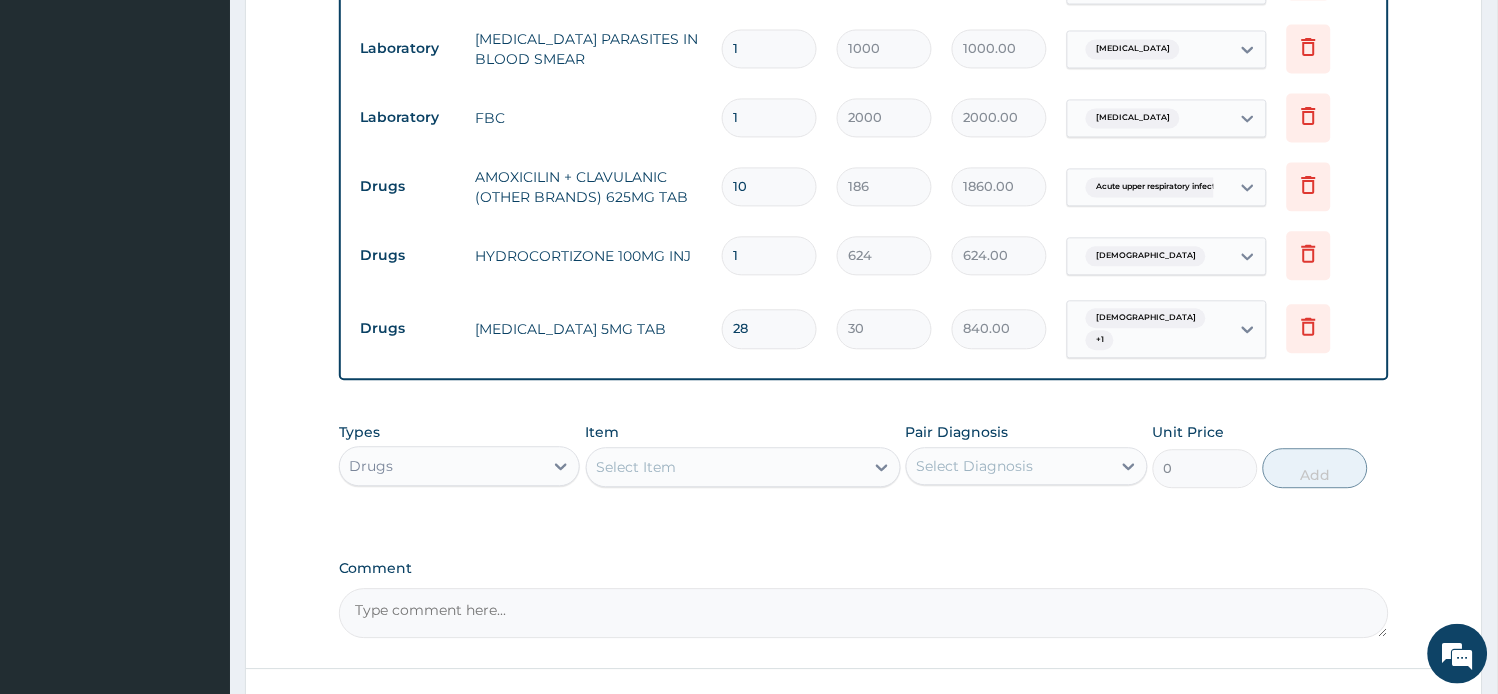 type on "28" 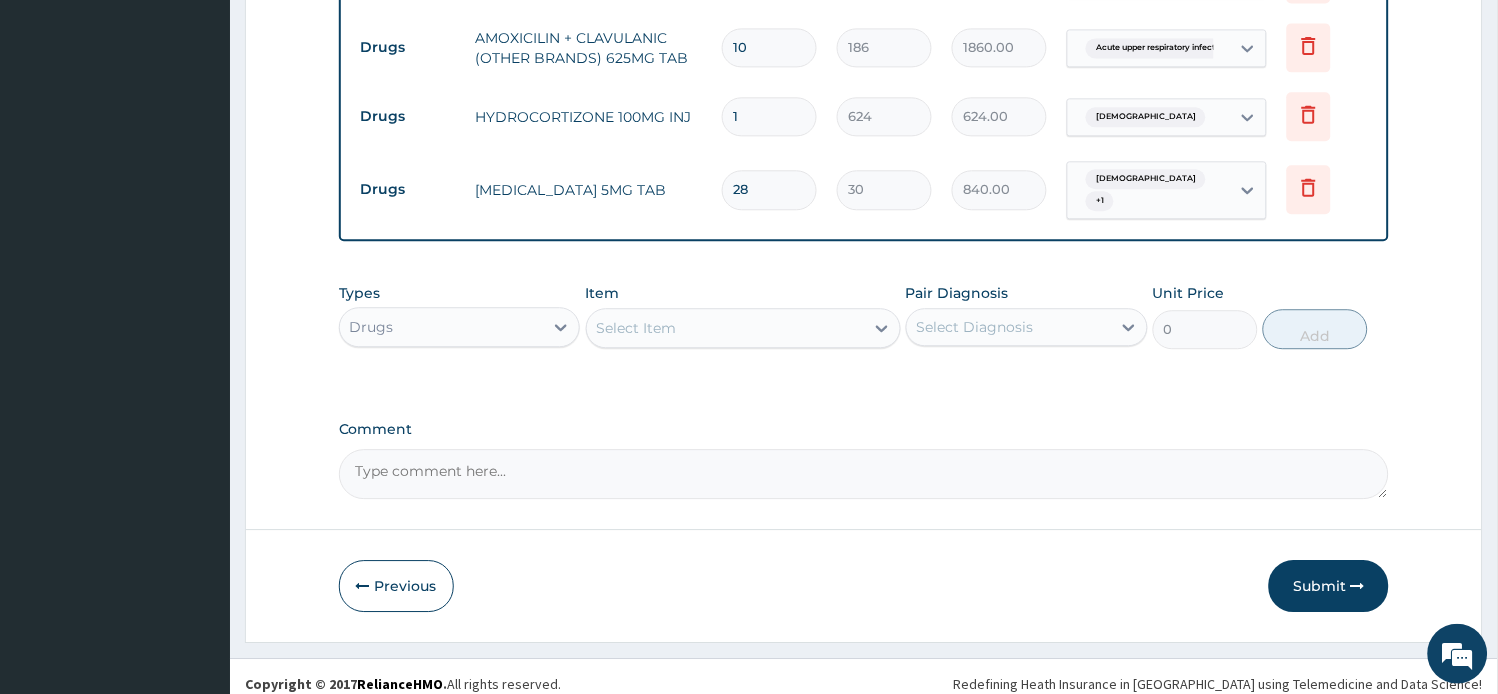 drag, startPoint x: 1308, startPoint y: 571, endPoint x: 1315, endPoint y: 586, distance: 16.552946 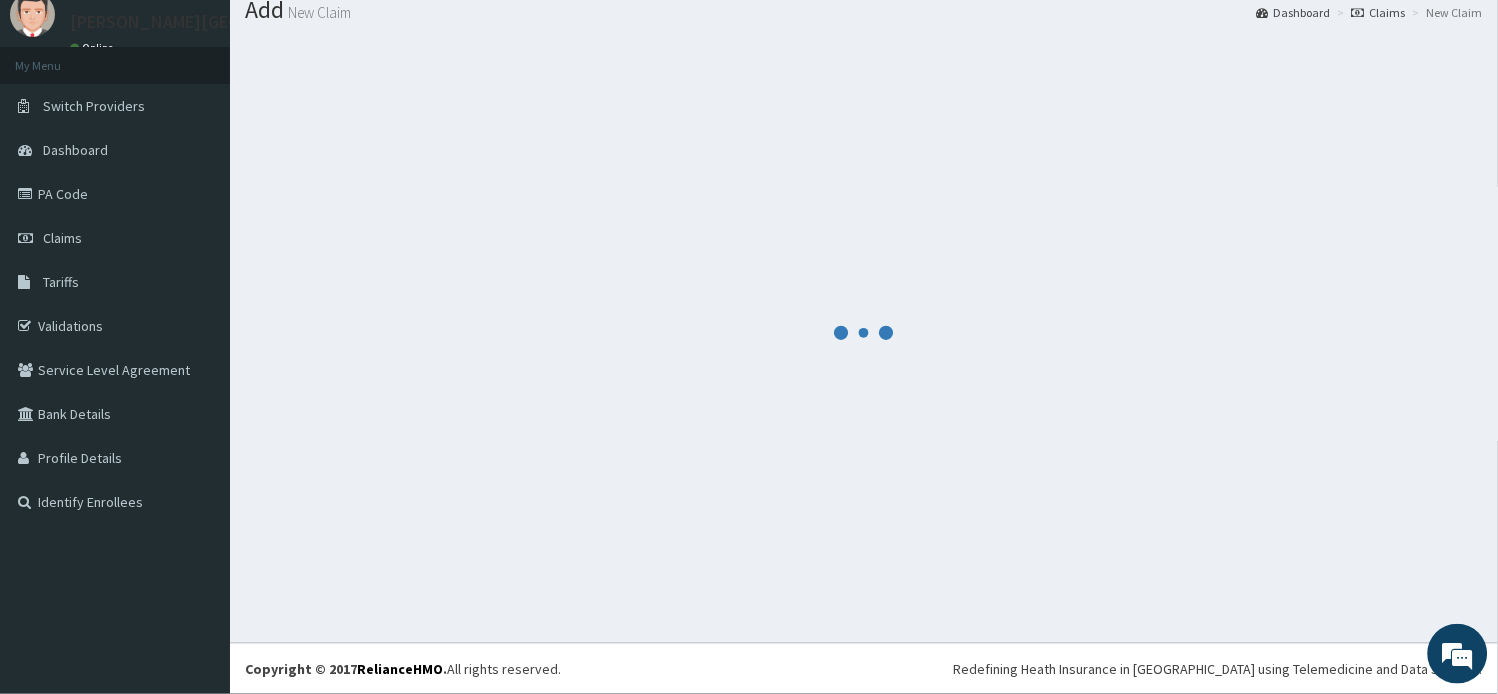 scroll, scrollTop: 67, scrollLeft: 0, axis: vertical 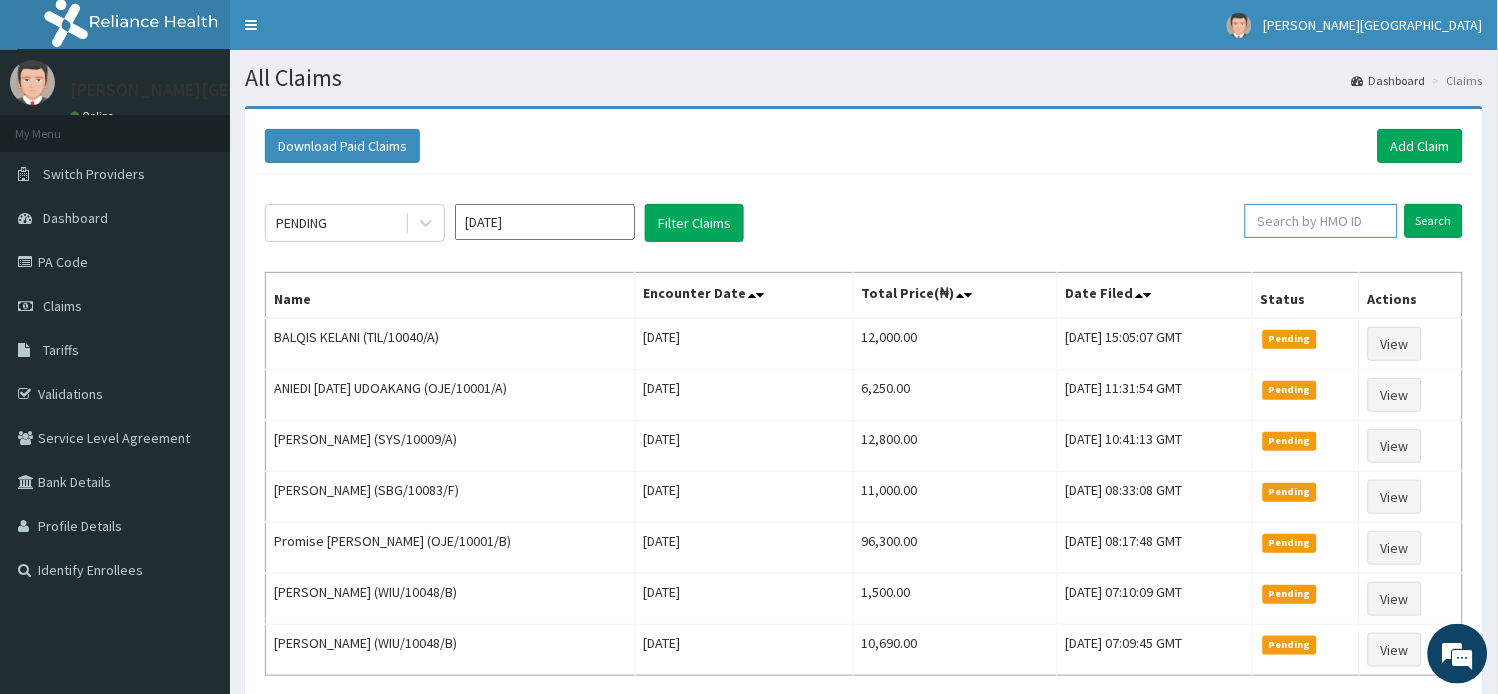 click at bounding box center (1321, 221) 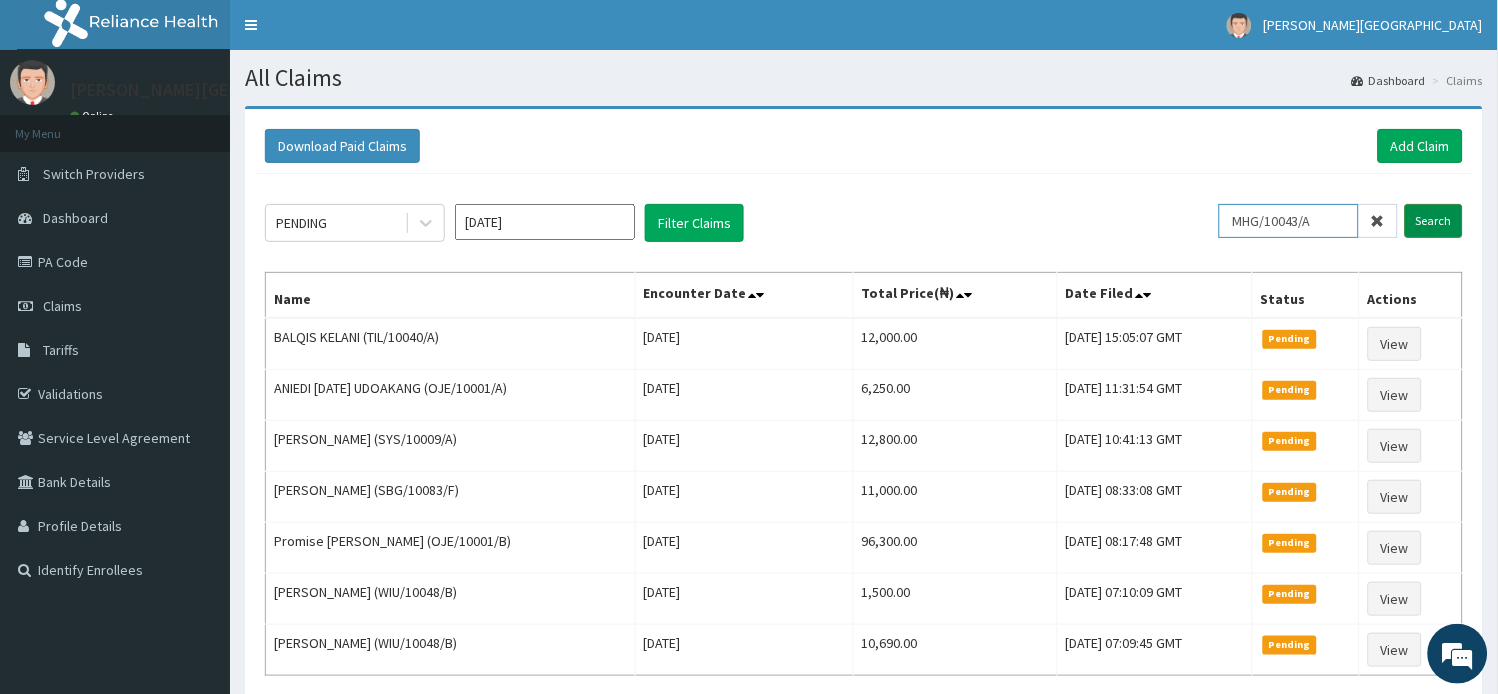 type on "MHG/10043/A" 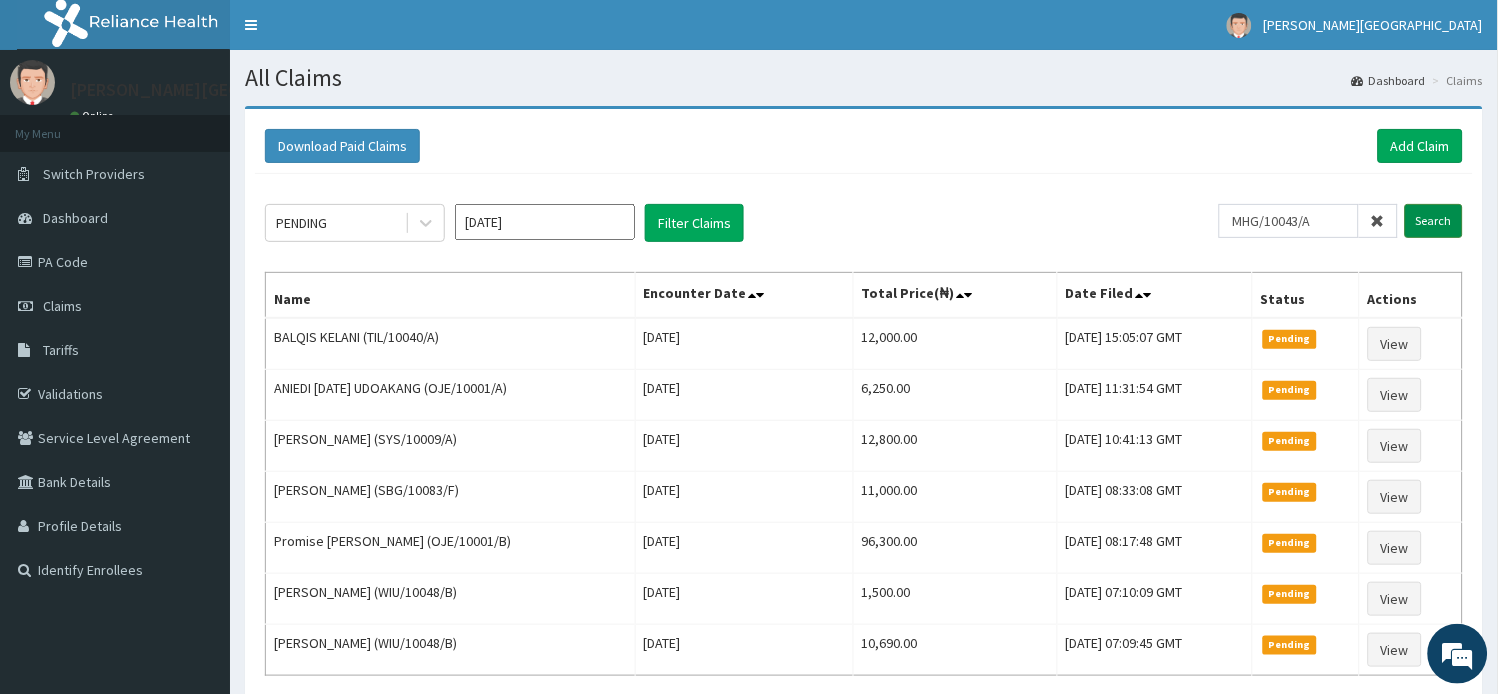 click on "Search" at bounding box center [1434, 221] 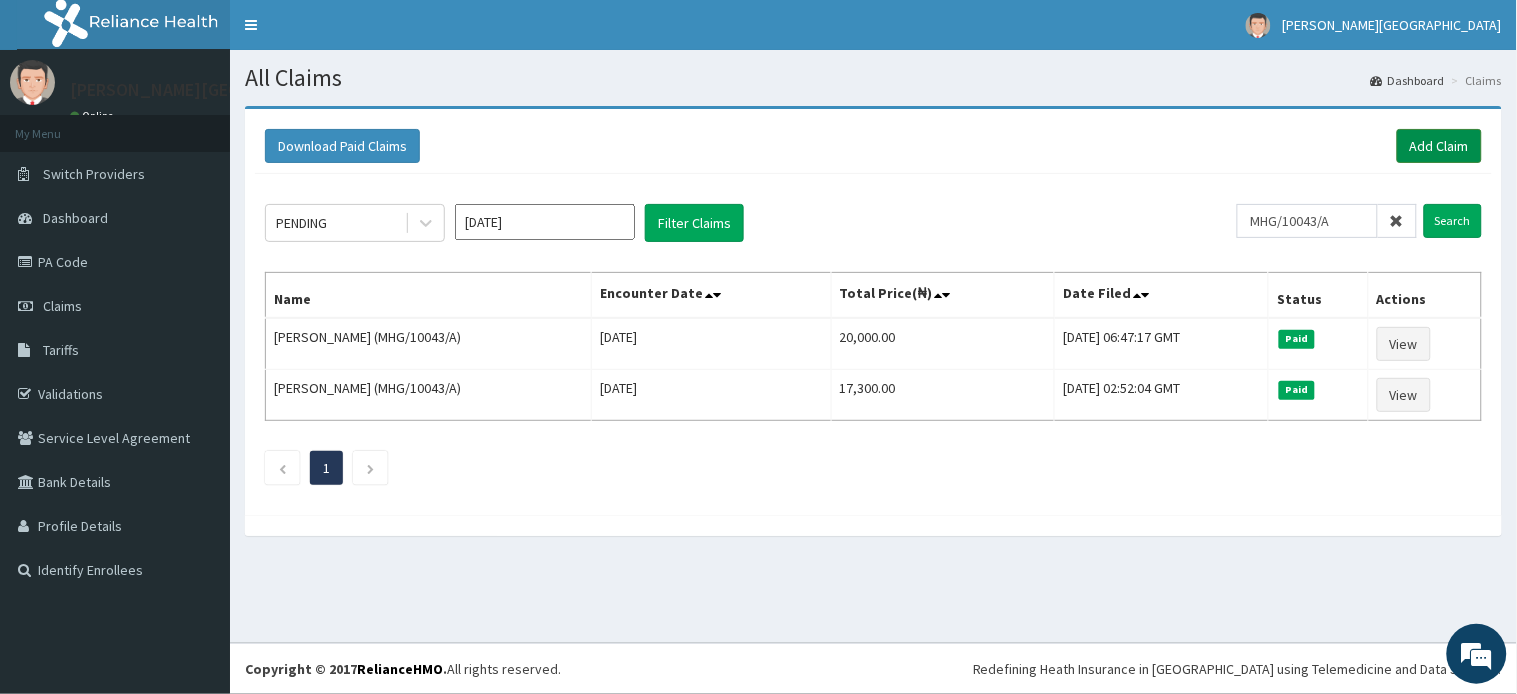 click on "Add Claim" at bounding box center [1439, 146] 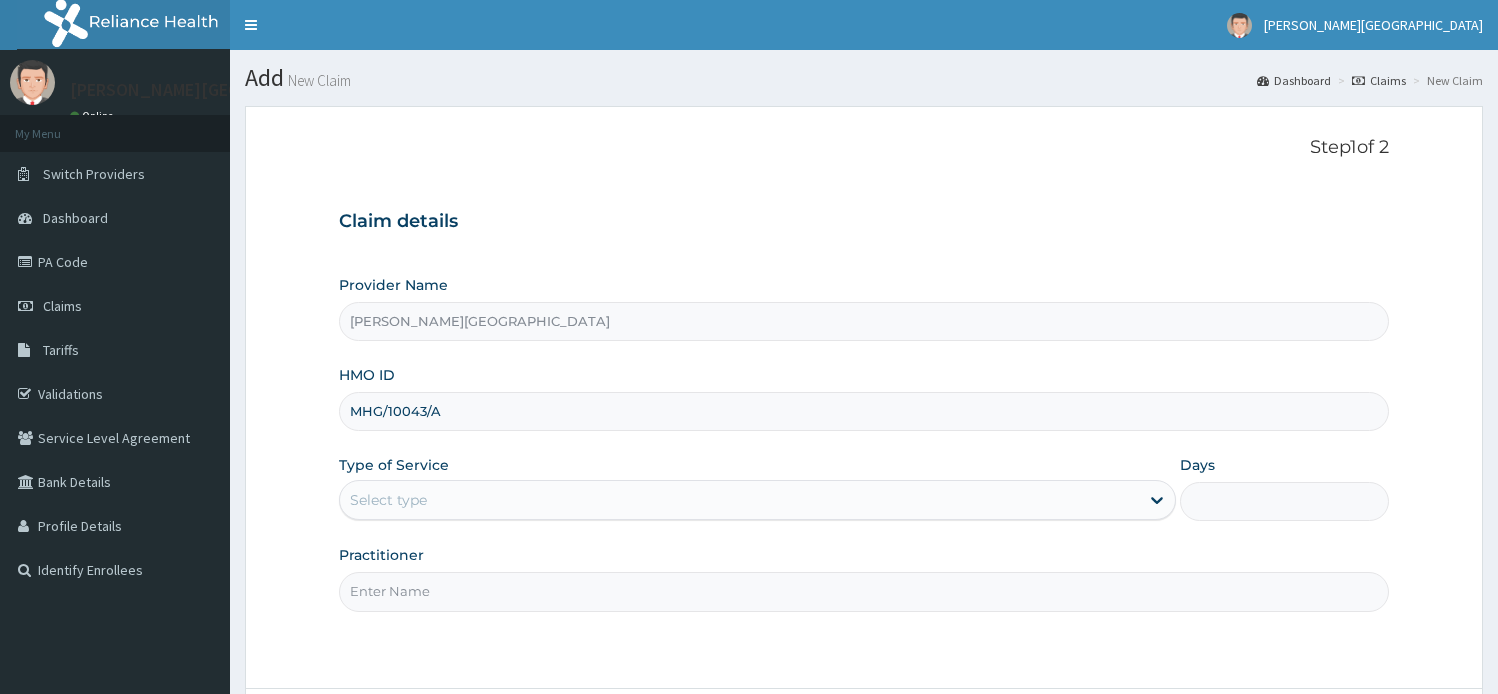 scroll, scrollTop: 0, scrollLeft: 0, axis: both 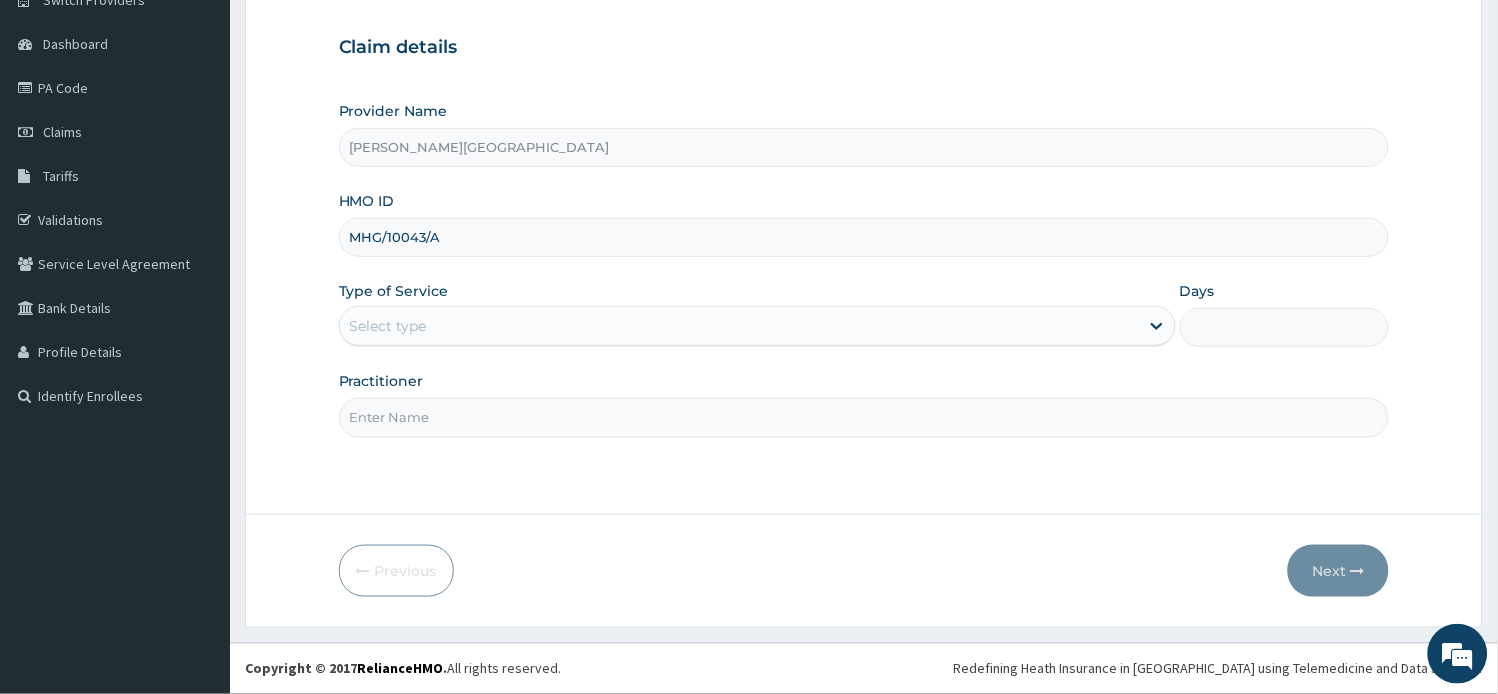 type on "MHG/10043/A" 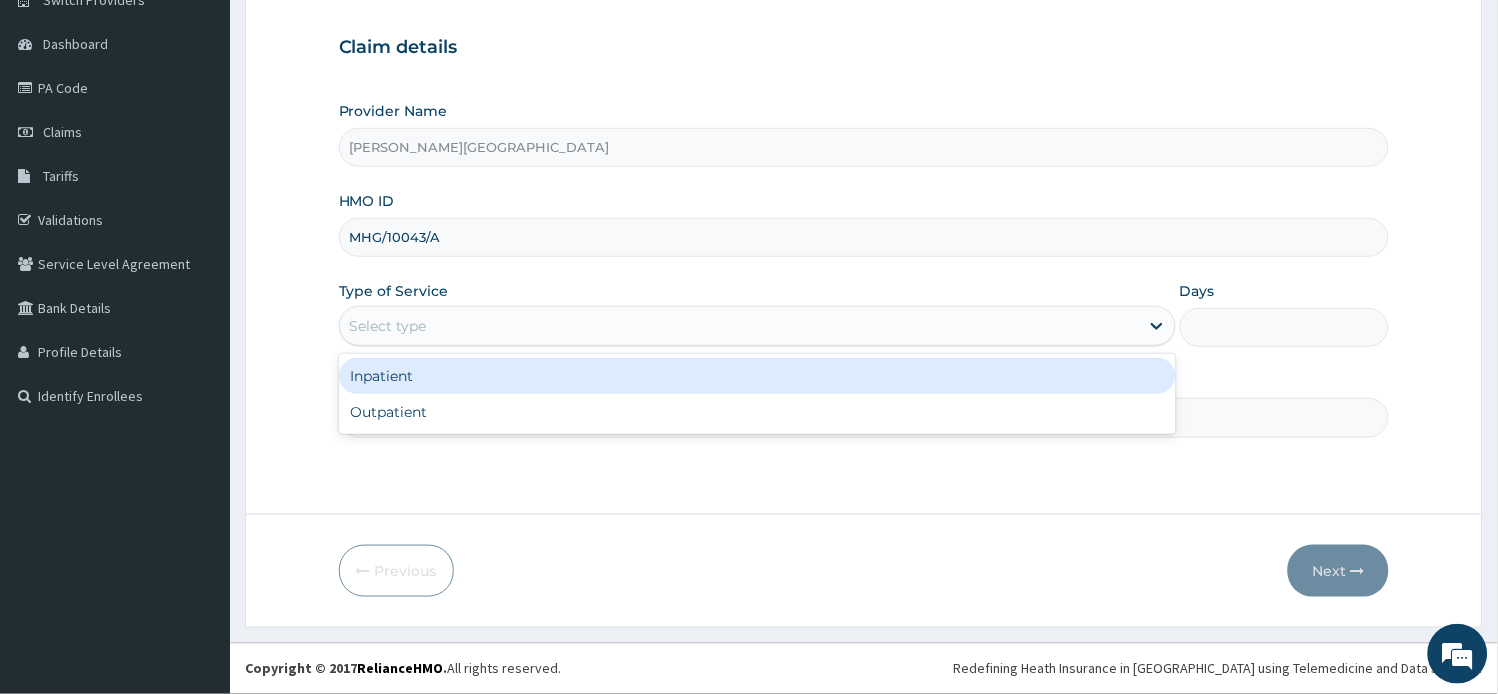 click on "Select type" at bounding box center (739, 326) 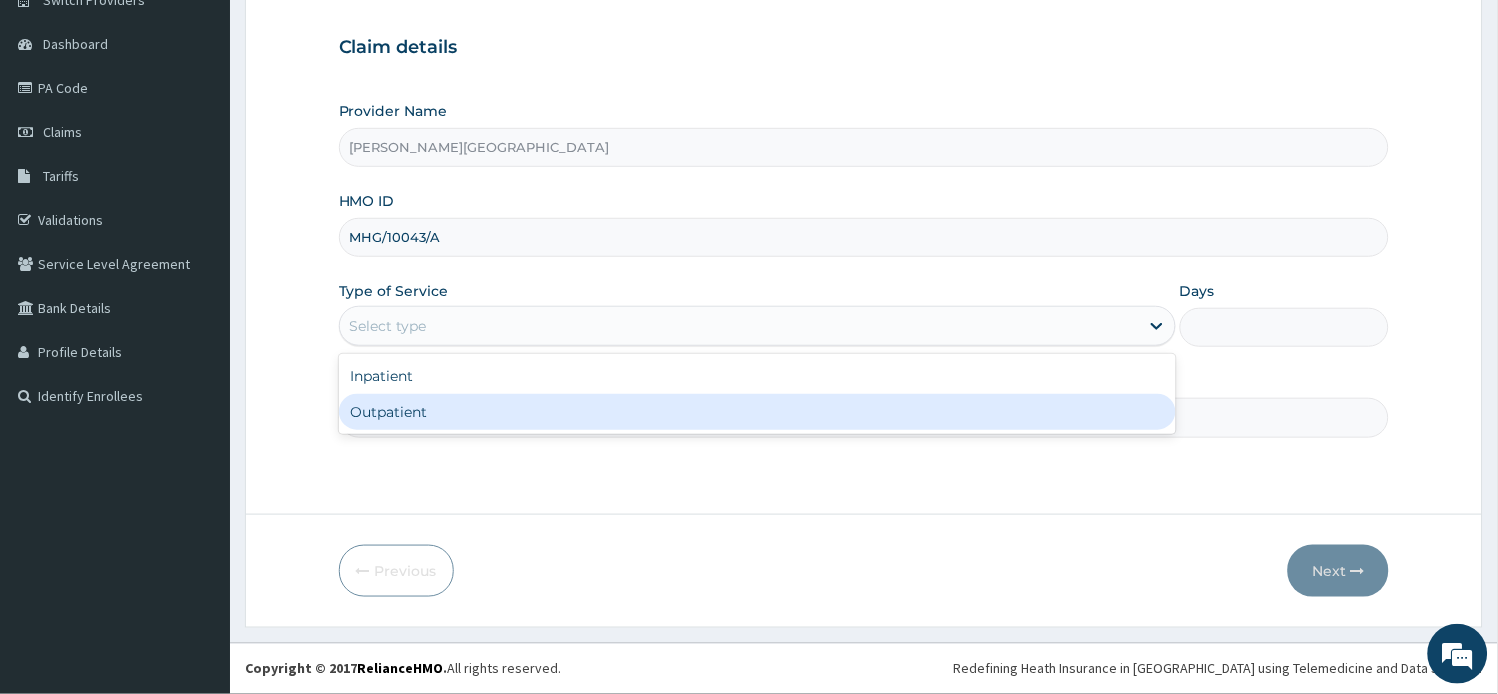 click on "Outpatient" at bounding box center (757, 412) 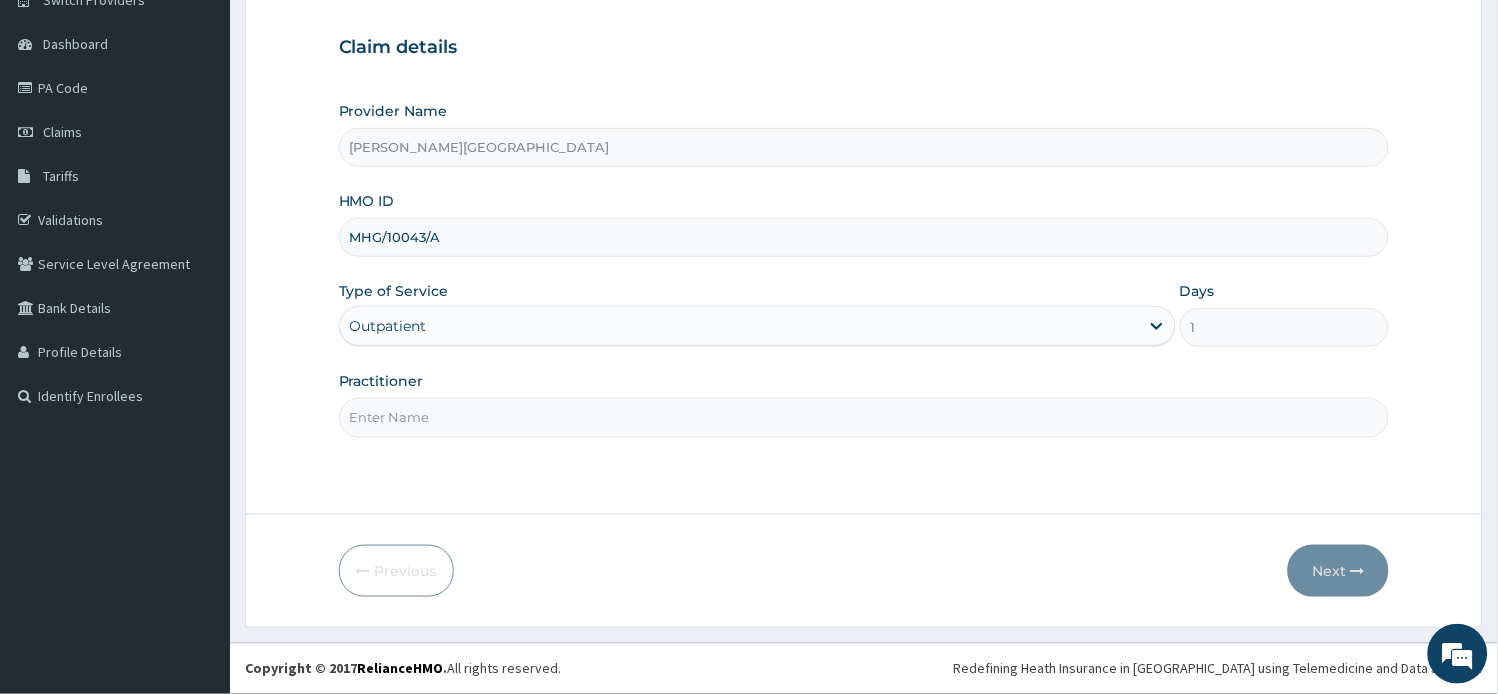 click on "Practitioner" at bounding box center (864, 417) 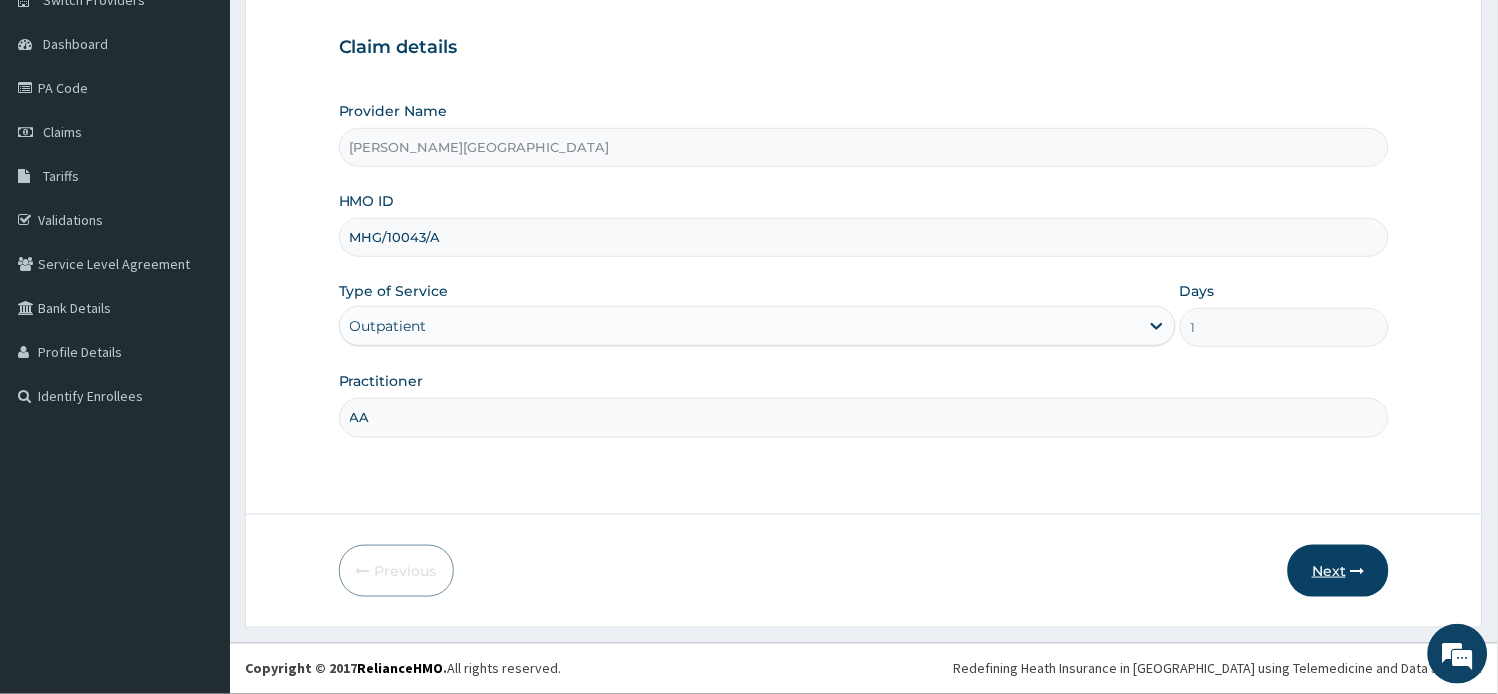 type on "AA" 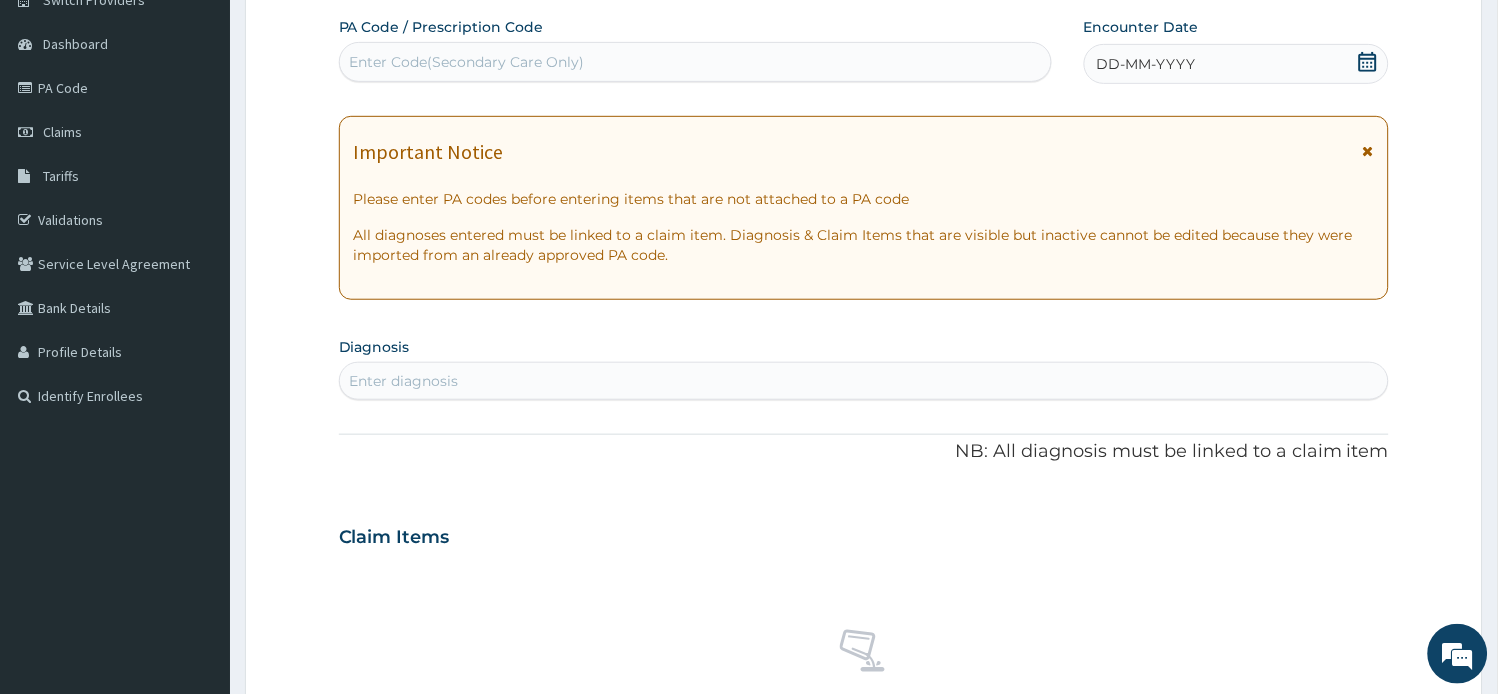 click at bounding box center [1368, 151] 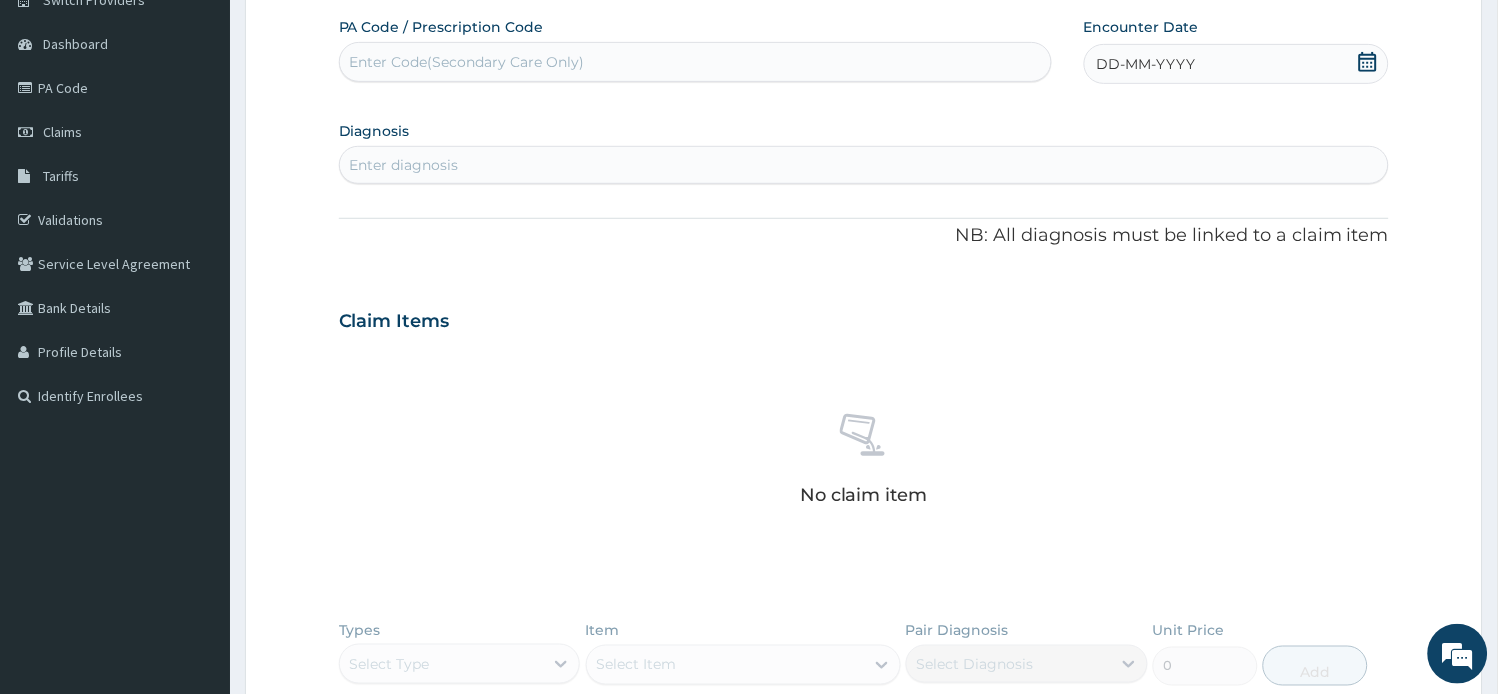 scroll, scrollTop: 0, scrollLeft: 0, axis: both 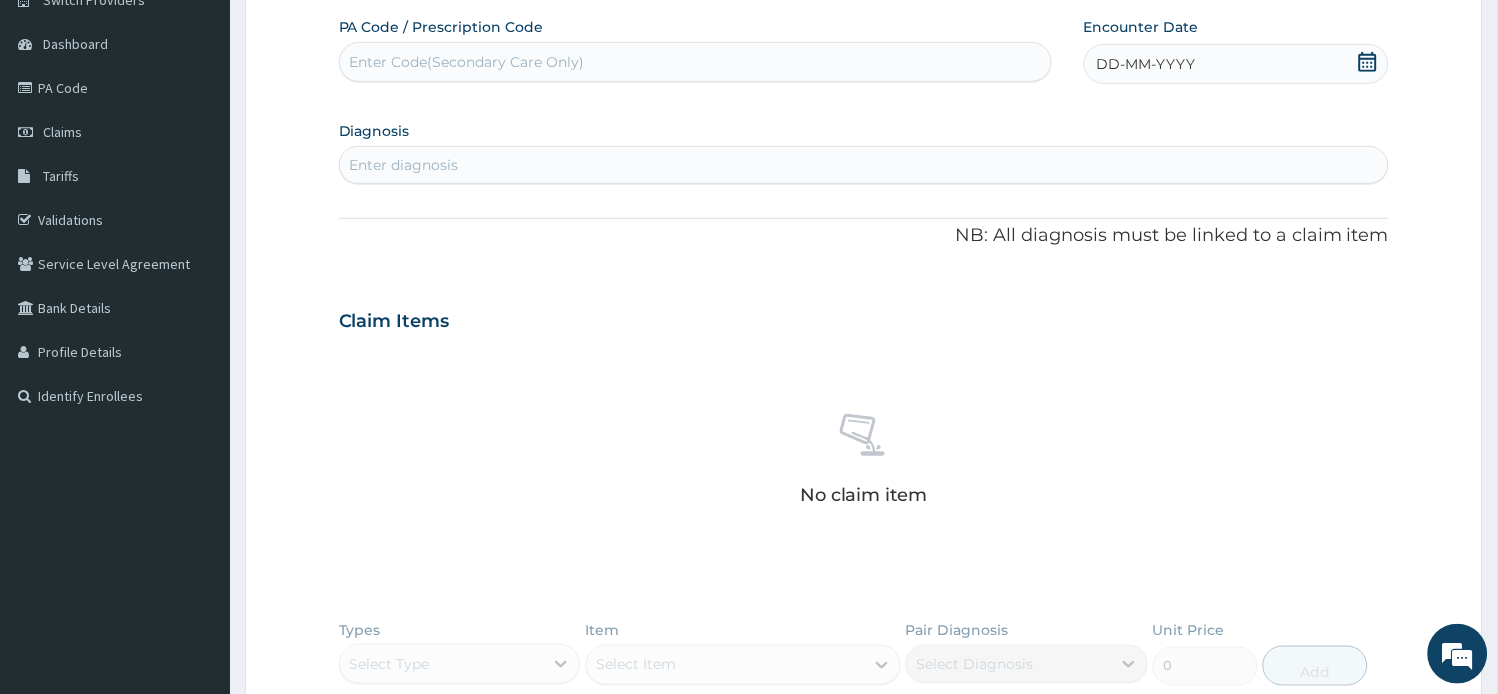 click on "Enter Code(Secondary Care Only)" at bounding box center (467, 62) 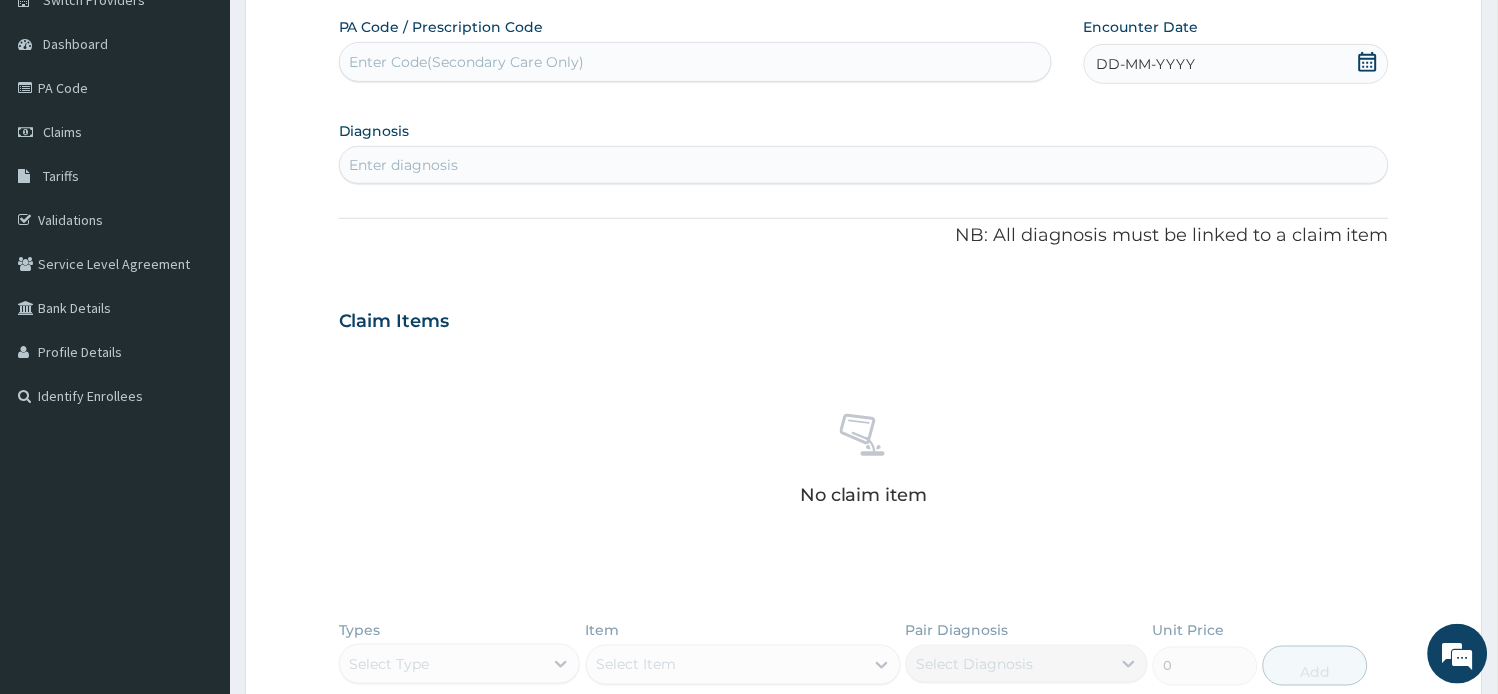 paste on "PA/676071" 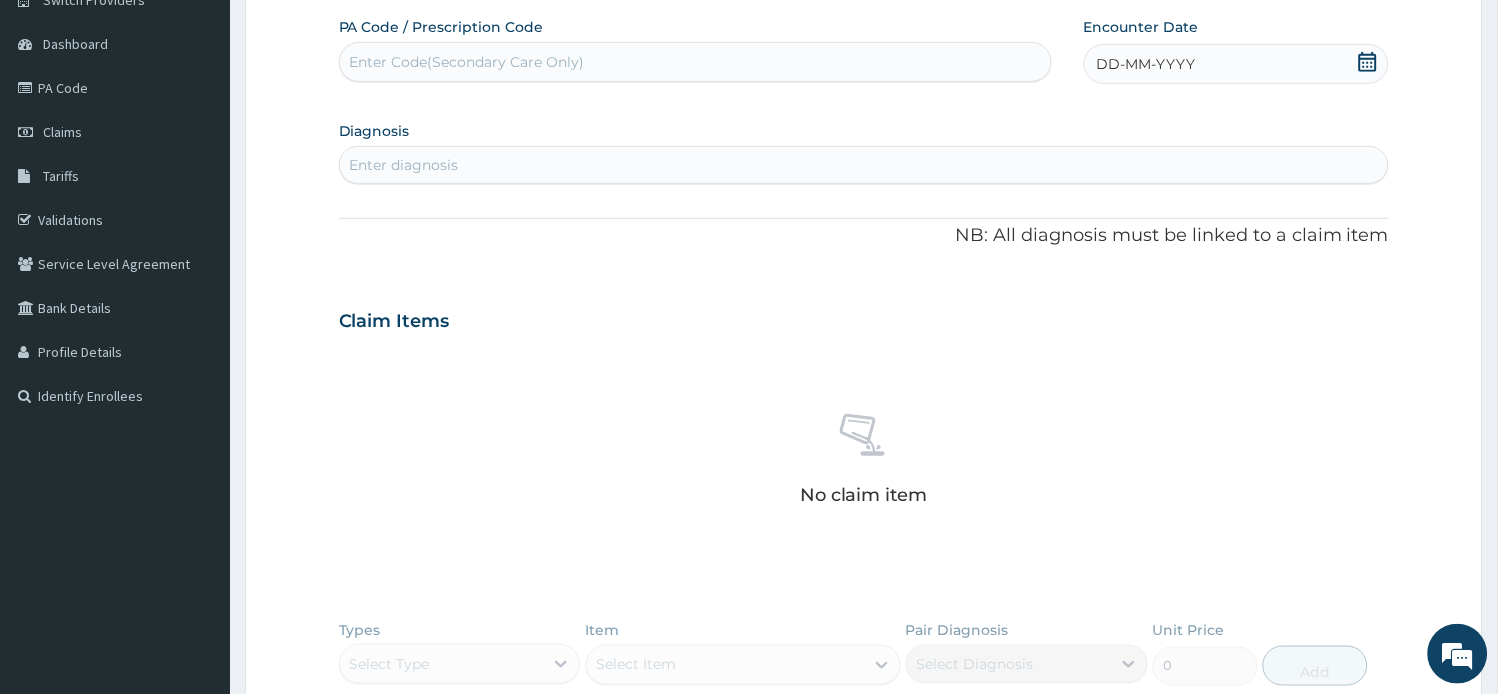 type on "PA/676071" 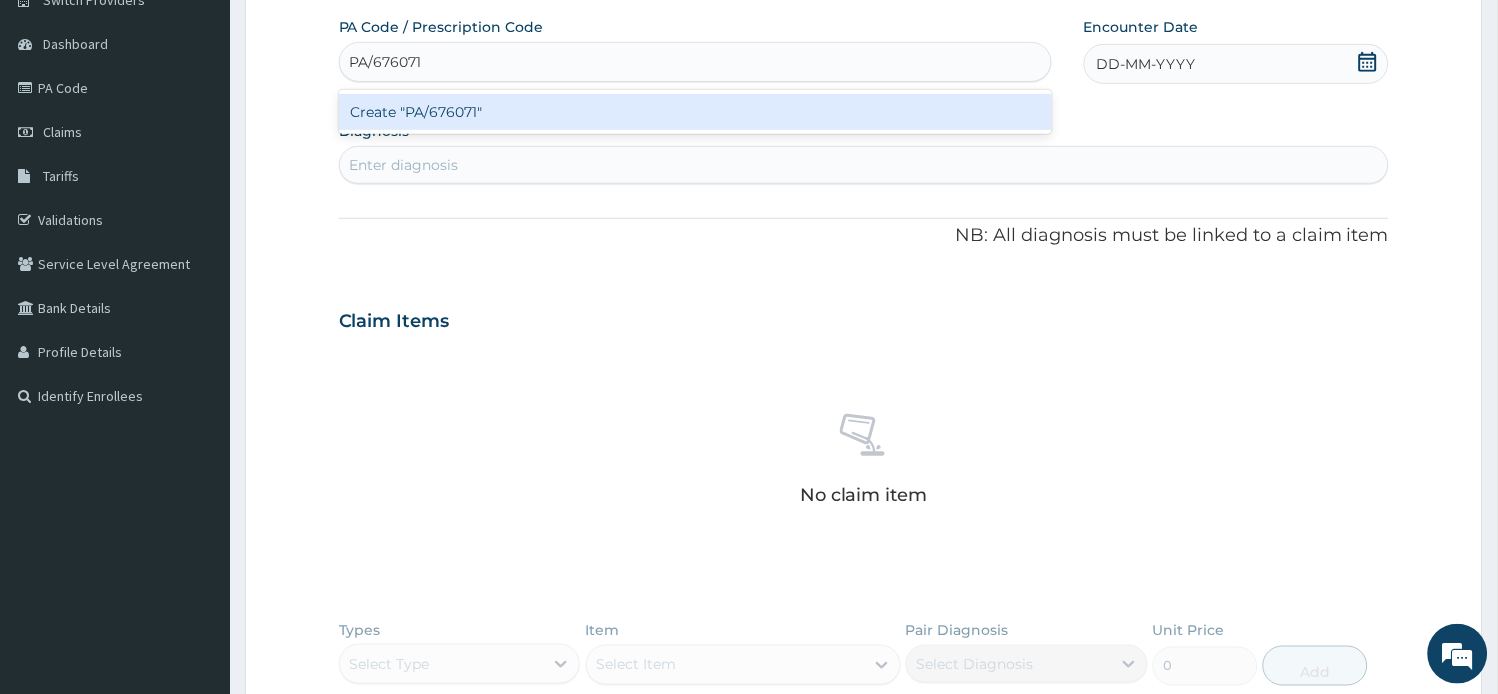 click on "Create "PA/676071"" at bounding box center (695, 112) 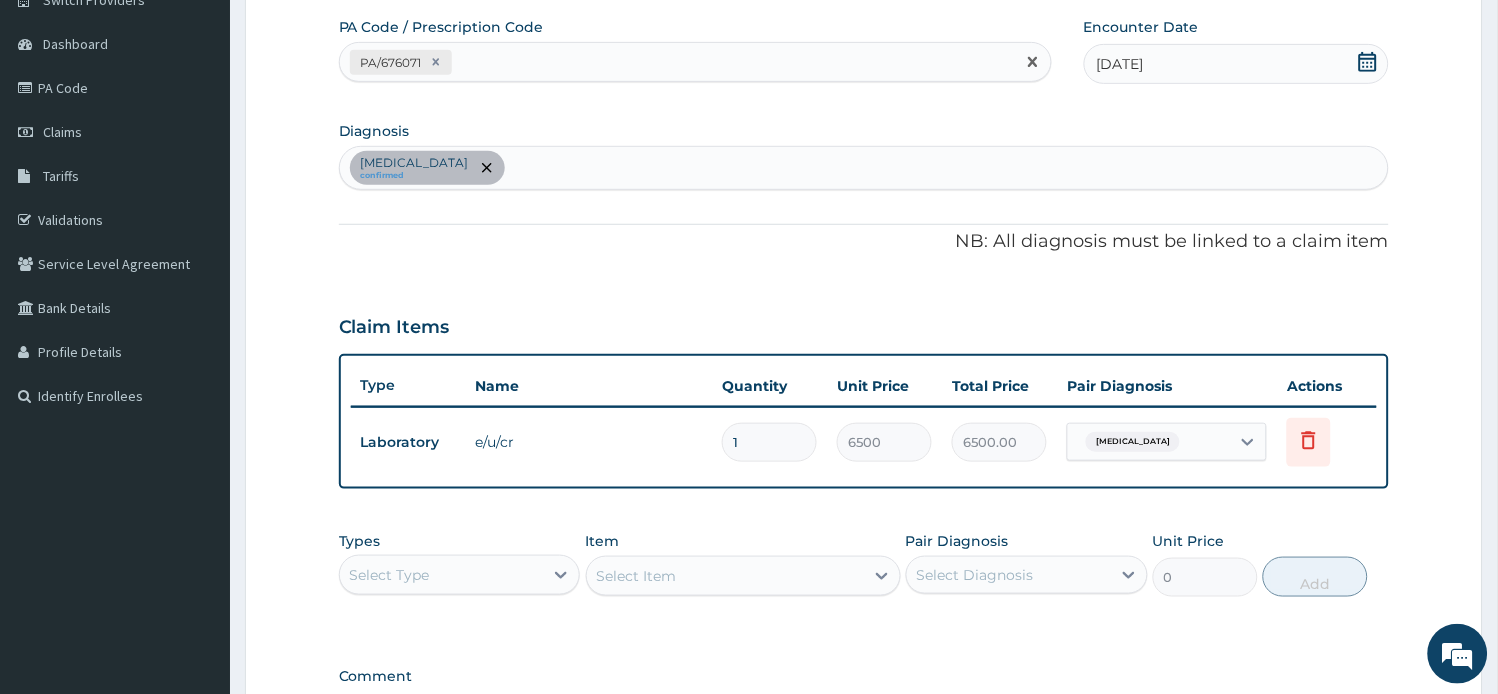 click on "PA/676071" at bounding box center [677, 62] 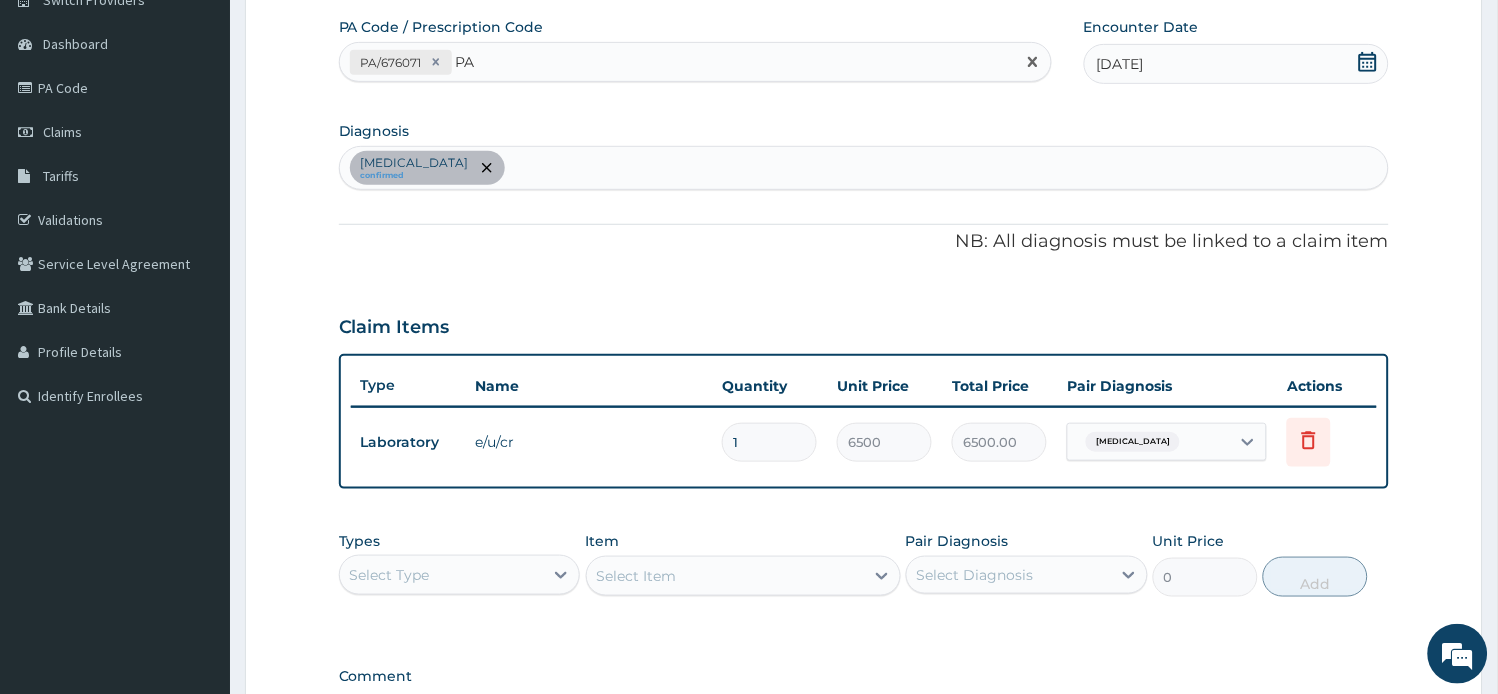 type on "P" 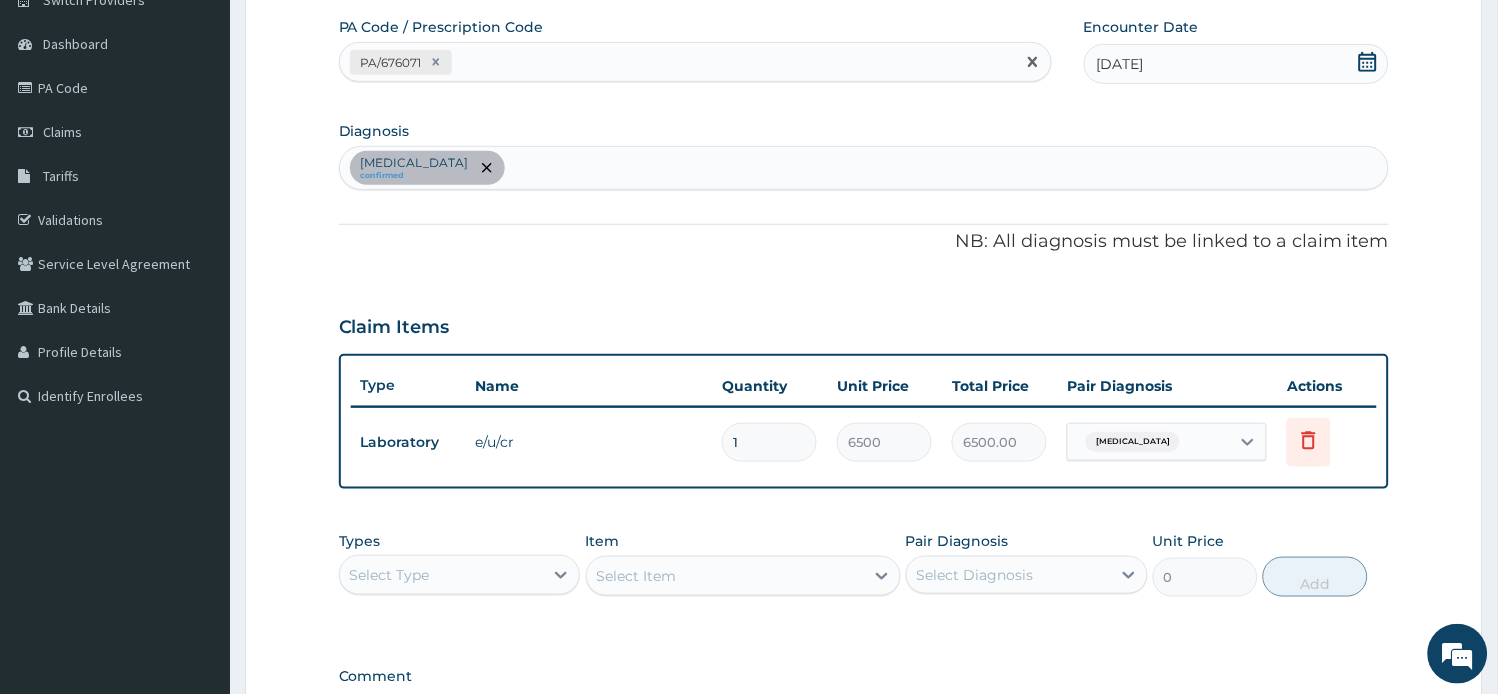 paste on "PA/460D72" 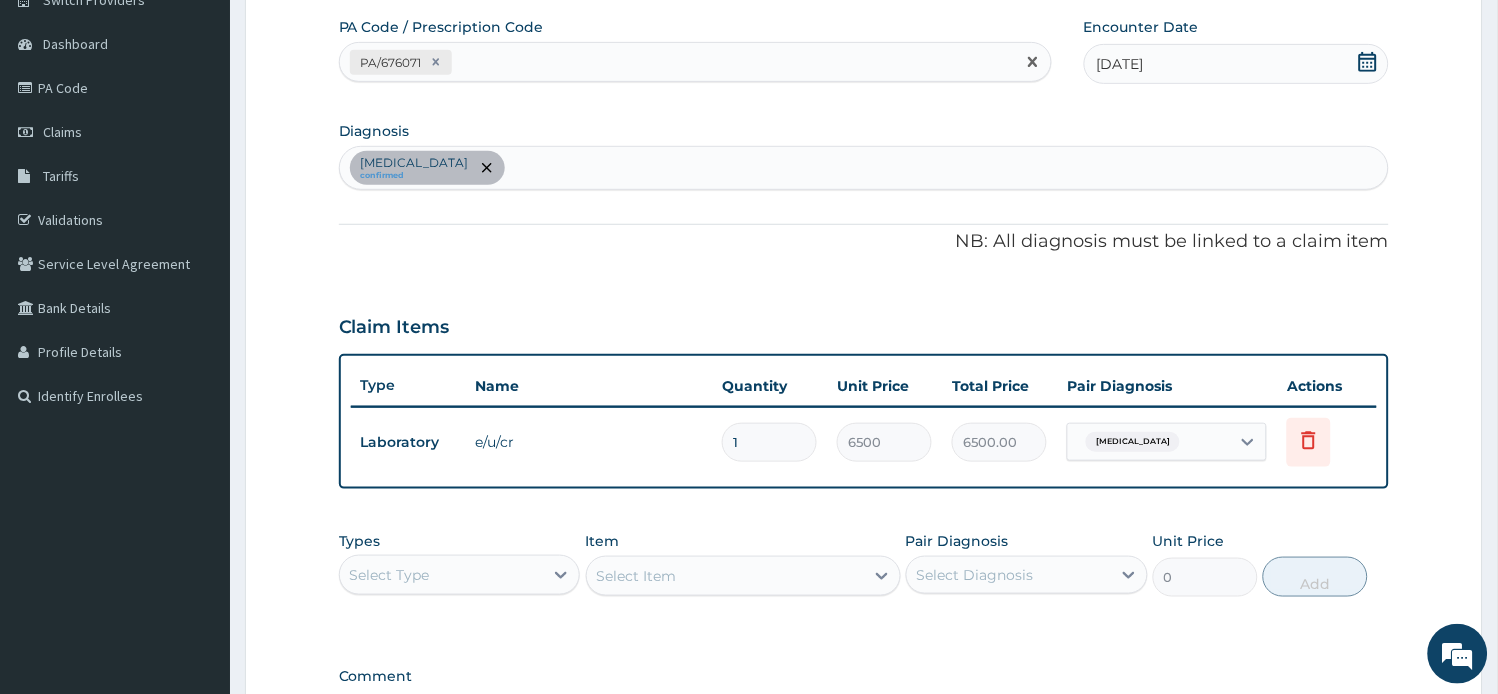 type on "PA/460D72" 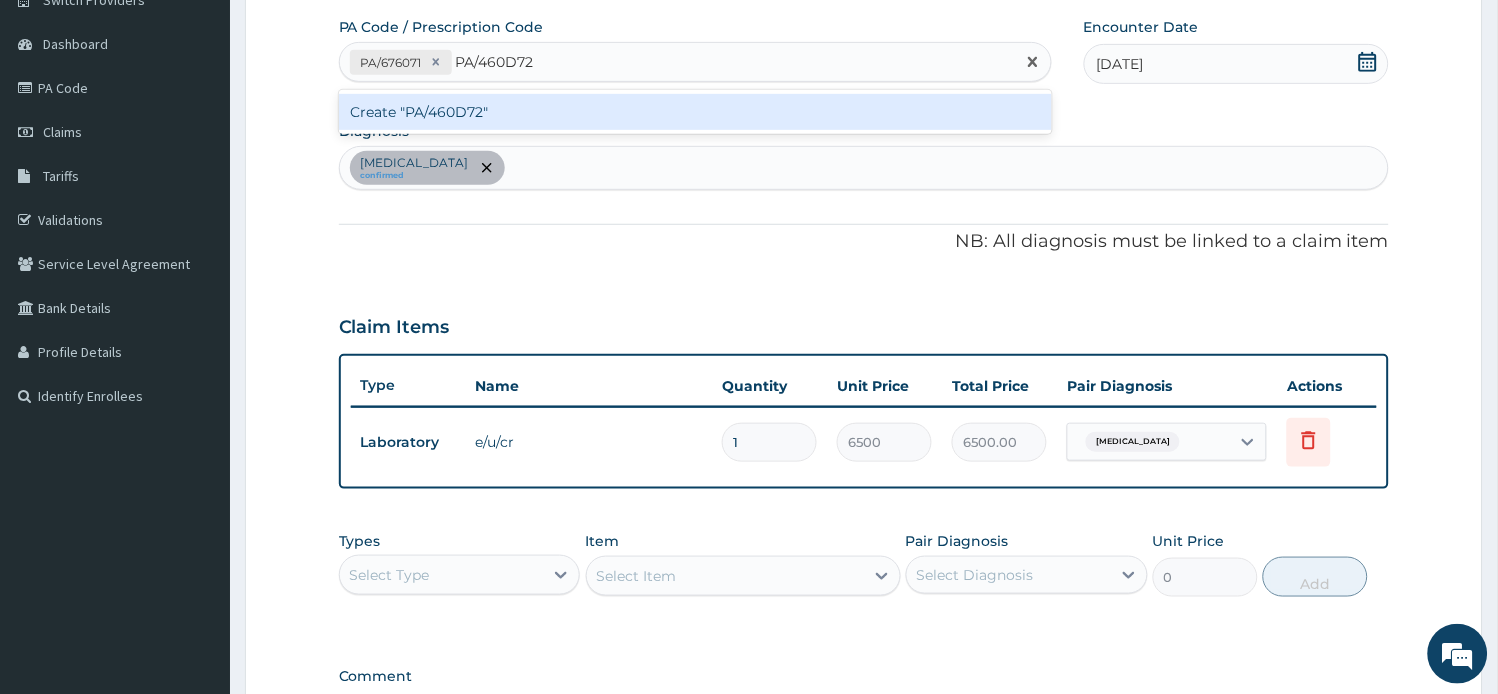 click on "Create "PA/460D72"" at bounding box center [695, 112] 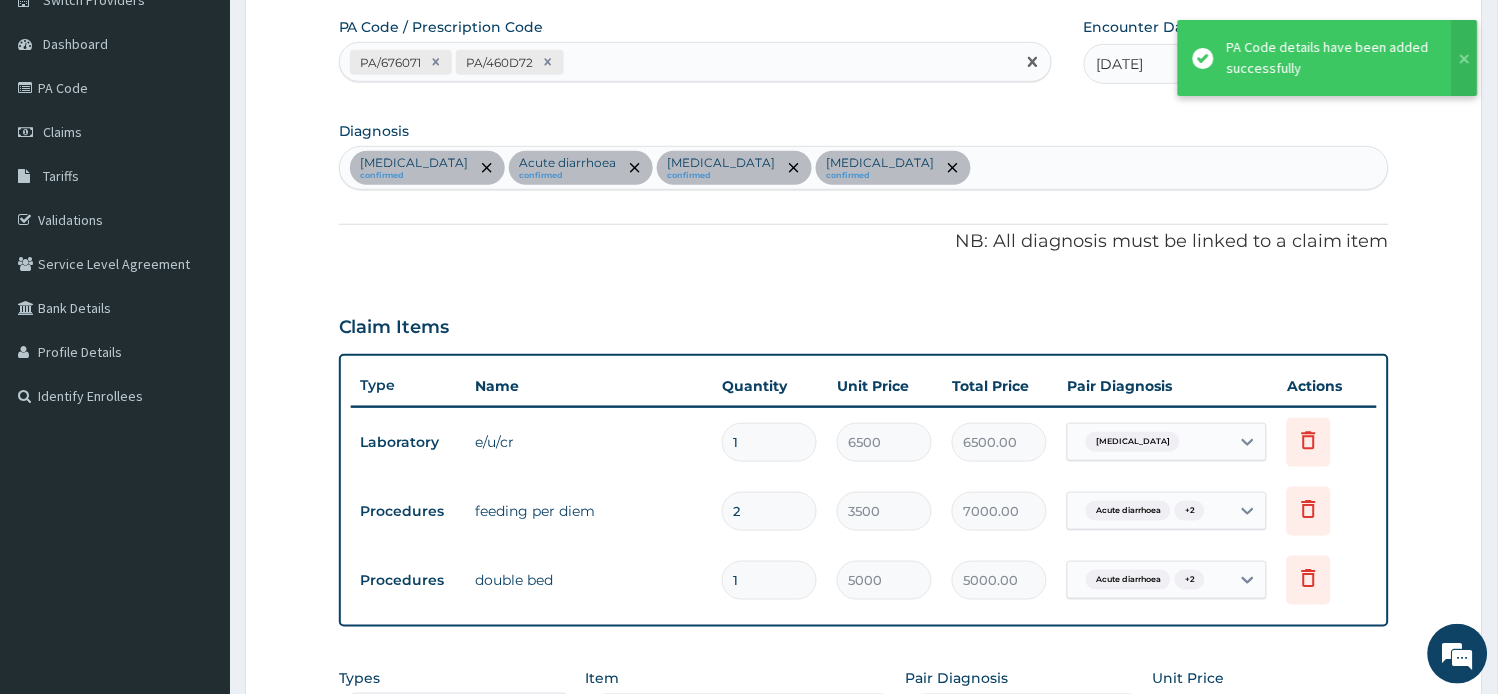 click on "PA/676071 PA/460D72" at bounding box center [677, 62] 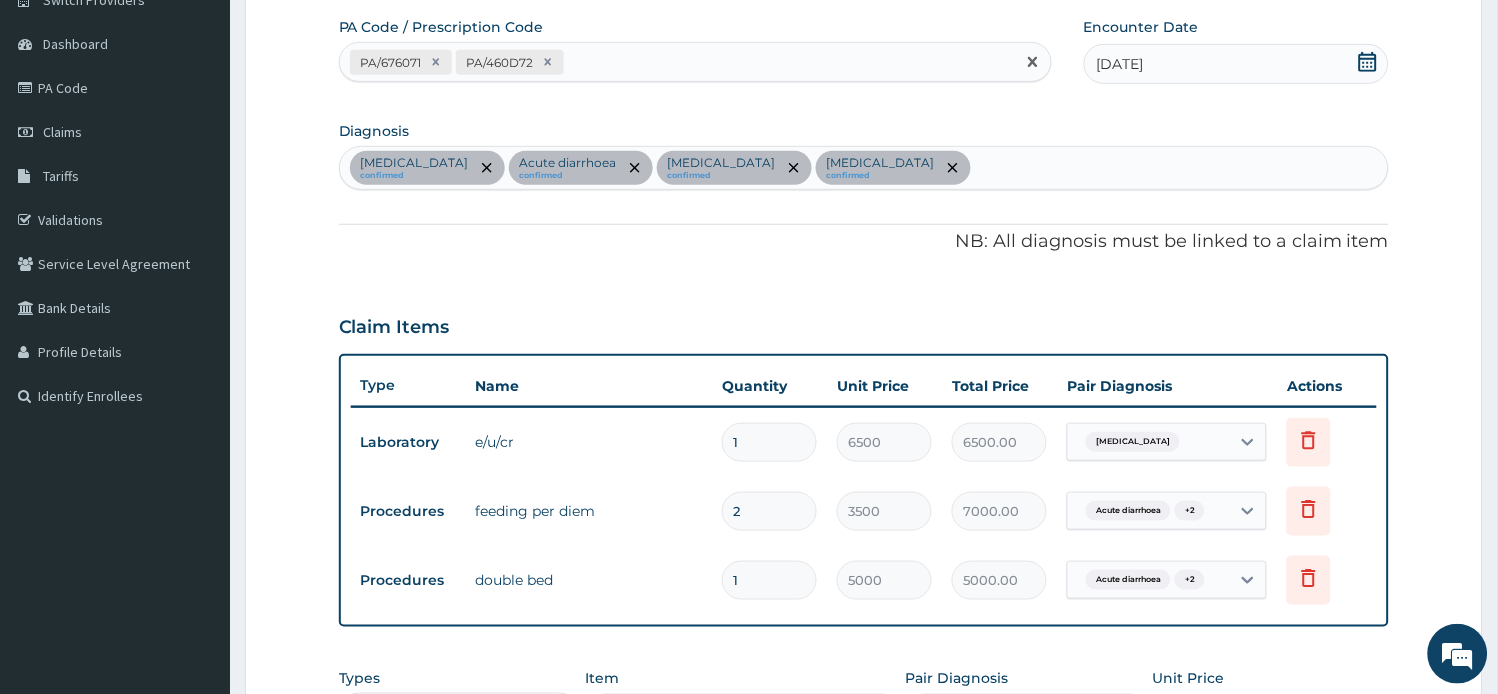 paste on "PA/8B0CE2" 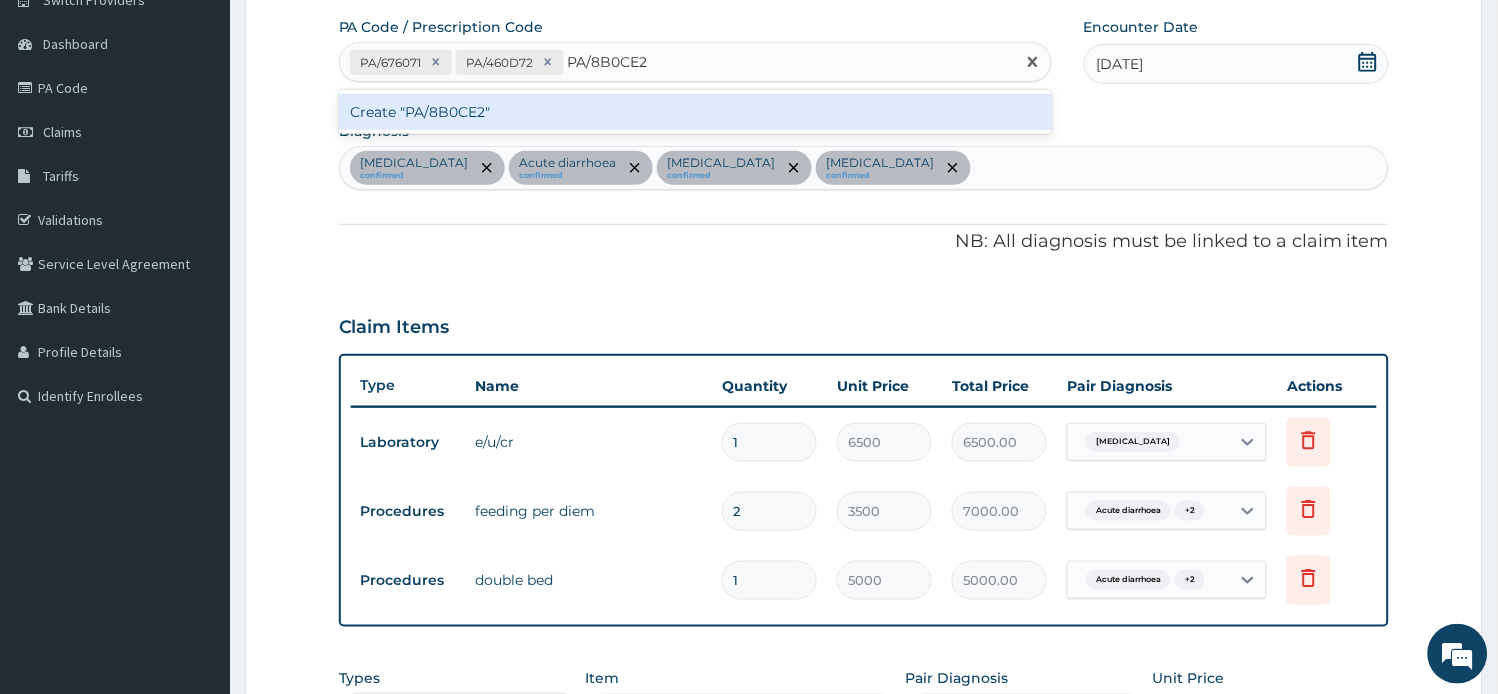 click on "Create "PA/8B0CE2"" at bounding box center (695, 112) 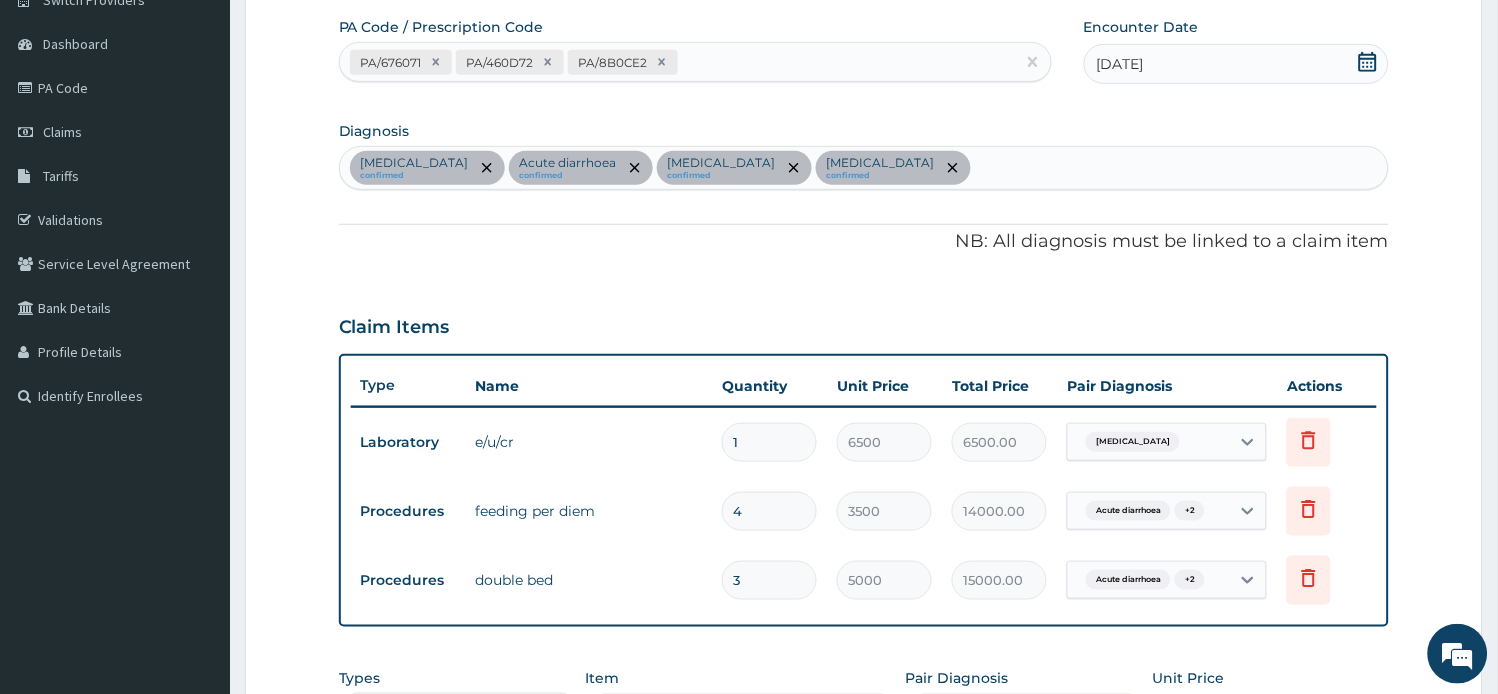 drag, startPoint x: 785, startPoint y: 513, endPoint x: 648, endPoint y: 493, distance: 138.45216 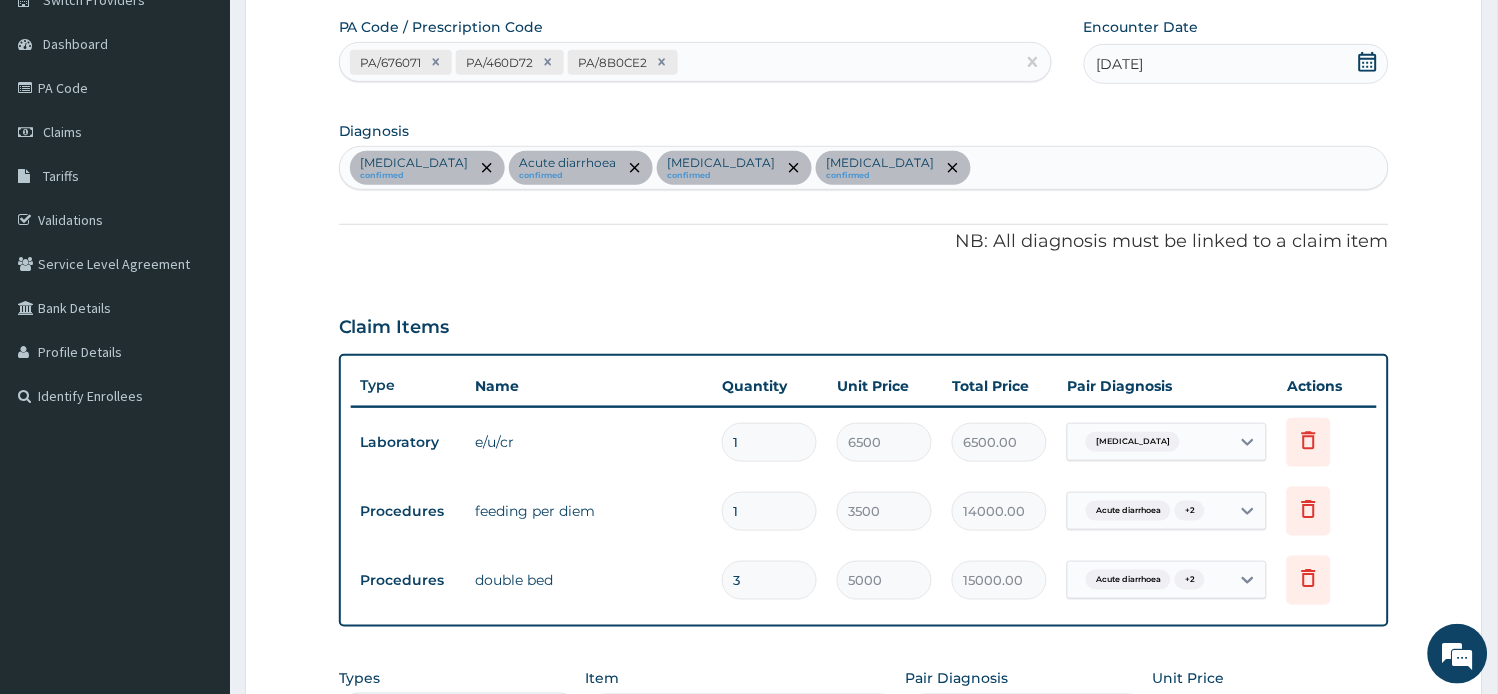 type on "3500.00" 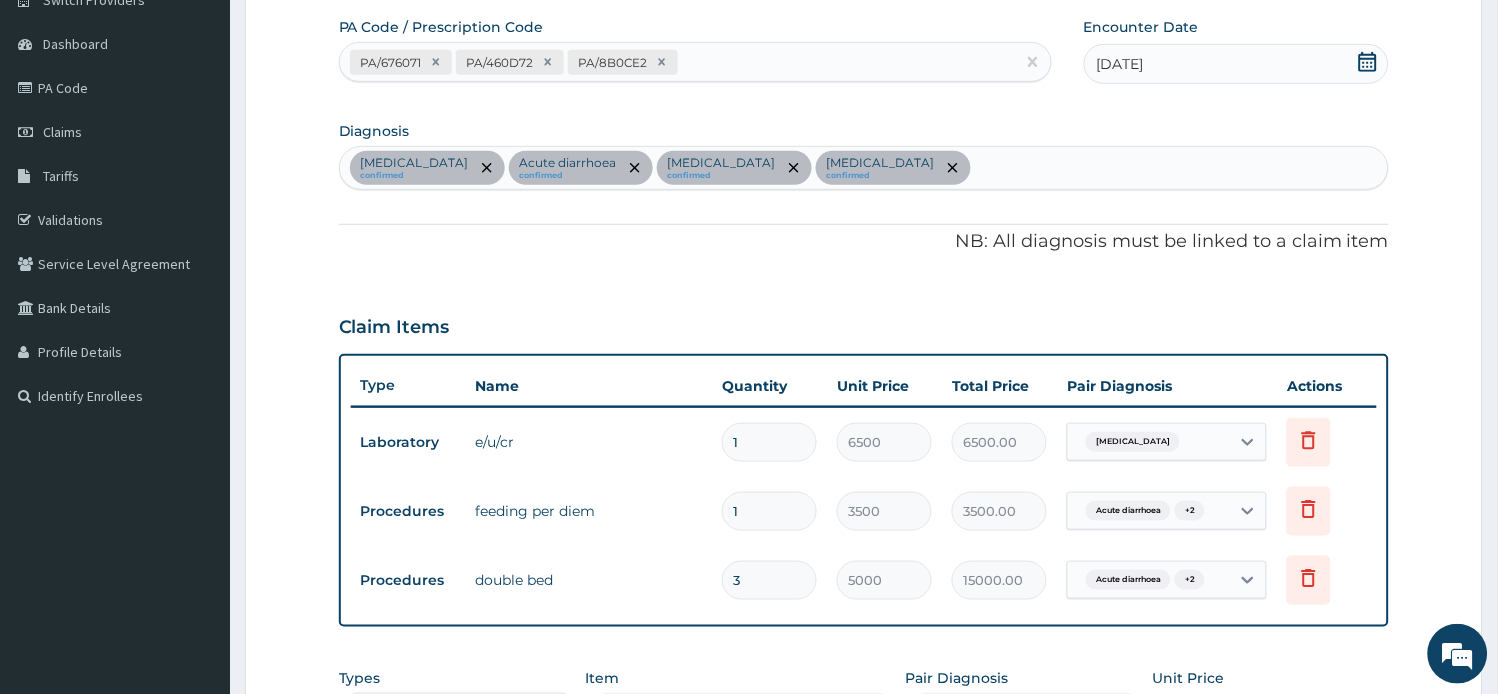 type on "1" 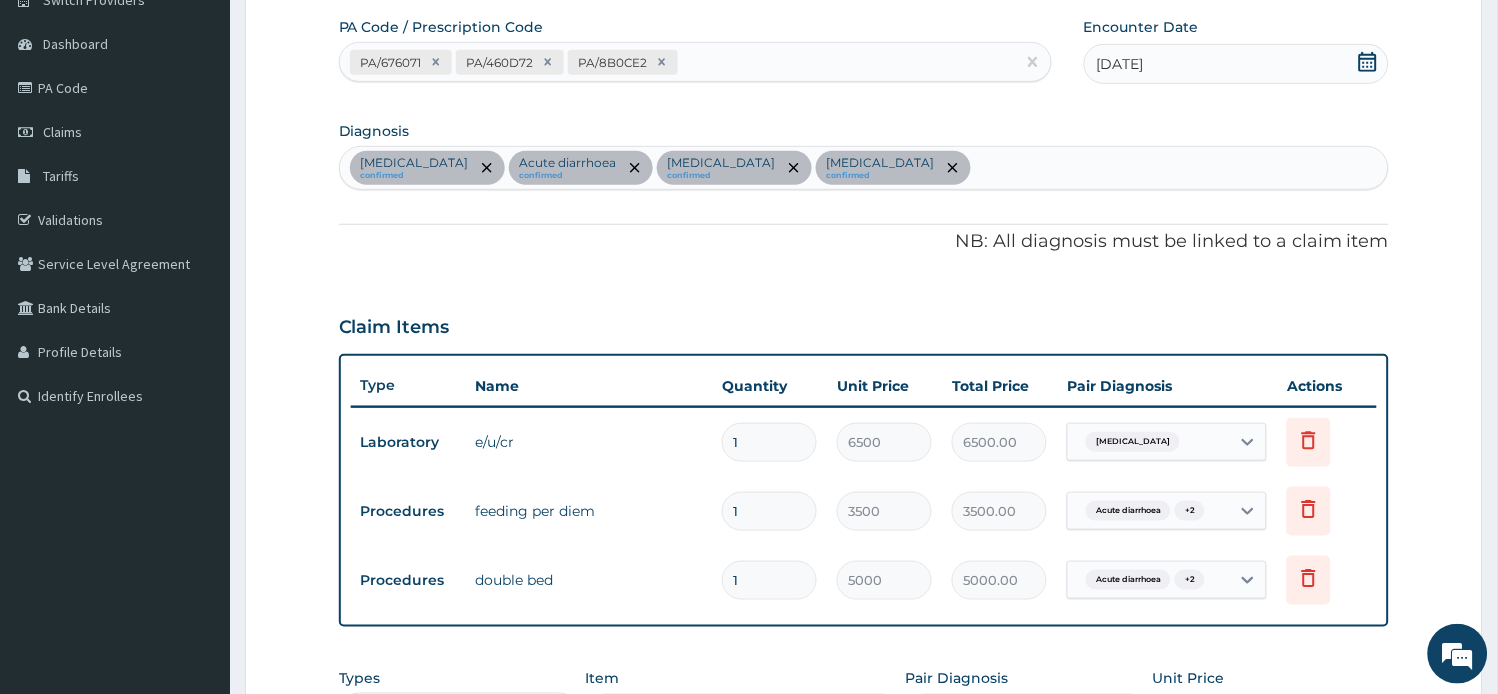 type on "1" 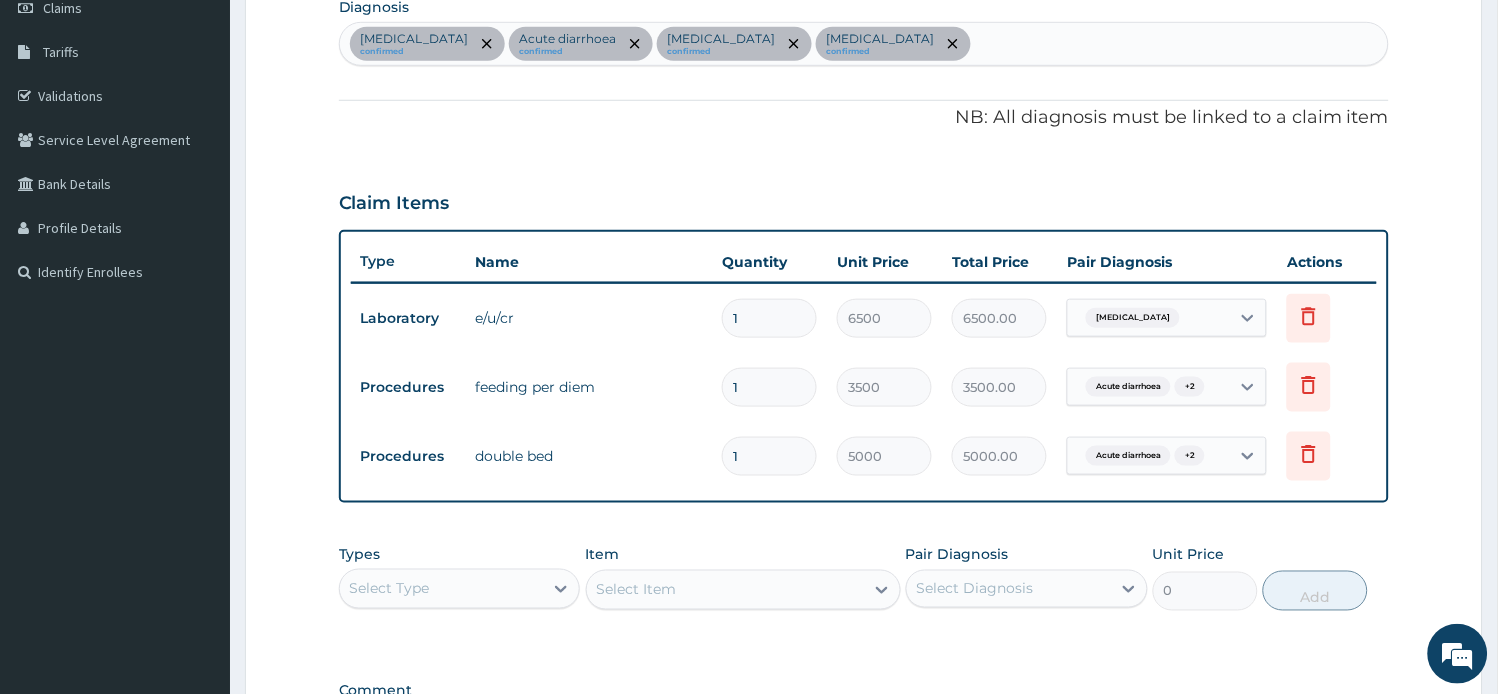 scroll, scrollTop: 396, scrollLeft: 0, axis: vertical 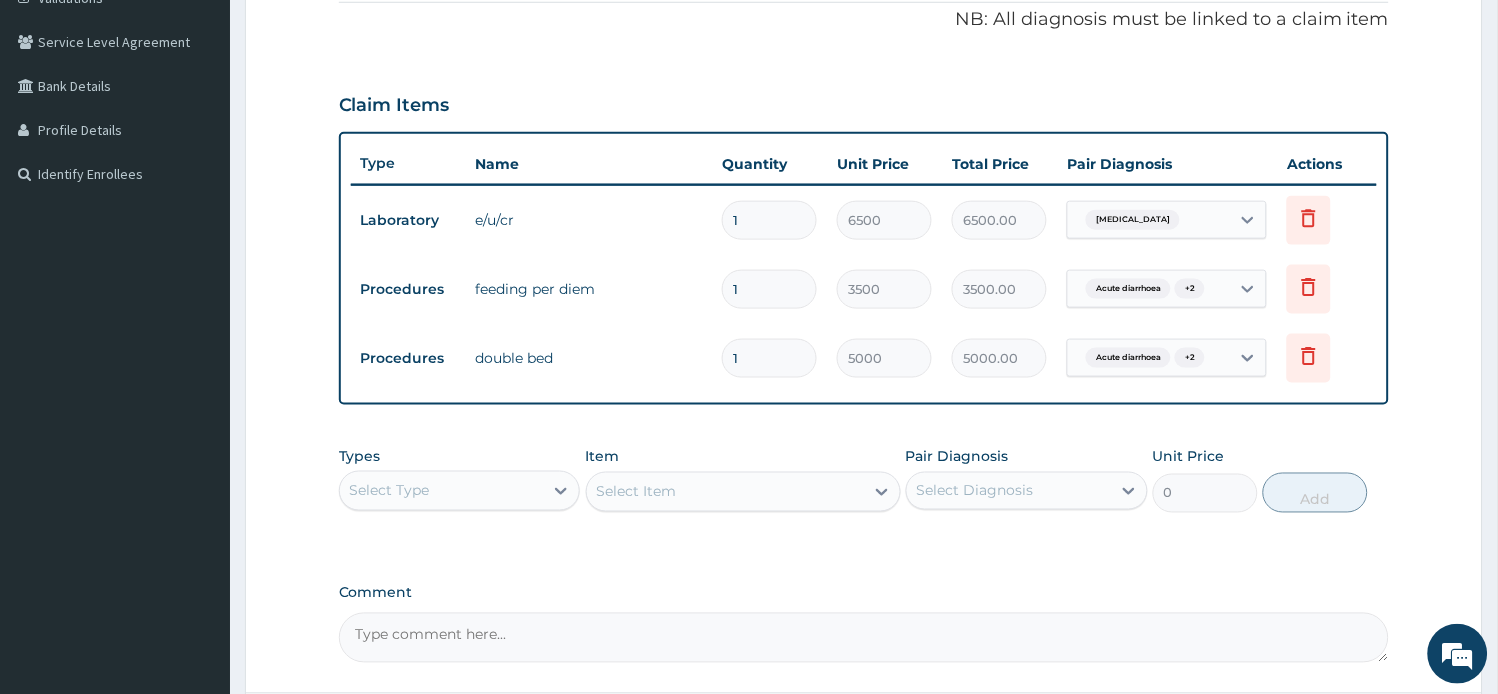 click on "Select Type" at bounding box center (442, 491) 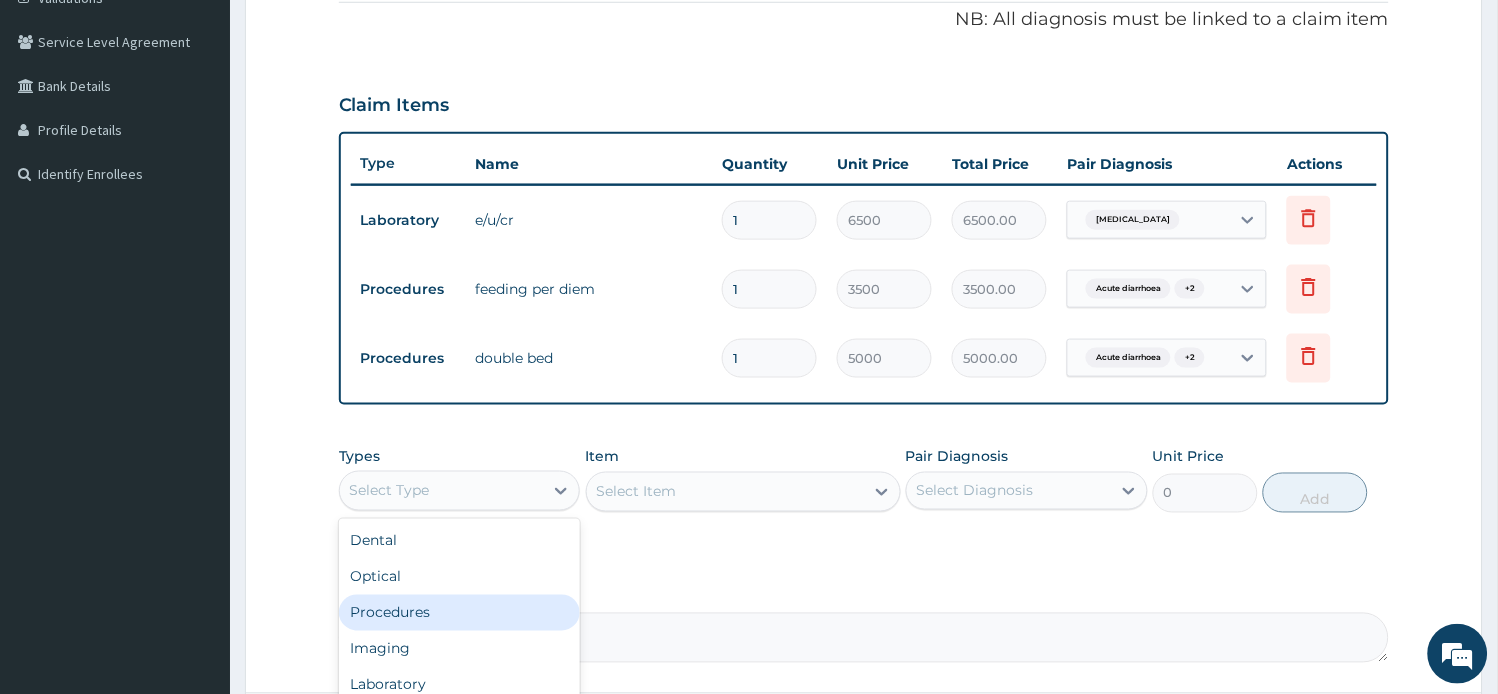 click on "Procedures" at bounding box center (460, 613) 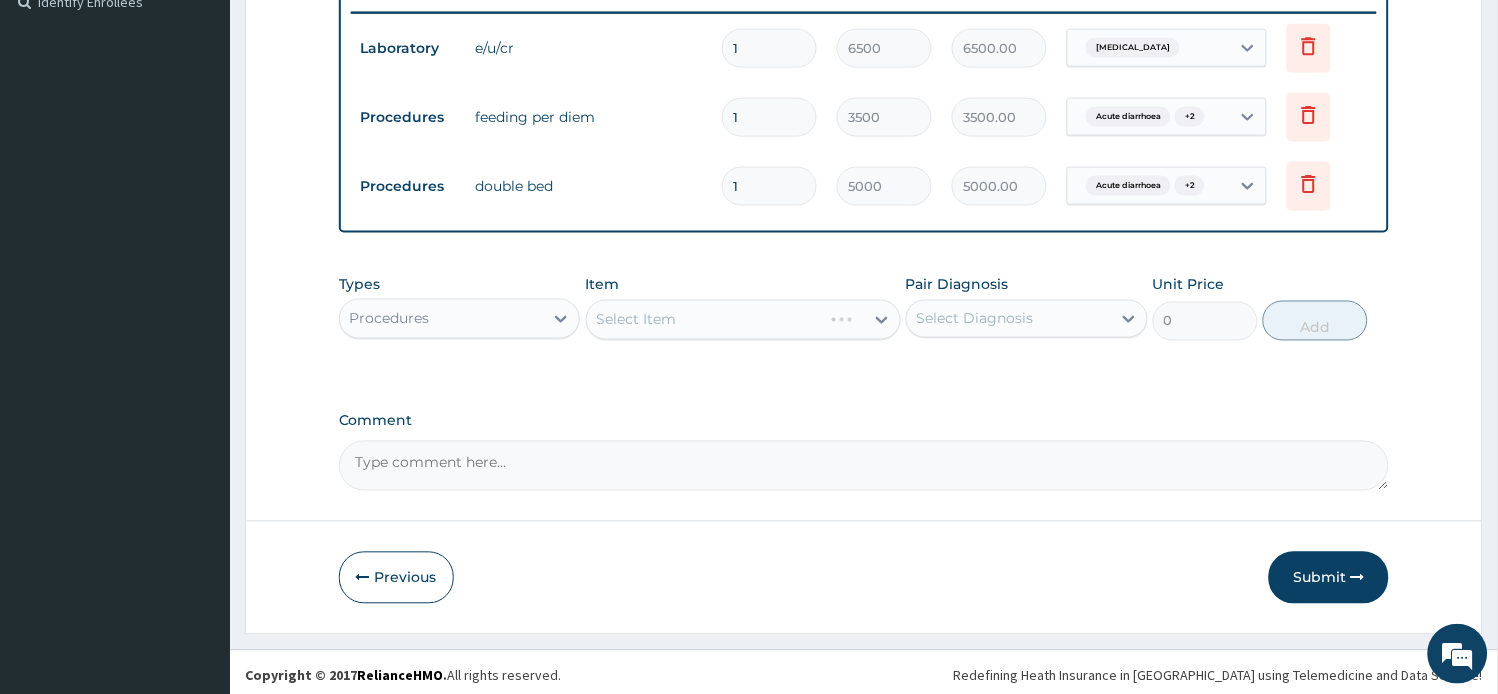 scroll, scrollTop: 574, scrollLeft: 0, axis: vertical 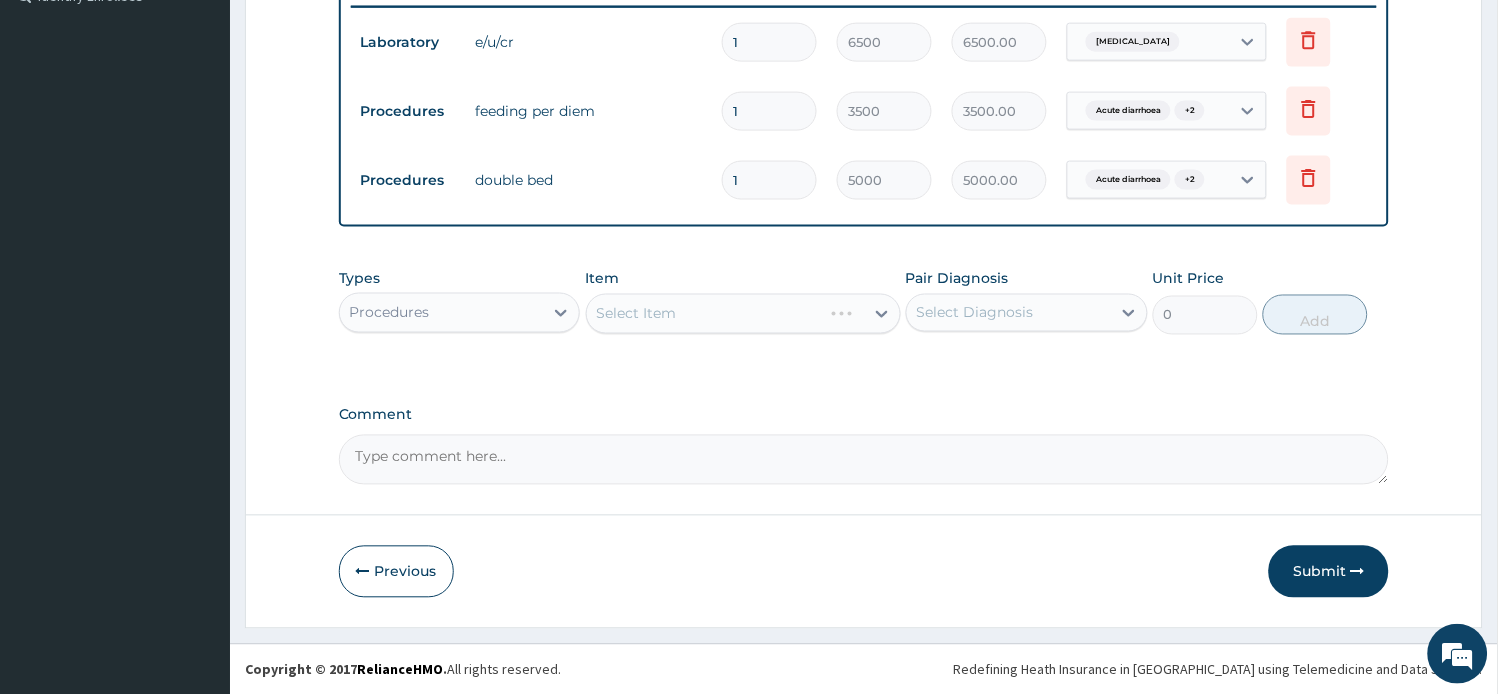 click on "Select Item" at bounding box center (743, 314) 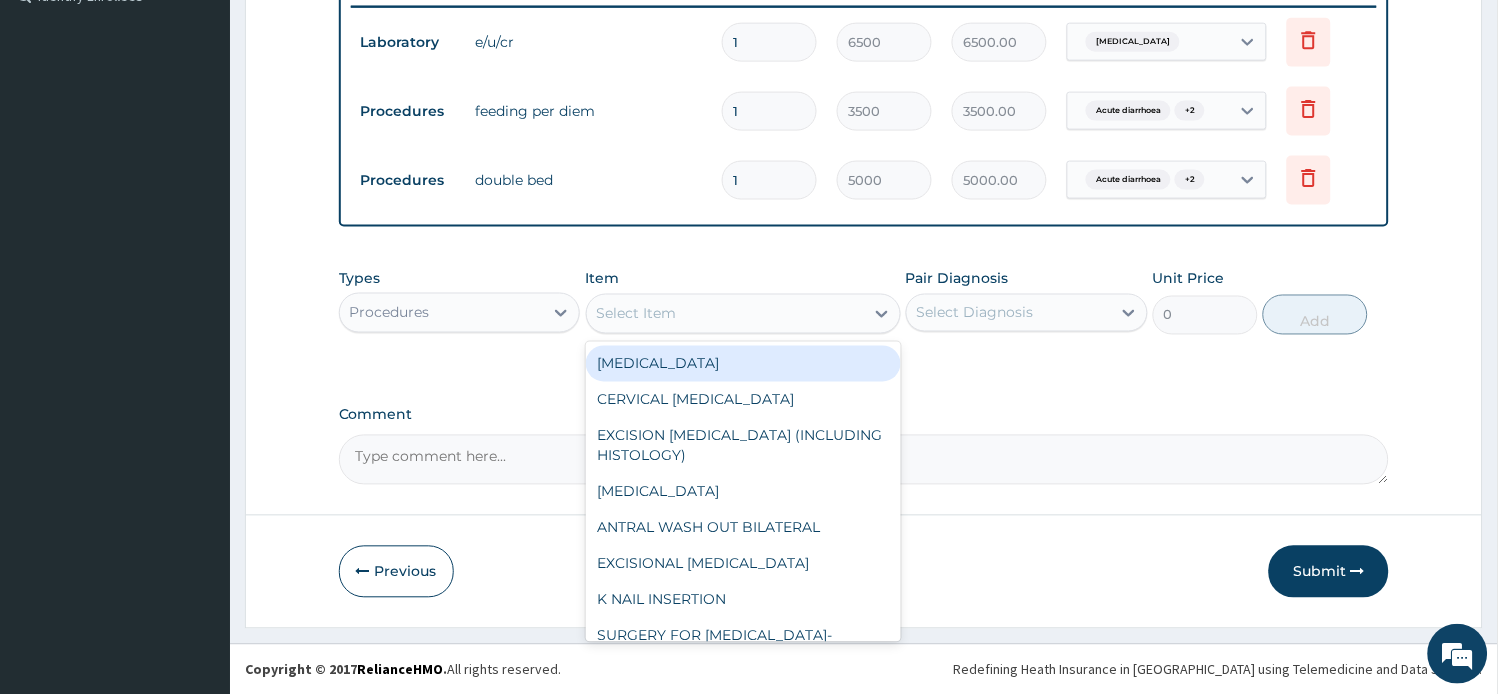 click on "Select Item" at bounding box center [725, 314] 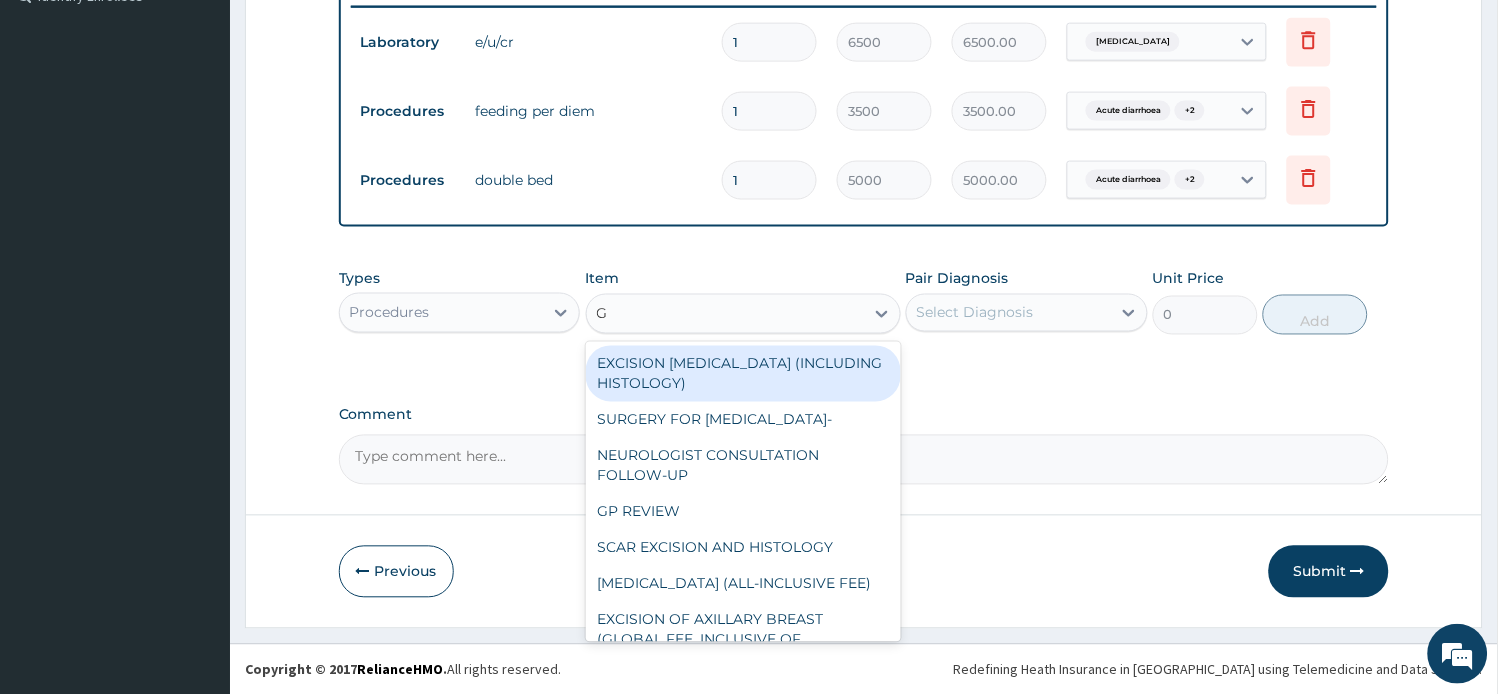 type on "GP" 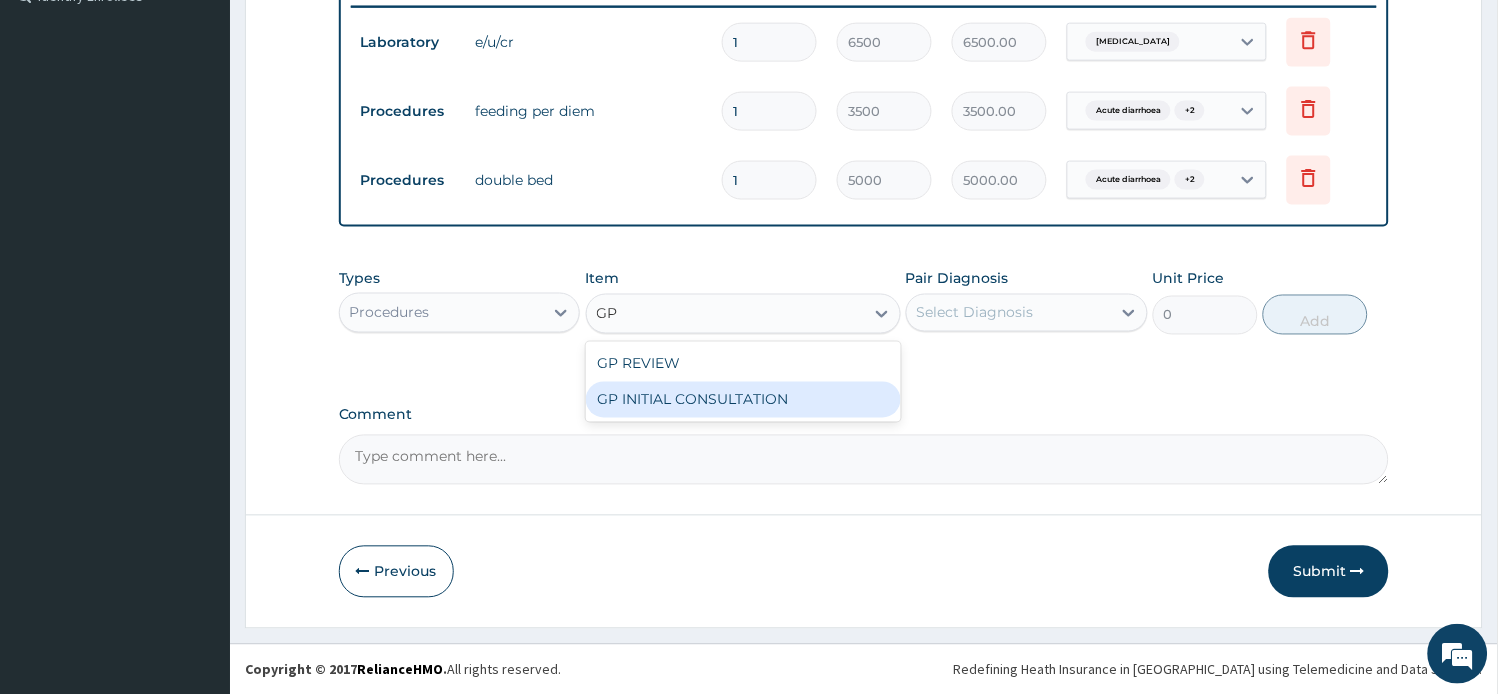 click on "GP INITIAL CONSULTATION" at bounding box center (743, 400) 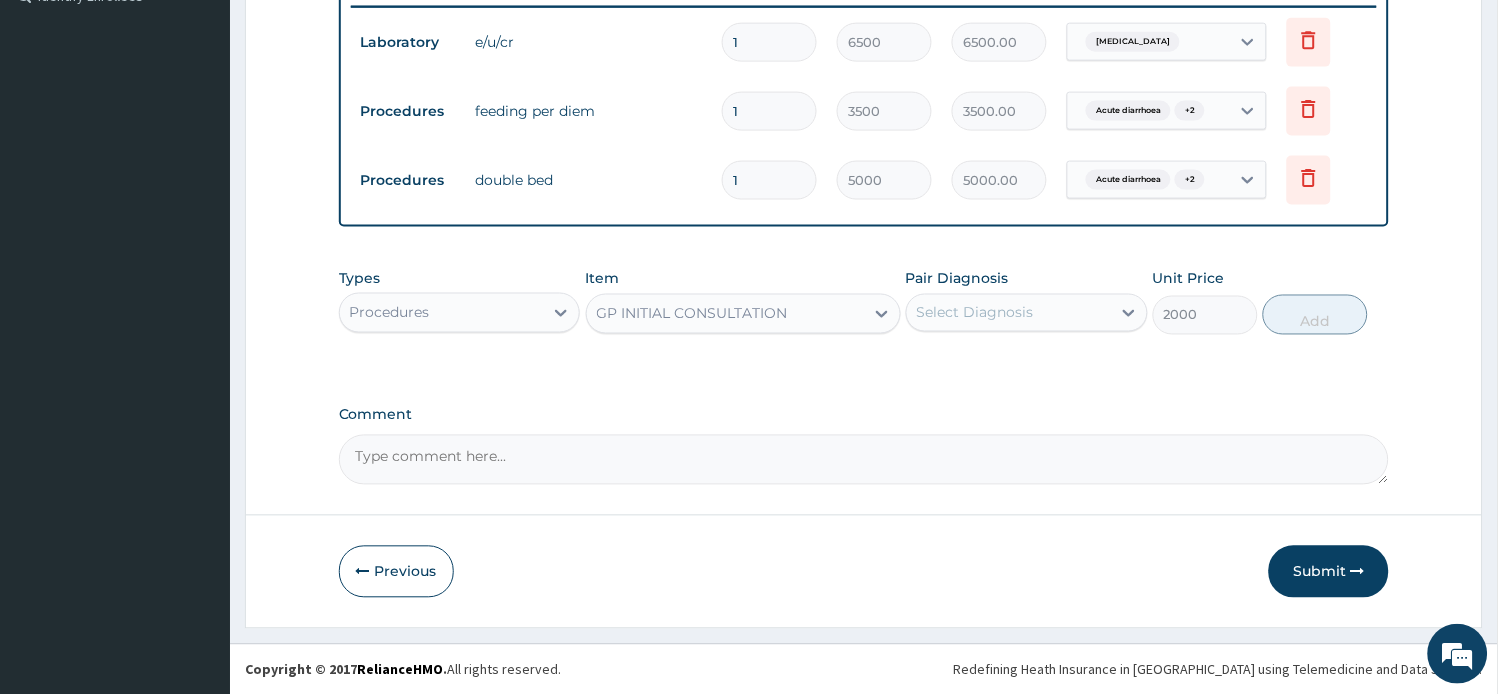 click on "Select Diagnosis" at bounding box center [975, 313] 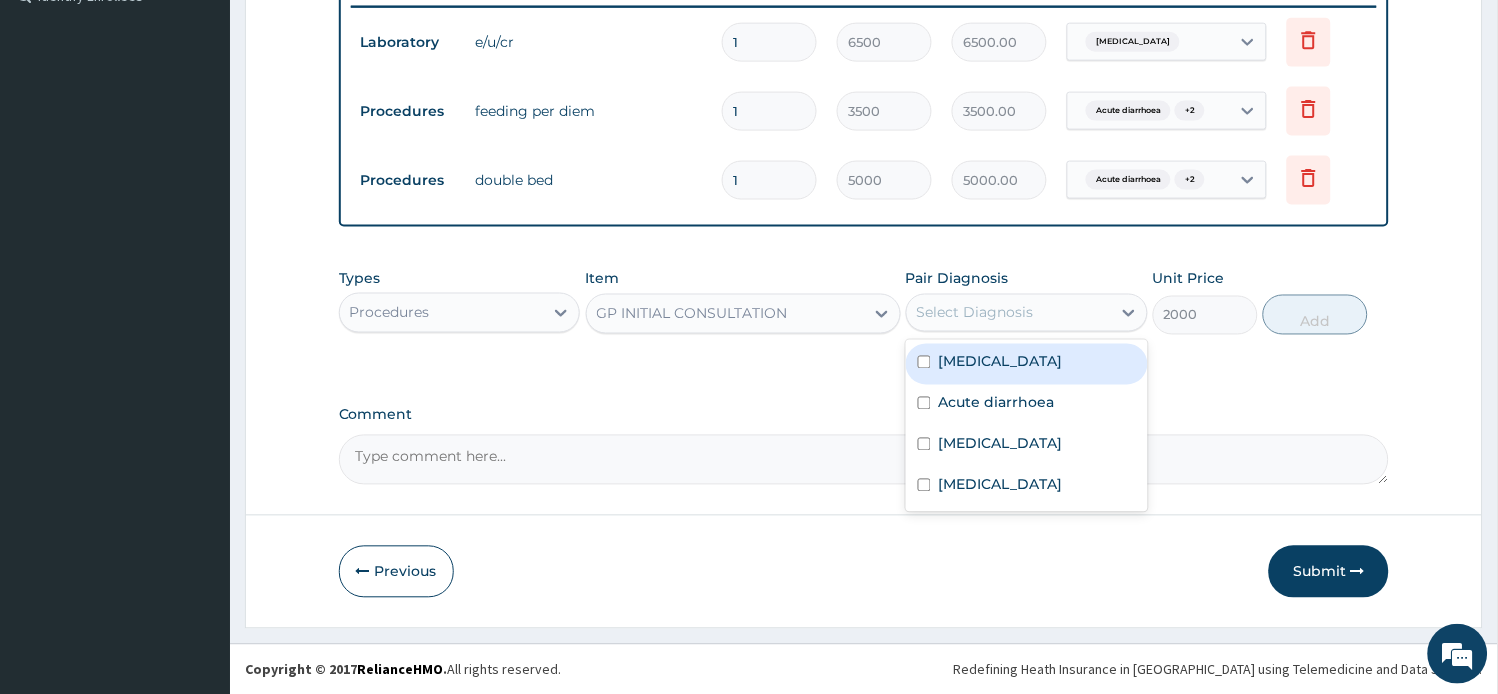 click on "Gastroenteritis" at bounding box center (1001, 362) 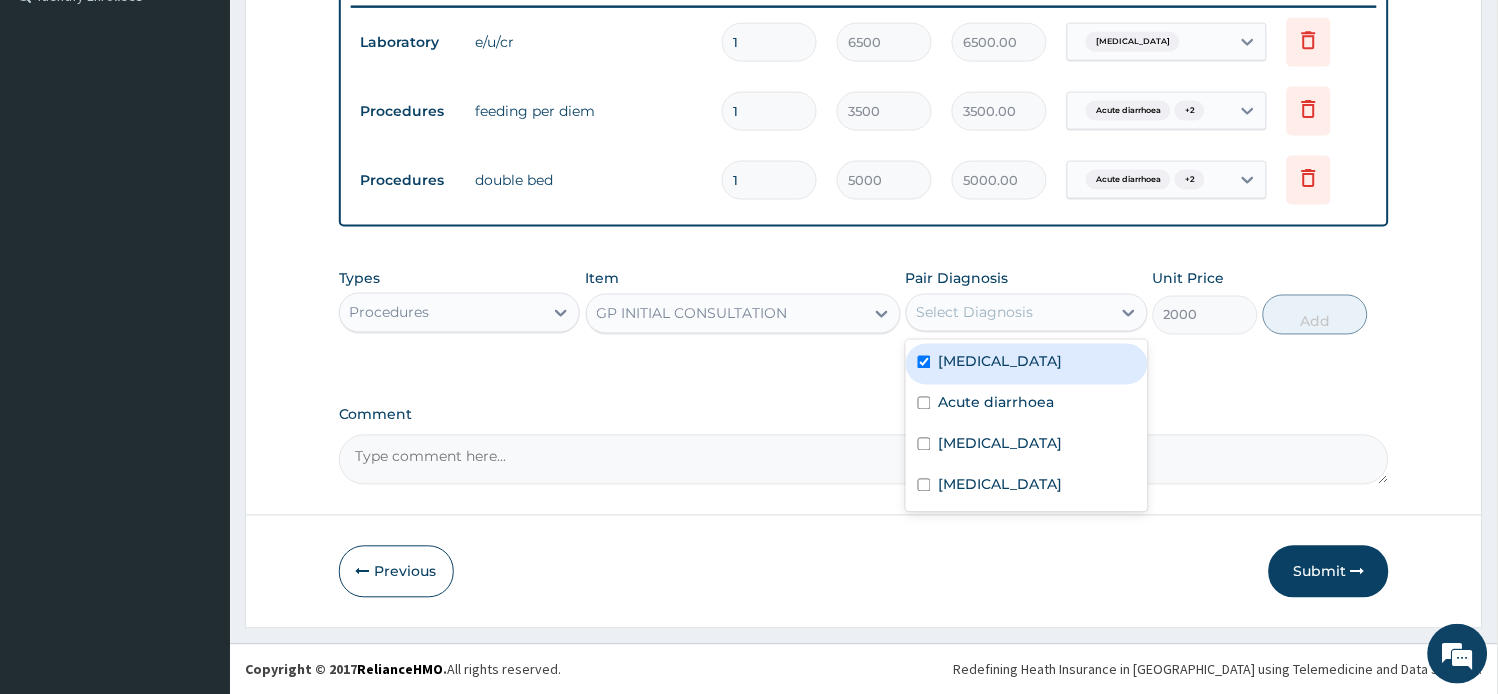 checkbox on "true" 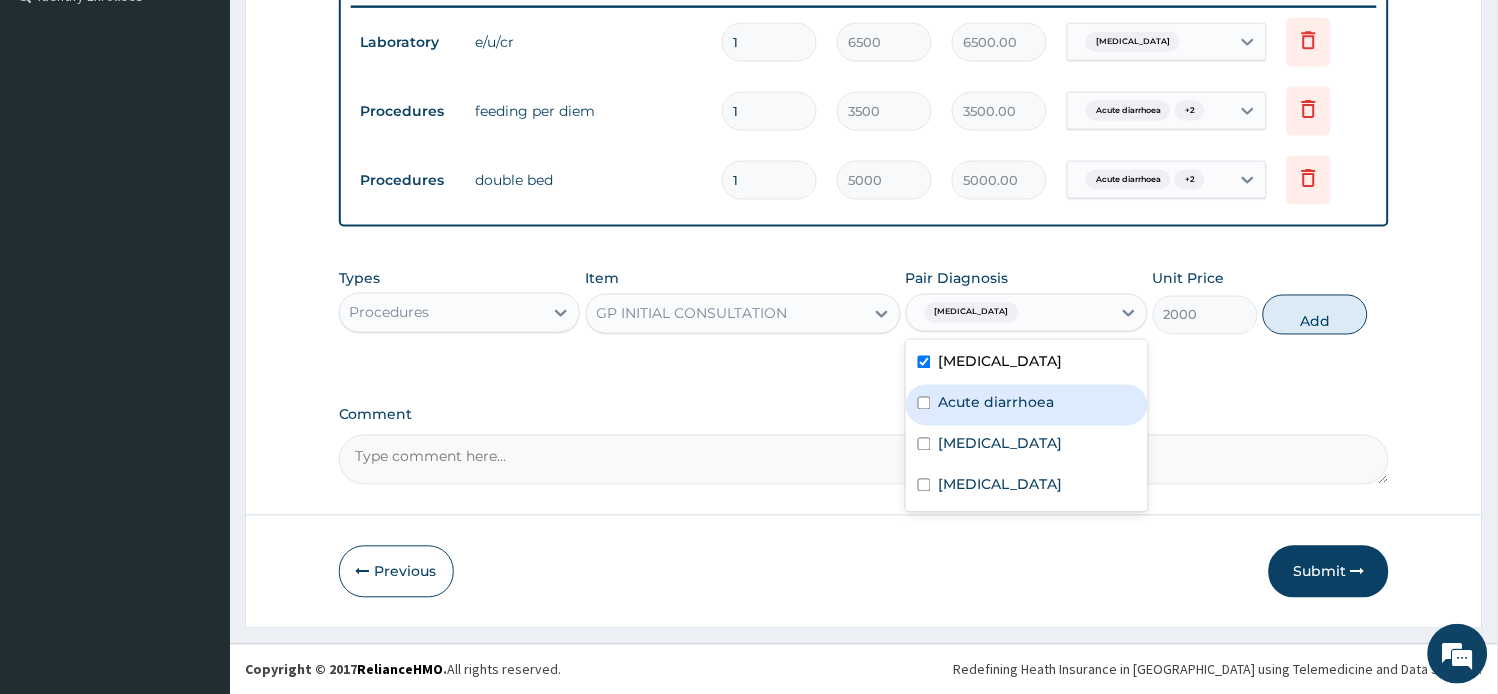 click on "Acute gastroenteritis" at bounding box center [1027, 446] 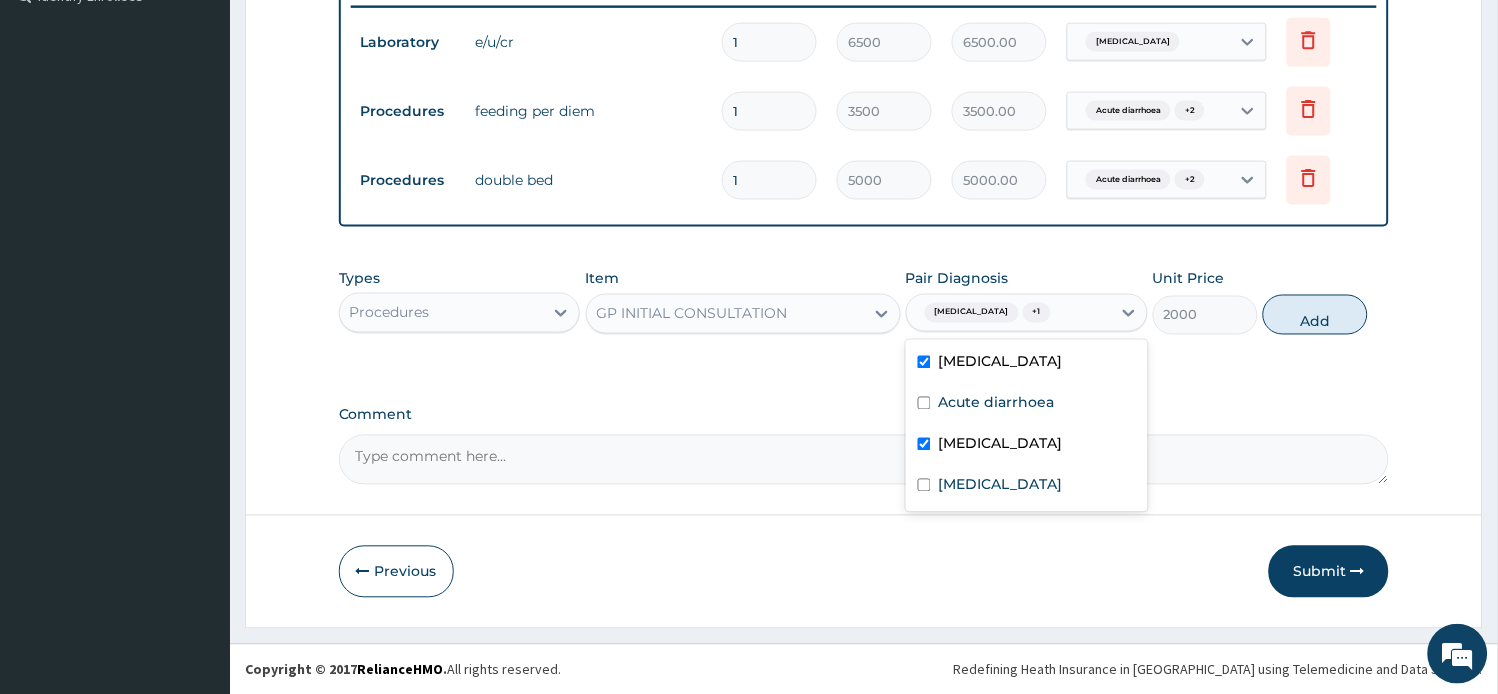 click on "Acute gastroenteritis" at bounding box center [1001, 444] 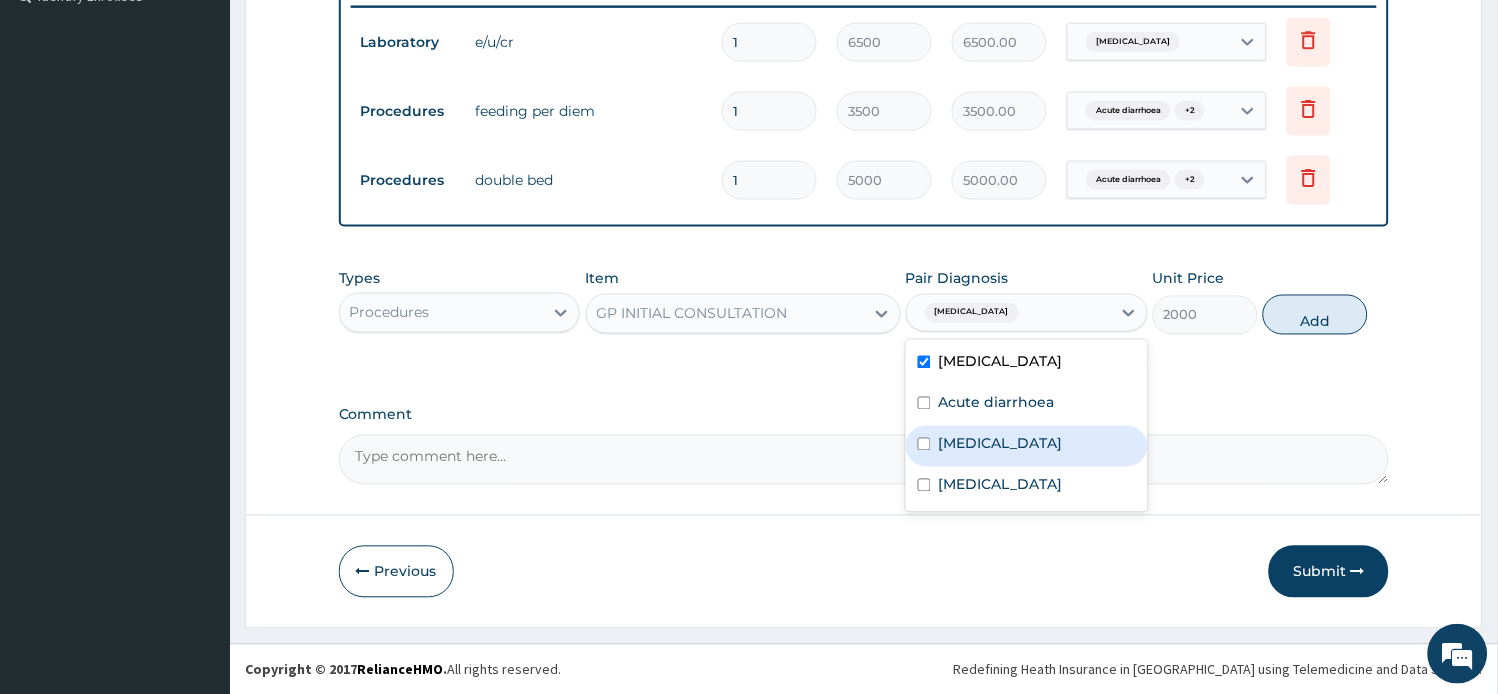 drag, startPoint x: 1004, startPoint y: 432, endPoint x: 1001, endPoint y: 451, distance: 19.235384 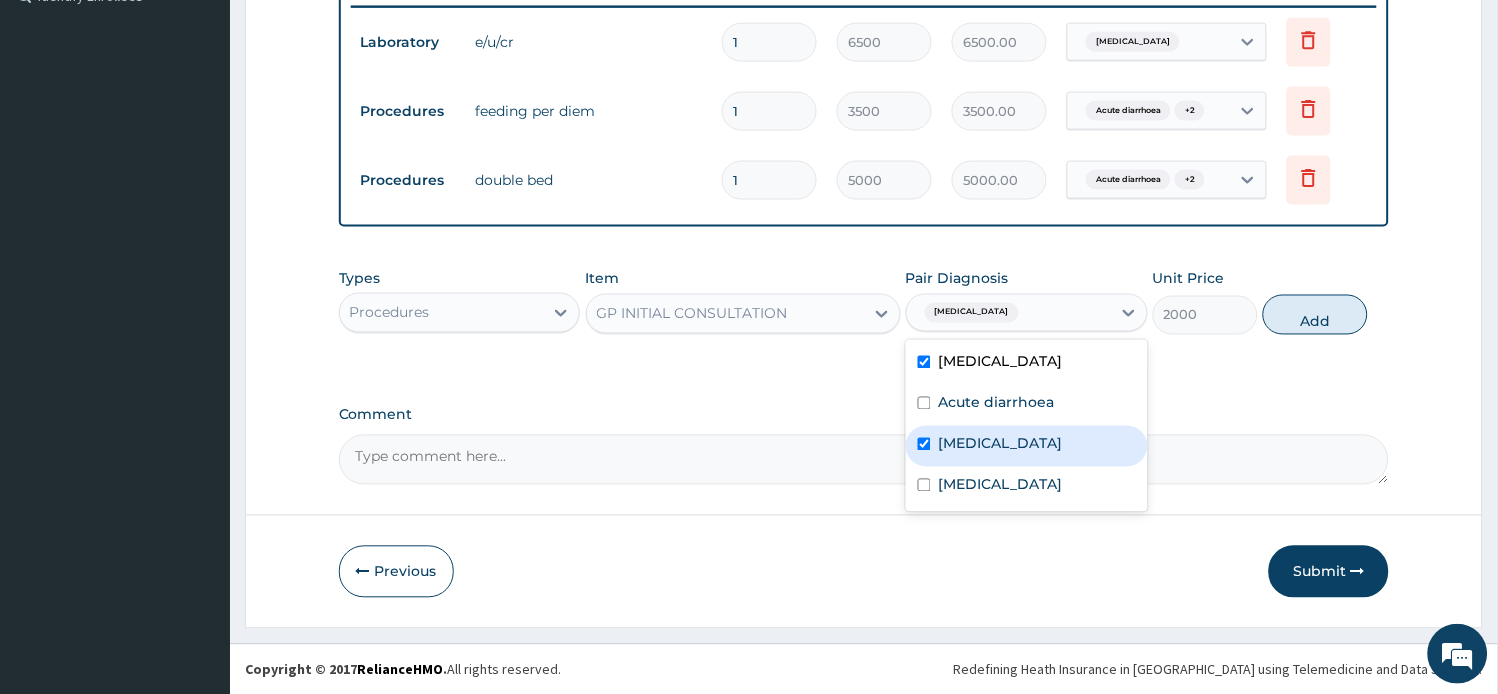 checkbox on "true" 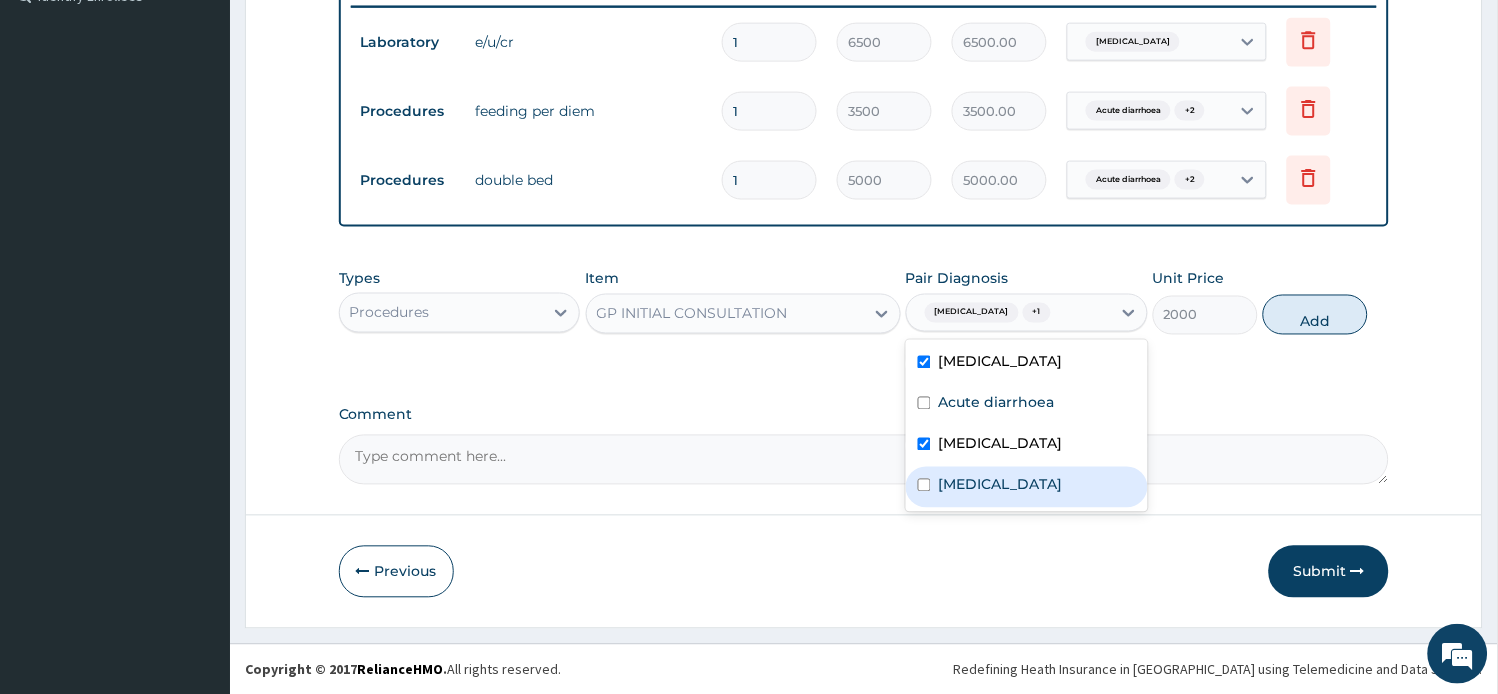 click on "Malaria" at bounding box center (1027, 487) 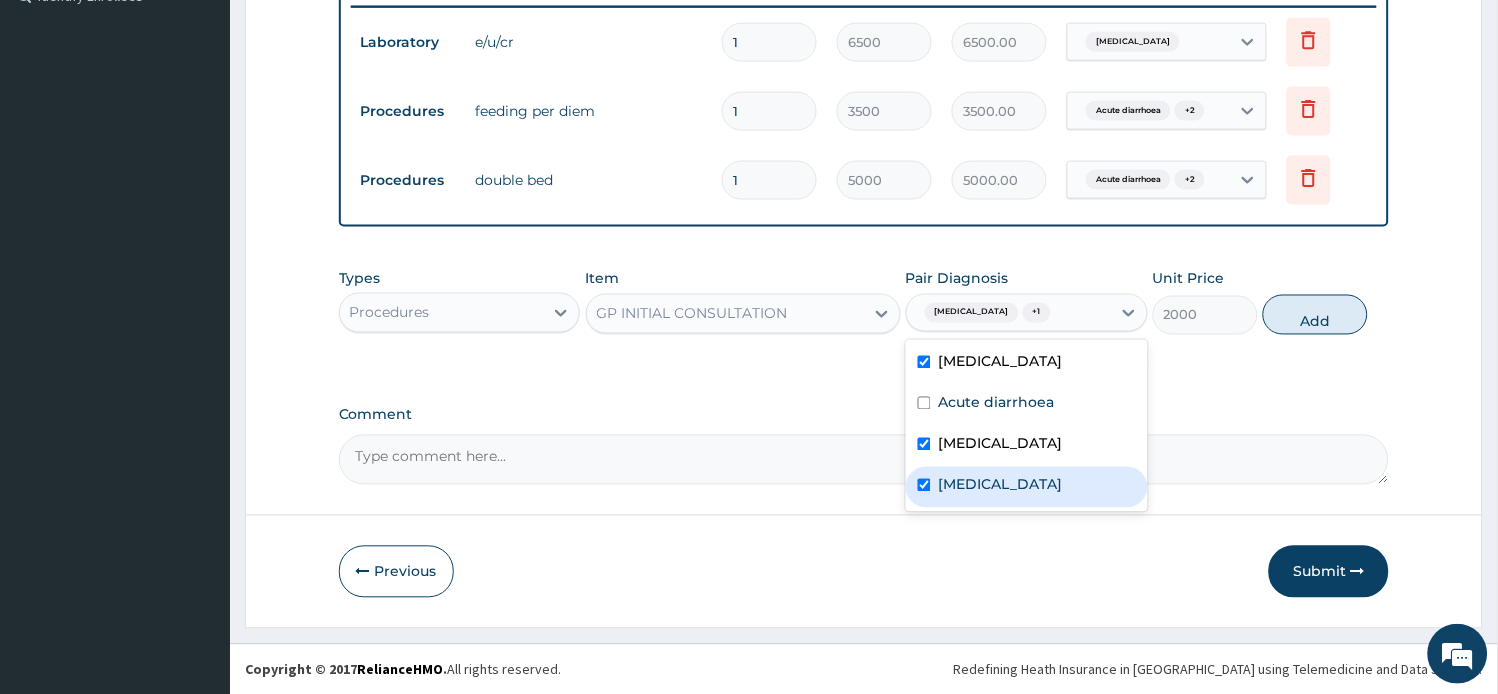 checkbox on "true" 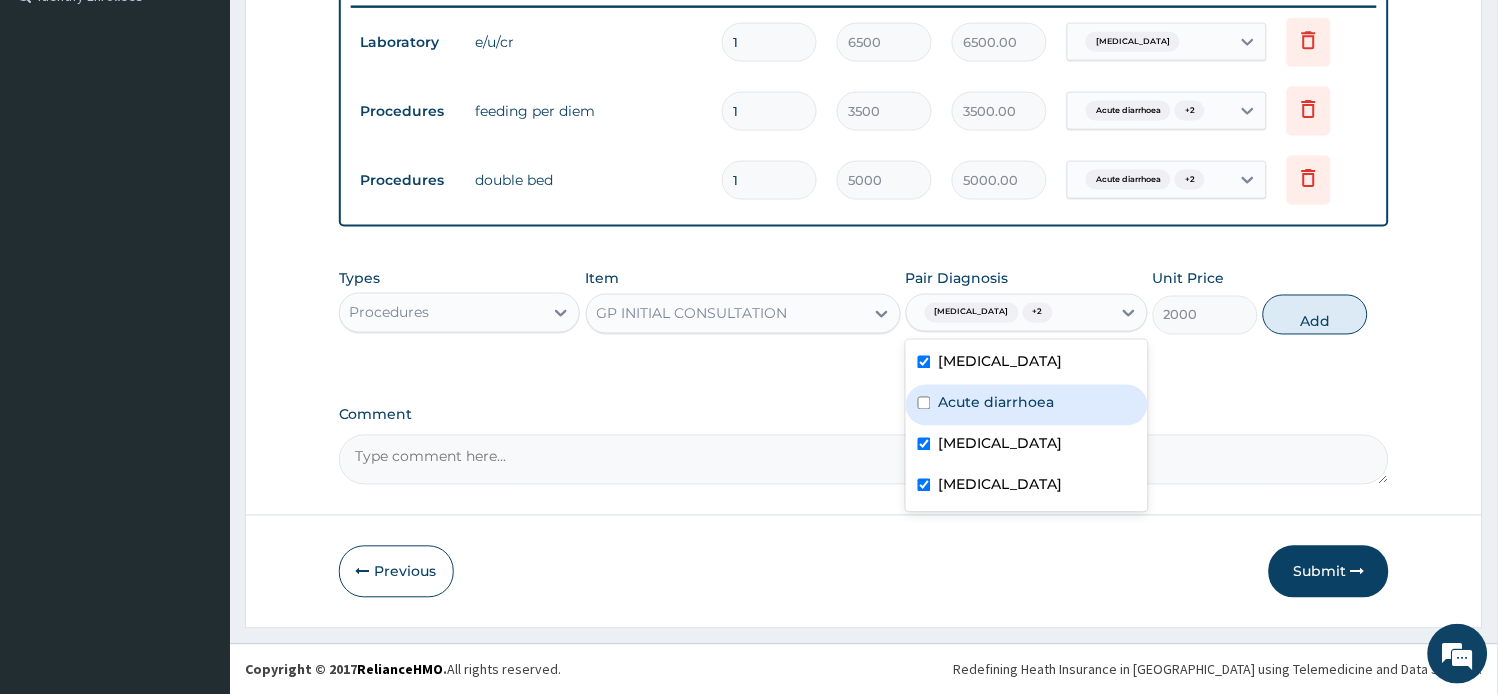 click on "Acute diarrhoea" at bounding box center [997, 403] 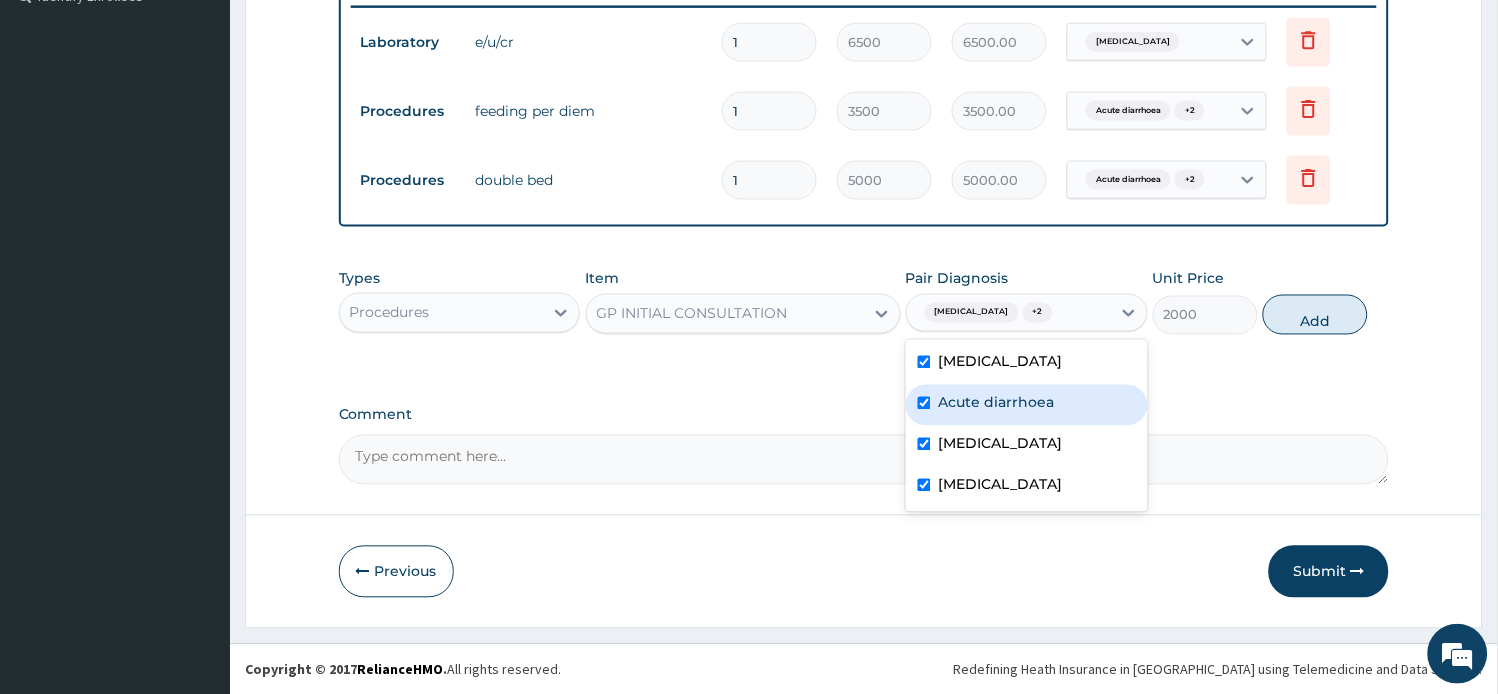checkbox on "true" 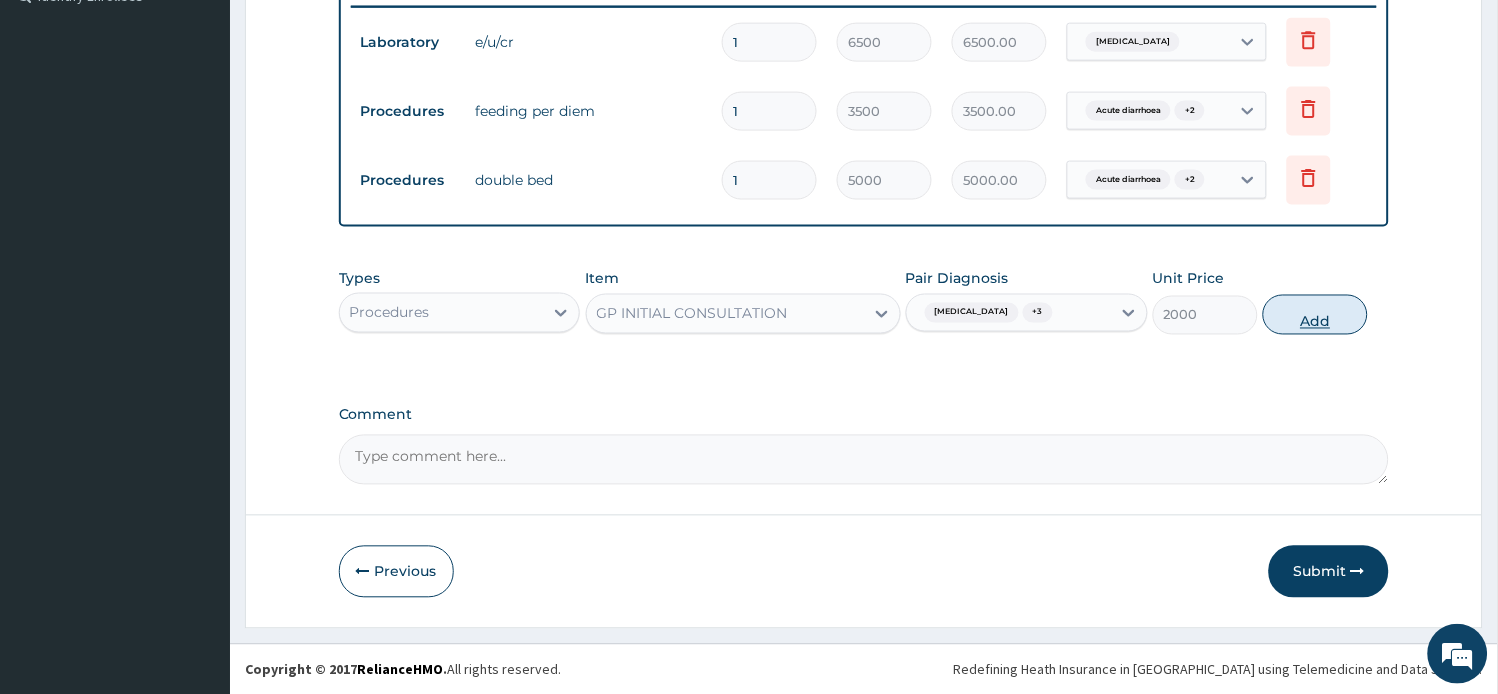 click on "Add" at bounding box center (1315, 315) 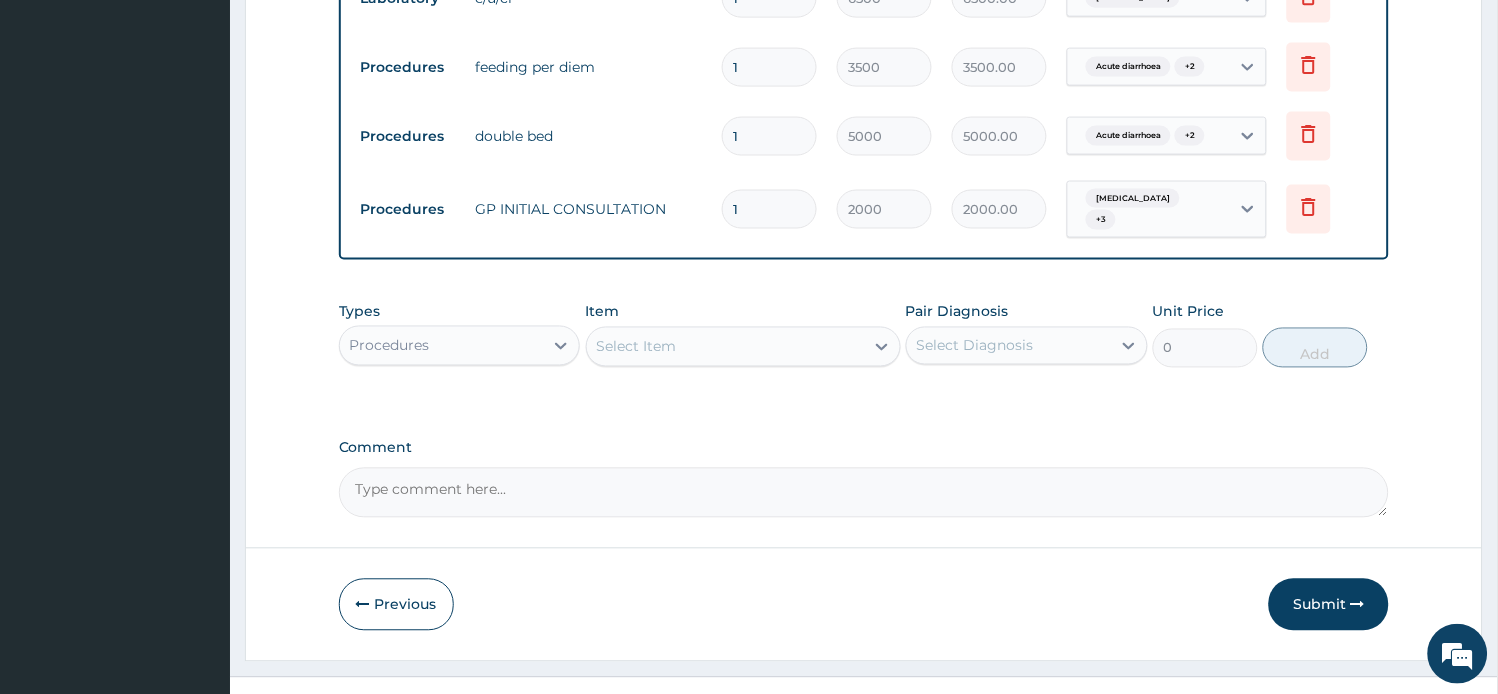 scroll, scrollTop: 643, scrollLeft: 0, axis: vertical 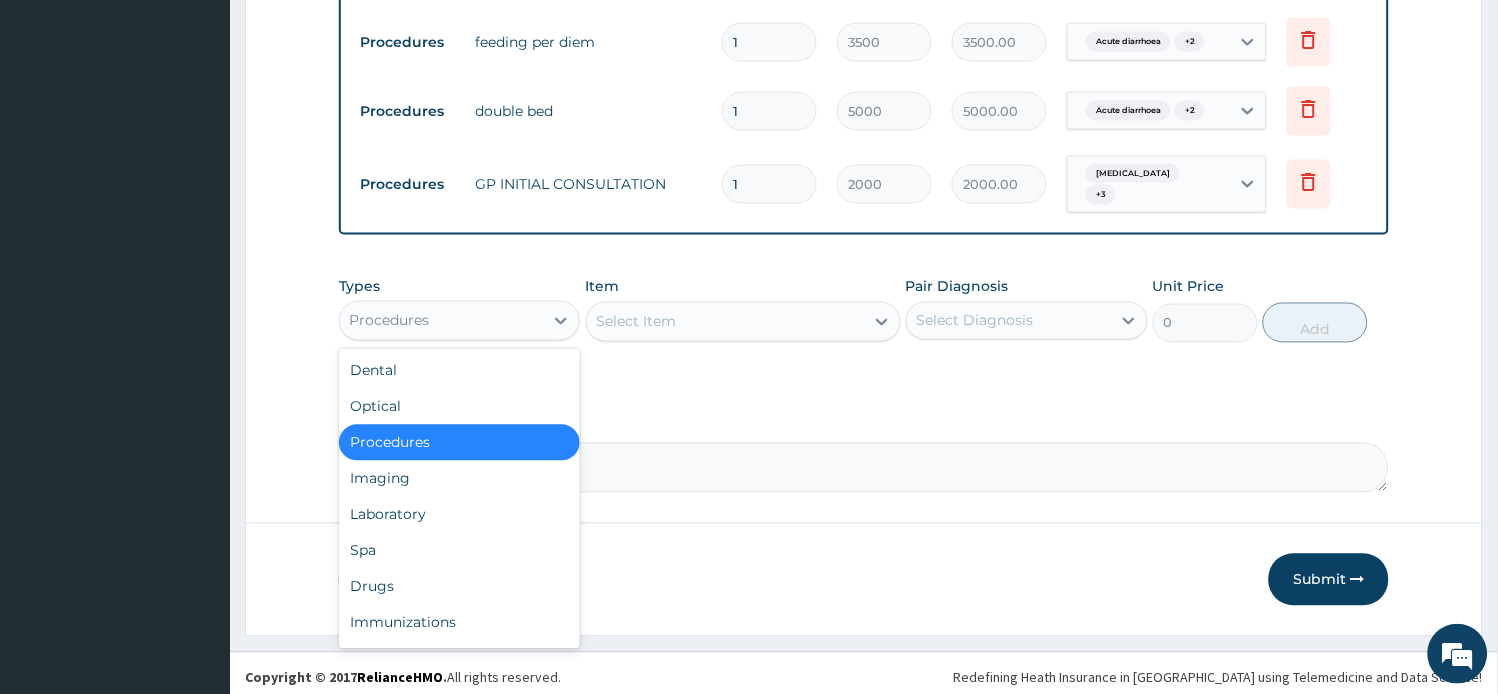 drag, startPoint x: 565, startPoint y: 310, endPoint x: 524, endPoint y: 443, distance: 139.17615 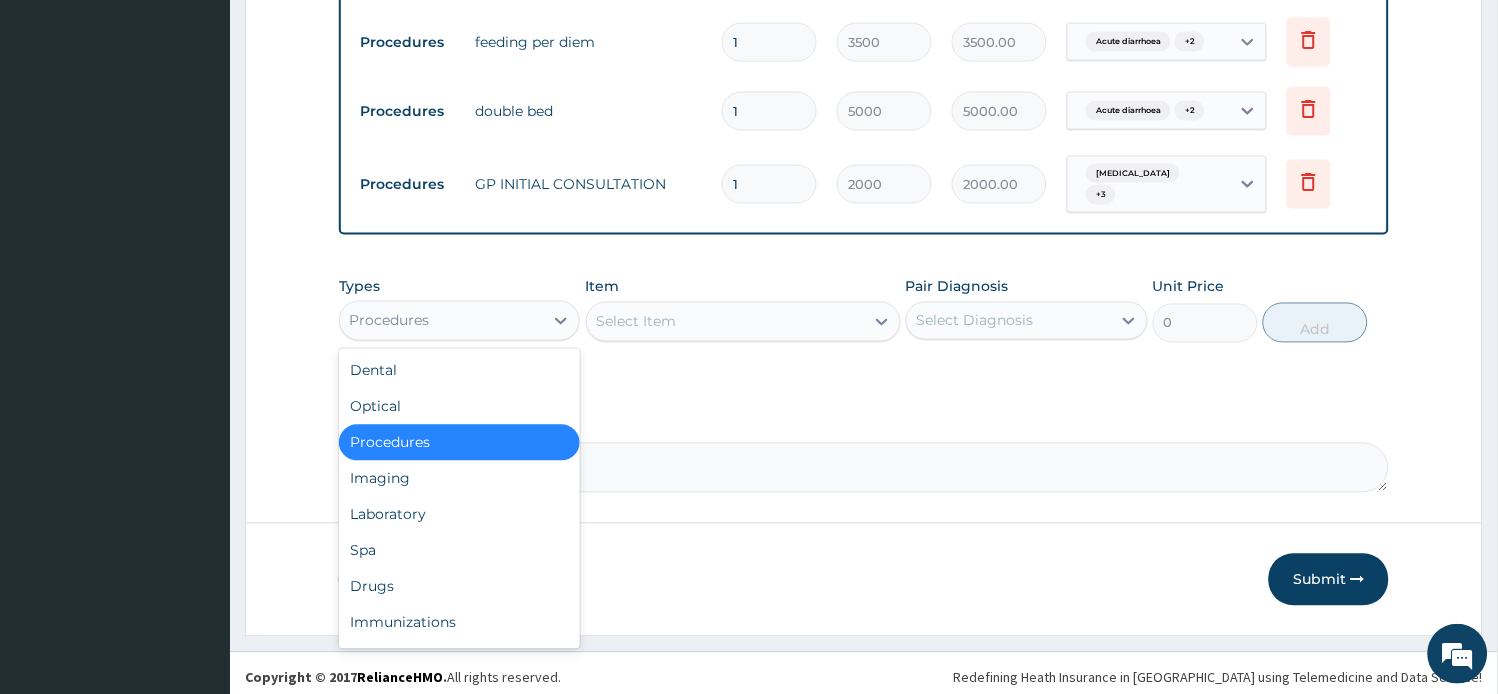 click 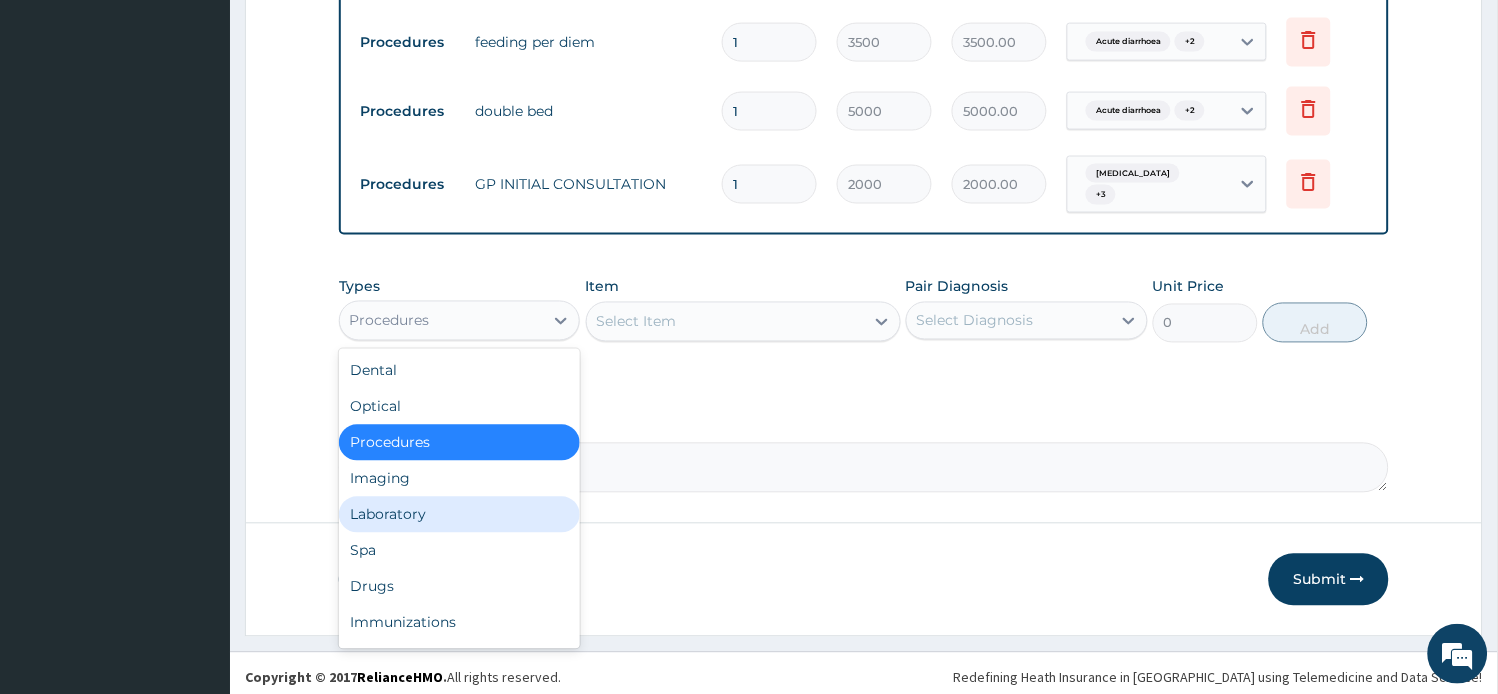 click on "Laboratory" at bounding box center (460, 515) 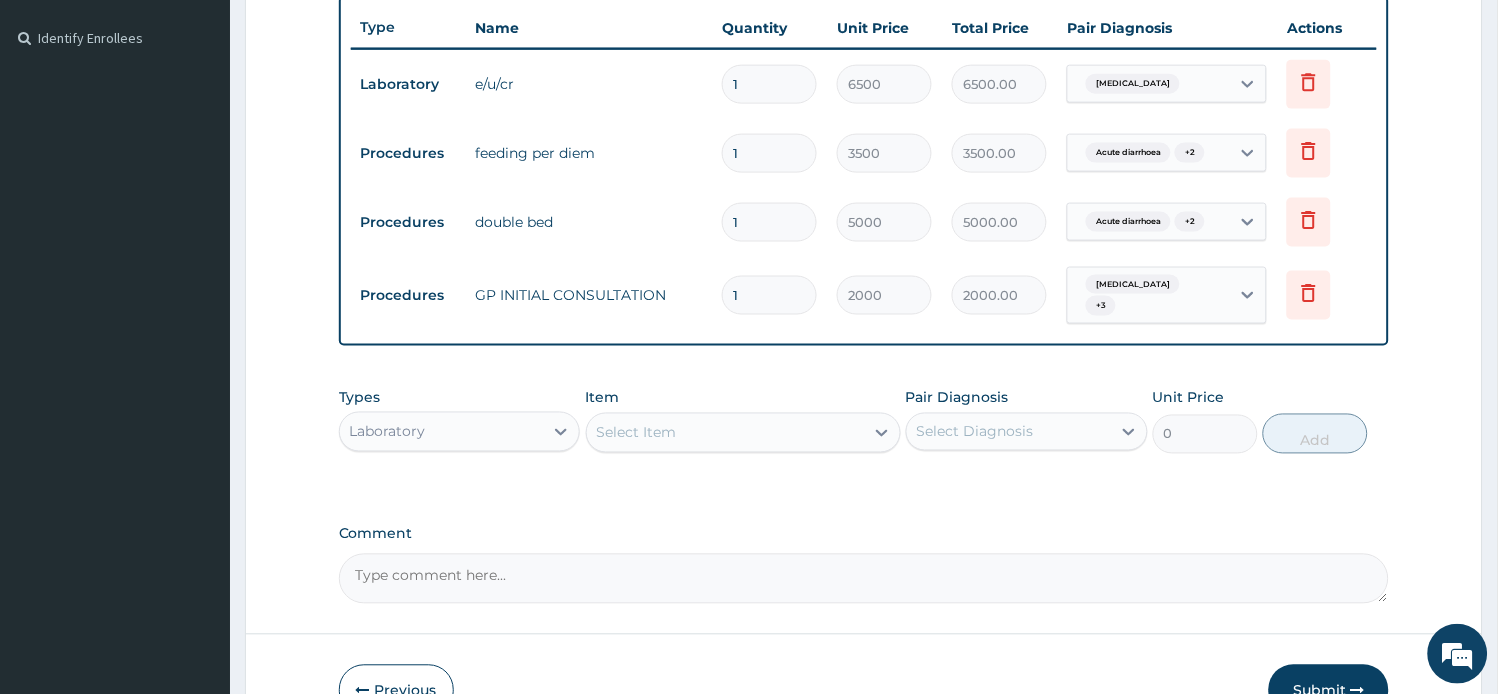 click on "Select Item" at bounding box center [725, 433] 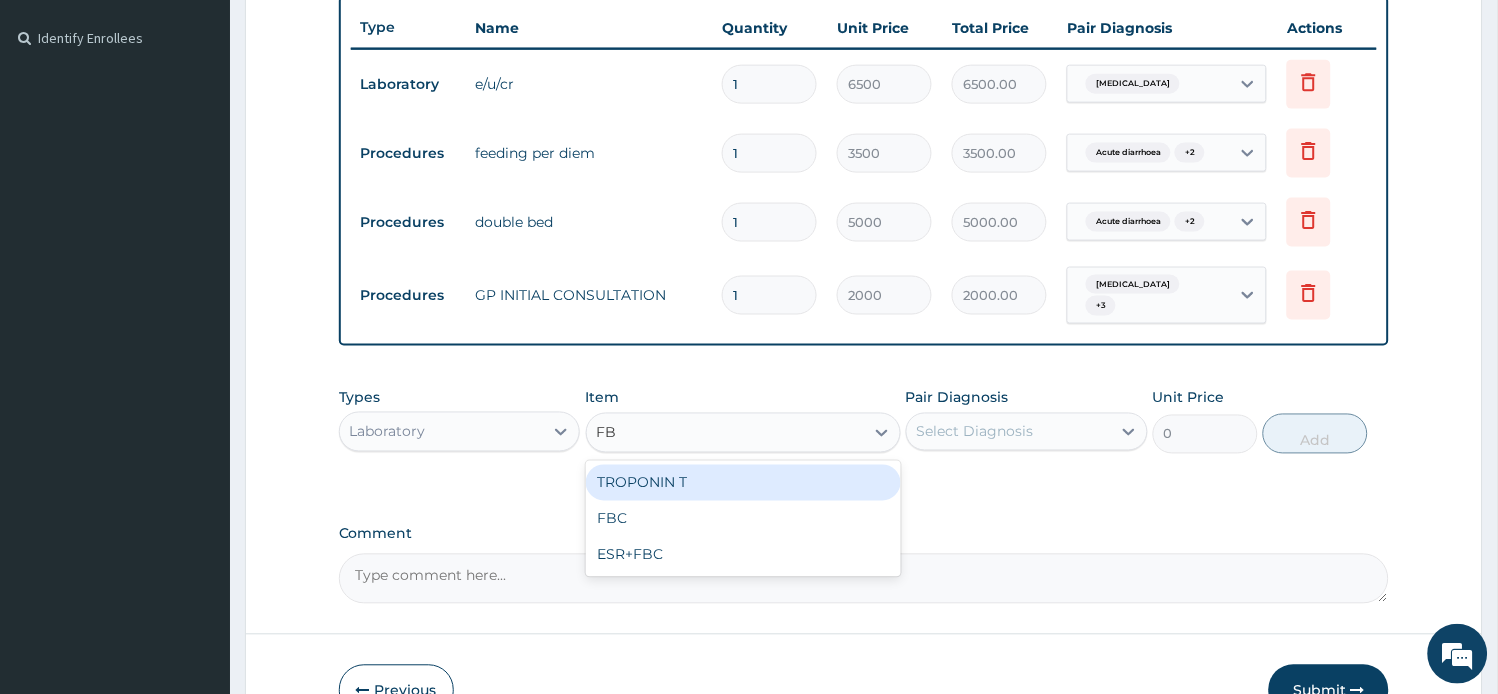 type on "FBC" 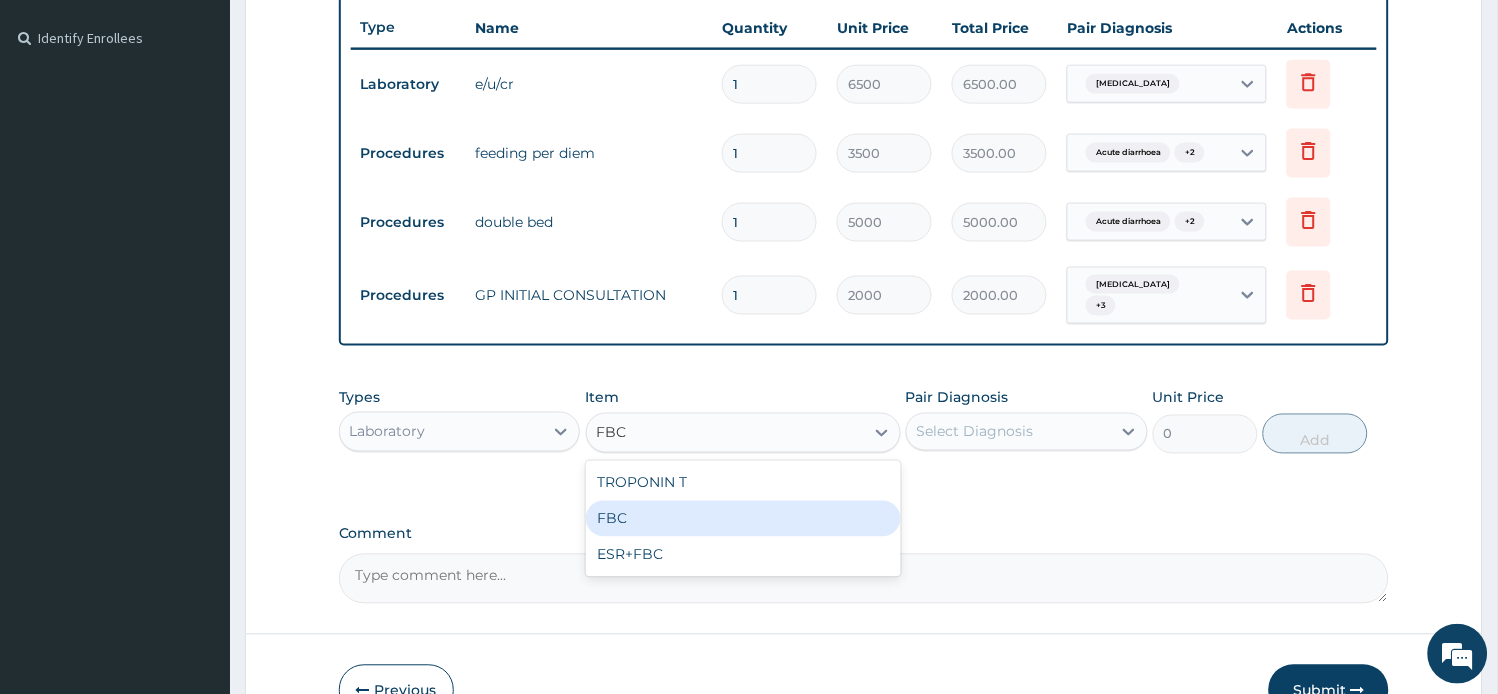 click on "FBC" at bounding box center (743, 519) 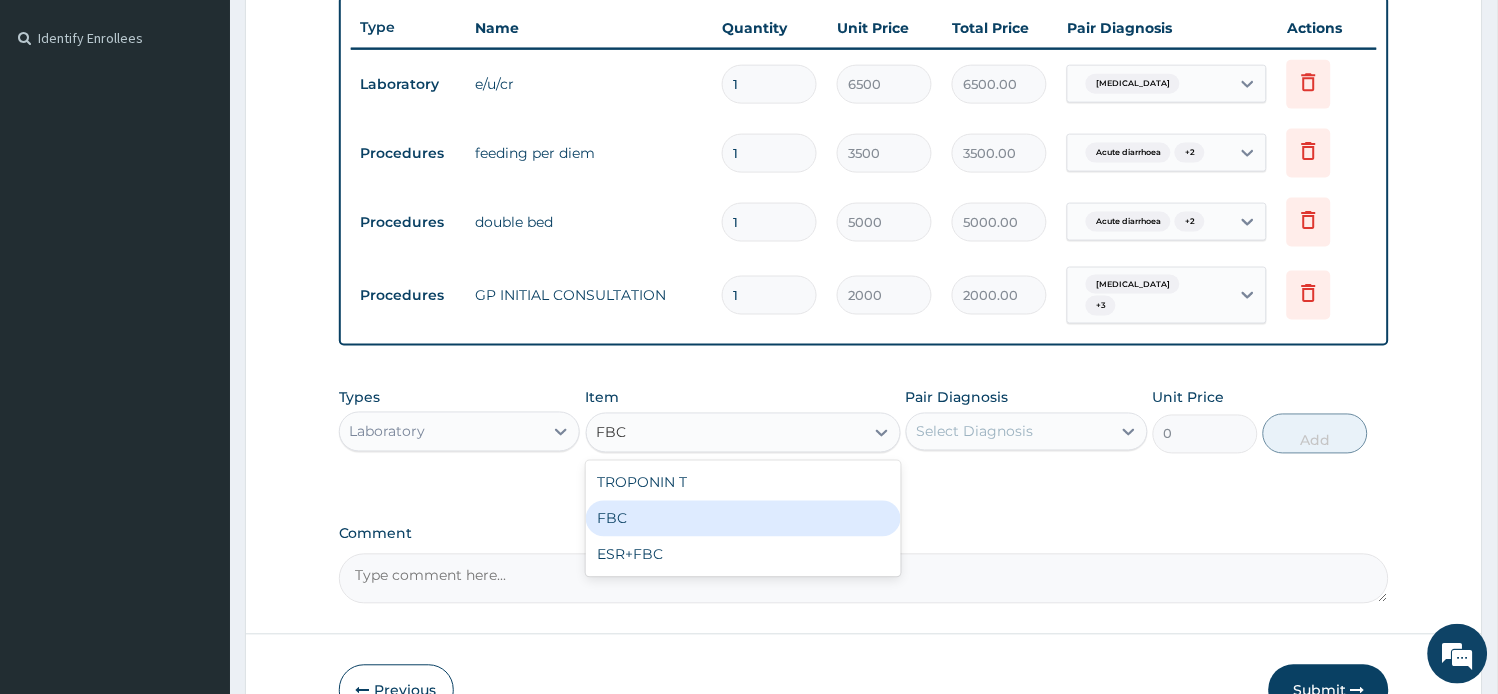 type 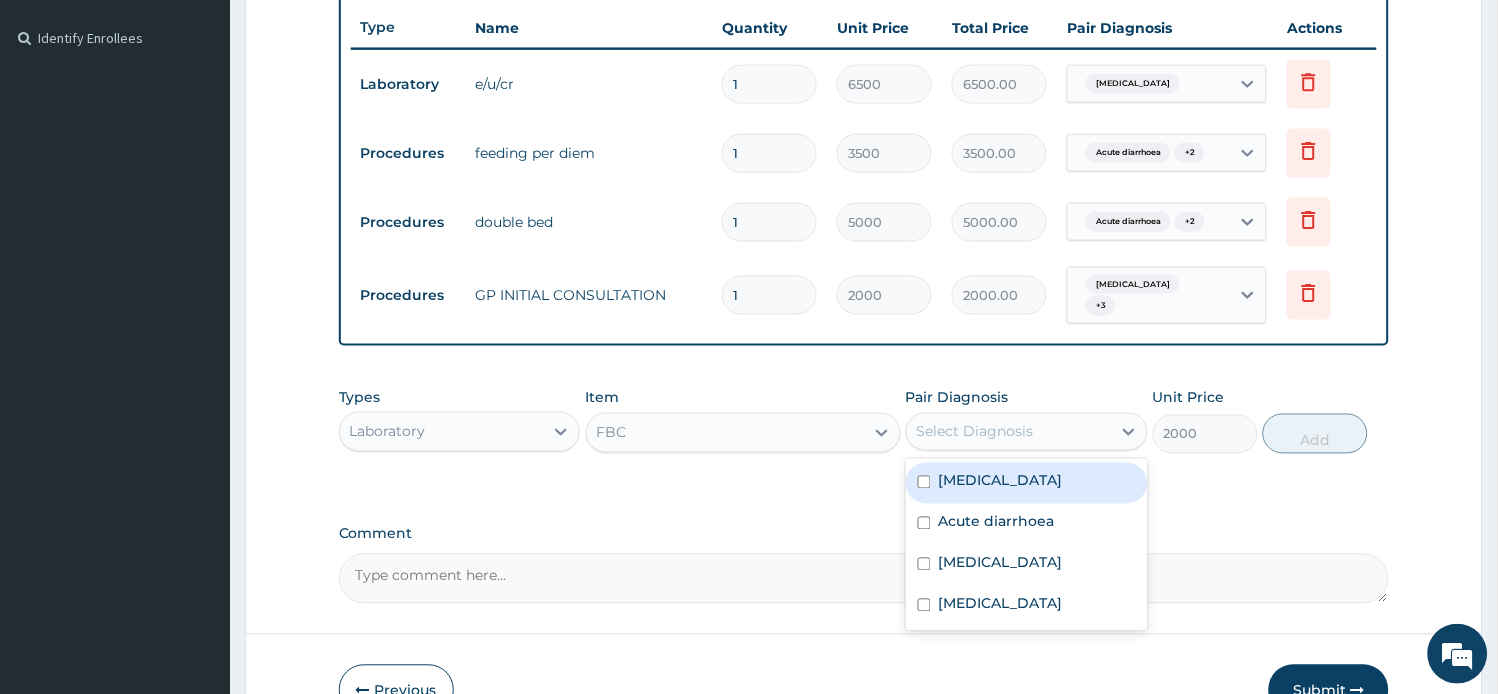 click on "Select Diagnosis" at bounding box center (1009, 432) 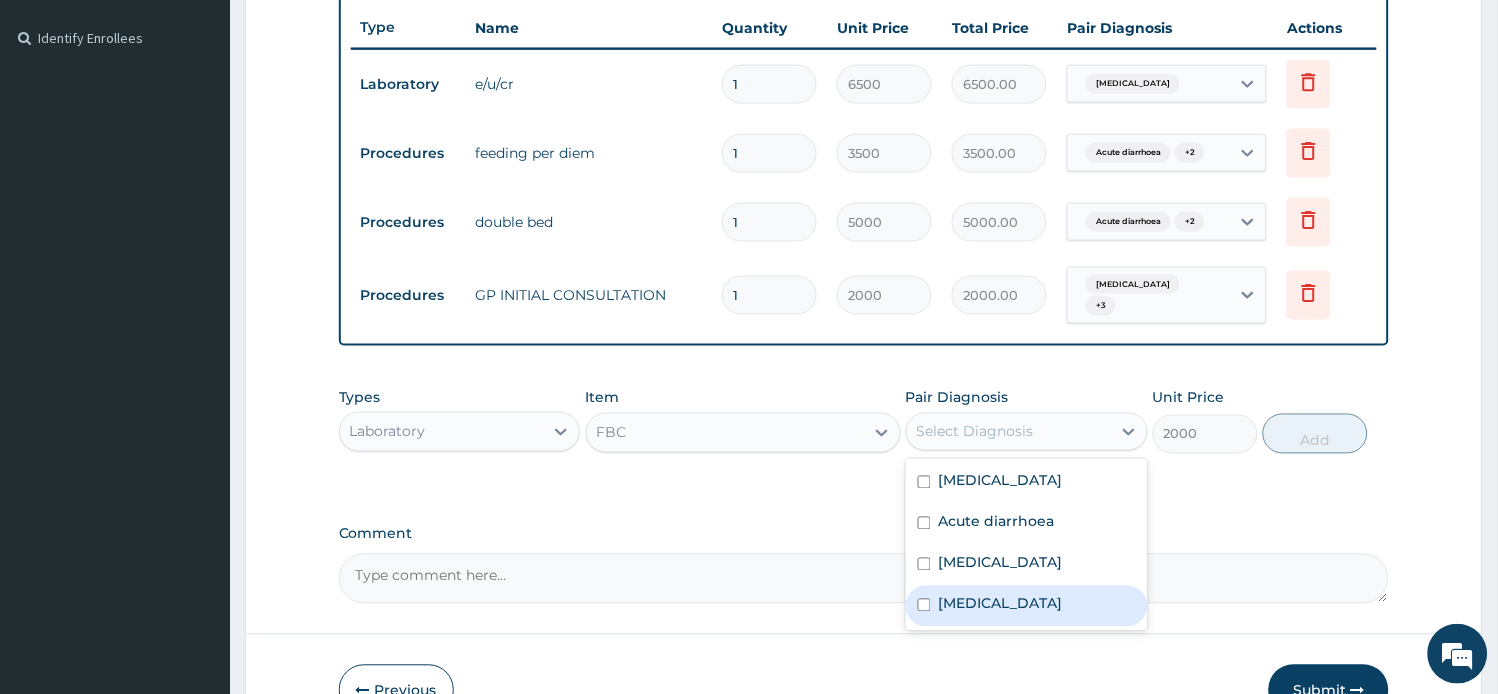 click on "Malaria" at bounding box center (1001, 604) 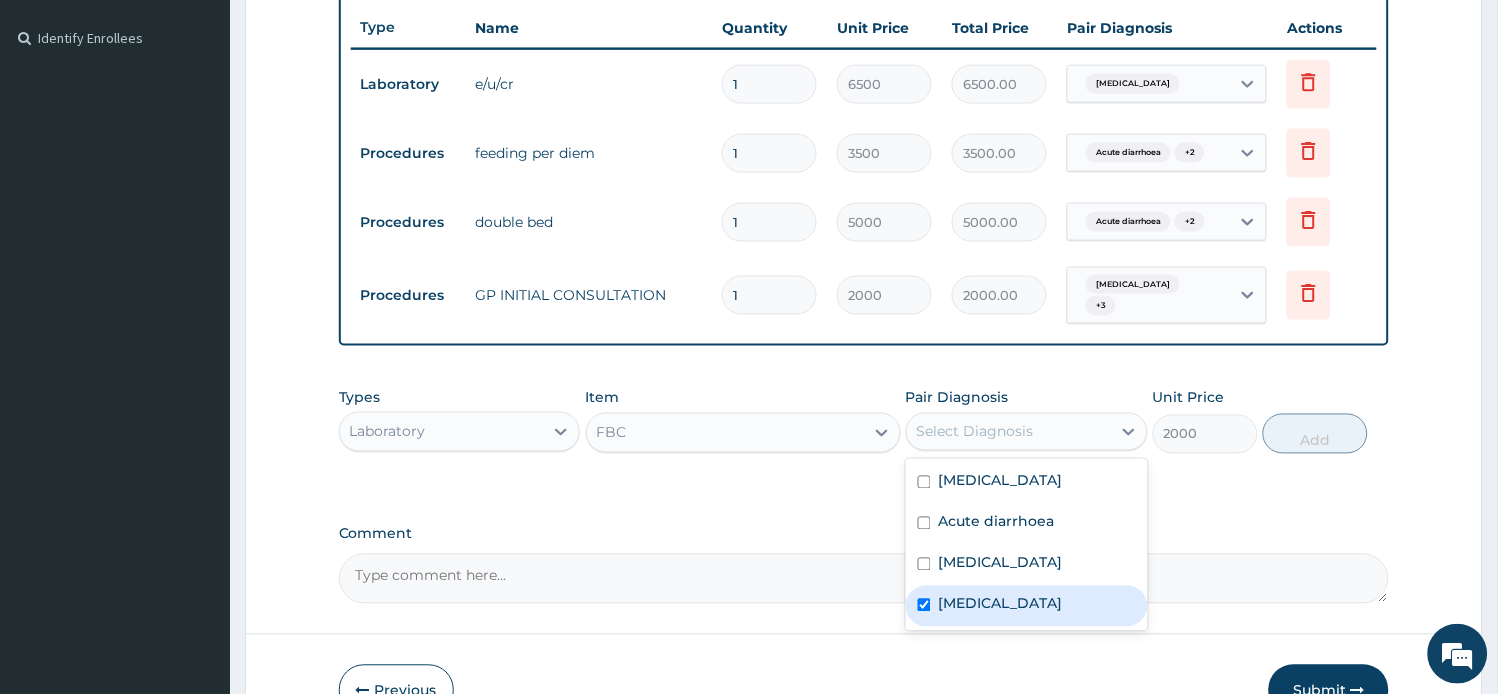 checkbox on "true" 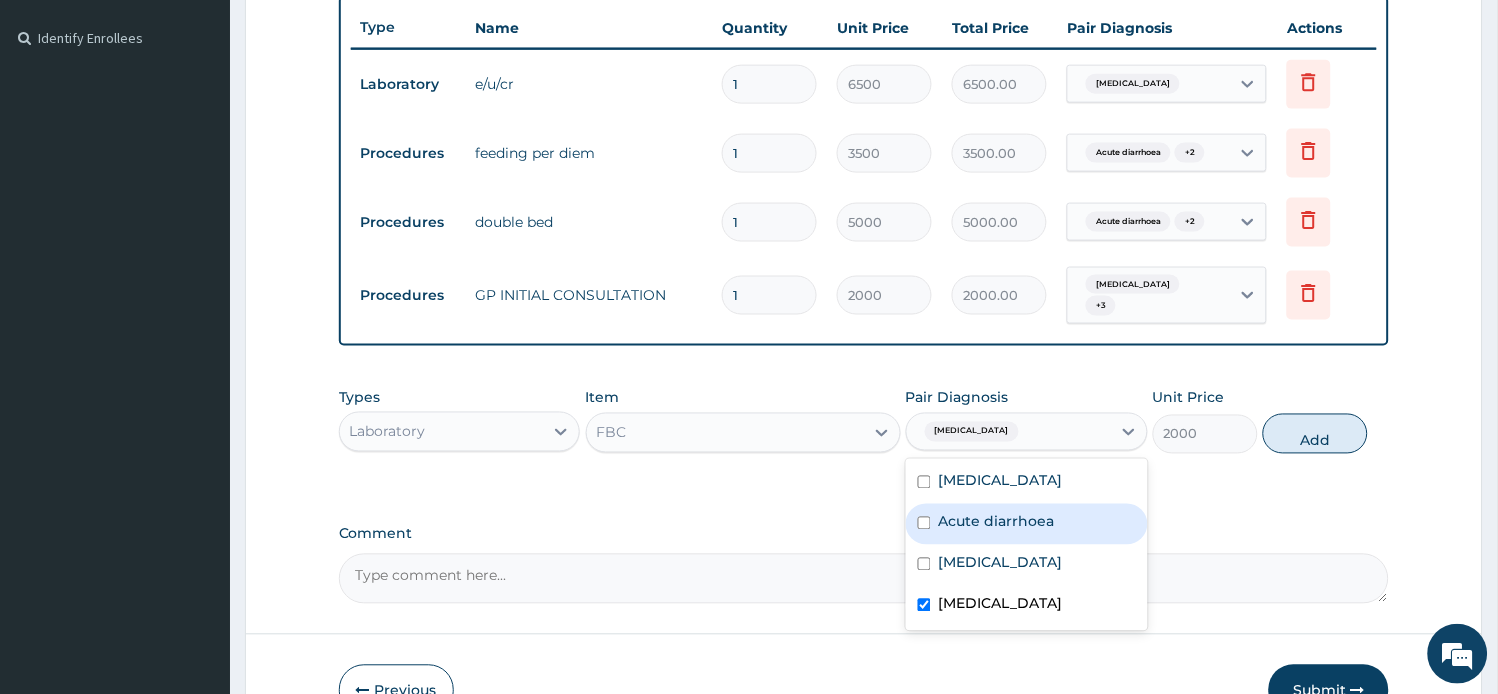 drag, startPoint x: 995, startPoint y: 508, endPoint x: 993, endPoint y: 546, distance: 38.052597 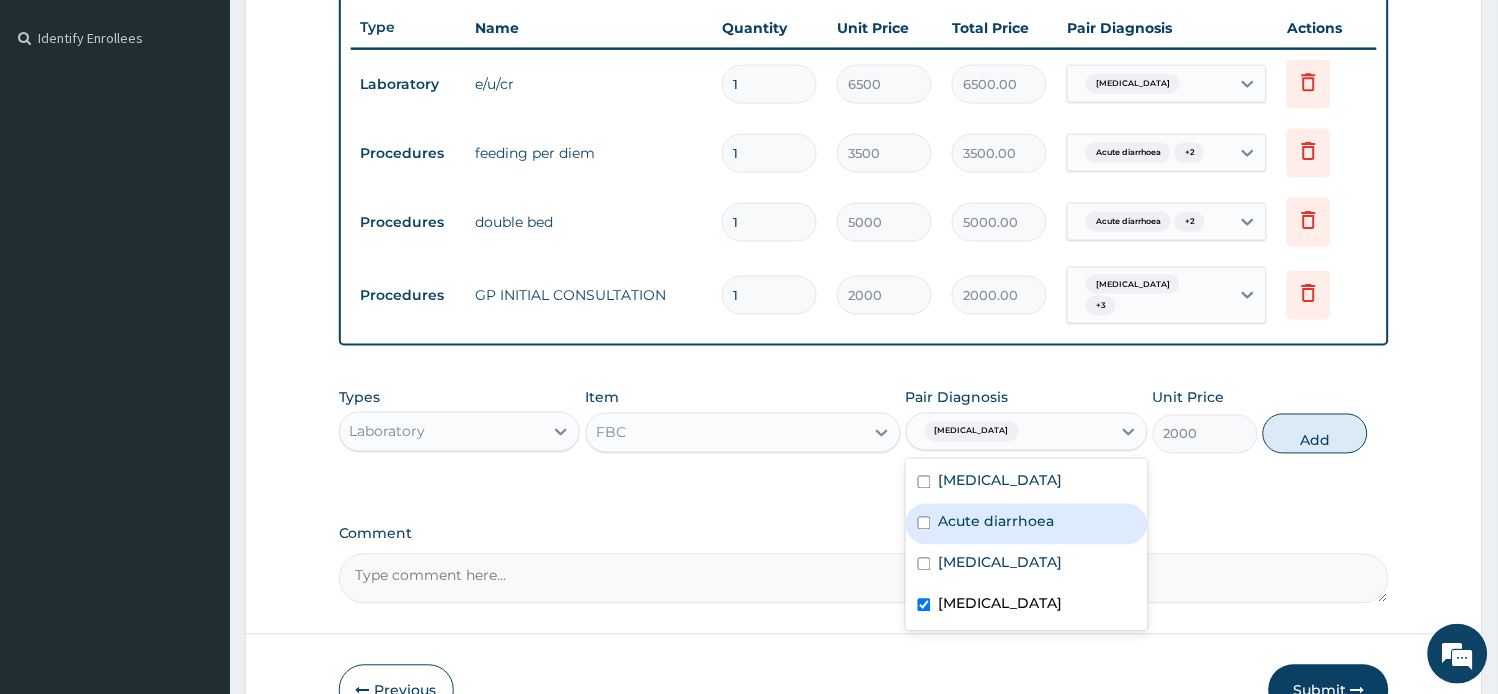 click on "Acute diarrhoea" at bounding box center (997, 522) 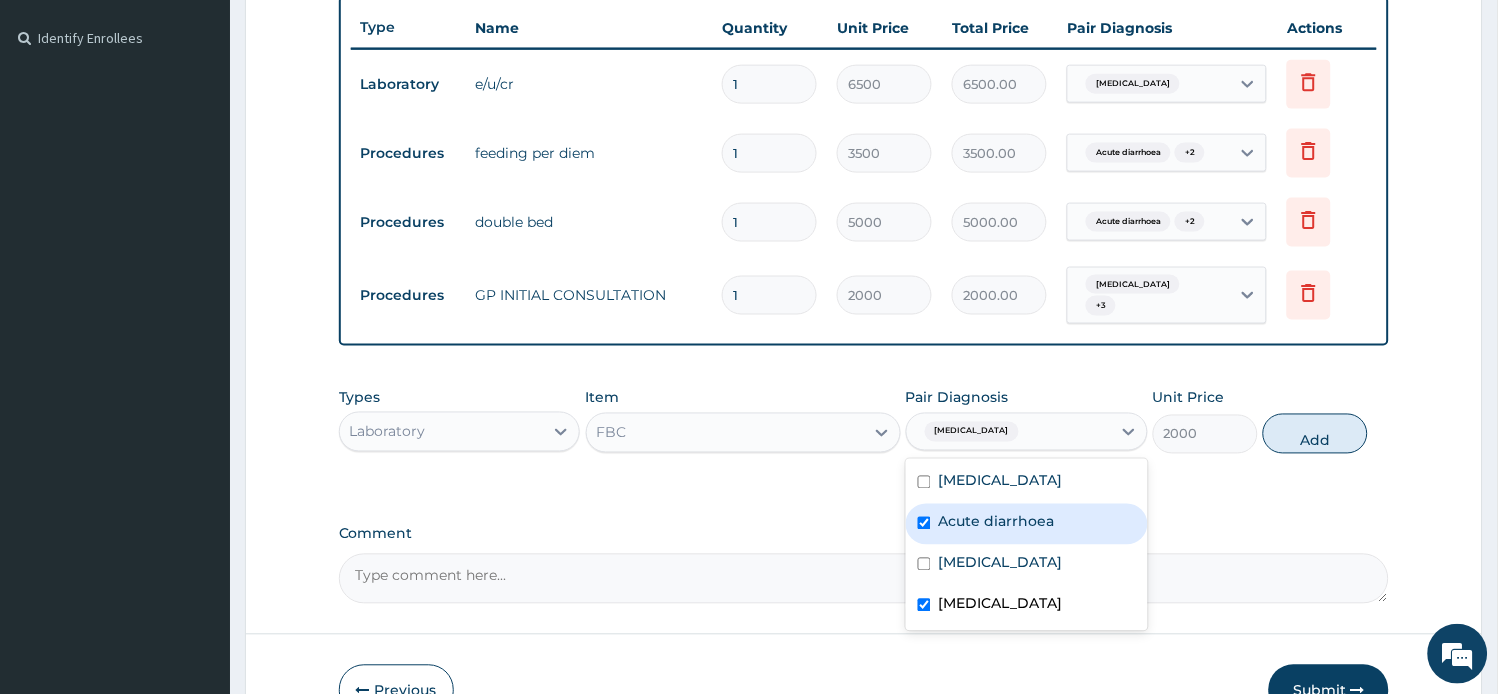 checkbox on "true" 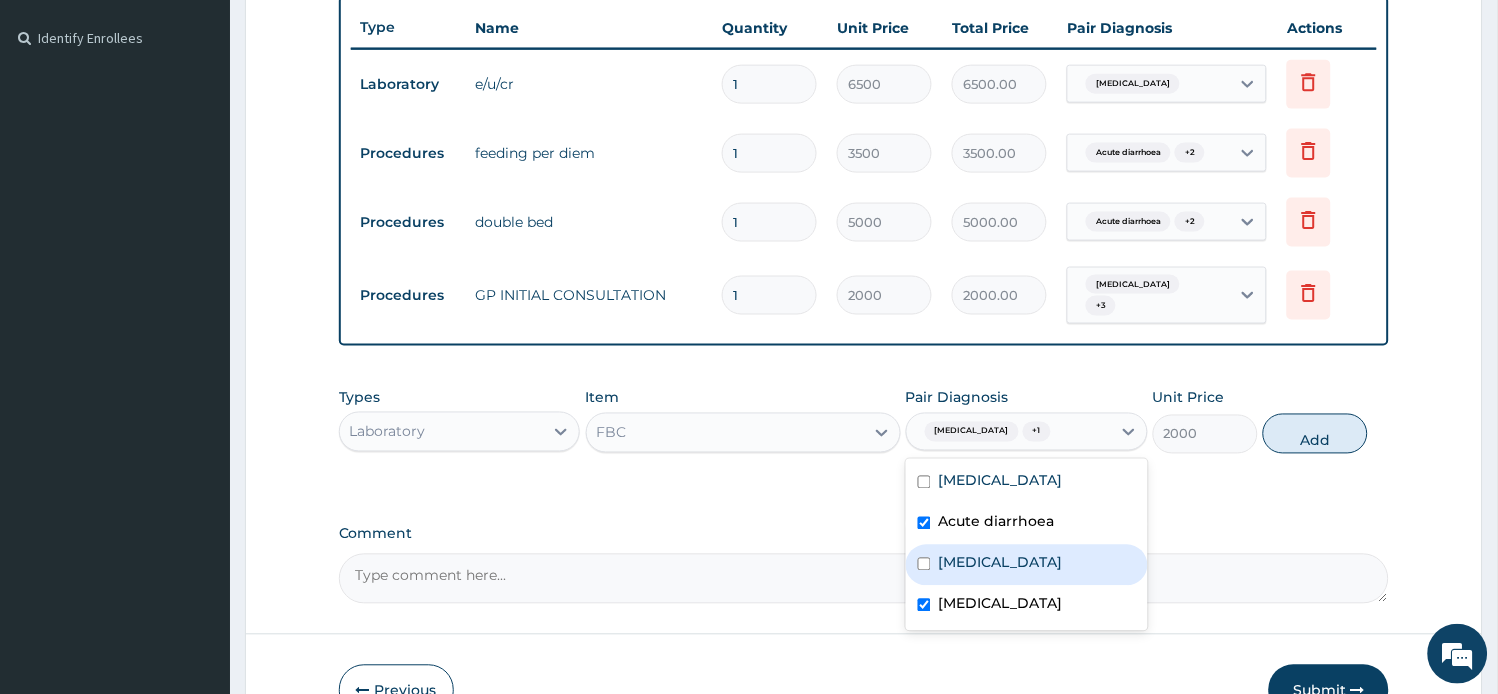 click on "Acute gastroenteritis" at bounding box center [1001, 563] 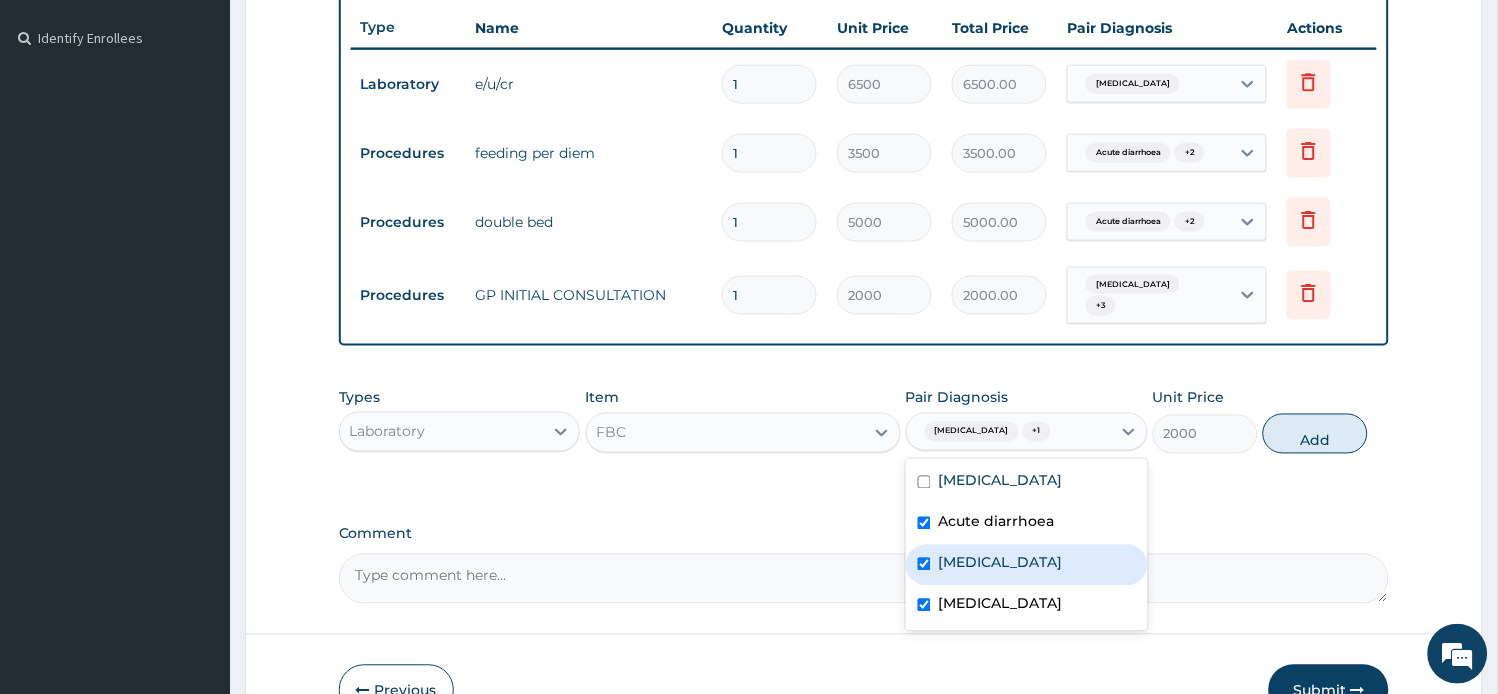 checkbox on "true" 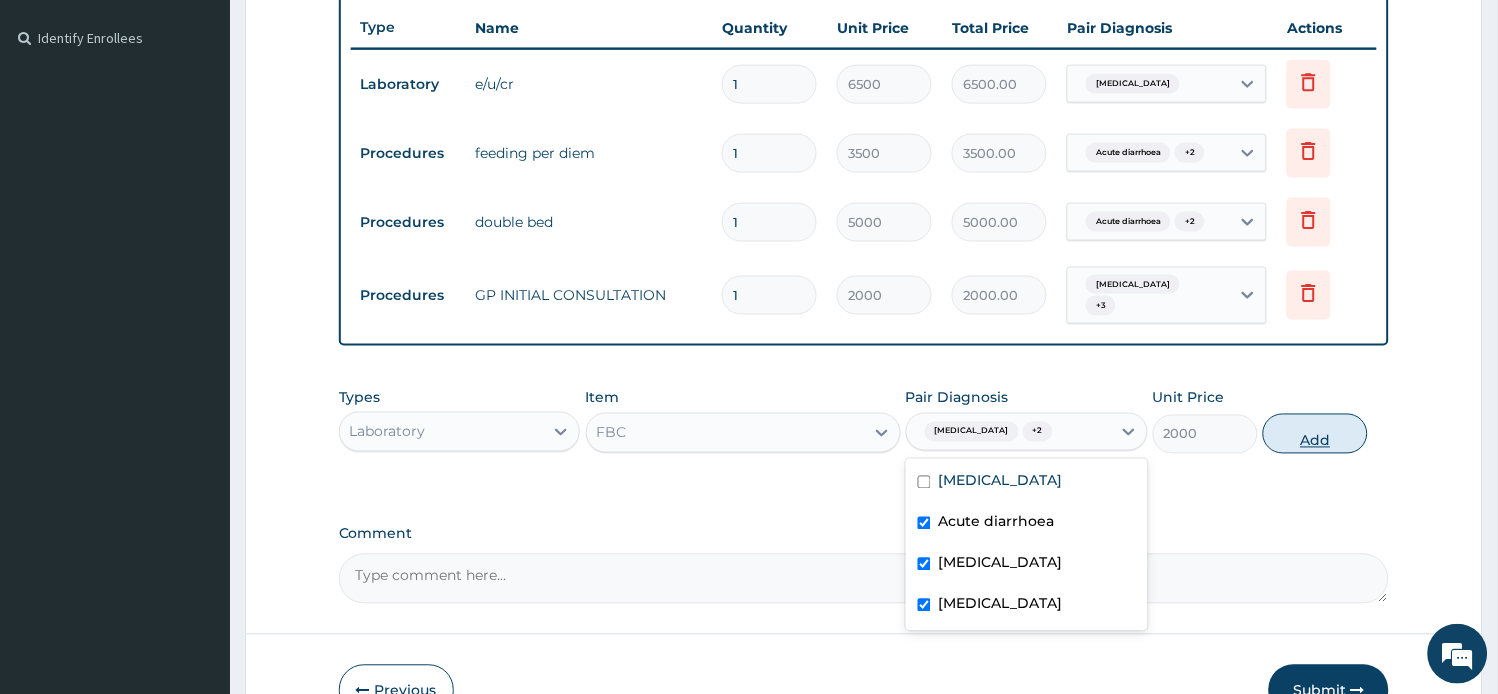 click on "Add" at bounding box center [1315, 434] 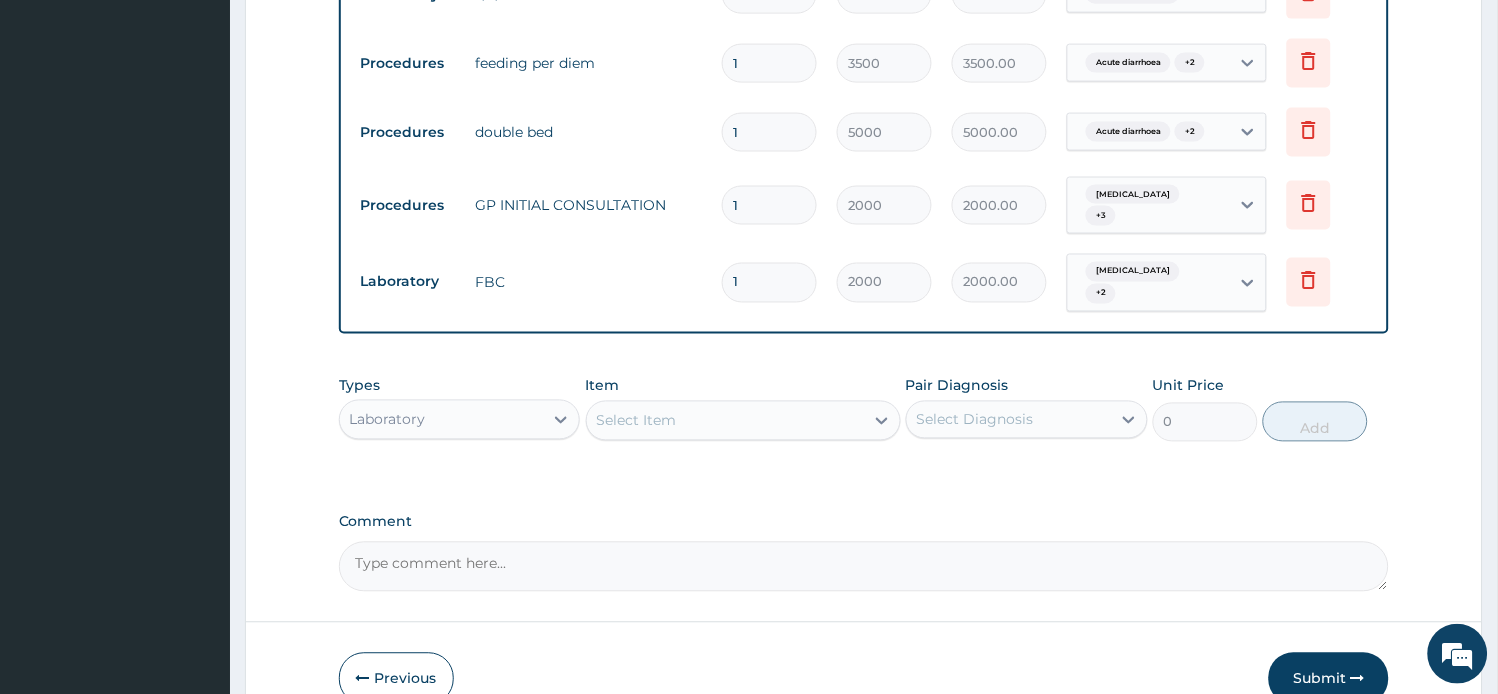 scroll, scrollTop: 713, scrollLeft: 0, axis: vertical 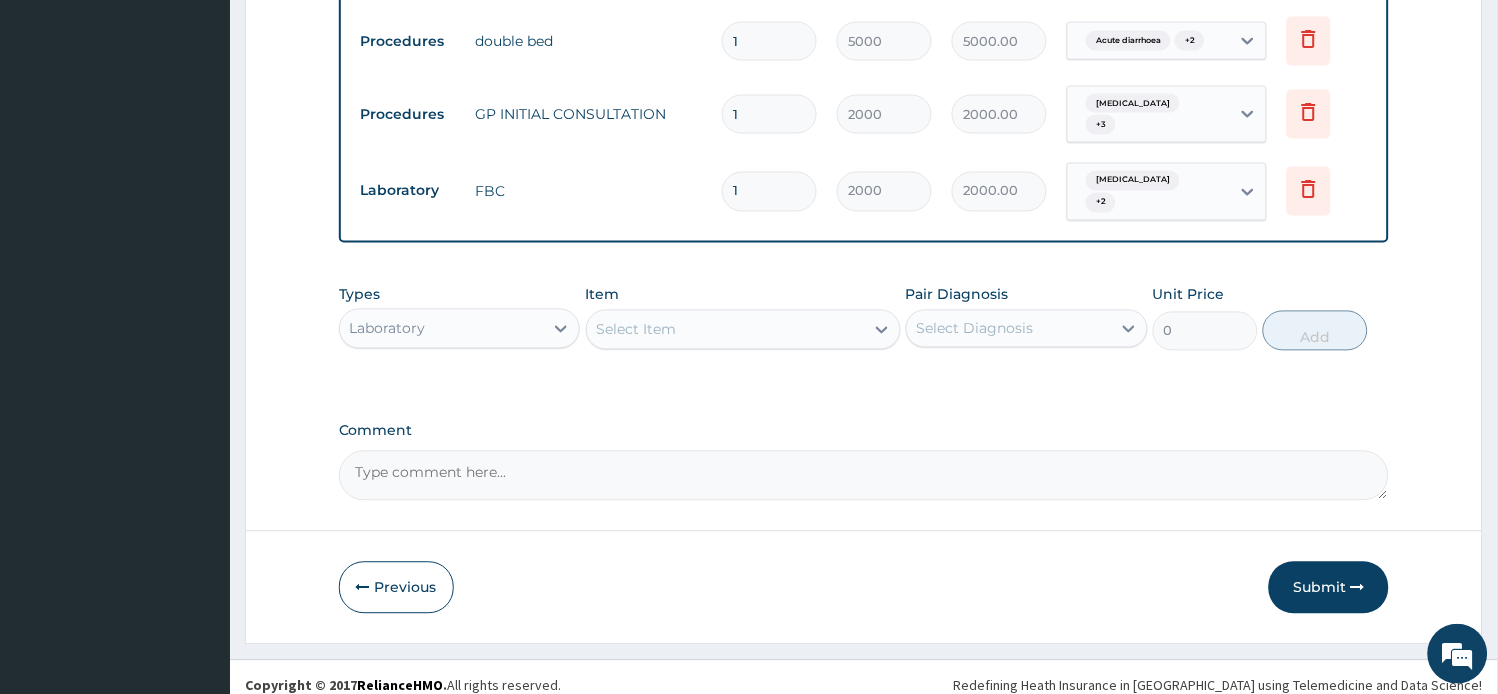 click on "Select Item" at bounding box center [725, 330] 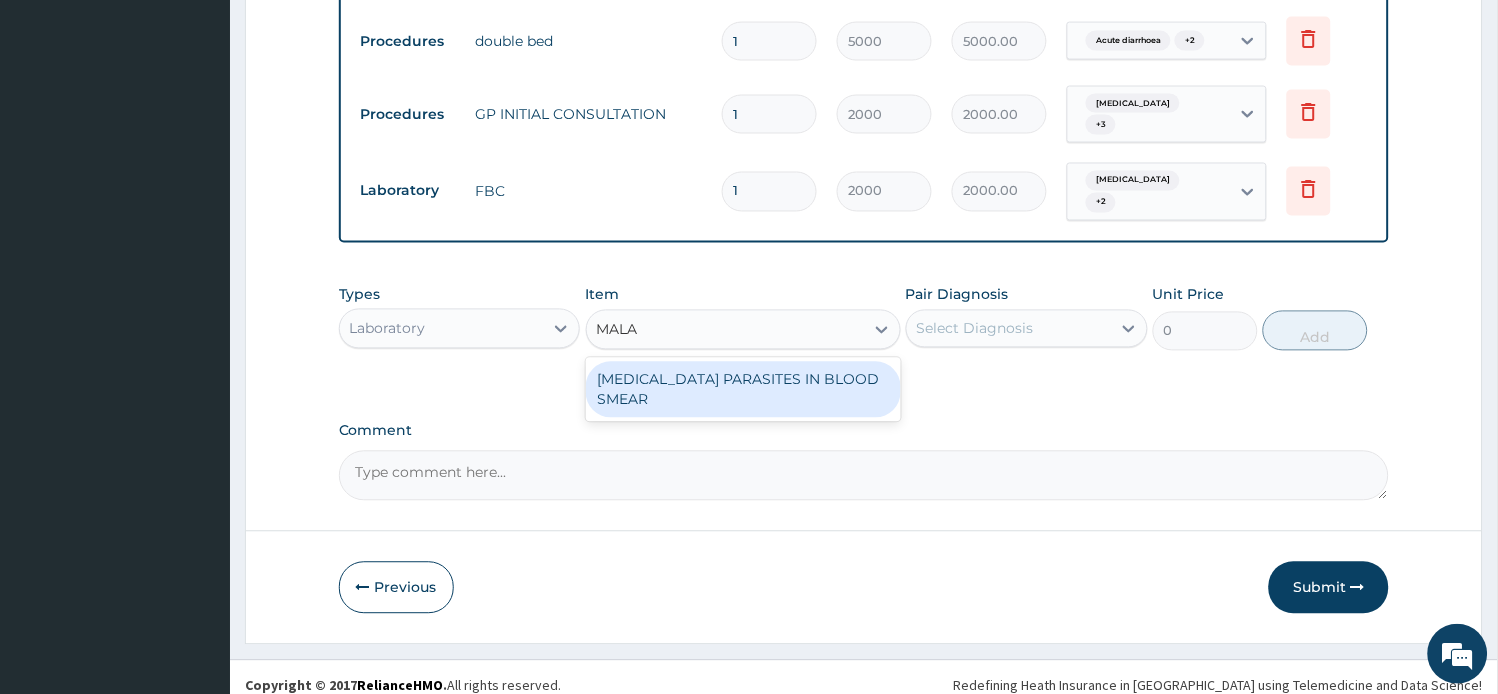type on "MALAR" 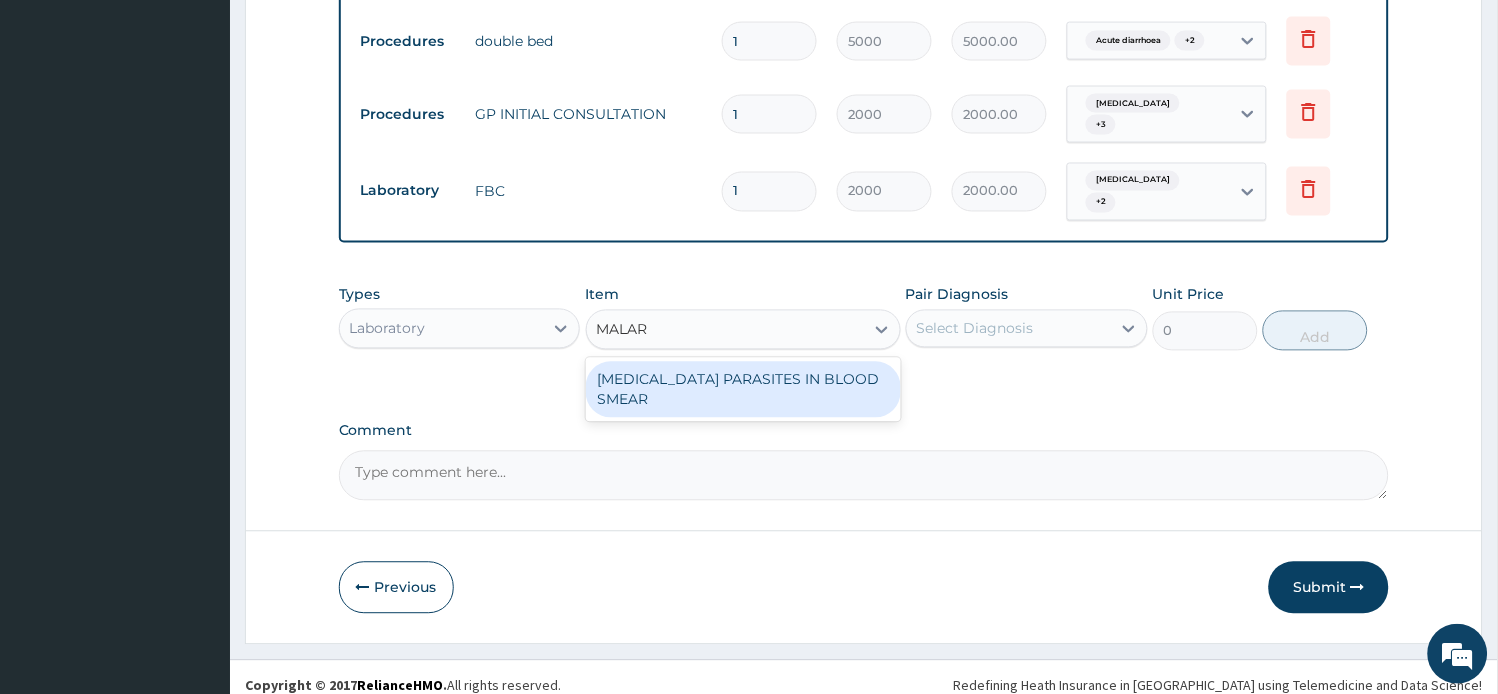 click on "MALARIA PARASITES IN BLOOD SMEAR" at bounding box center [743, 390] 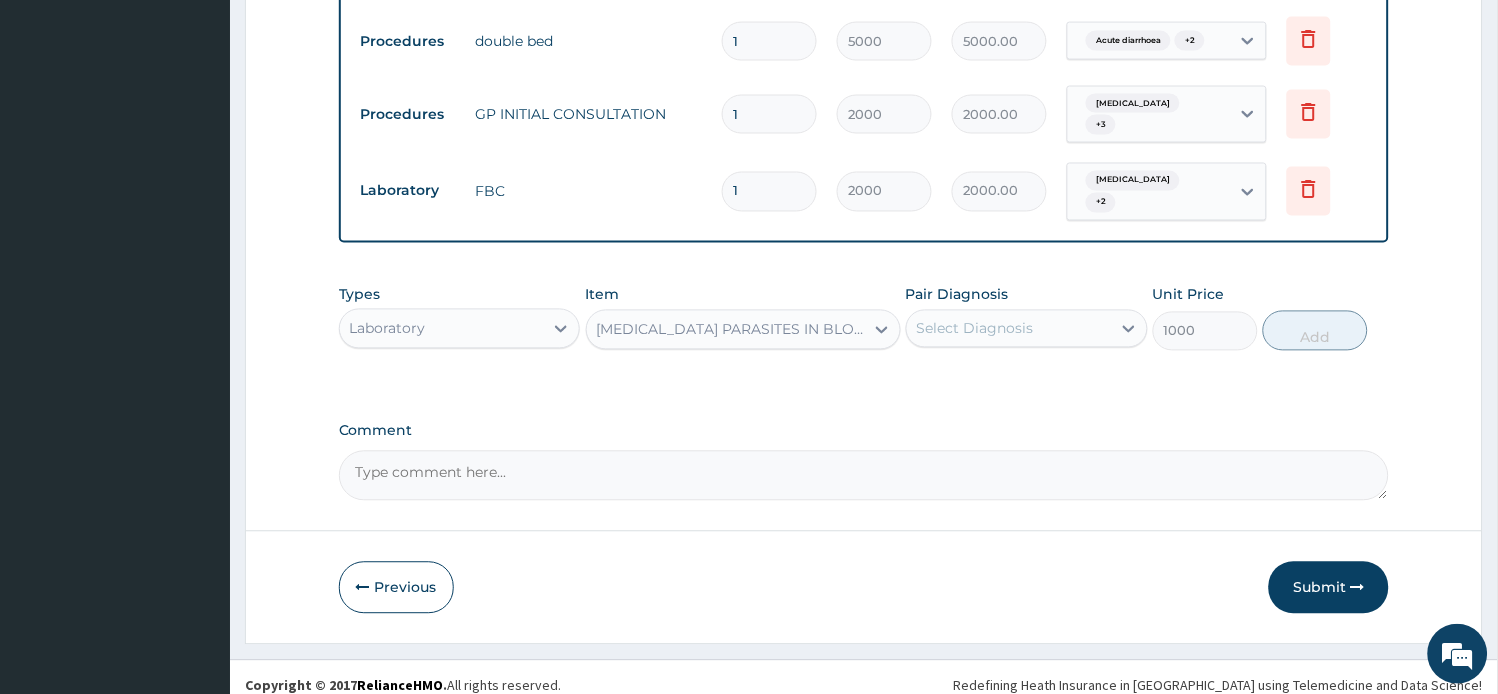 click on "Select Diagnosis" at bounding box center [975, 329] 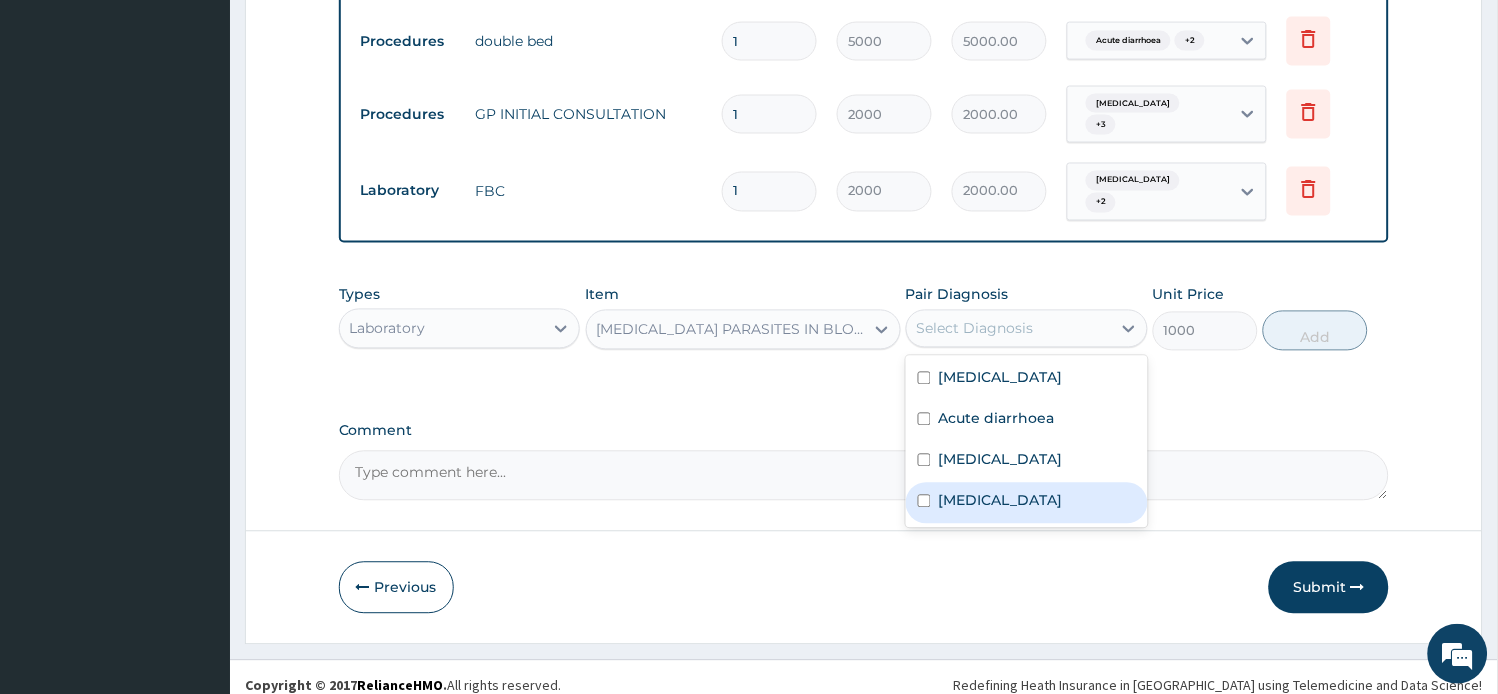 click on "Malaria" at bounding box center (1001, 501) 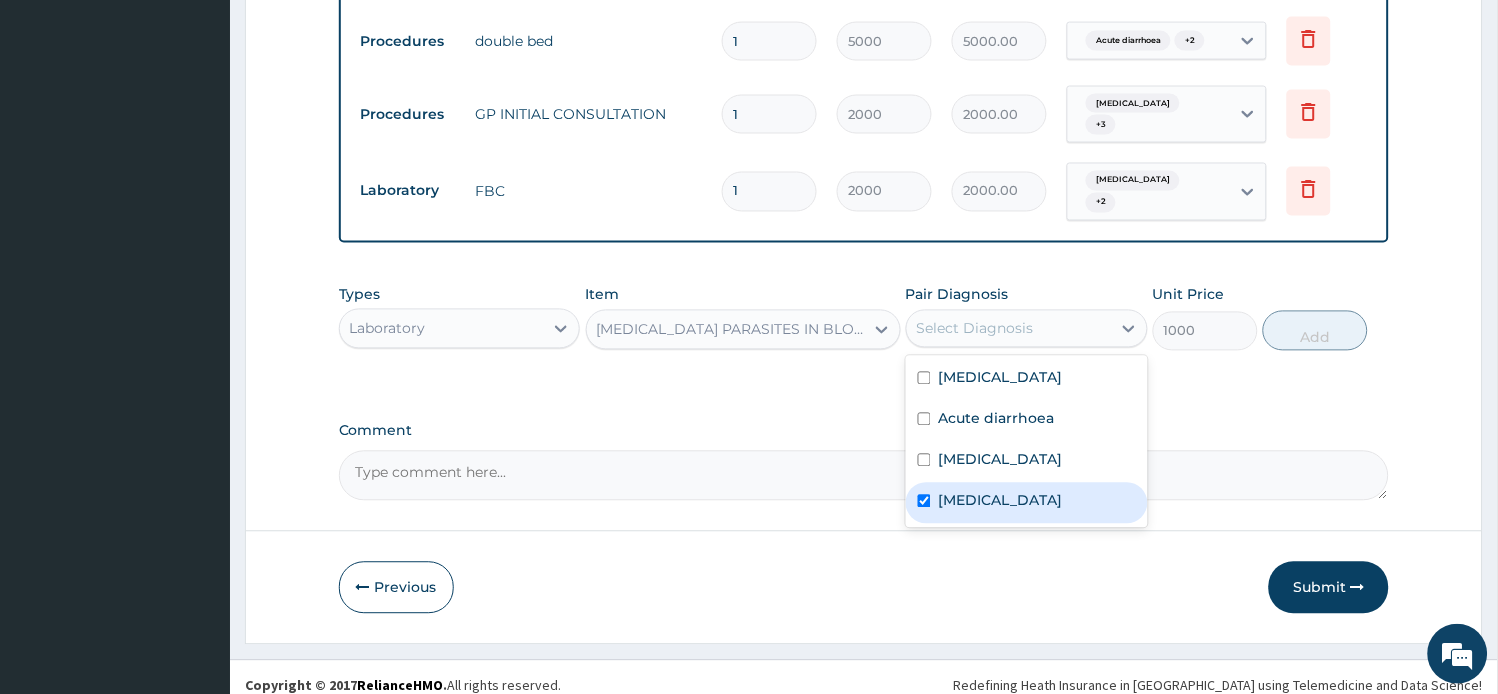 checkbox on "true" 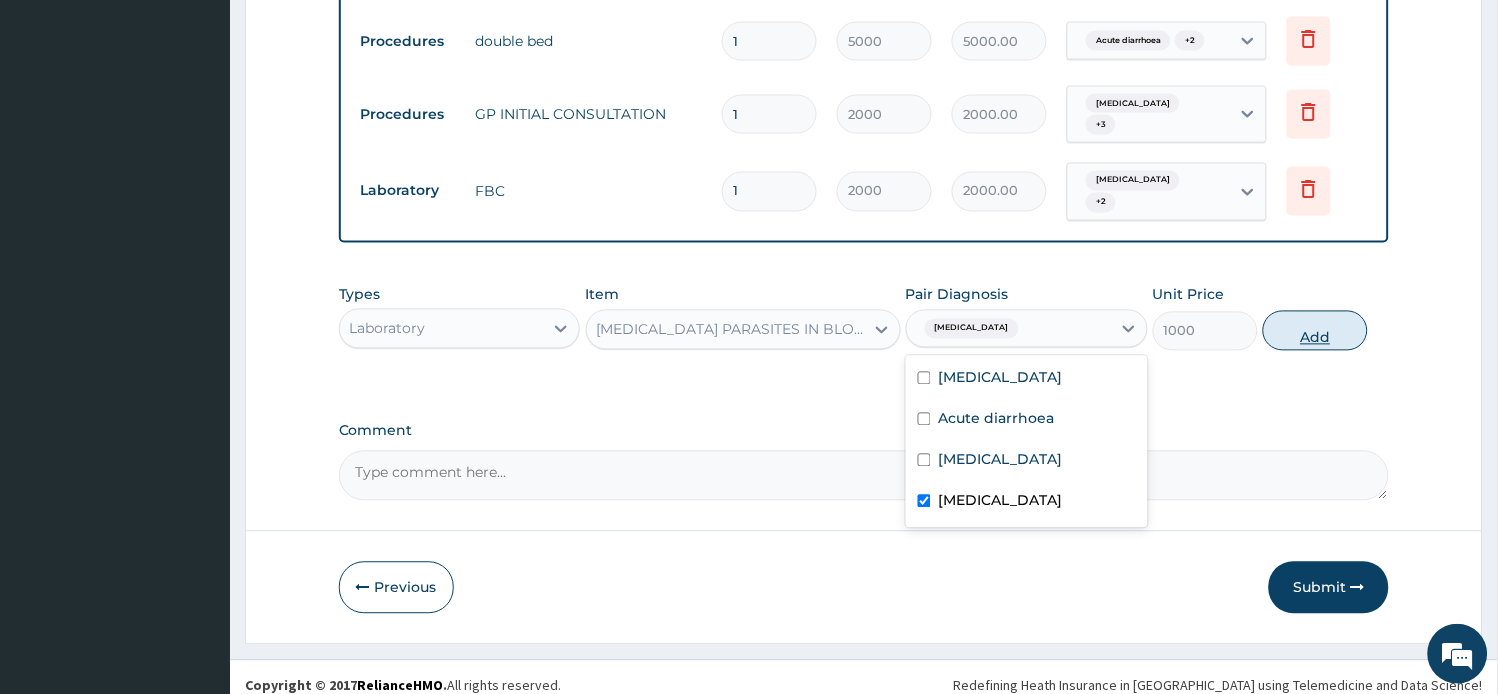 click on "Add" at bounding box center (1315, 331) 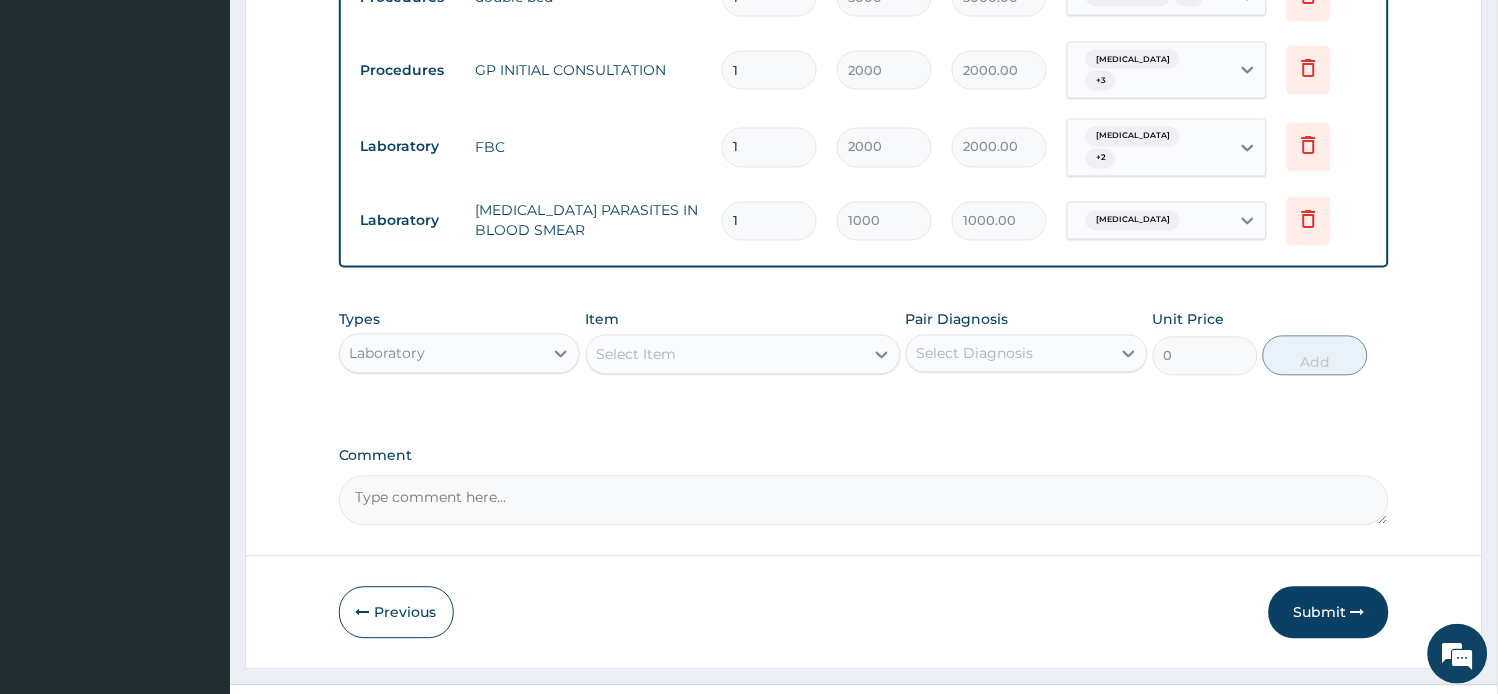 scroll, scrollTop: 782, scrollLeft: 0, axis: vertical 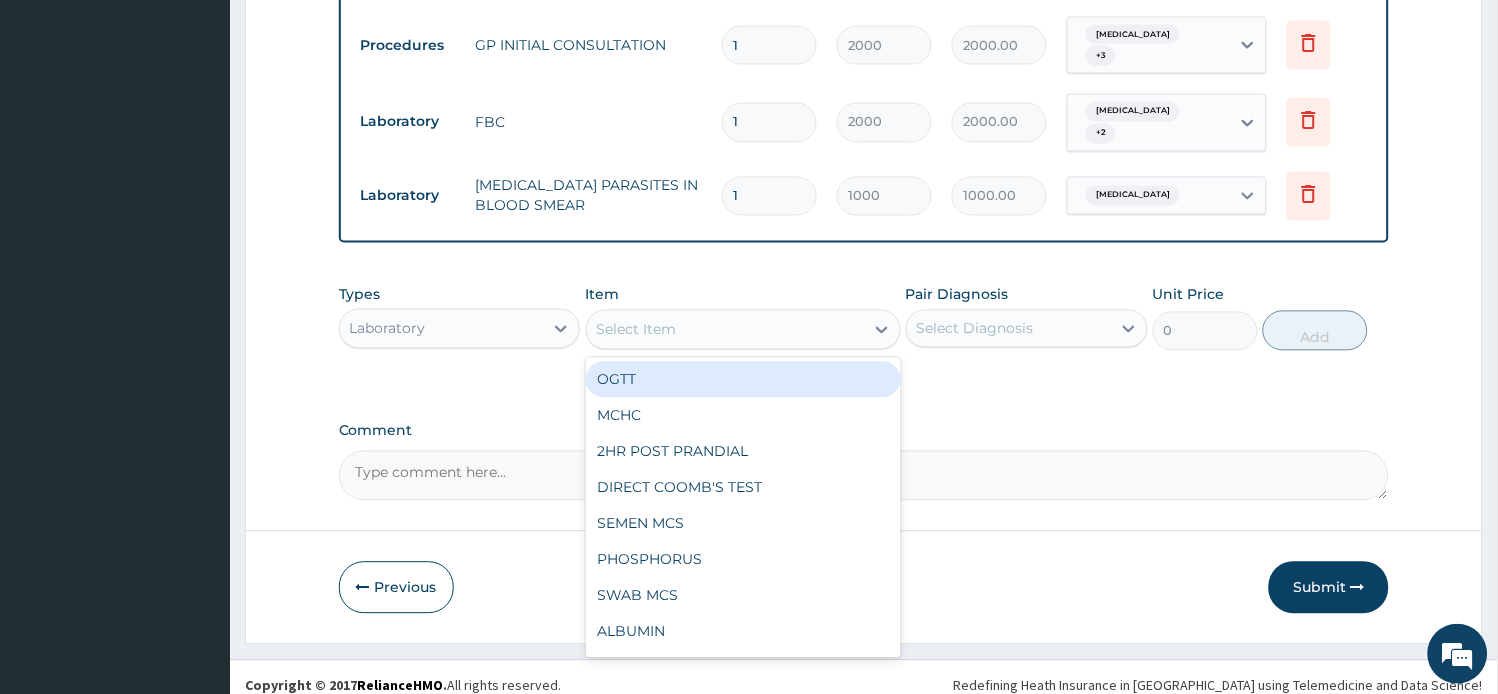 click on "Select Item" at bounding box center (725, 330) 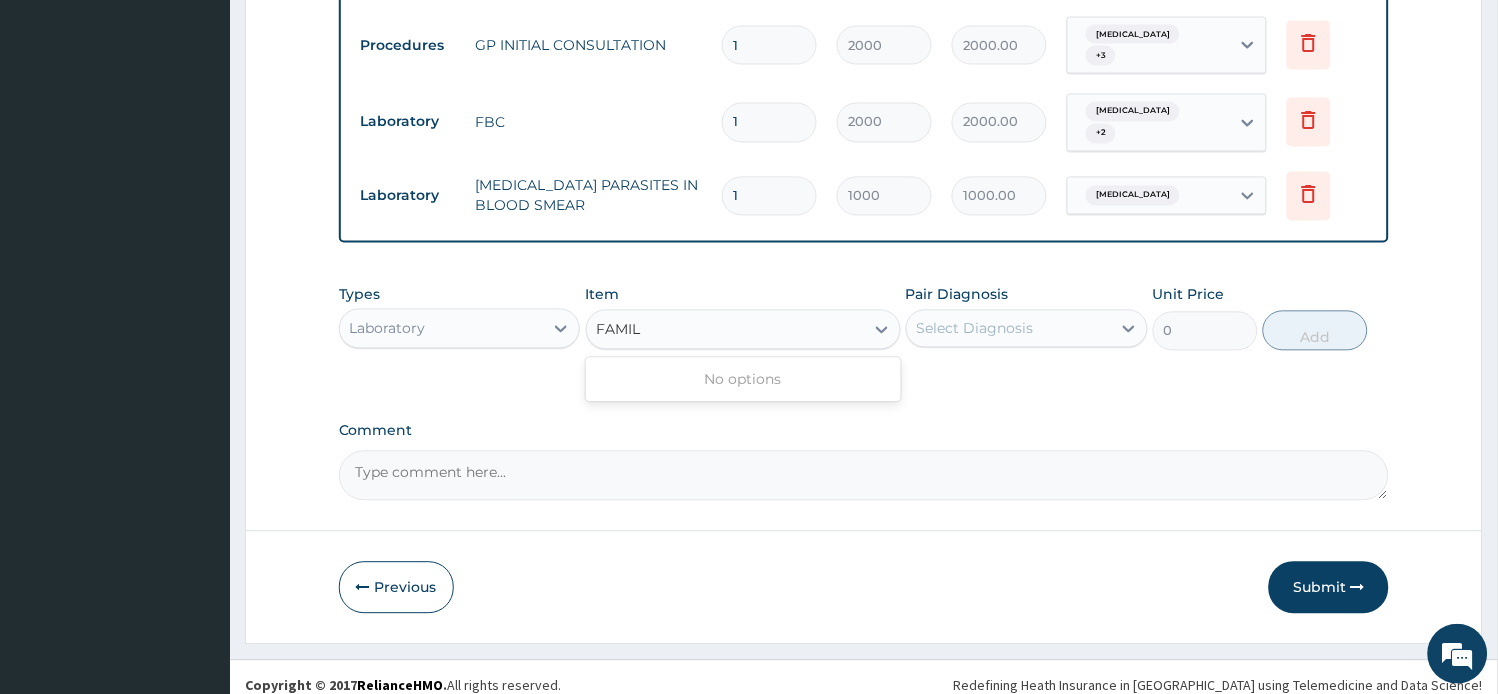 type on "FAMIL" 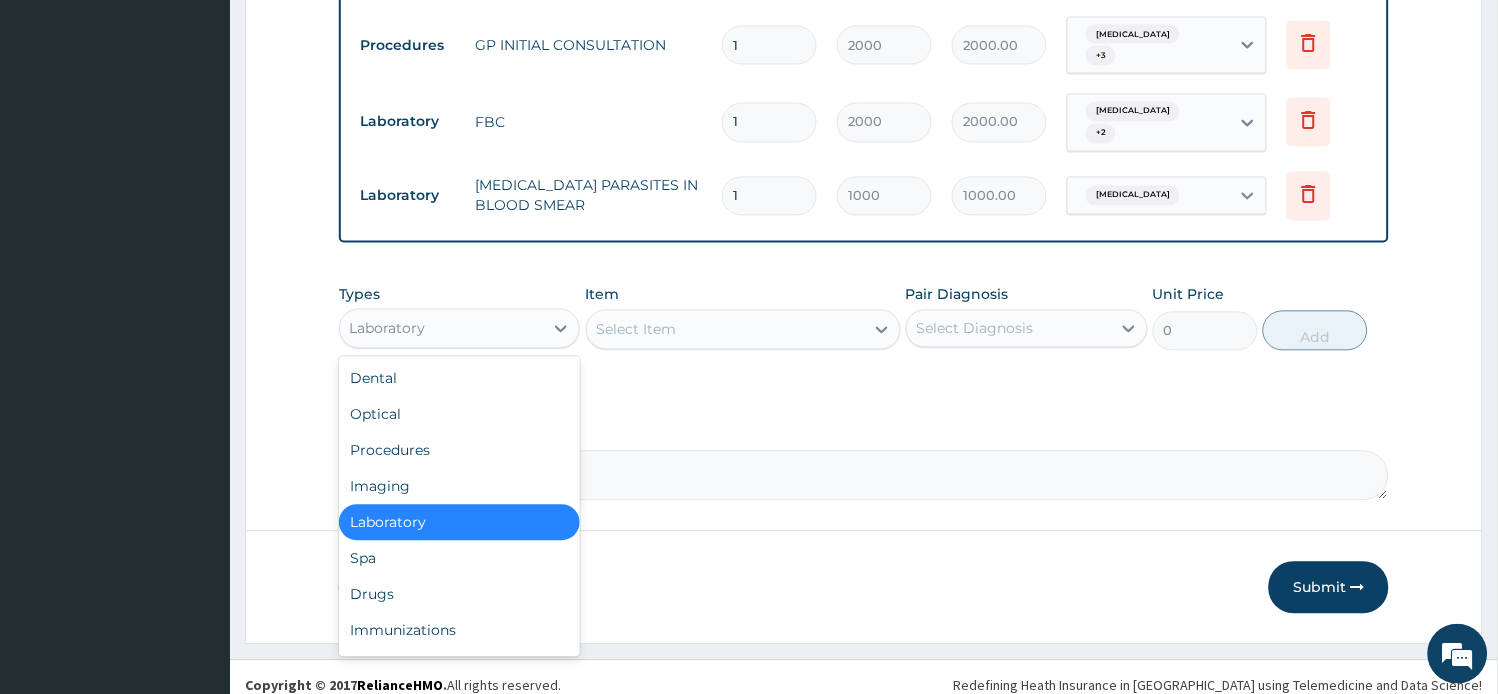 click on "Laboratory" at bounding box center [442, 329] 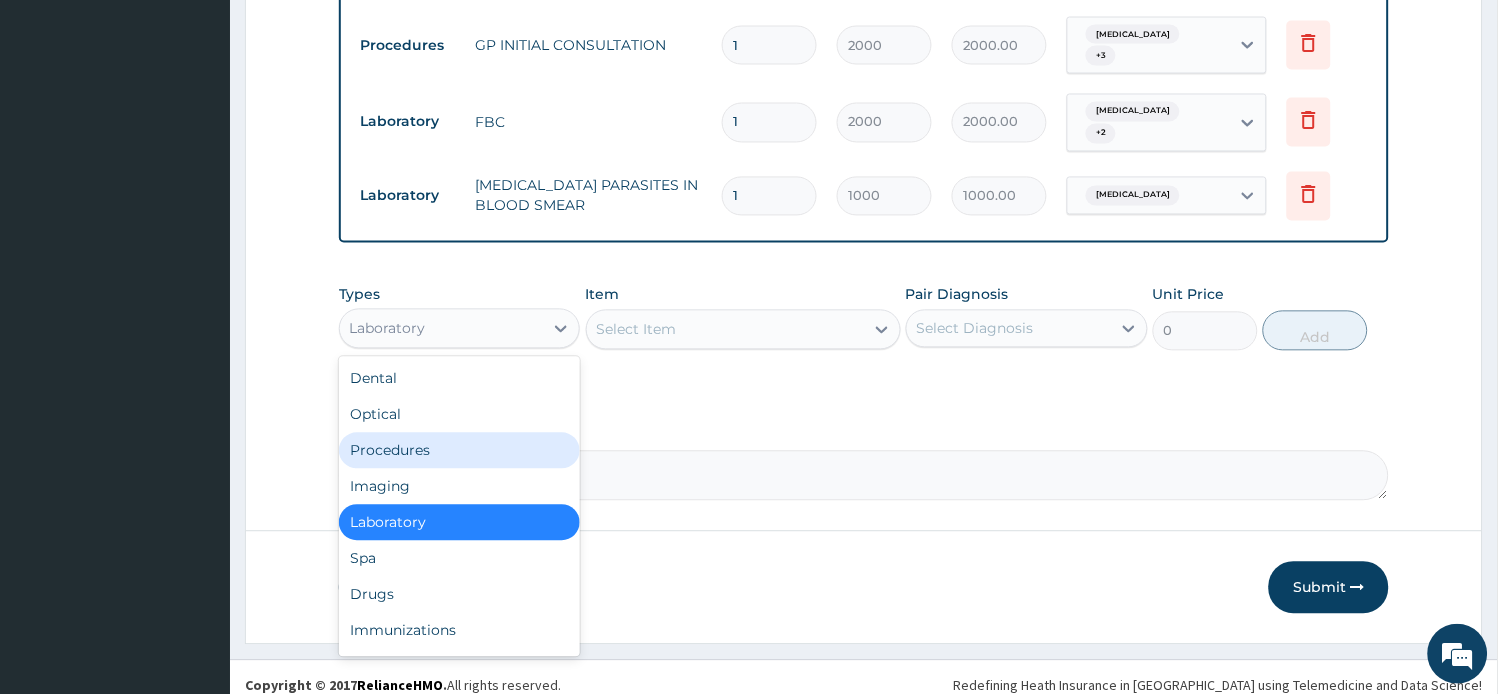 click on "Procedures" at bounding box center (460, 451) 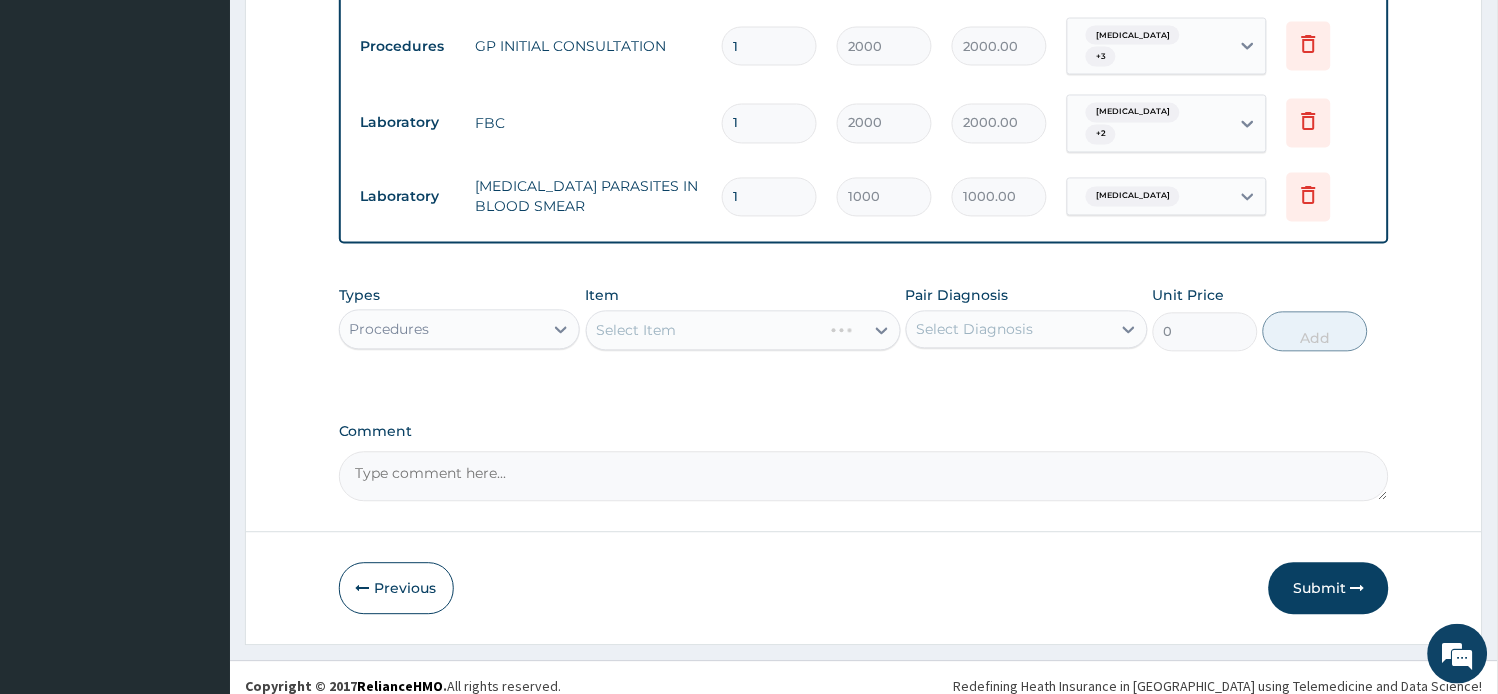 scroll, scrollTop: 782, scrollLeft: 0, axis: vertical 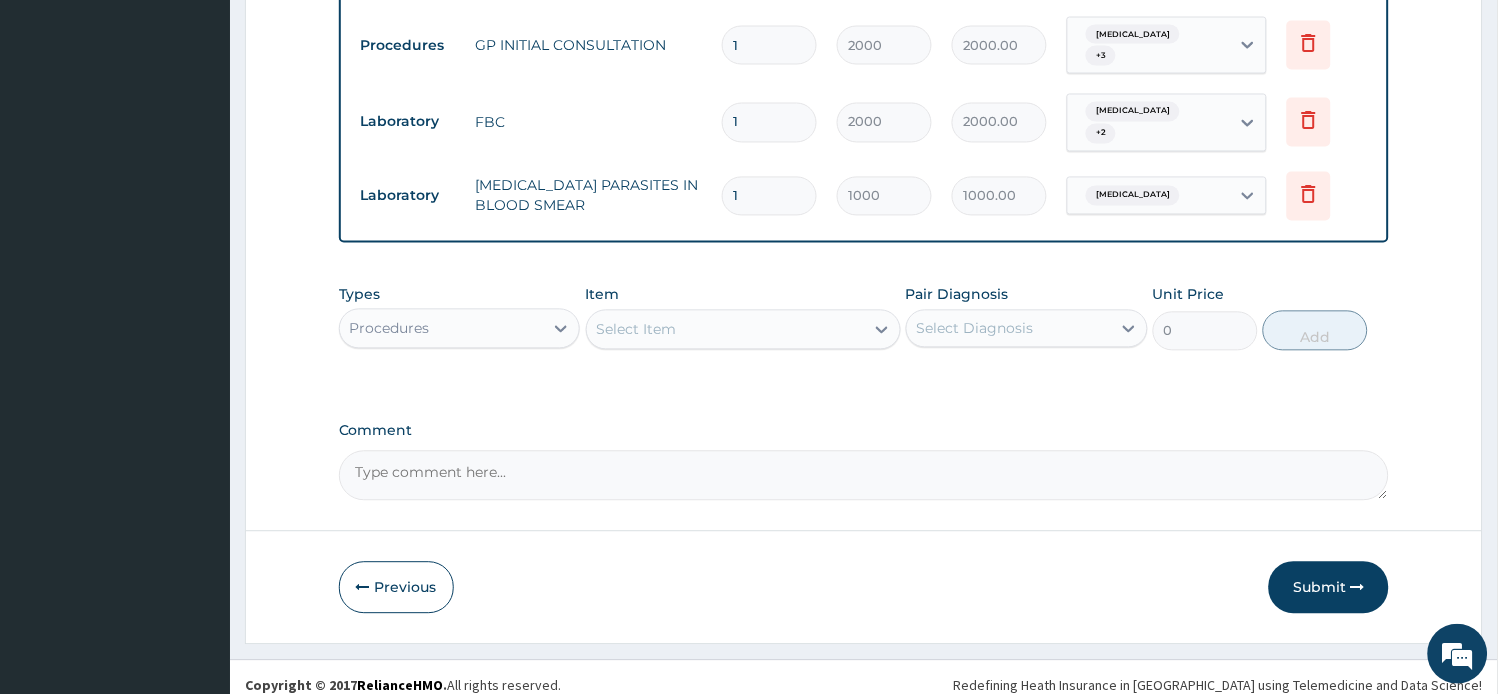 click on "Select Item" at bounding box center (725, 330) 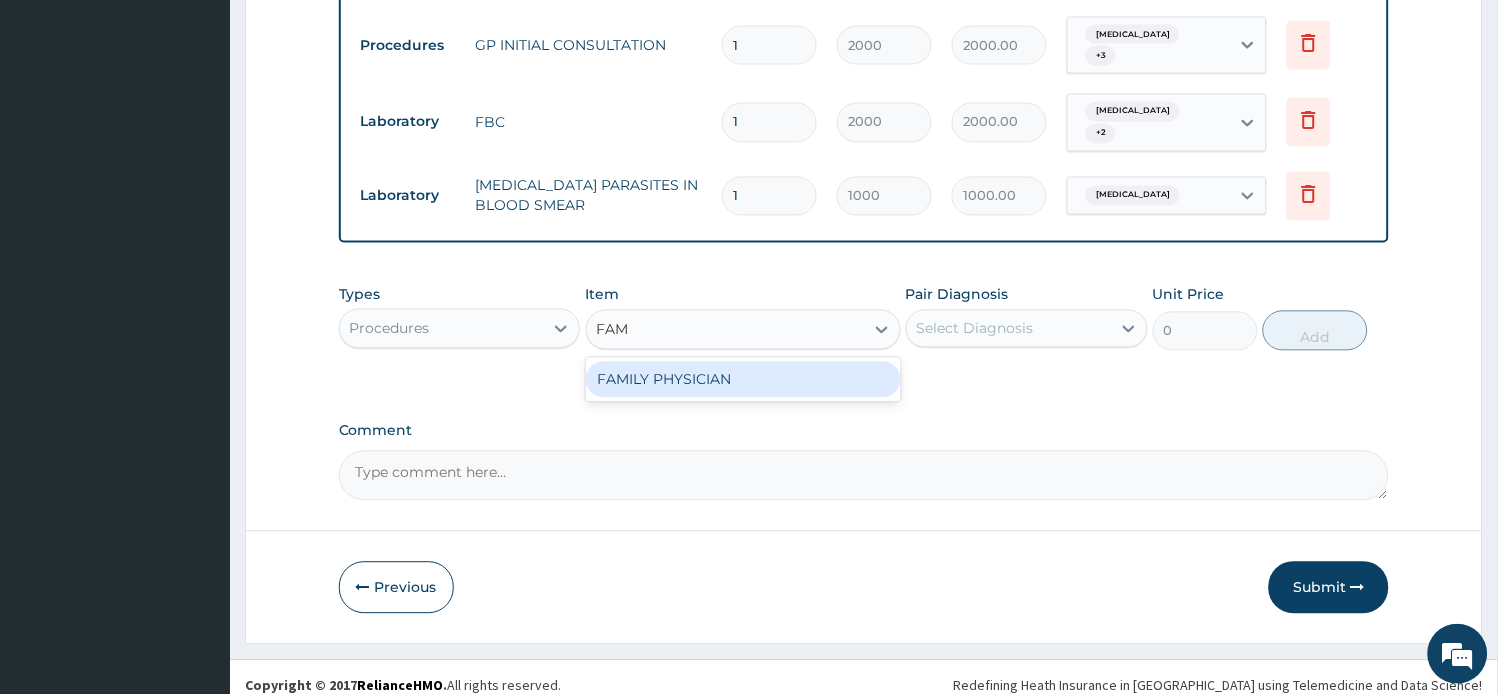 type on "FAMI" 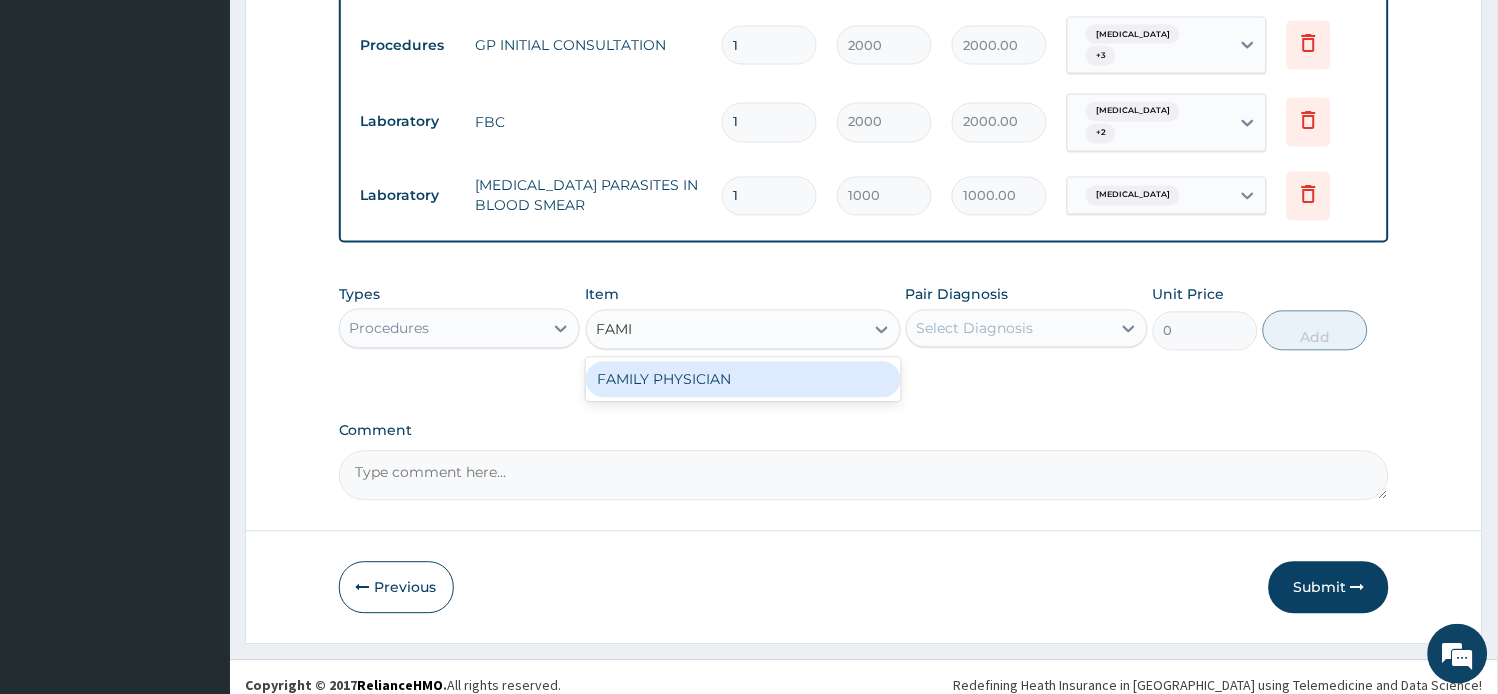 drag, startPoint x: 697, startPoint y: 366, endPoint x: 957, endPoint y: 358, distance: 260.12305 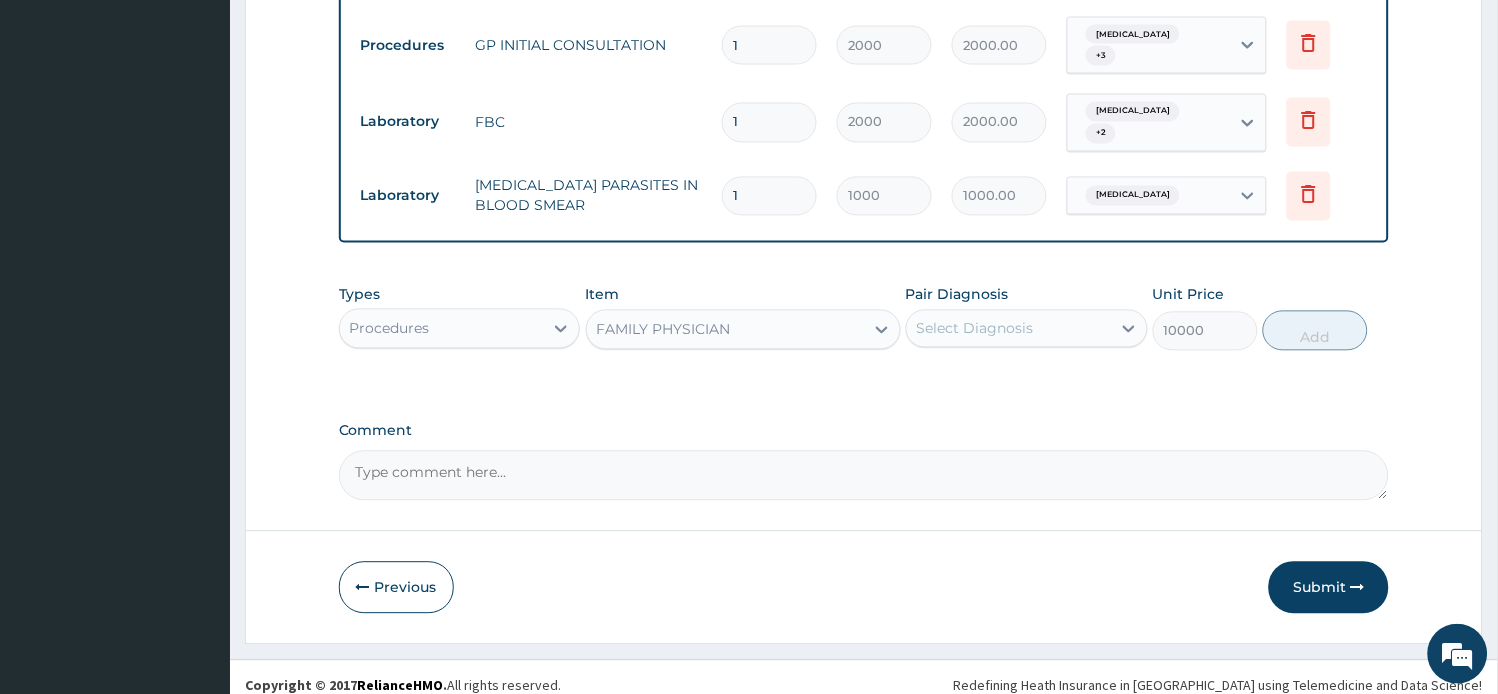 click on "Select Diagnosis" at bounding box center (975, 329) 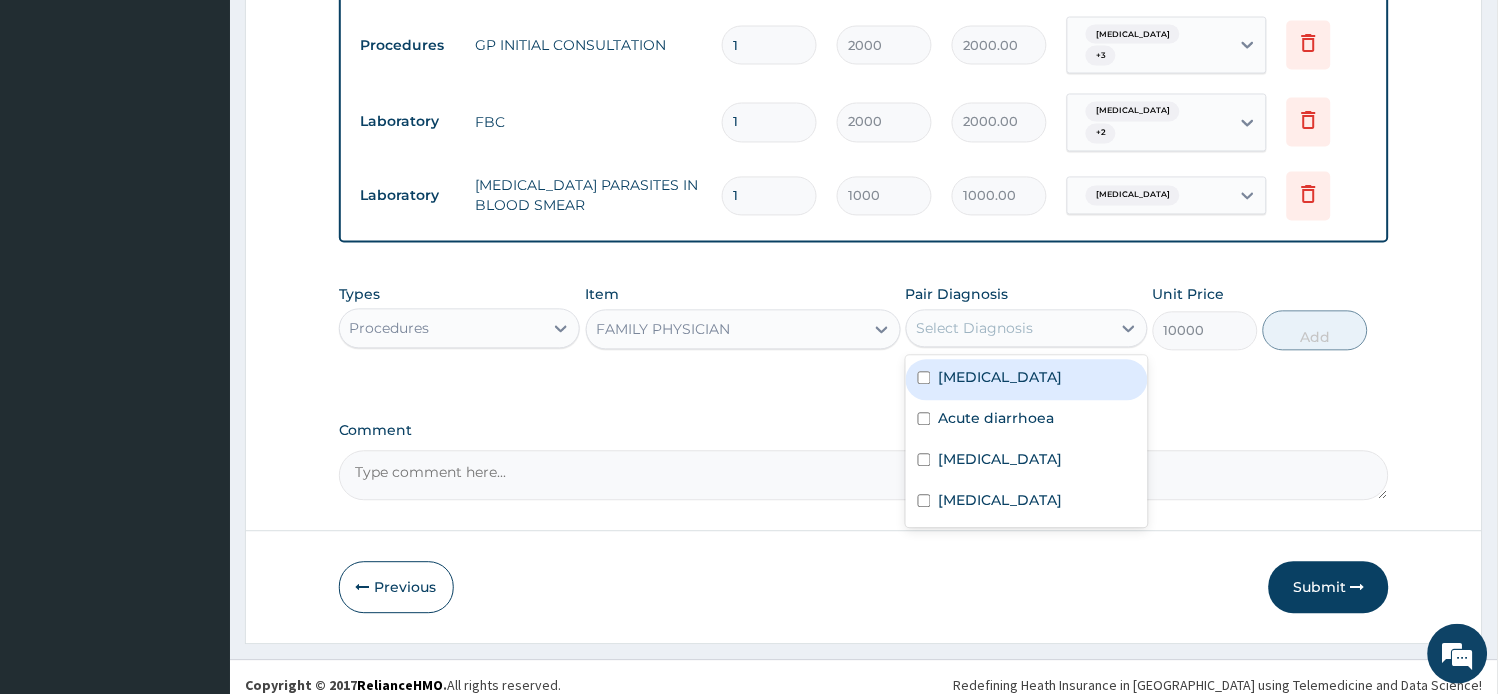 click on "Gastroenteritis" at bounding box center [1001, 378] 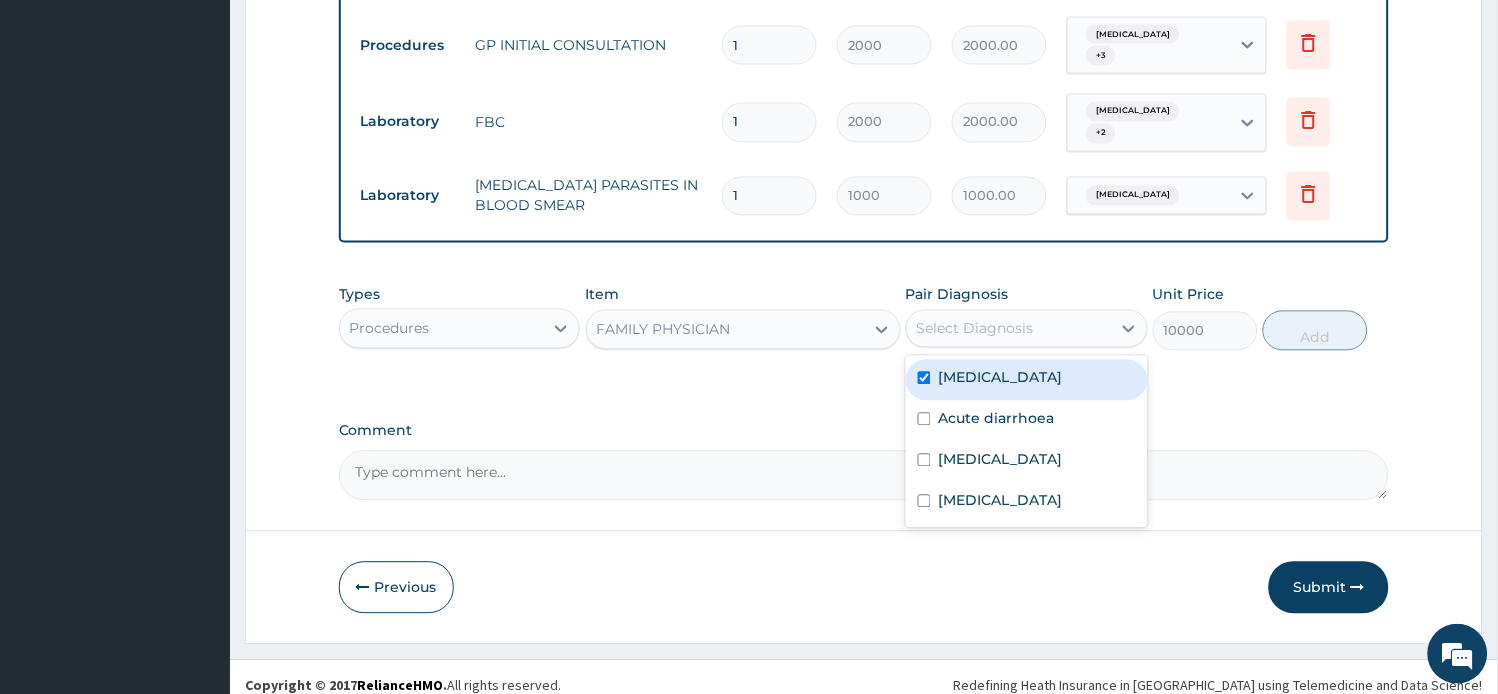 checkbox on "true" 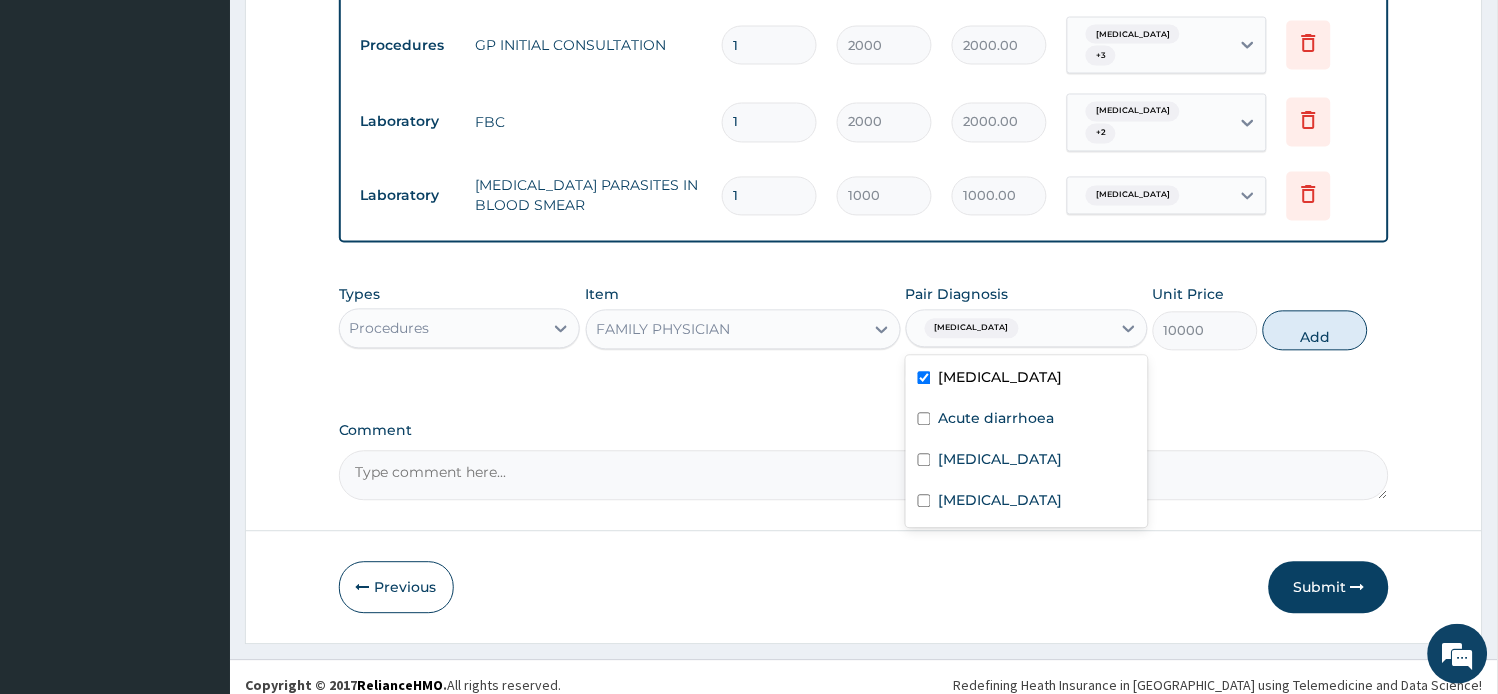 drag, startPoint x: 984, startPoint y: 387, endPoint x: 984, endPoint y: 400, distance: 13 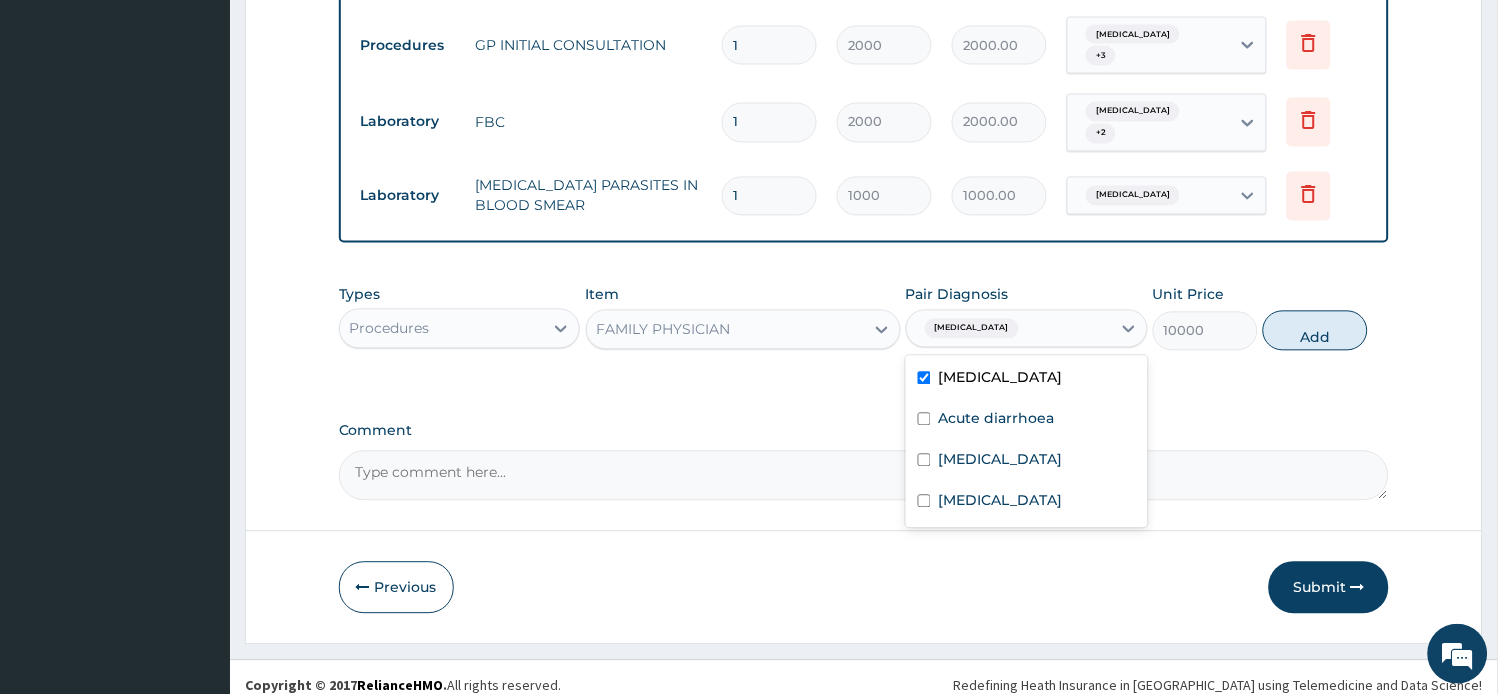 click on "Acute diarrhoea" at bounding box center [1027, 421] 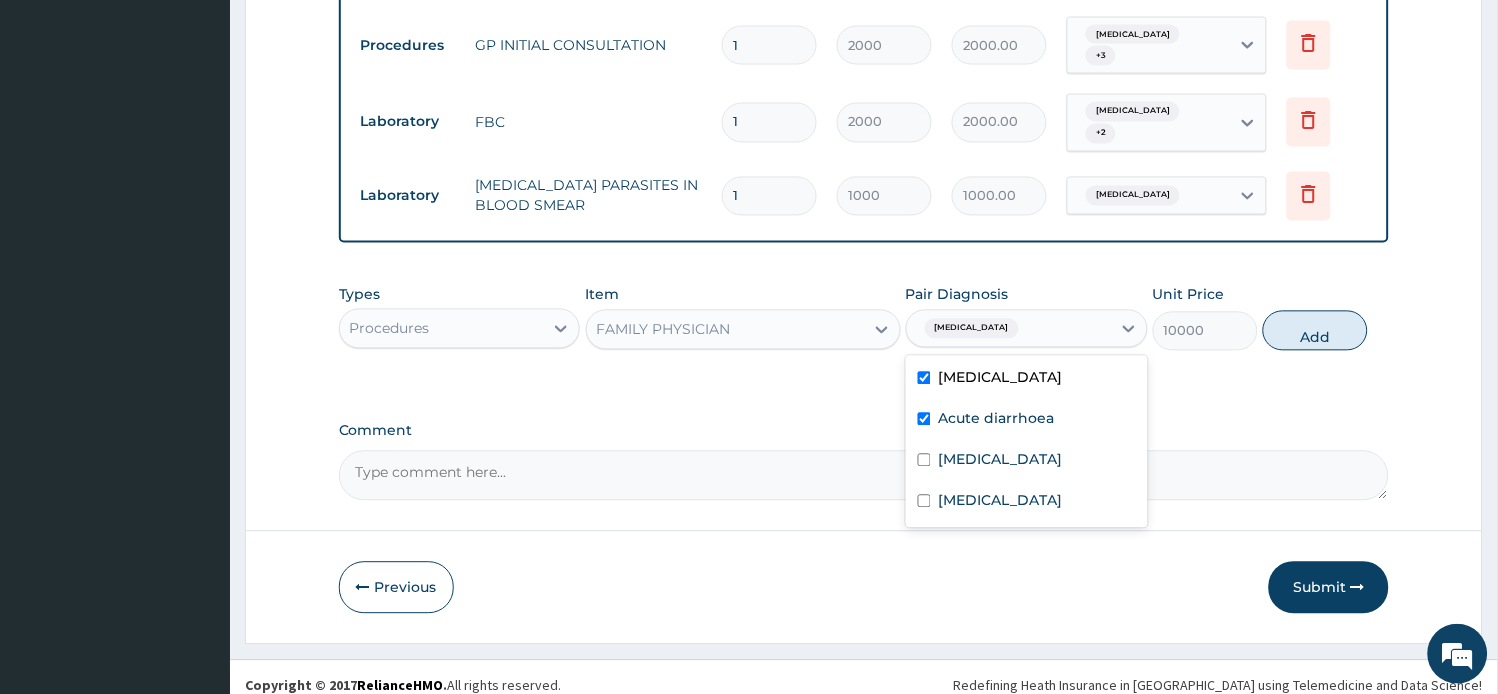 checkbox on "true" 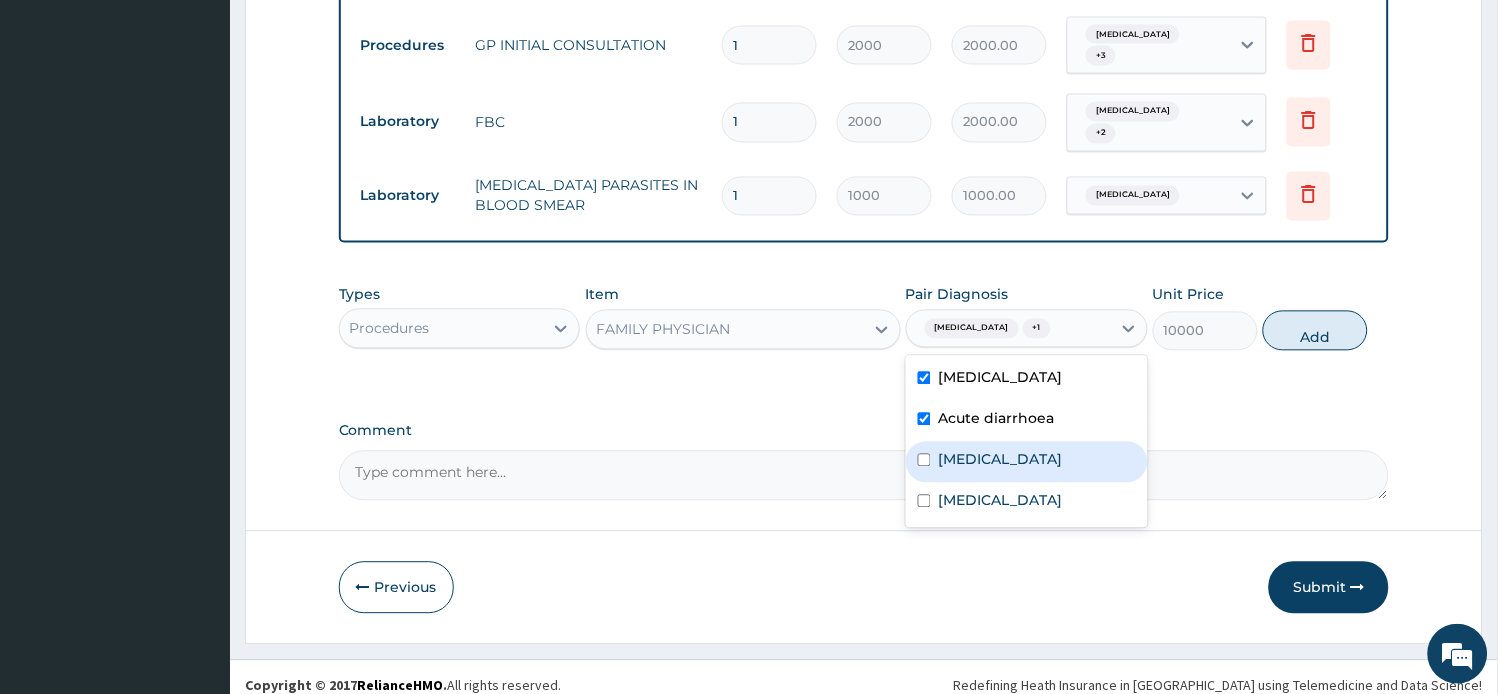 drag, startPoint x: 990, startPoint y: 437, endPoint x: 992, endPoint y: 472, distance: 35.057095 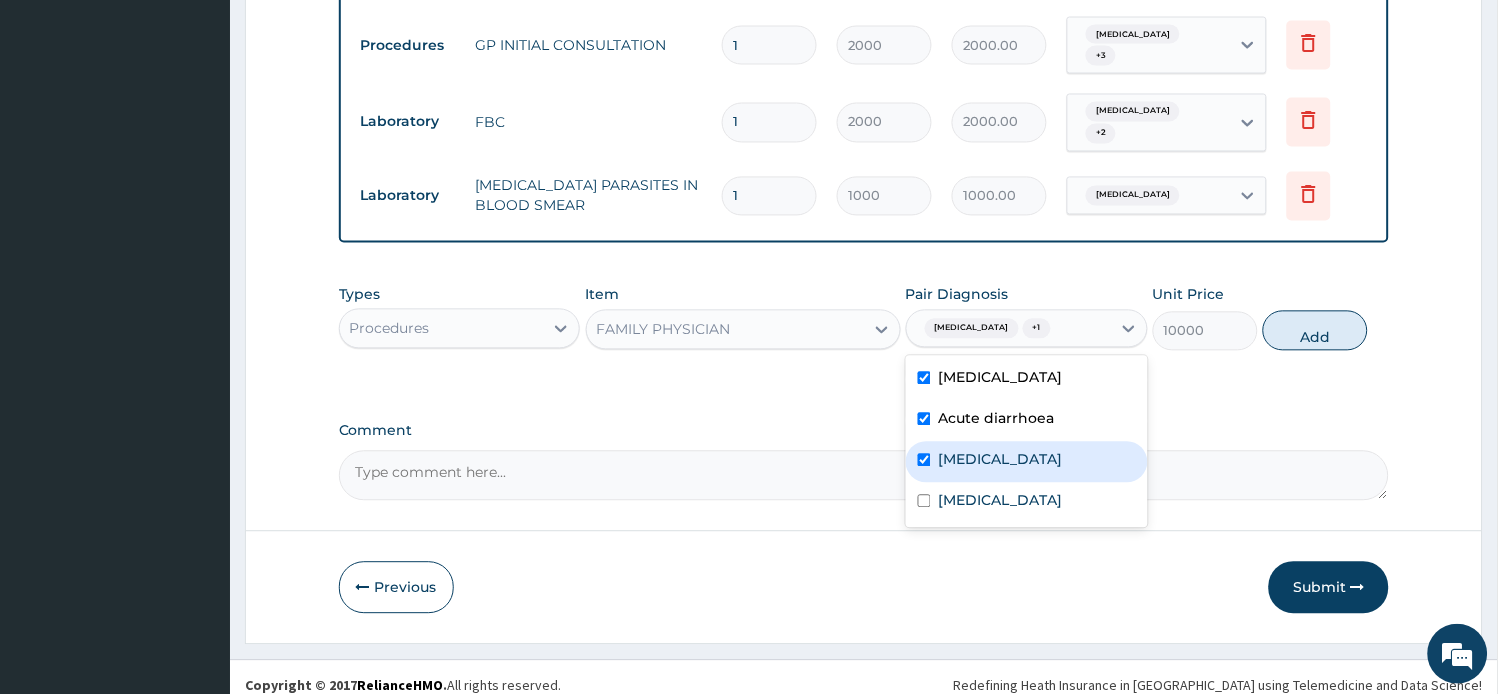 checkbox on "true" 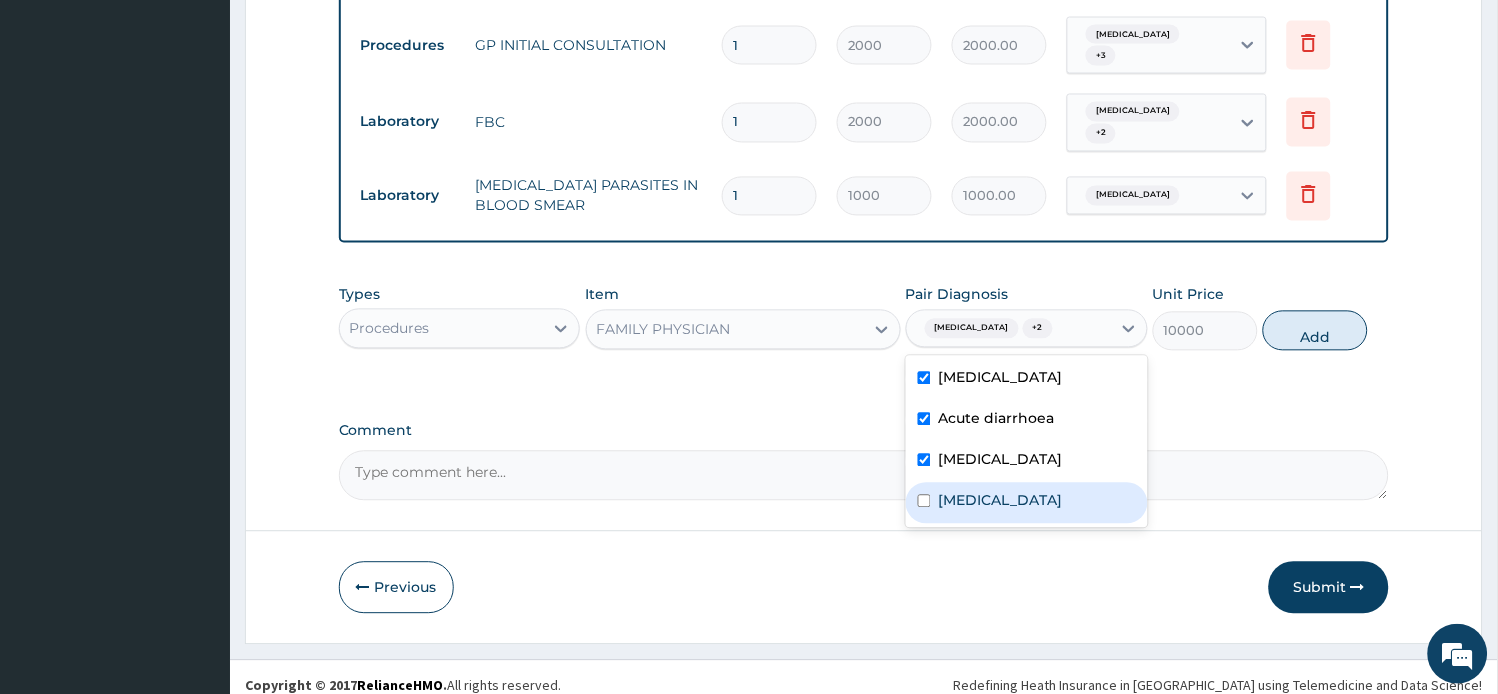 drag, startPoint x: 992, startPoint y: 472, endPoint x: 1237, endPoint y: 442, distance: 246.8299 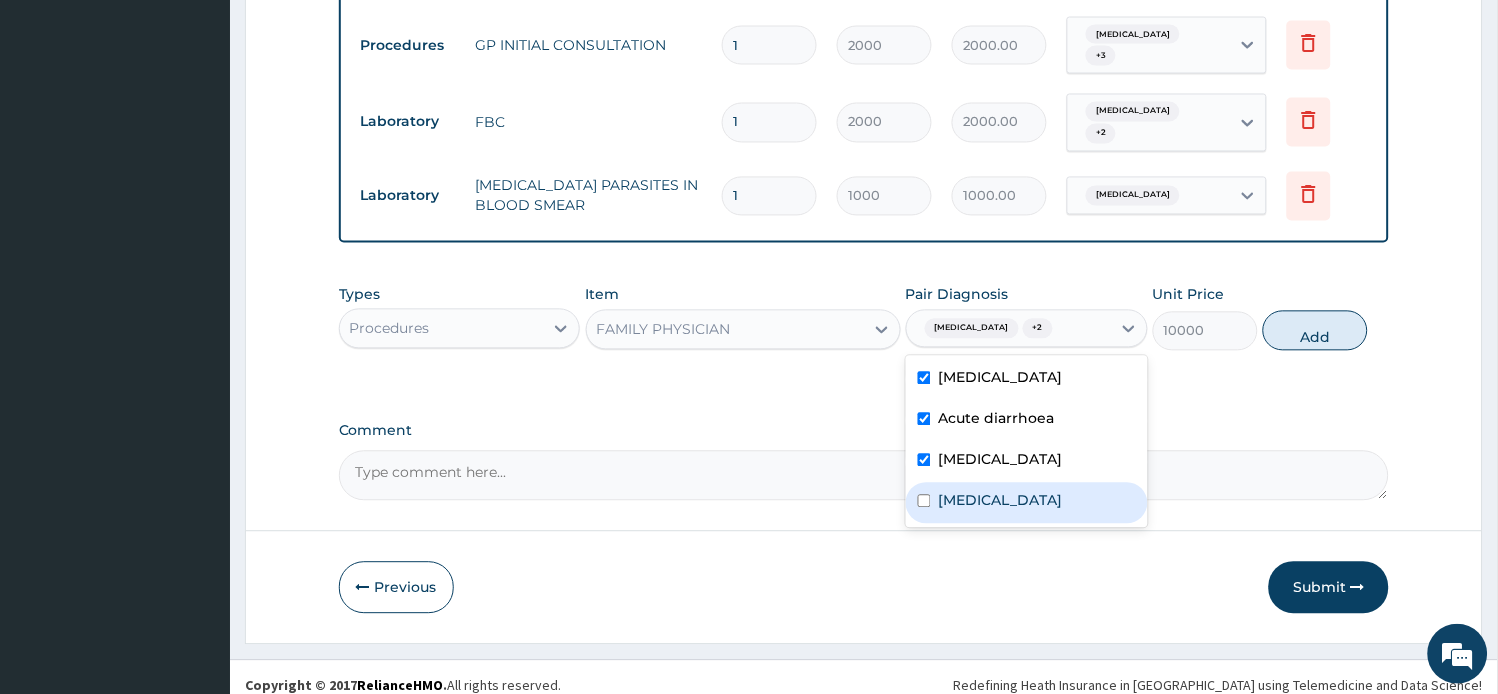 click on "Malaria" at bounding box center (1027, 503) 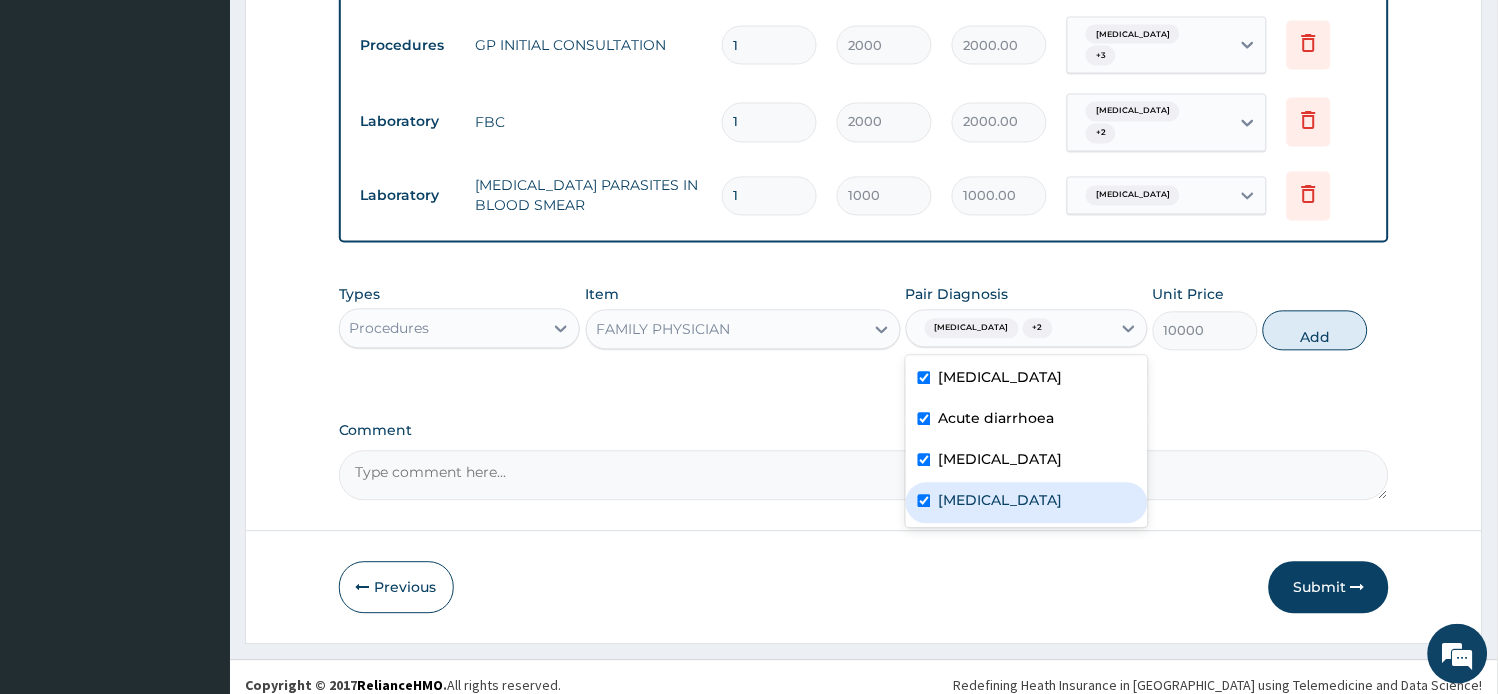 checkbox on "true" 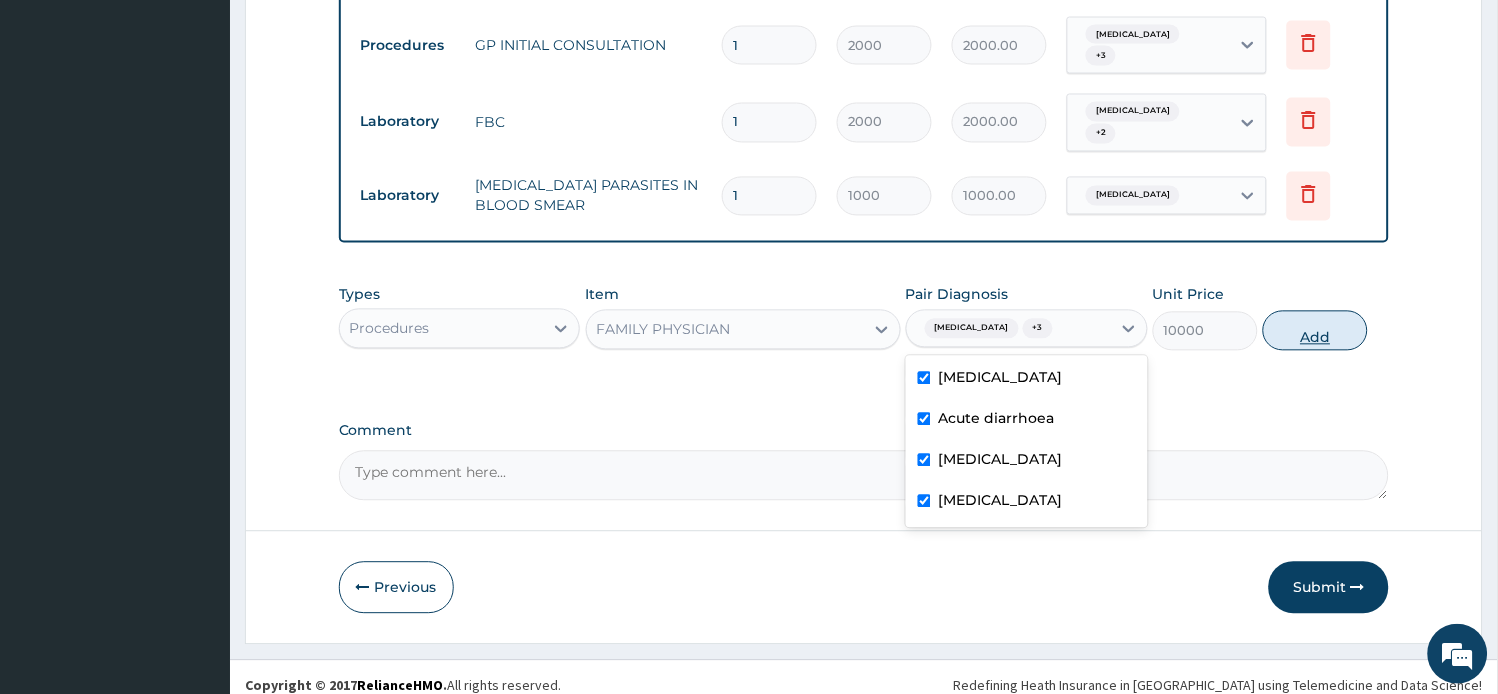 click on "Add" at bounding box center [1315, 331] 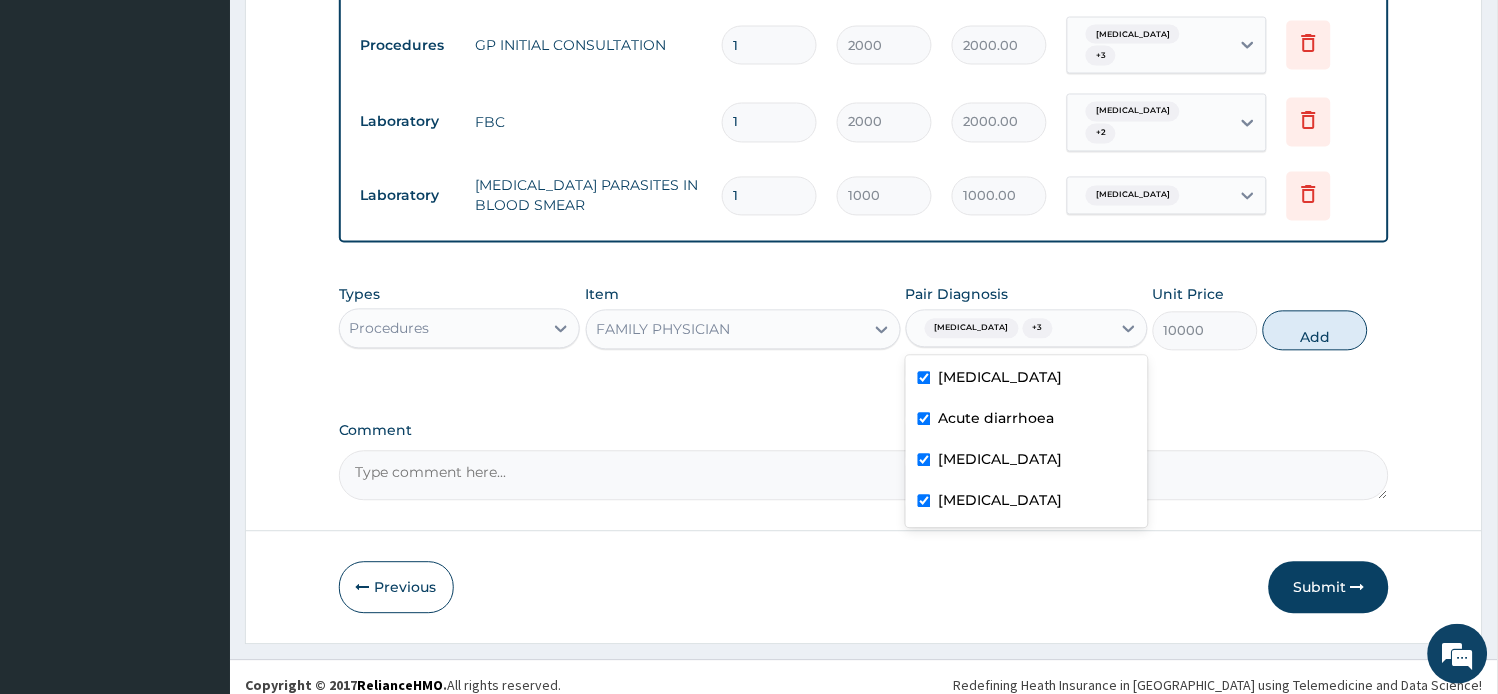 type on "0" 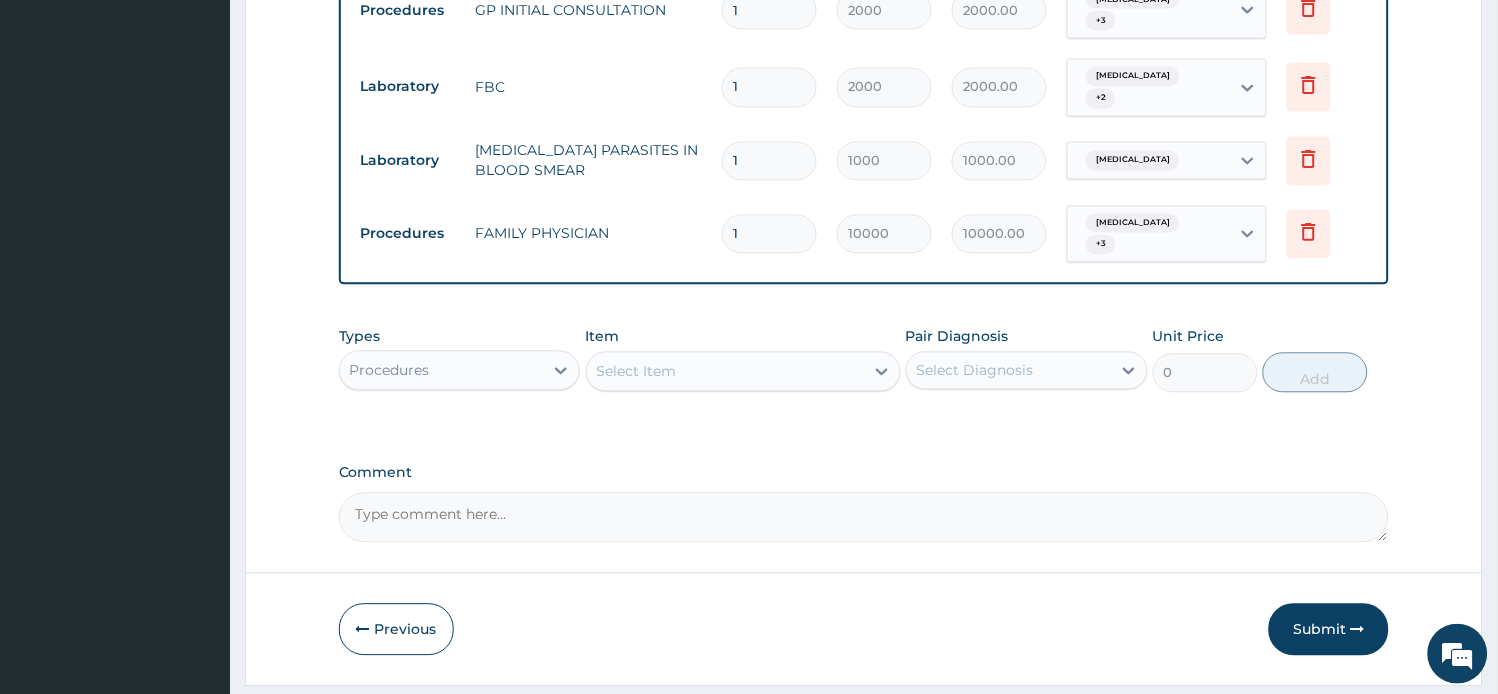 scroll, scrollTop: 852, scrollLeft: 0, axis: vertical 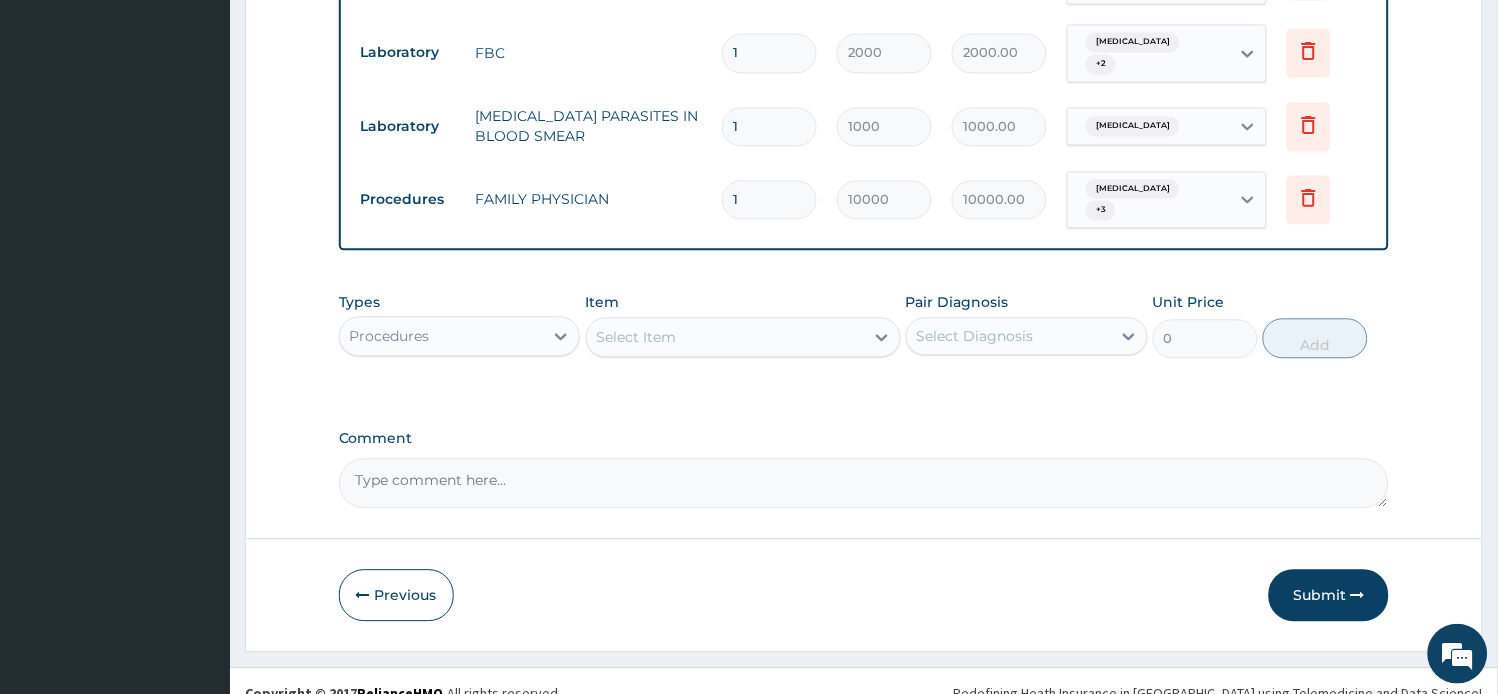 drag, startPoint x: 467, startPoint y: 318, endPoint x: 468, endPoint y: 331, distance: 13.038404 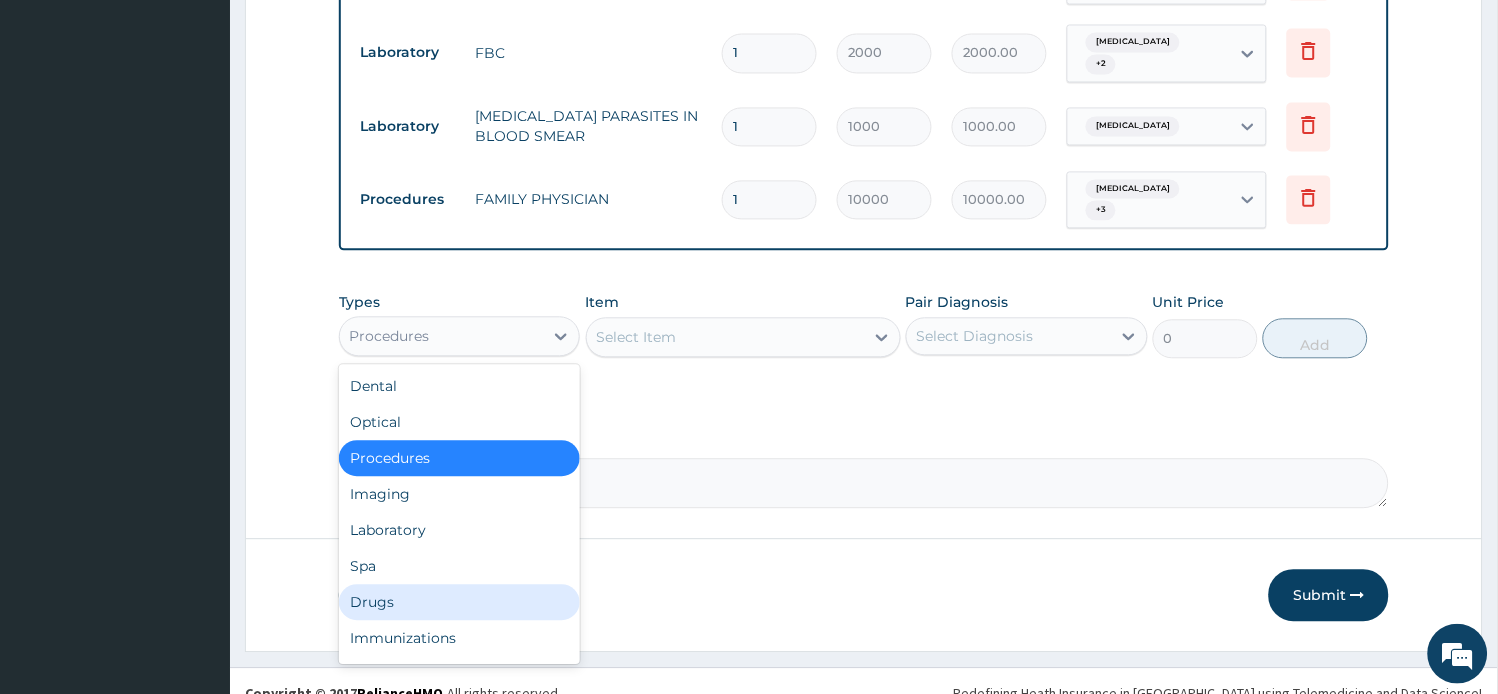 click on "Drugs" at bounding box center [460, 602] 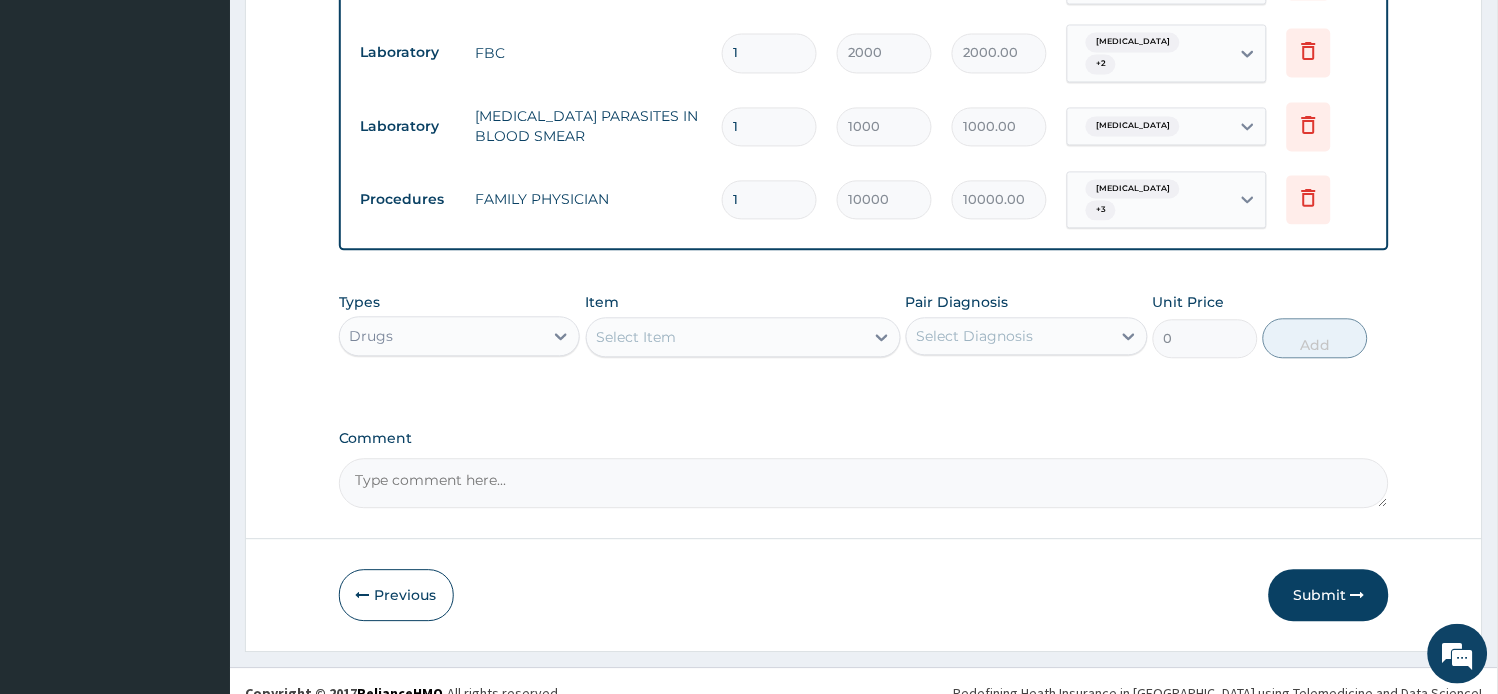 click on "Select Item" at bounding box center [725, 337] 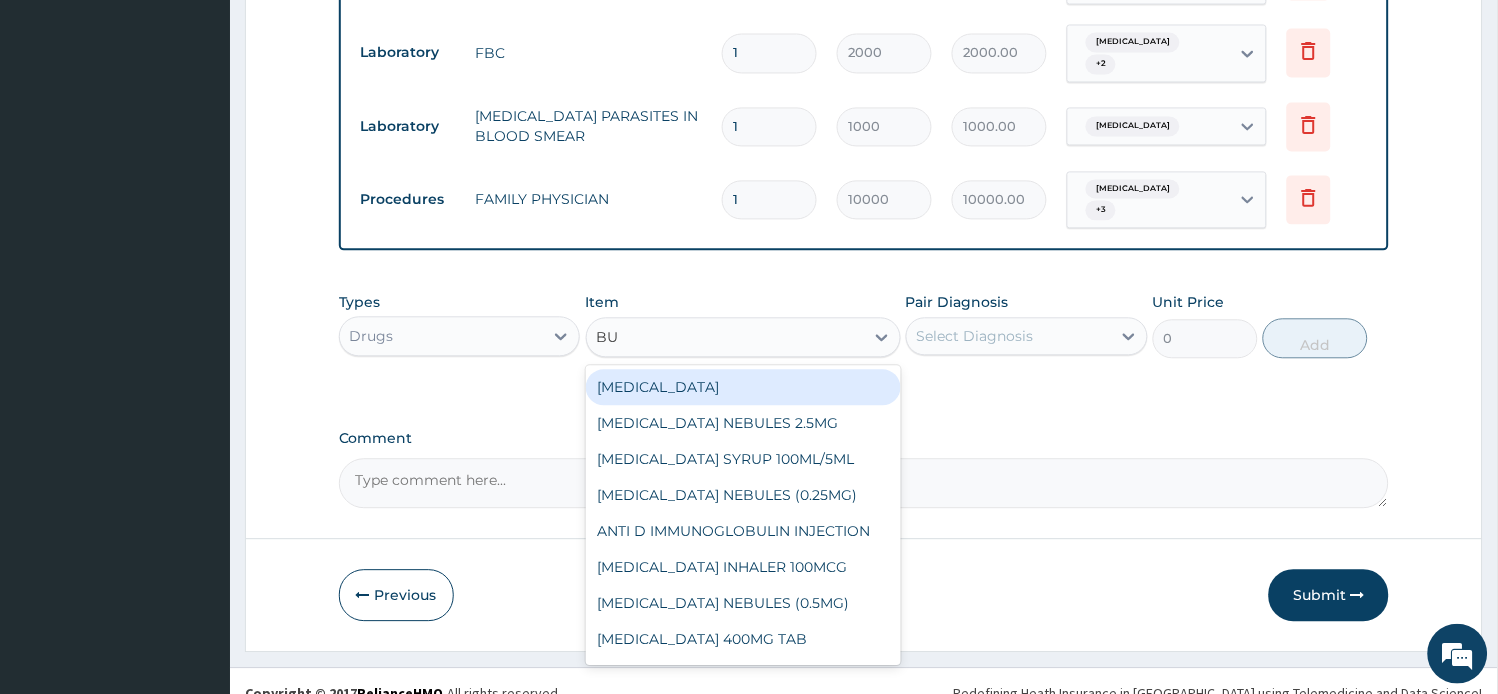 type on "B" 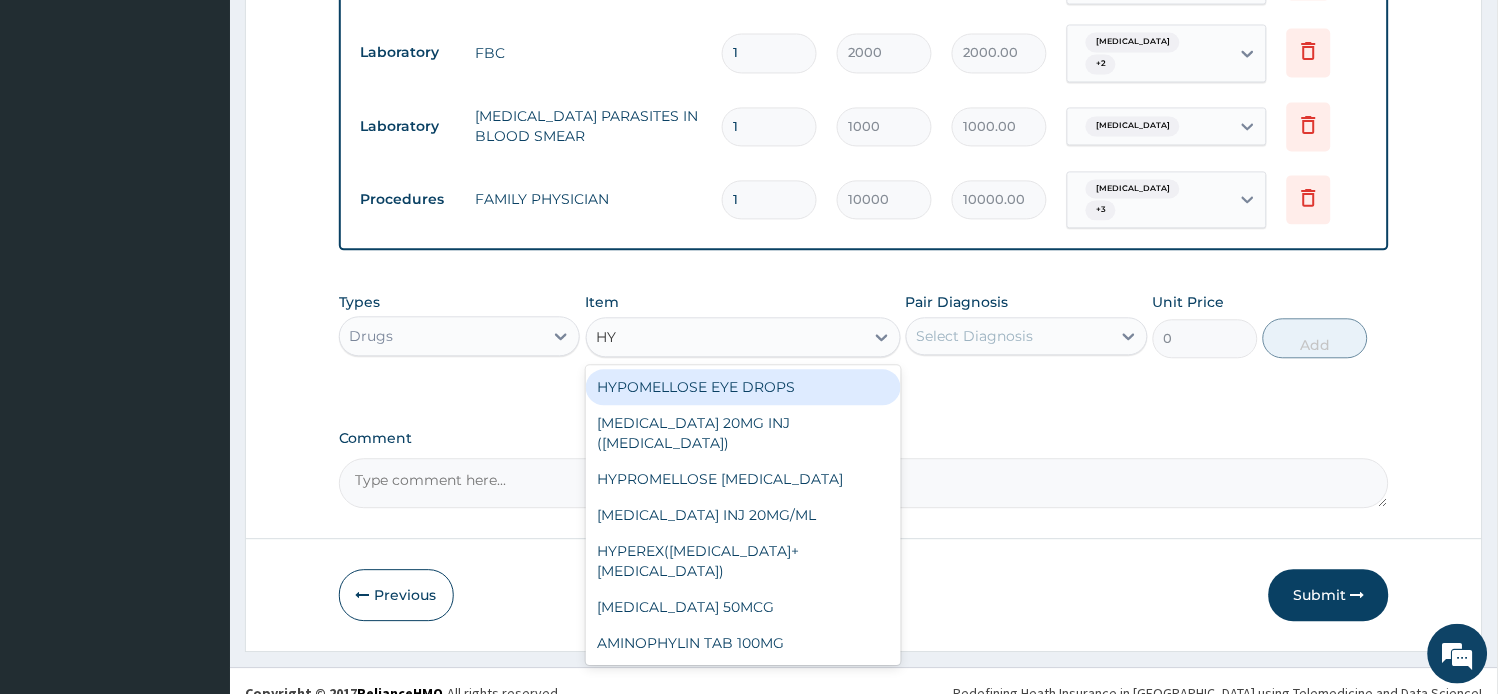 type on "HYO" 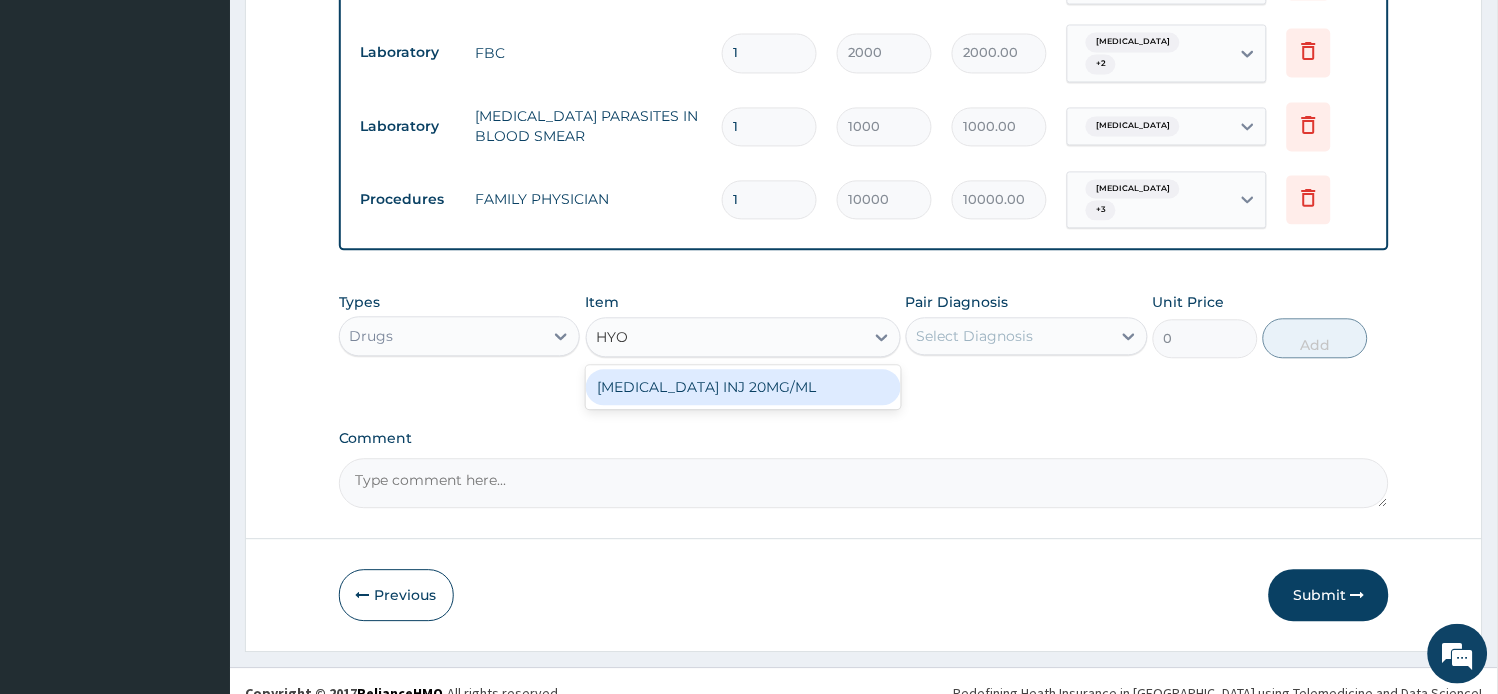 click on "[MEDICAL_DATA] INJ 20MG/ML" at bounding box center [743, 387] 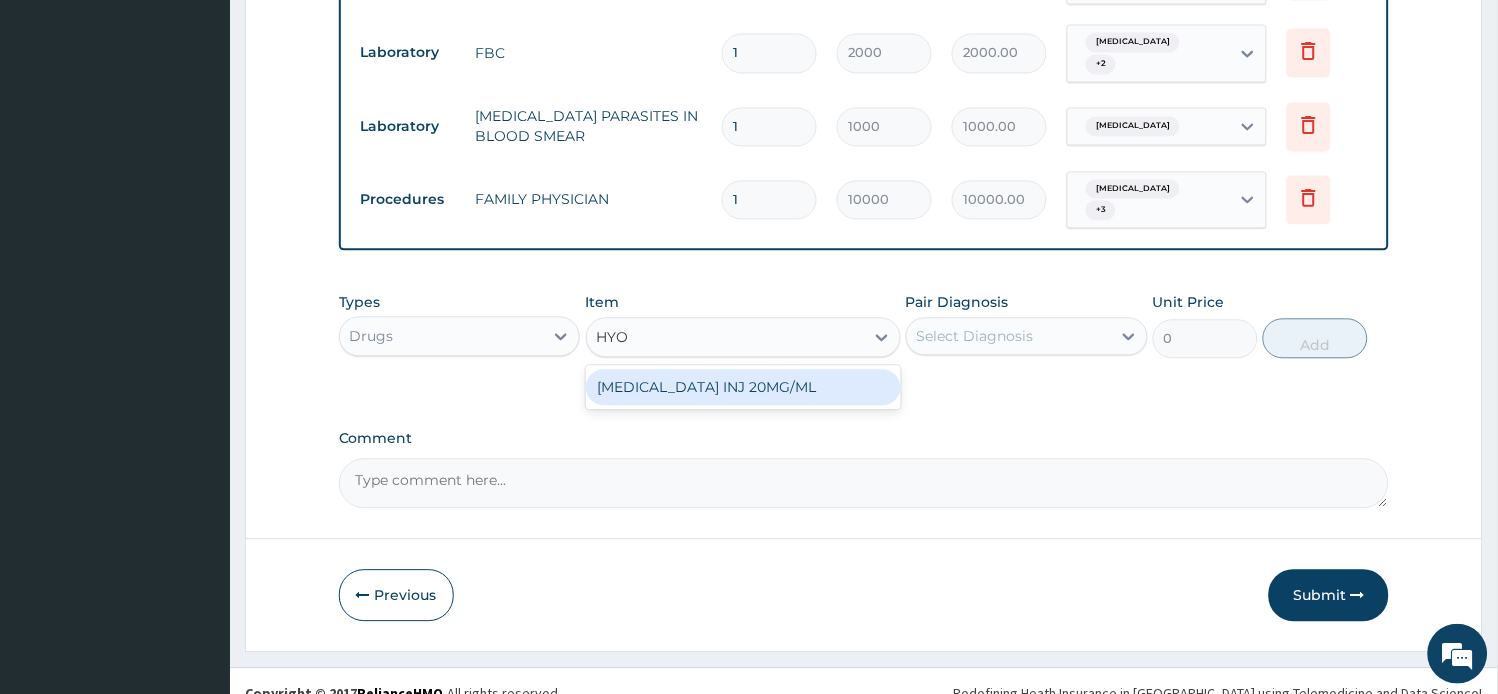 type 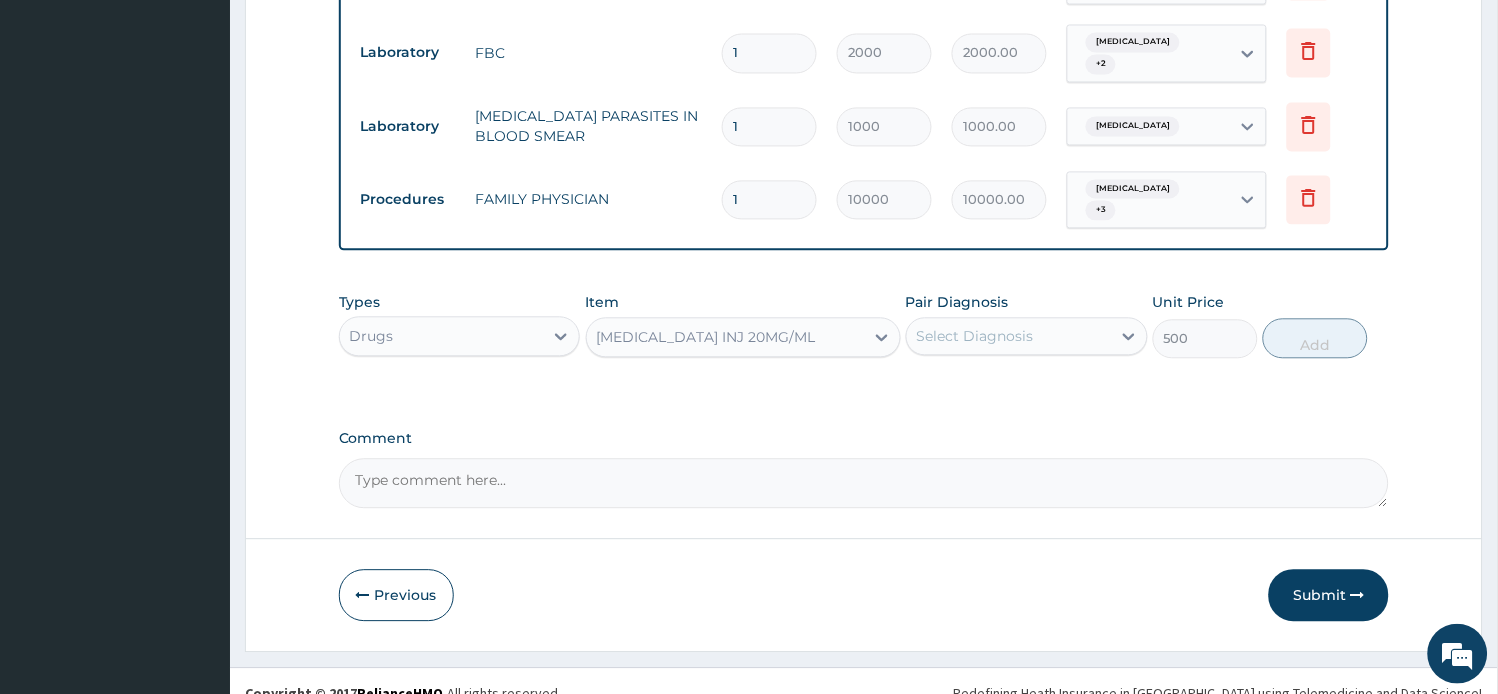 click on "Select Diagnosis" at bounding box center (1009, 336) 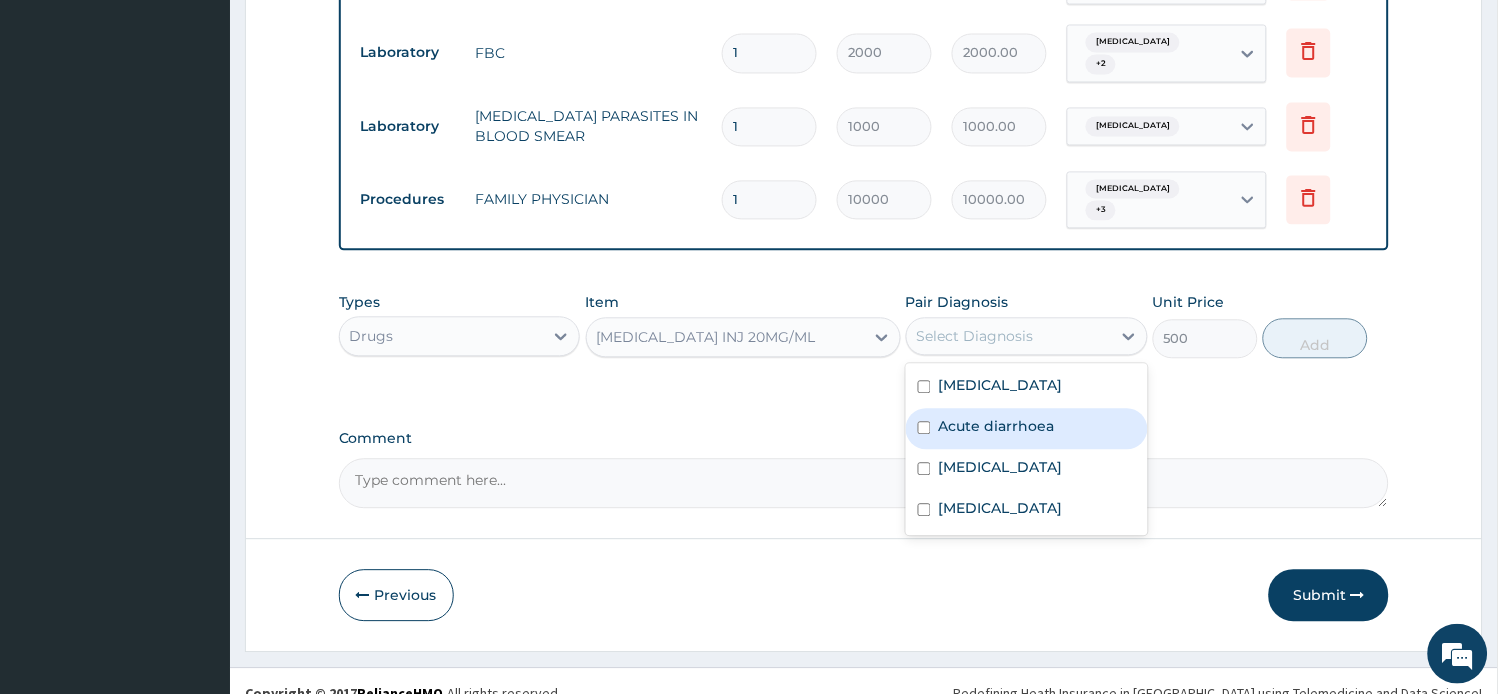 click on "Acute diarrhoea" at bounding box center (997, 426) 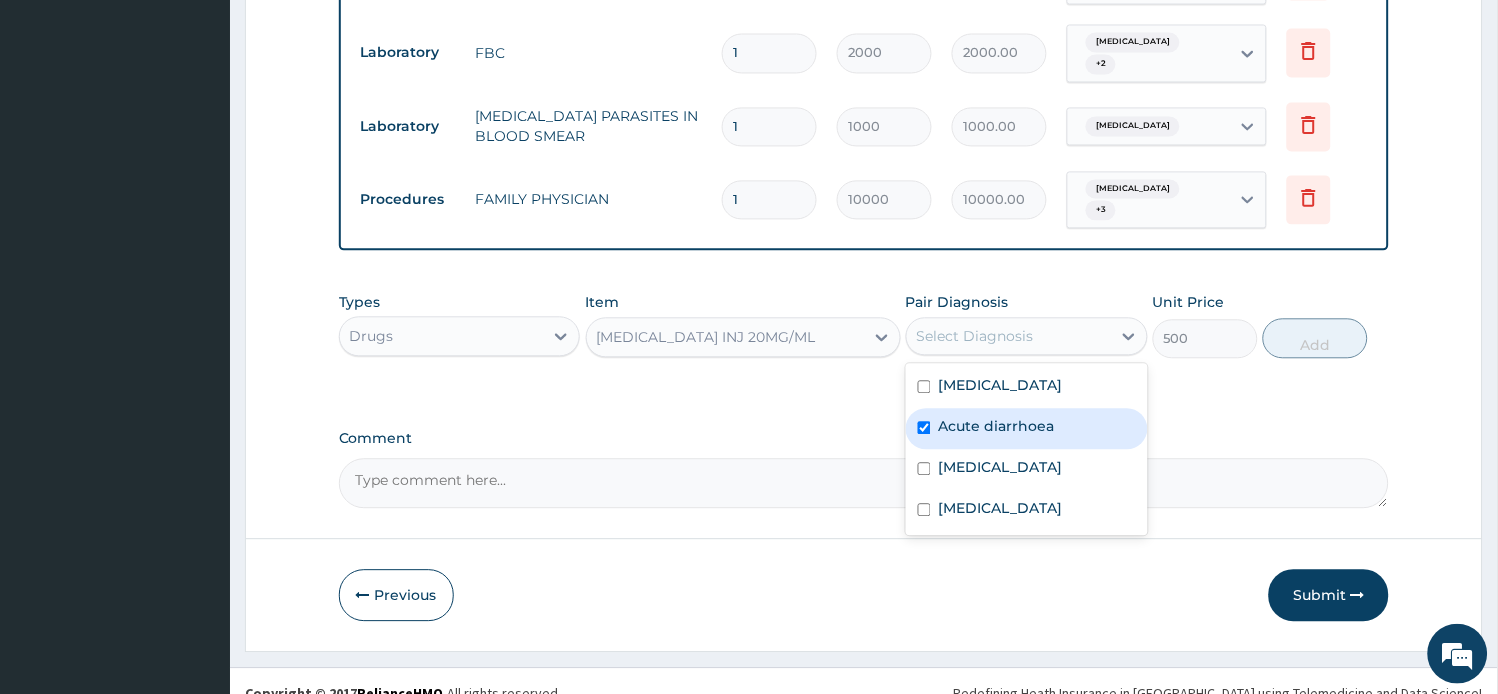 checkbox on "true" 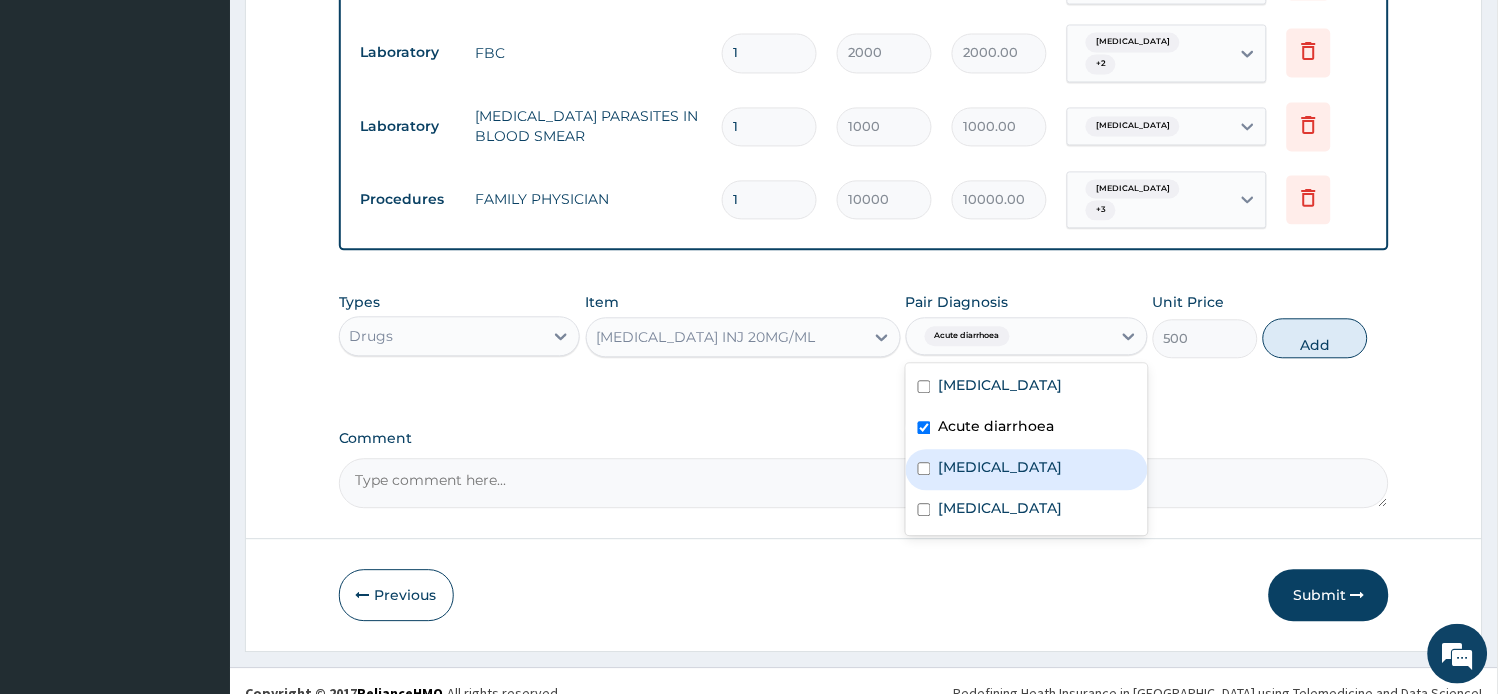 click on "Acute gastroenteritis" at bounding box center (1001, 467) 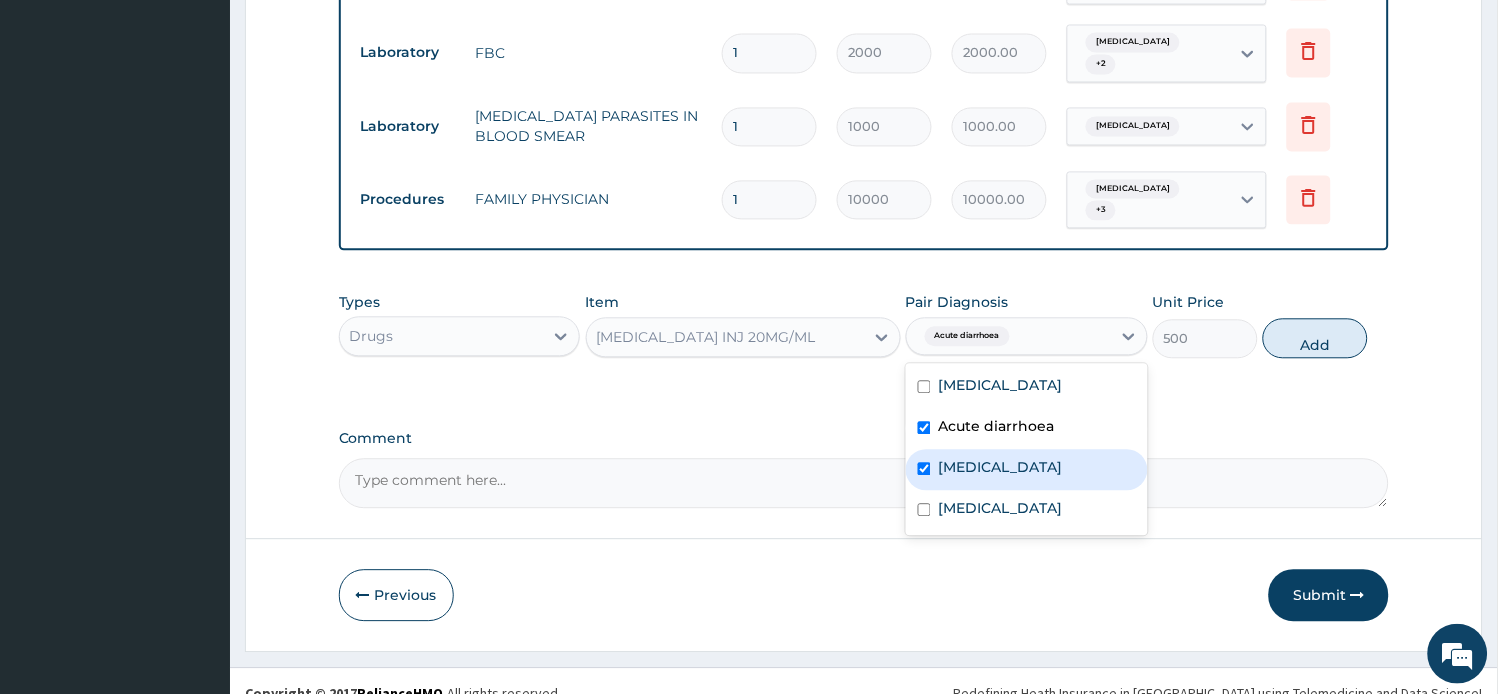 checkbox on "true" 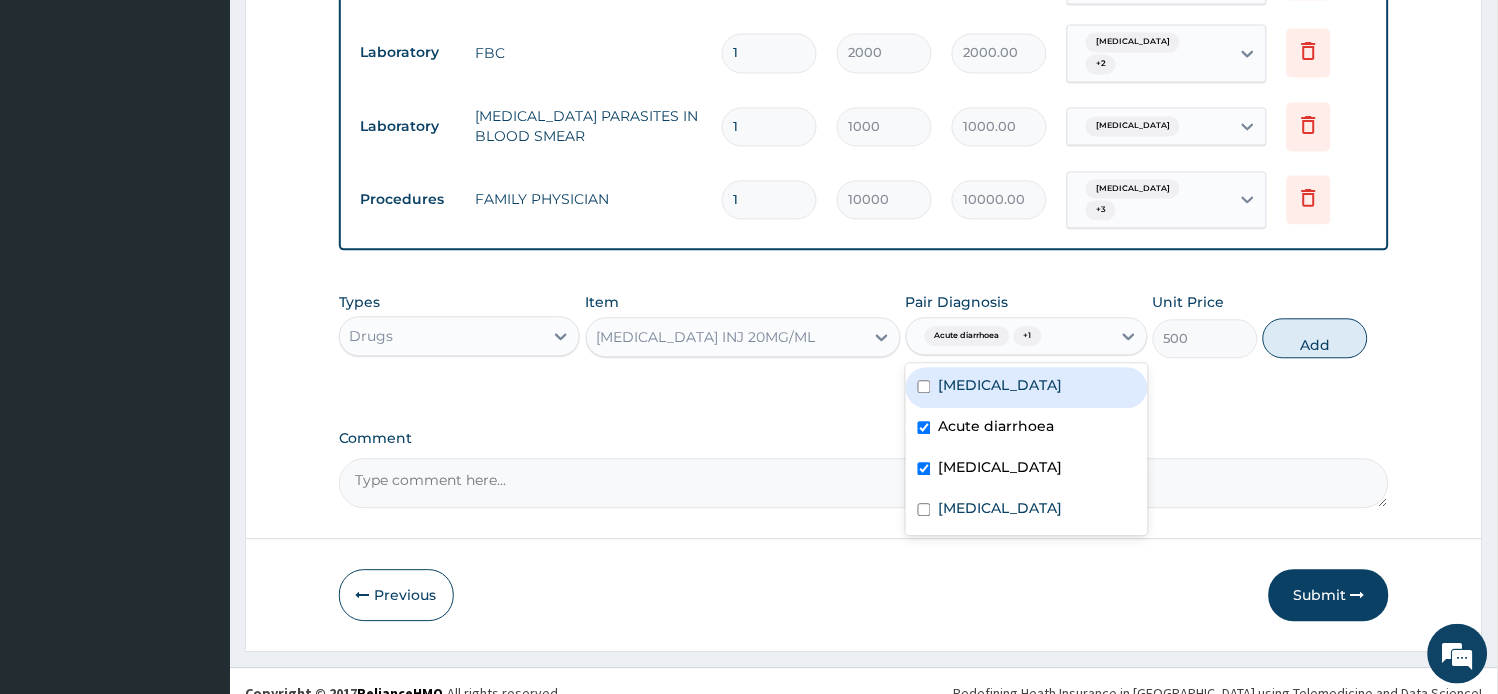 click on "Gastroenteritis" at bounding box center [1027, 387] 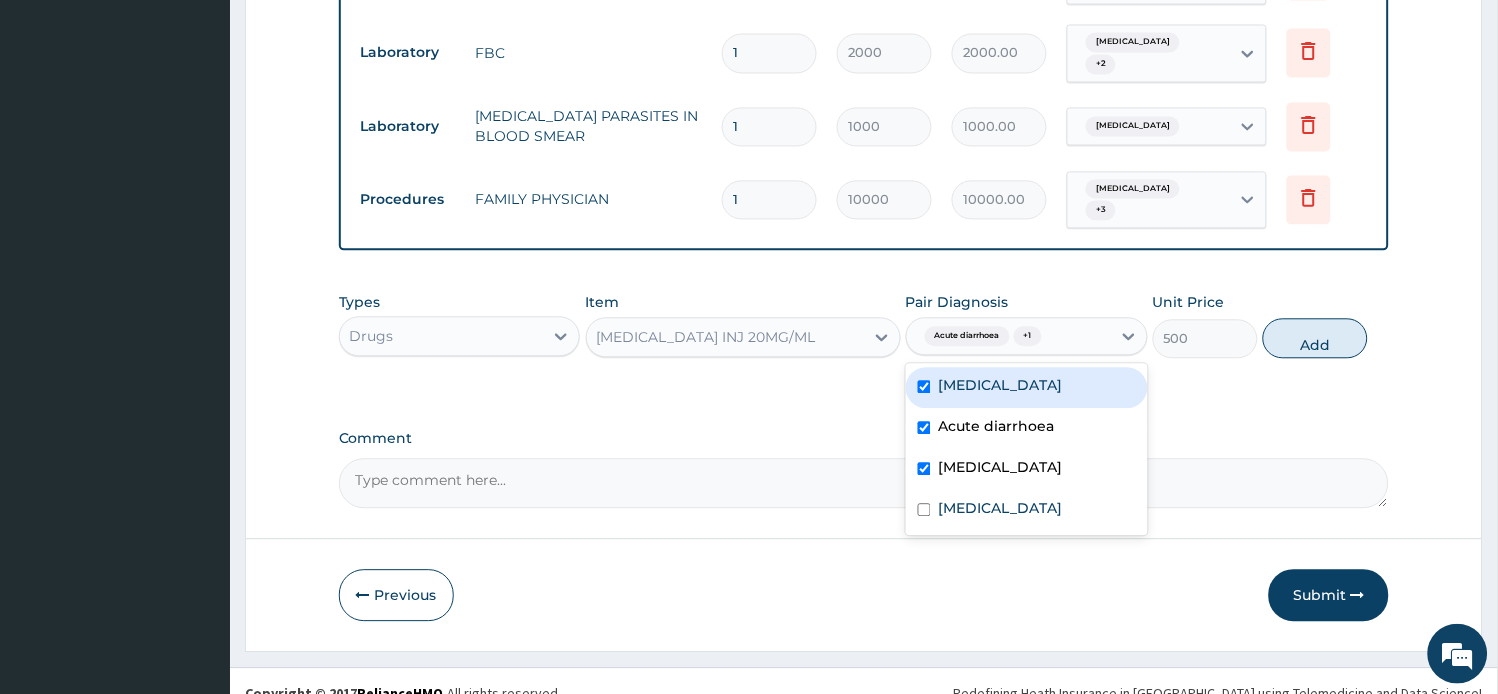 checkbox on "true" 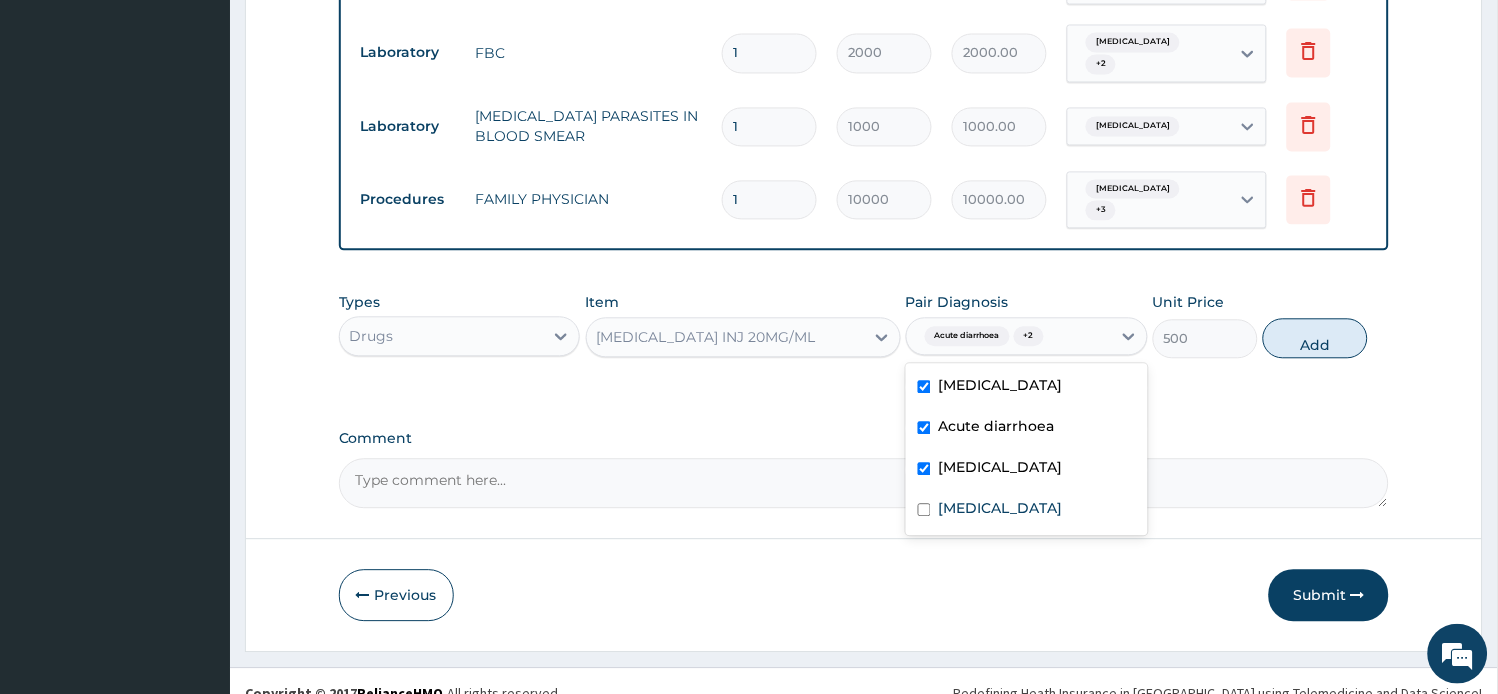 drag, startPoint x: 1323, startPoint y: 311, endPoint x: 1307, endPoint y: 325, distance: 21.260292 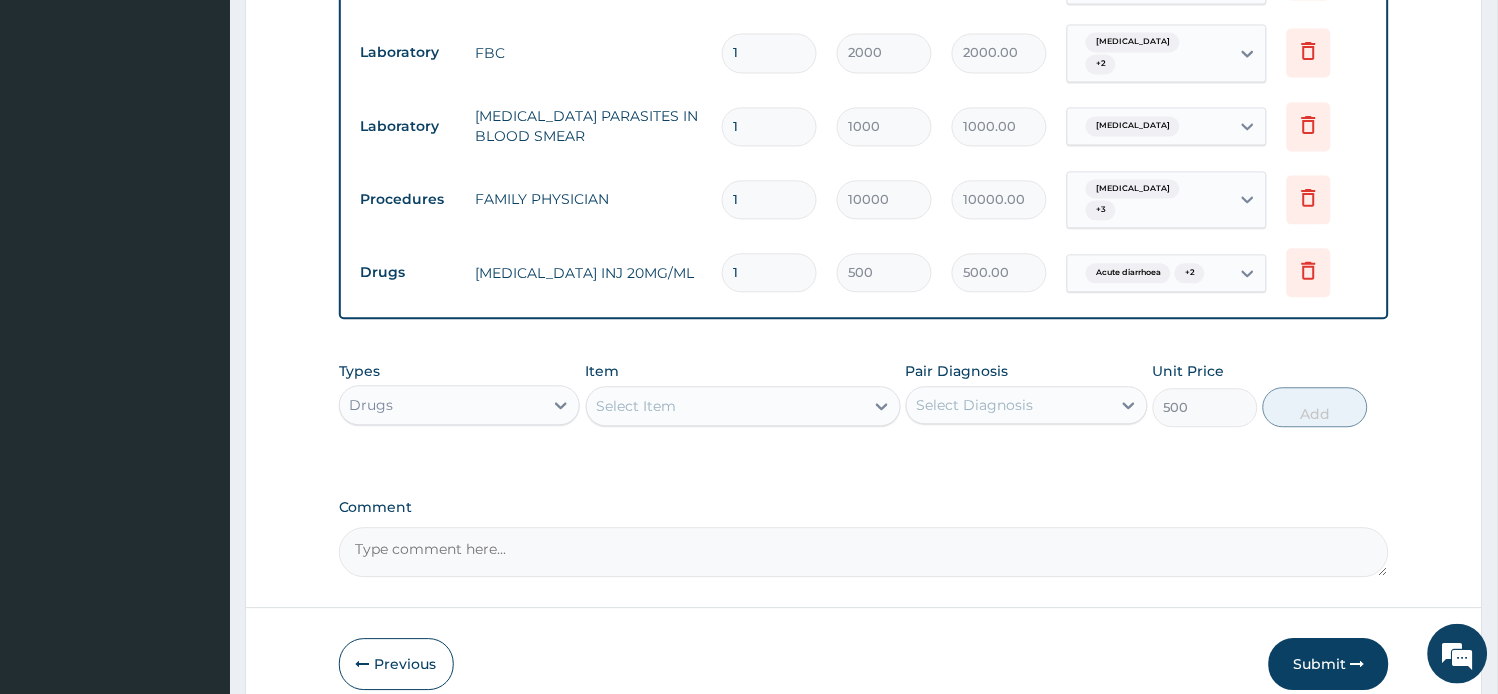 type on "0" 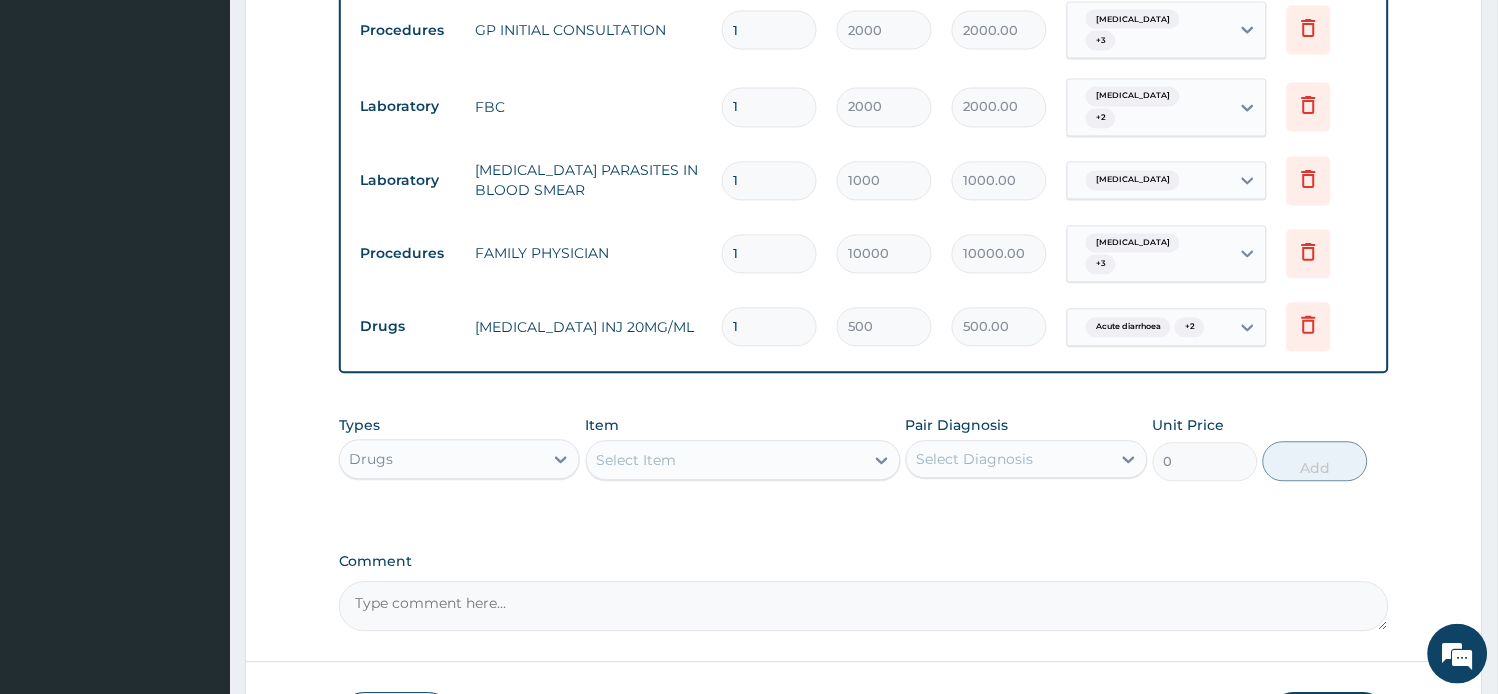 scroll, scrollTop: 810, scrollLeft: 0, axis: vertical 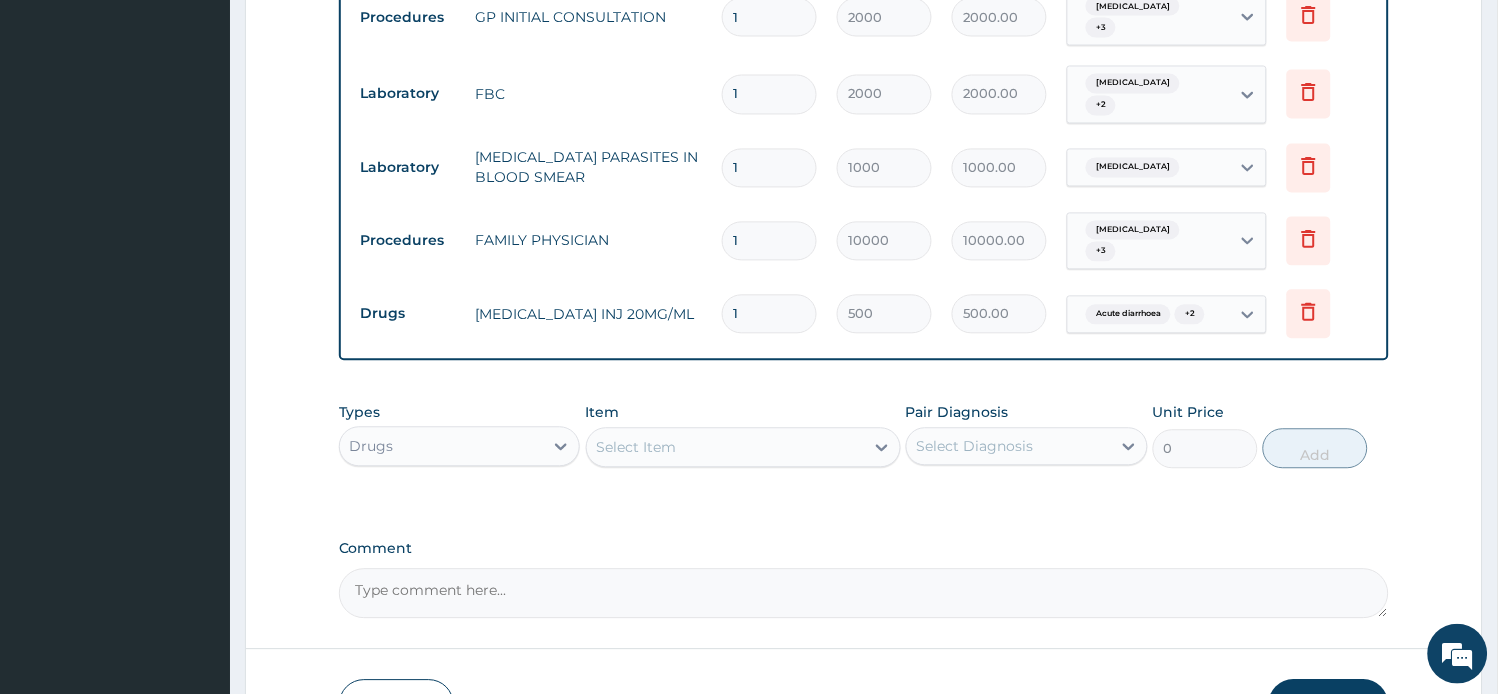 click on "Select Item" at bounding box center (725, 448) 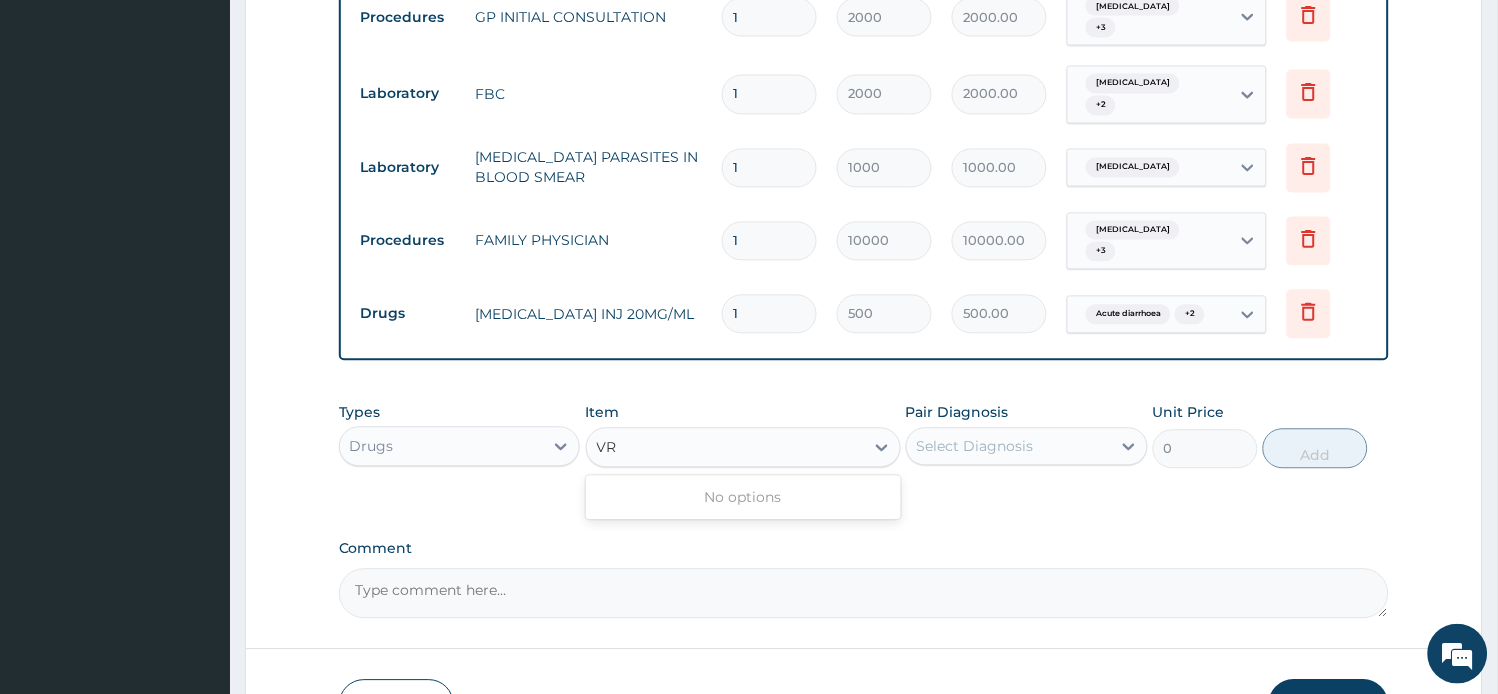 type on "V" 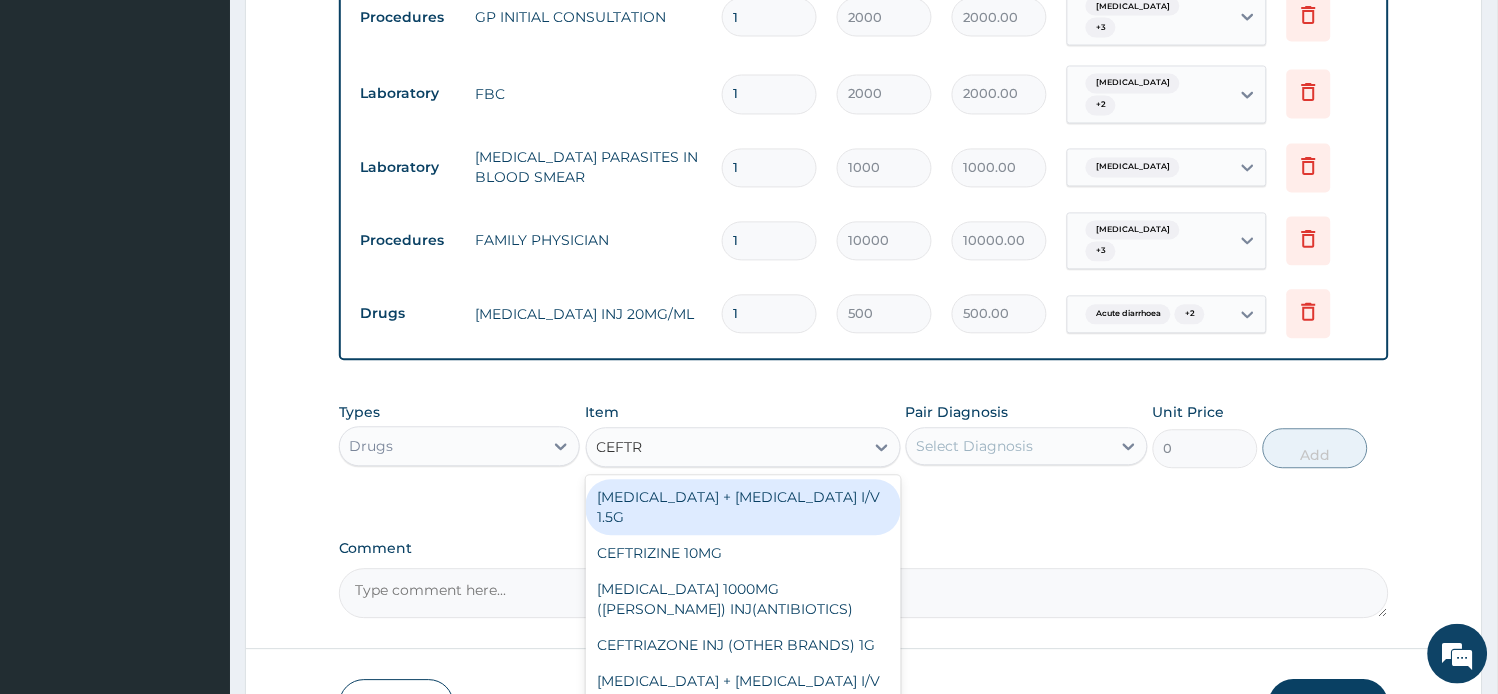 type on "CEFTRI" 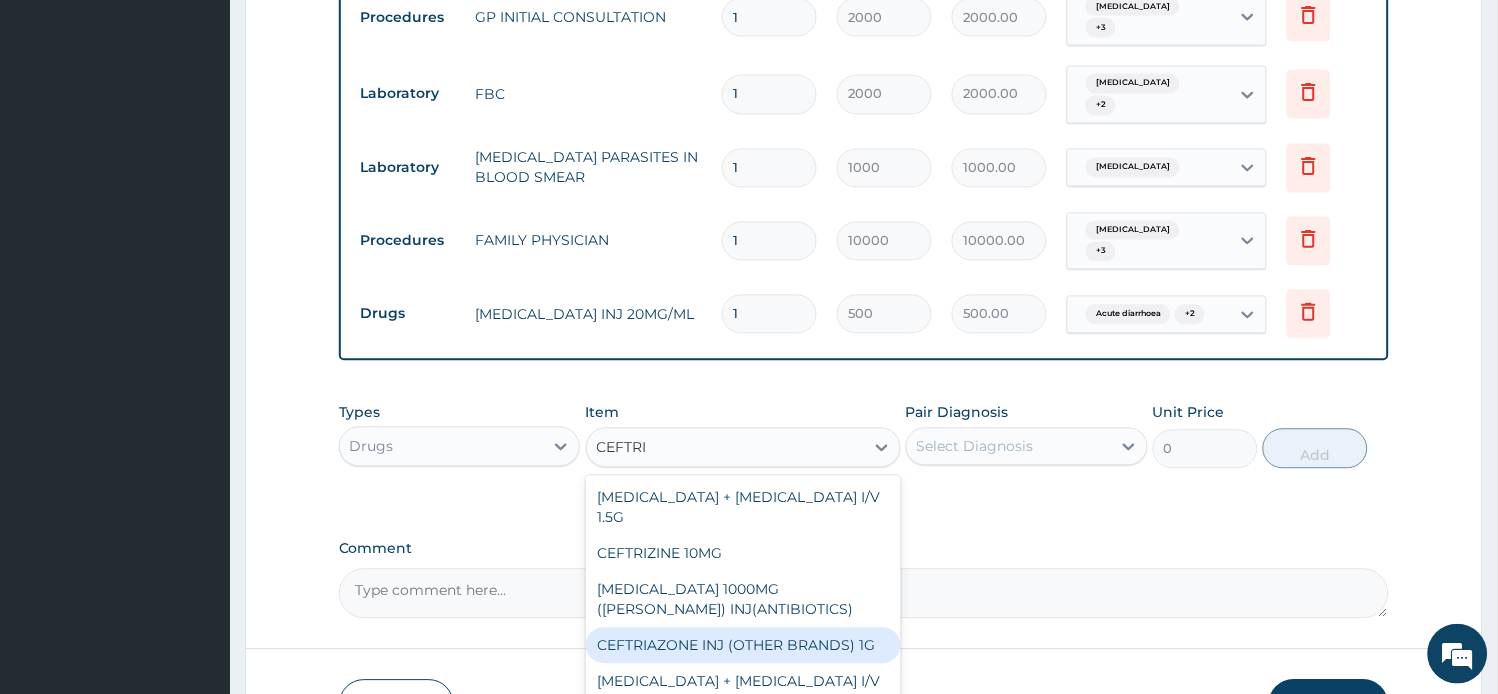 click on "CEFTRIAZONE INJ (OTHER BRANDS) 1G" at bounding box center [743, 646] 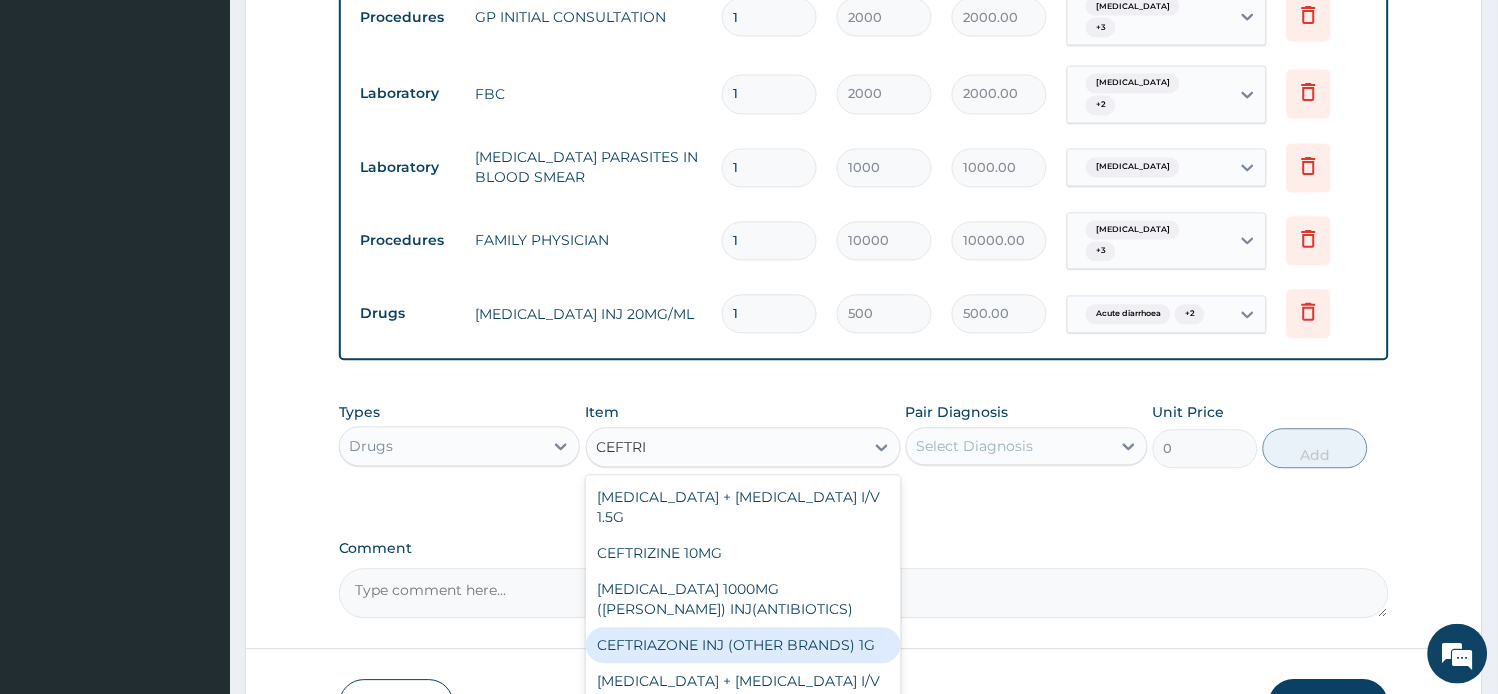 type 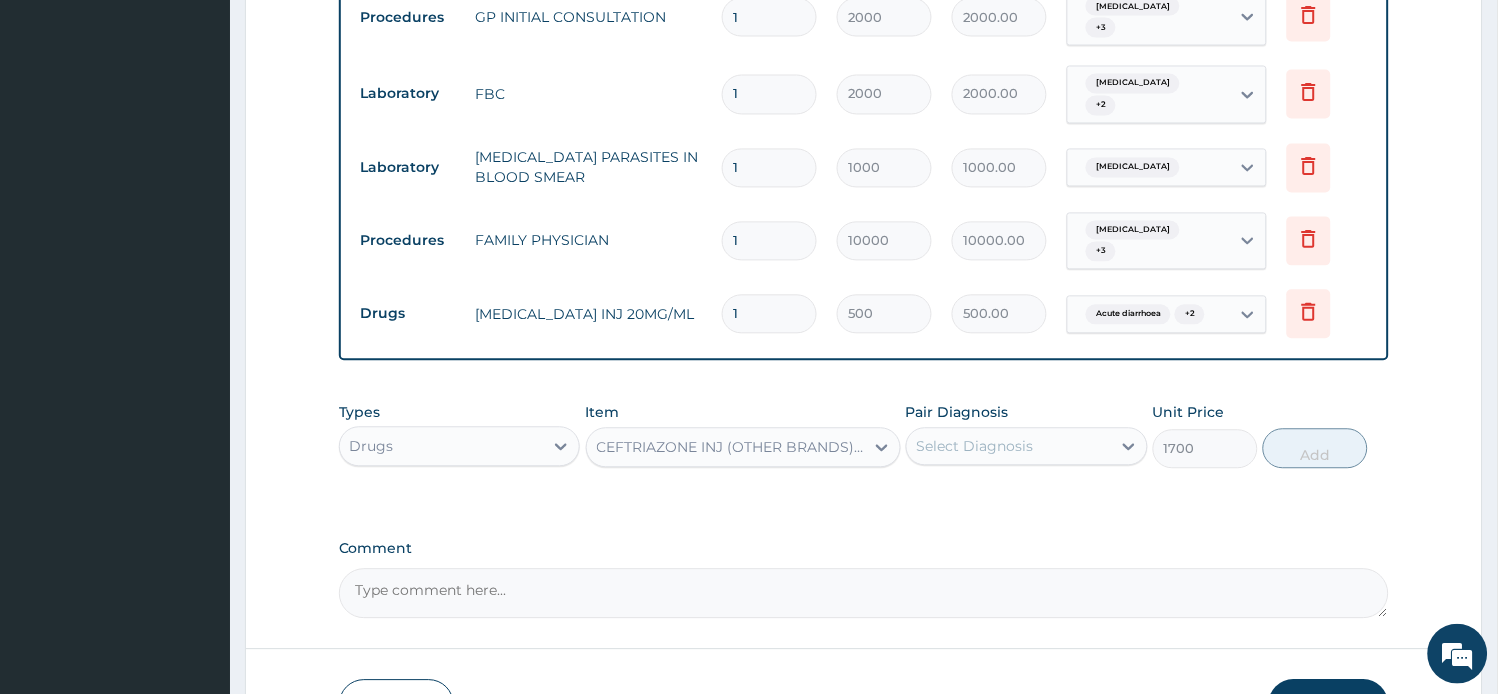 click on "Select Diagnosis" at bounding box center (975, 447) 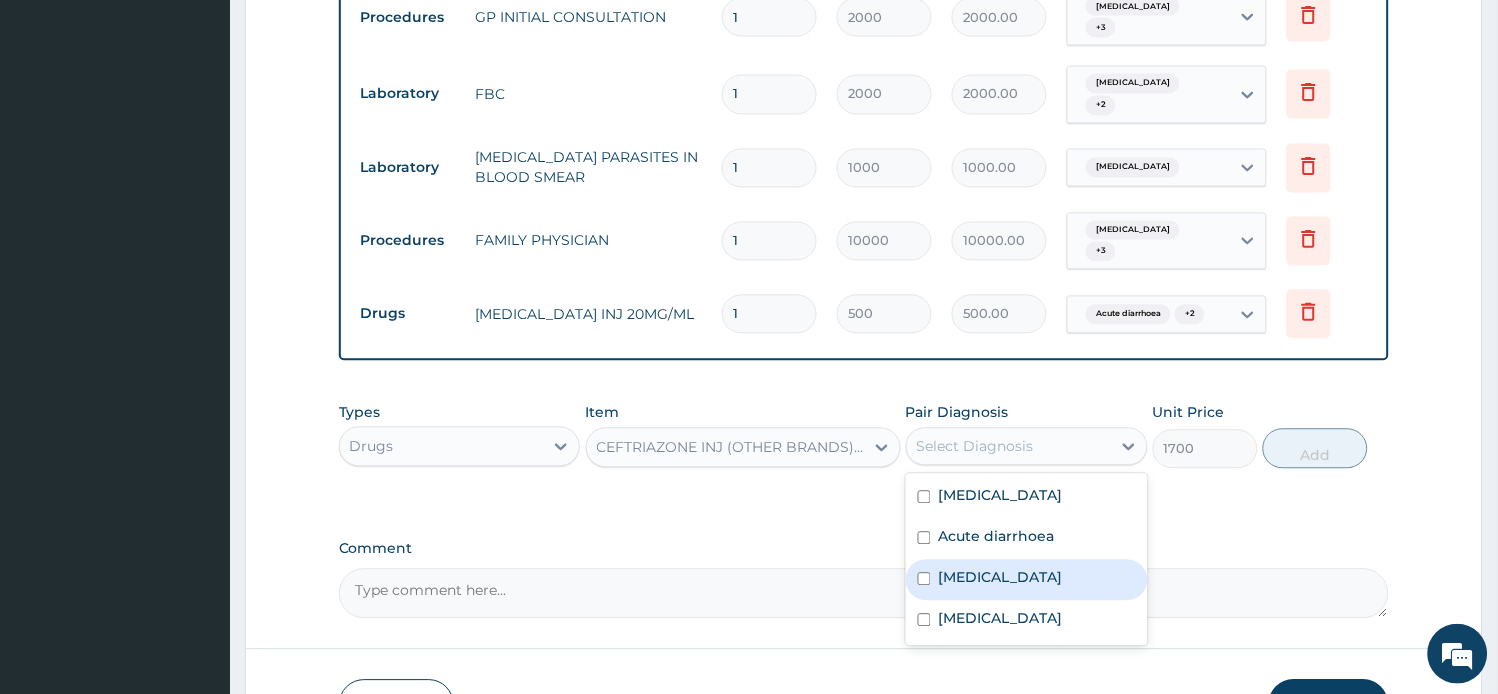 click on "Acute gastroenteritis" at bounding box center [1001, 578] 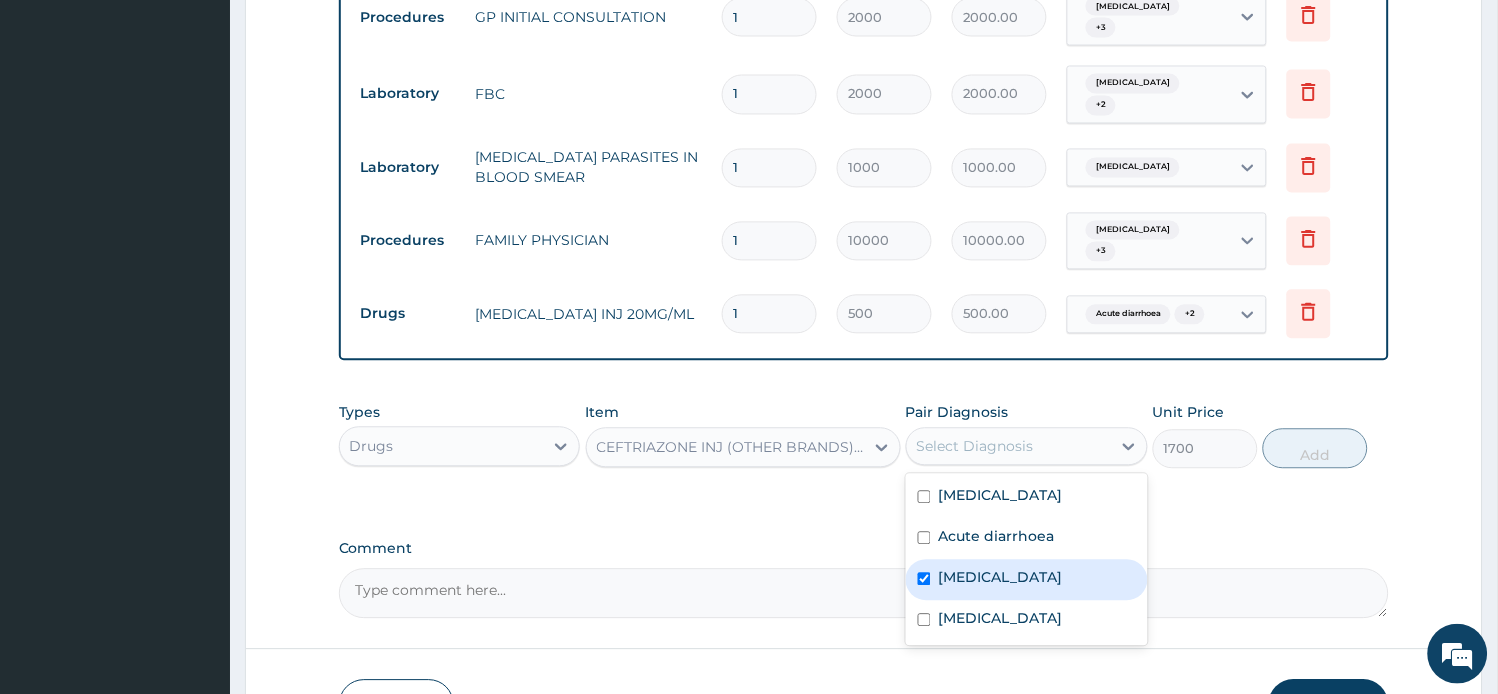 checkbox on "true" 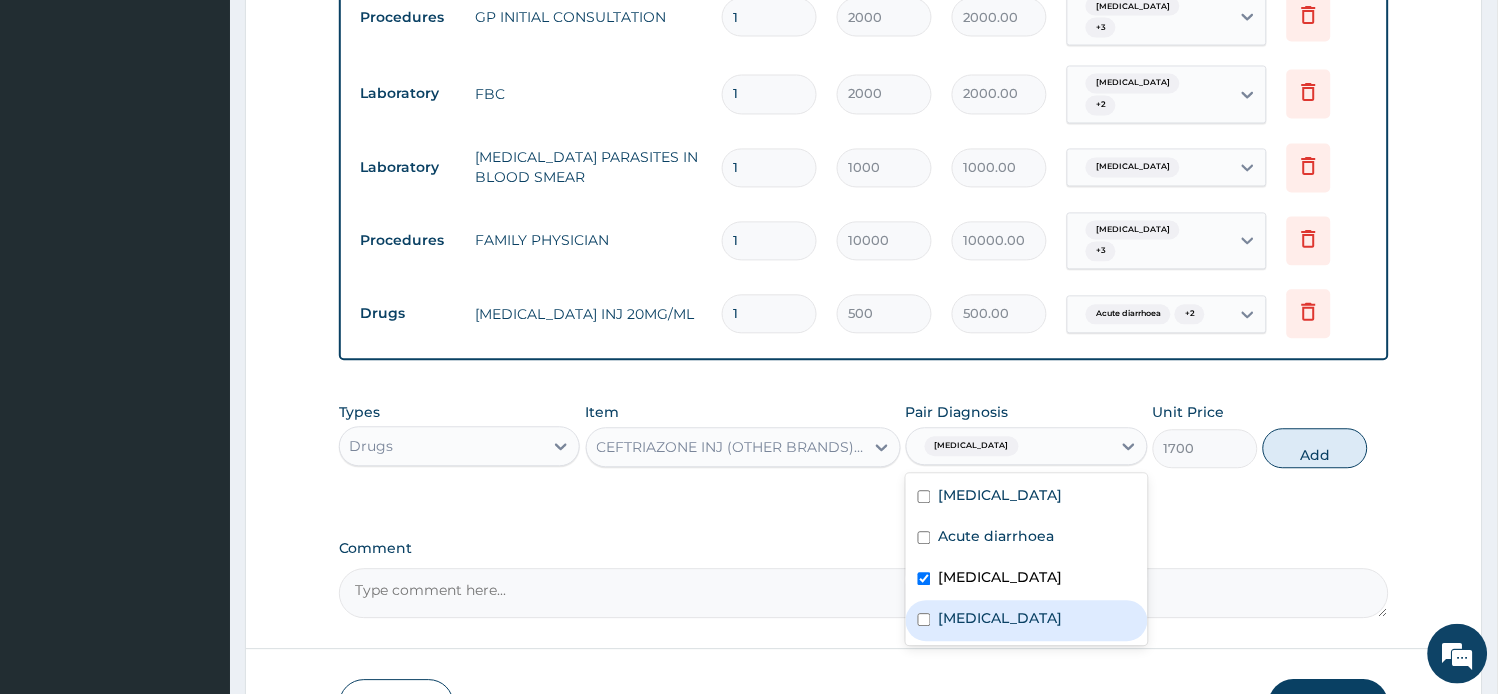 click on "Malaria" at bounding box center [1001, 619] 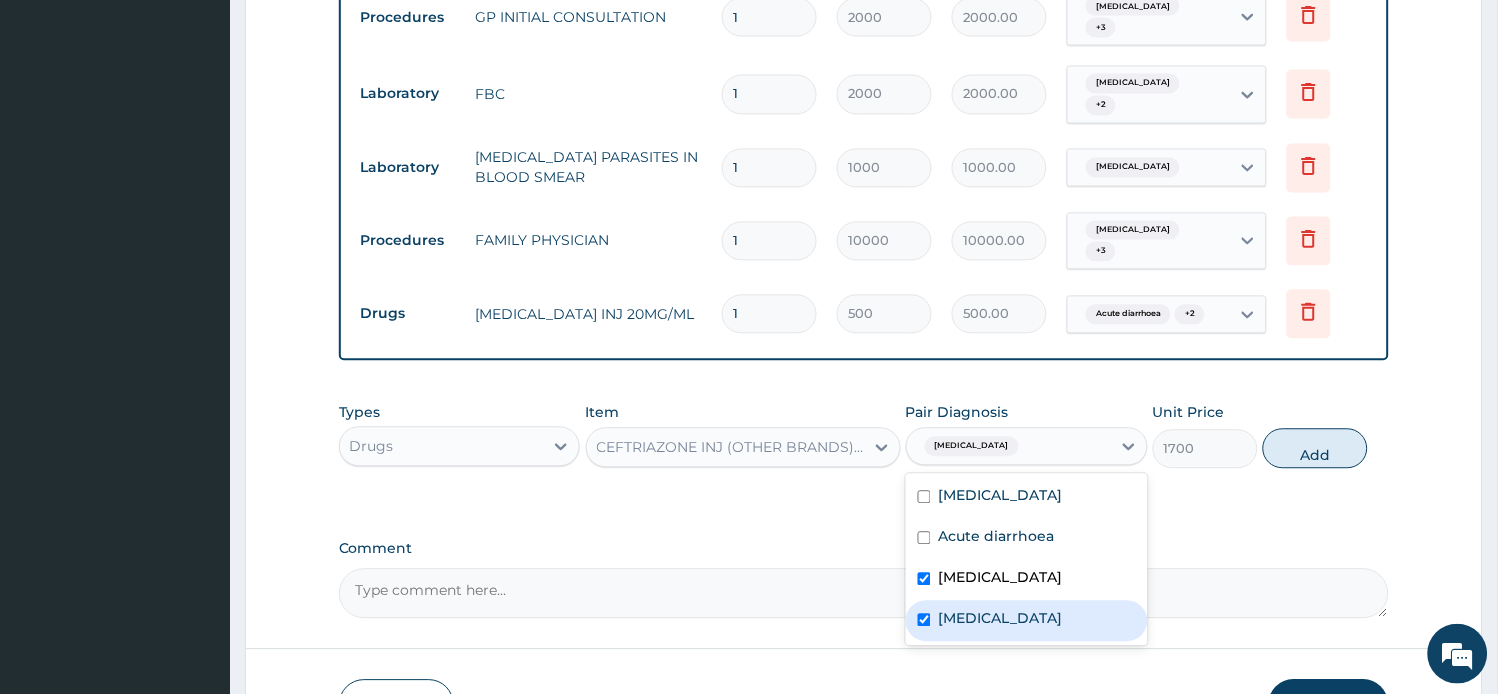checkbox on "true" 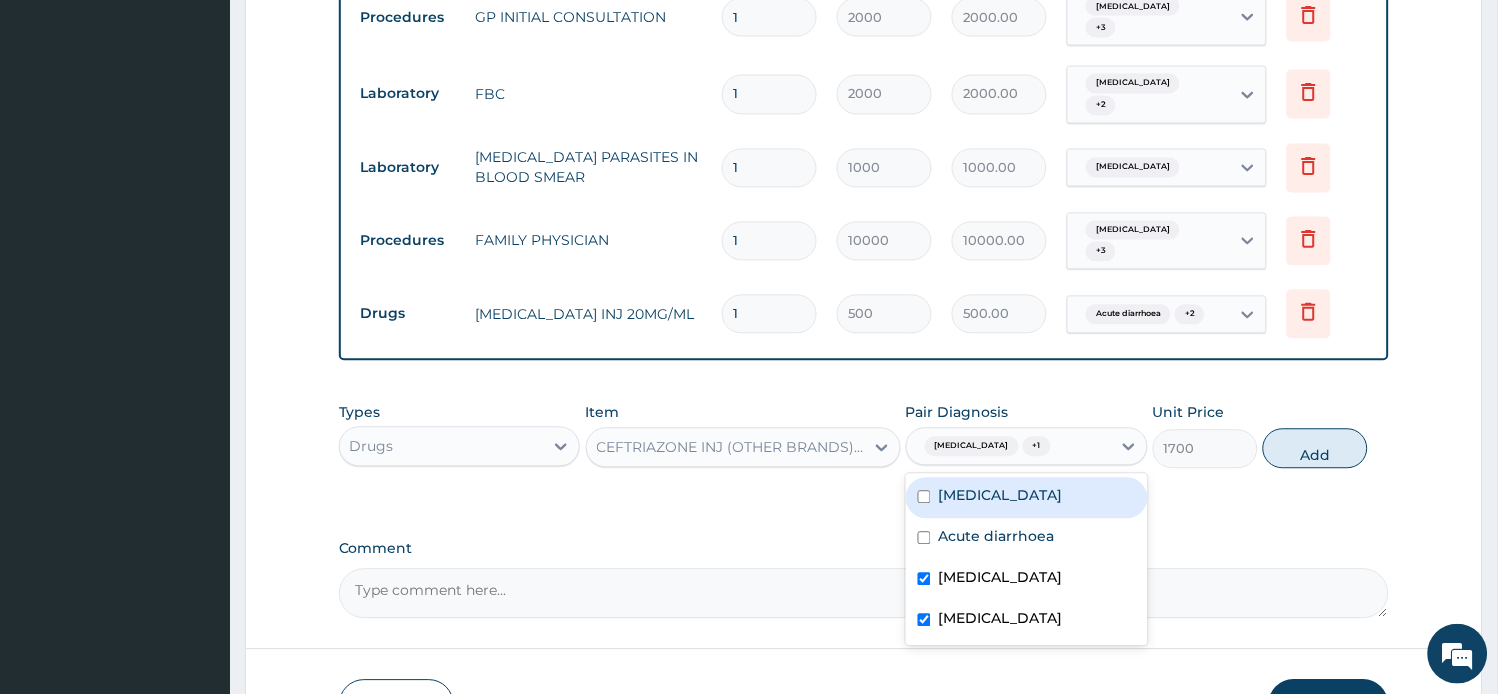 drag, startPoint x: 1024, startPoint y: 478, endPoint x: 1177, endPoint y: 473, distance: 153.08168 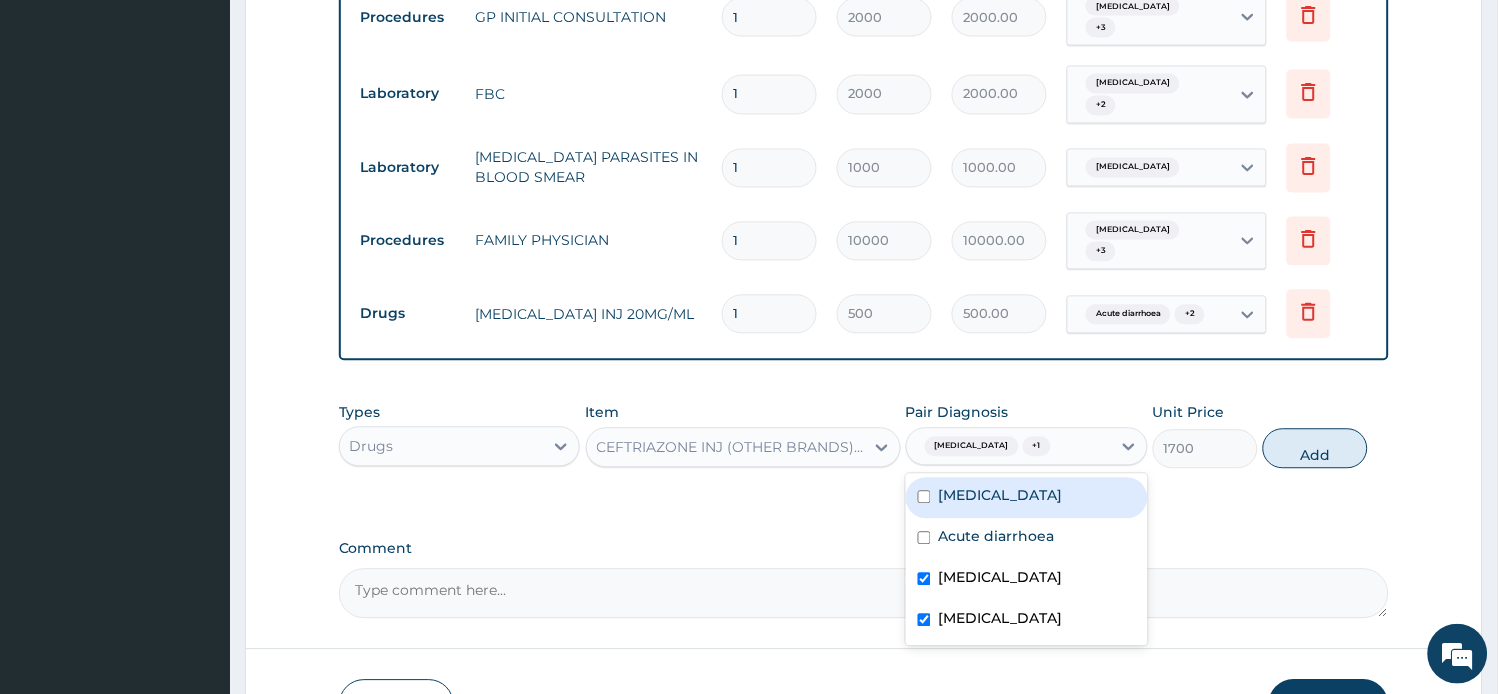 click on "Gastroenteritis" at bounding box center [1001, 496] 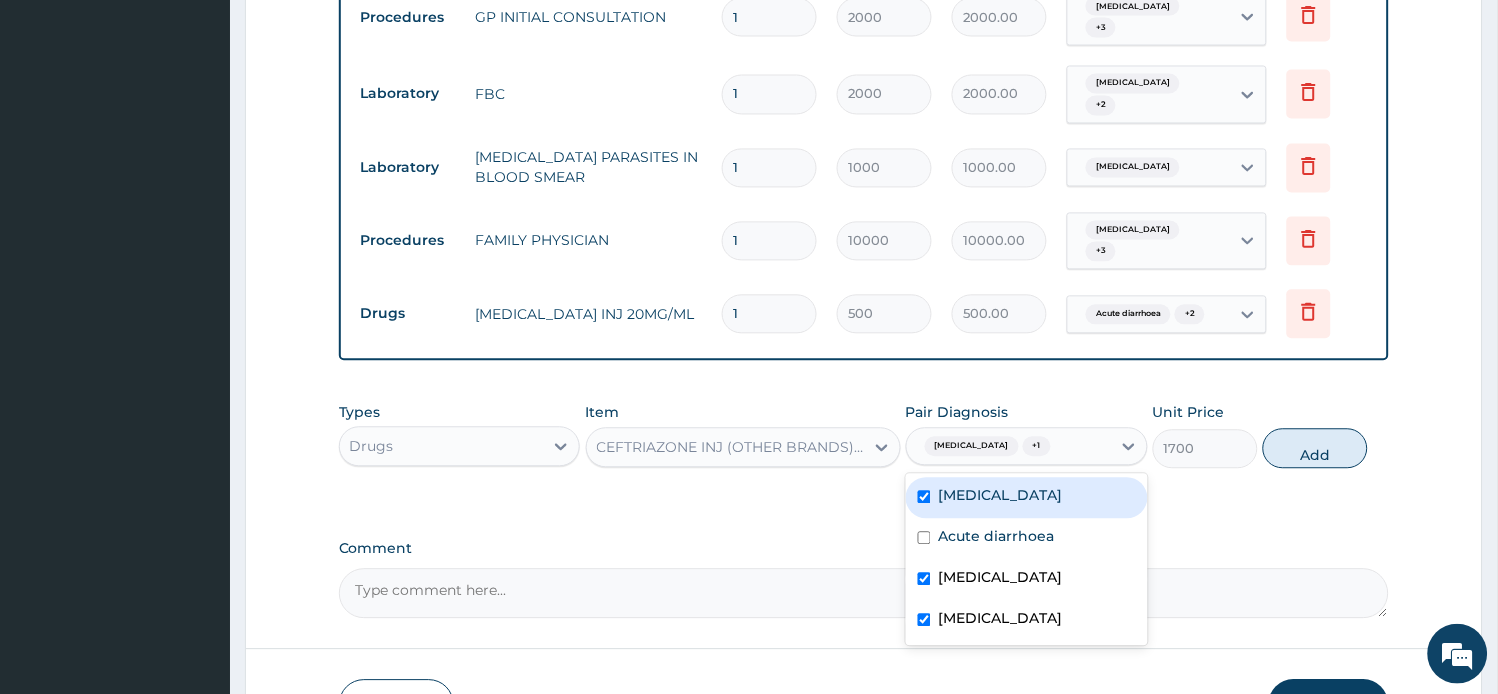 checkbox on "true" 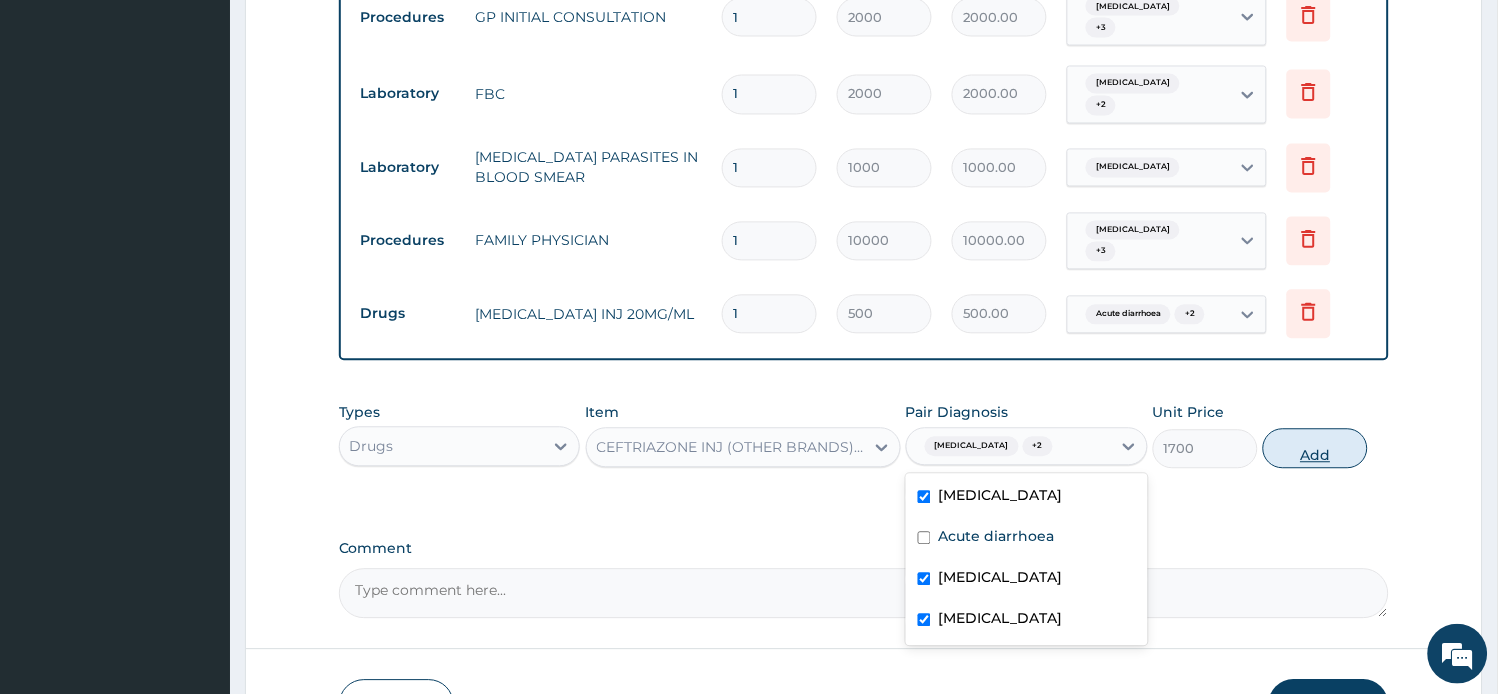 click on "Add" at bounding box center (1315, 449) 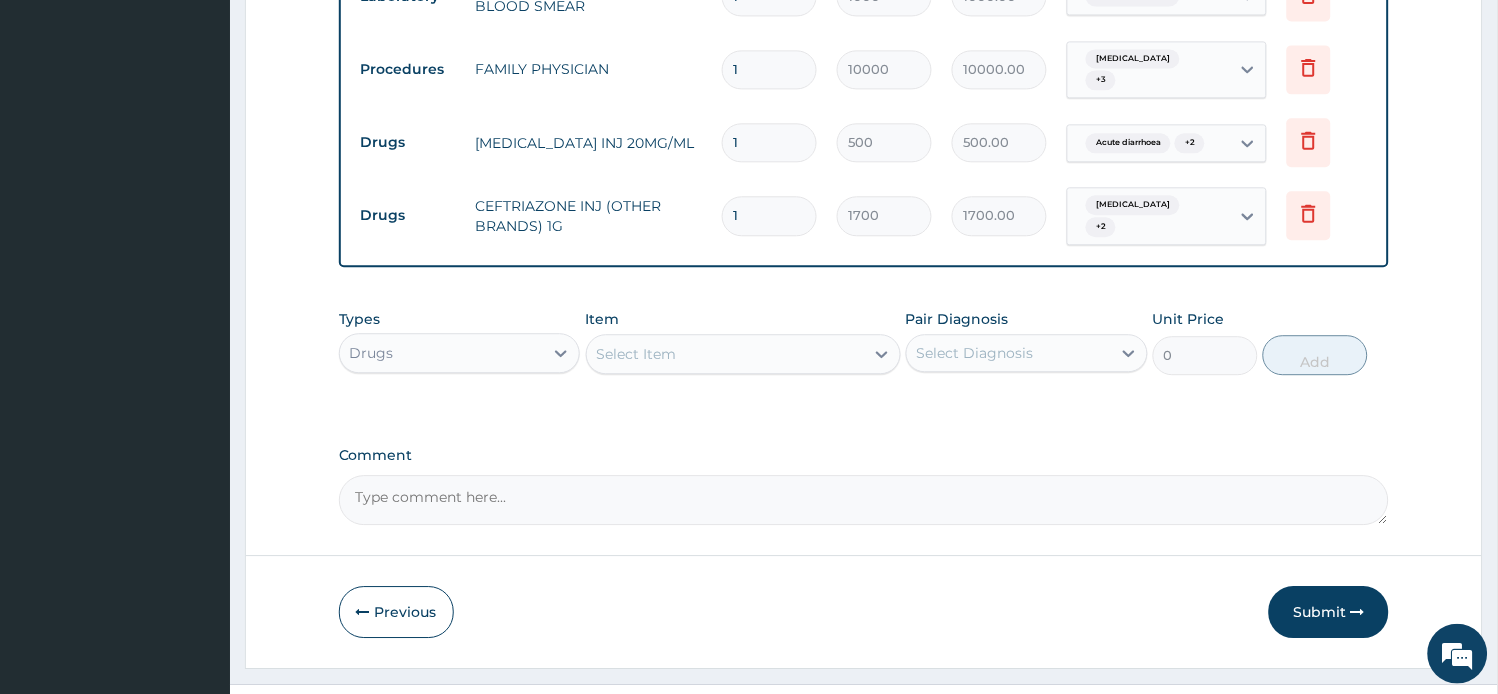 scroll, scrollTop: 998, scrollLeft: 0, axis: vertical 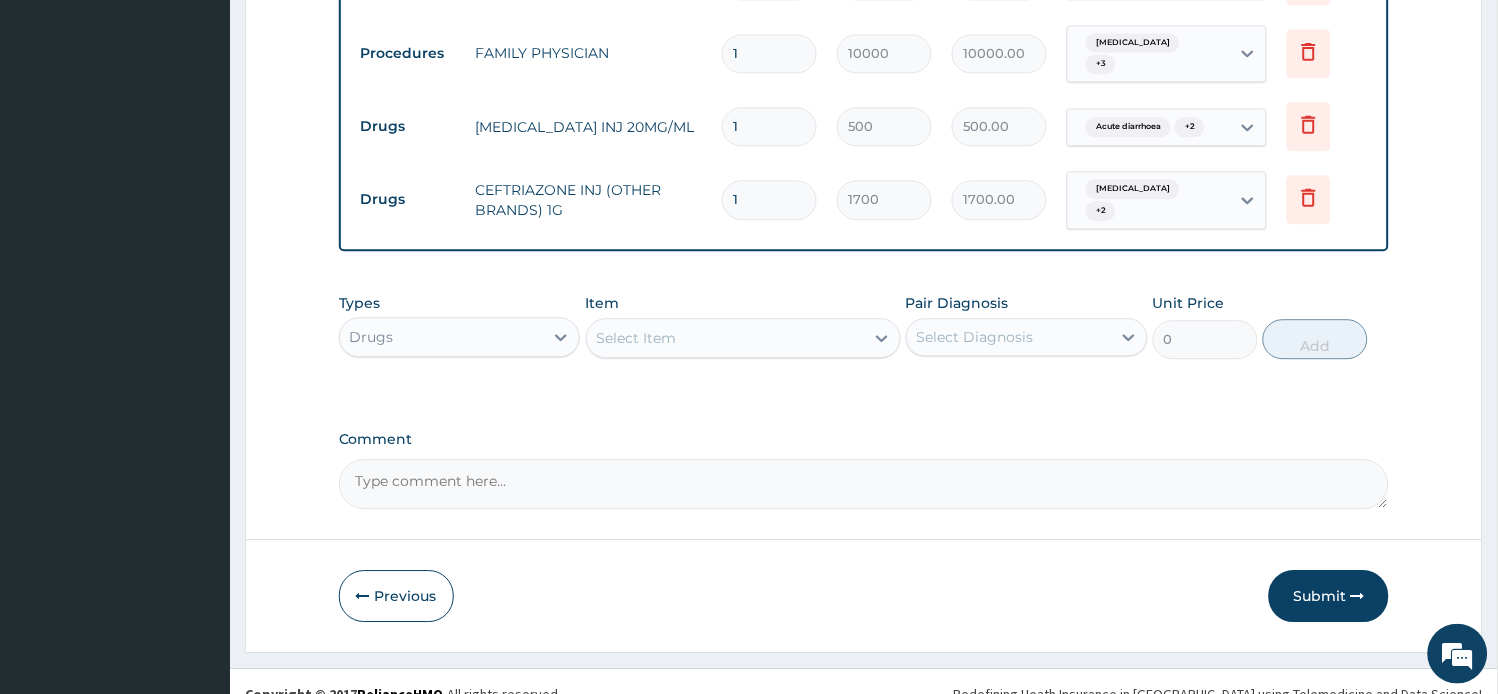 click on "Select Item" at bounding box center (743, 338) 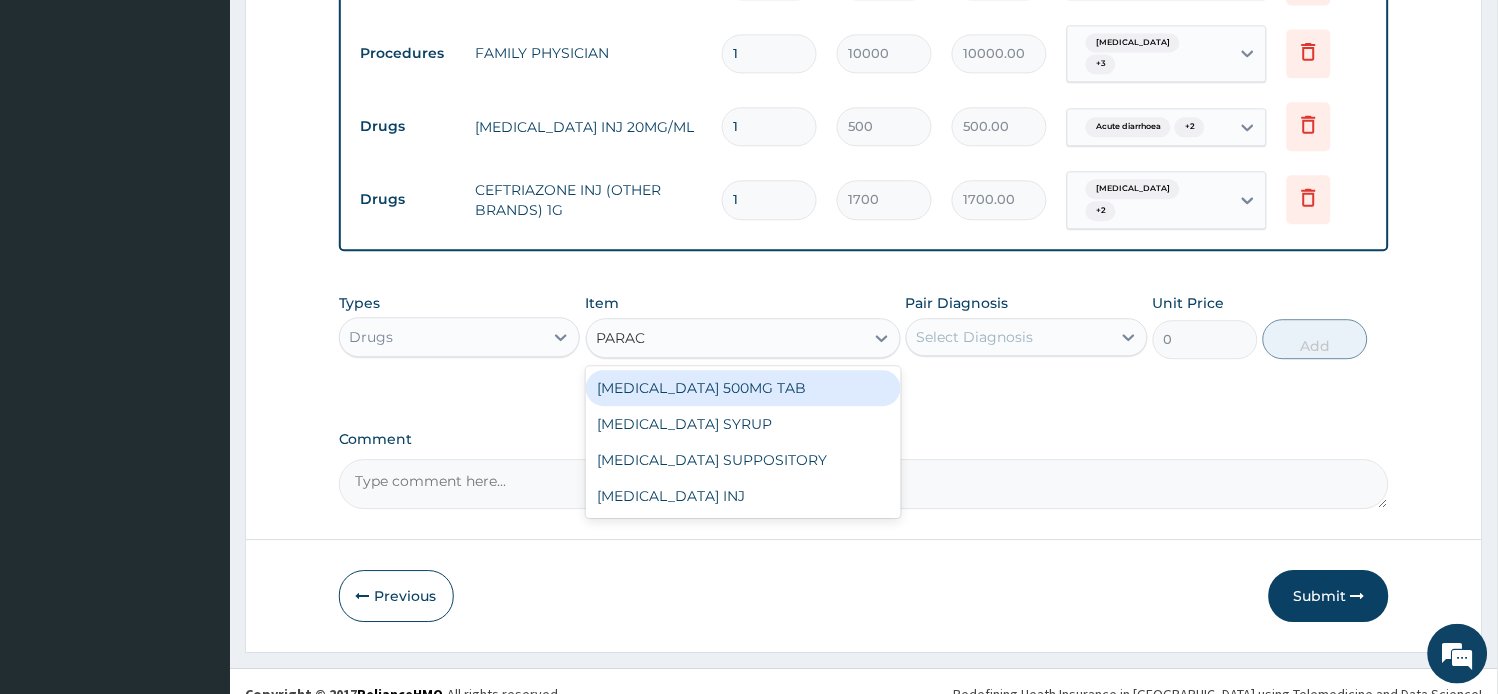type on "PARACE" 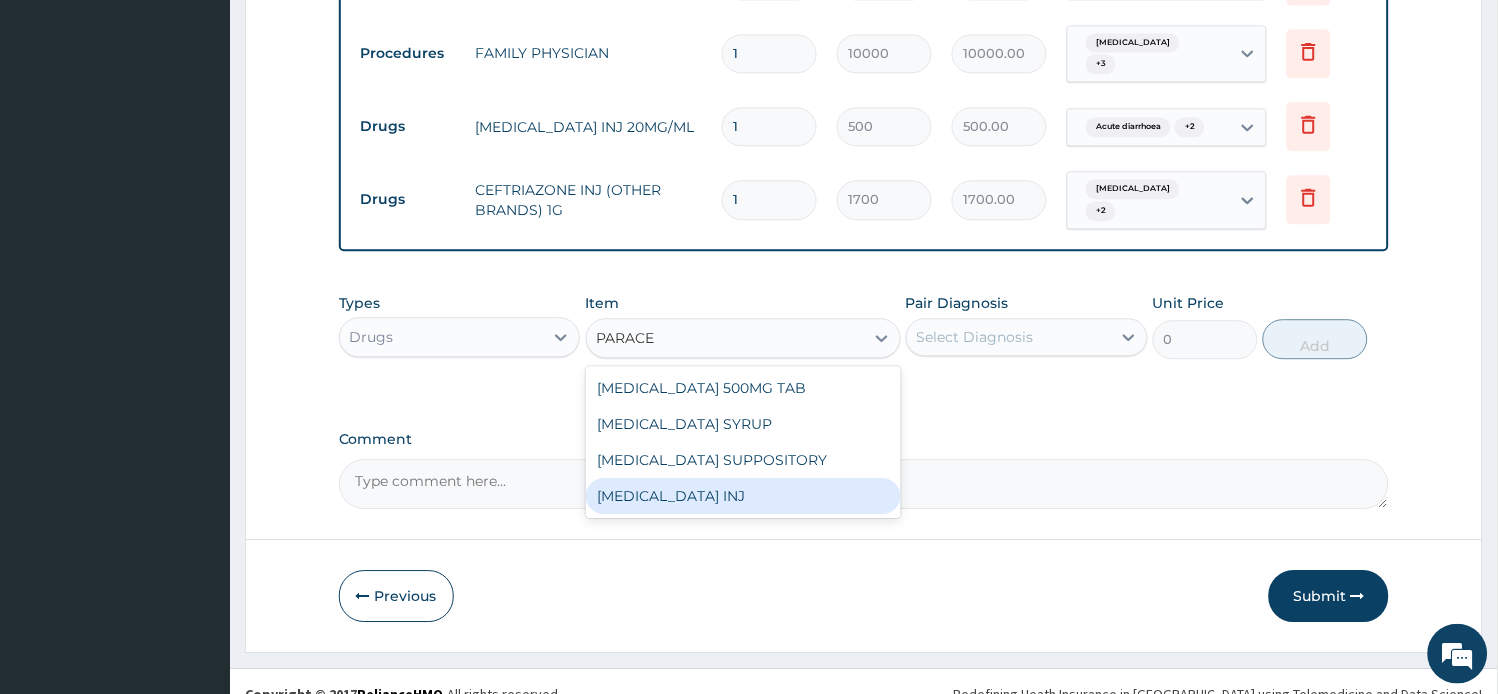click on "PARACETAMOL INJ" at bounding box center [743, 496] 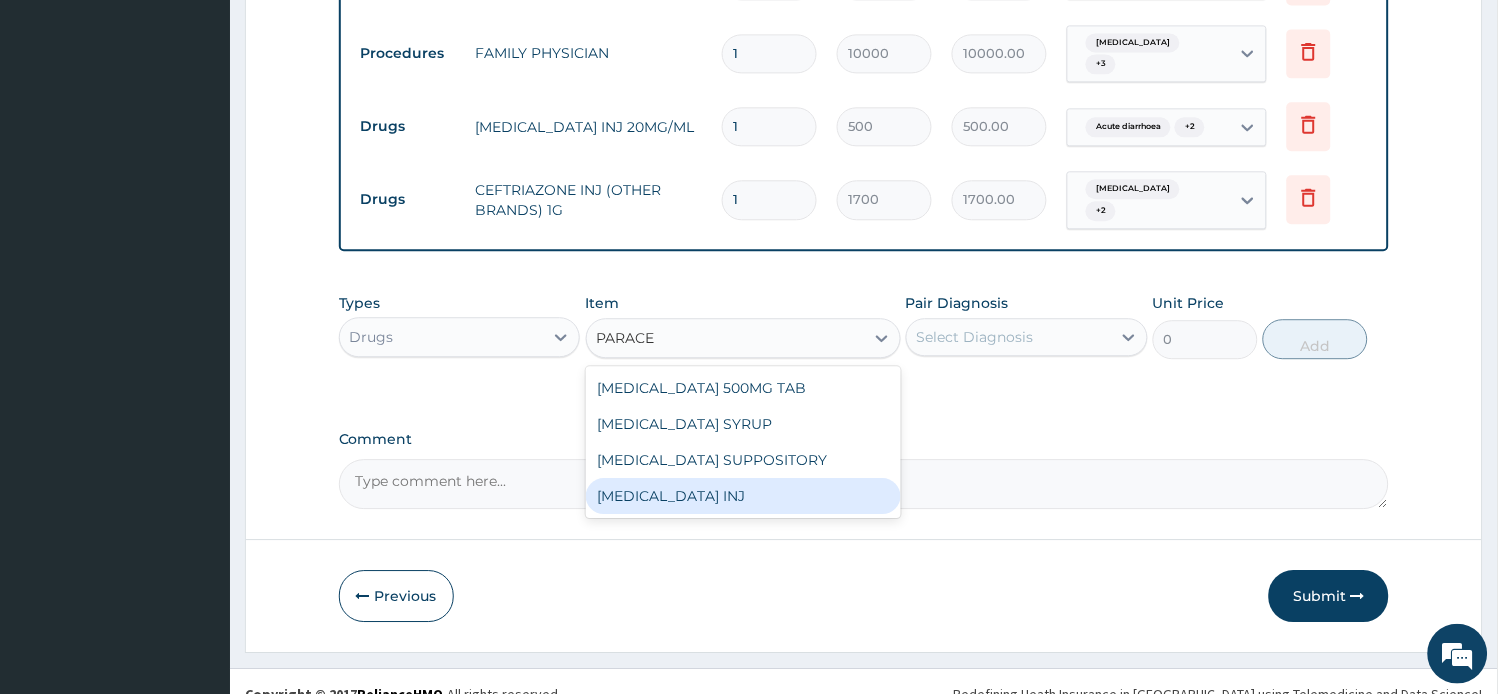 type 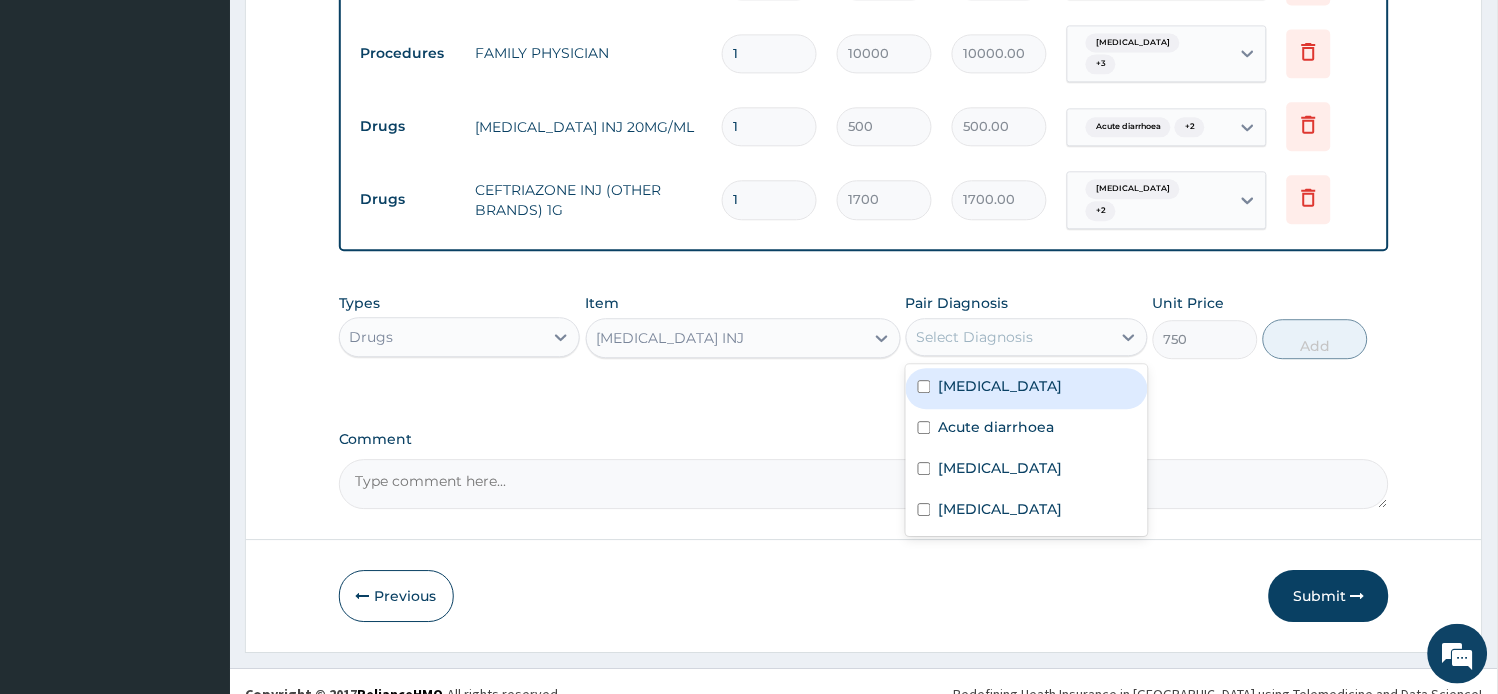 click on "Select Diagnosis" at bounding box center (975, 337) 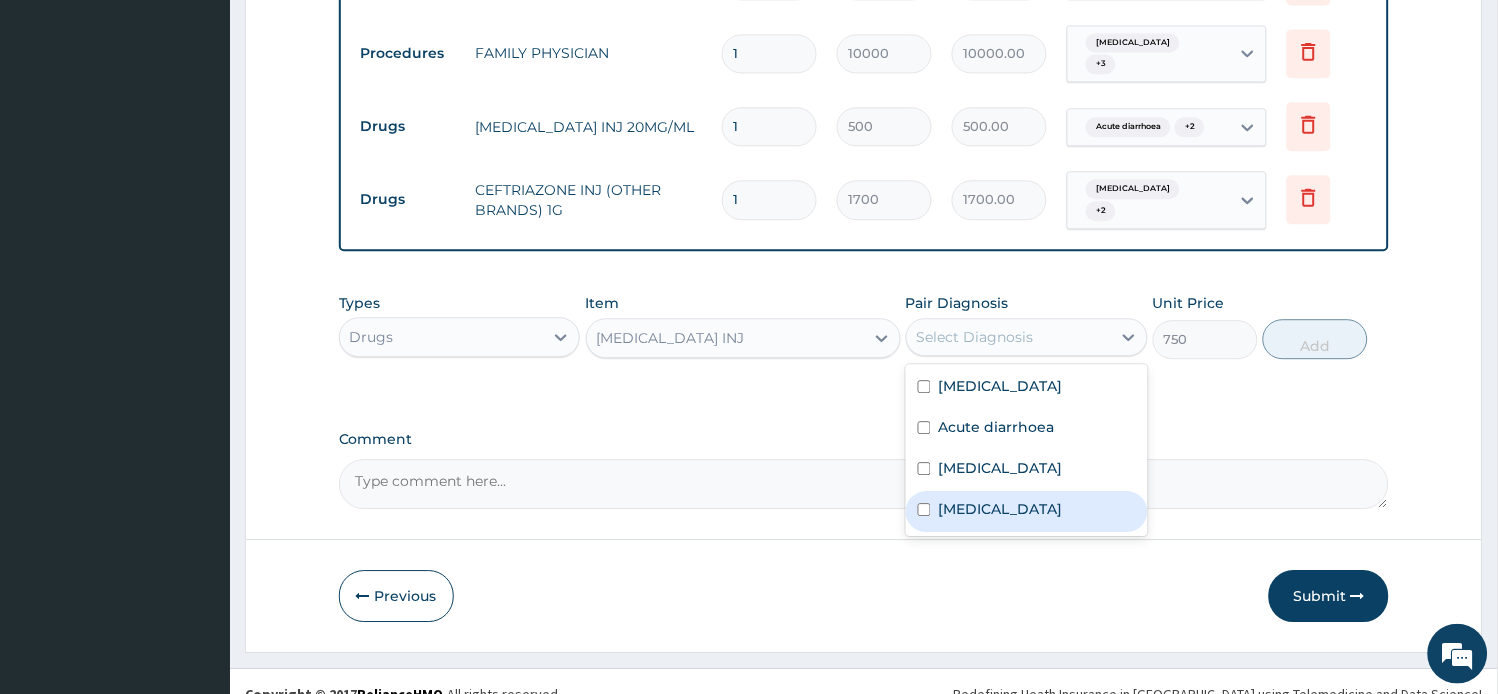 drag, startPoint x: 984, startPoint y: 492, endPoint x: 1017, endPoint y: 491, distance: 33.01515 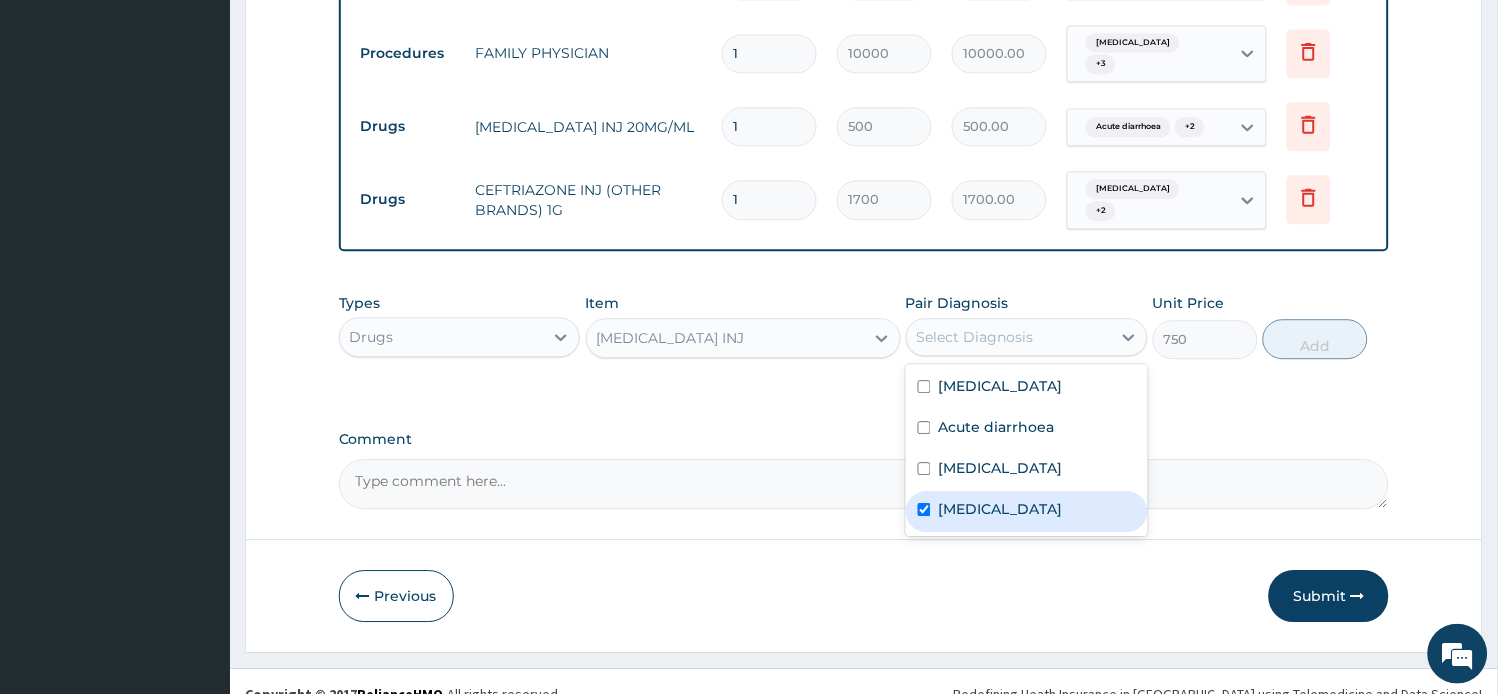 checkbox on "true" 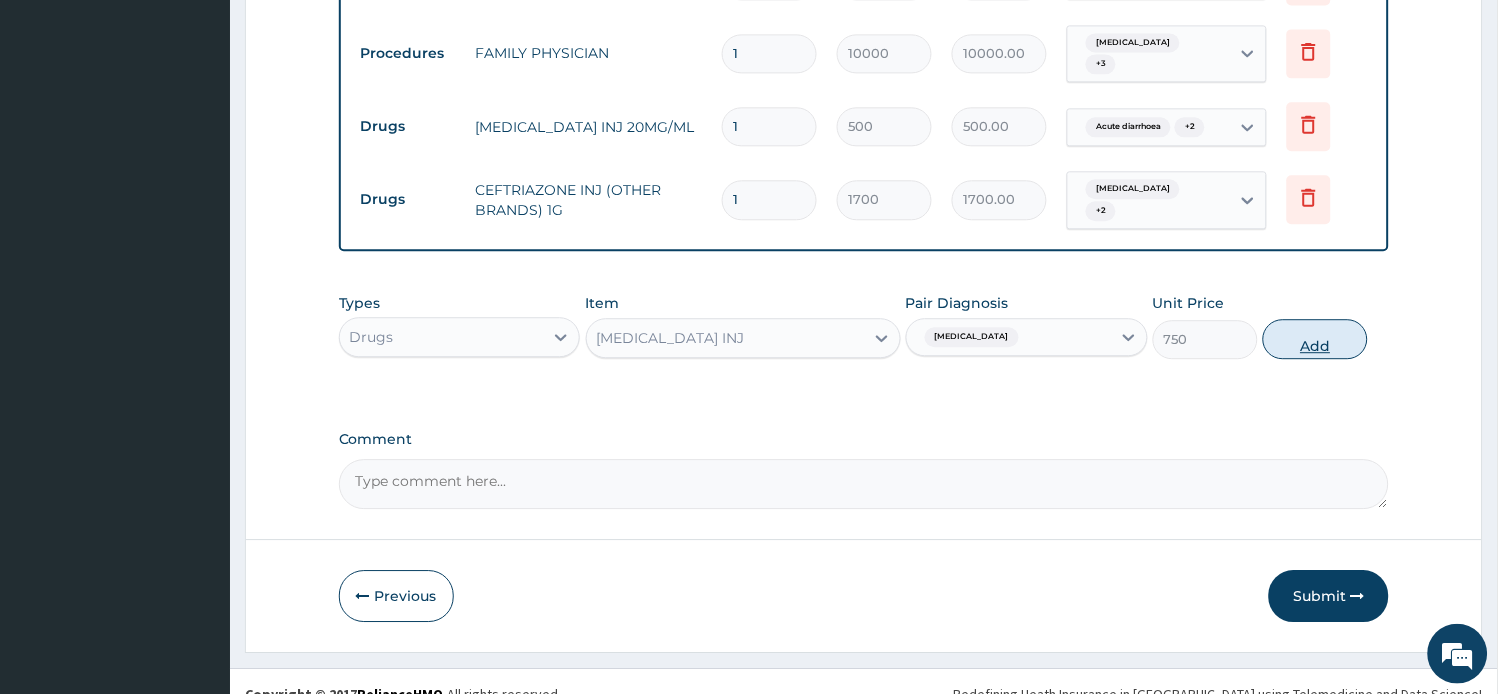 click on "Add" at bounding box center [1315, 339] 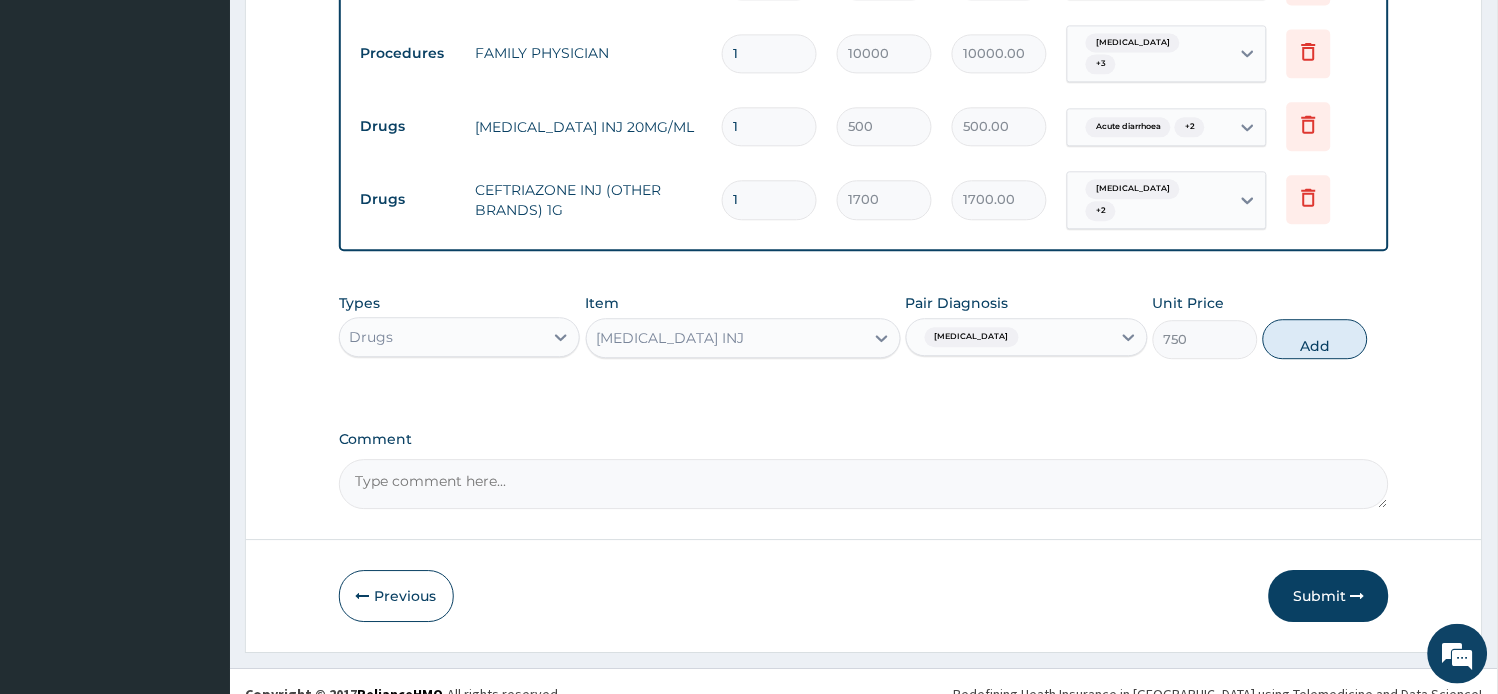 type on "0" 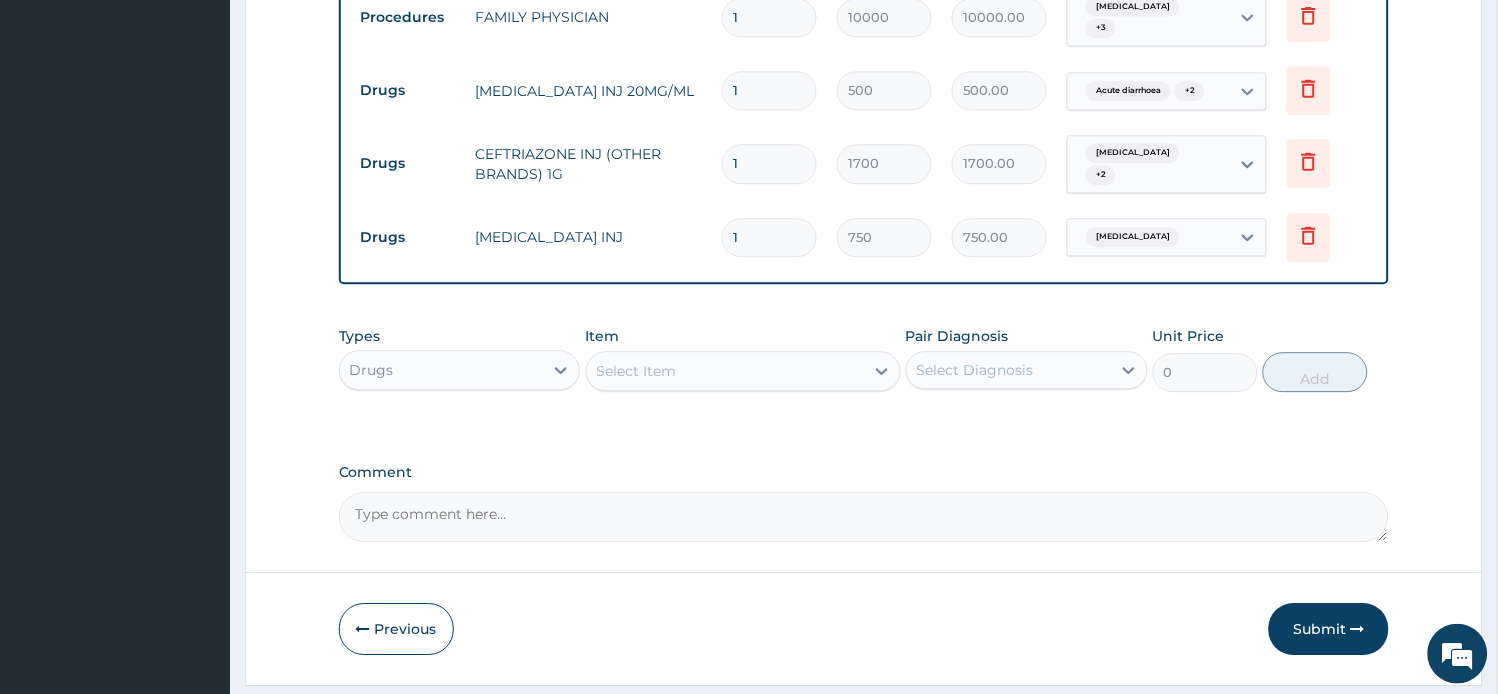 scroll, scrollTop: 1068, scrollLeft: 0, axis: vertical 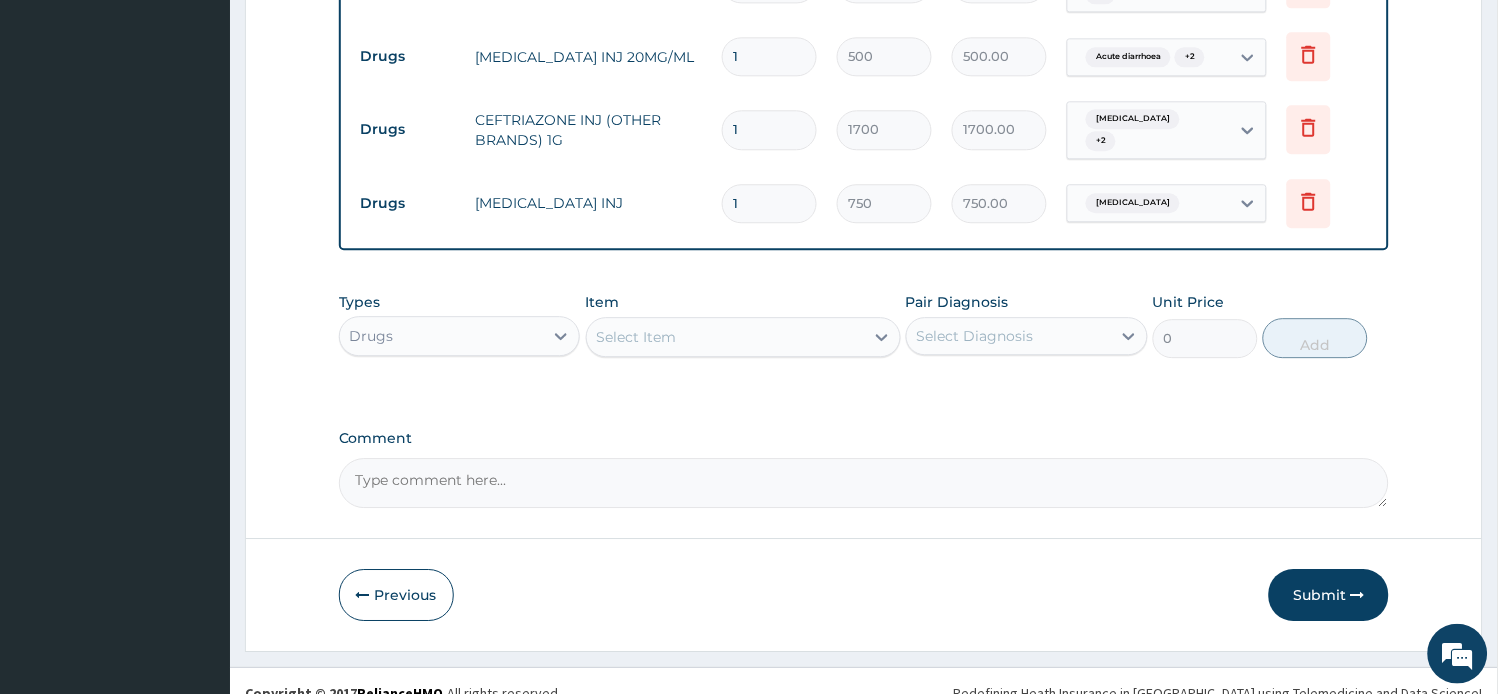 drag, startPoint x: 751, startPoint y: 178, endPoint x: 685, endPoint y: 178, distance: 66 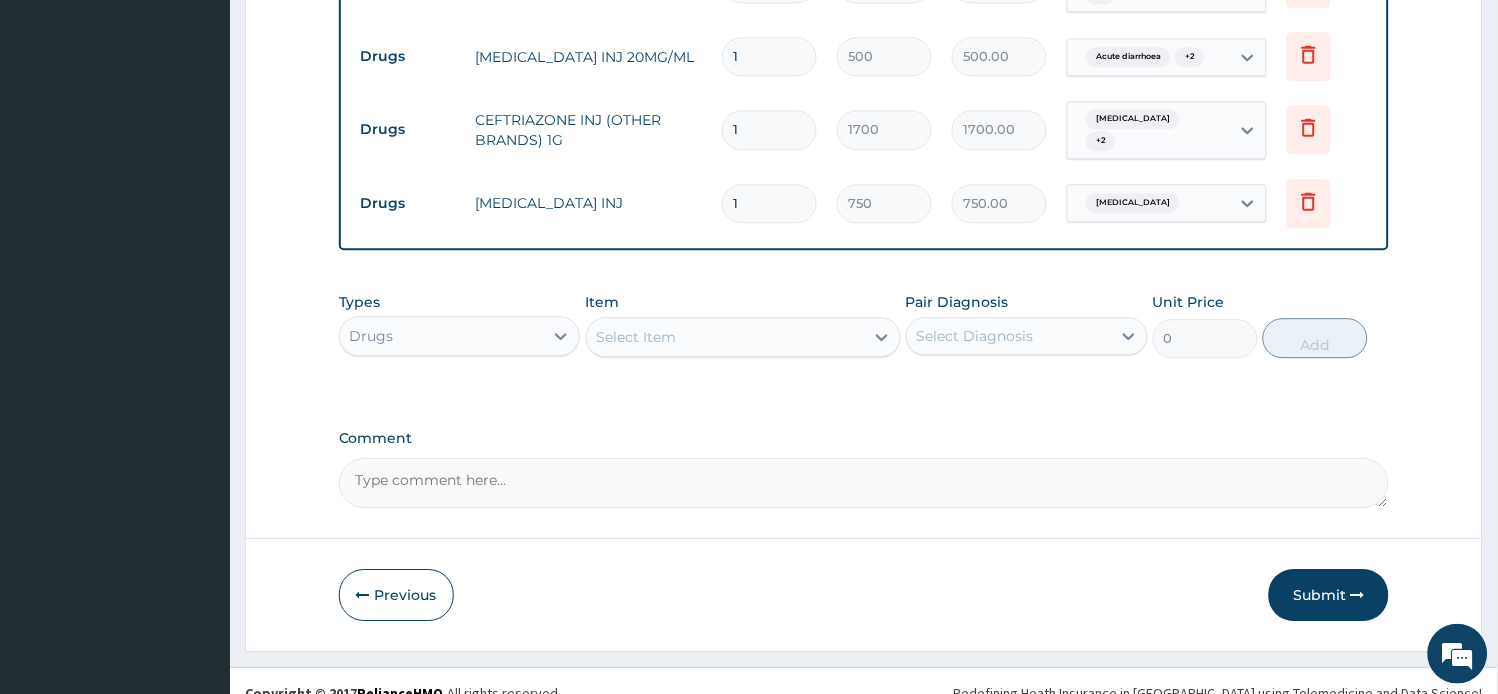 click on "Drugs PARACETAMOL INJ 1 750 750.00 Malaria Delete" at bounding box center (864, 203) 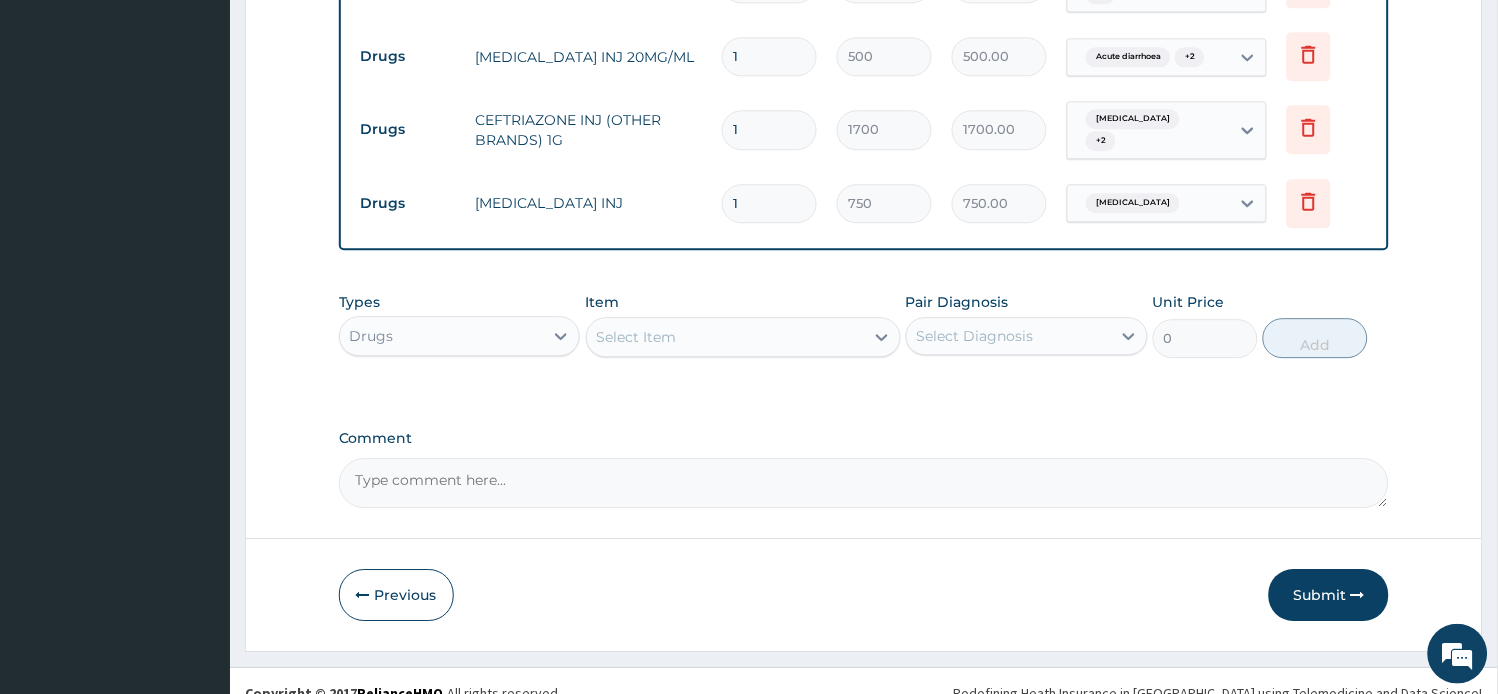 type on "4" 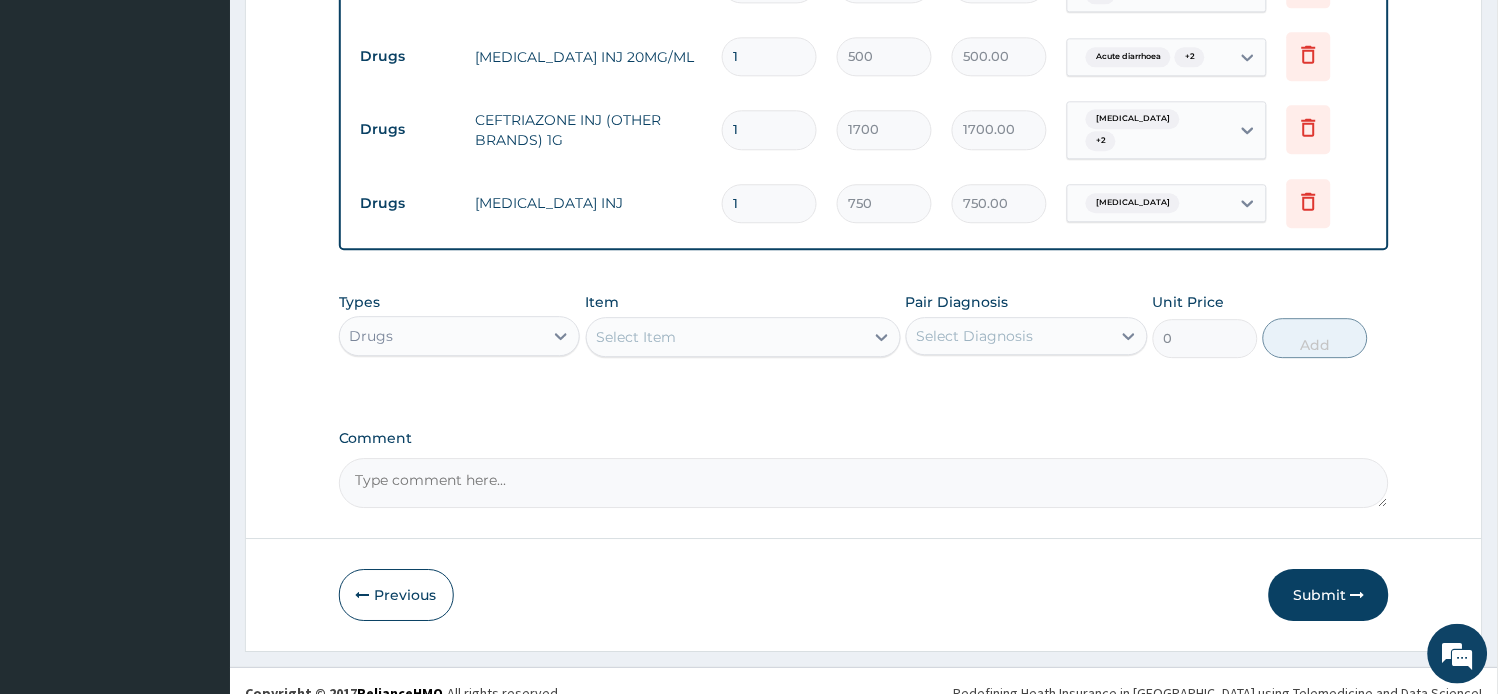 type on "3000.00" 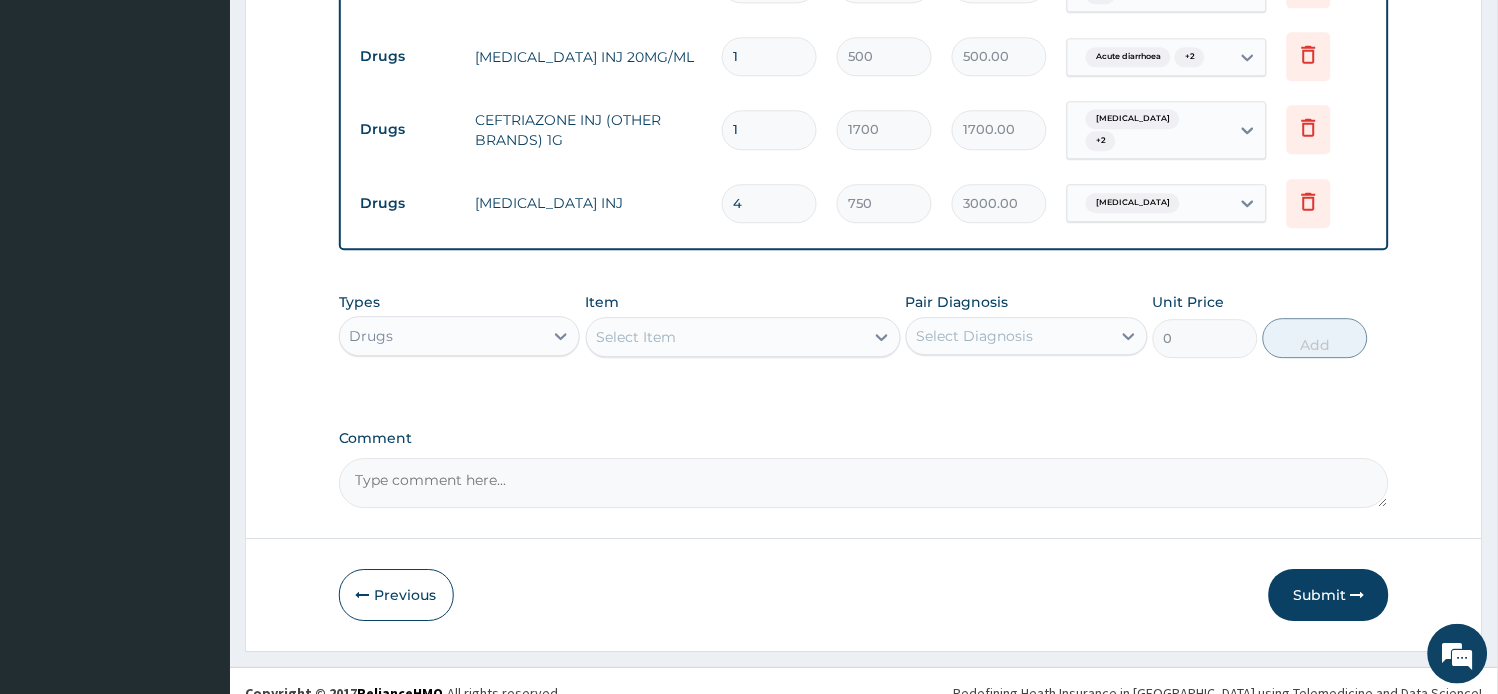 type on "4" 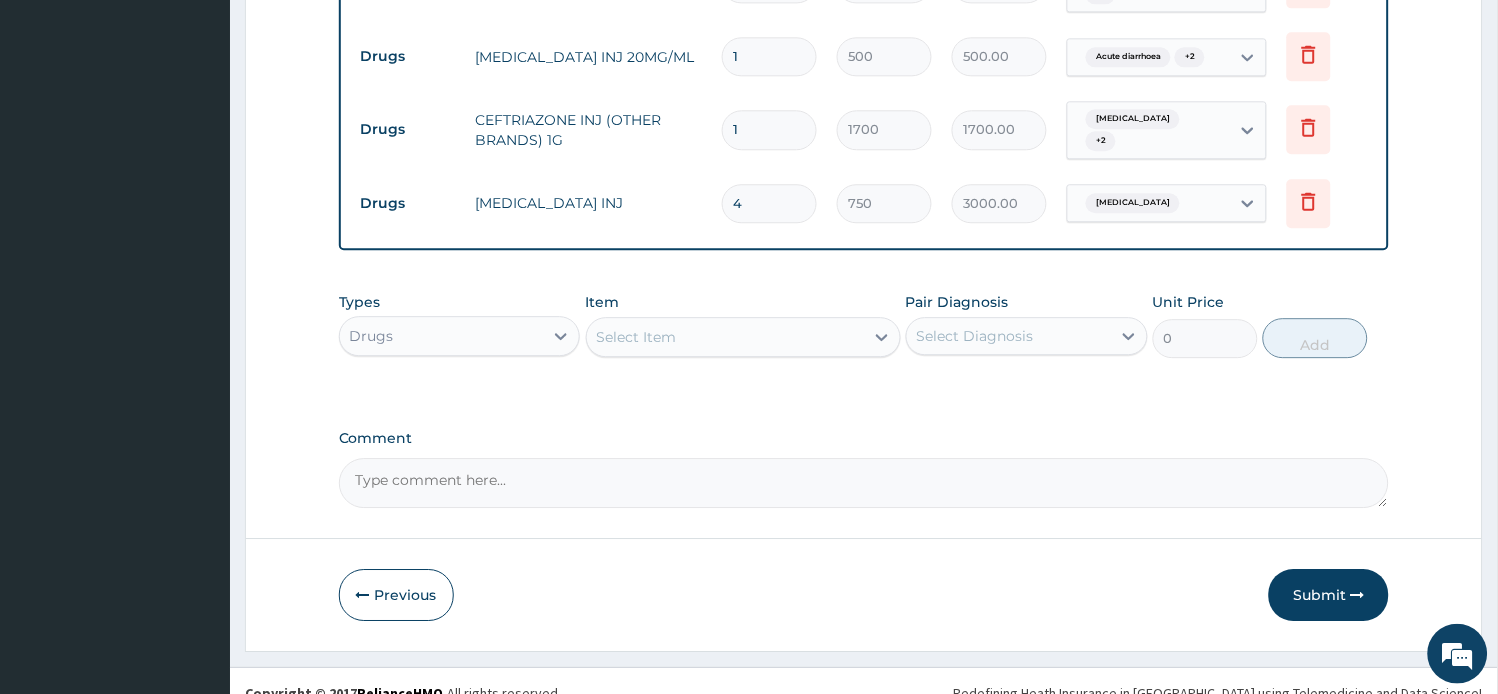 drag, startPoint x: 758, startPoint y: 100, endPoint x: 708, endPoint y: 95, distance: 50.24938 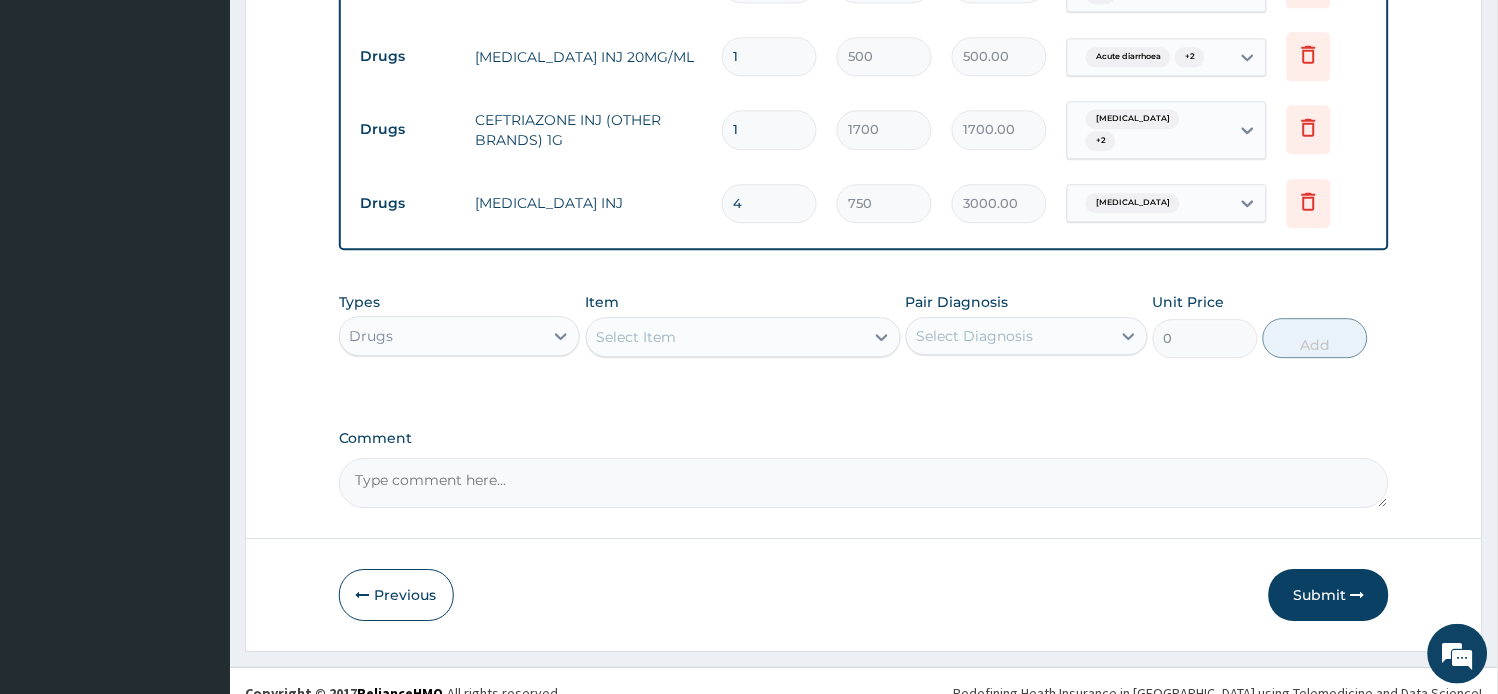type on "3" 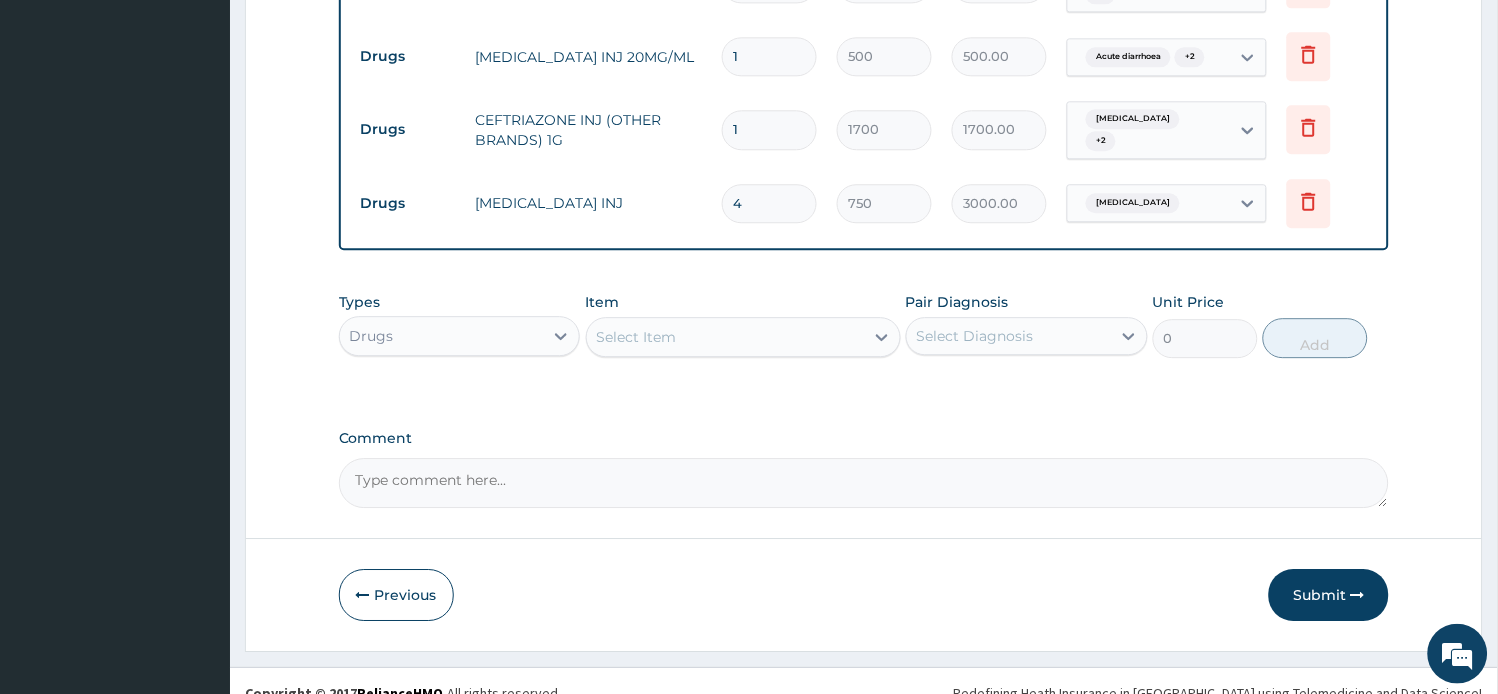 type on "5100.00" 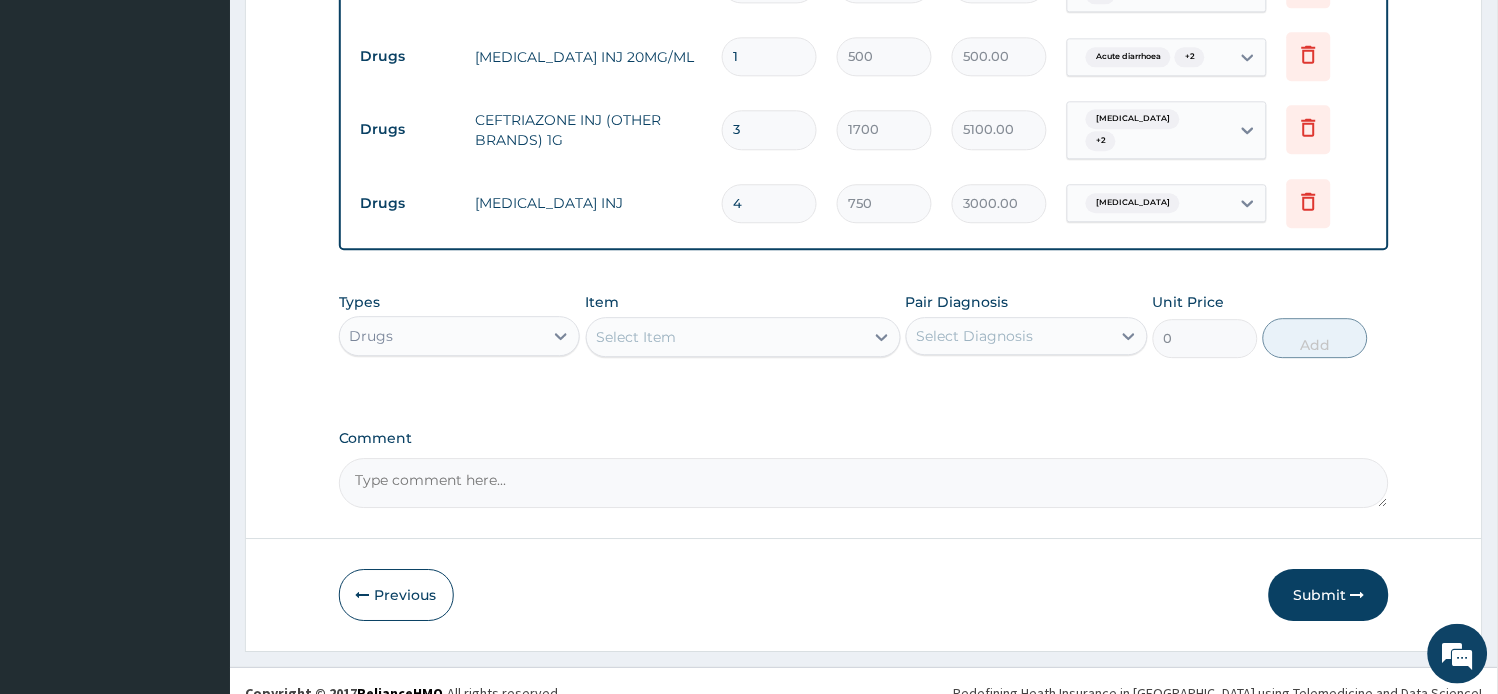 type on "3" 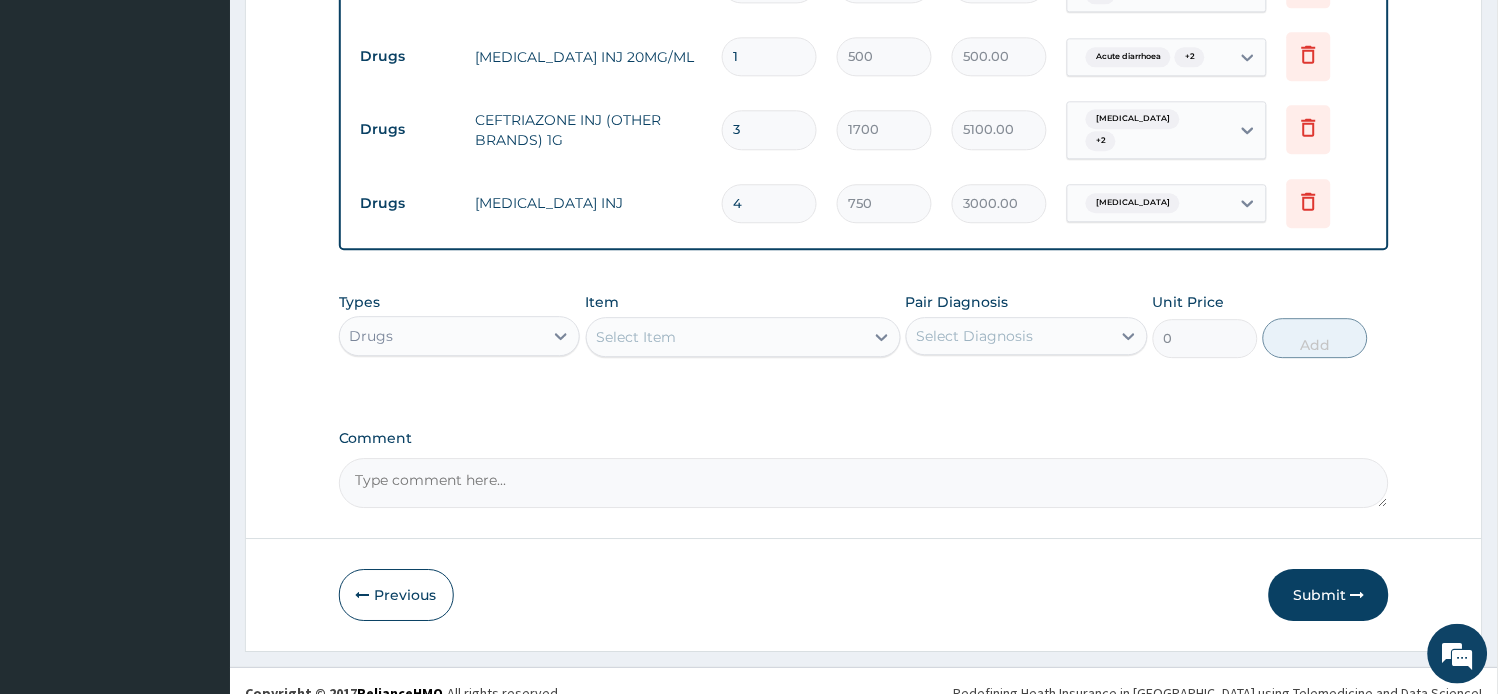 click on "Select Item" at bounding box center [637, 337] 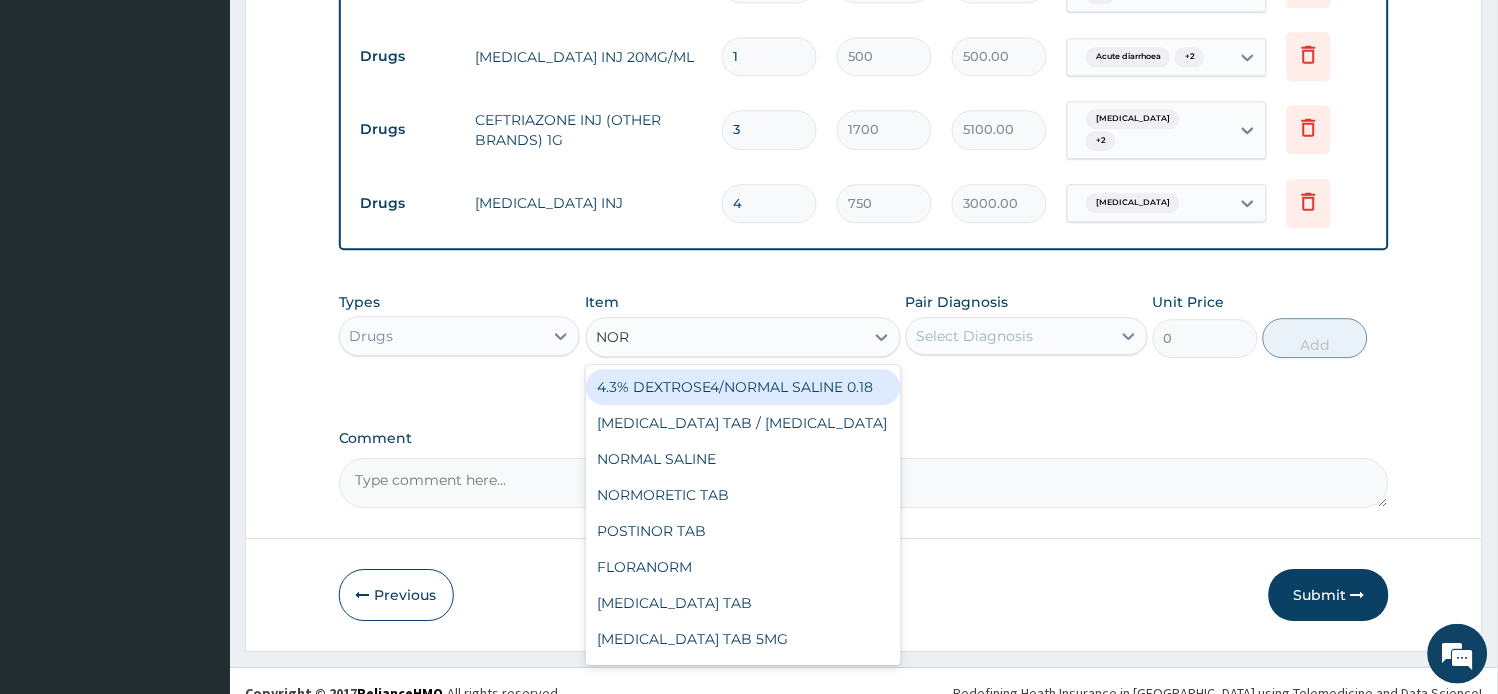 type on "NORM" 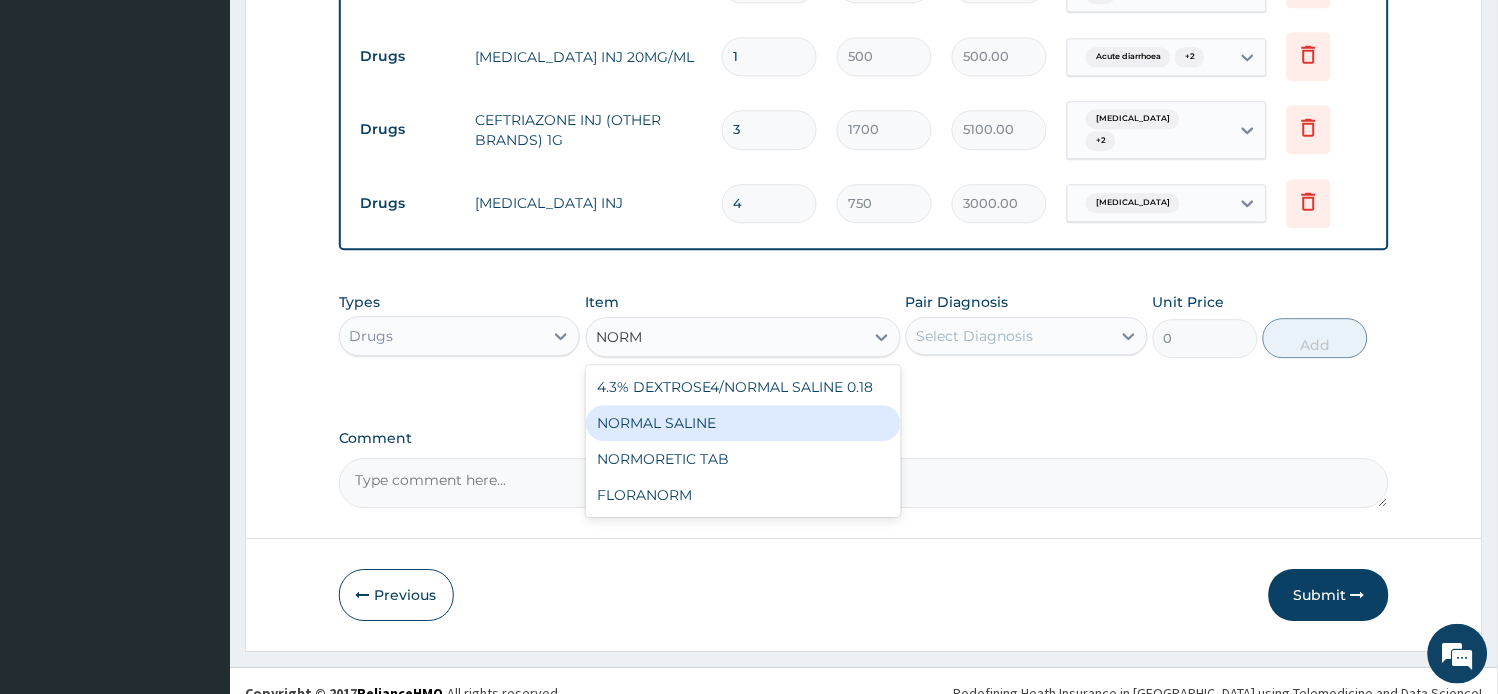 click on "NORMAL SALINE" at bounding box center (743, 423) 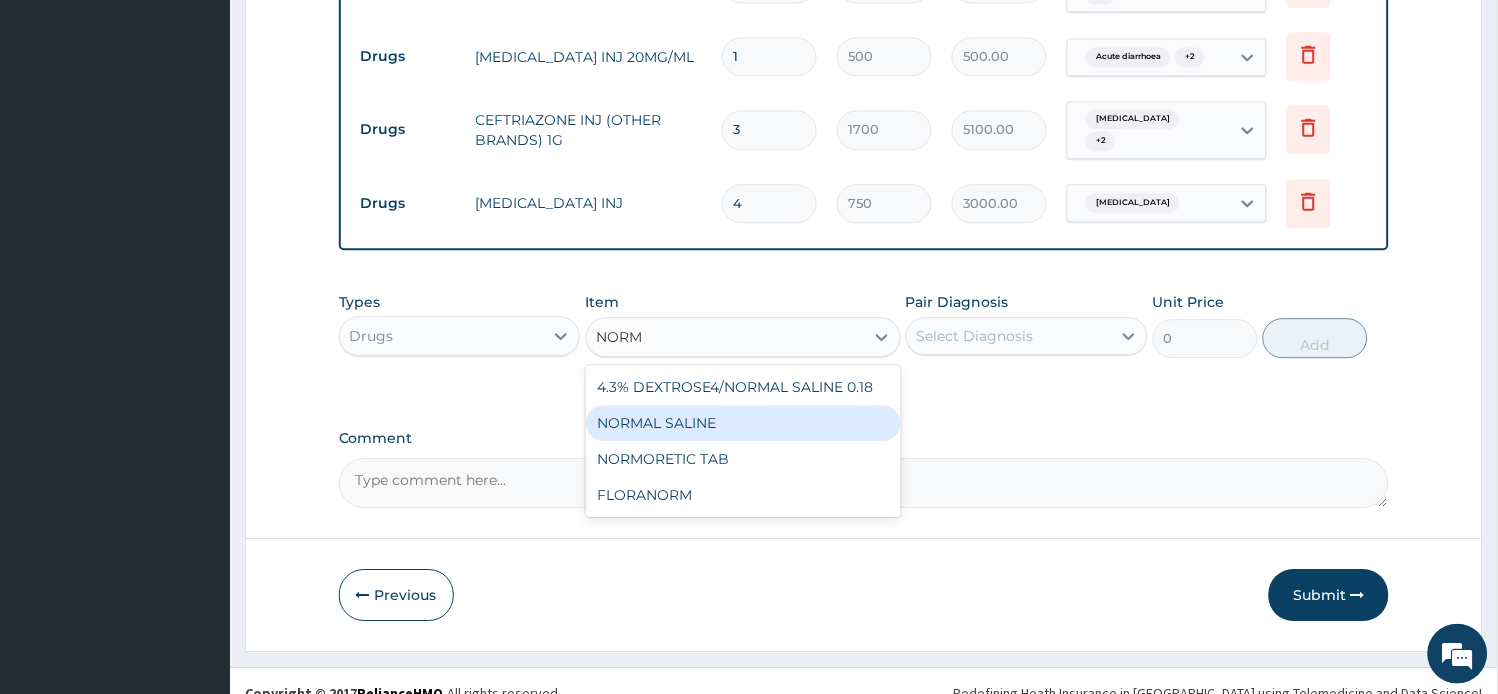 type 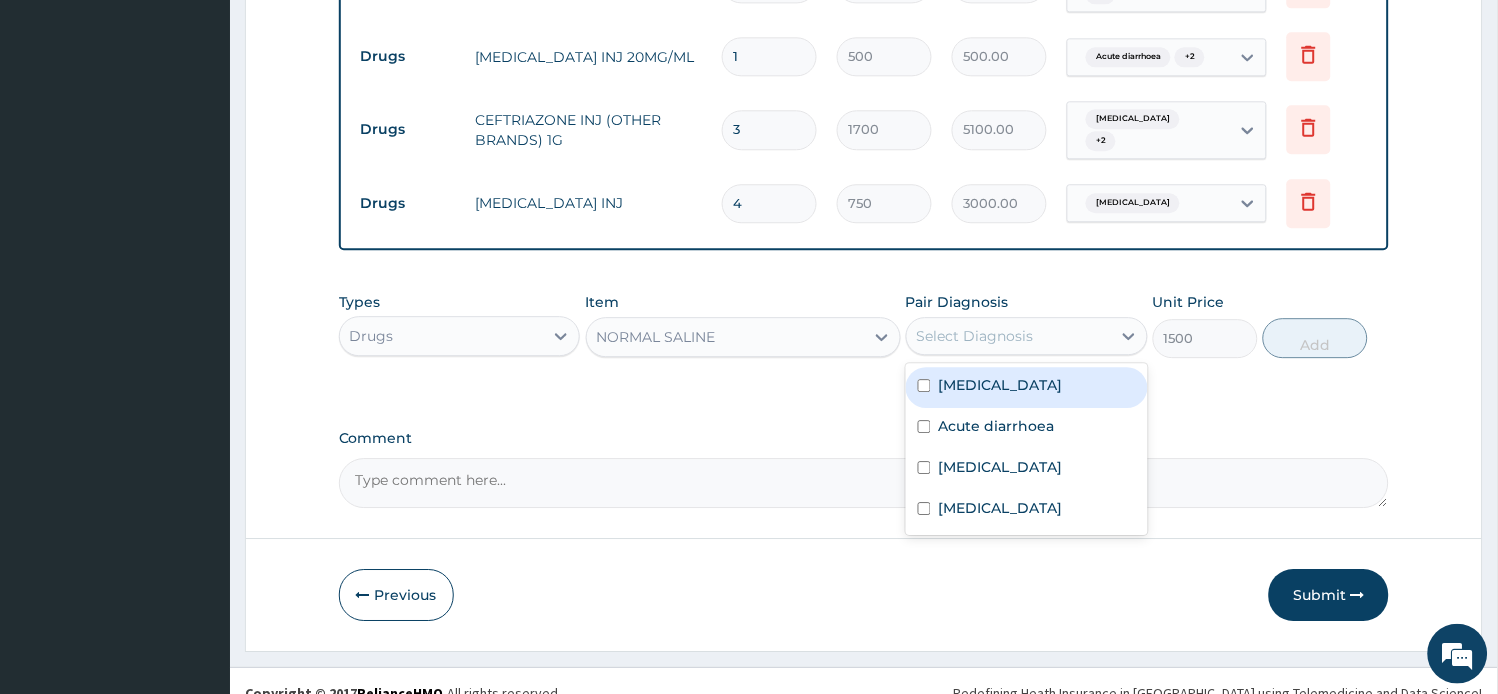 click on "Select Diagnosis" at bounding box center [975, 336] 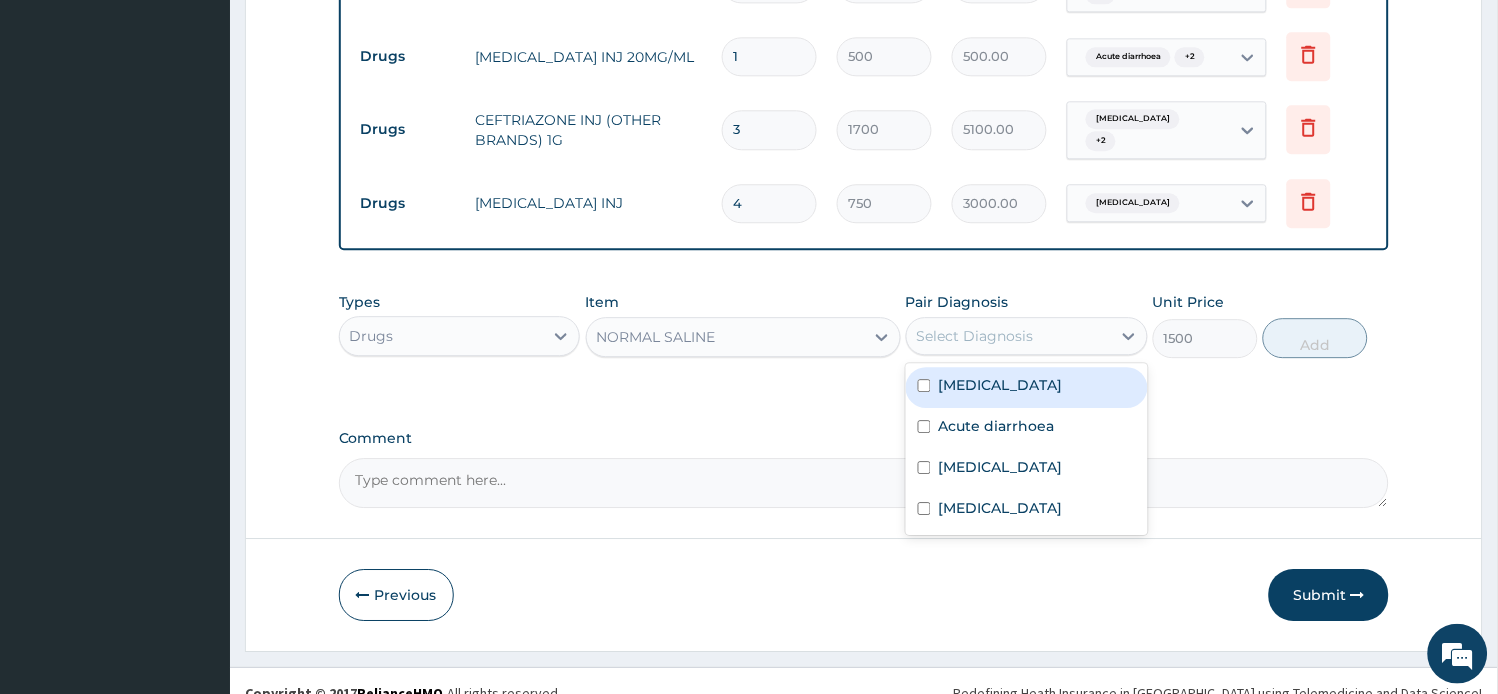 click on "Gastroenteritis" at bounding box center [1001, 385] 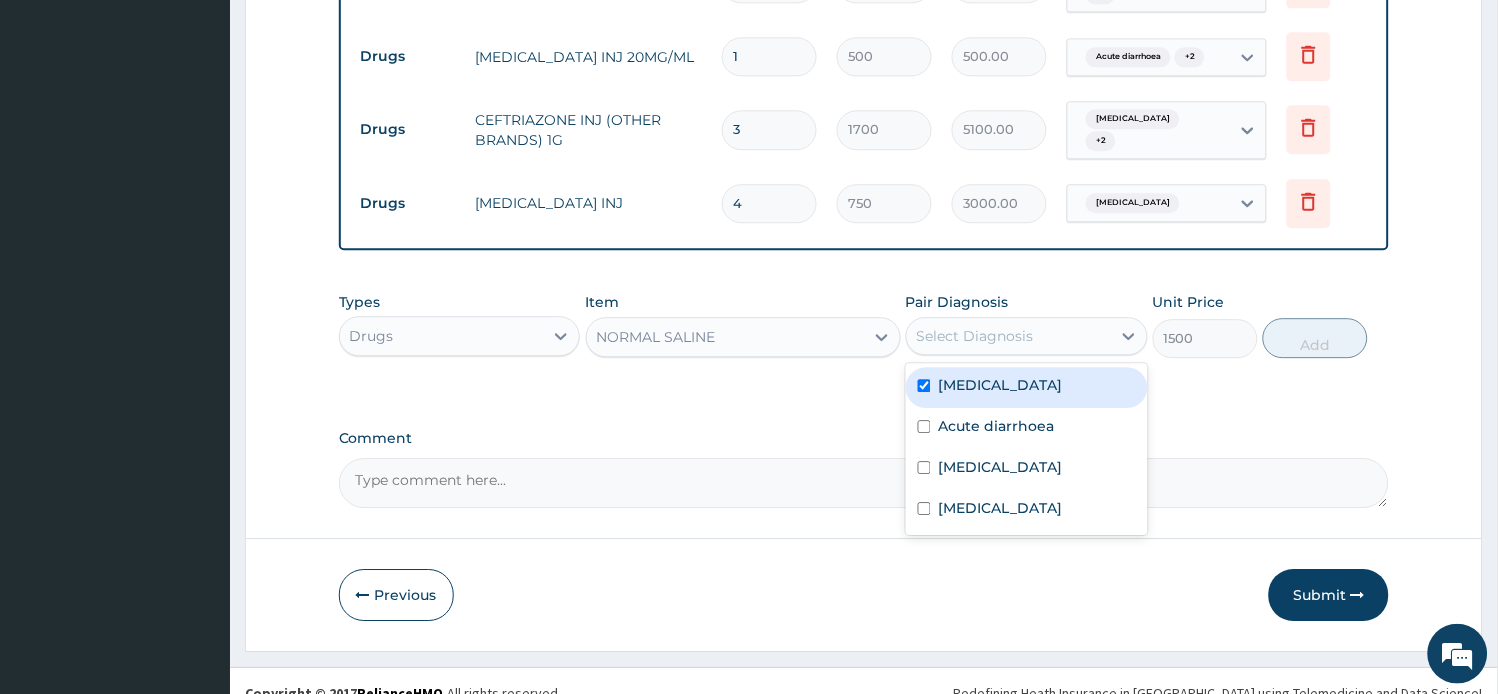 checkbox on "true" 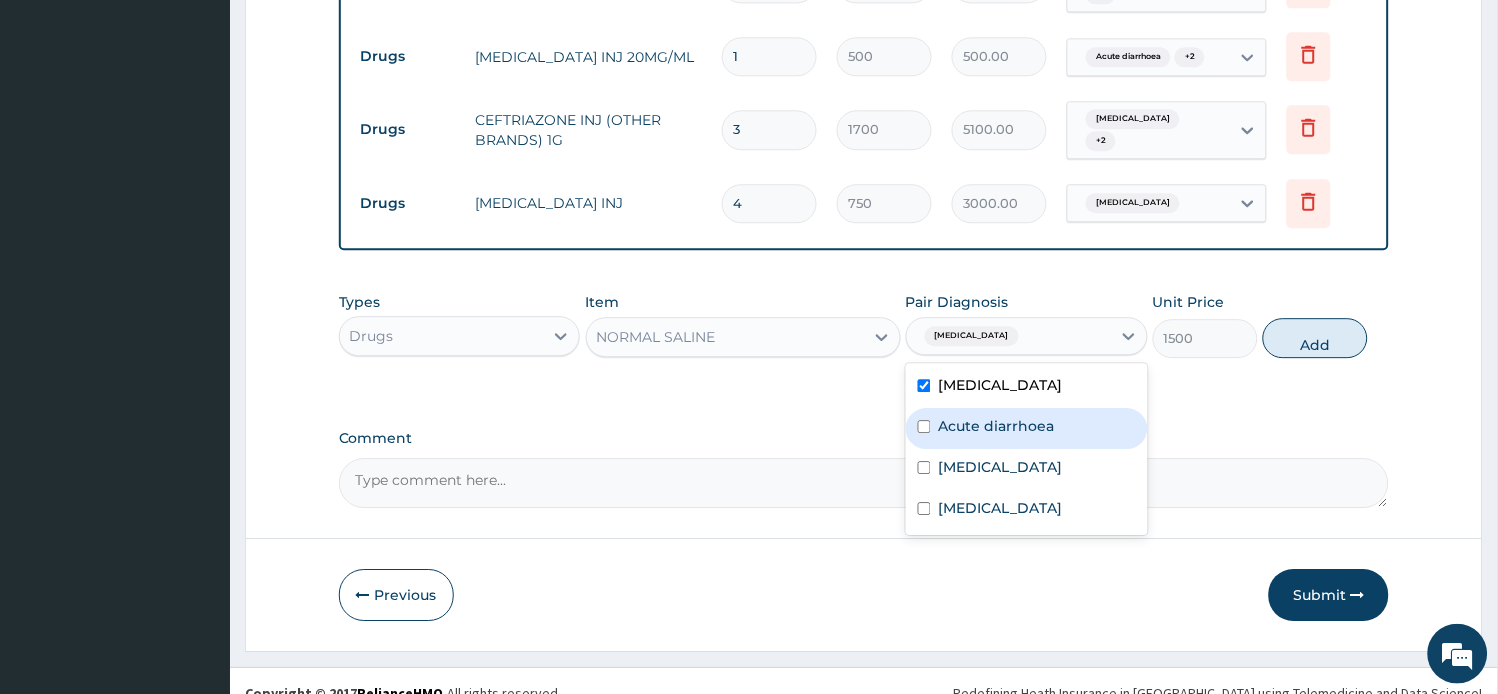 drag, startPoint x: 972, startPoint y: 412, endPoint x: 980, endPoint y: 462, distance: 50.635956 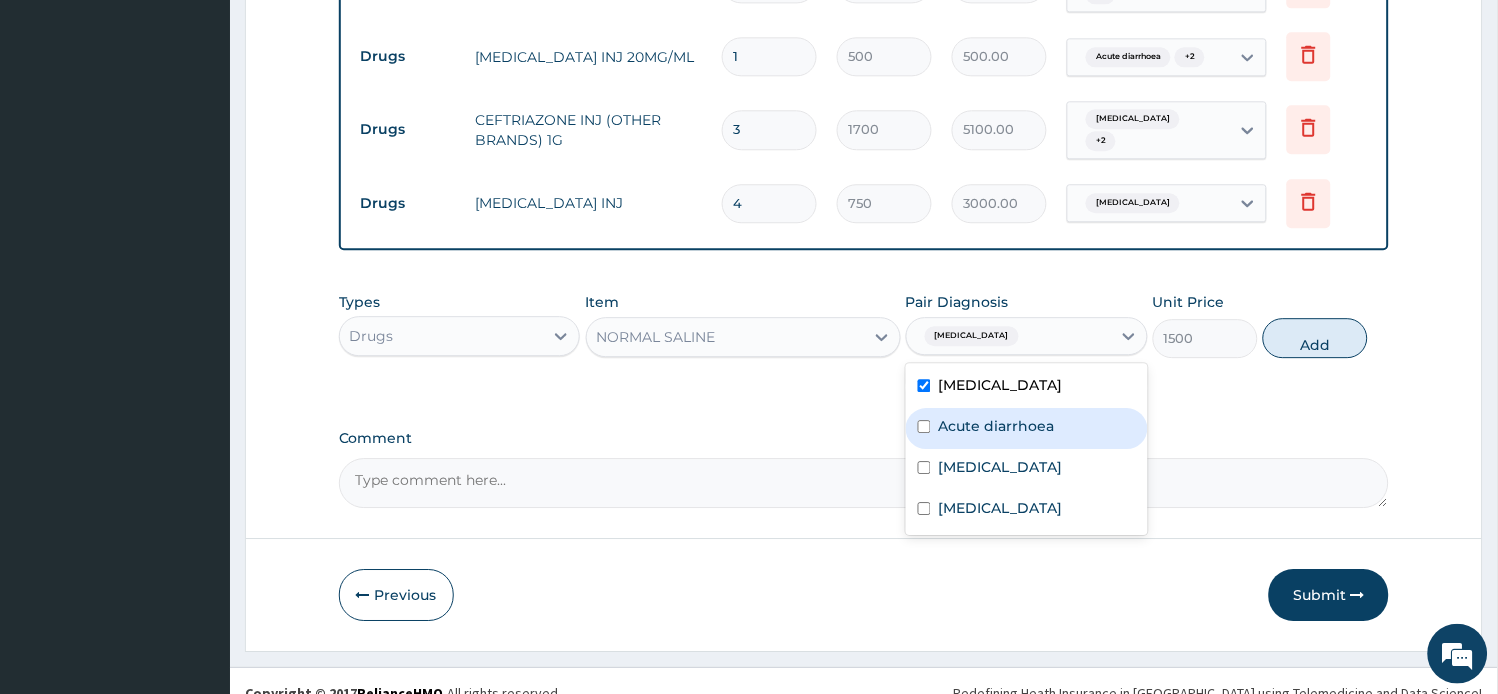 click on "Acute diarrhoea" at bounding box center [1027, 428] 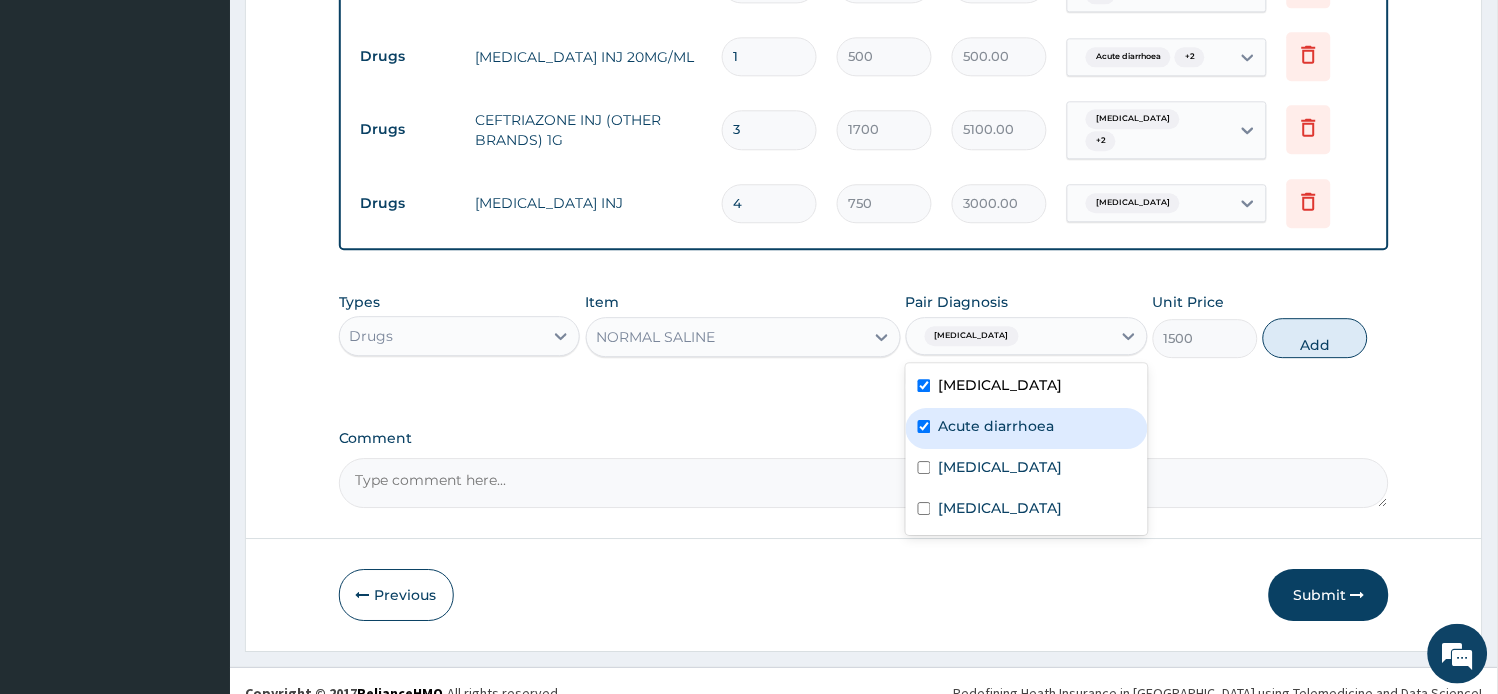 checkbox on "true" 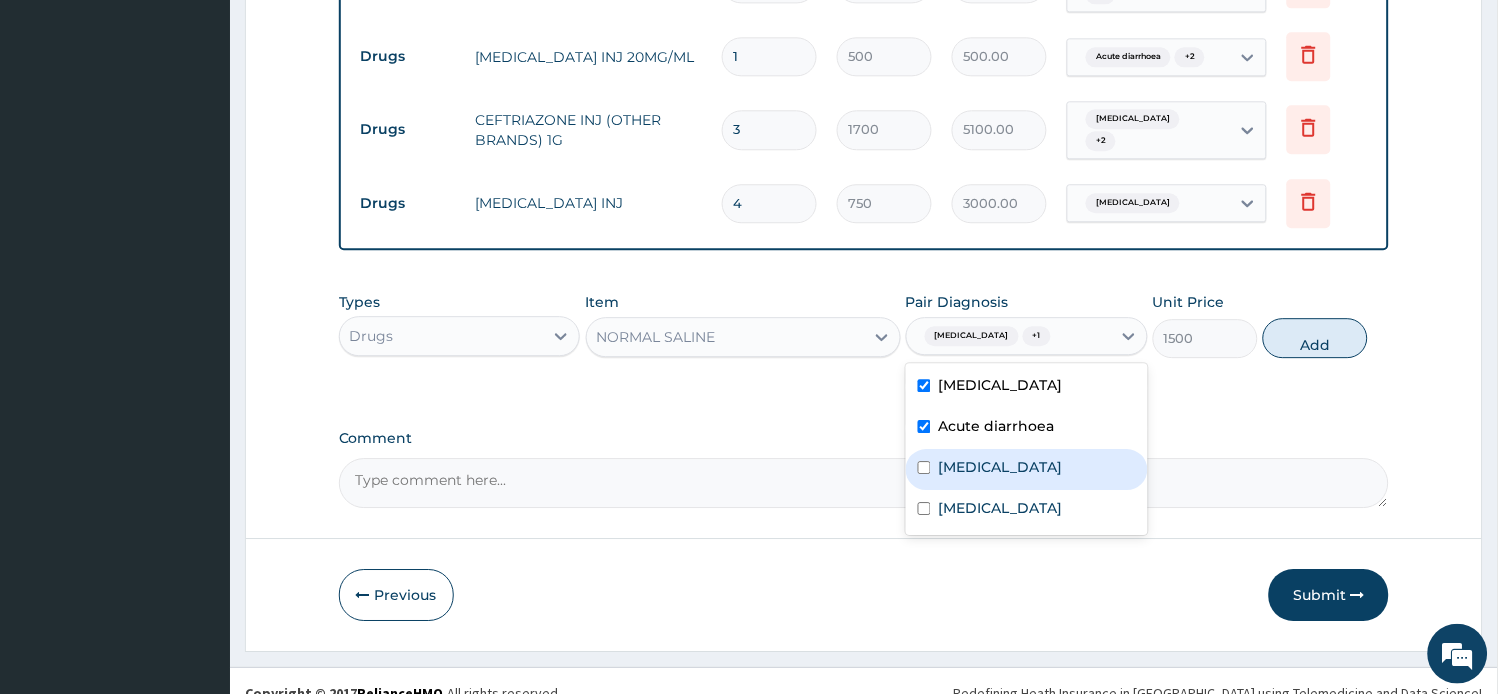 click on "Acute gastroenteritis" at bounding box center (1027, 469) 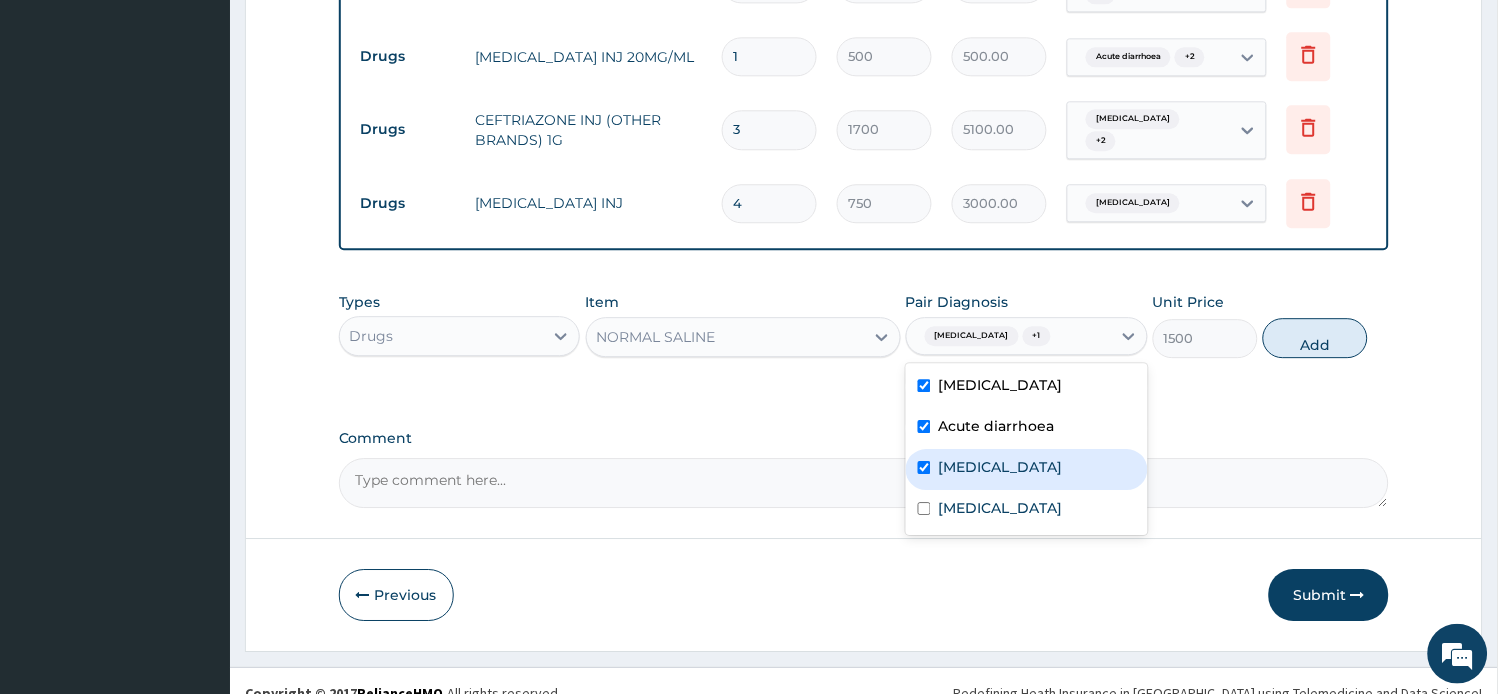 checkbox on "true" 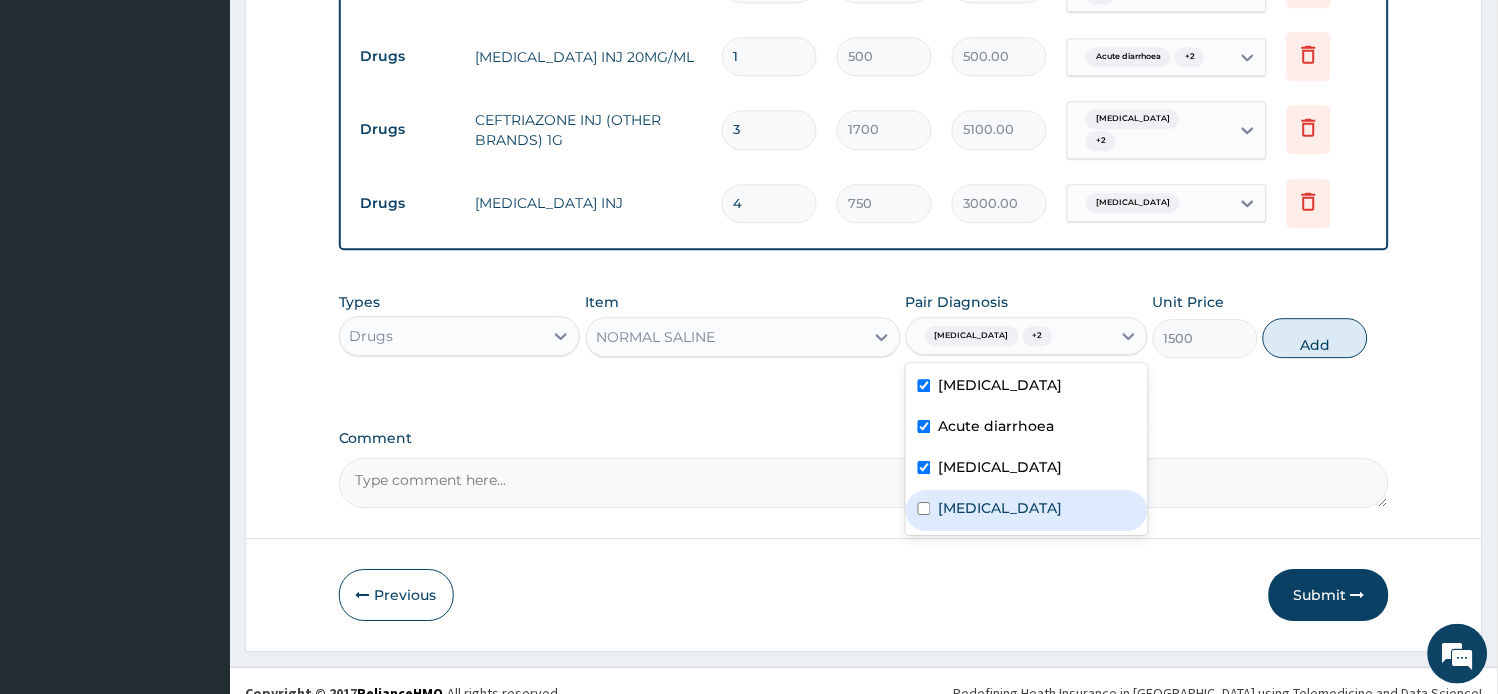 drag, startPoint x: 981, startPoint y: 491, endPoint x: 1040, endPoint y: 483, distance: 59.5399 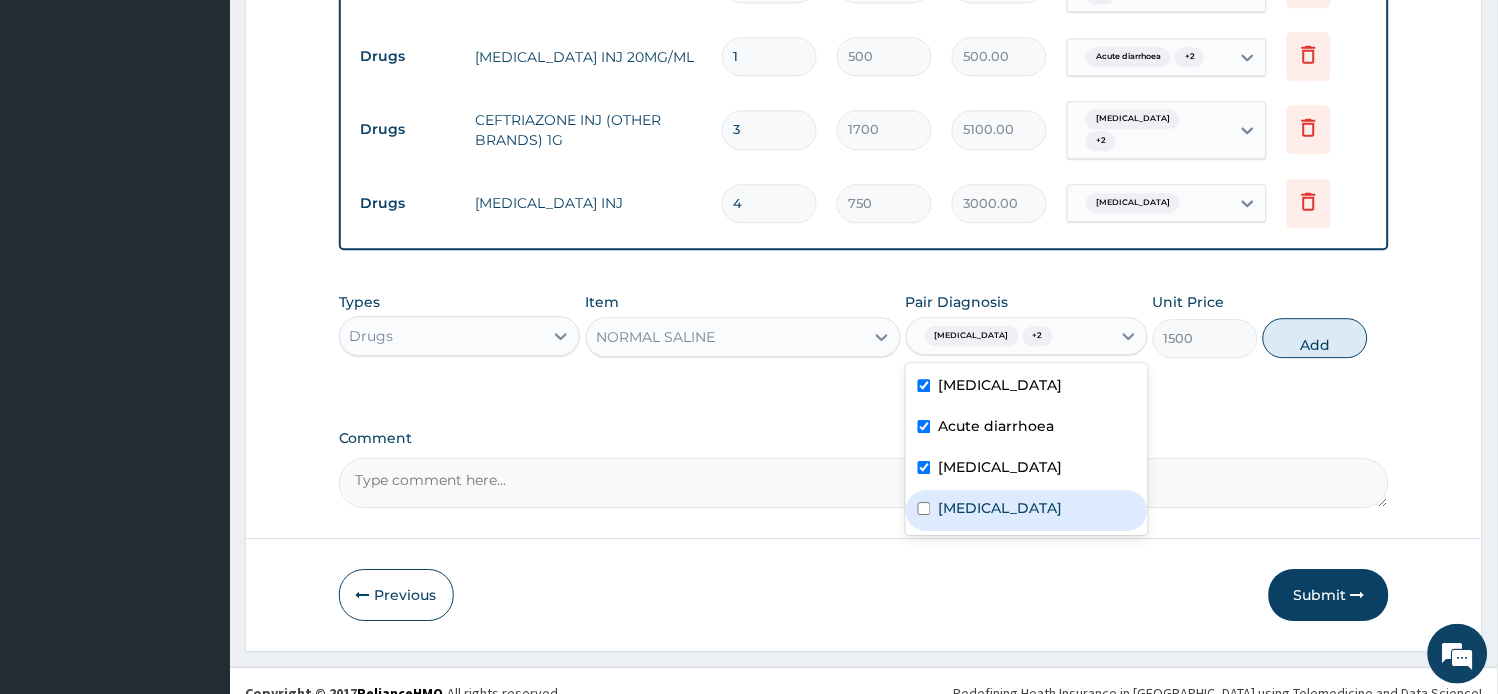 click on "Malaria" at bounding box center [1001, 508] 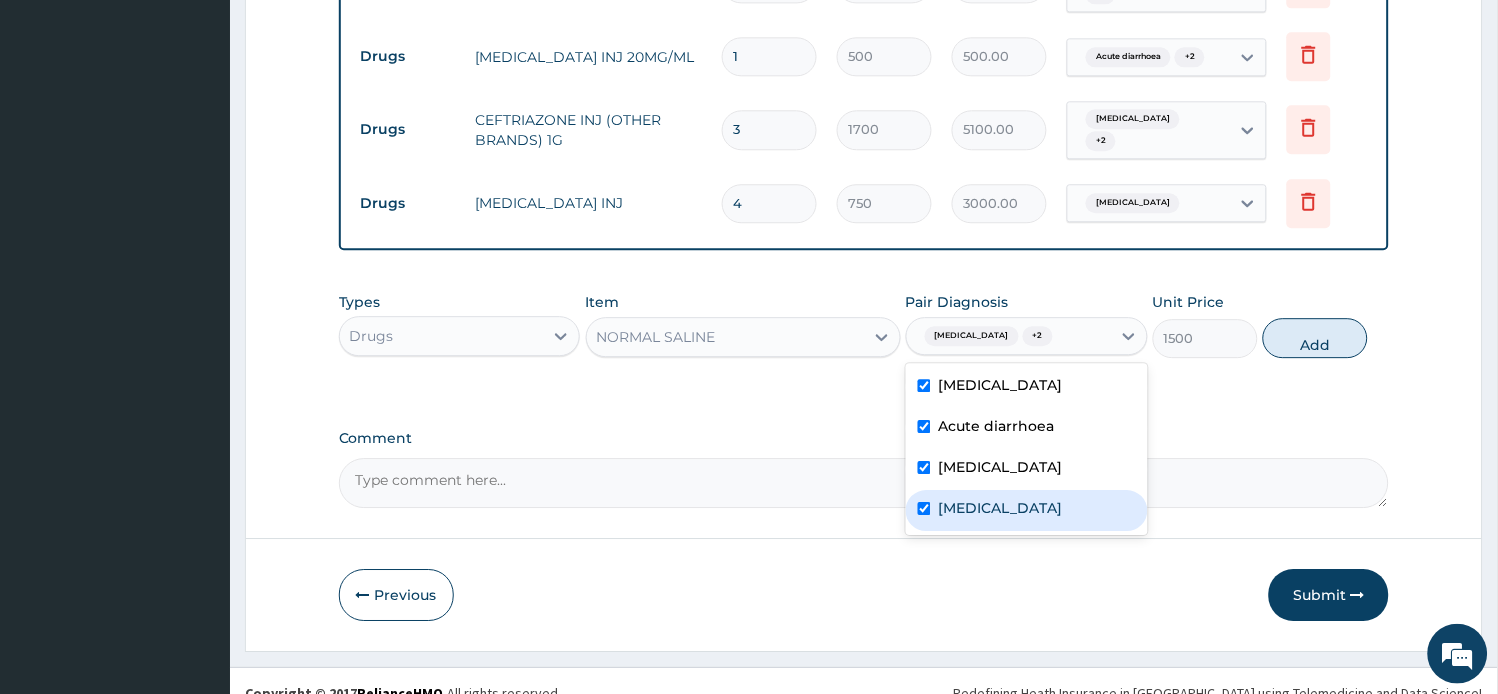checkbox on "true" 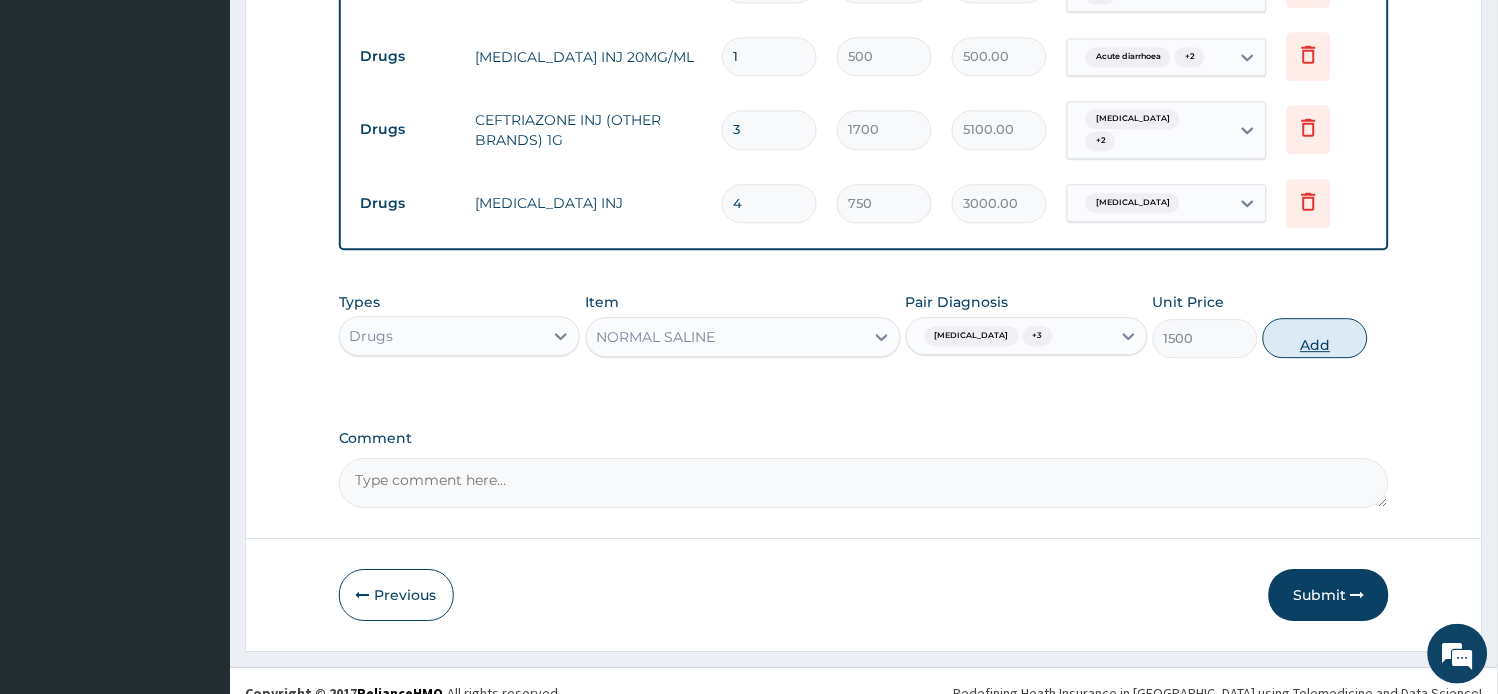 click on "Add" at bounding box center [1315, 338] 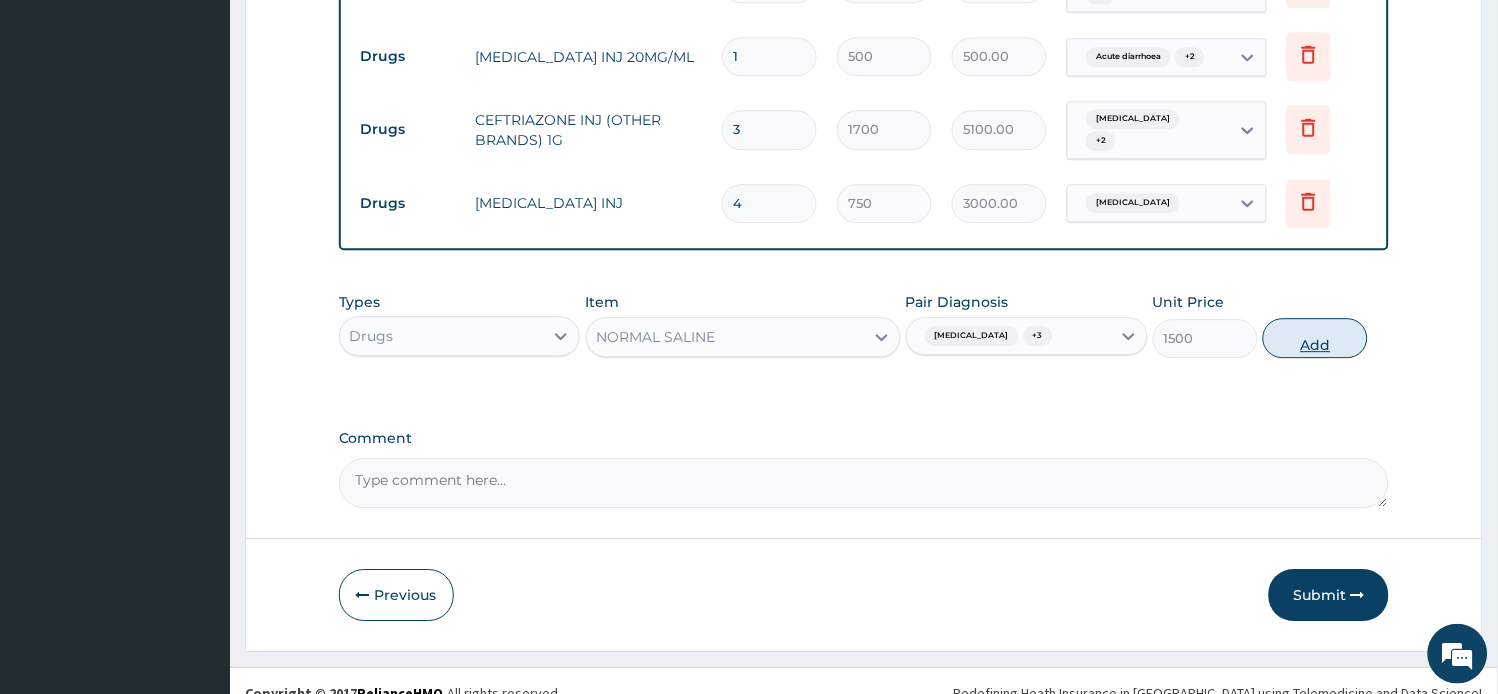 type on "0" 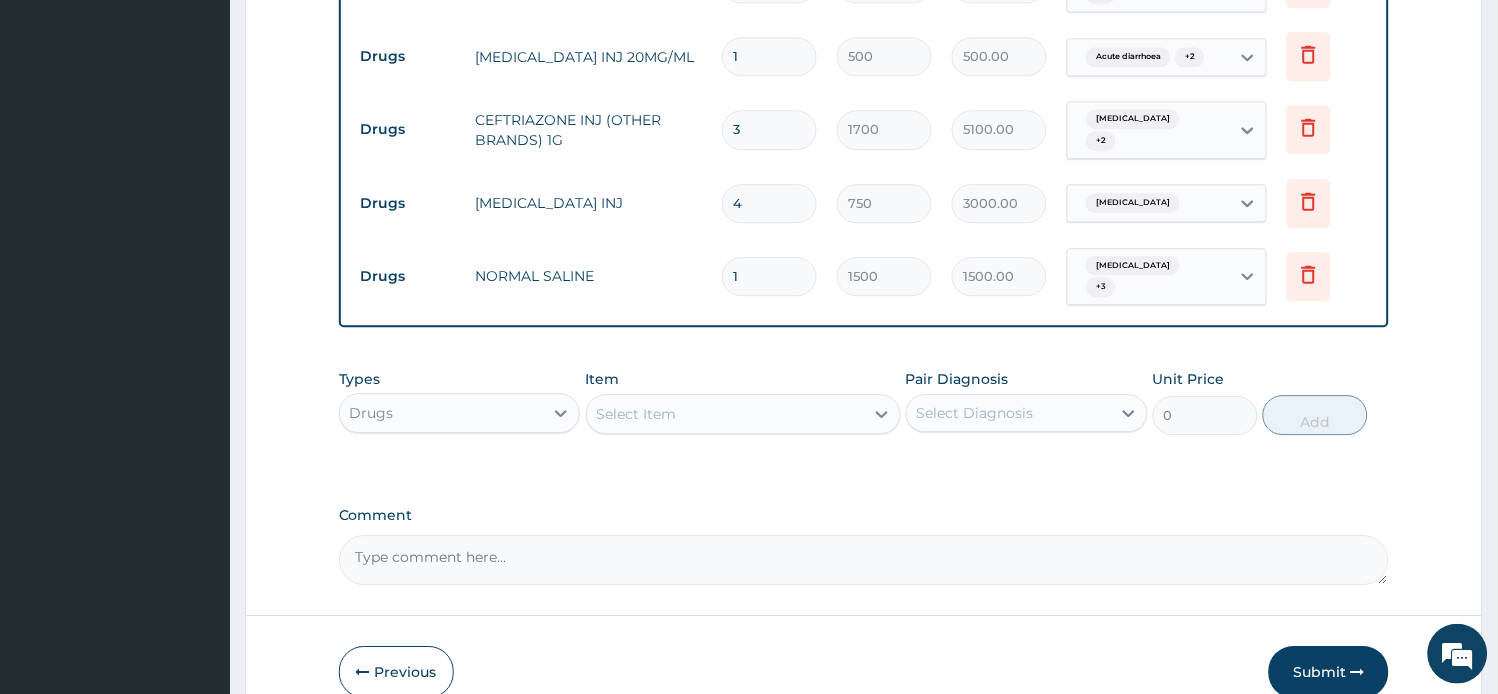 drag, startPoint x: 786, startPoint y: 252, endPoint x: 702, endPoint y: 248, distance: 84.095184 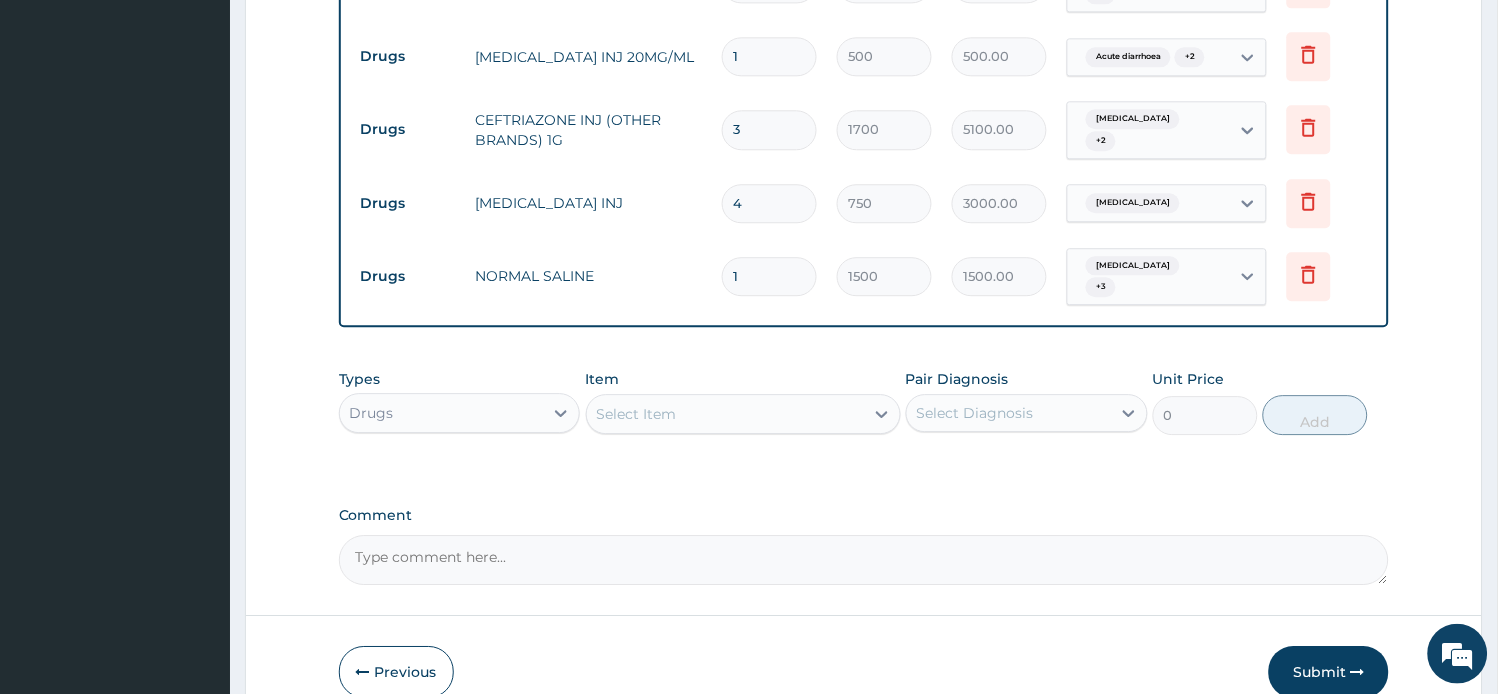 click on "Drugs NORMAL SALINE 1 1500 1500.00 Gastroenteritis  + 3 Delete" at bounding box center (864, 277) 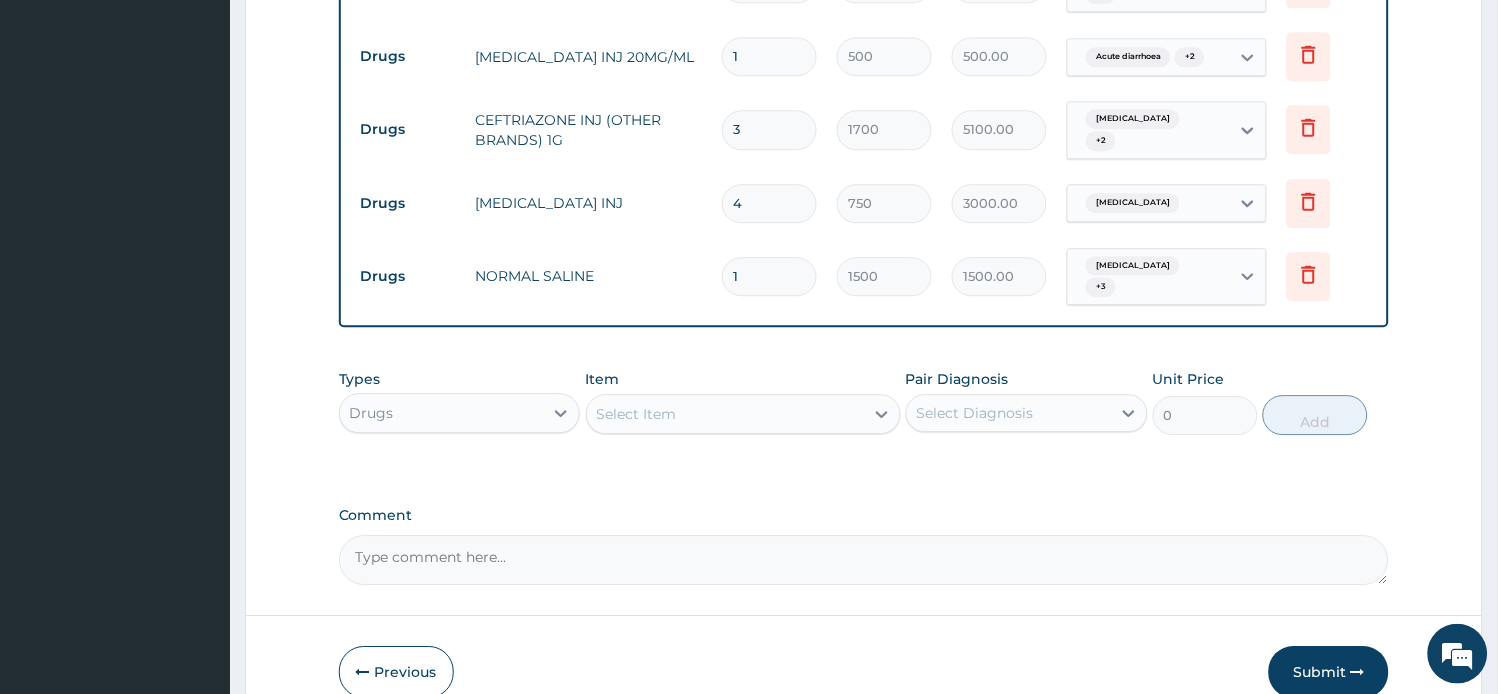 type on "2" 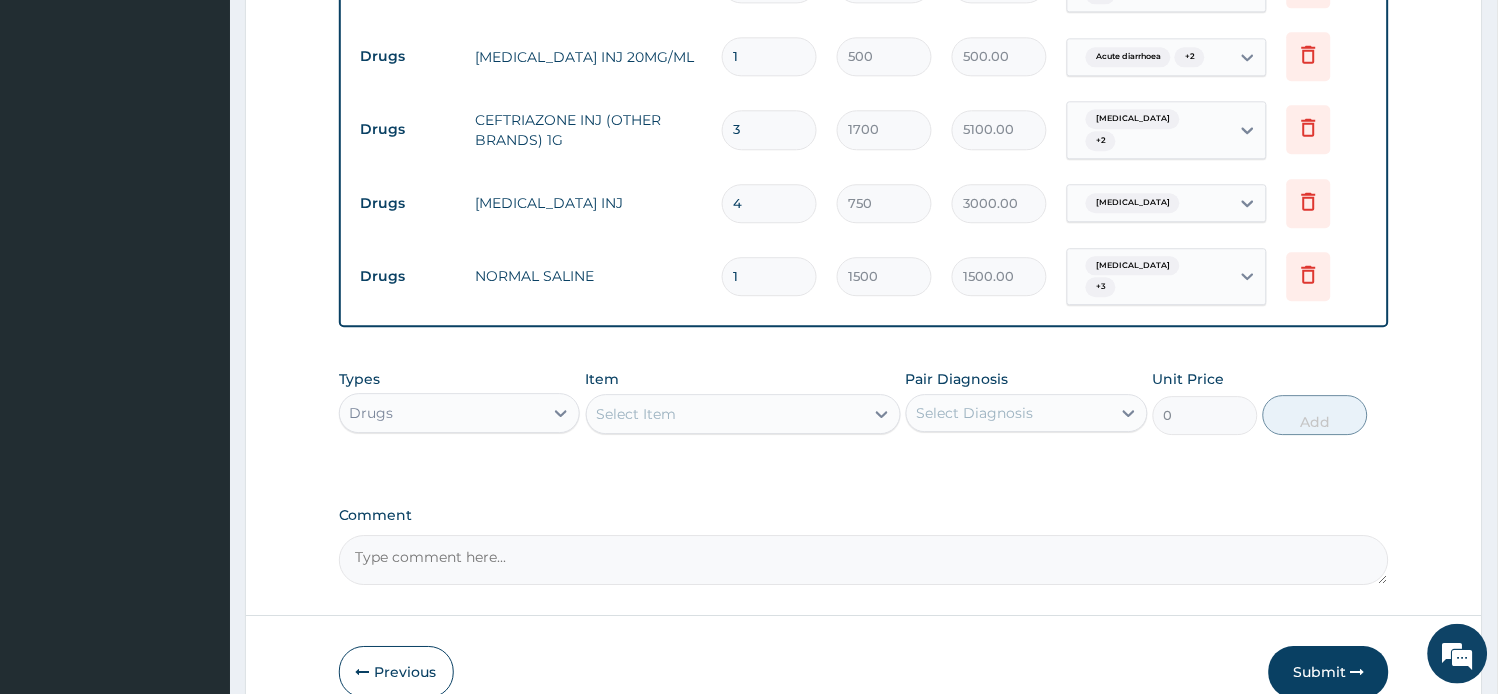 type on "3000.00" 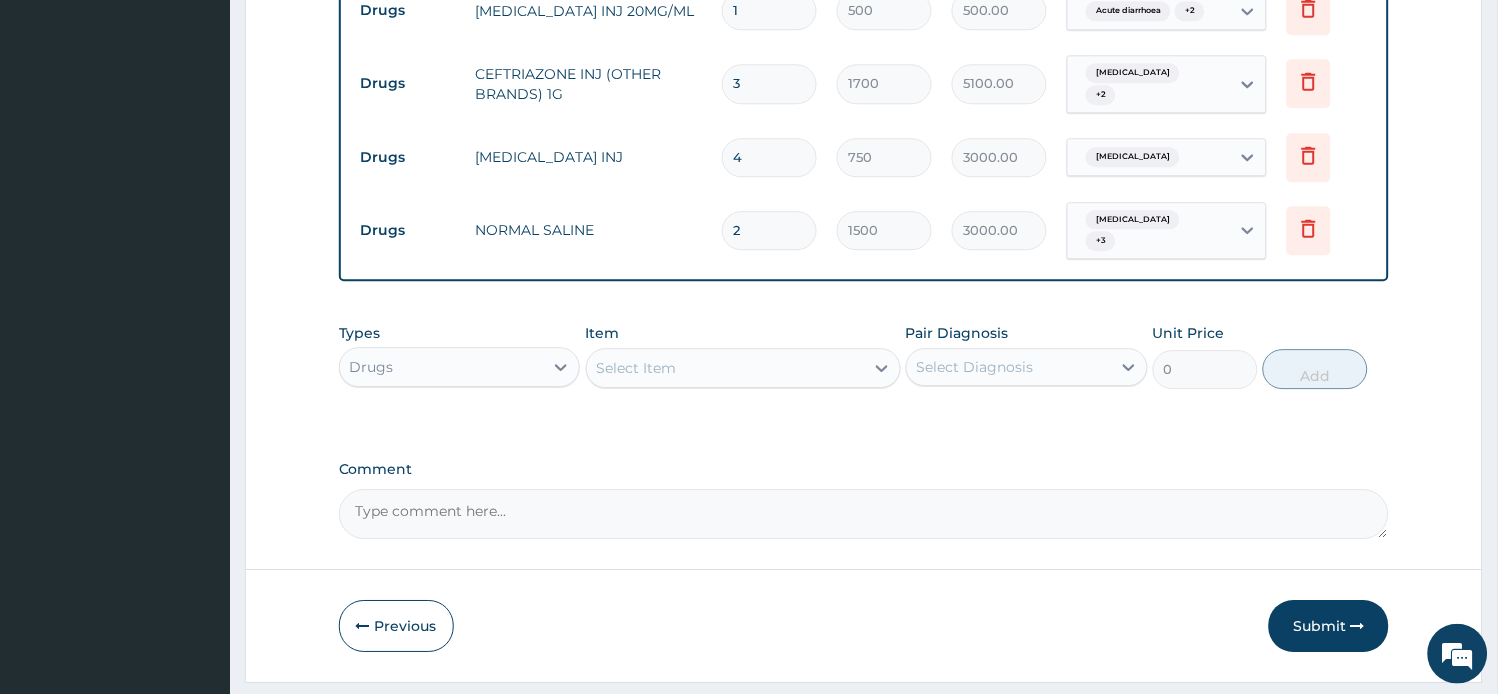 scroll, scrollTop: 1138, scrollLeft: 0, axis: vertical 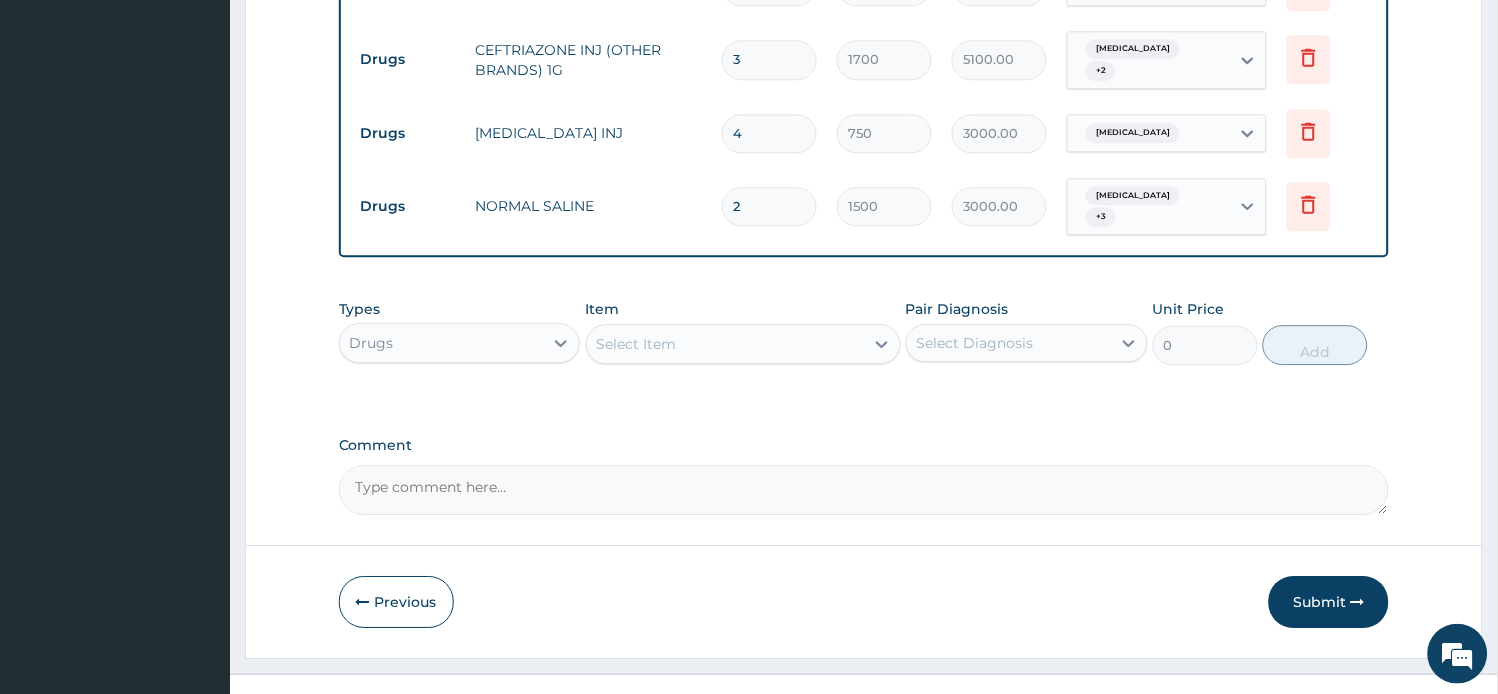 type on "2" 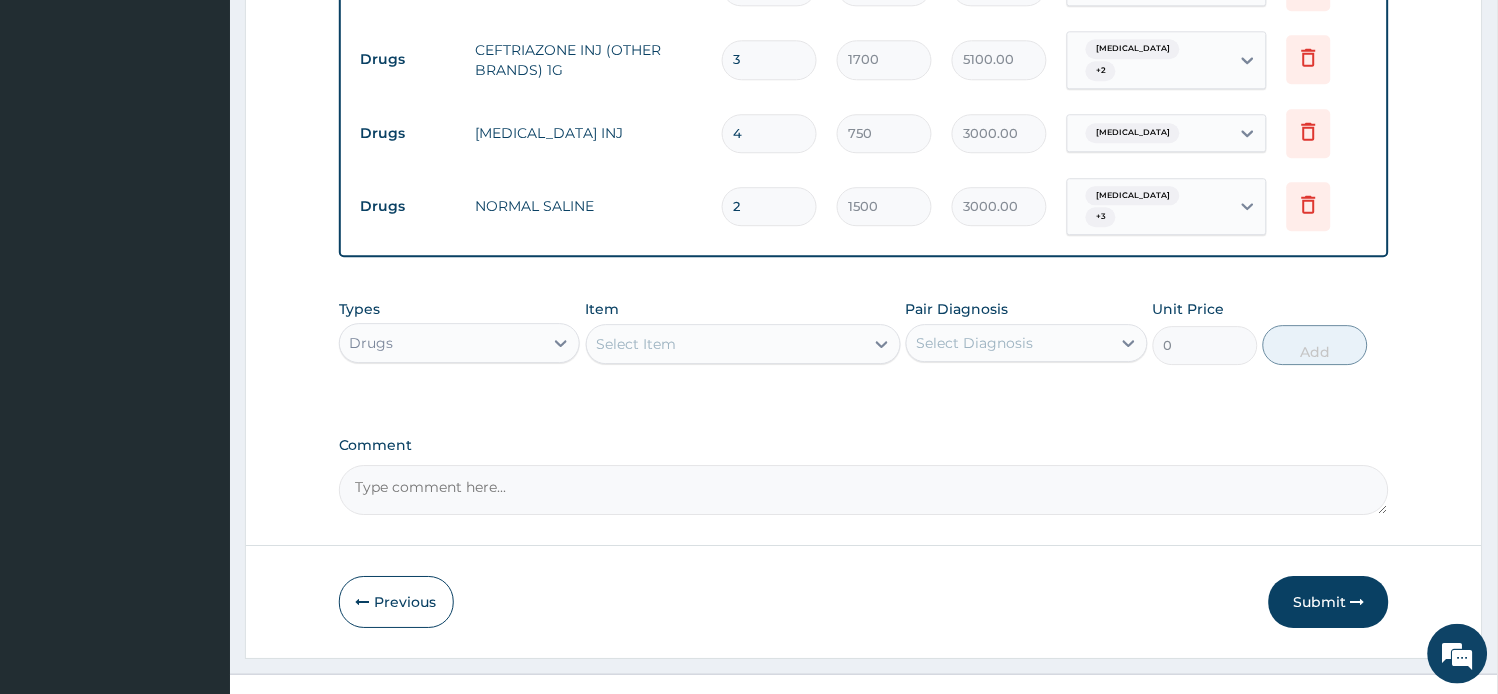click on "Select Item" at bounding box center [725, 344] 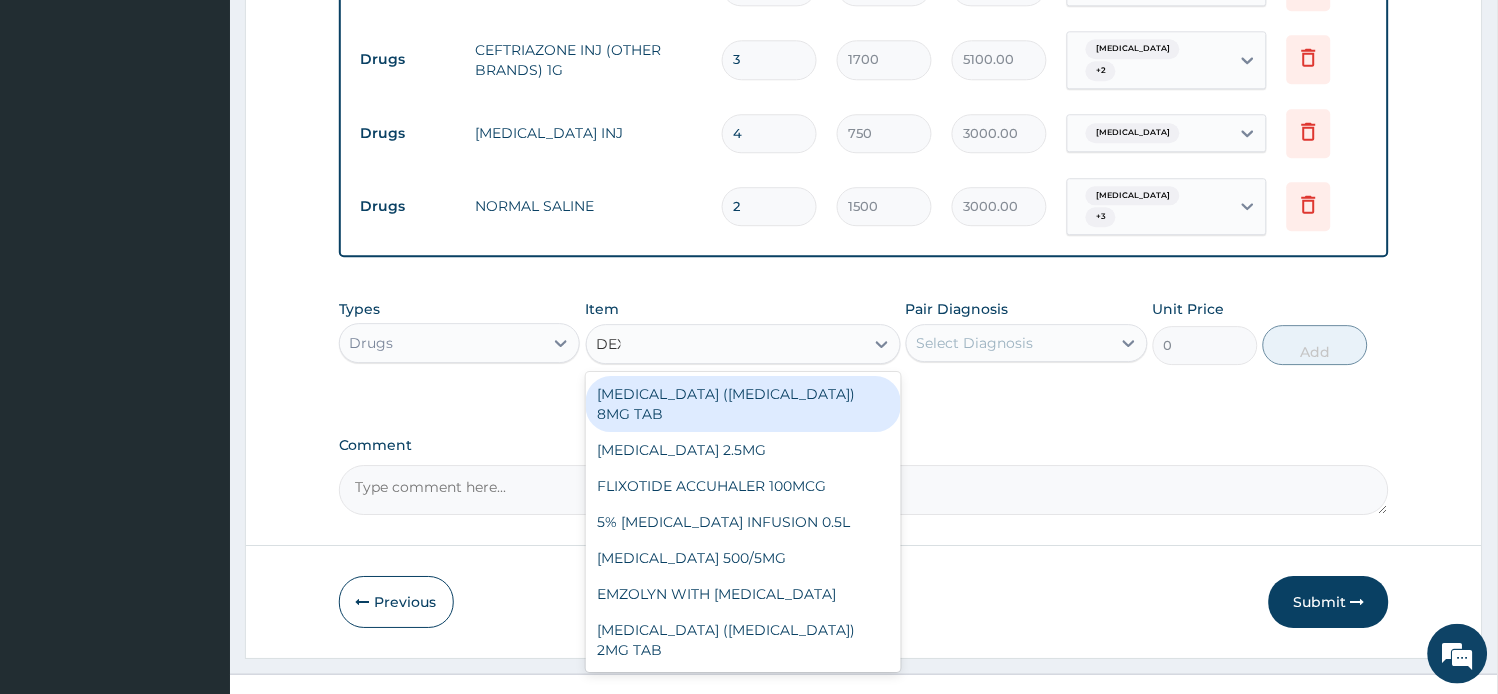 type on "DEXT" 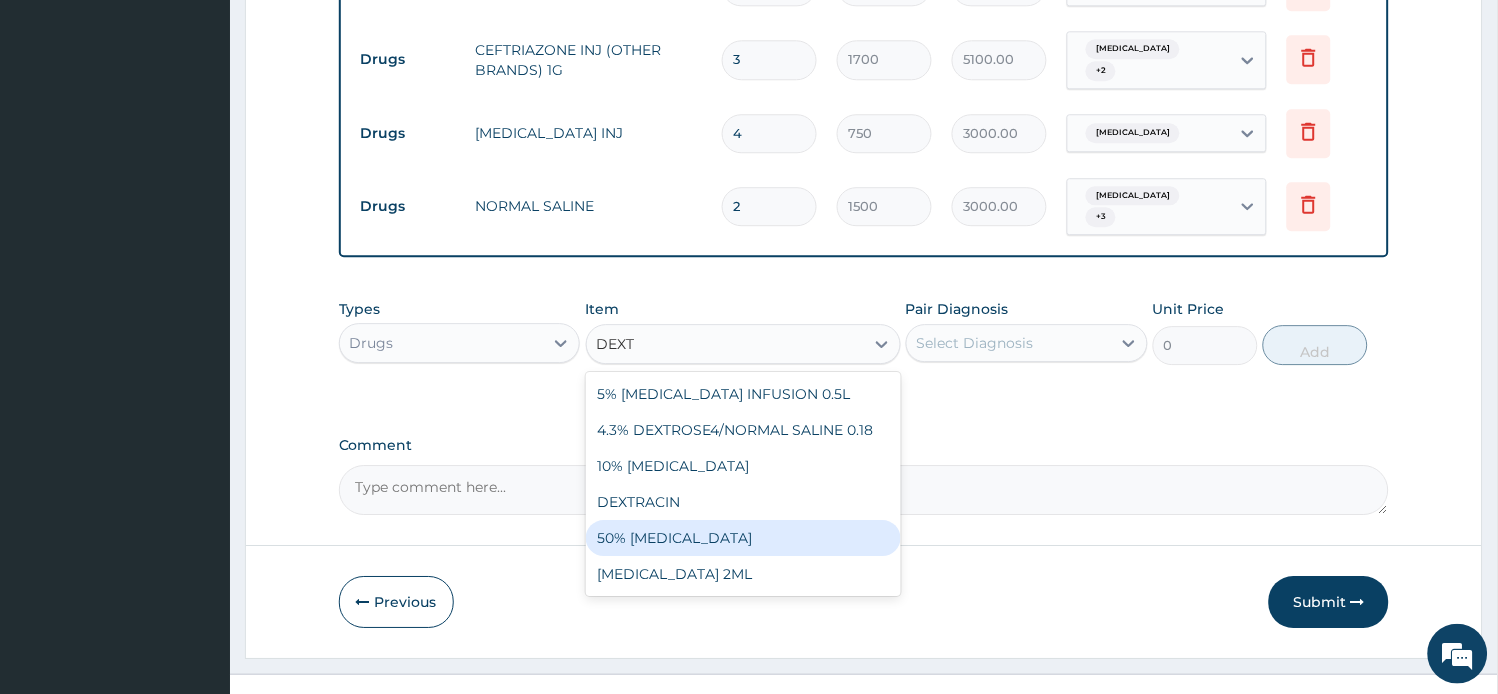 click on "50% DEXTROSE" at bounding box center [743, 538] 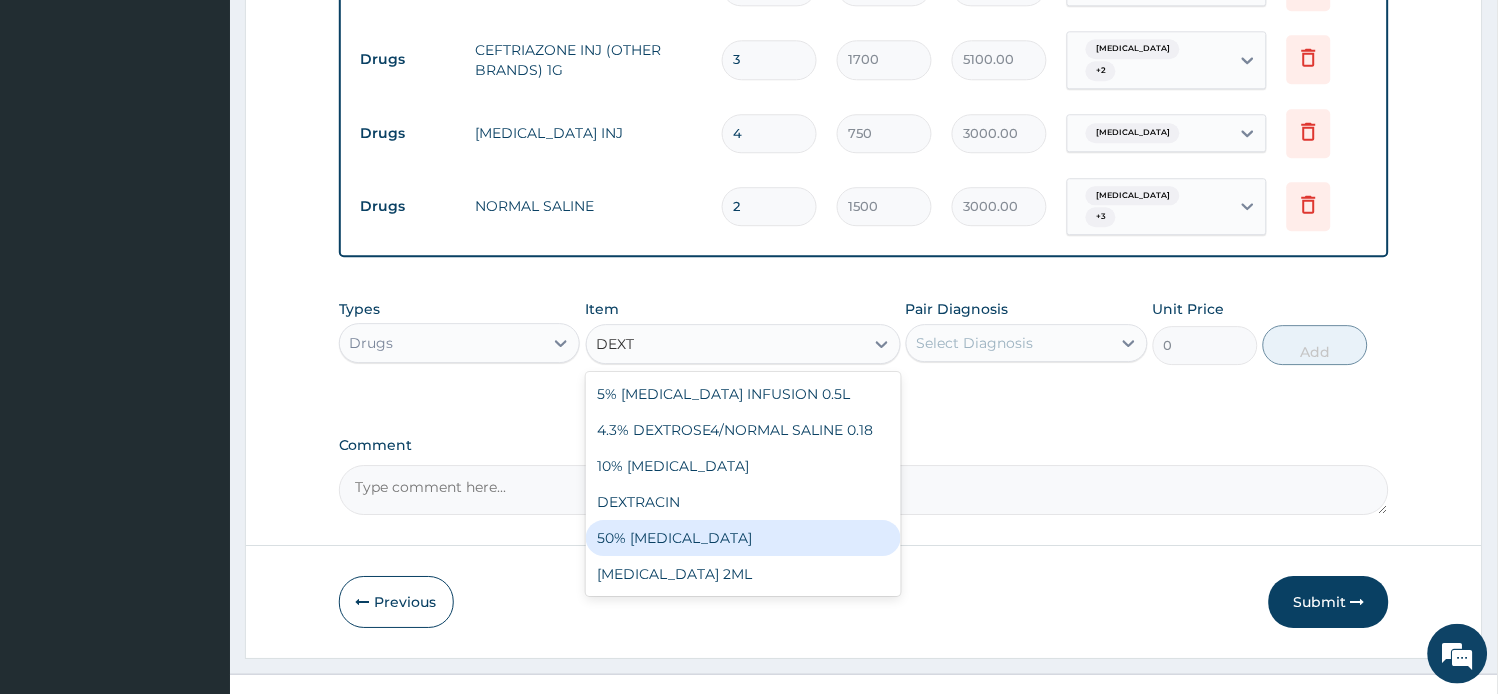 type 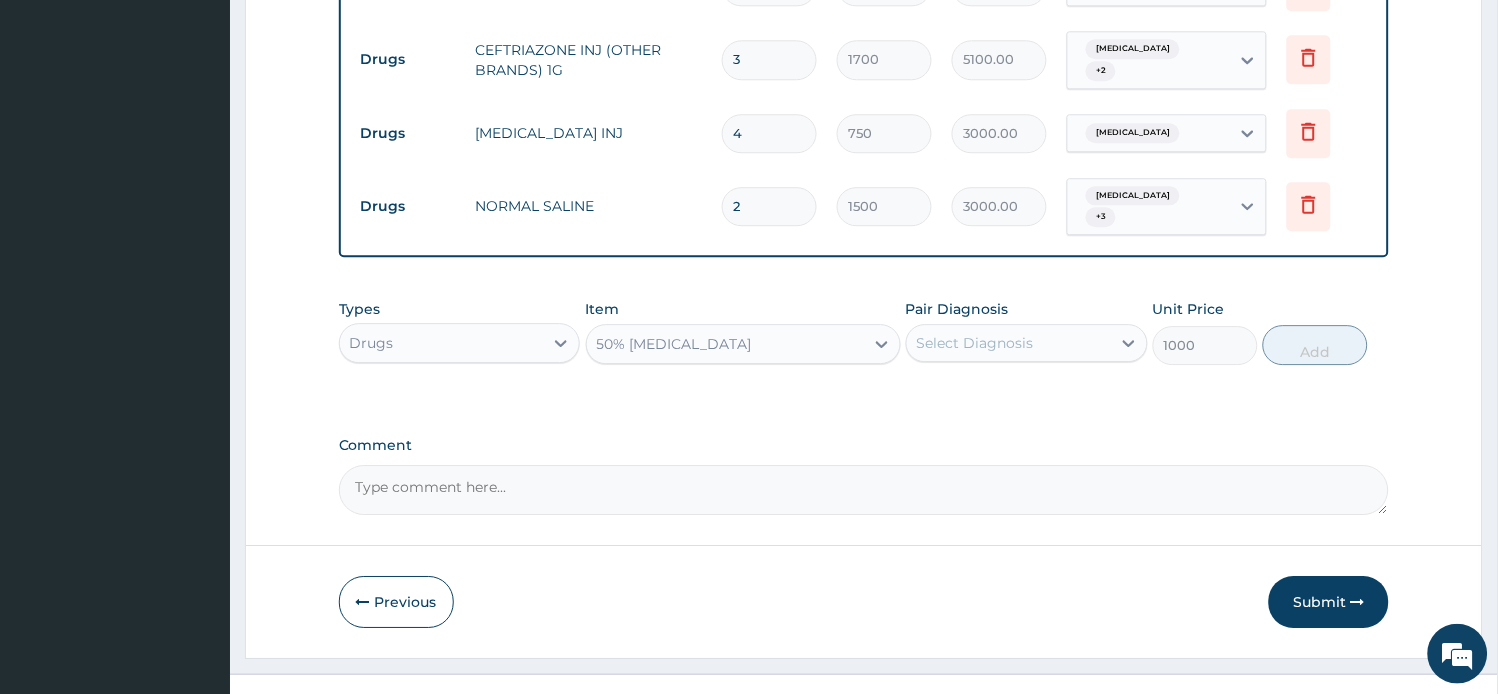 click on "Select Diagnosis" at bounding box center [975, 343] 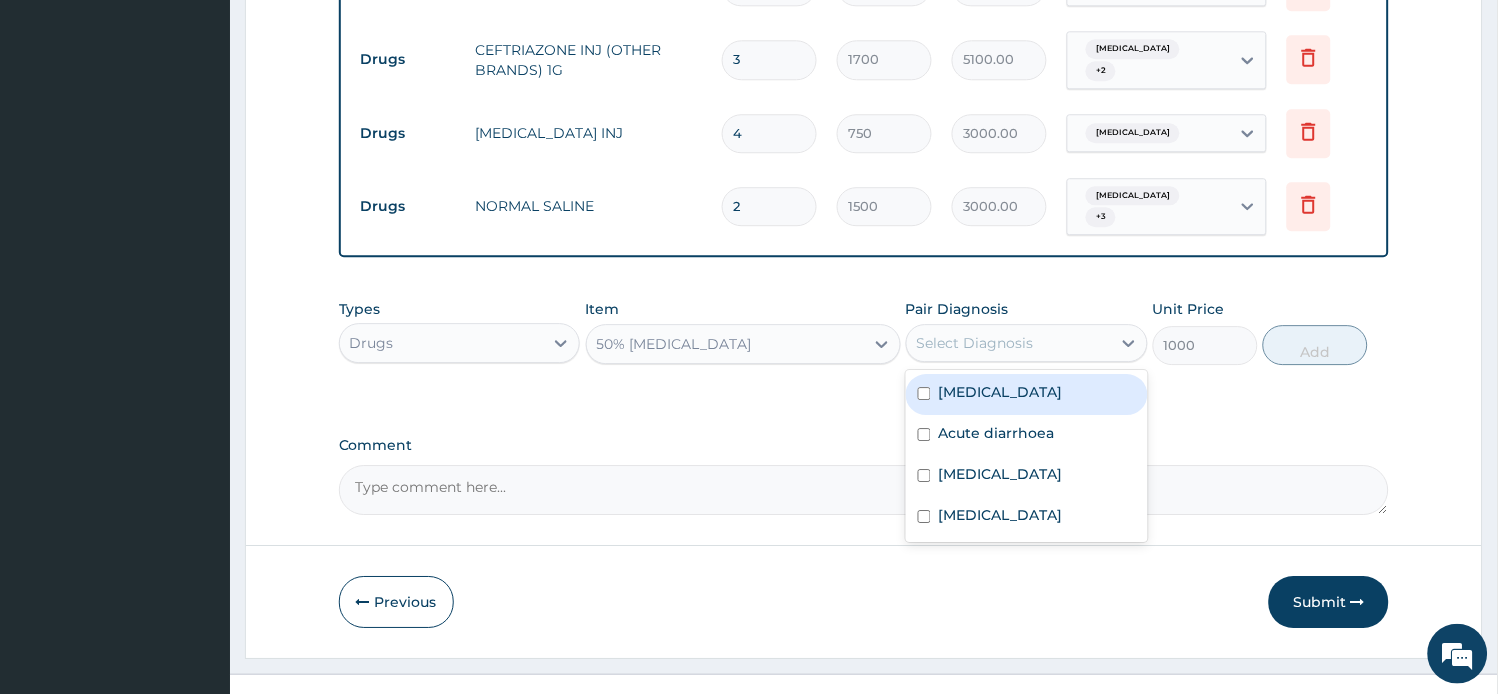 drag, startPoint x: 995, startPoint y: 353, endPoint x: 994, endPoint y: 395, distance: 42.0119 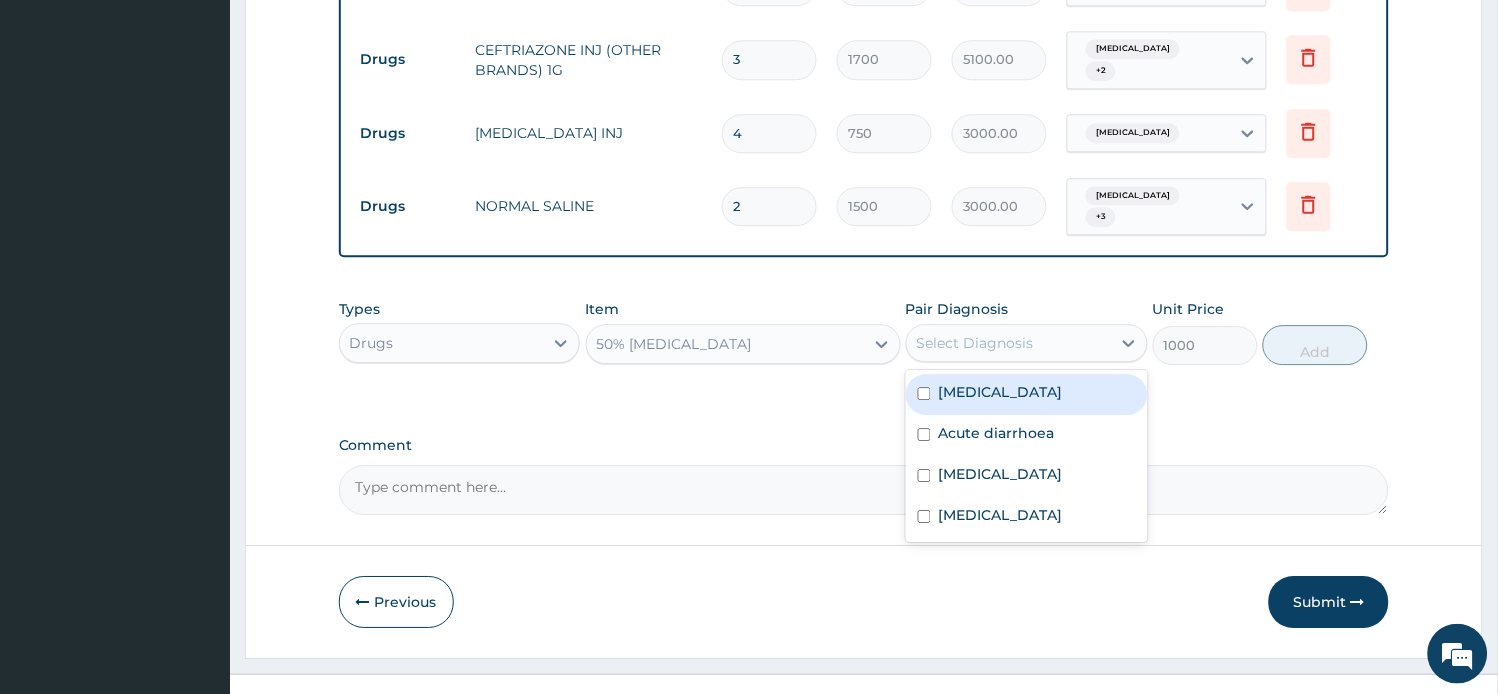 click on "Gastroenteritis" at bounding box center (1001, 392) 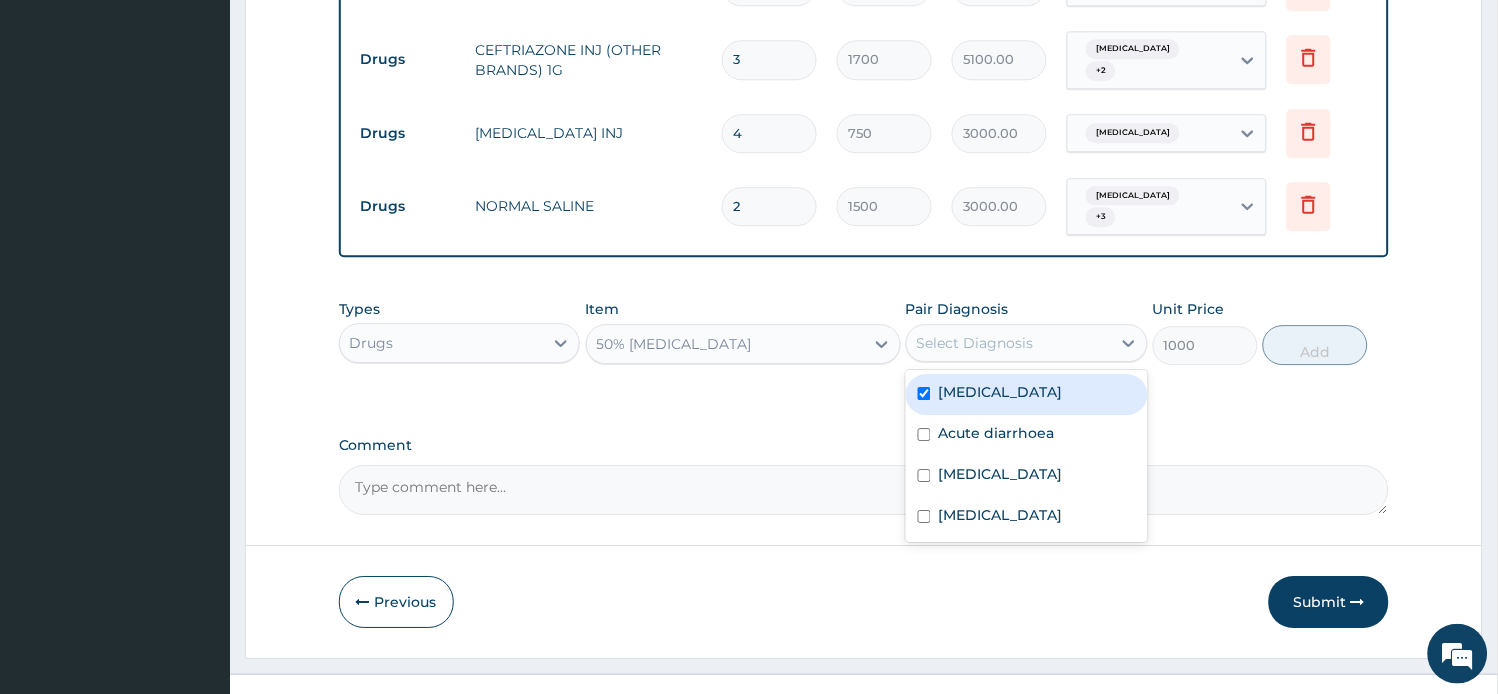 checkbox on "true" 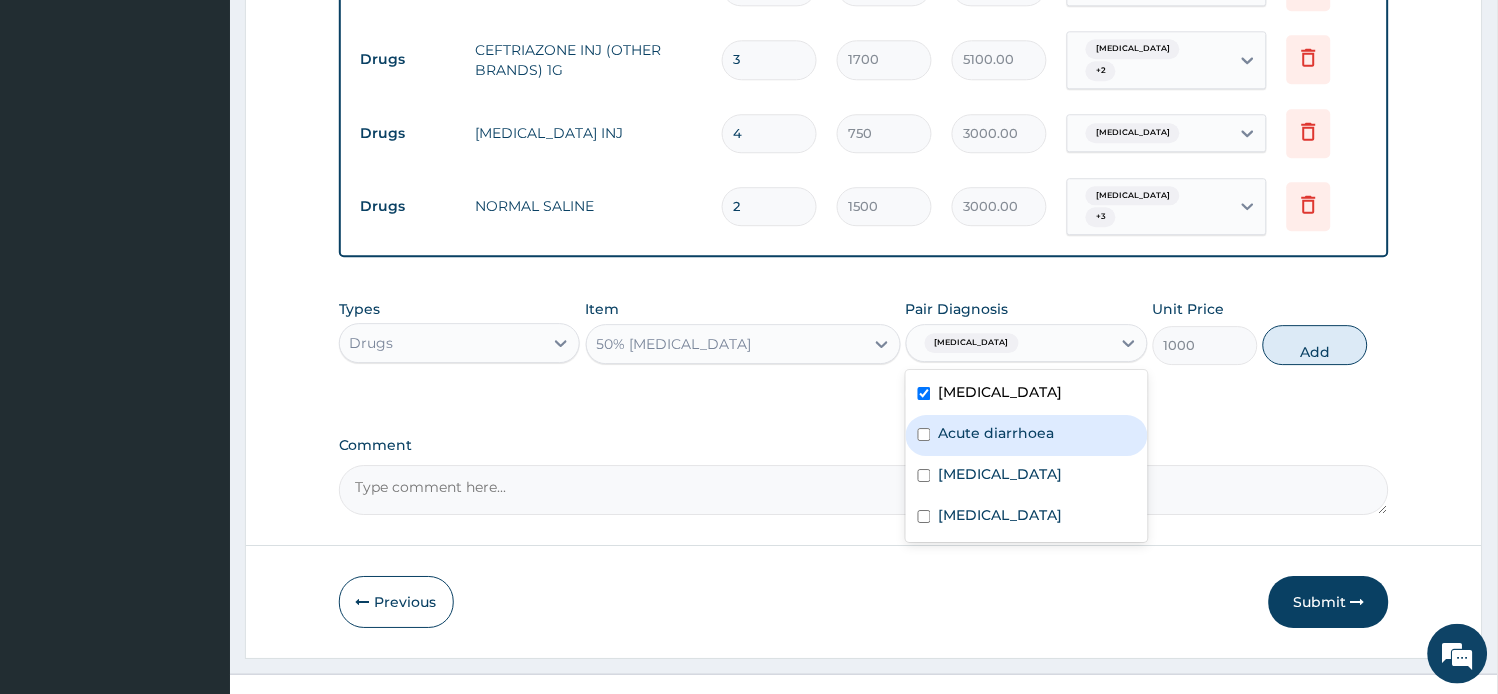 drag, startPoint x: 994, startPoint y: 395, endPoint x: 1007, endPoint y: 470, distance: 76.11833 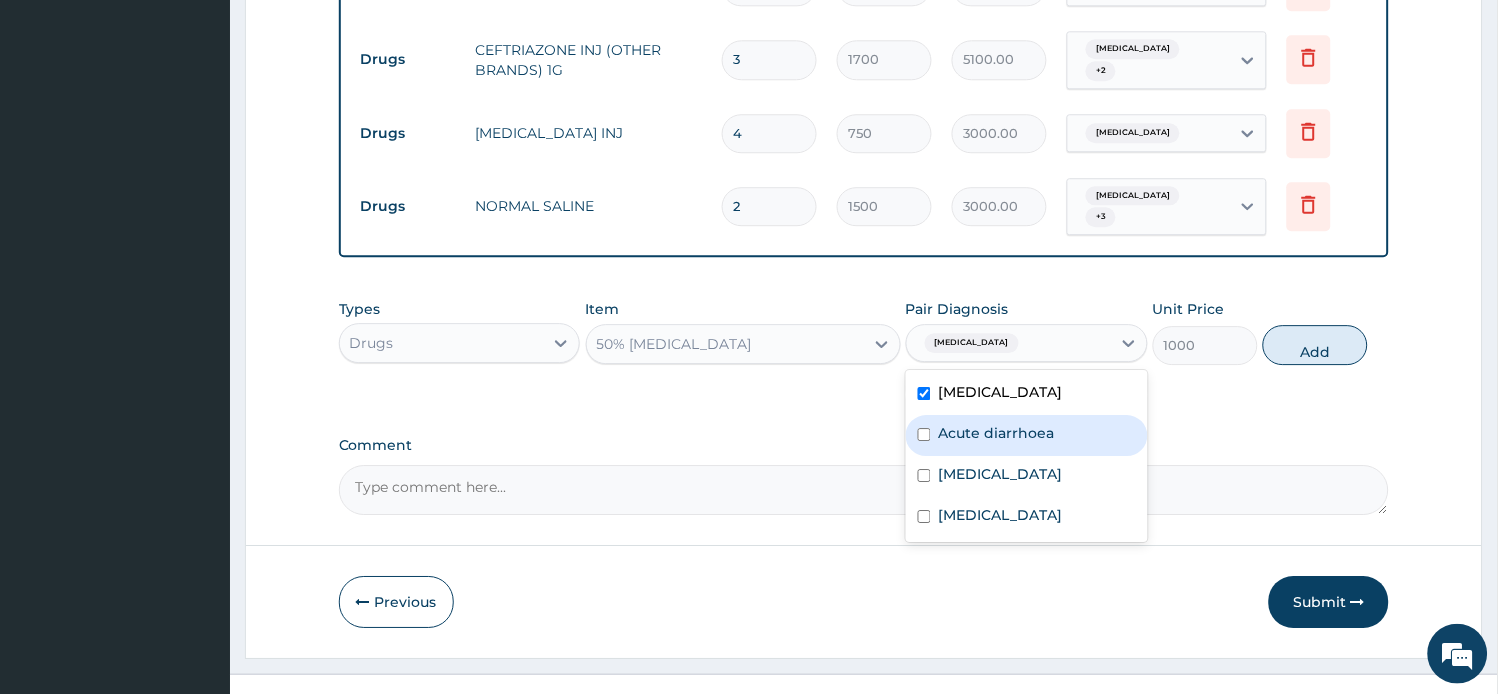 click on "Acute diarrhoea" at bounding box center [1027, 435] 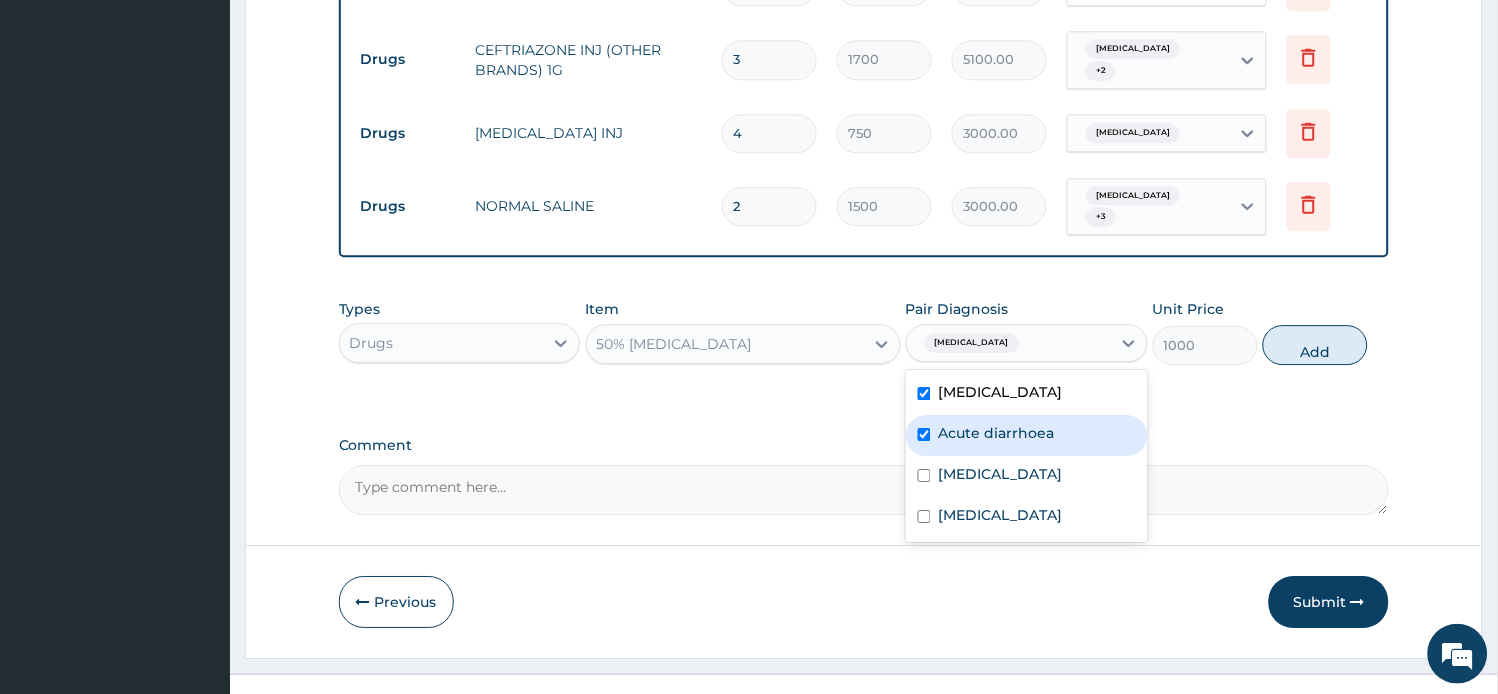 checkbox on "true" 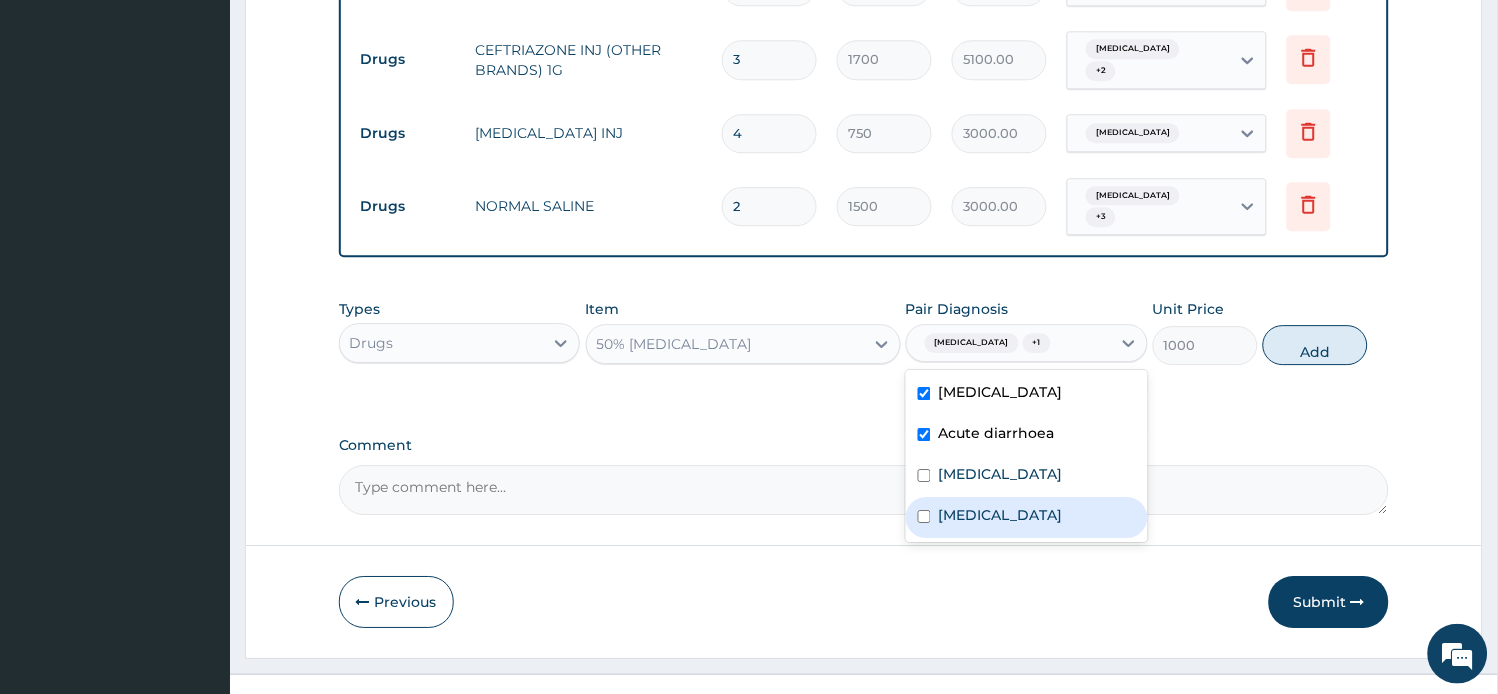 click on "Malaria" at bounding box center (1027, 517) 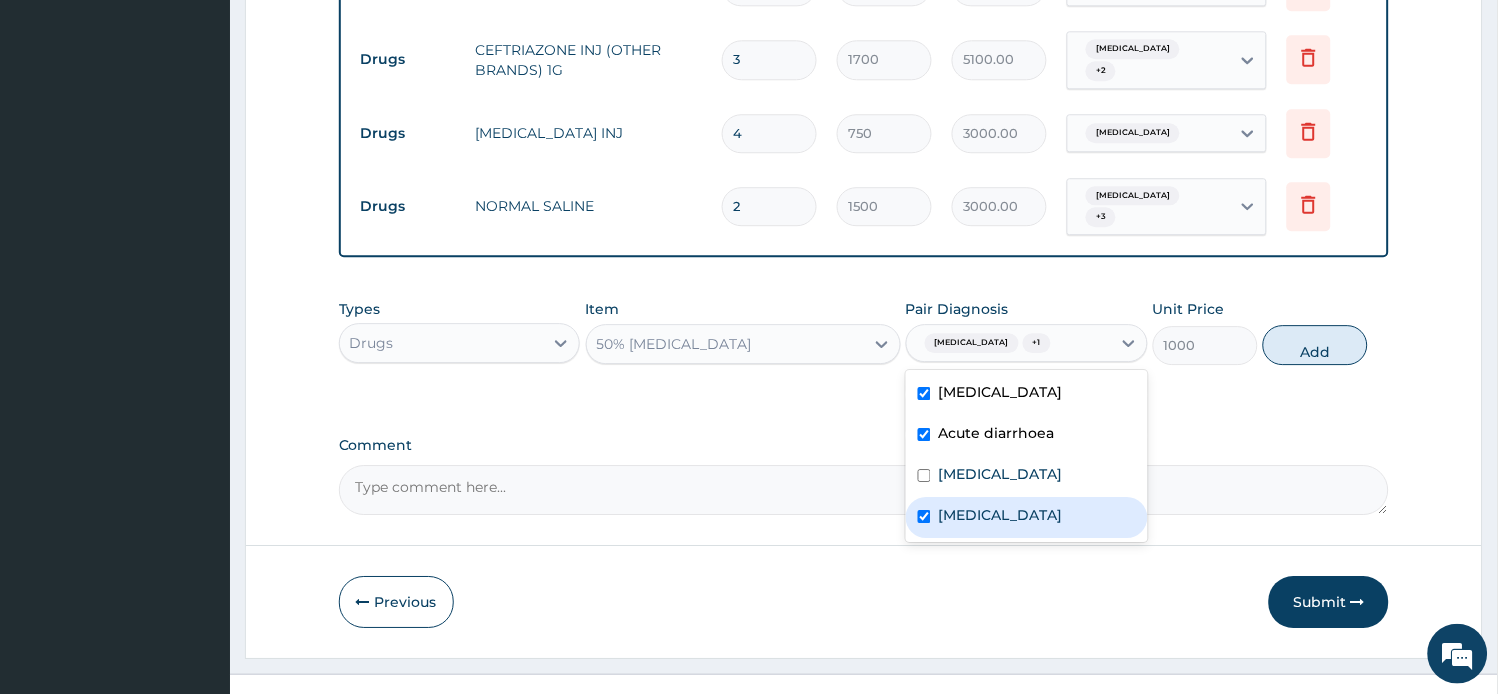checkbox on "true" 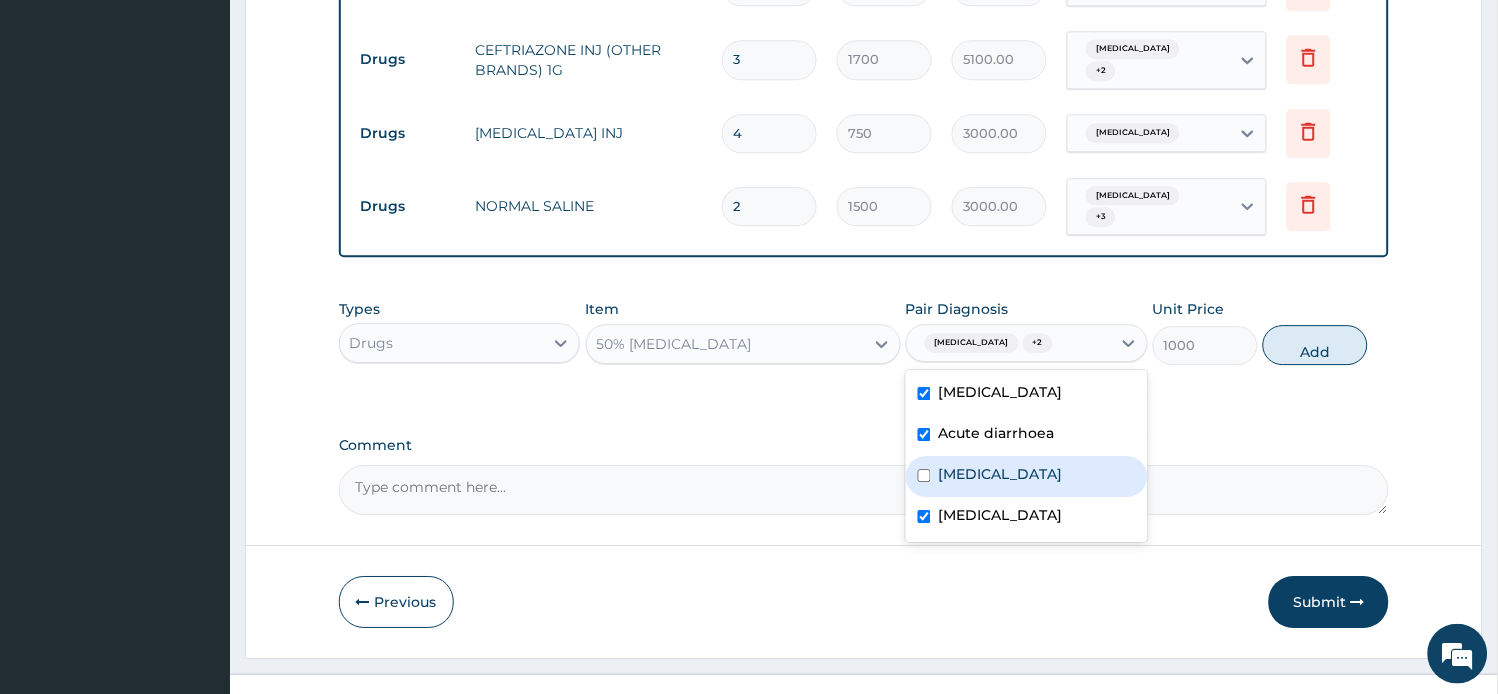click on "Acute gastroenteritis" at bounding box center (1001, 474) 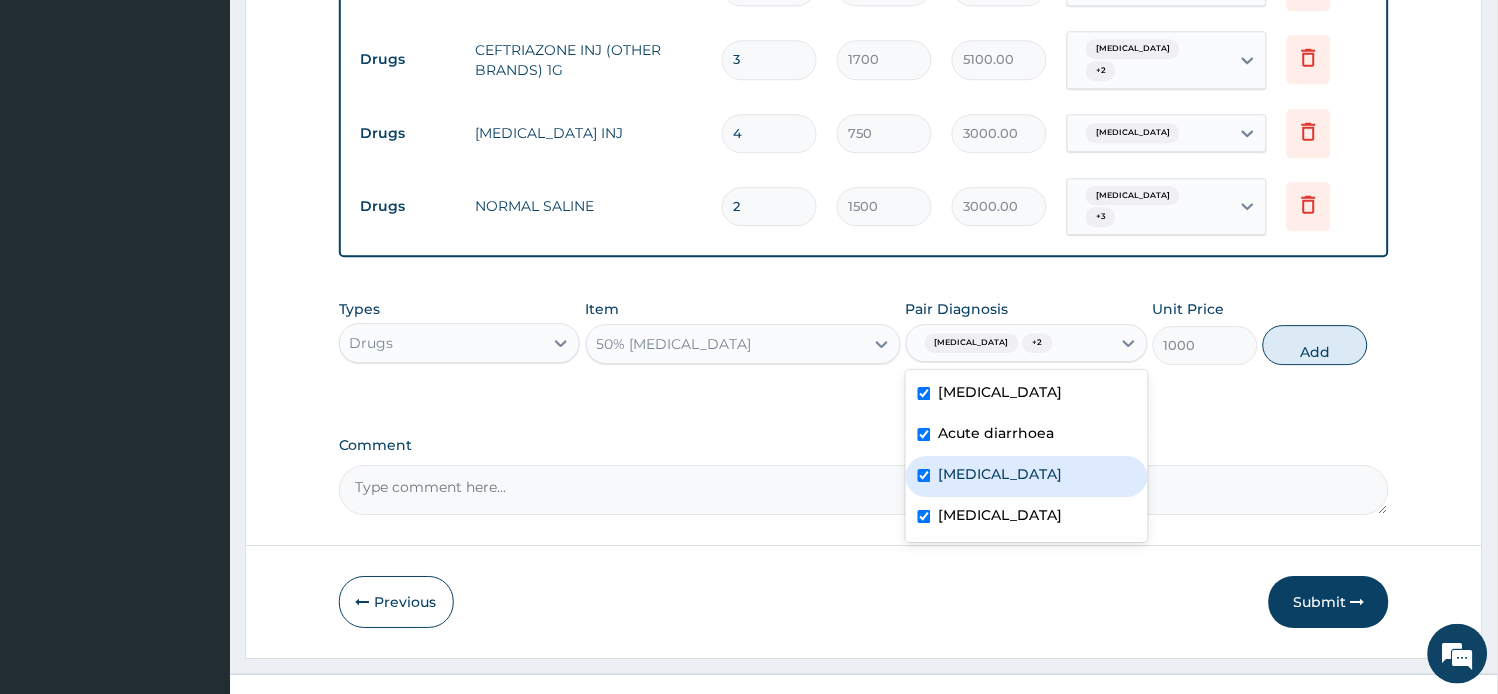 checkbox on "true" 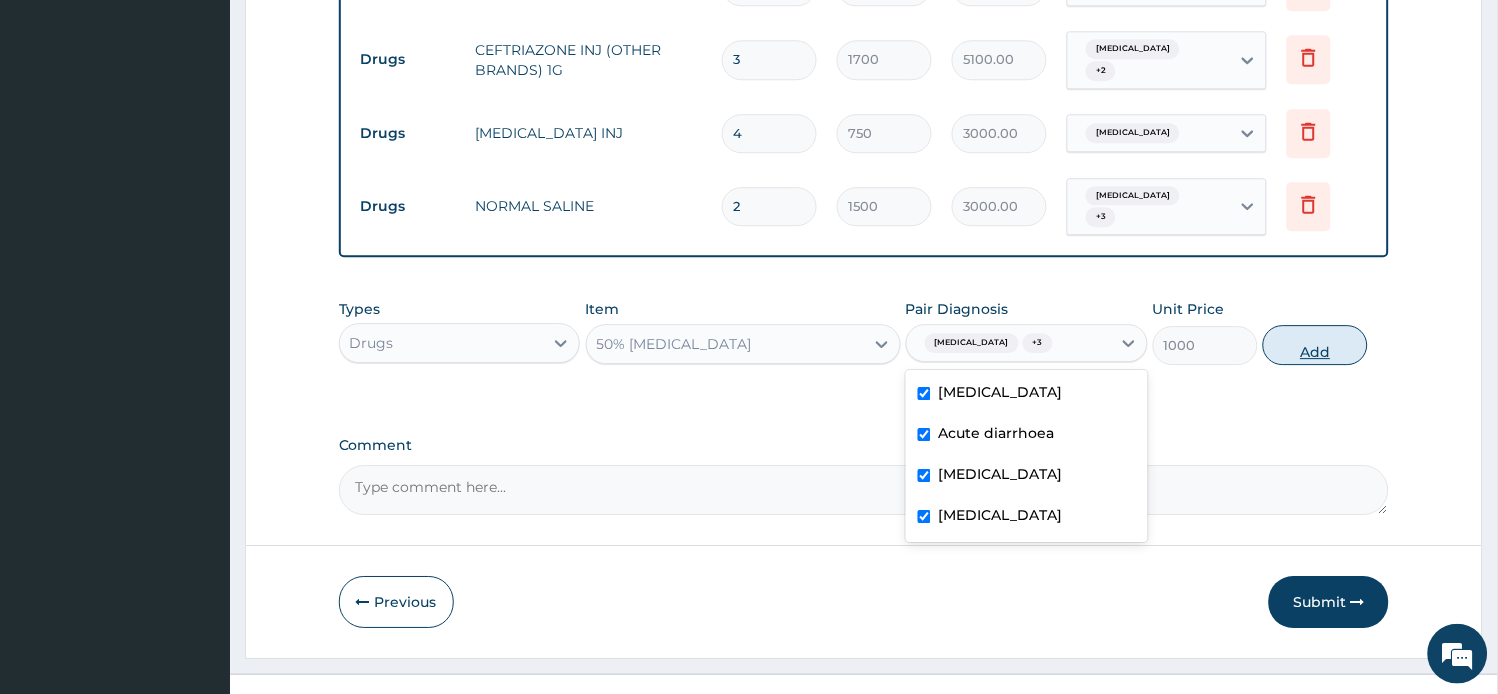 click on "Add" at bounding box center [1315, 345] 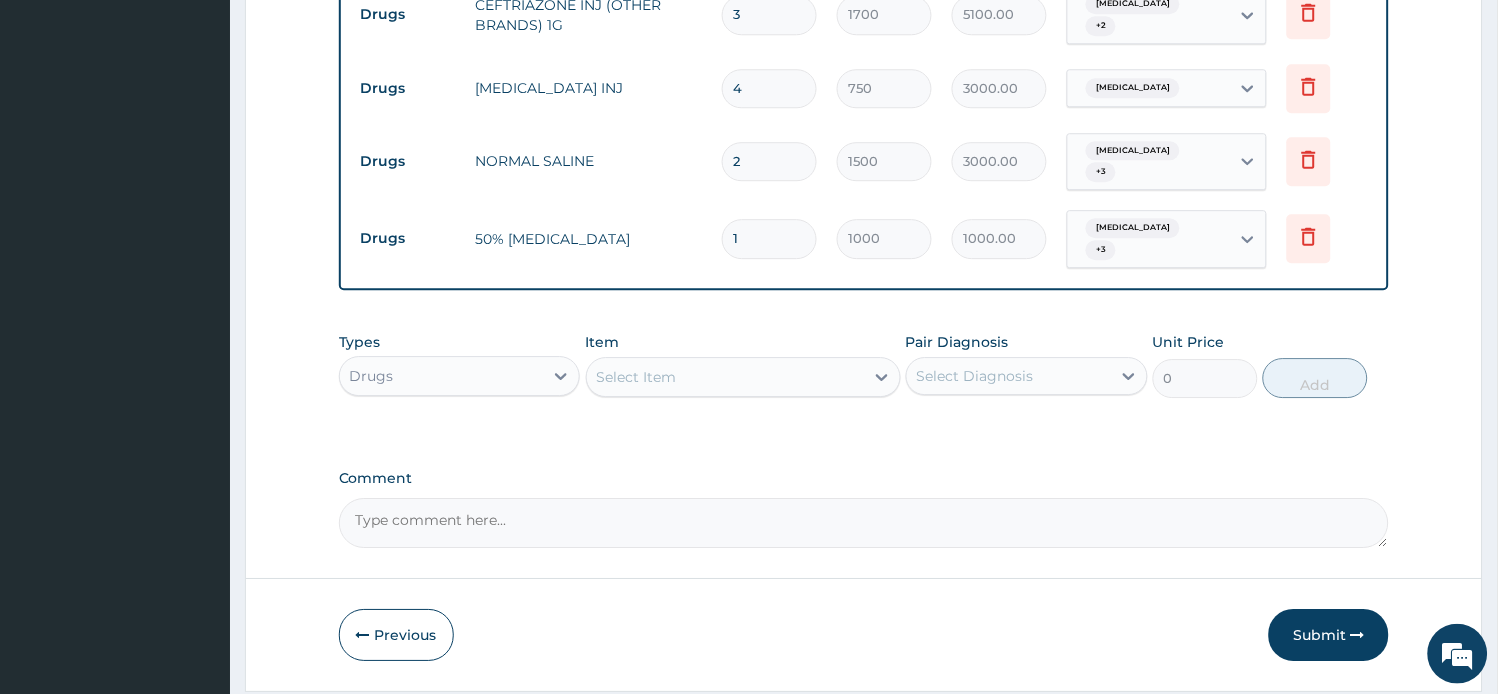 scroll, scrollTop: 1207, scrollLeft: 0, axis: vertical 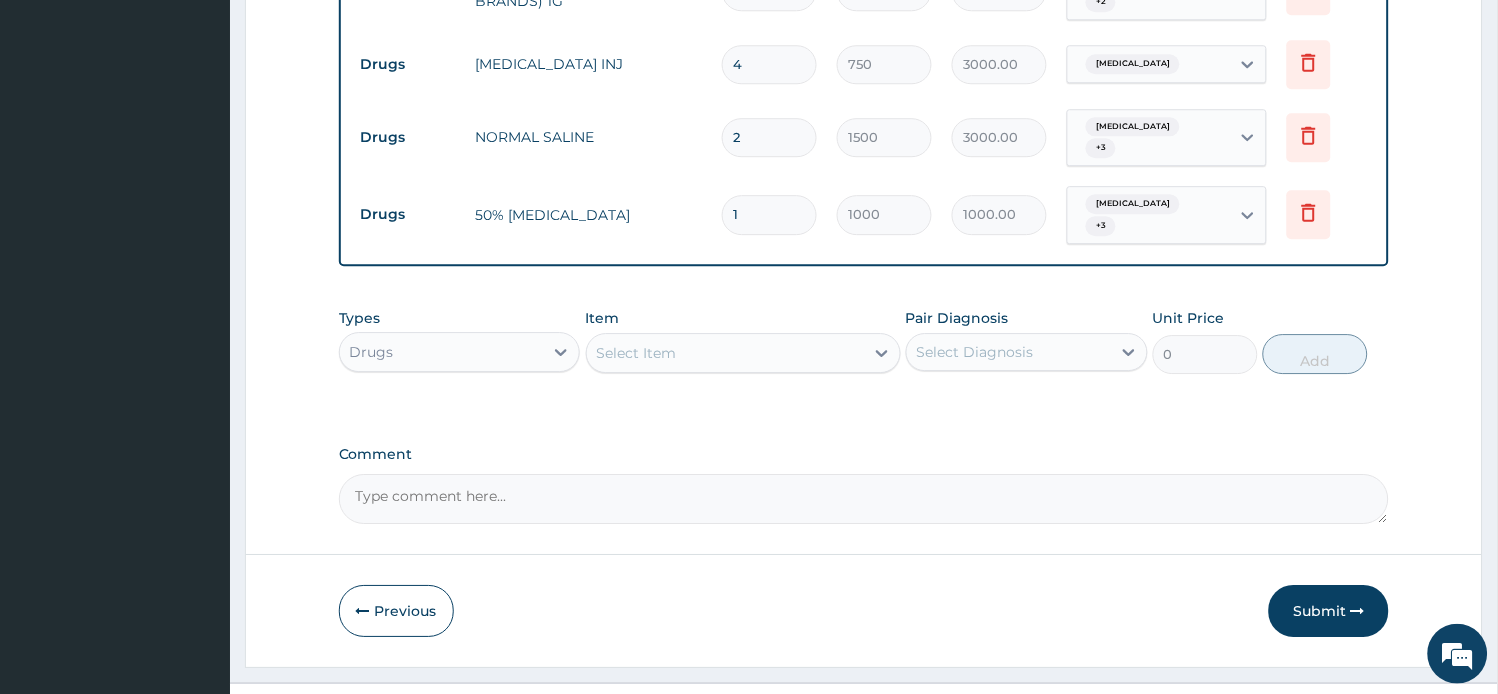 click on "Drugs 50% DEXTROSE 1 1000 1000.00 Gastroenteritis  + 3 Delete" at bounding box center (864, 215) 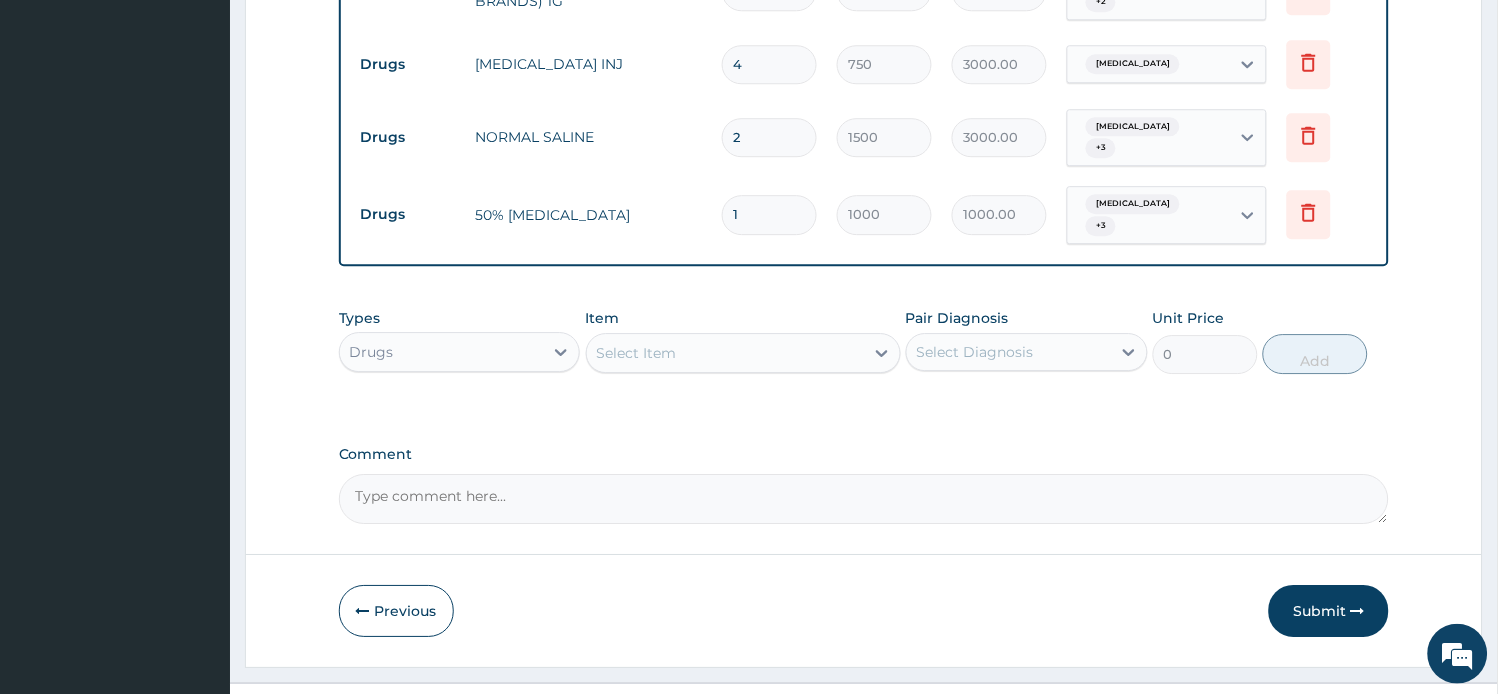 type on "3000.00" 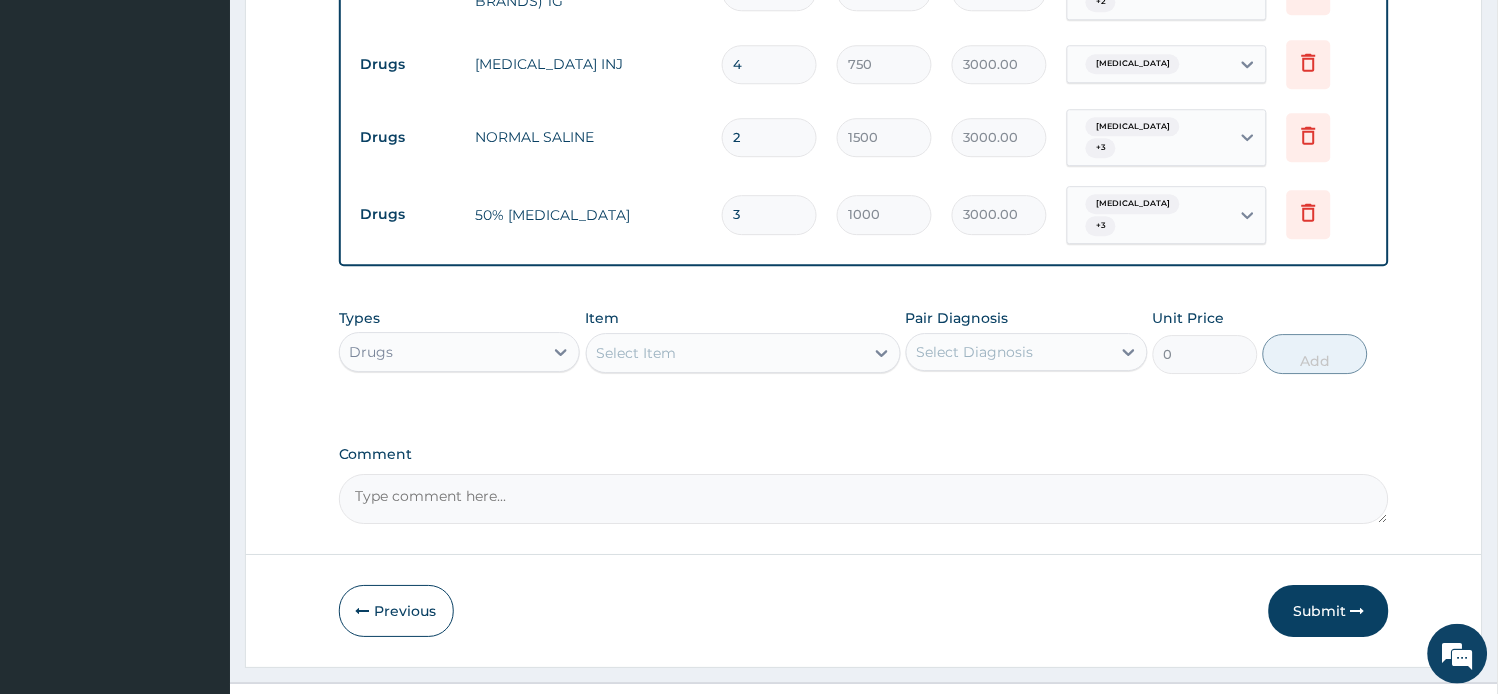 type on "3" 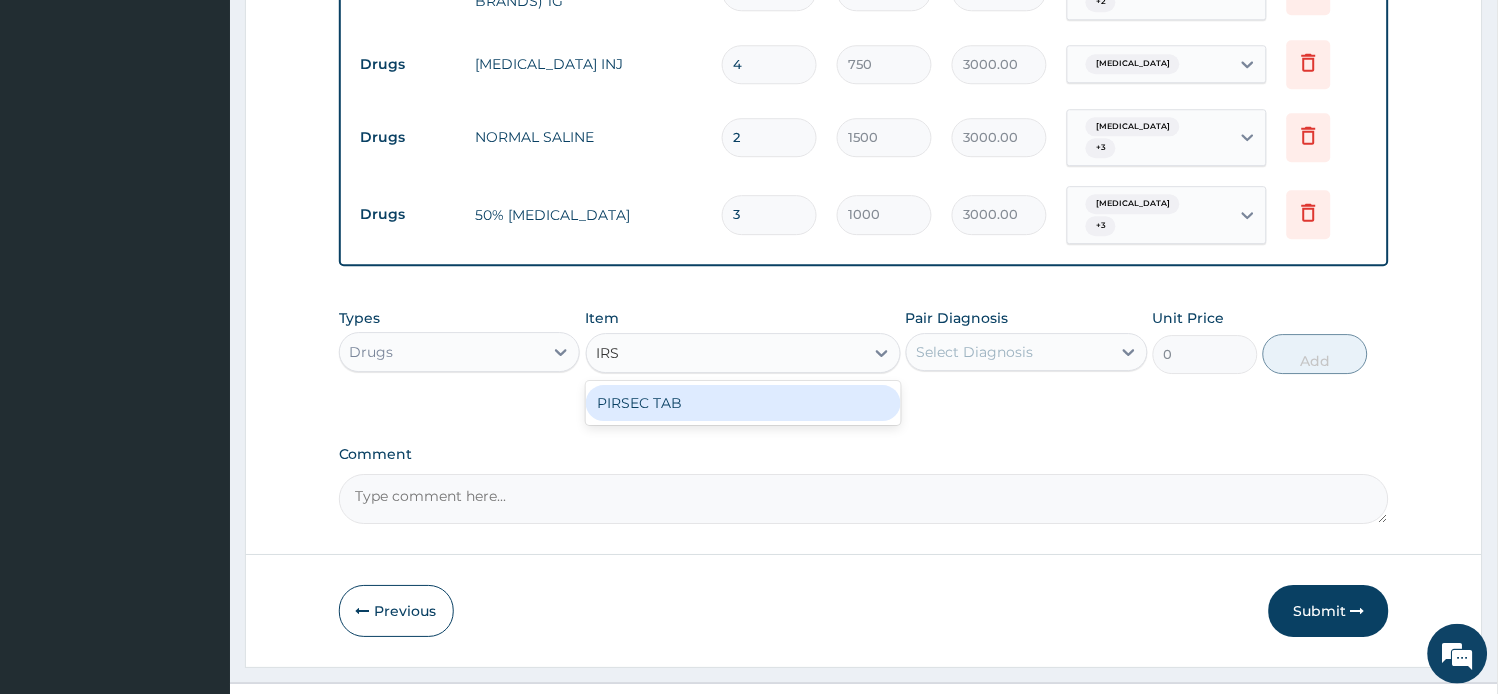 type on "RS" 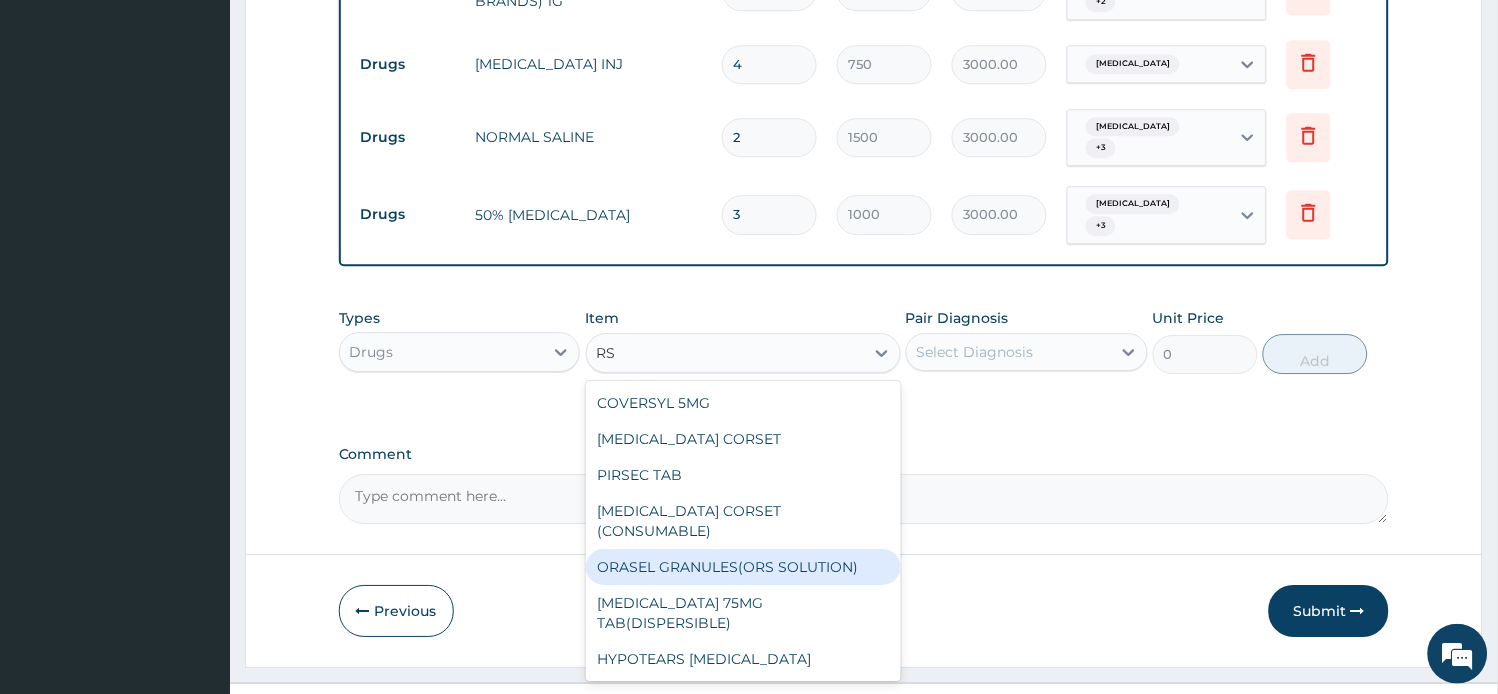 click on "ORASEL GRANULES(ORS SOLUTION)" at bounding box center [743, 567] 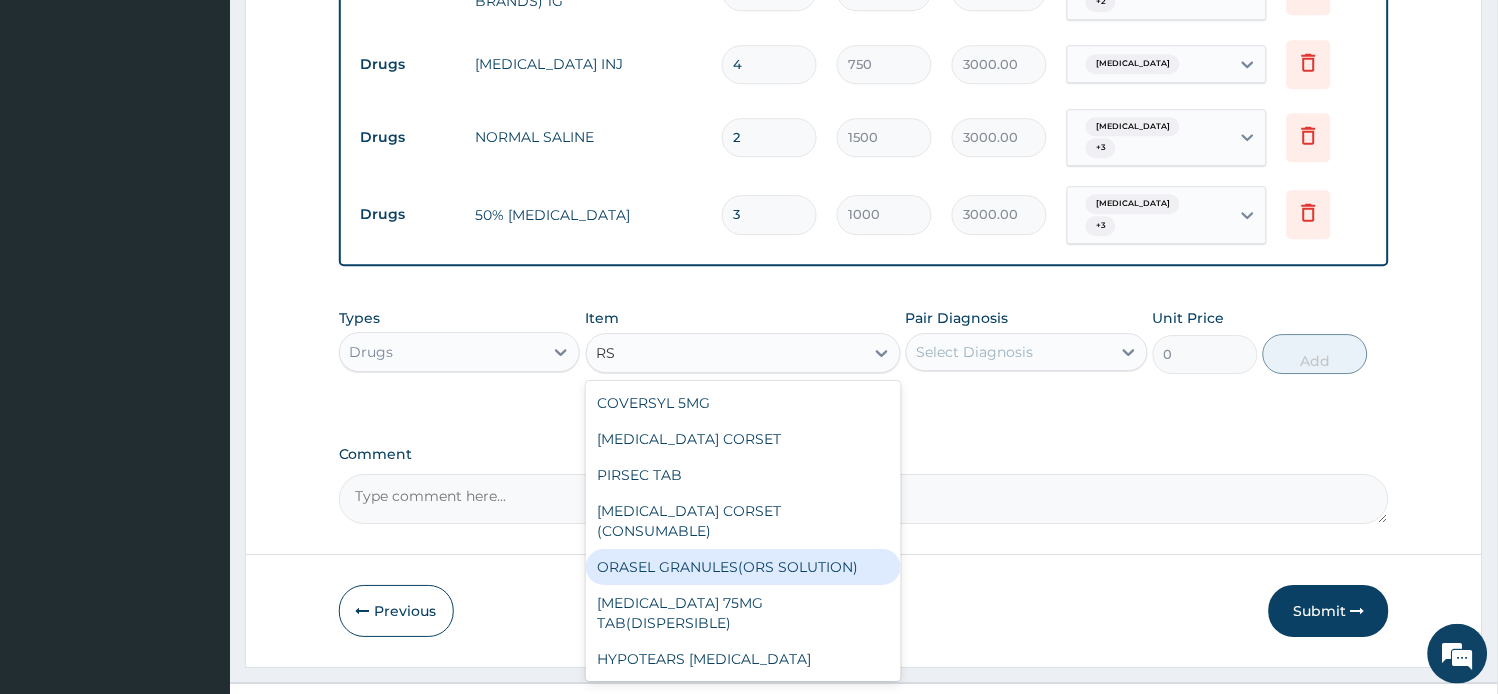 type 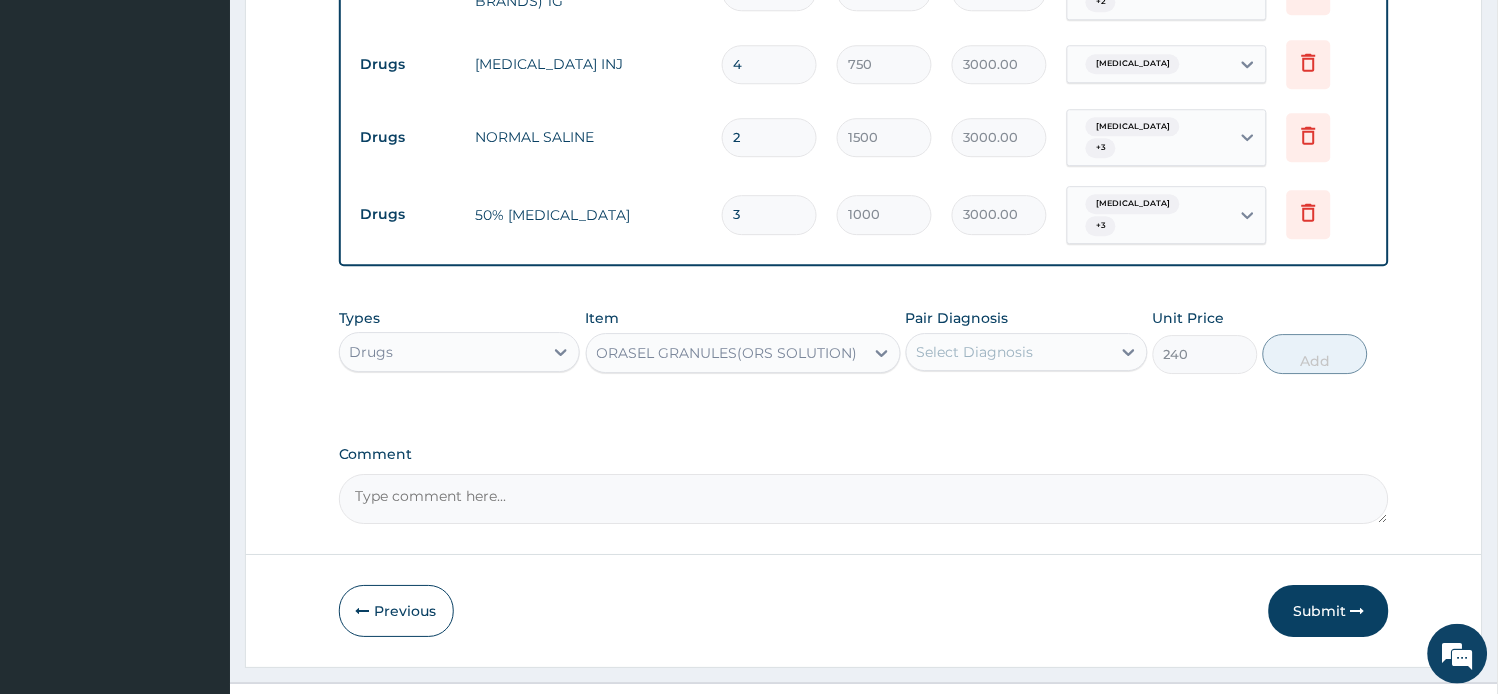 click on "Select Diagnosis" at bounding box center (975, 352) 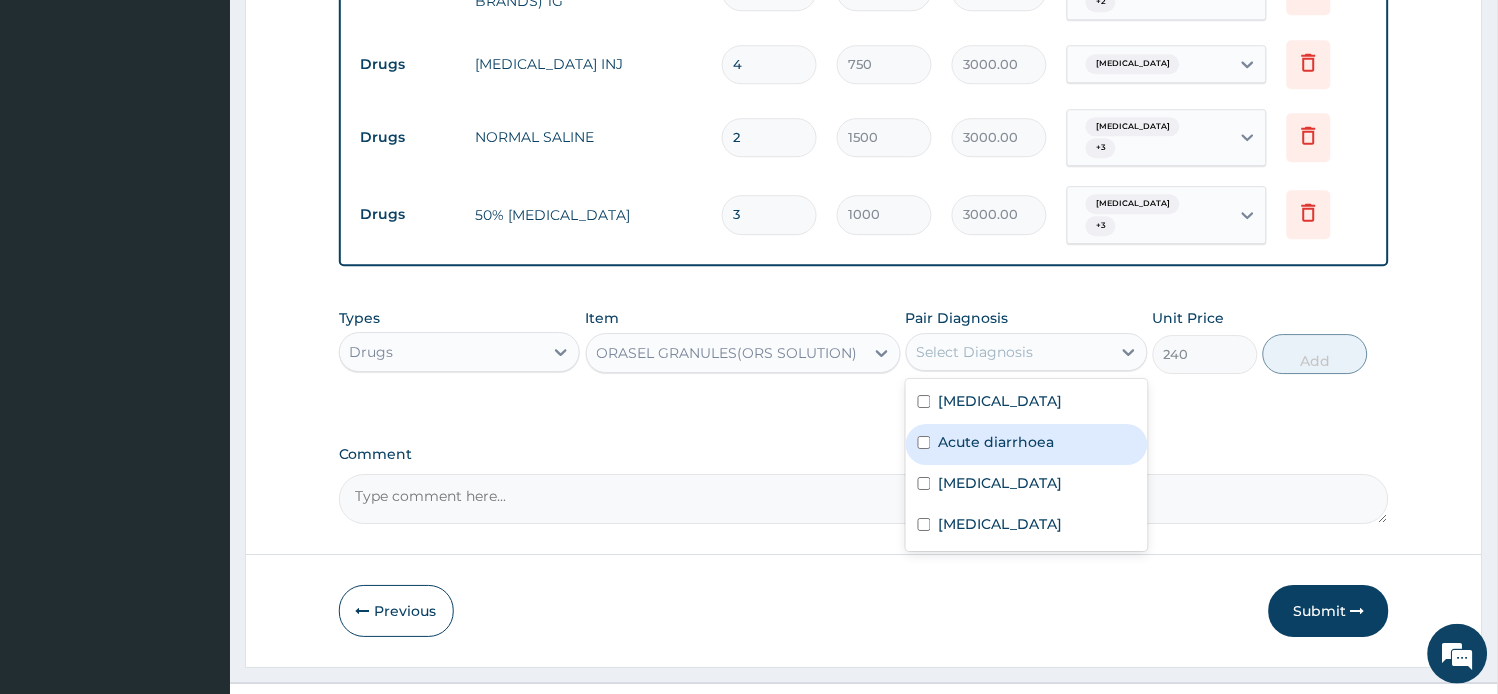 click on "Acute diarrhoea" at bounding box center (997, 442) 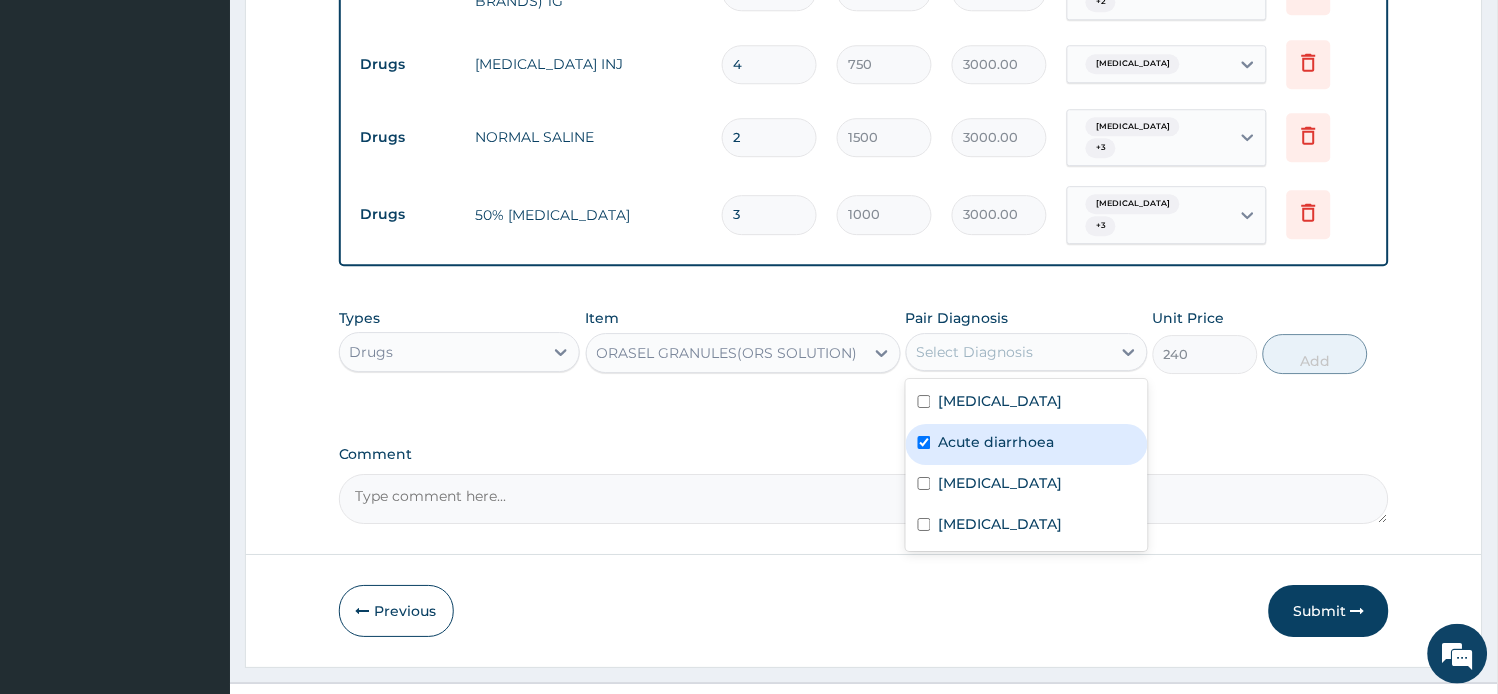 checkbox on "true" 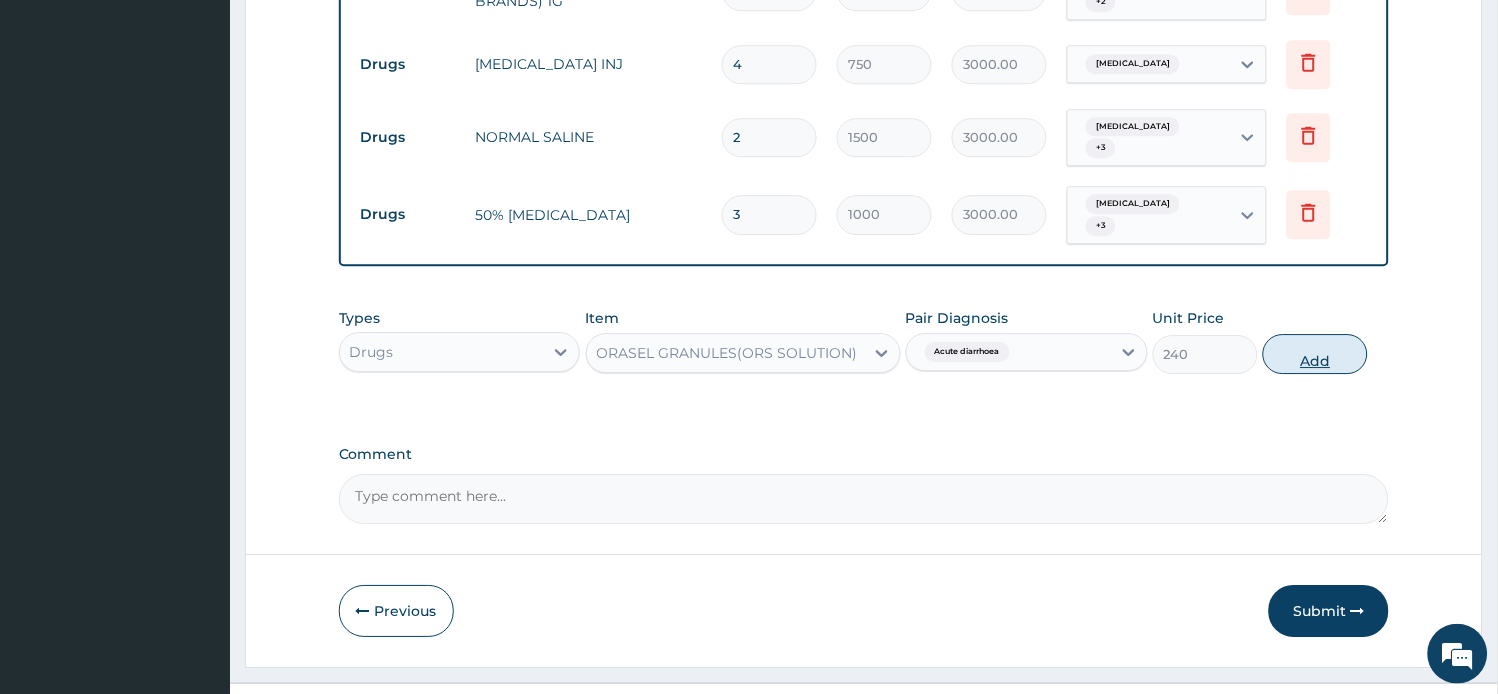 click on "Add" at bounding box center (1315, 354) 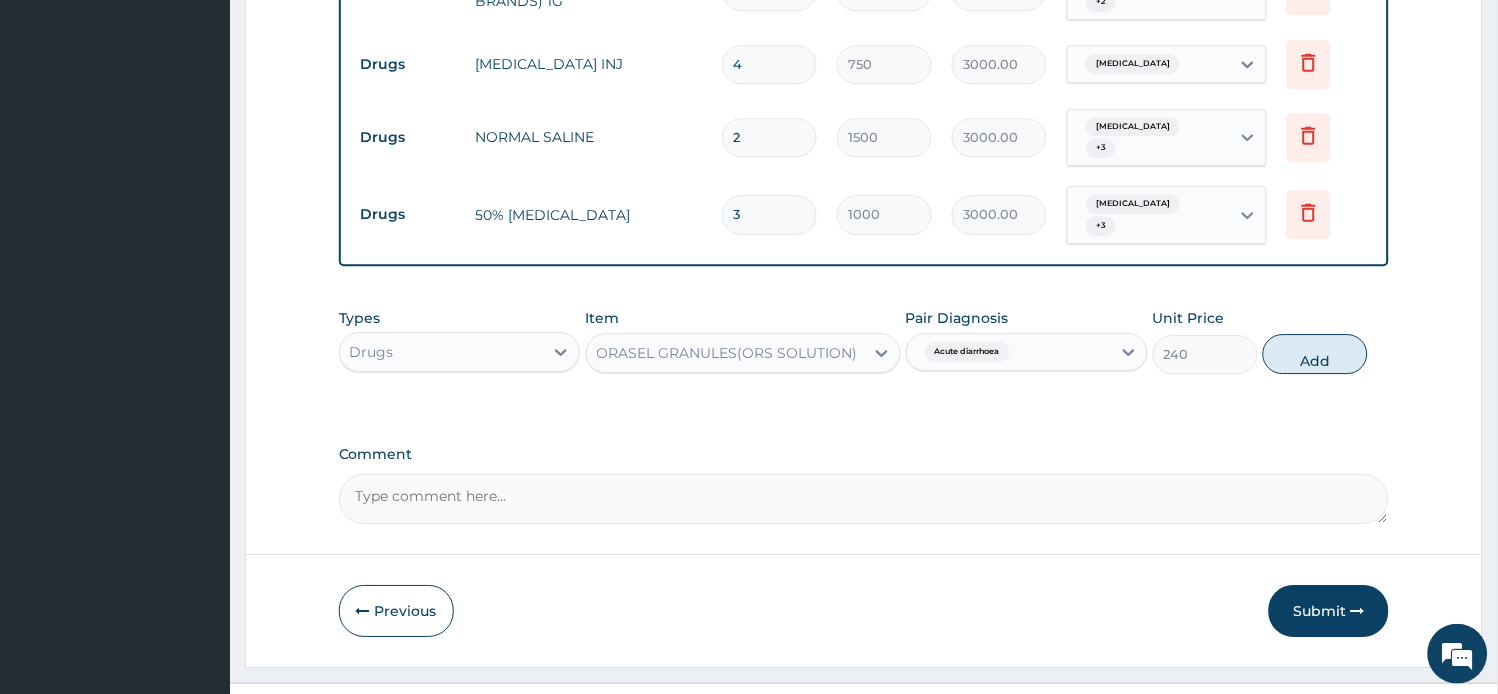 type on "0" 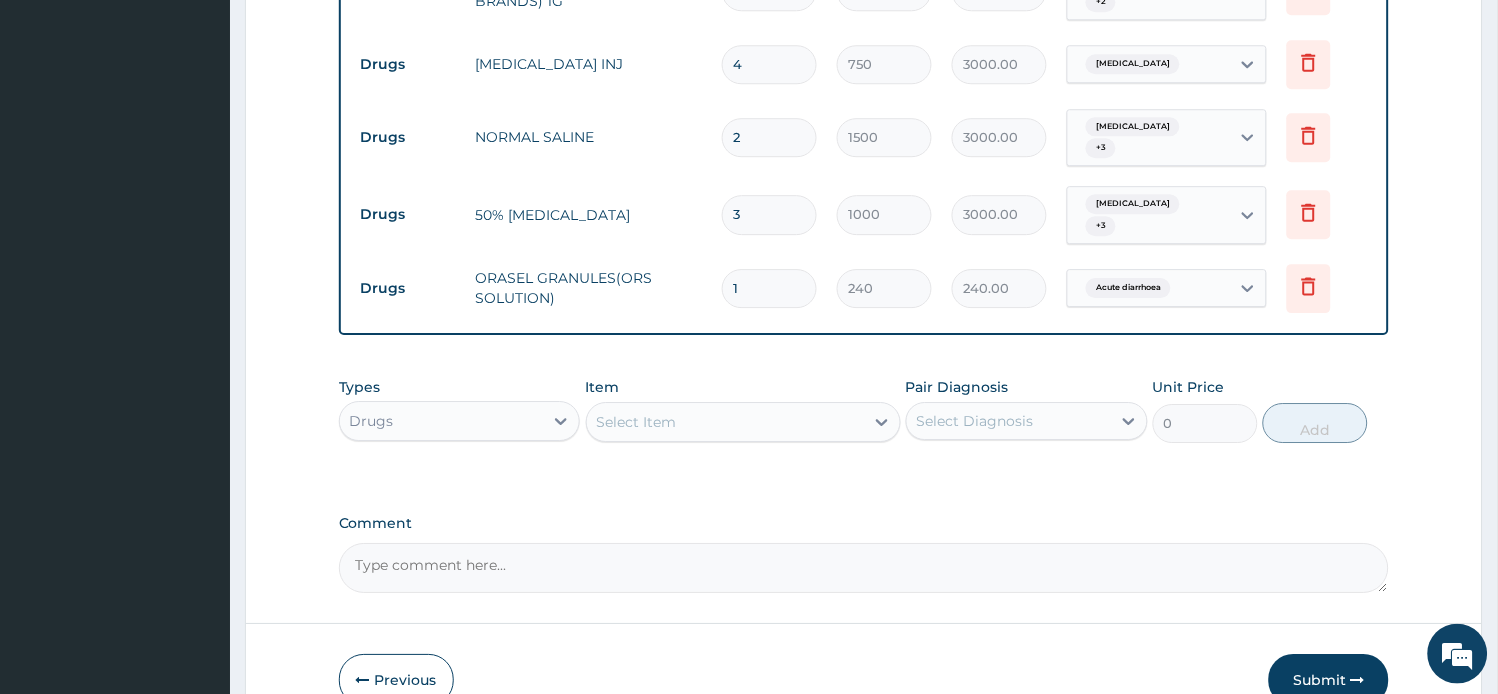 drag, startPoint x: 737, startPoint y: 246, endPoint x: 693, endPoint y: 245, distance: 44.011364 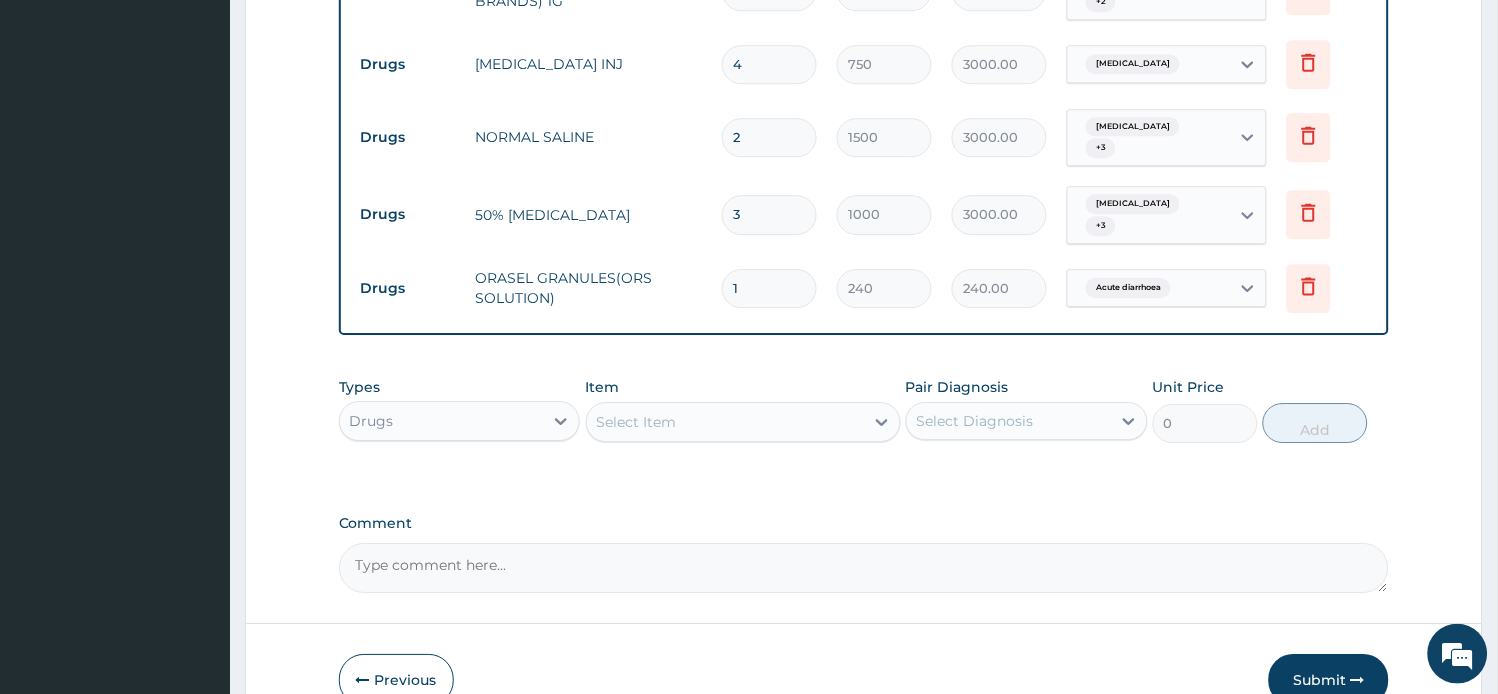 click on "Drugs ORASEL GRANULES(ORS SOLUTION) 1 240 240.00 Acute diarrhoea Delete" at bounding box center (864, 288) 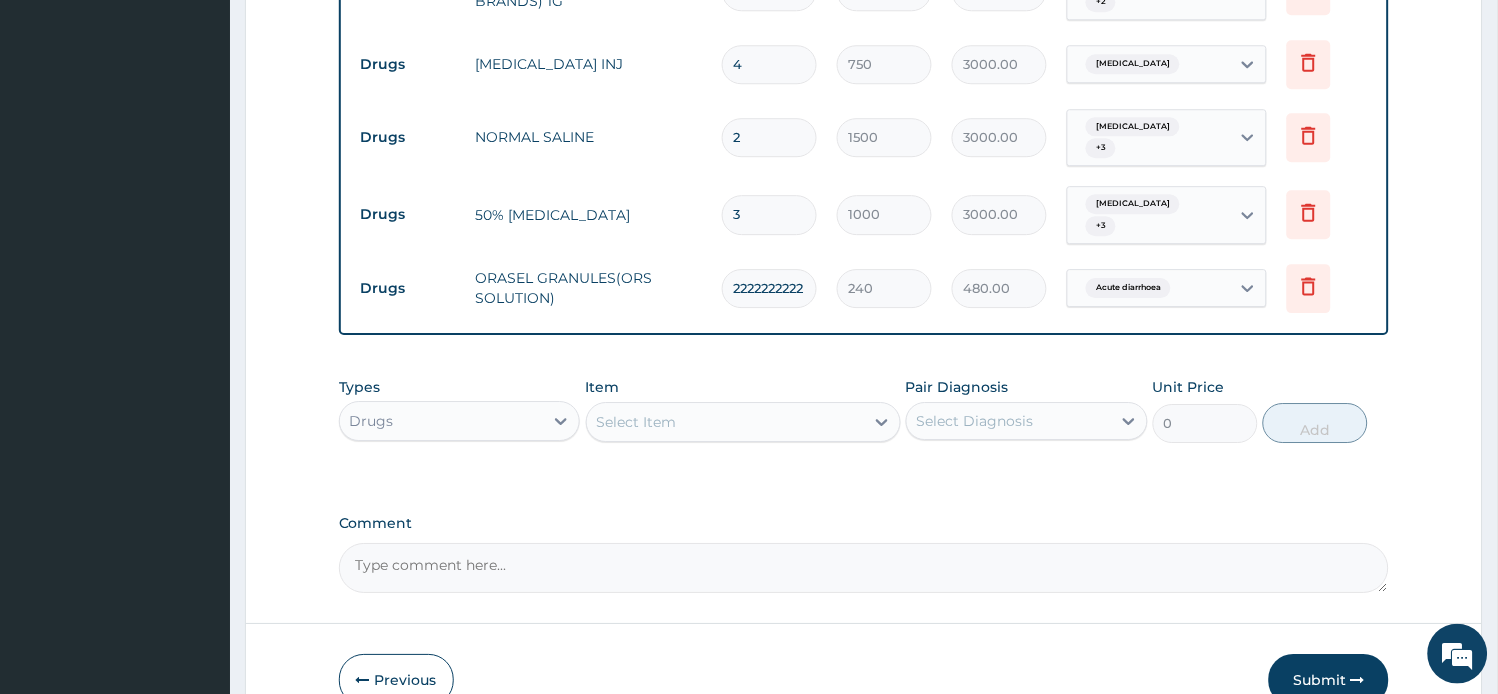 type on "22222222222" 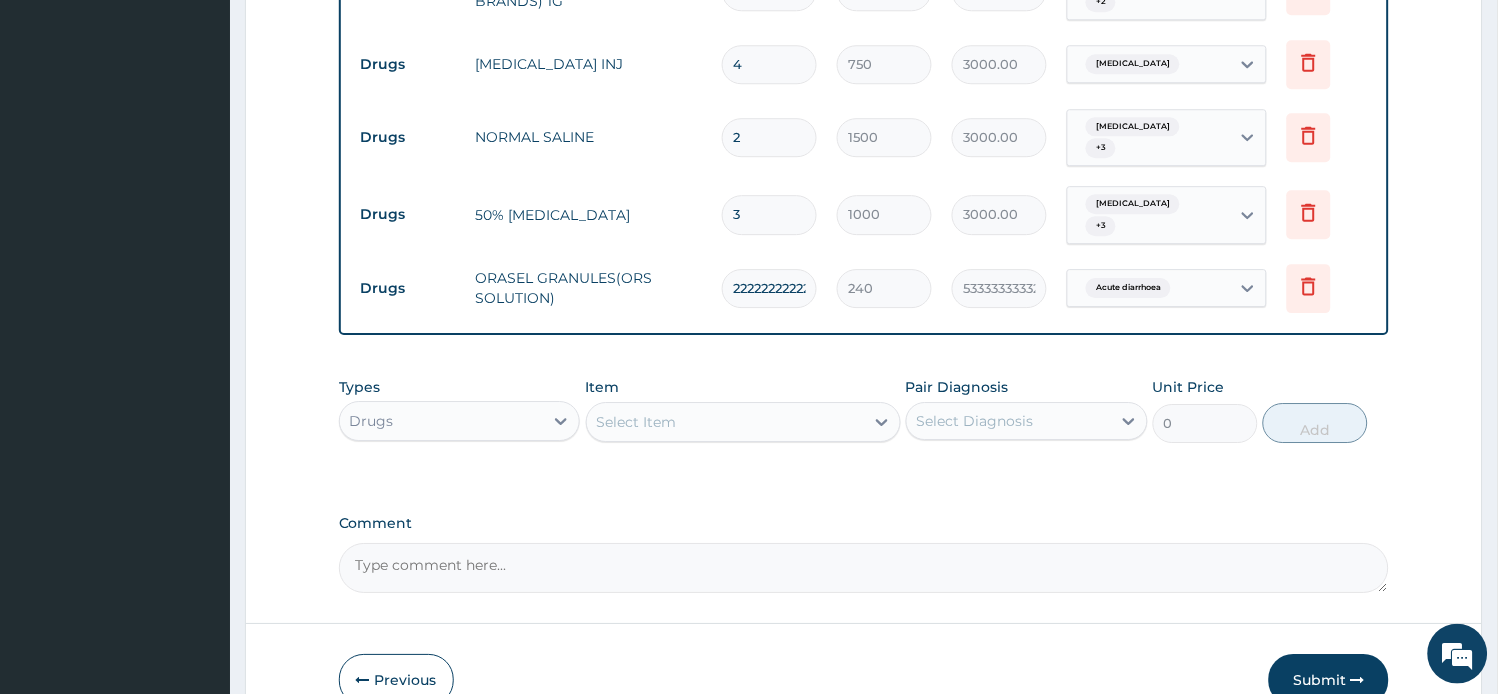 type on "2222222222222" 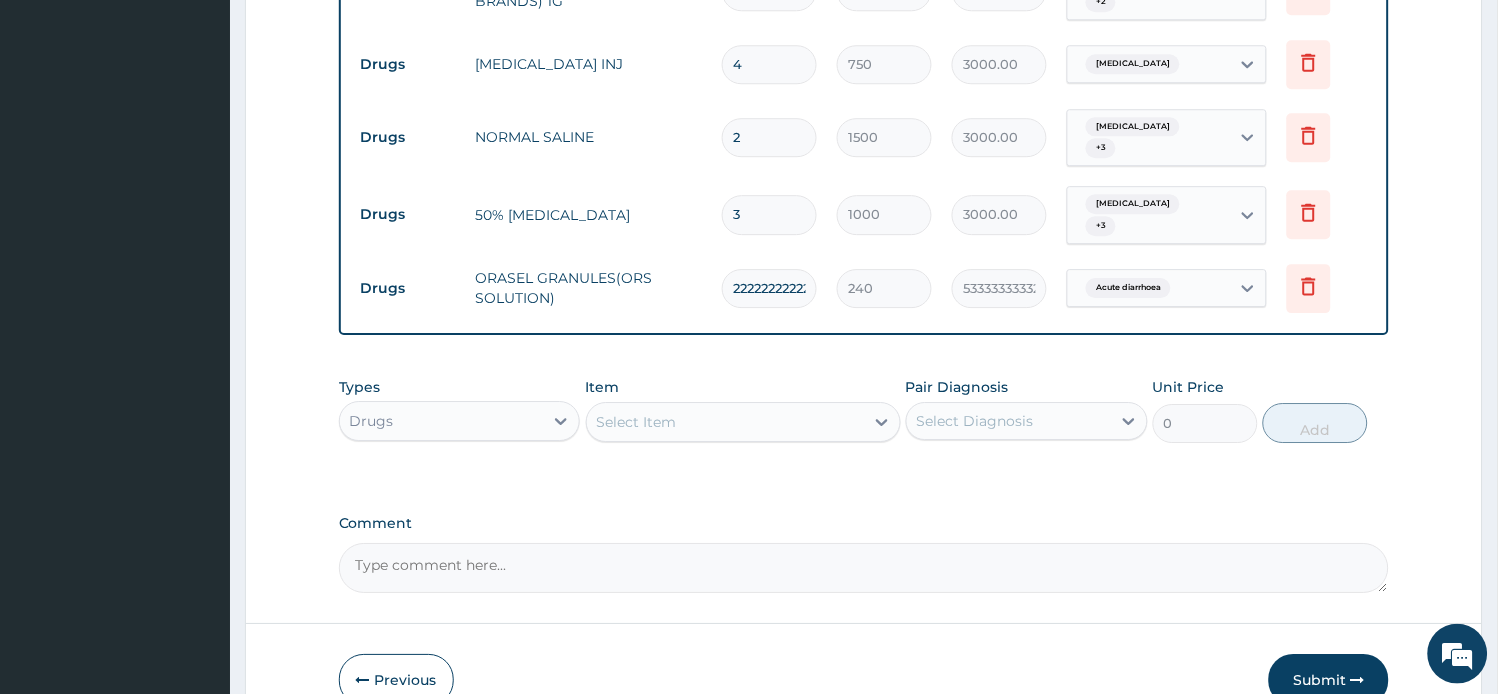 type on "533333333333280.00" 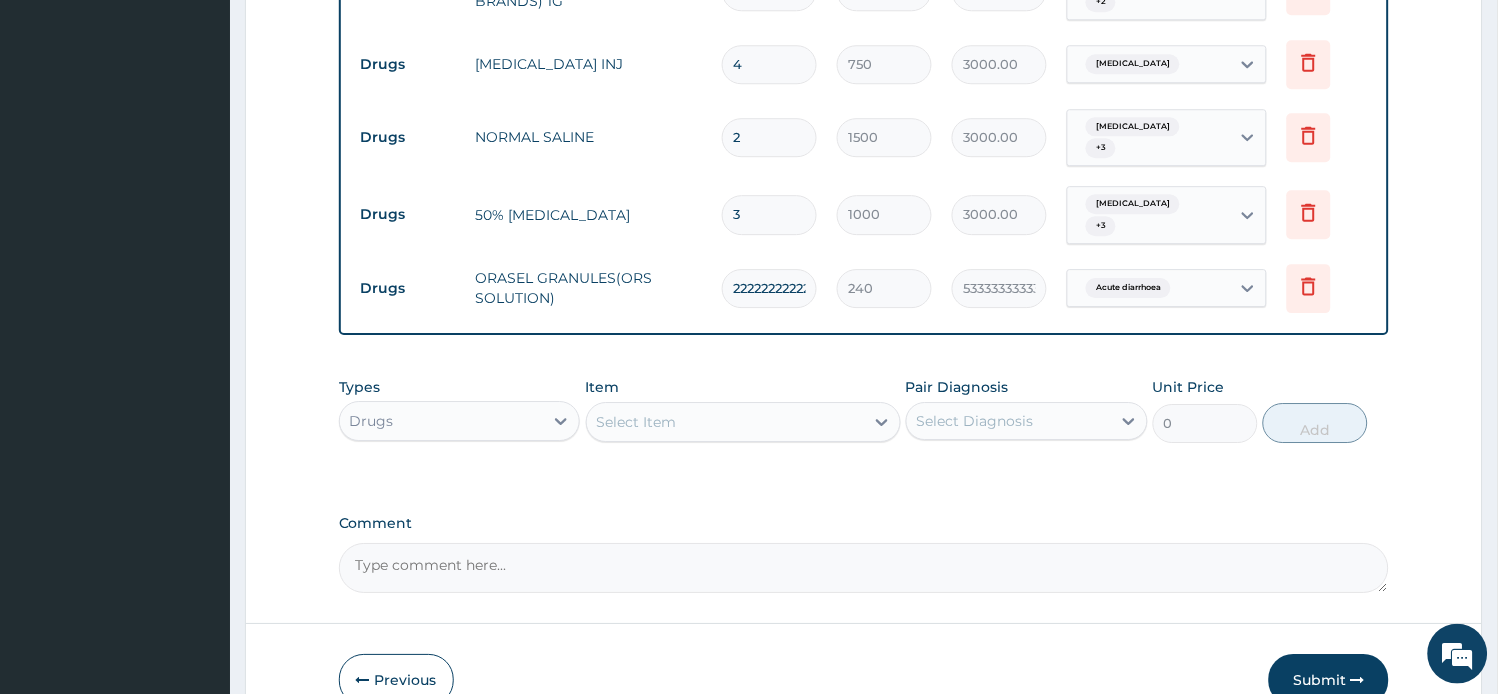 scroll, scrollTop: 1277, scrollLeft: 0, axis: vertical 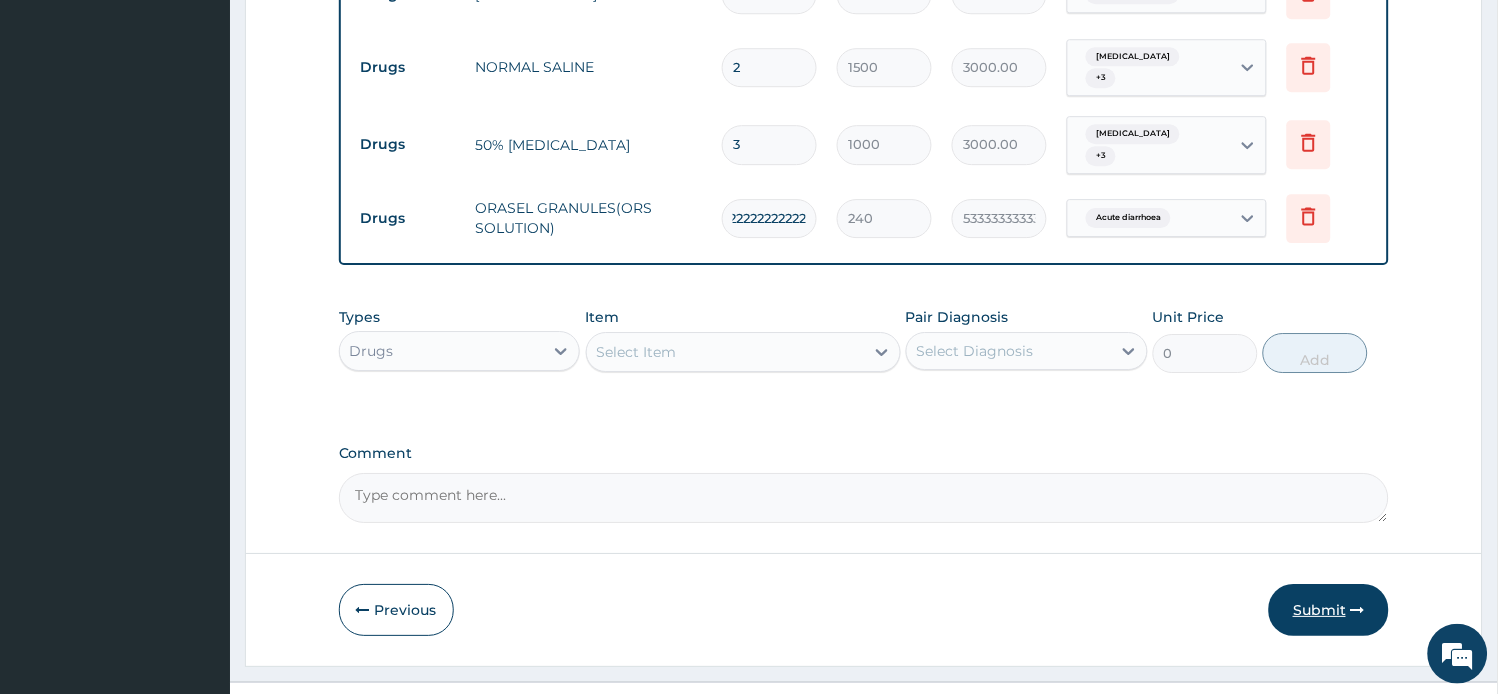 type on "2222222222222" 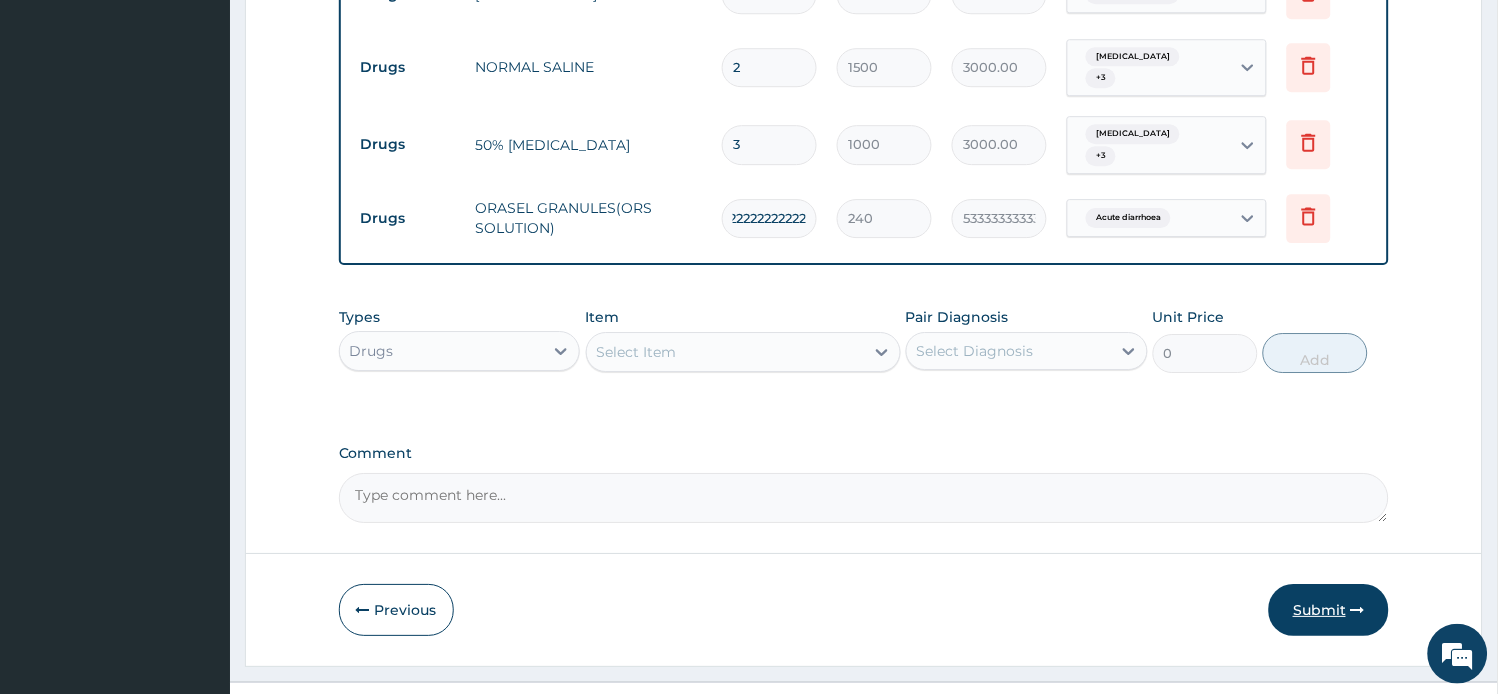 click on "Submit" at bounding box center [1329, 610] 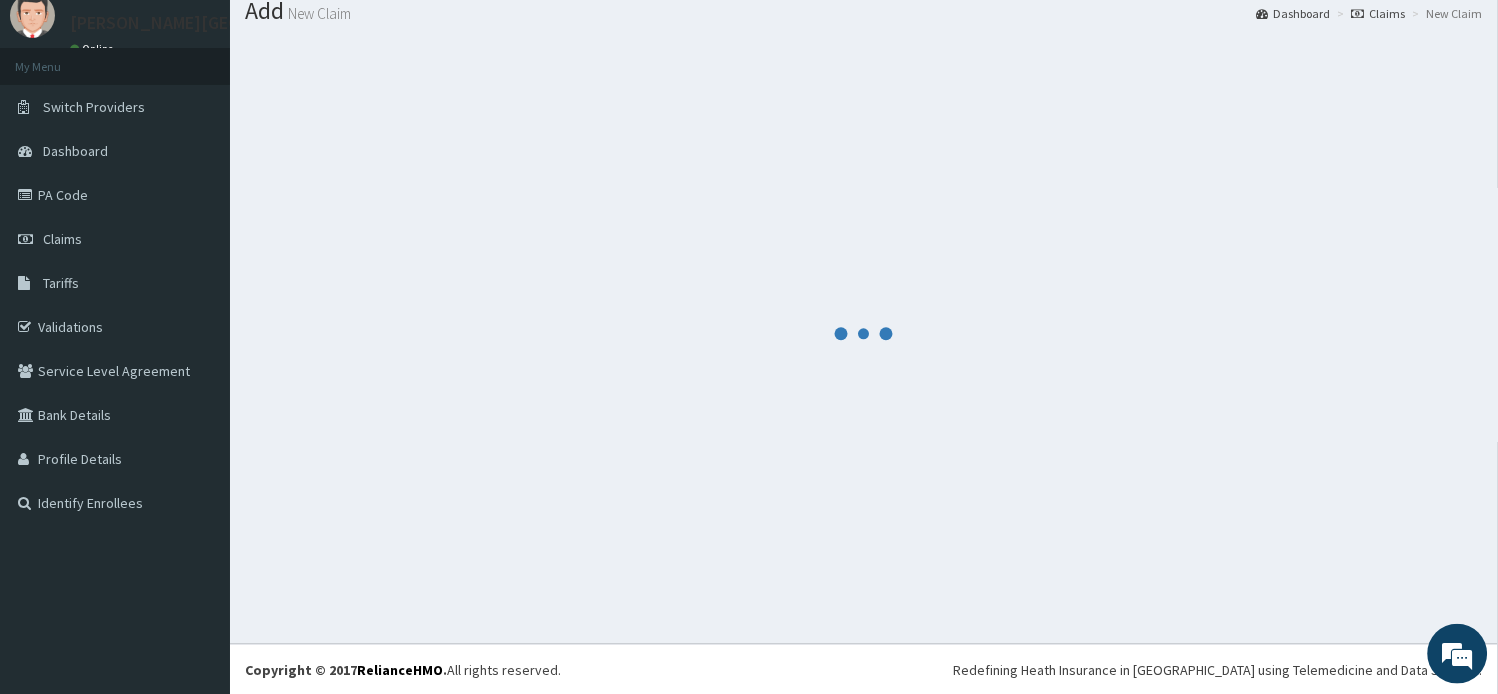 scroll, scrollTop: 1277, scrollLeft: 0, axis: vertical 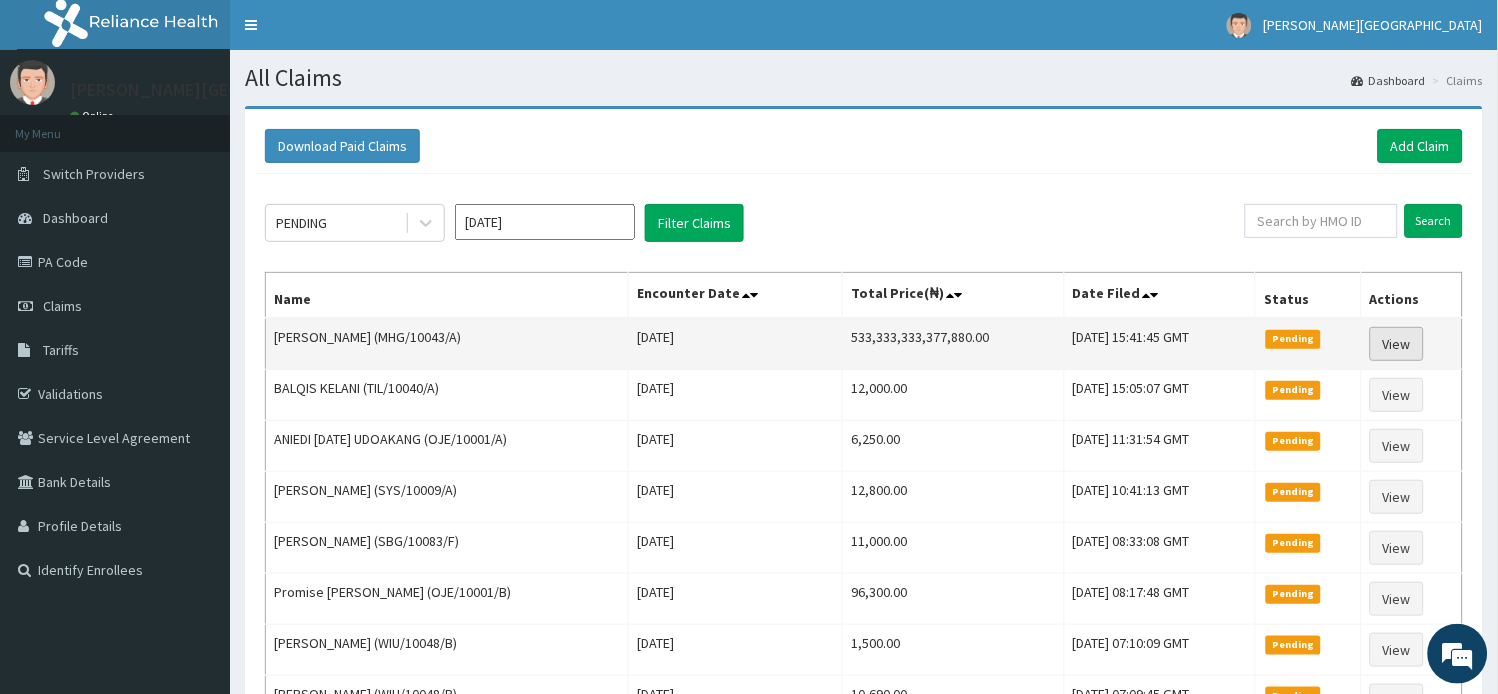click on "View" at bounding box center [1397, 344] 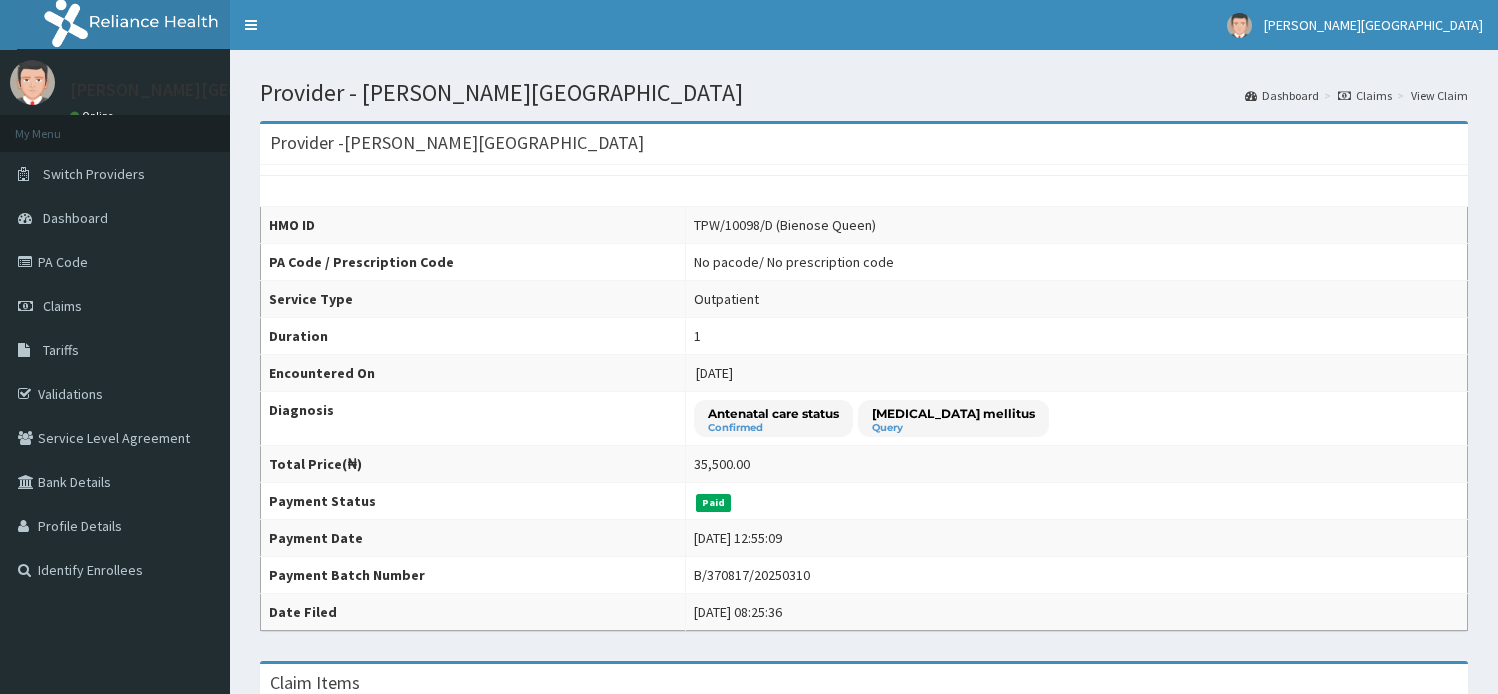 scroll, scrollTop: 75, scrollLeft: 0, axis: vertical 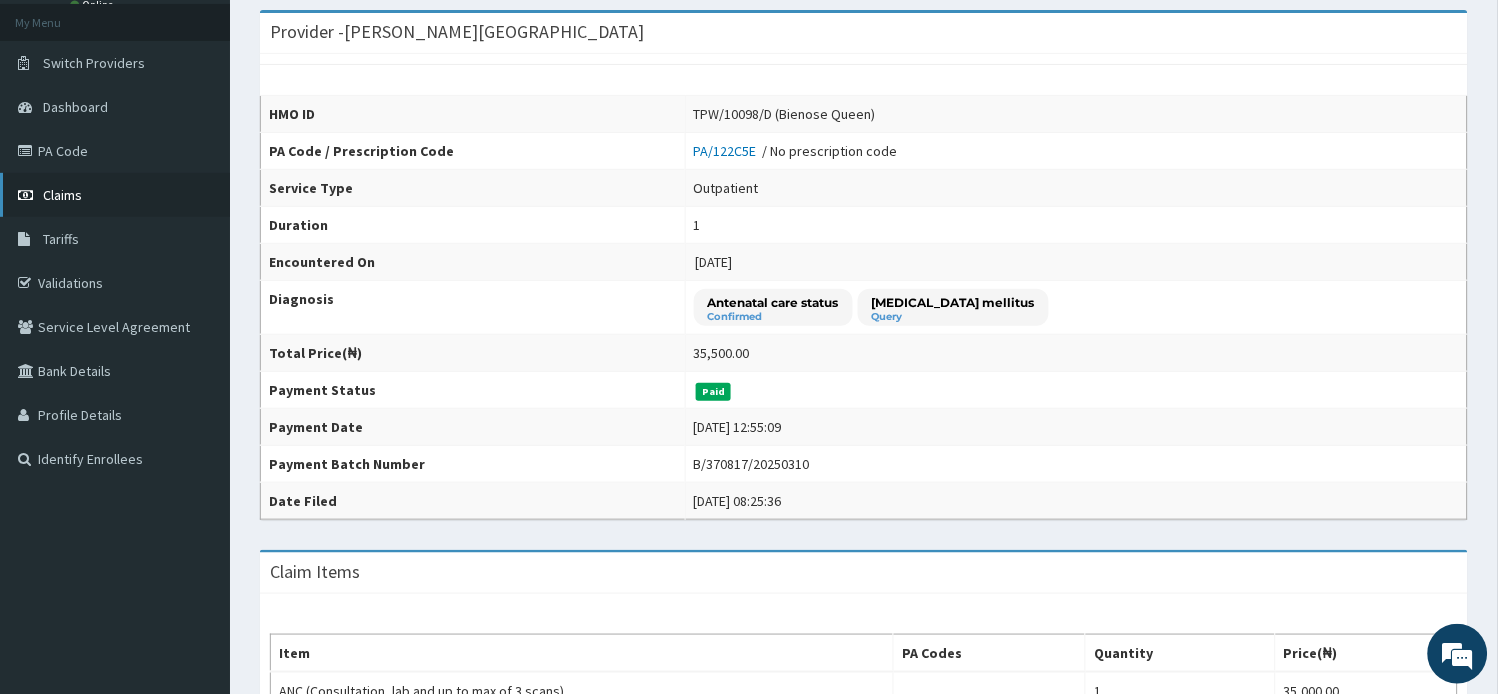 click on "Claims" at bounding box center [62, 195] 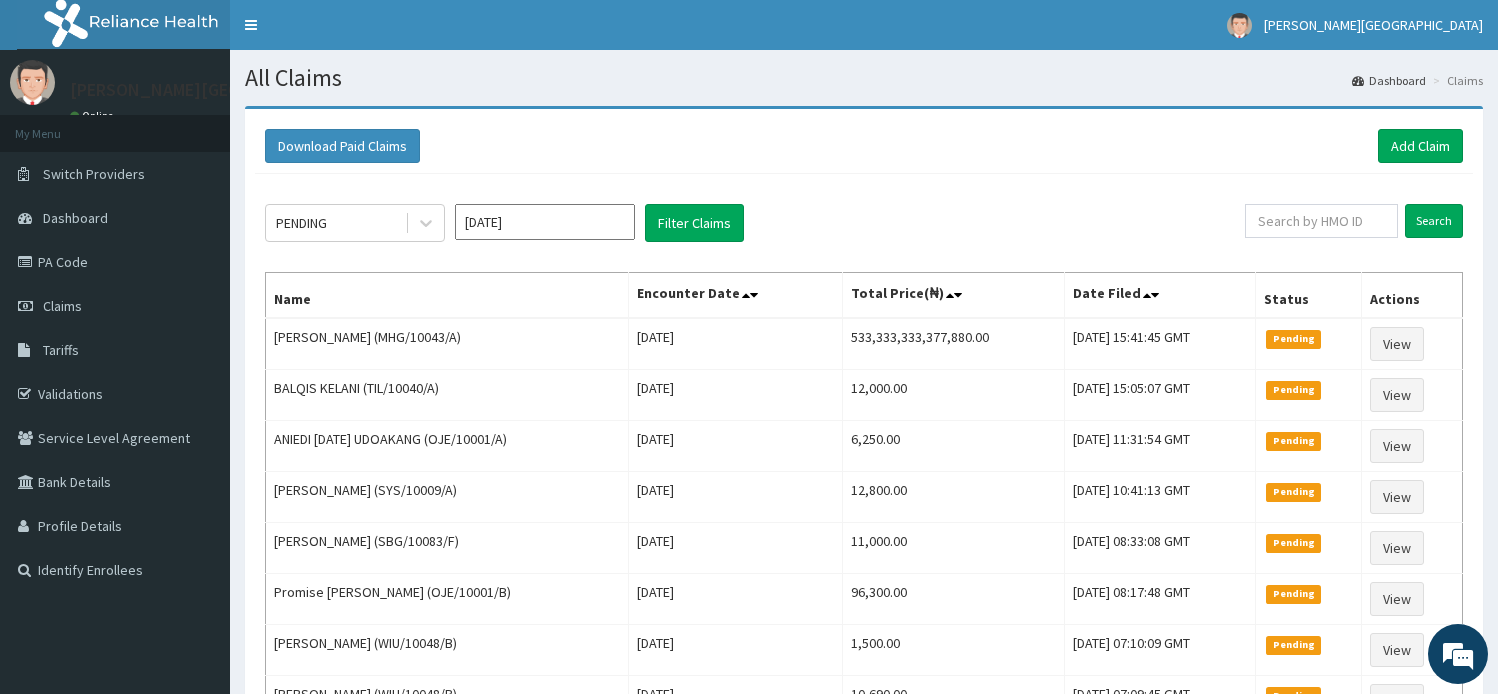 scroll, scrollTop: 0, scrollLeft: 0, axis: both 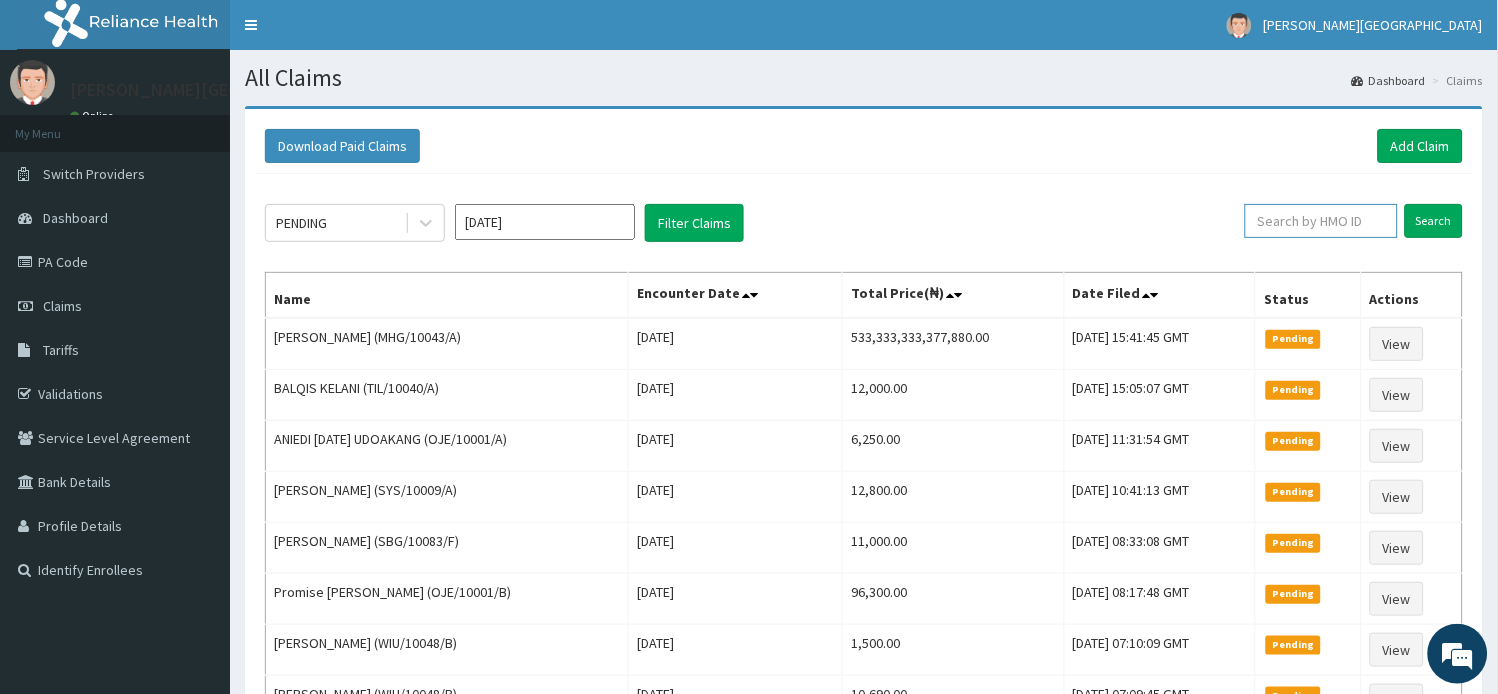 click at bounding box center [1321, 221] 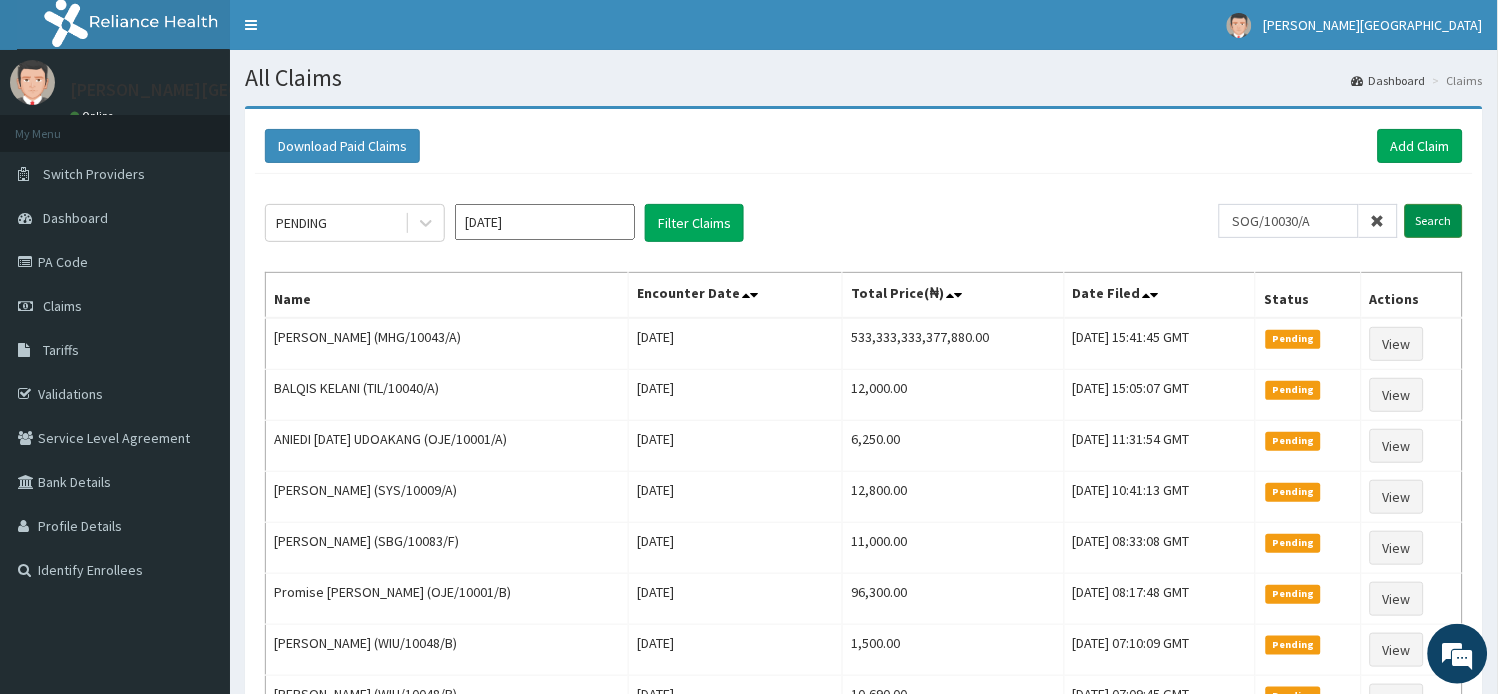 click on "Search" at bounding box center [1434, 221] 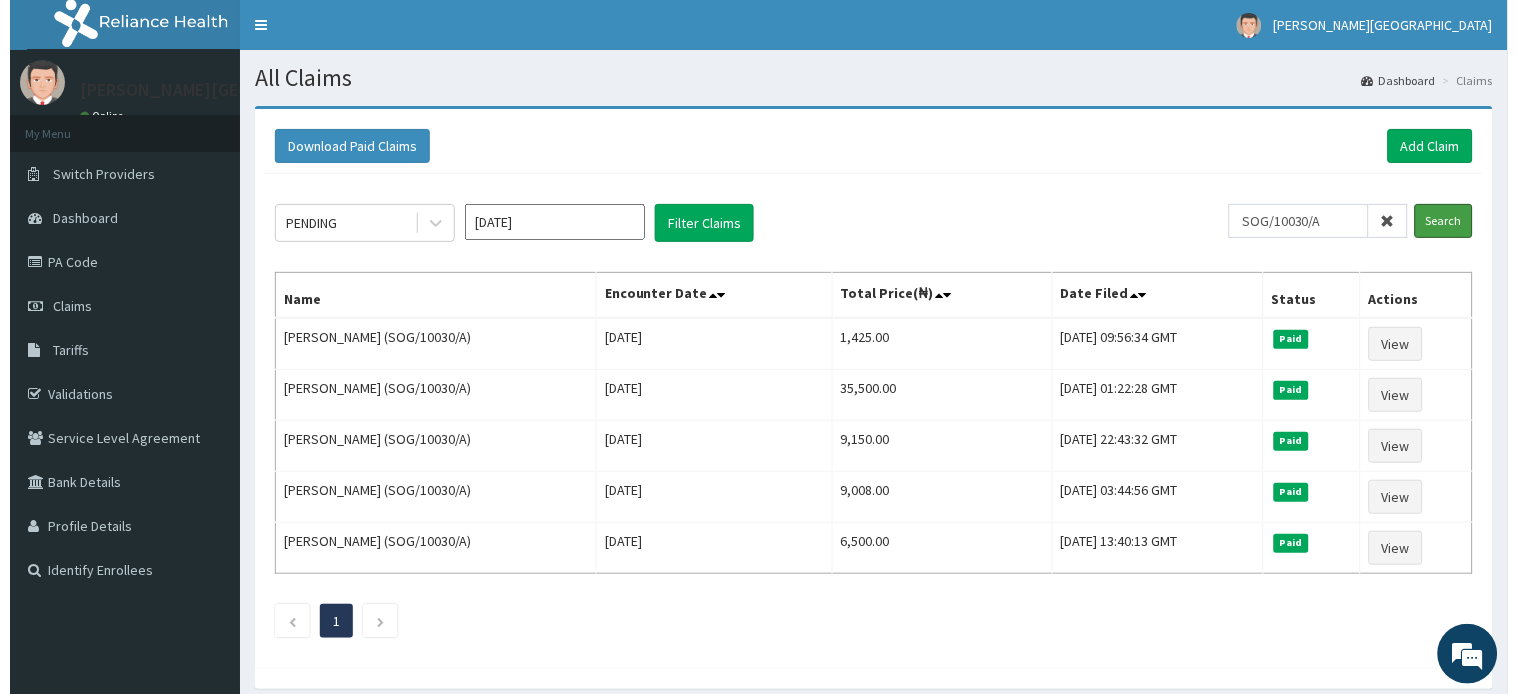 scroll, scrollTop: 0, scrollLeft: 0, axis: both 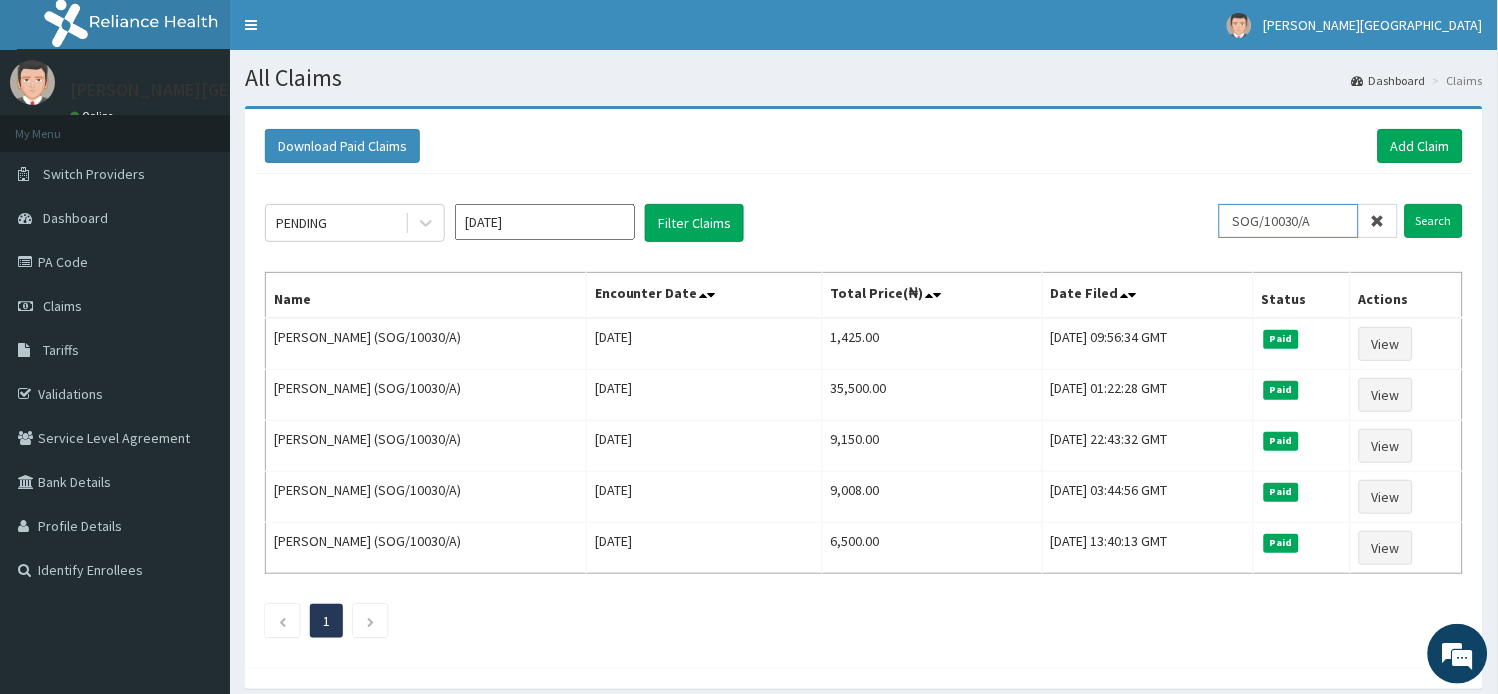 drag, startPoint x: 1332, startPoint y: 215, endPoint x: 1088, endPoint y: 200, distance: 244.46063 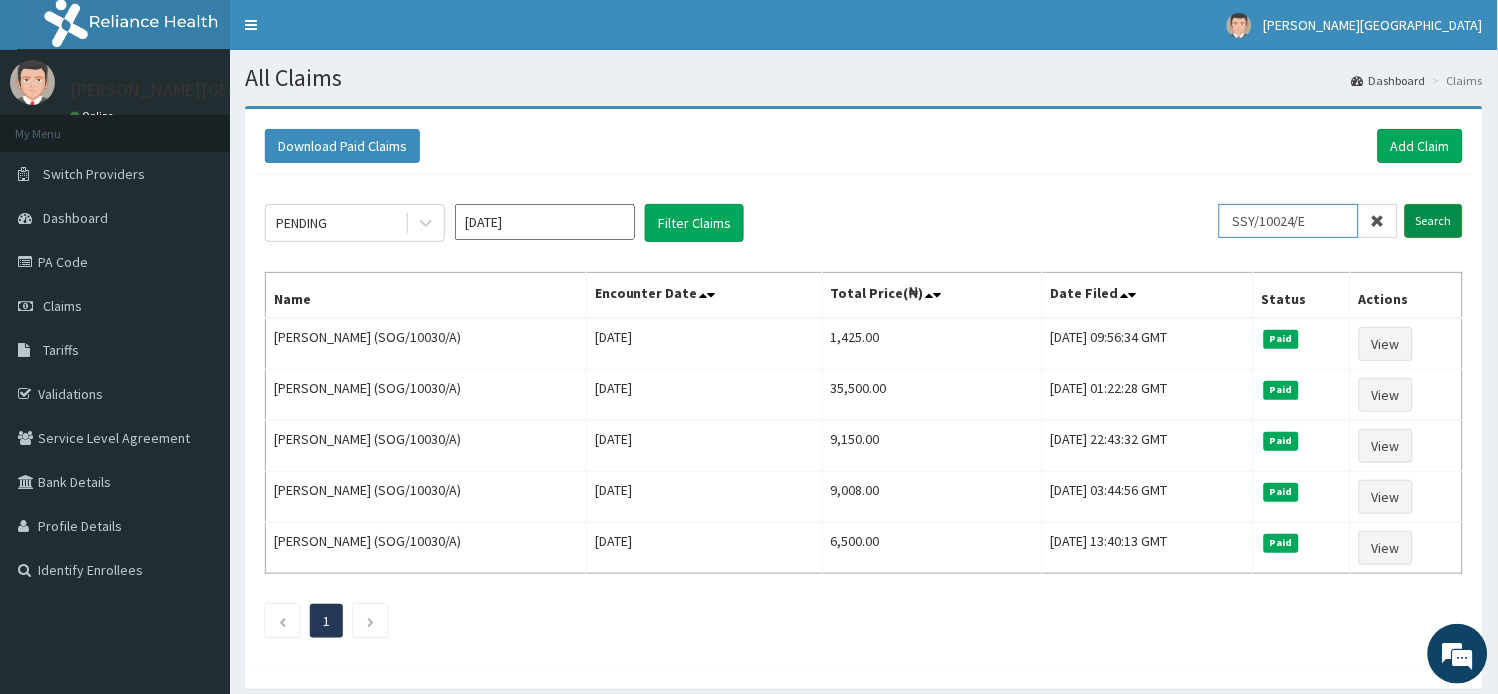 type on "SSY/10024/E" 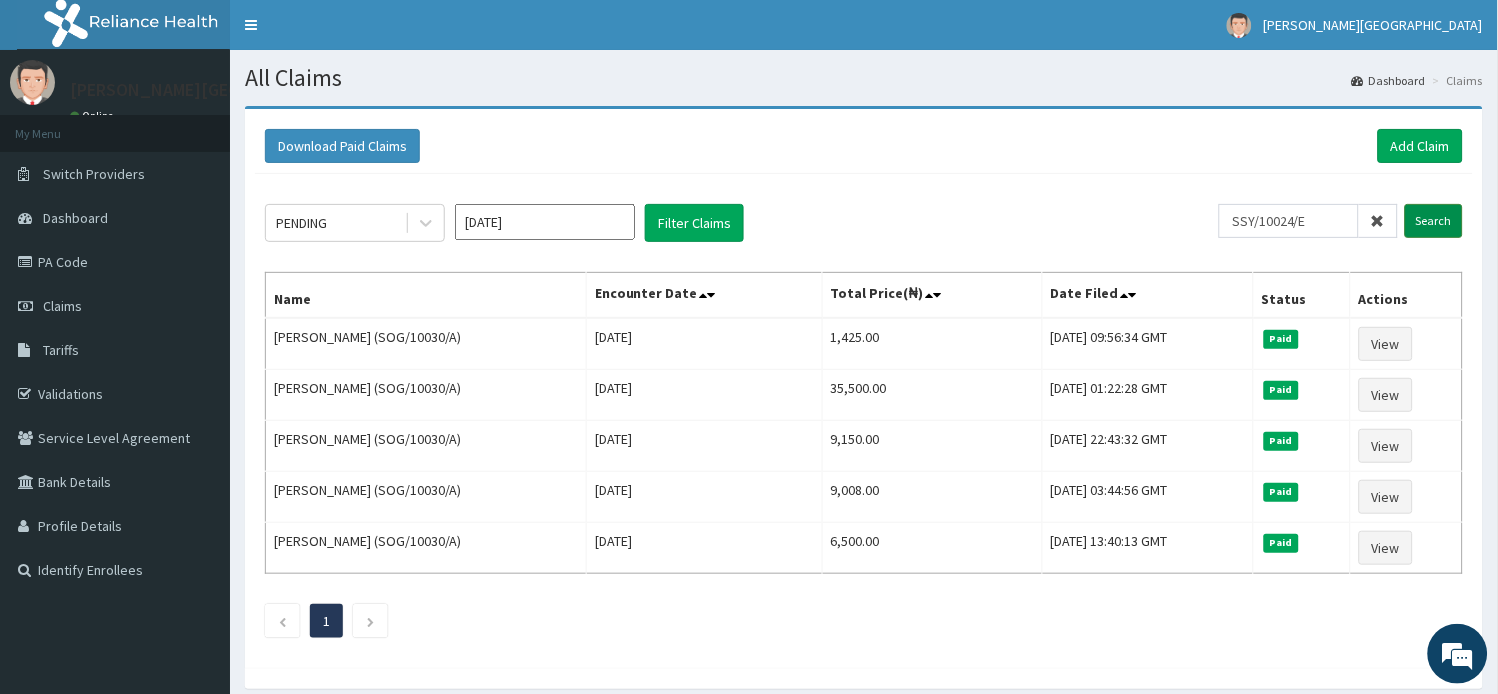 click on "Search" at bounding box center [1434, 221] 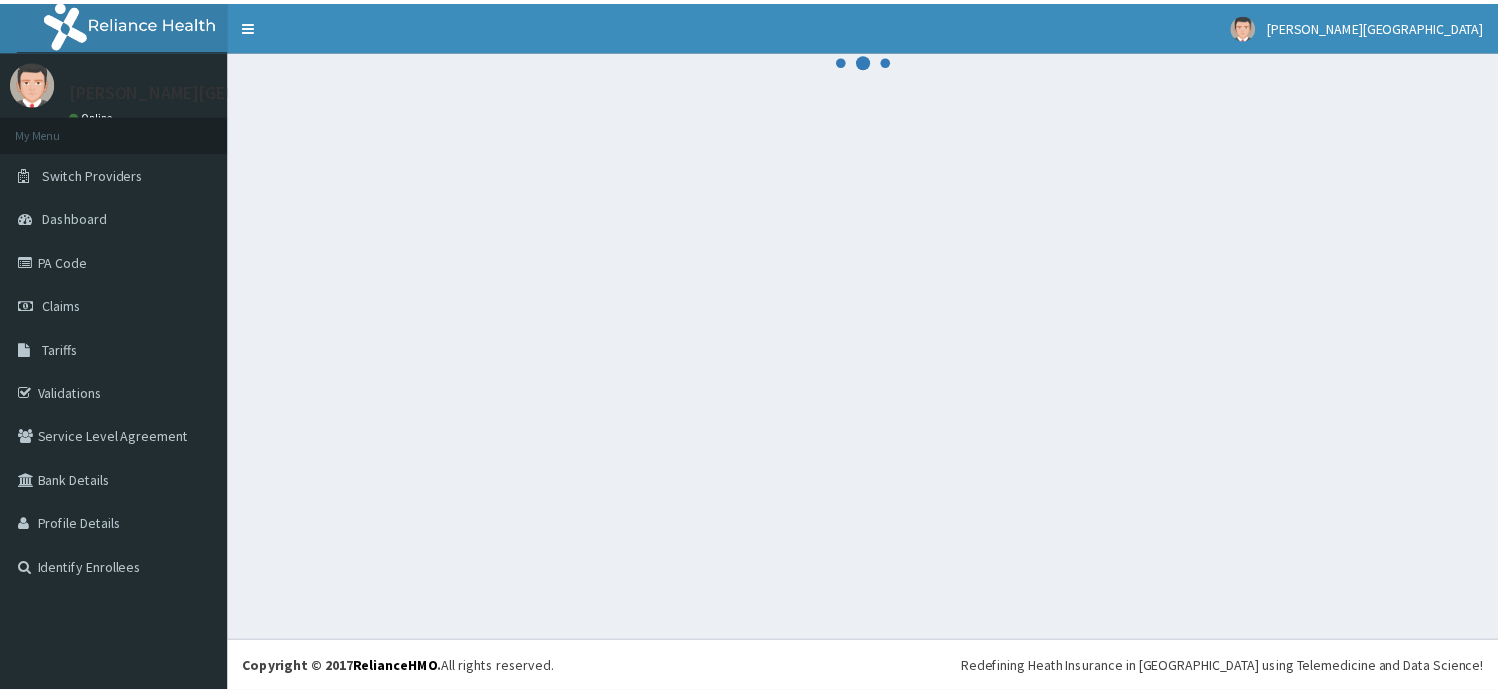 scroll, scrollTop: 0, scrollLeft: 0, axis: both 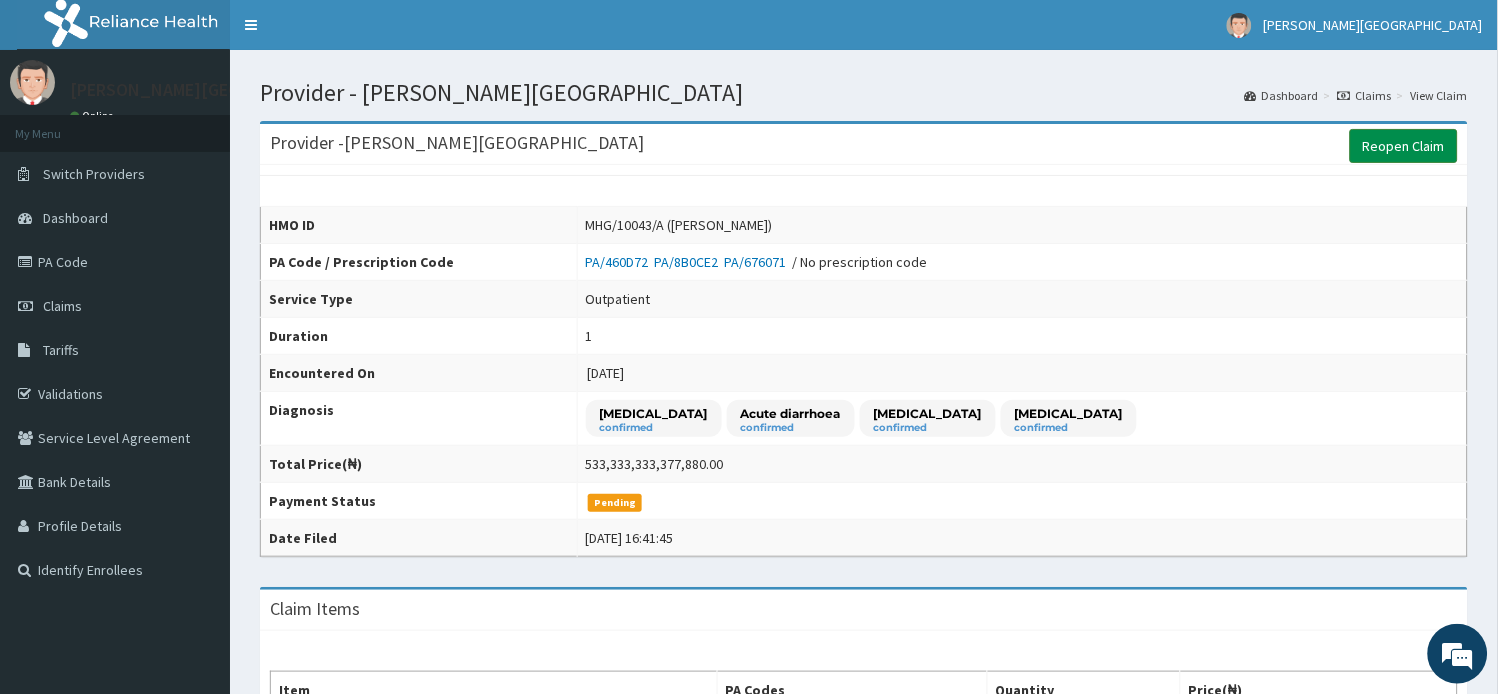 click on "Reopen Claim" at bounding box center [1404, 146] 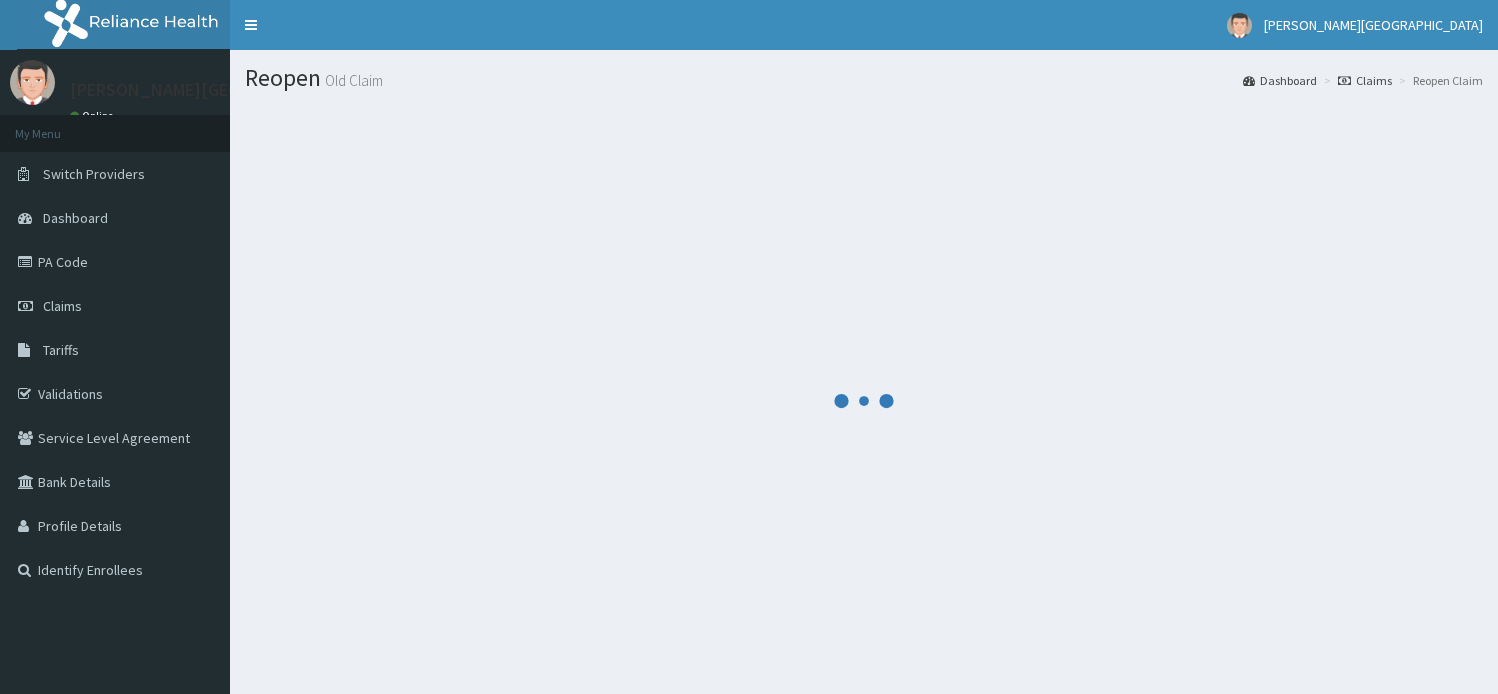 scroll, scrollTop: 0, scrollLeft: 0, axis: both 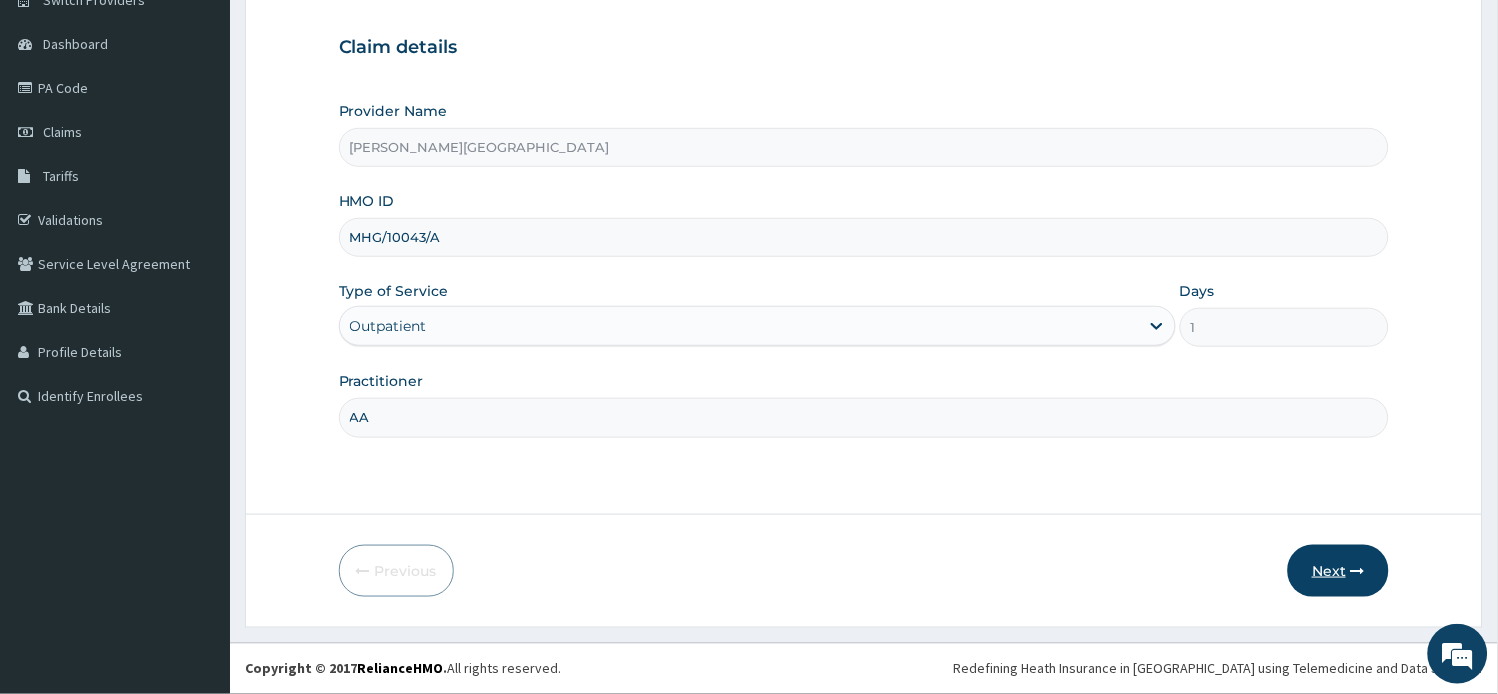 click on "Next" at bounding box center (1338, 571) 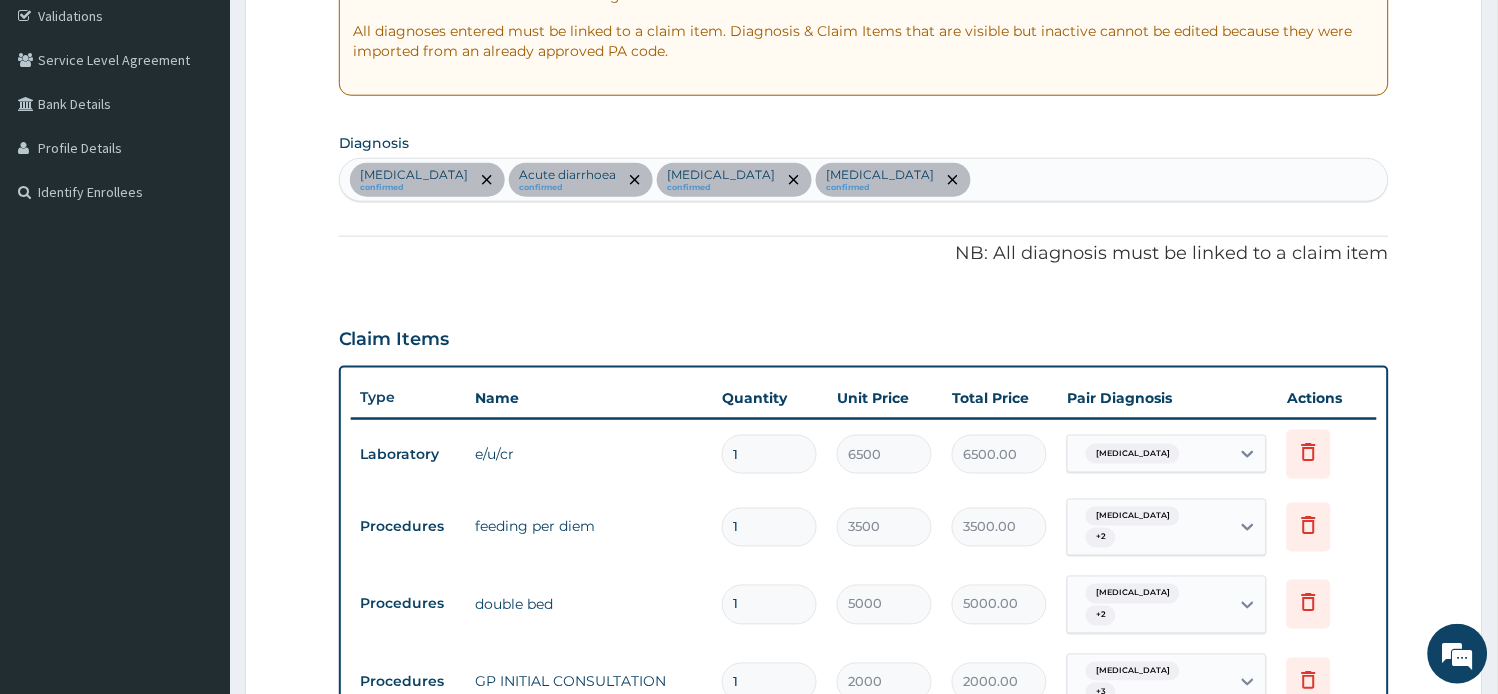 scroll, scrollTop: 396, scrollLeft: 0, axis: vertical 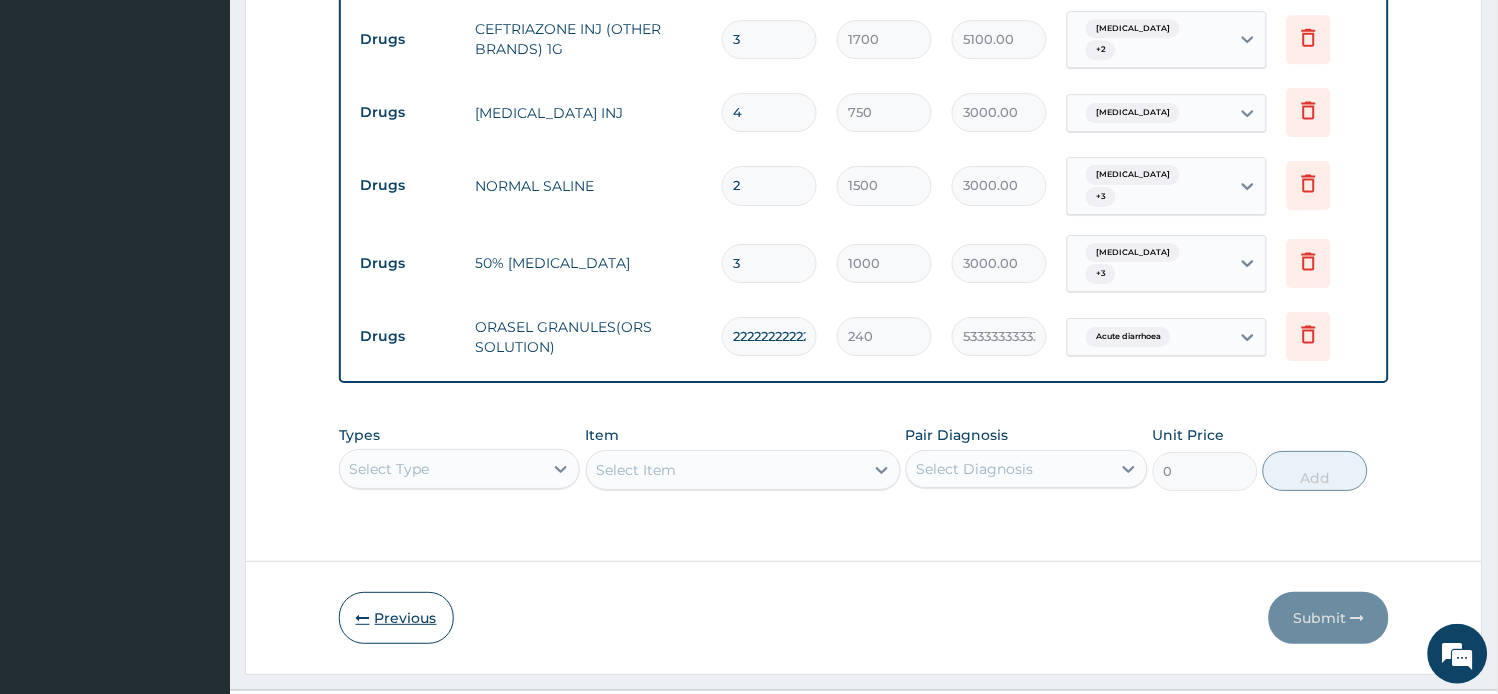 click on "Previous" at bounding box center [396, 618] 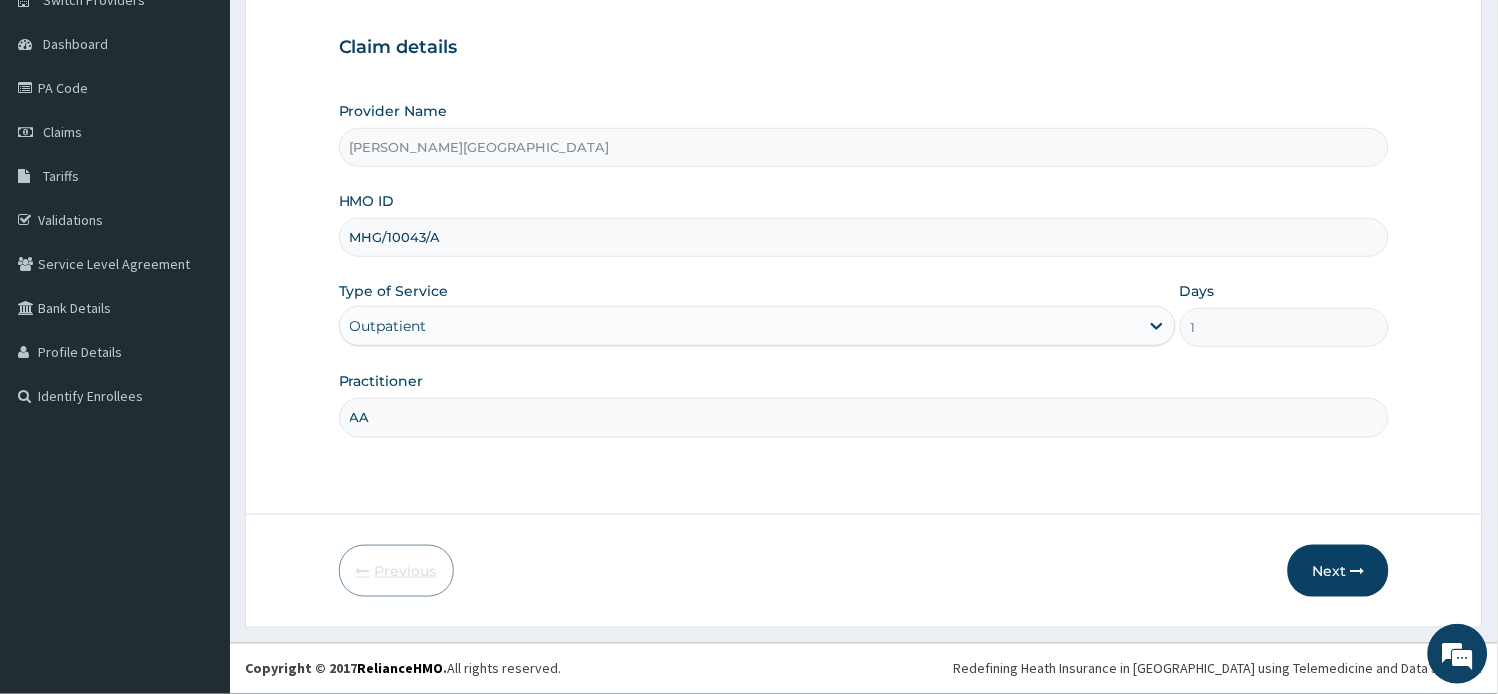 scroll, scrollTop: 174, scrollLeft: 0, axis: vertical 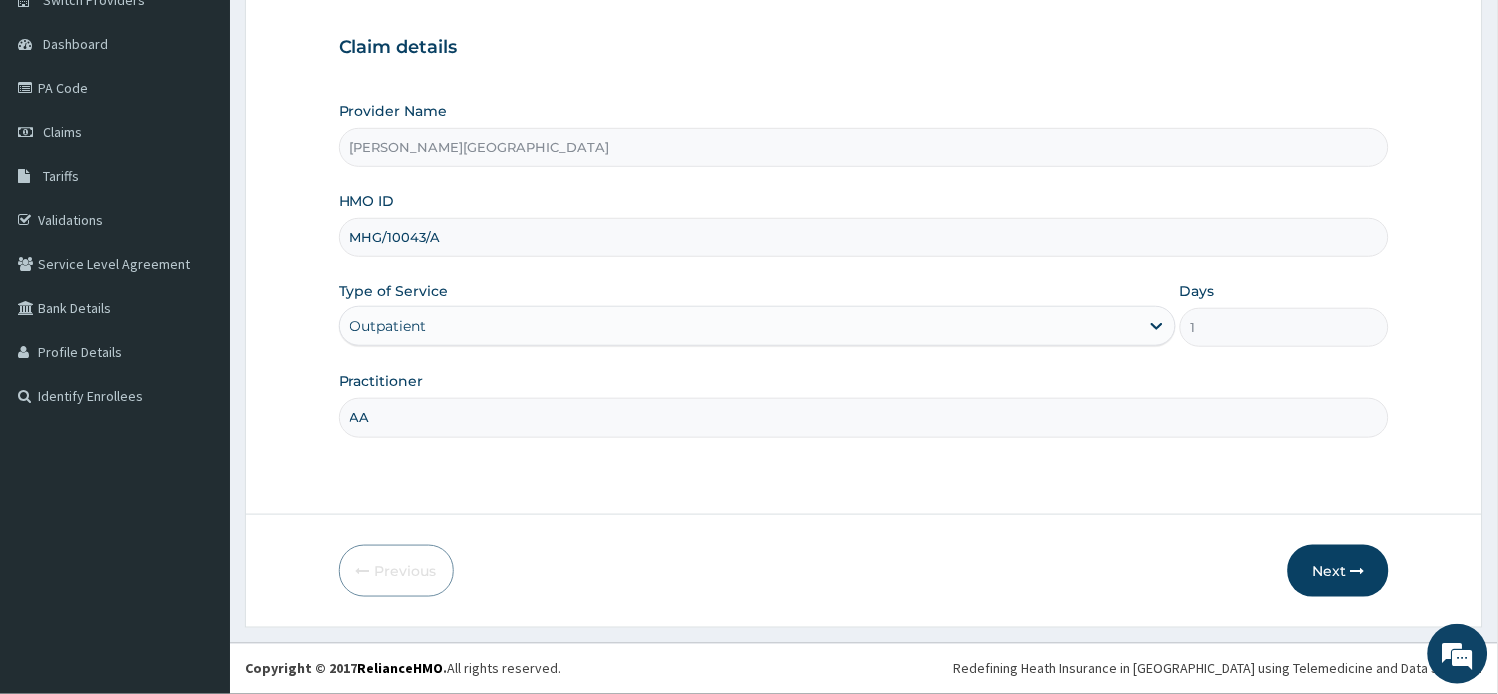 click on "Outpatient" at bounding box center [739, 326] 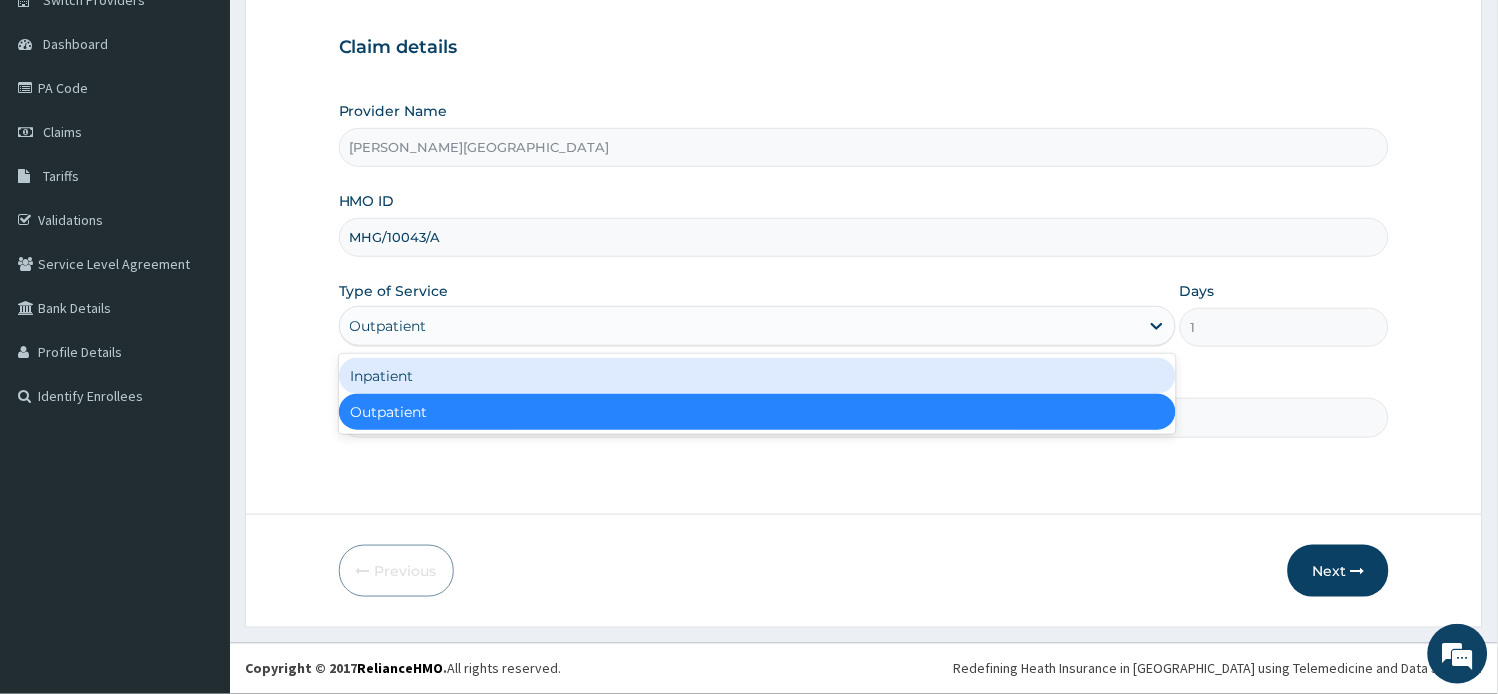 drag, startPoint x: 552, startPoint y: 378, endPoint x: 784, endPoint y: 375, distance: 232.0194 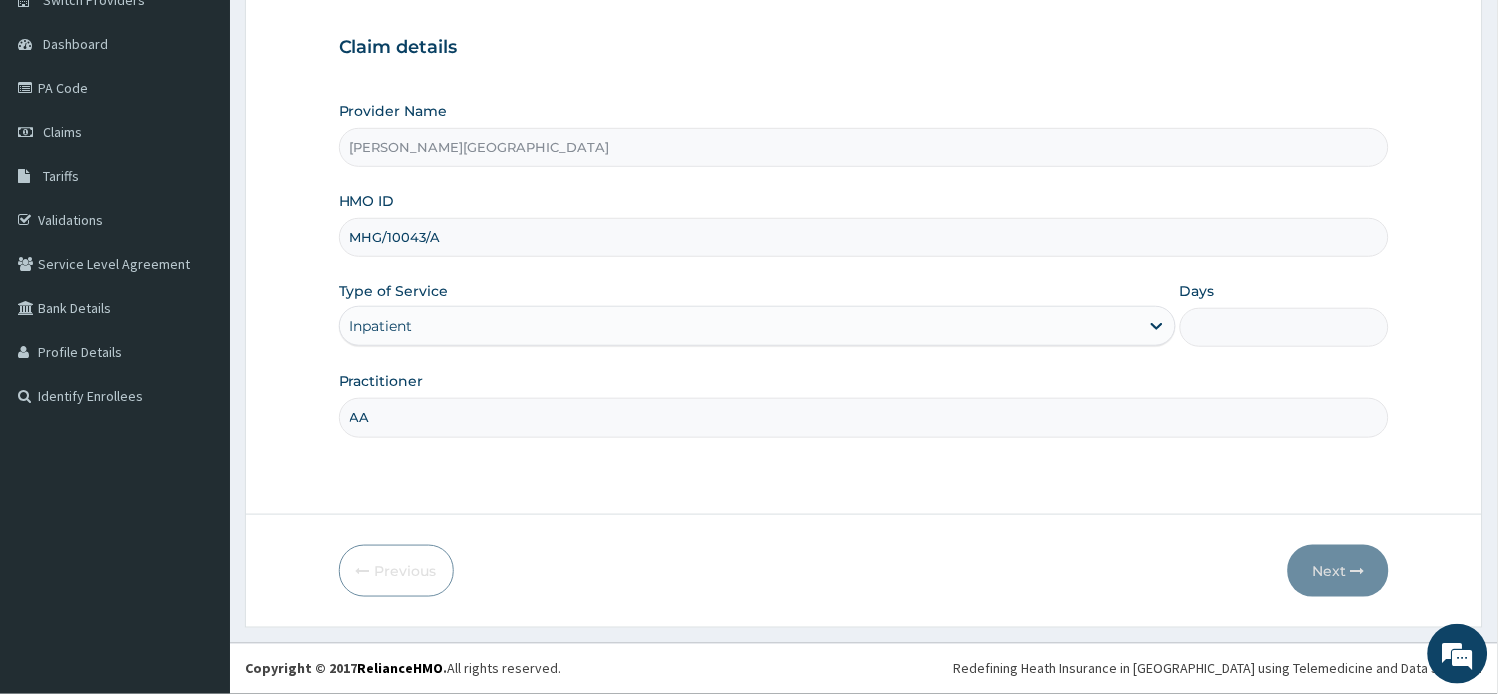 scroll, scrollTop: 0, scrollLeft: 0, axis: both 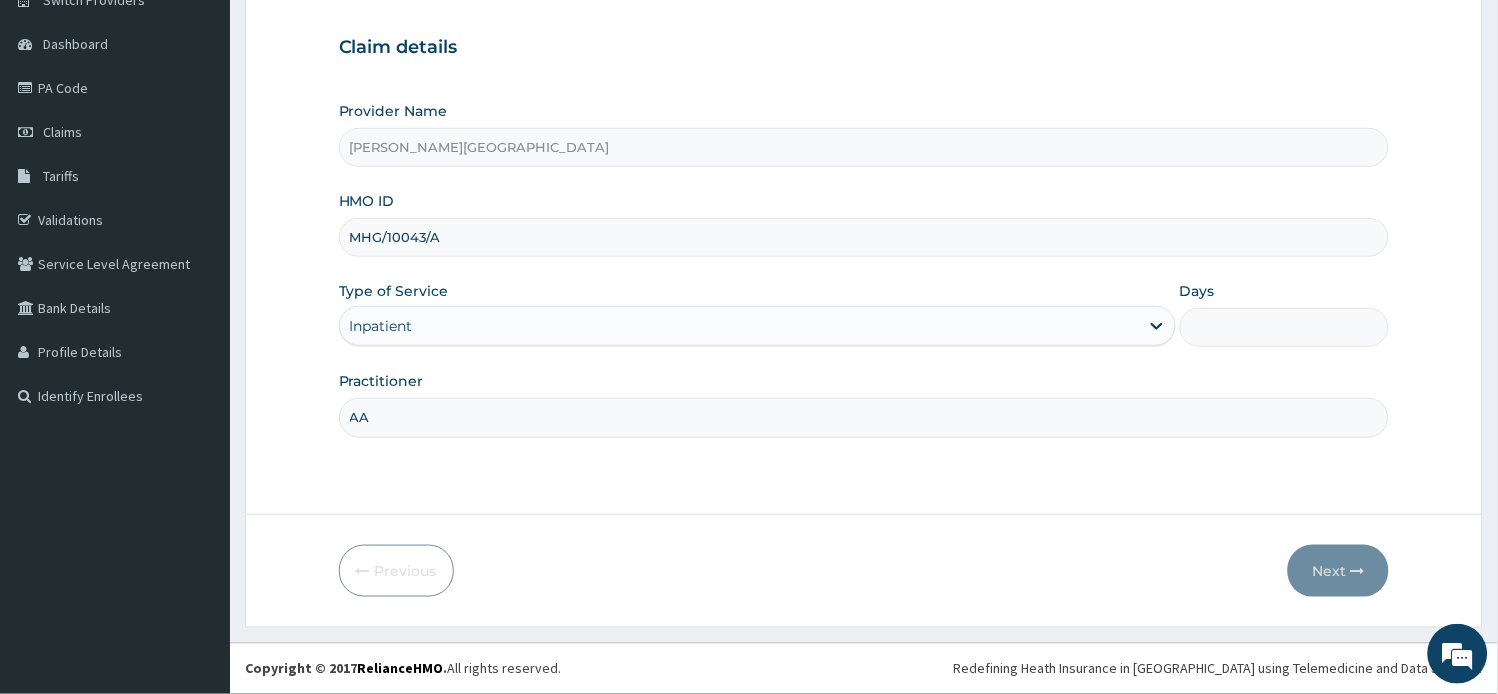 click on "Days" at bounding box center [1284, 327] 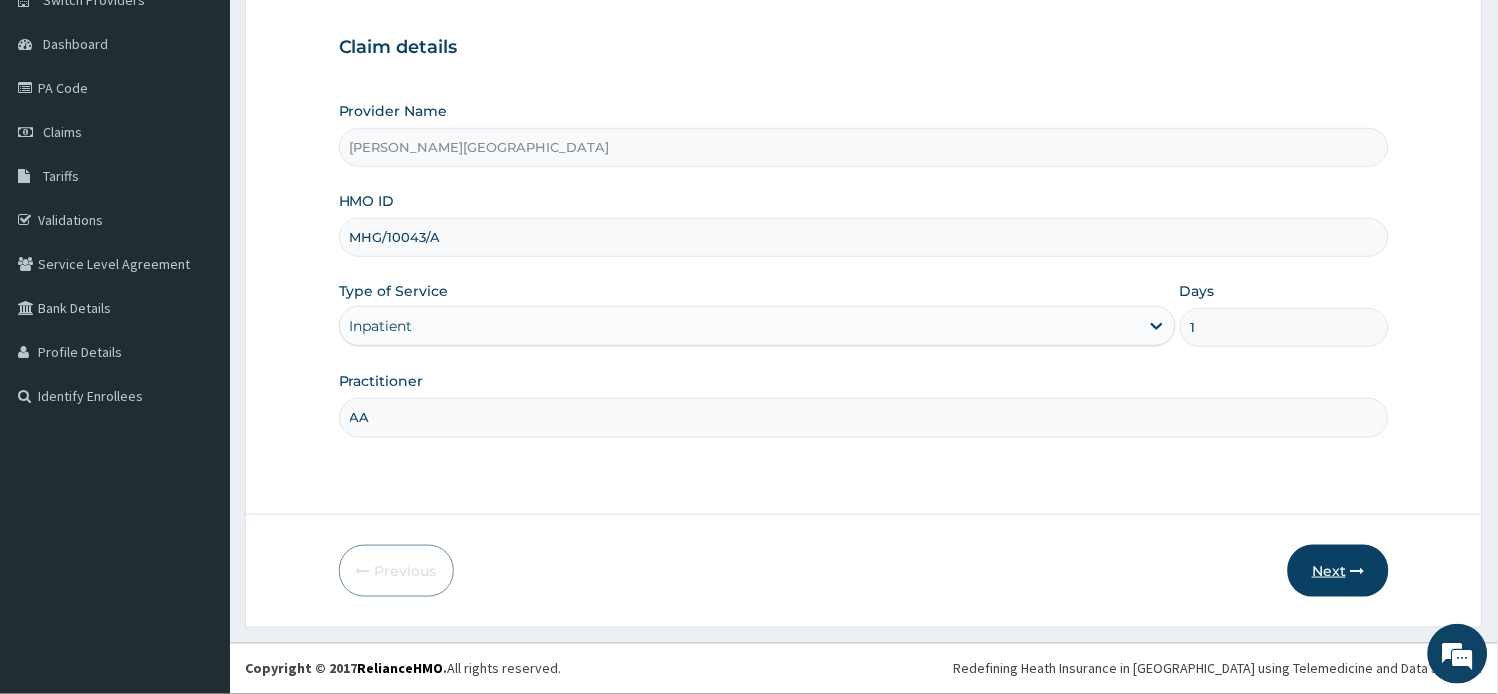 type on "1" 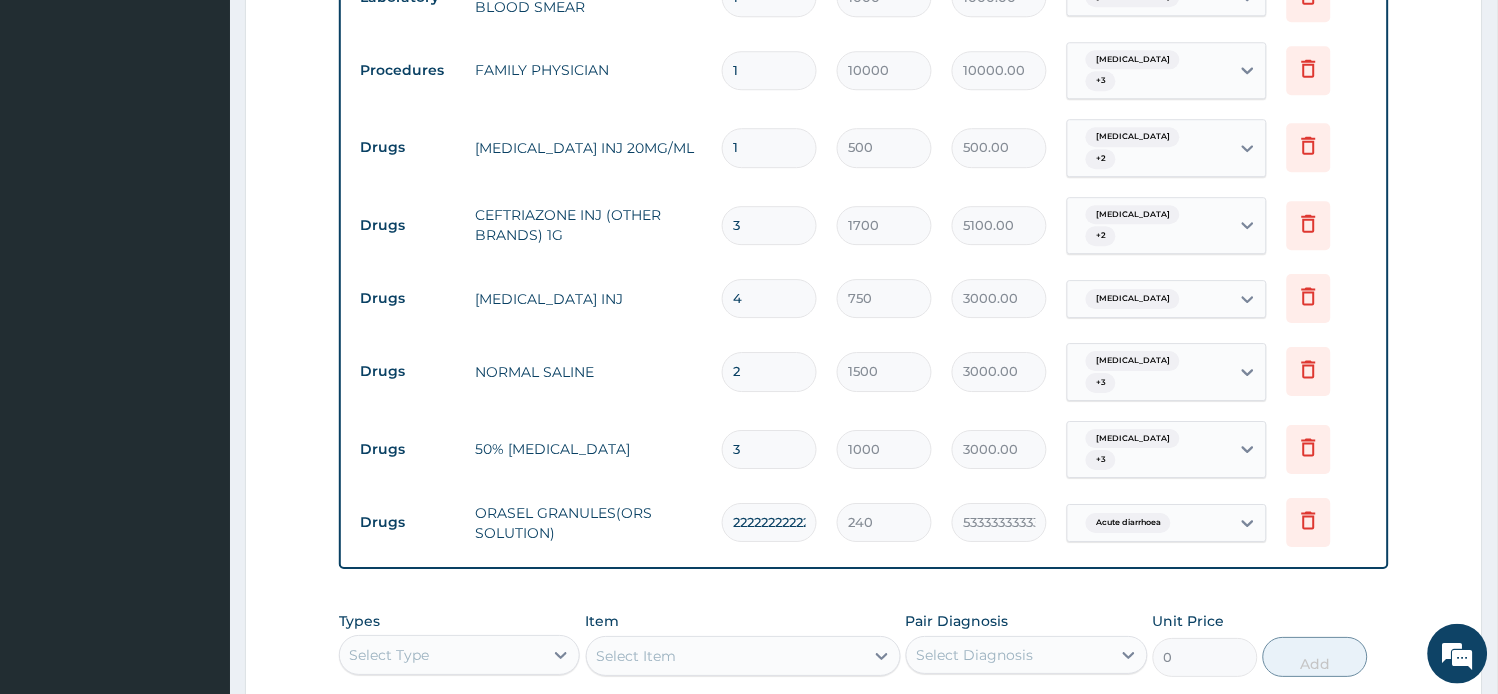 scroll, scrollTop: 1396, scrollLeft: 0, axis: vertical 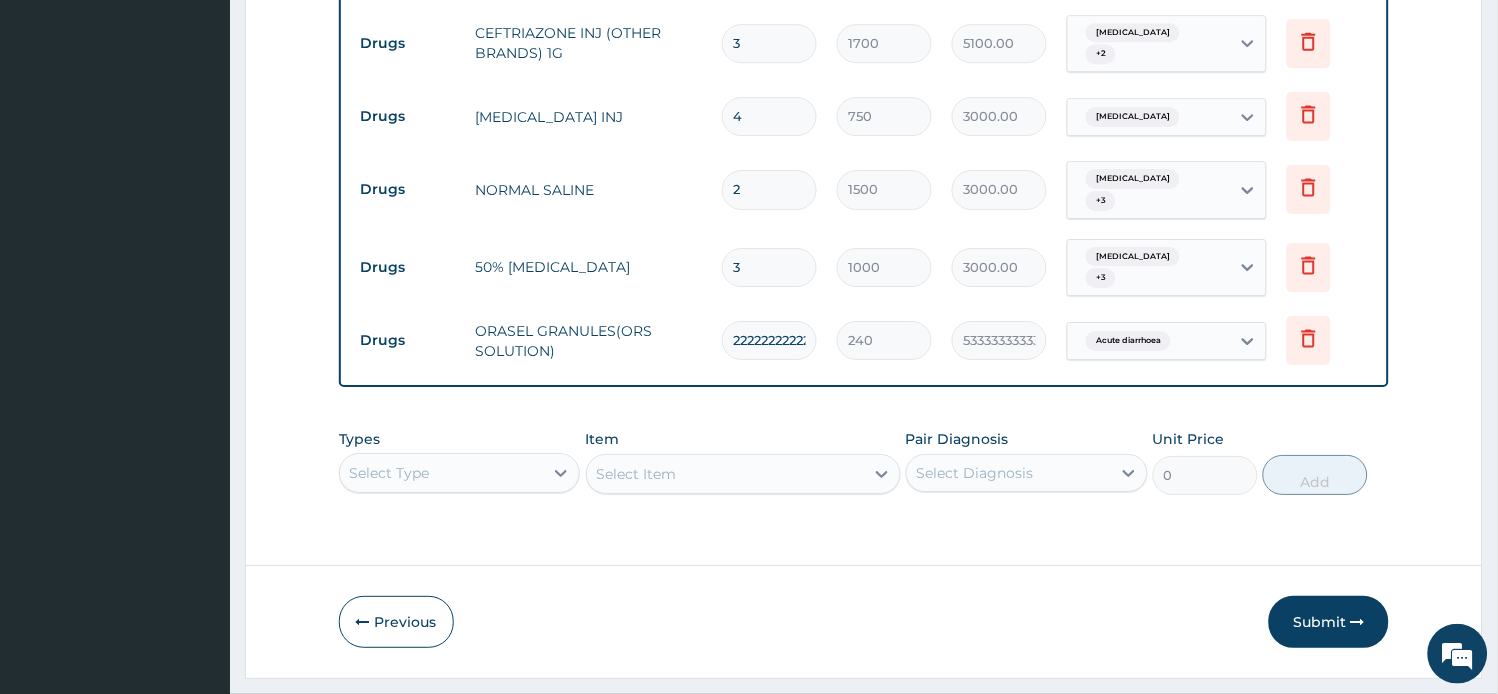 click on "2222222222222" at bounding box center (769, 340) 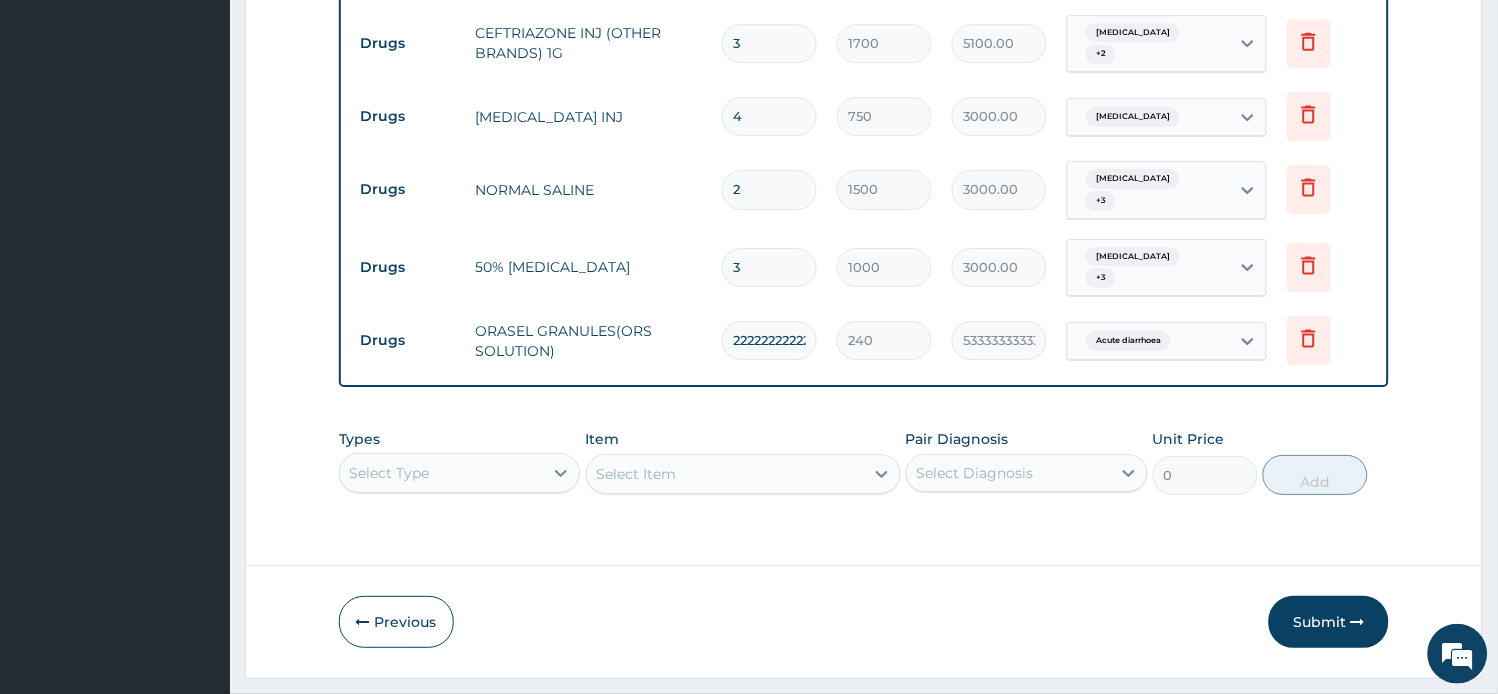 type on "2" 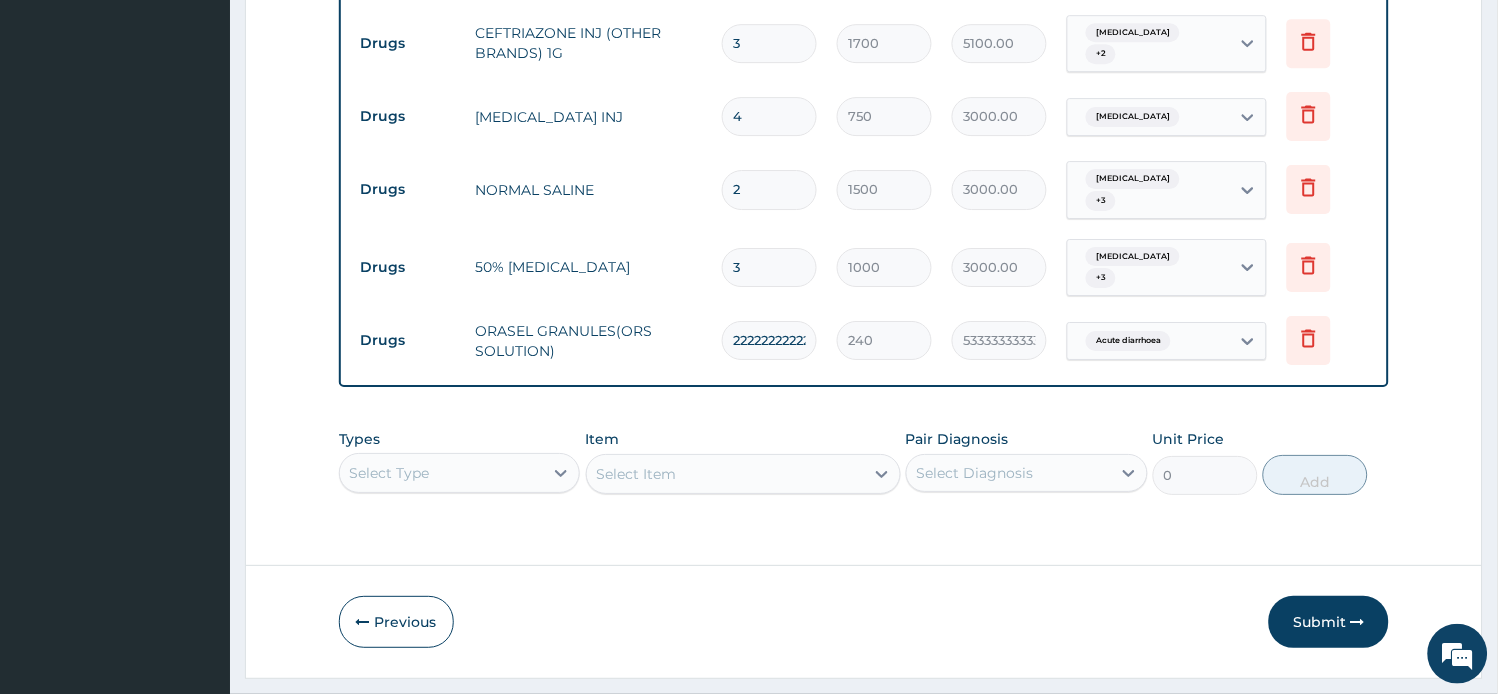 type on "480.00" 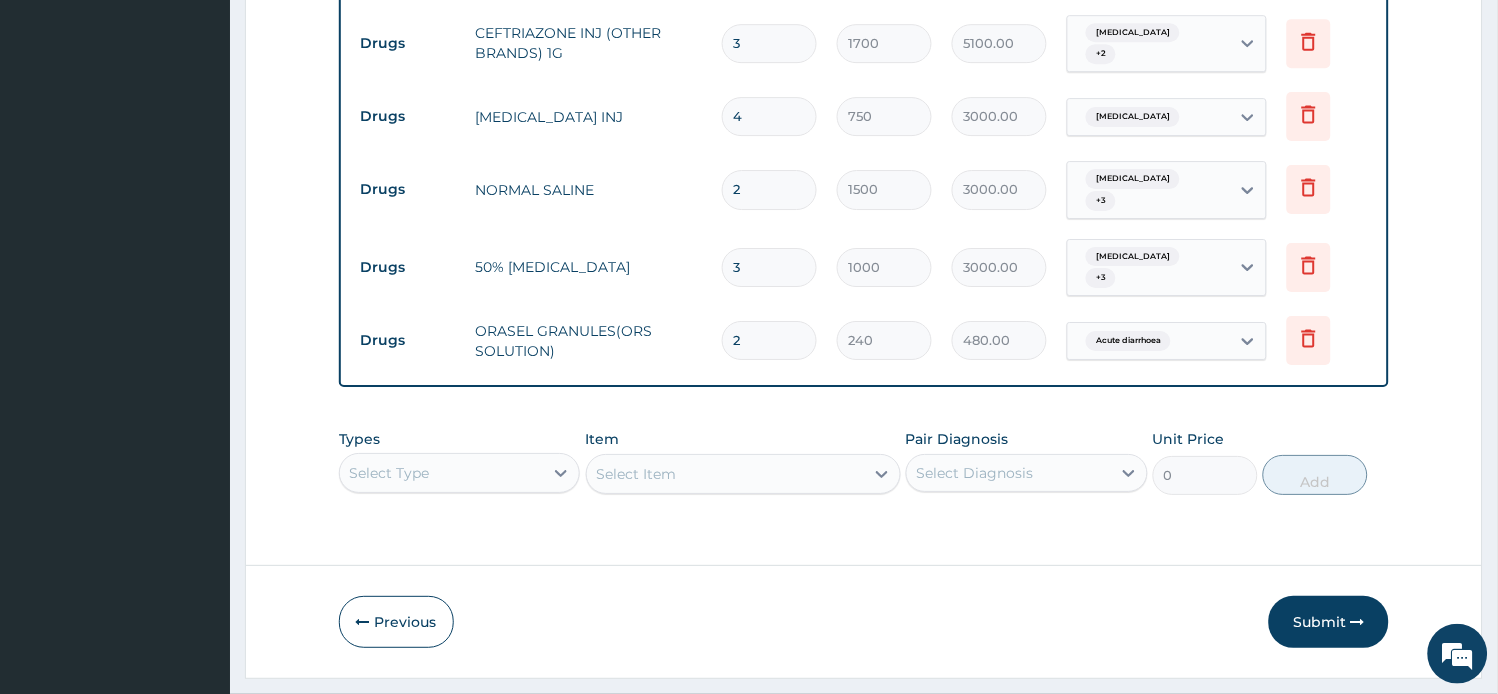 type on "2" 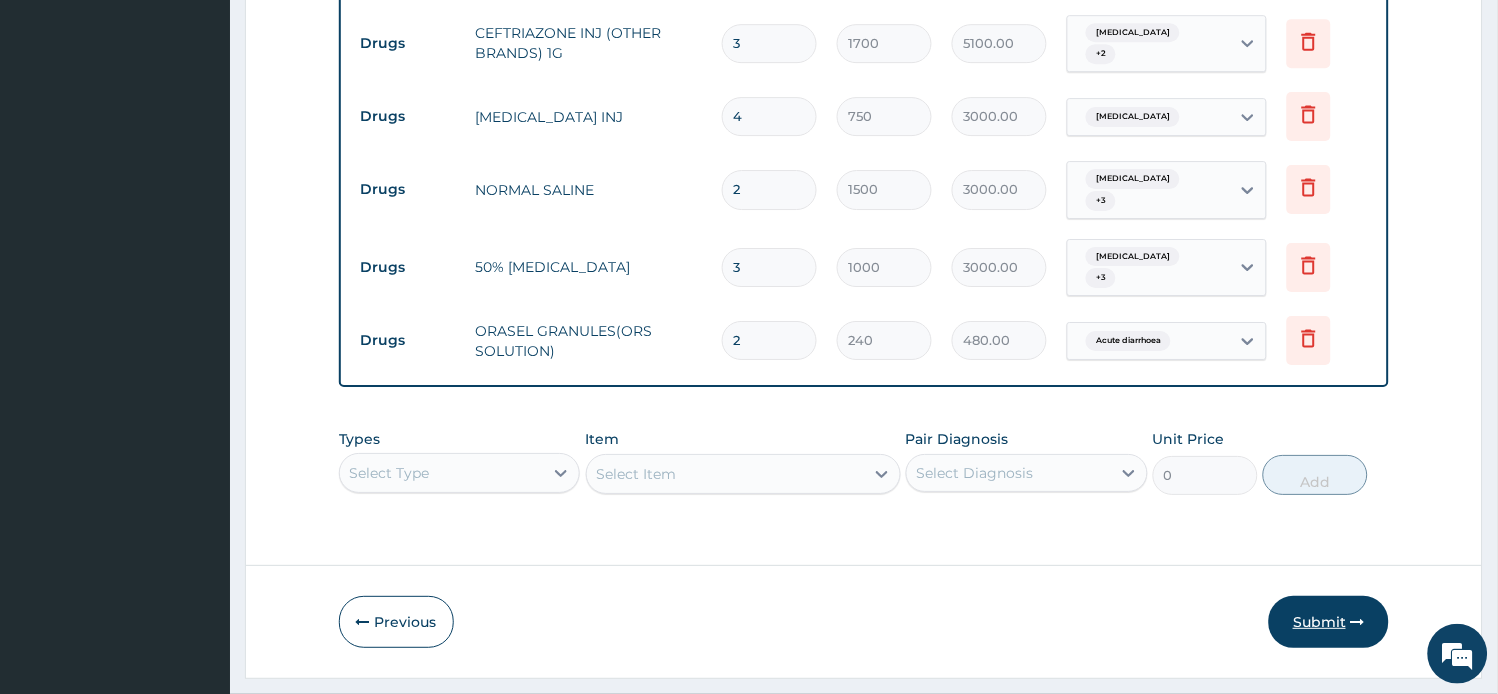 click on "Submit" at bounding box center (1329, 622) 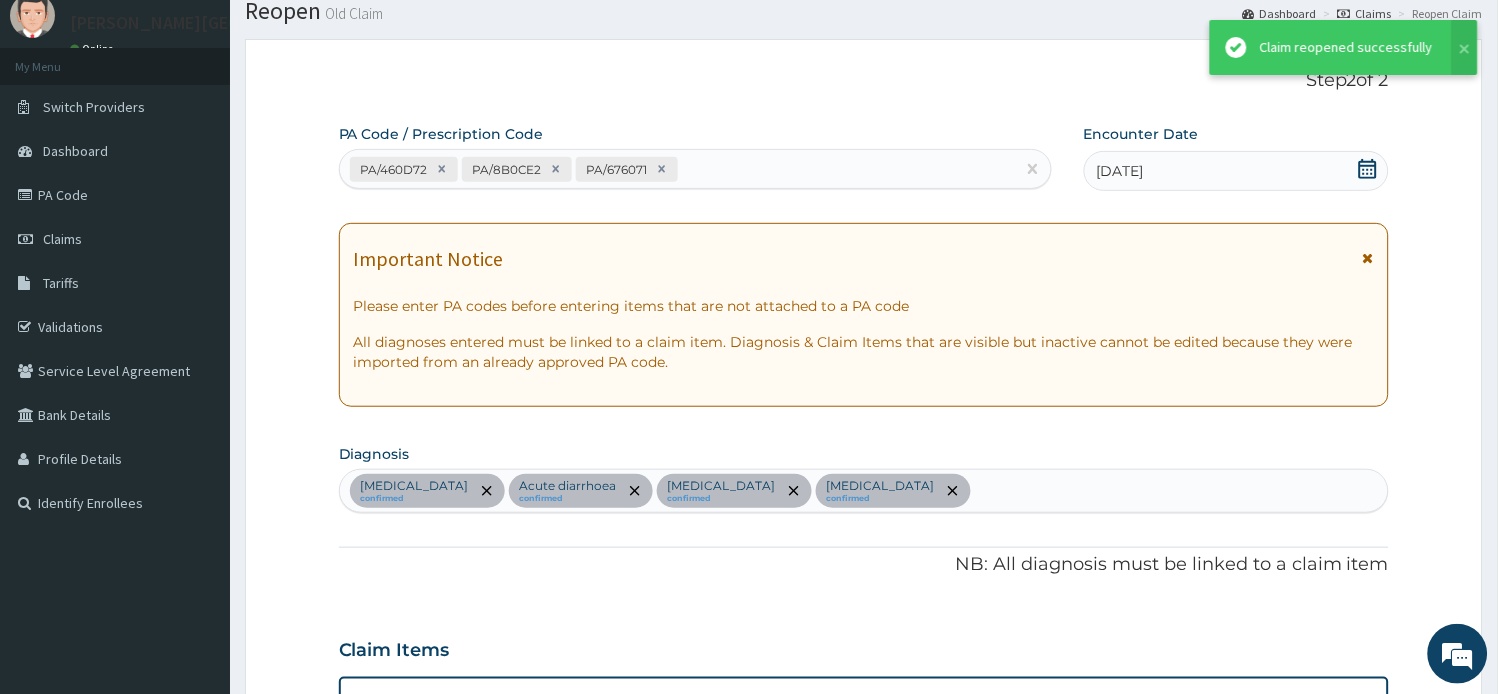 scroll, scrollTop: 1396, scrollLeft: 0, axis: vertical 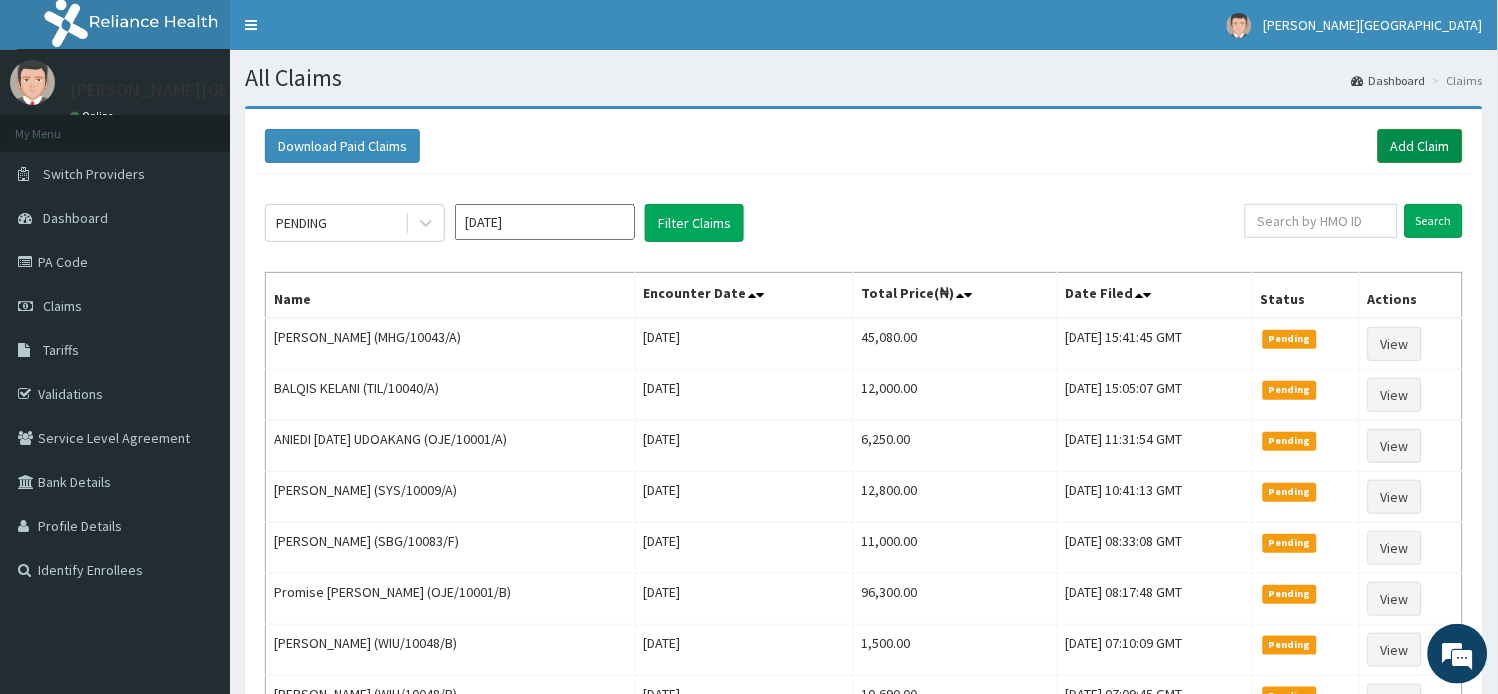 click on "Add Claim" at bounding box center [1420, 146] 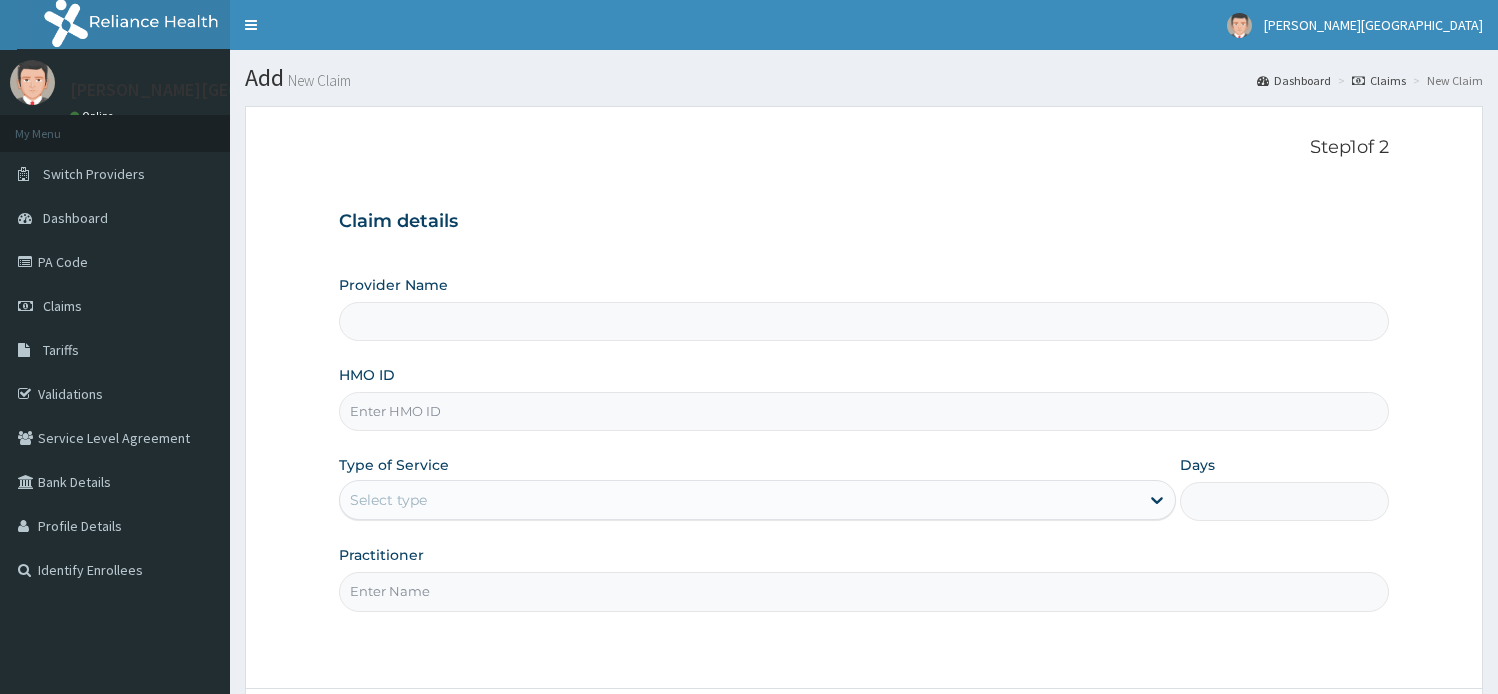 scroll, scrollTop: 0, scrollLeft: 0, axis: both 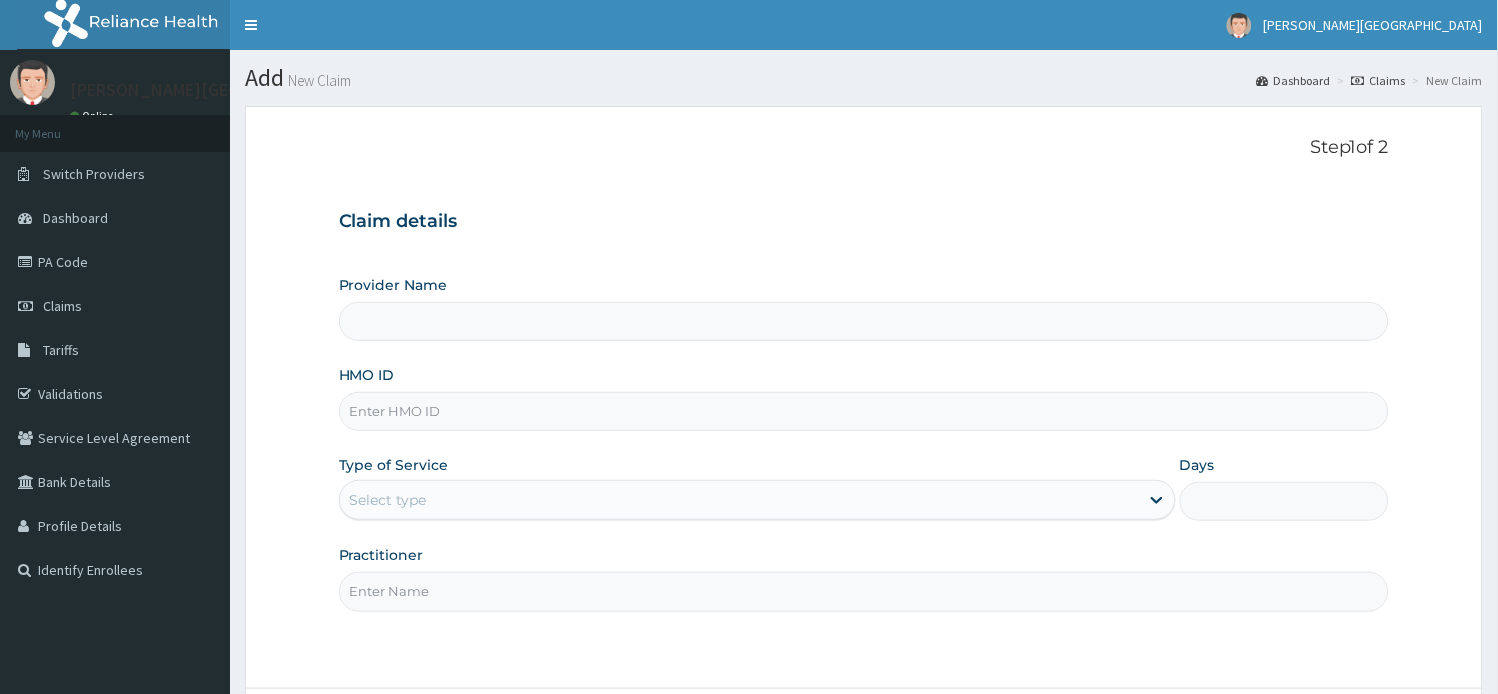 type on "[PERSON_NAME][GEOGRAPHIC_DATA]" 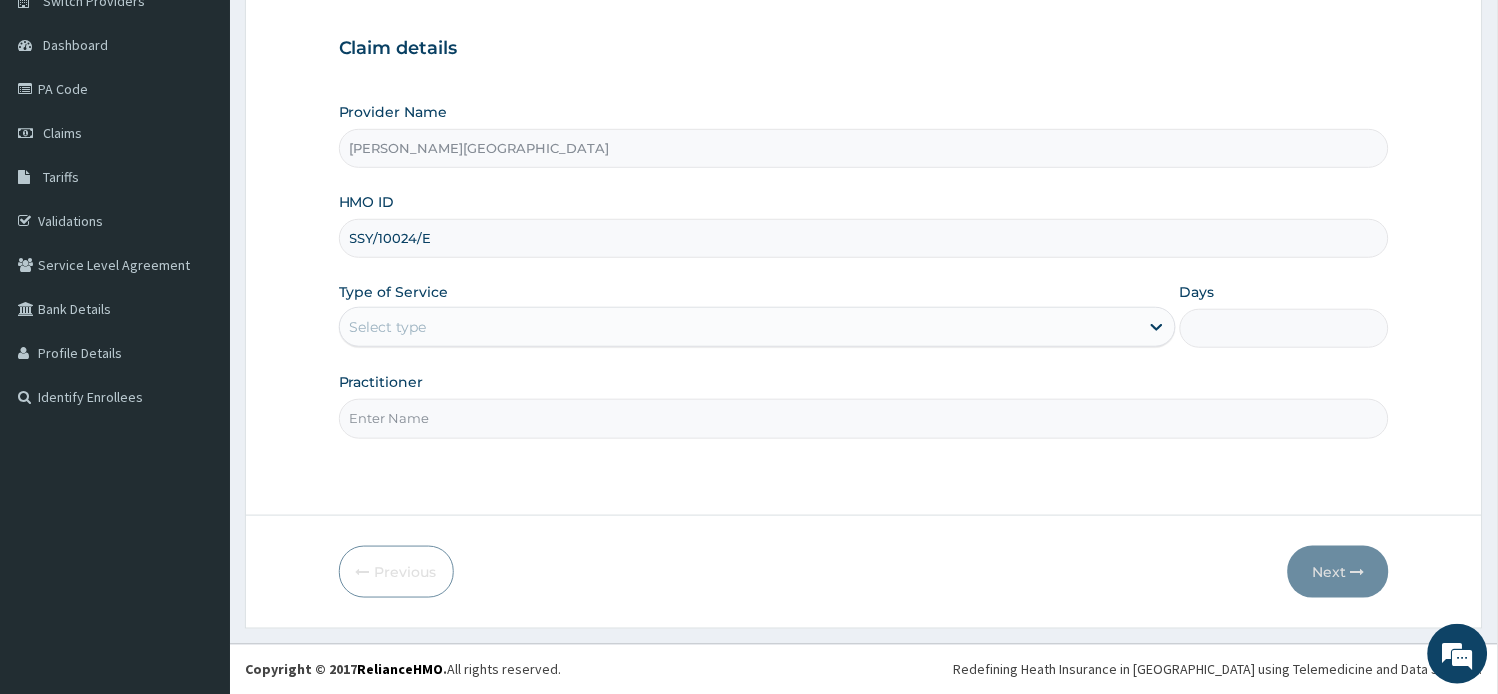 scroll, scrollTop: 174, scrollLeft: 0, axis: vertical 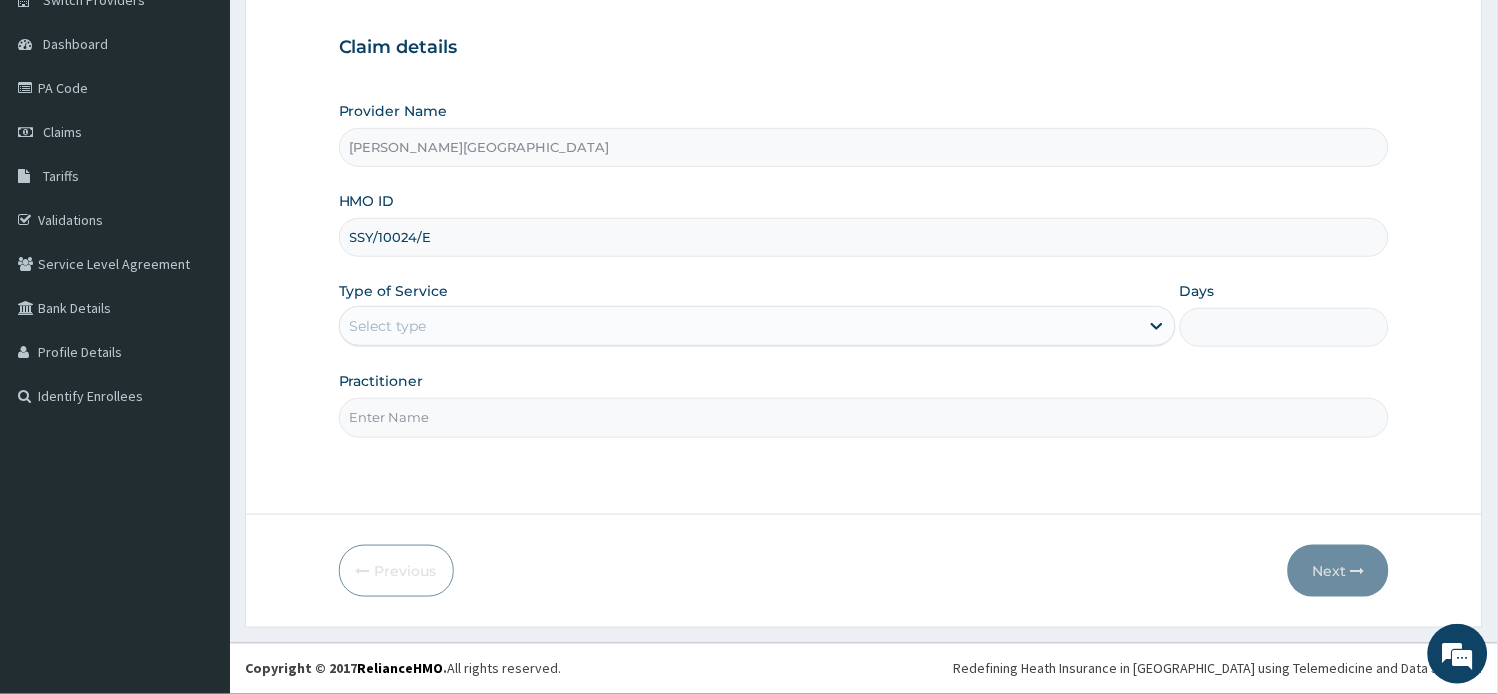 type on "SSY/10024/E" 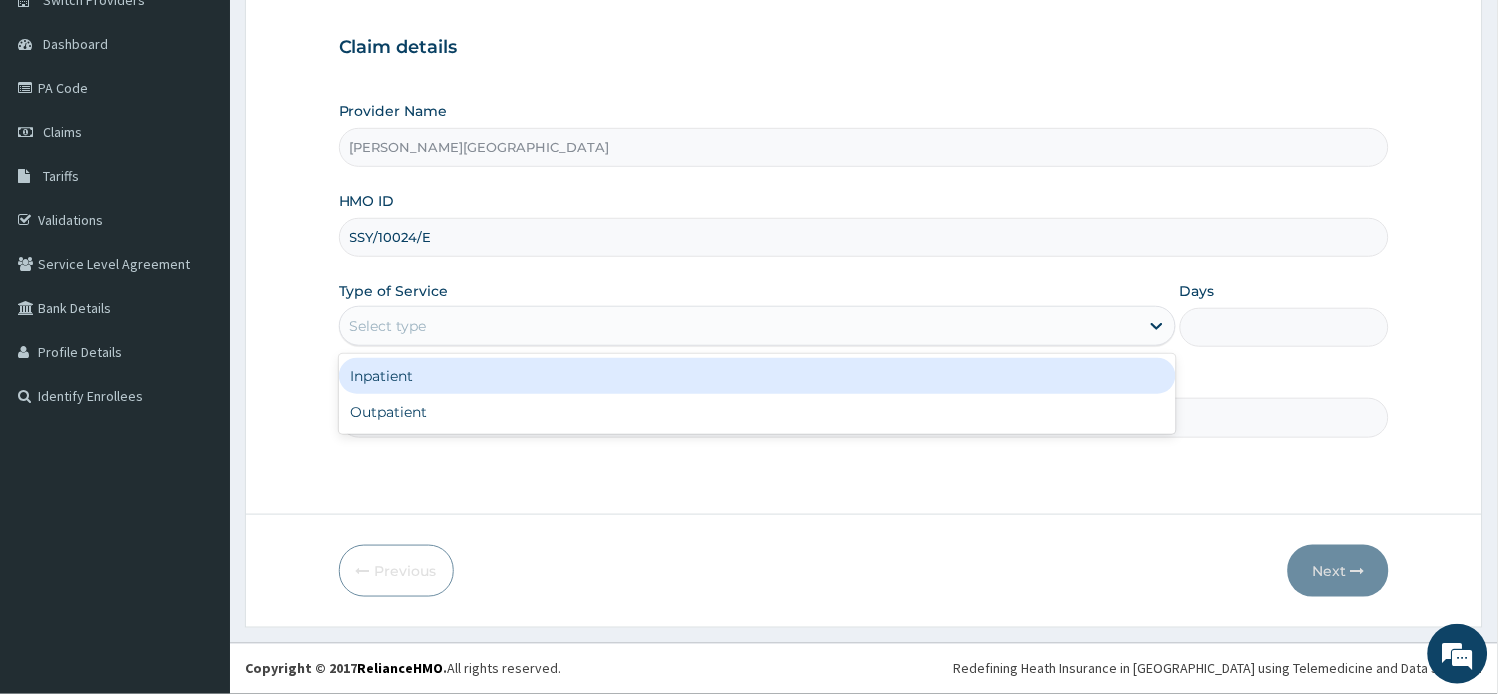click on "Select type" at bounding box center [739, 326] 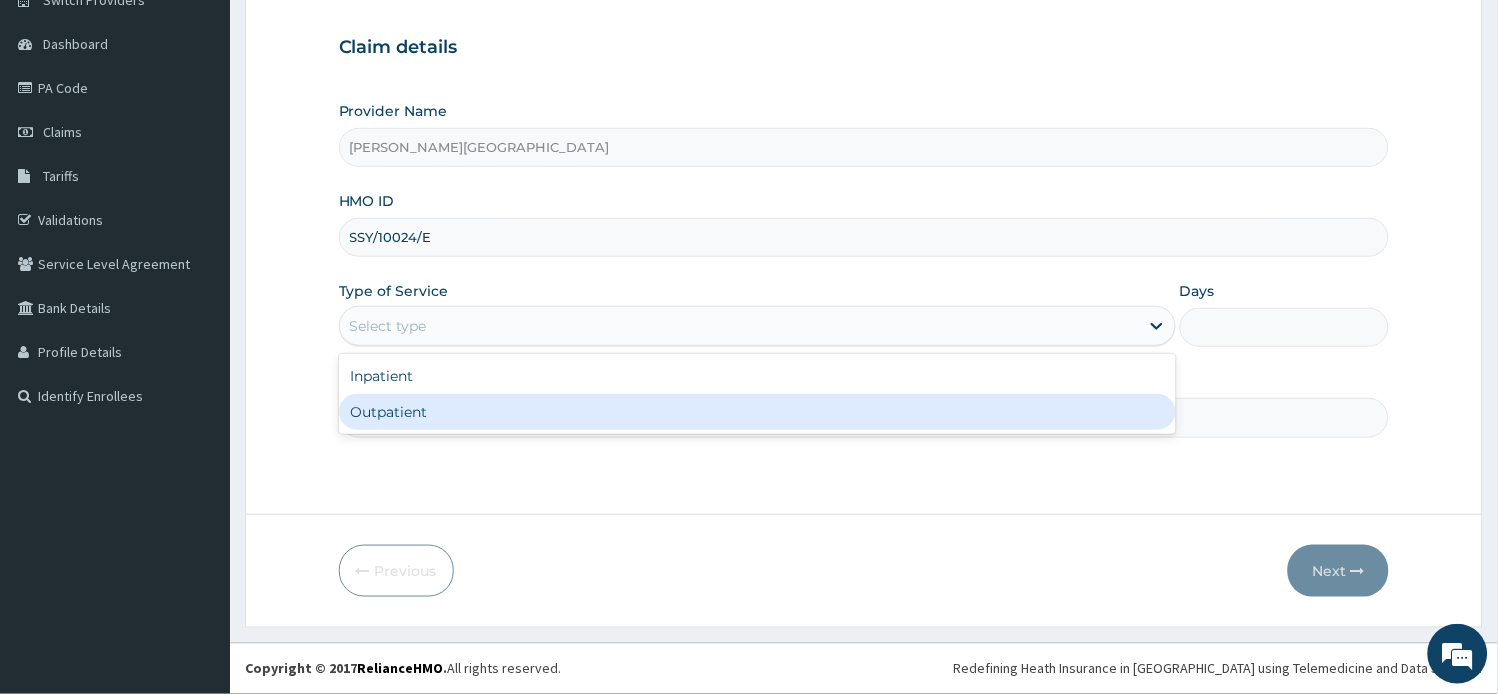 click on "Outpatient" at bounding box center (757, 412) 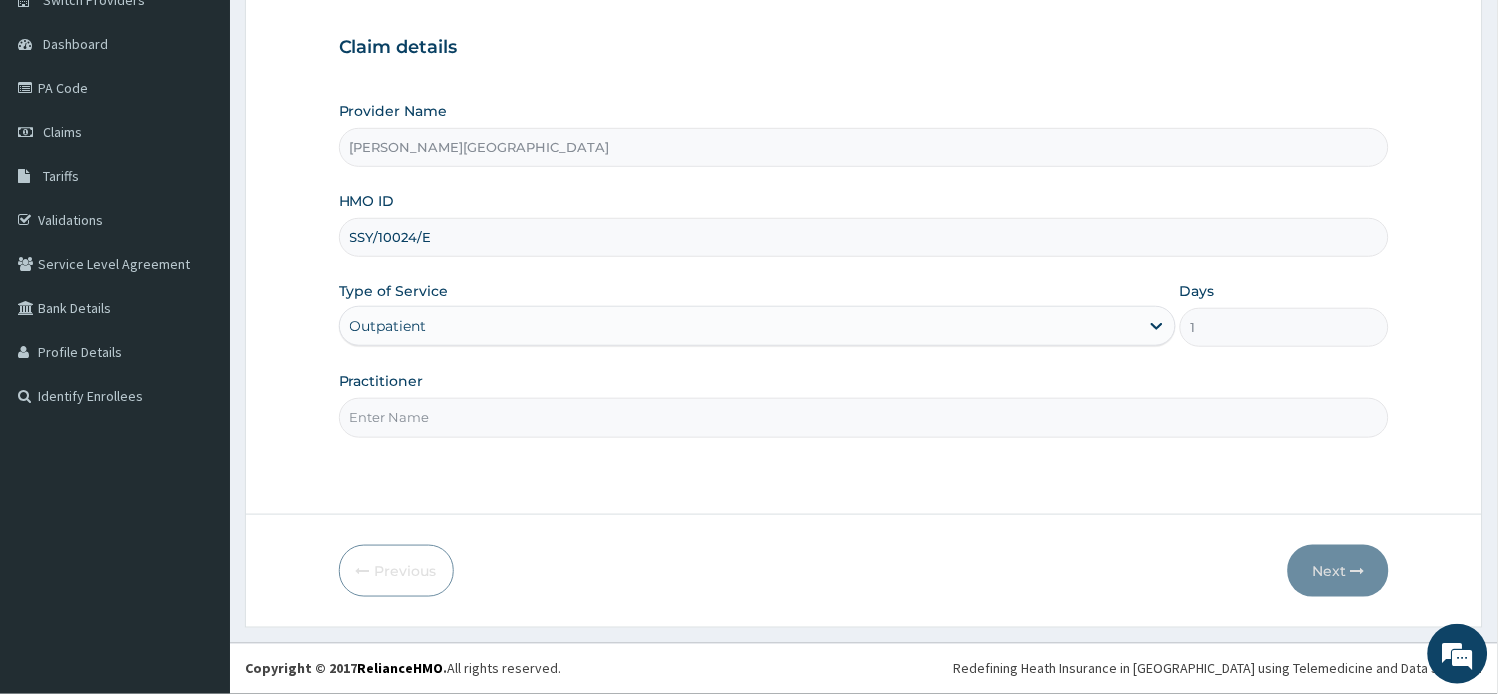click on "Practitioner" at bounding box center [864, 417] 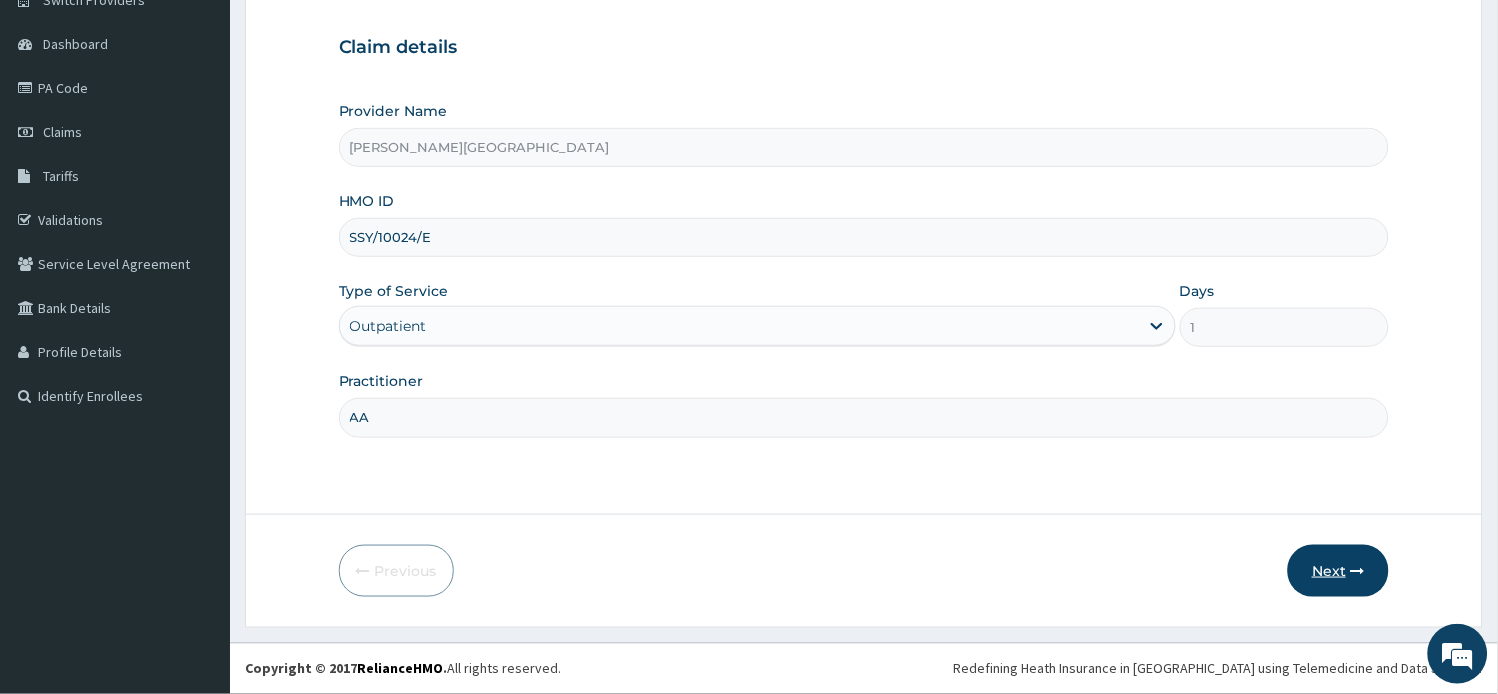type on "AA" 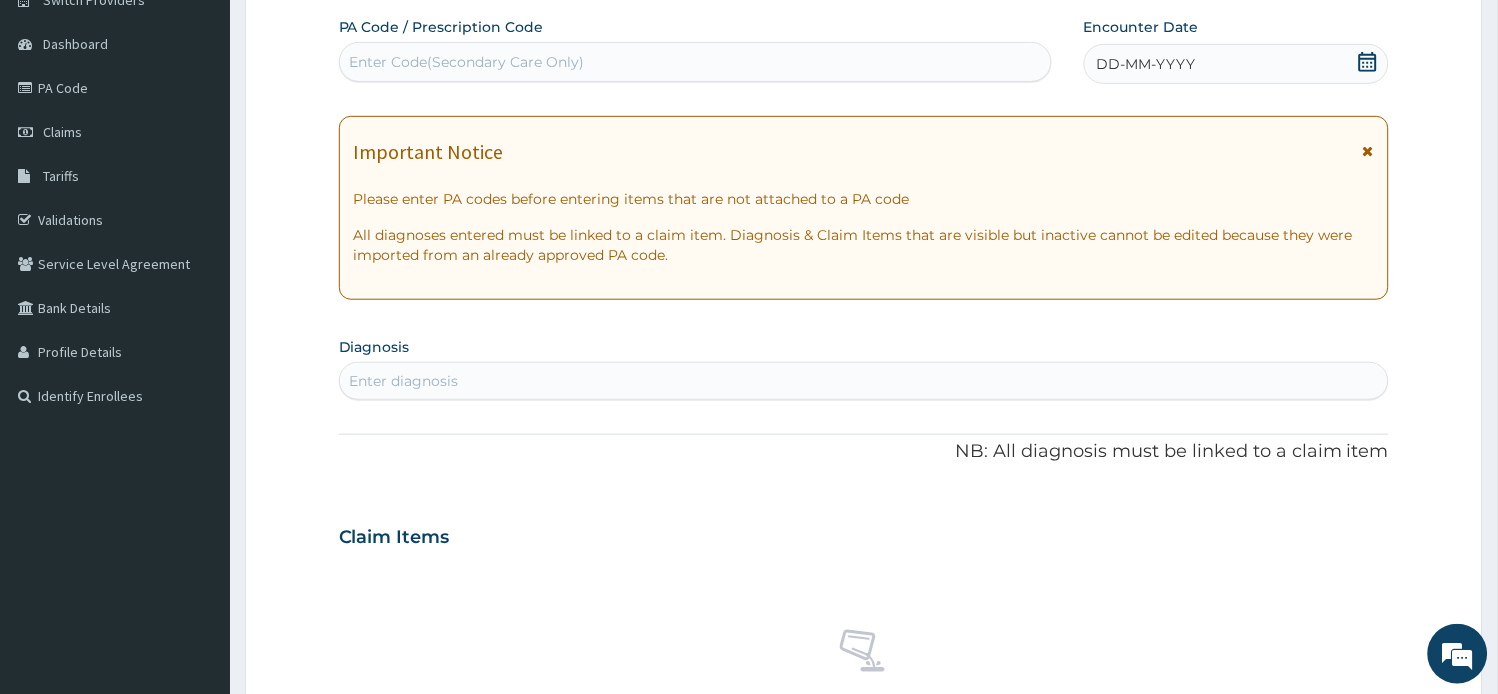 click at bounding box center [1368, 151] 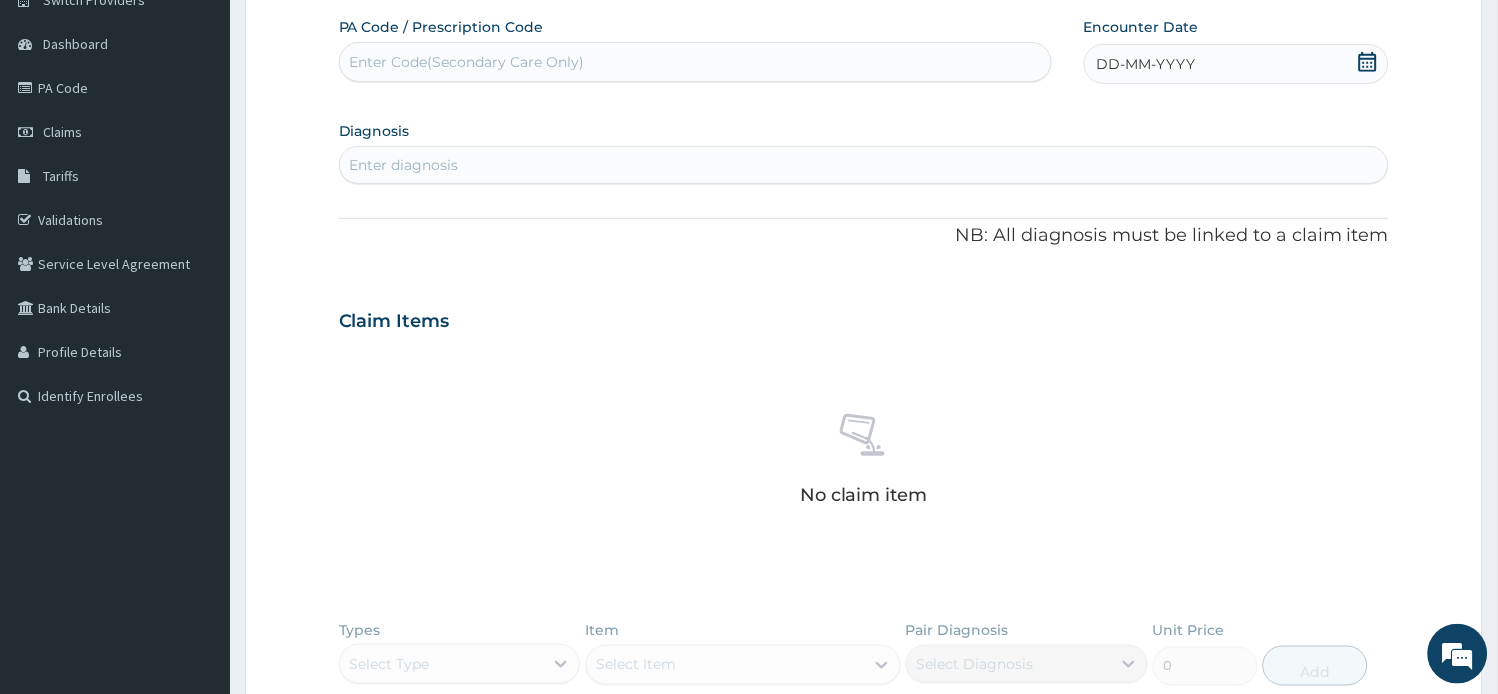 scroll, scrollTop: 0, scrollLeft: 0, axis: both 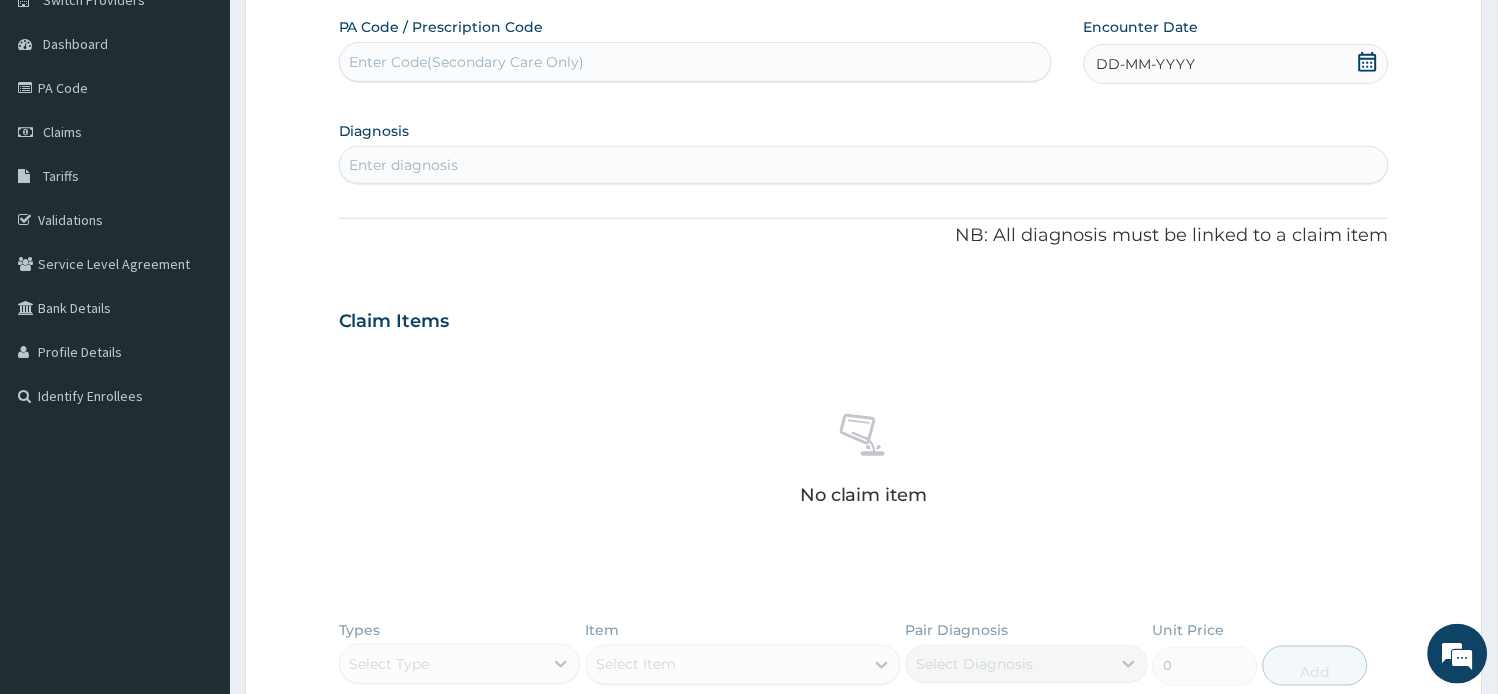 click on "Enter Code(Secondary Care Only)" at bounding box center (467, 62) 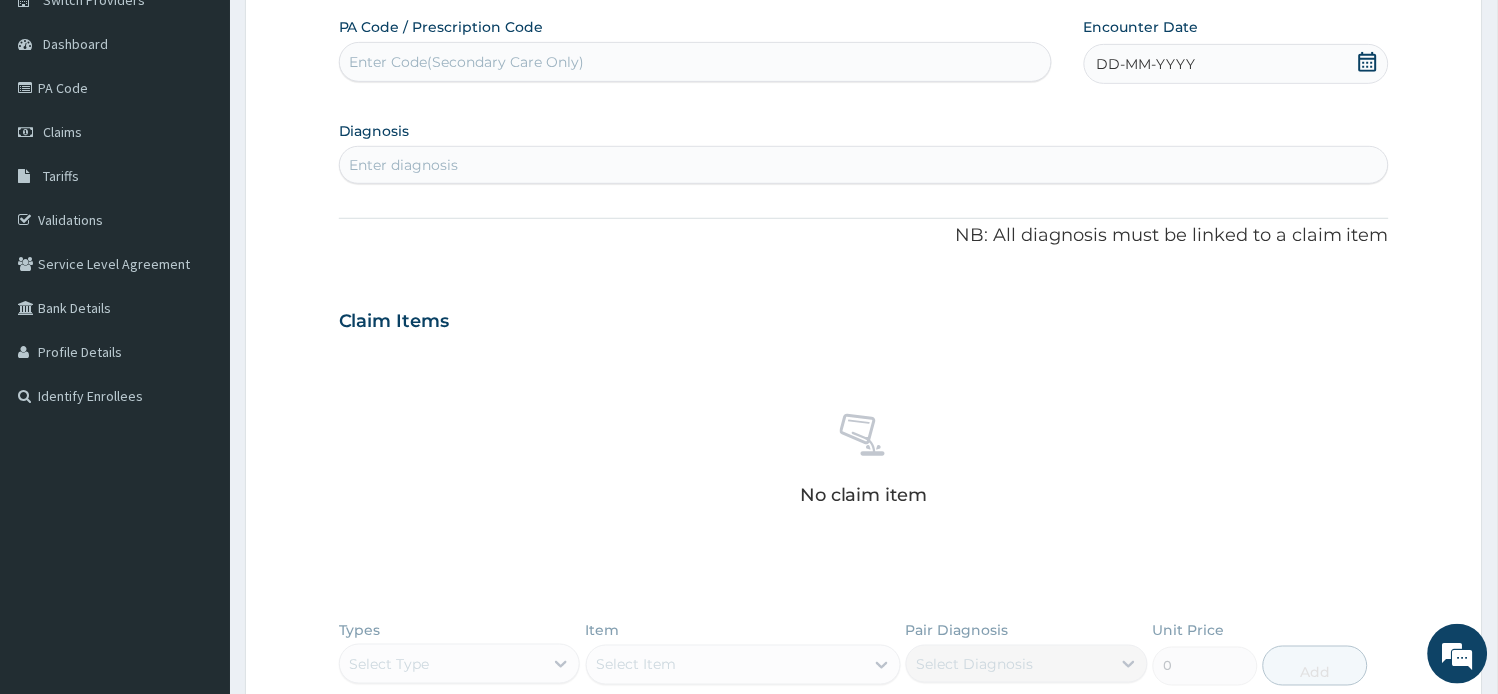 paste on "PA/78BC46" 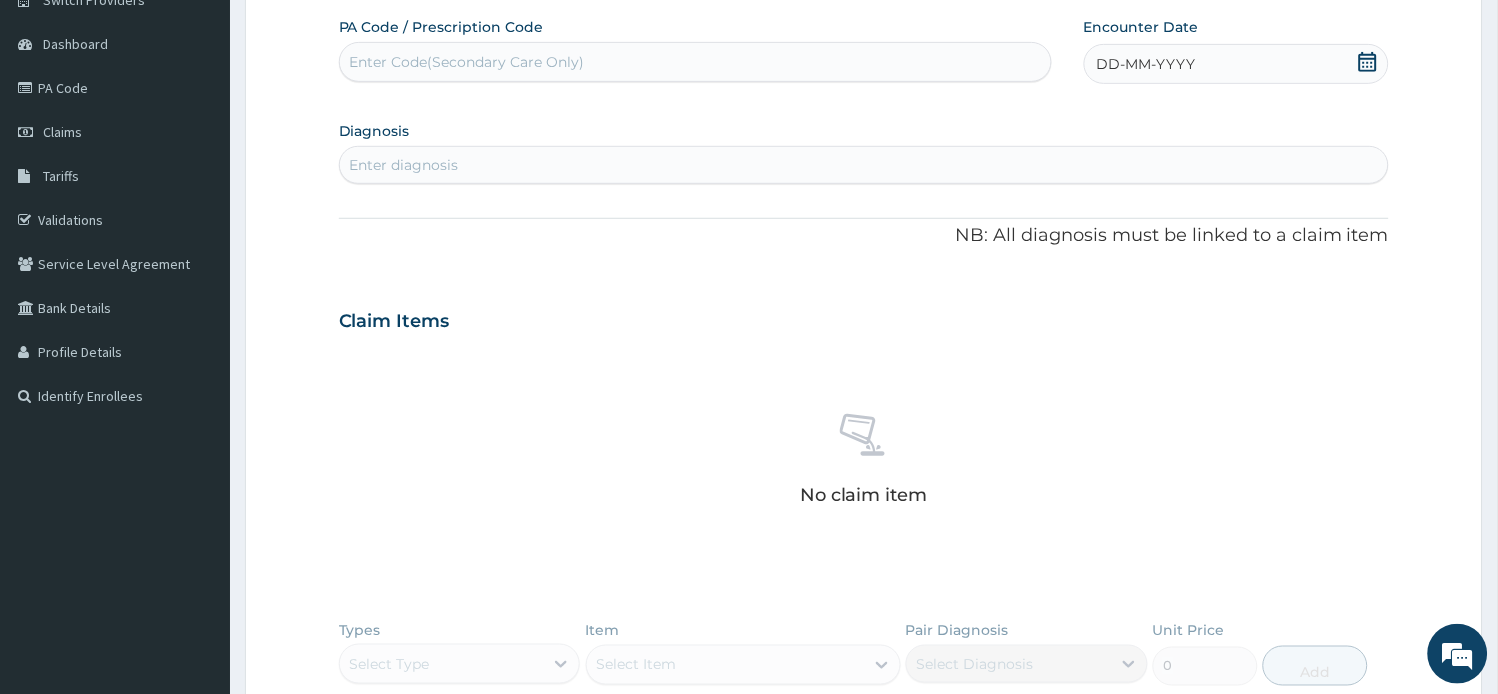 type on "PA/78BC46" 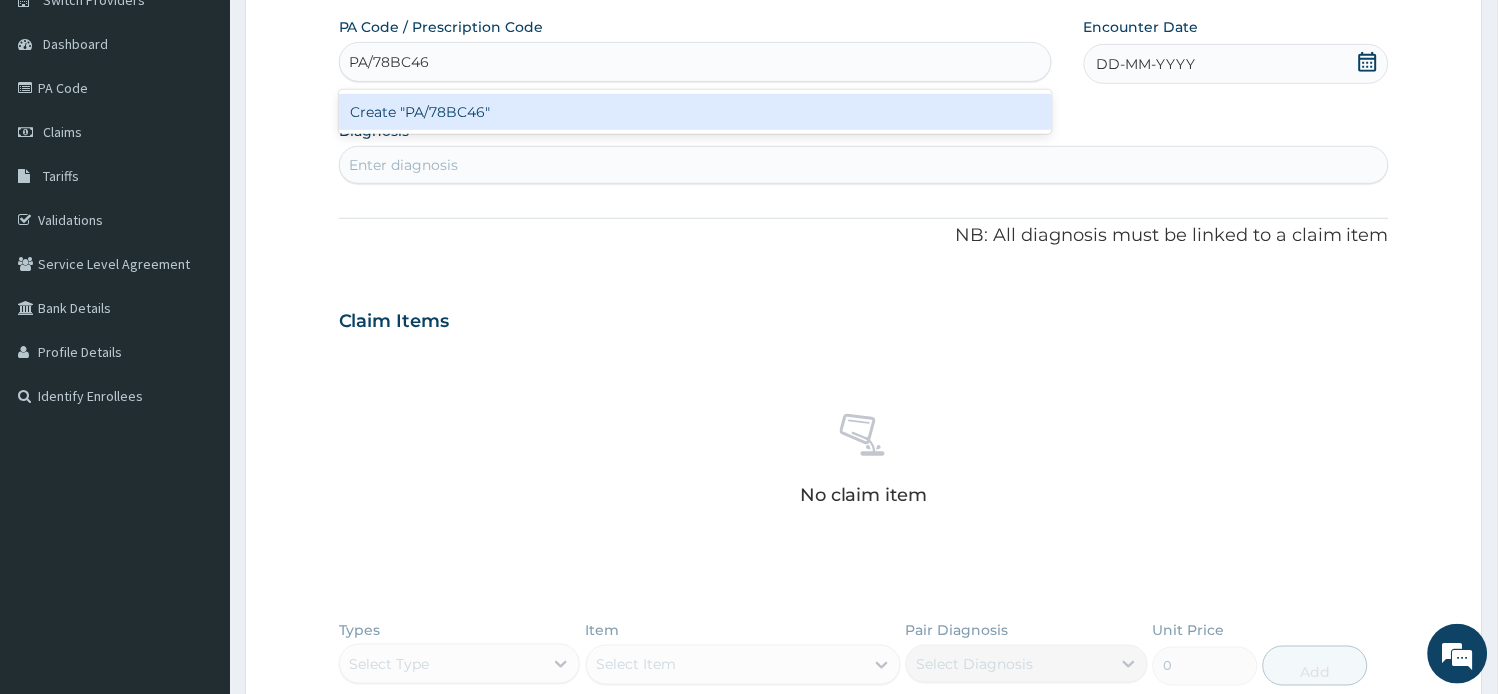 click on "Create "PA/78BC46"" at bounding box center (695, 112) 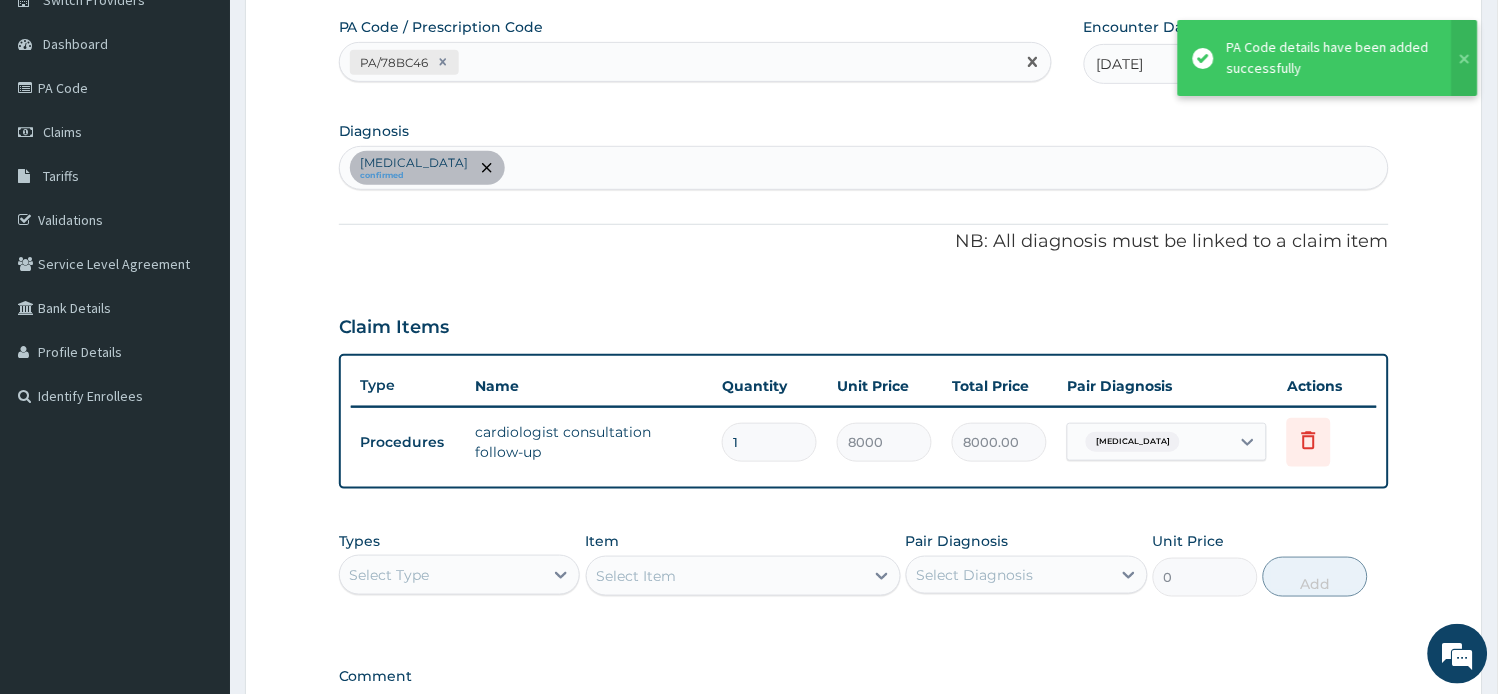 click on "PA/78BC46" at bounding box center [677, 62] 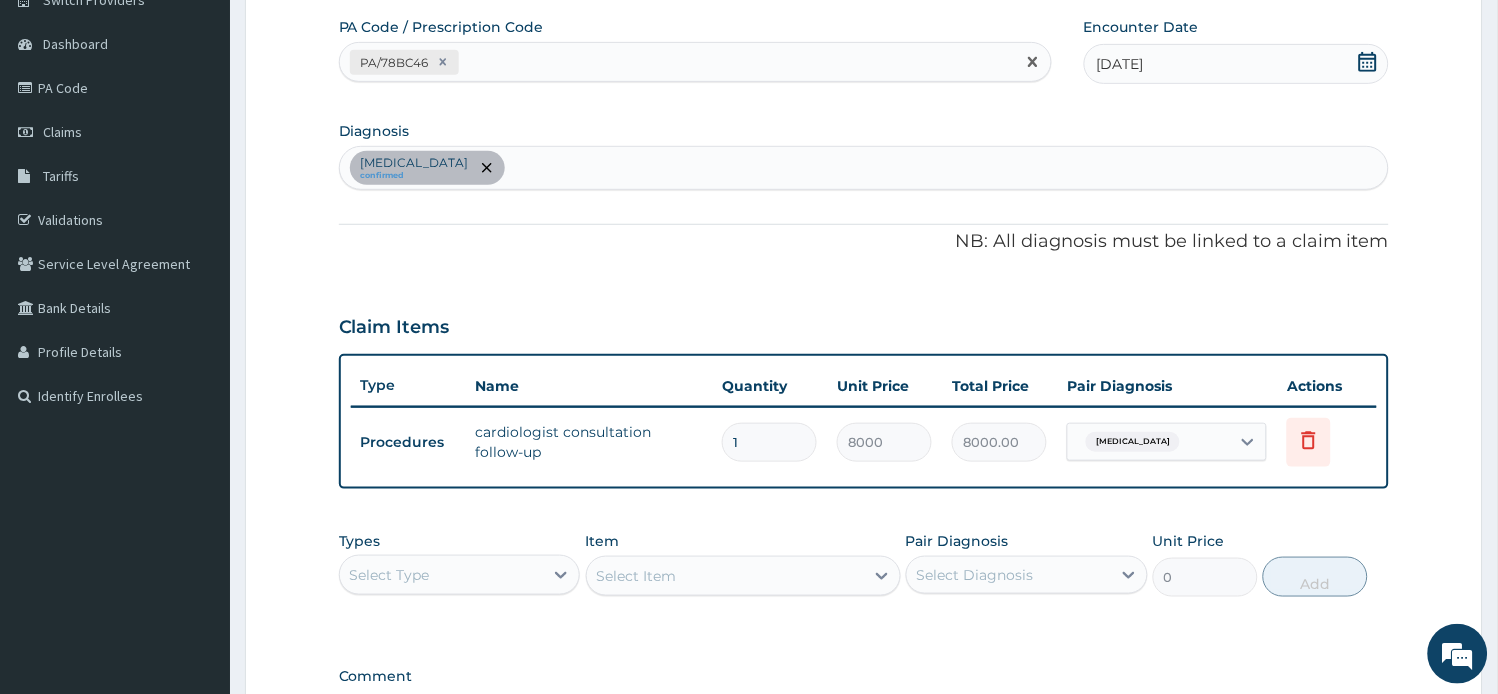 paste on "PA/1FBEEF" 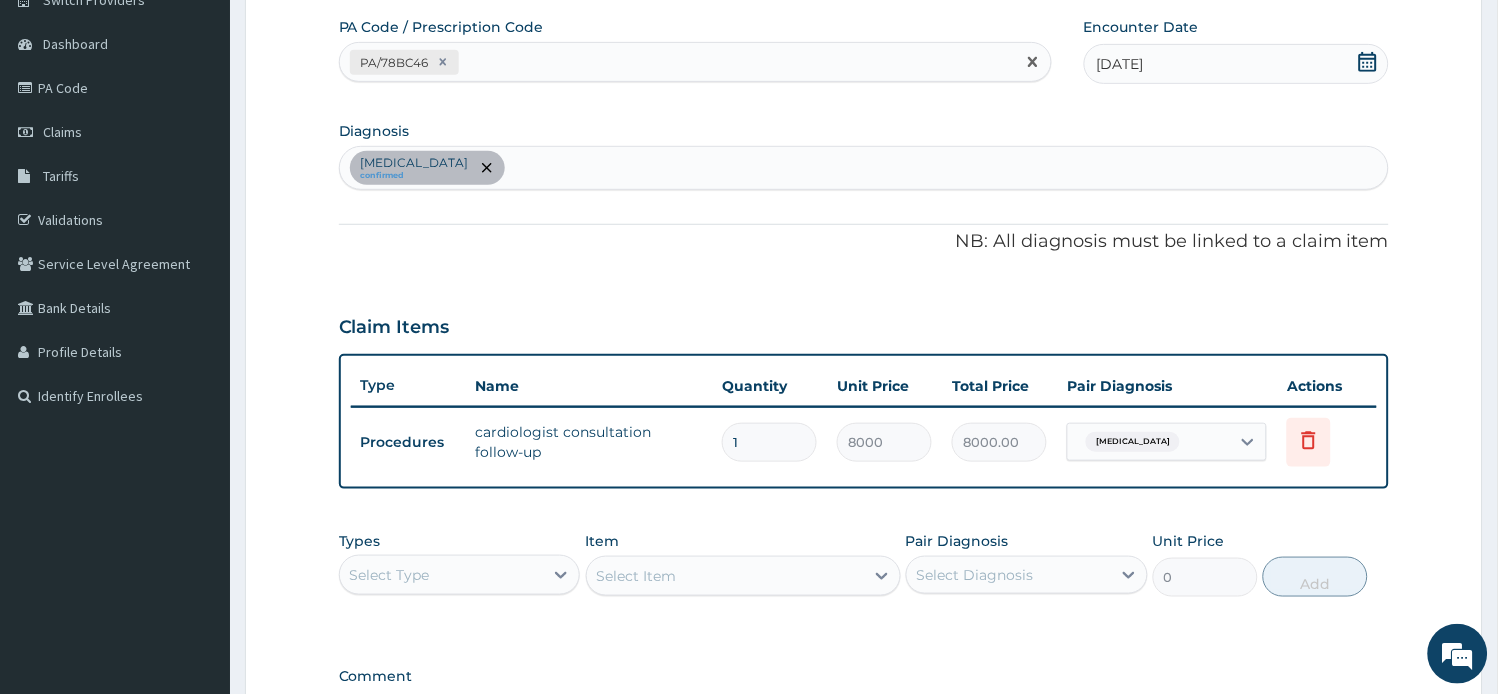 type on "PA/1FBEEF" 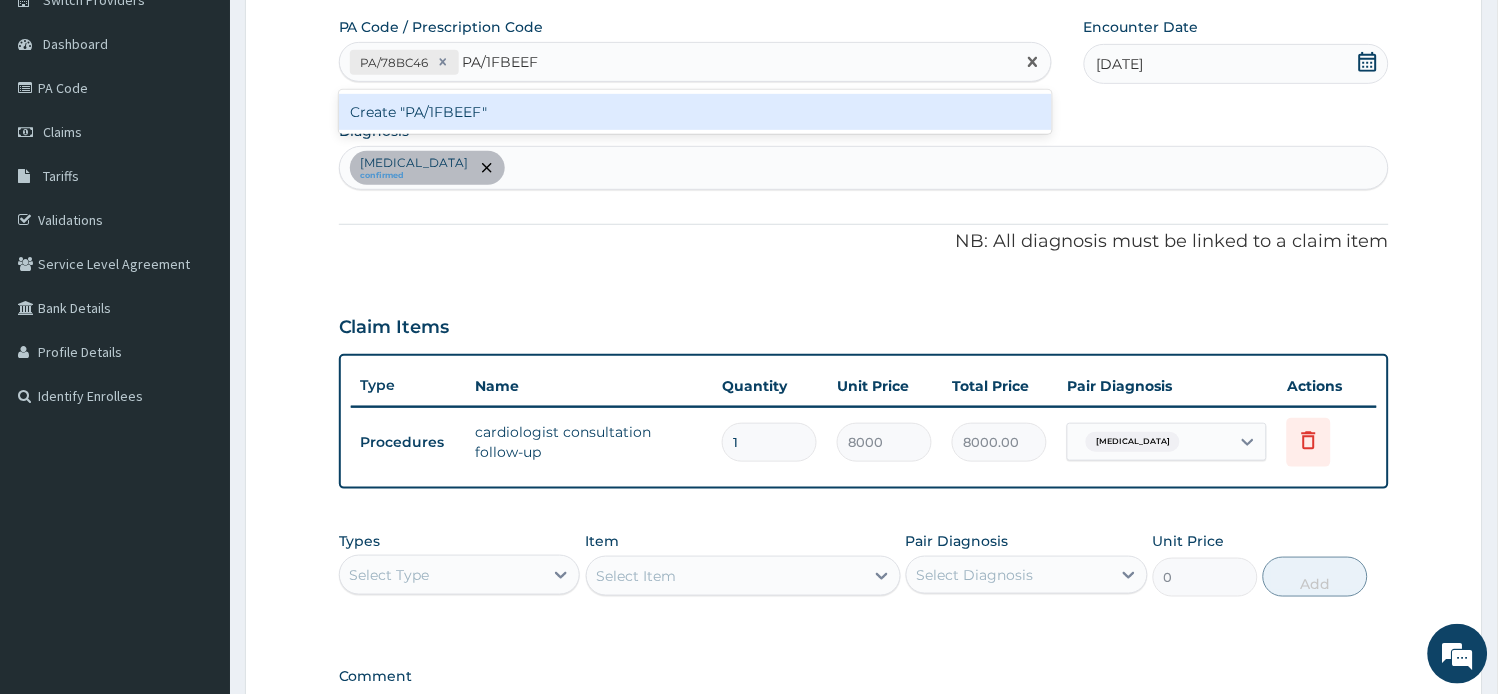 click on "Create "PA/1FBEEF"" at bounding box center [695, 112] 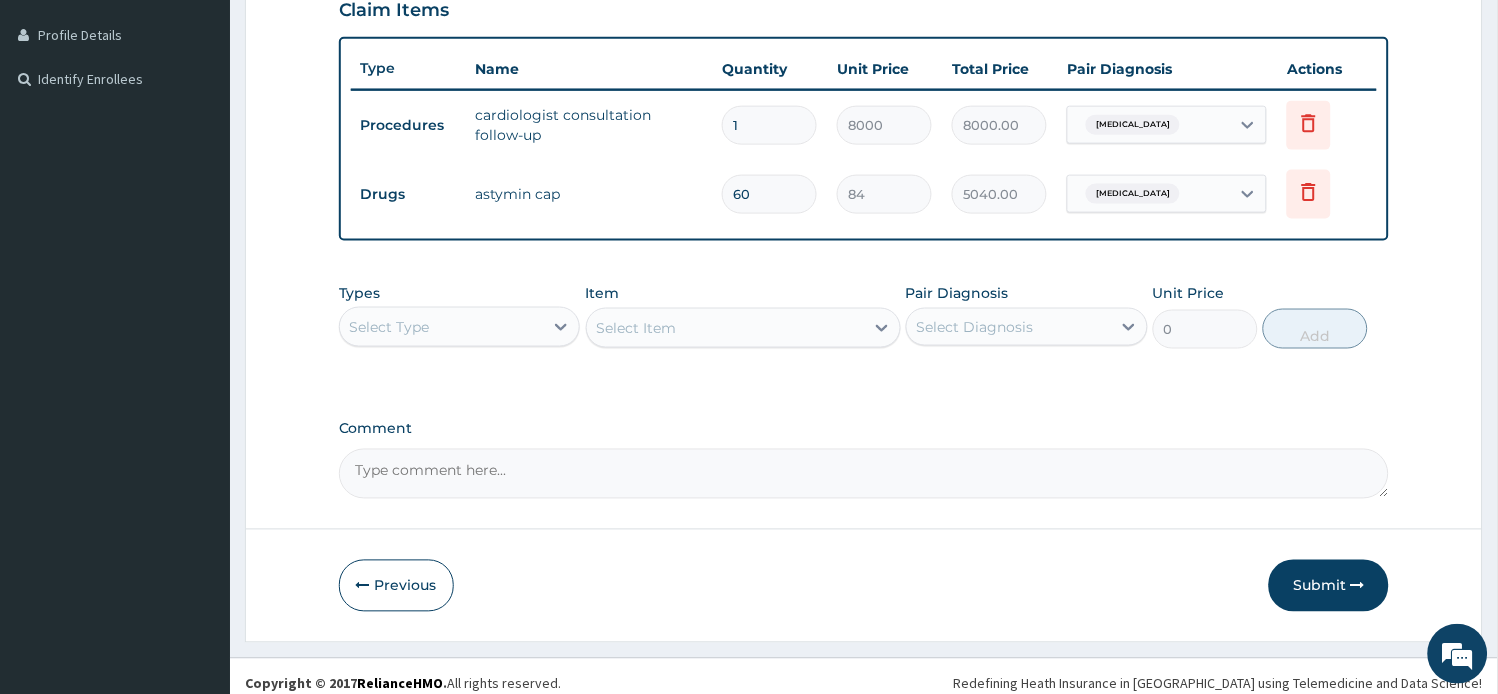 scroll, scrollTop: 504, scrollLeft: 0, axis: vertical 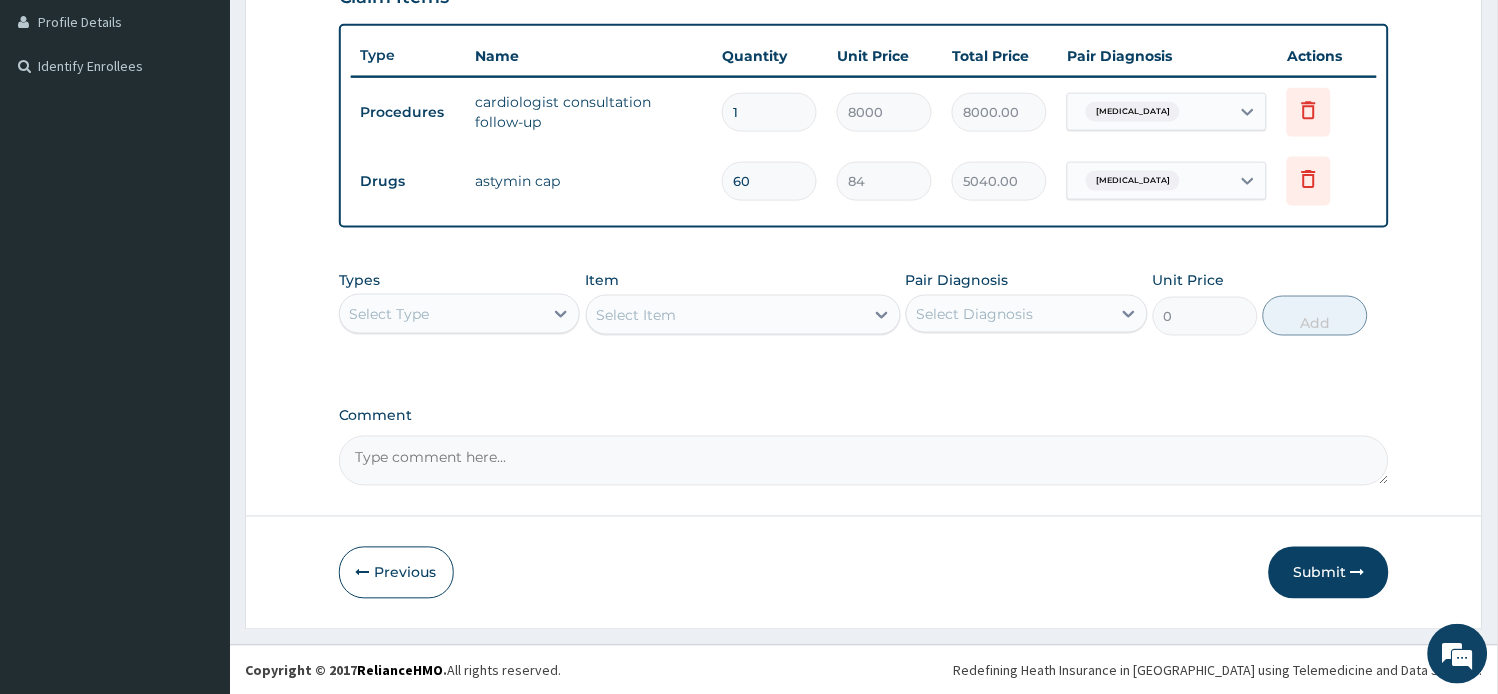 click on "Select Type" at bounding box center (442, 314) 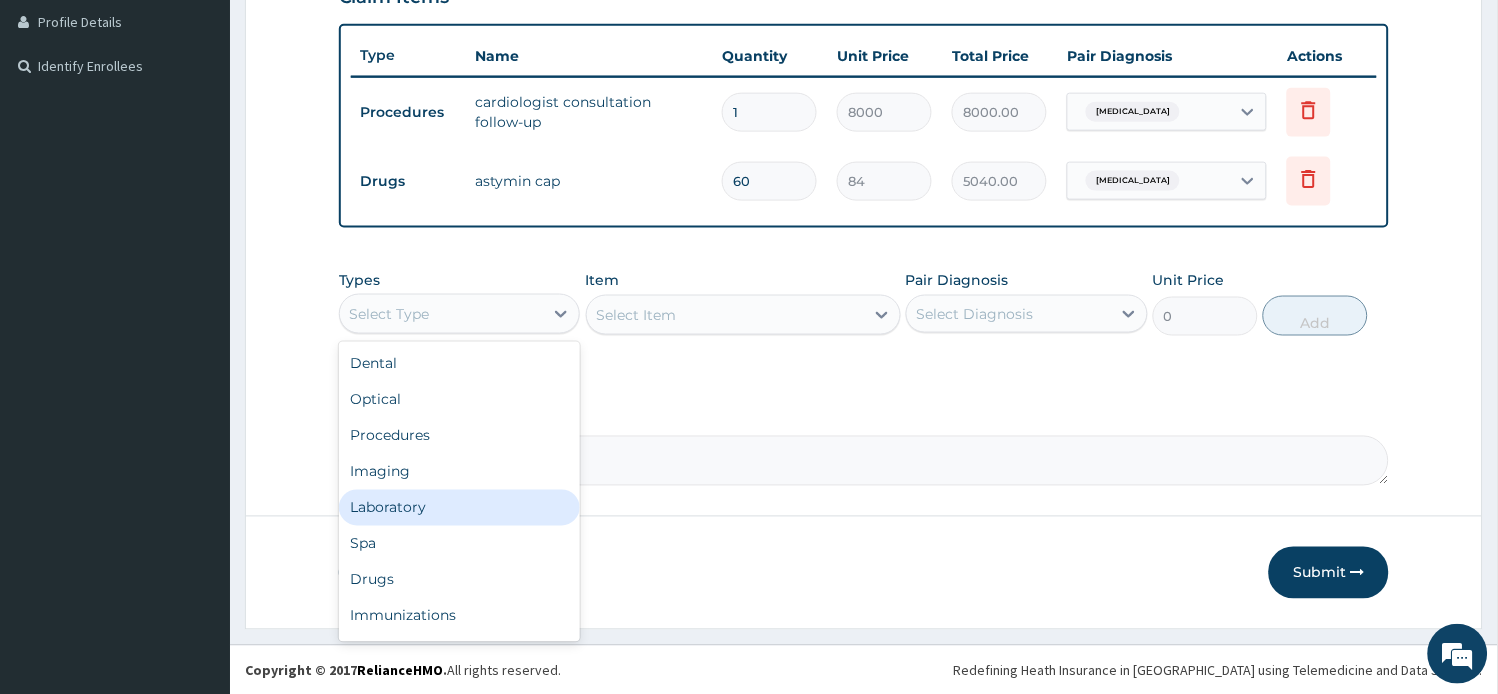 click on "Laboratory" at bounding box center (460, 508) 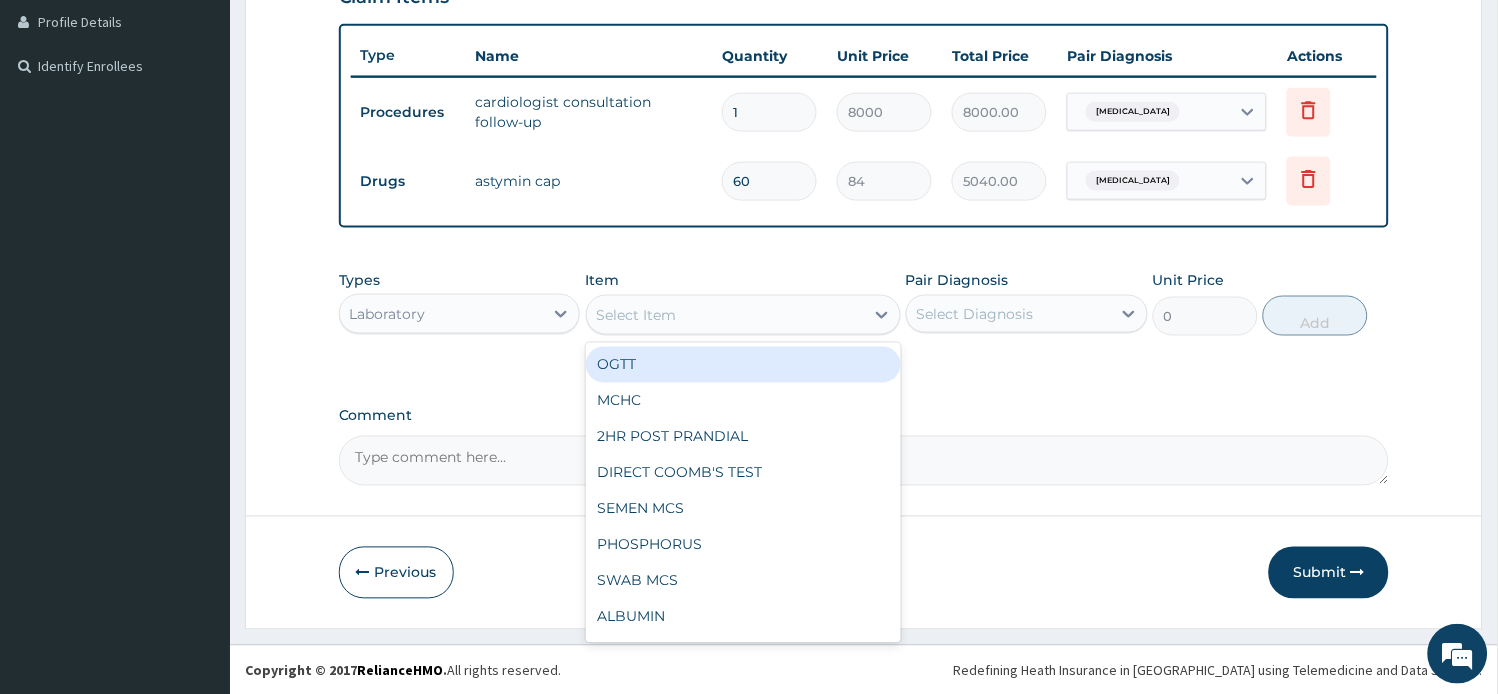 click on "Select Item" at bounding box center [725, 315] 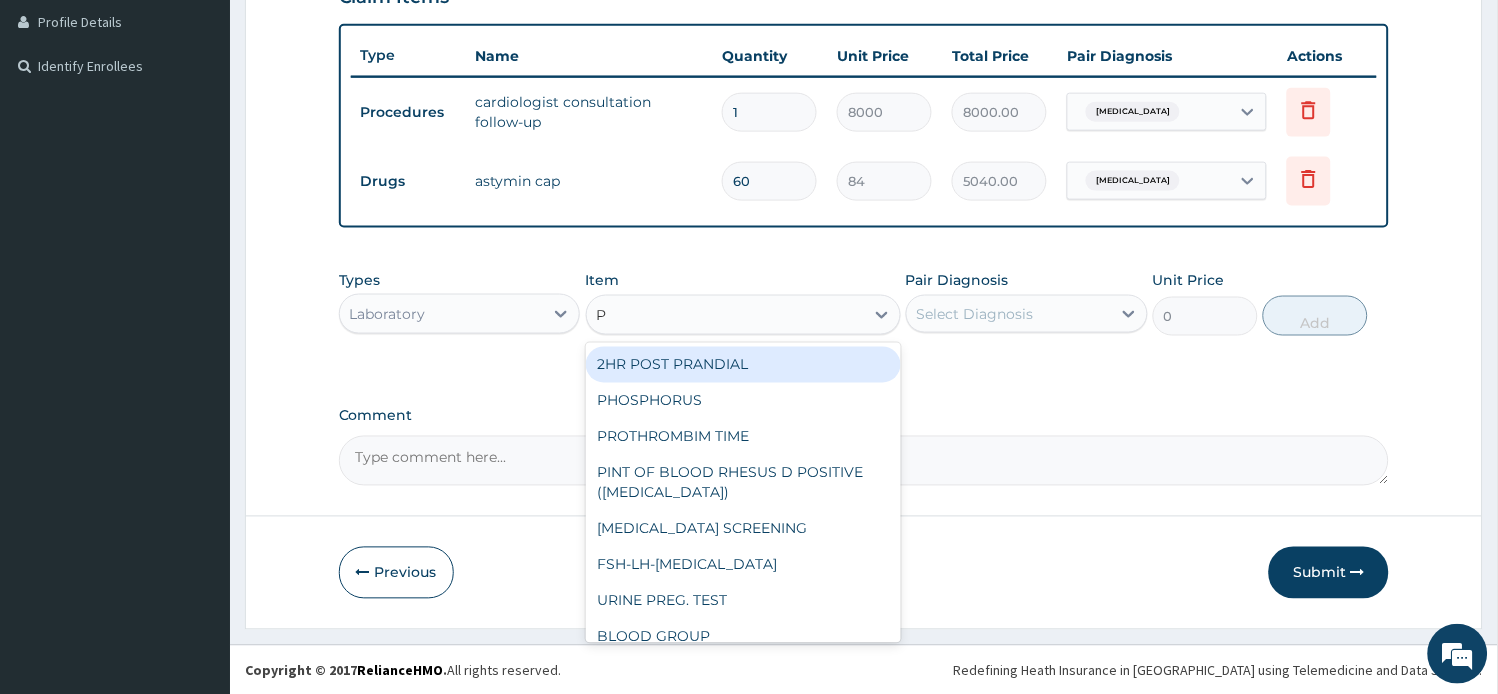 type on "PC" 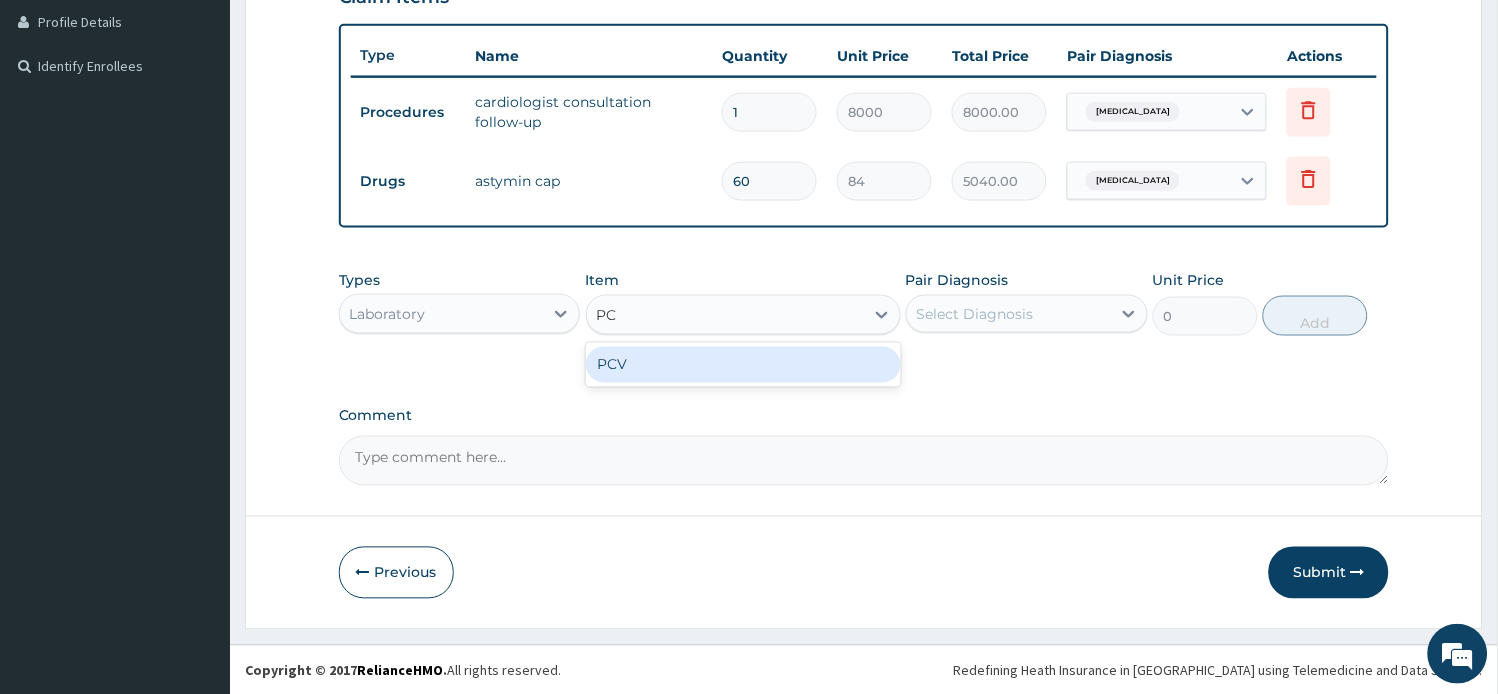 click on "PCV" at bounding box center [743, 365] 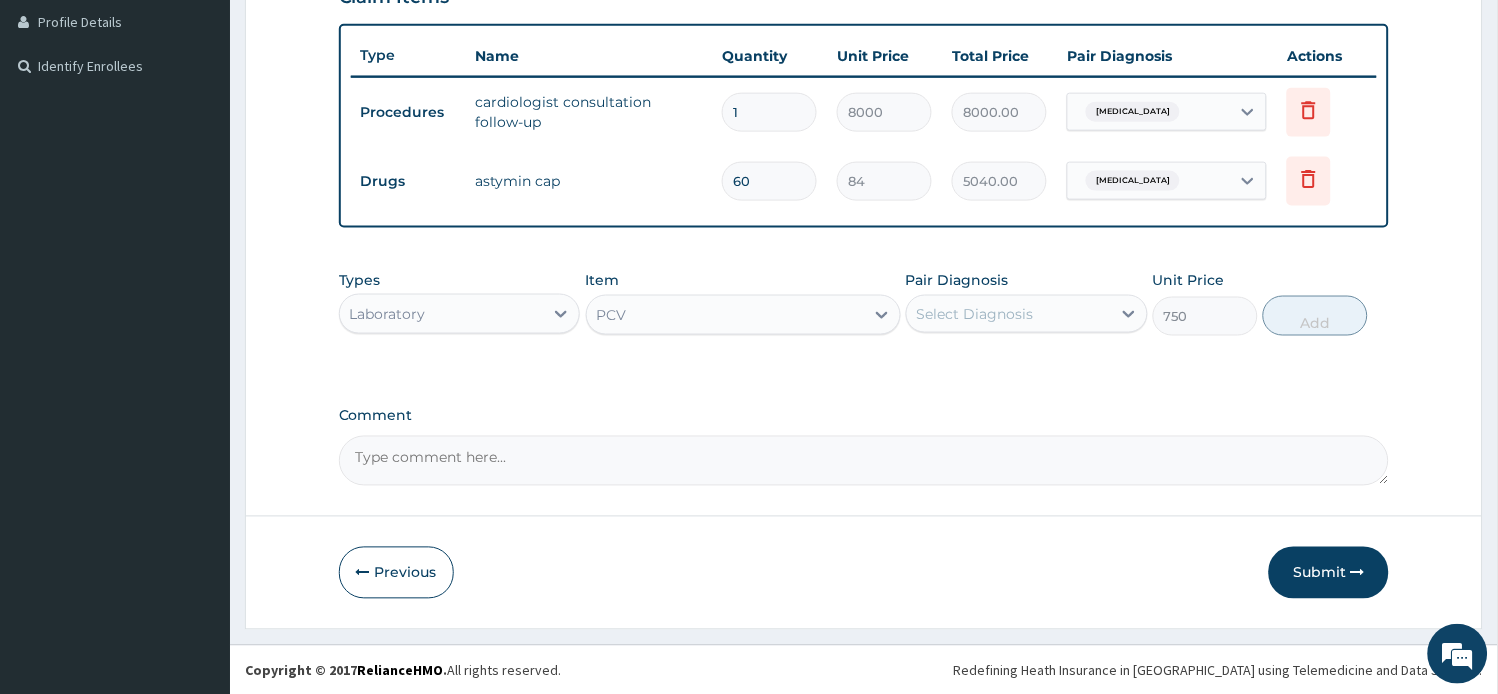 click on "Pair Diagnosis Select Diagnosis" at bounding box center [1027, 303] 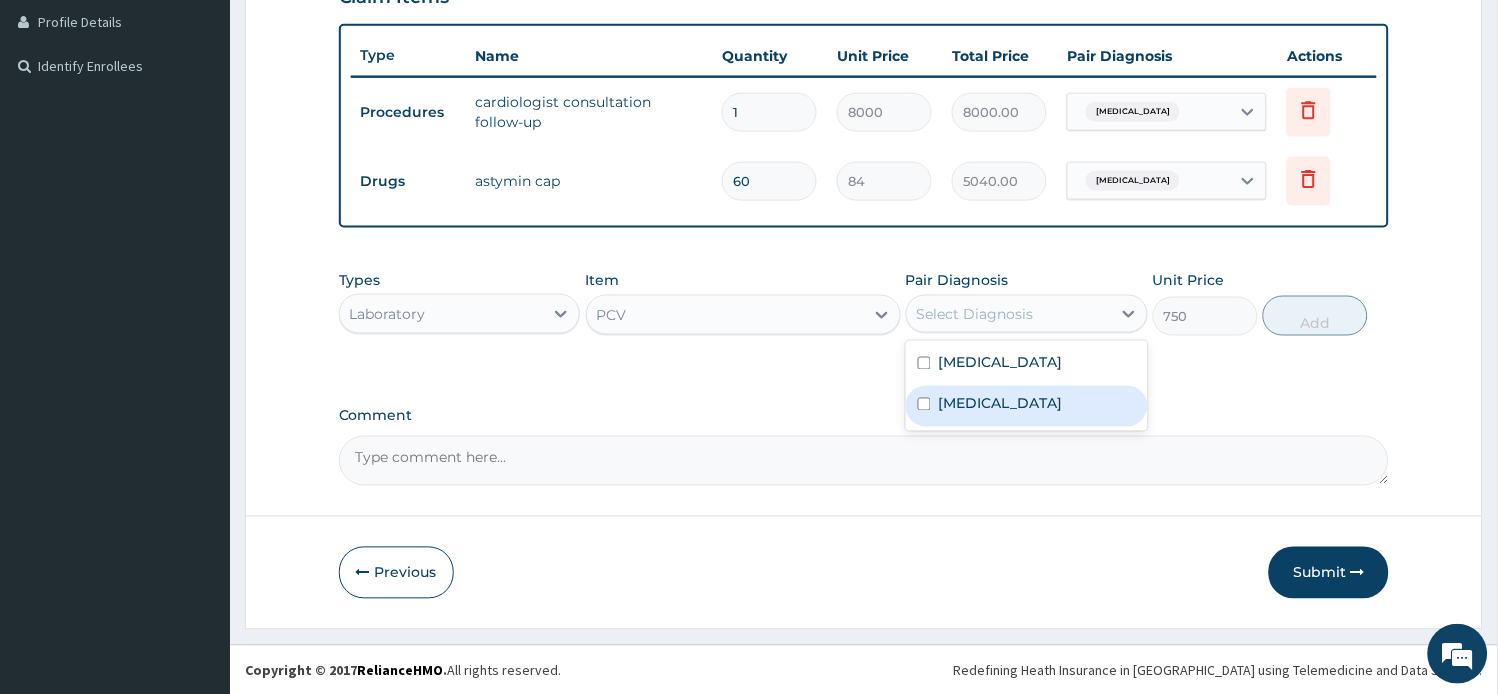 drag, startPoint x: 1005, startPoint y: 411, endPoint x: 1000, endPoint y: 420, distance: 10.29563 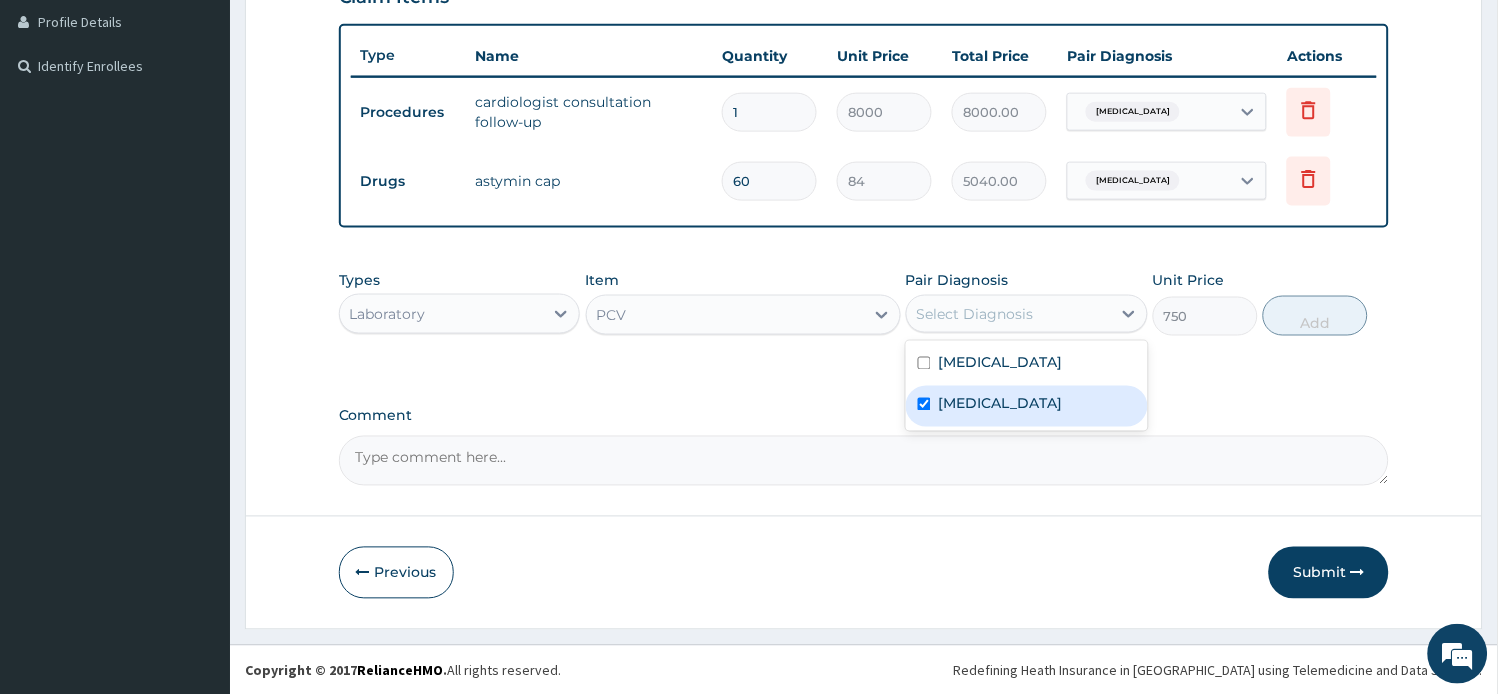 checkbox on "true" 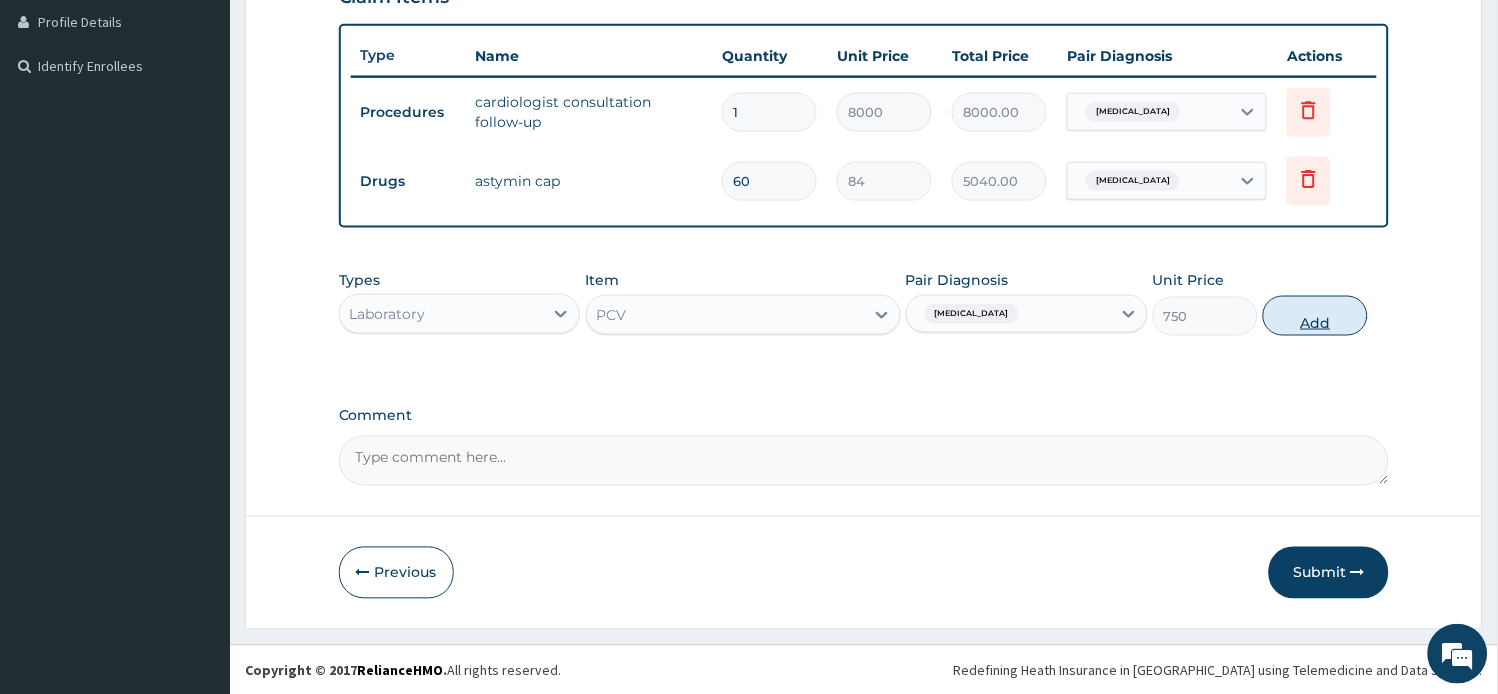 click on "Add" at bounding box center [1315, 316] 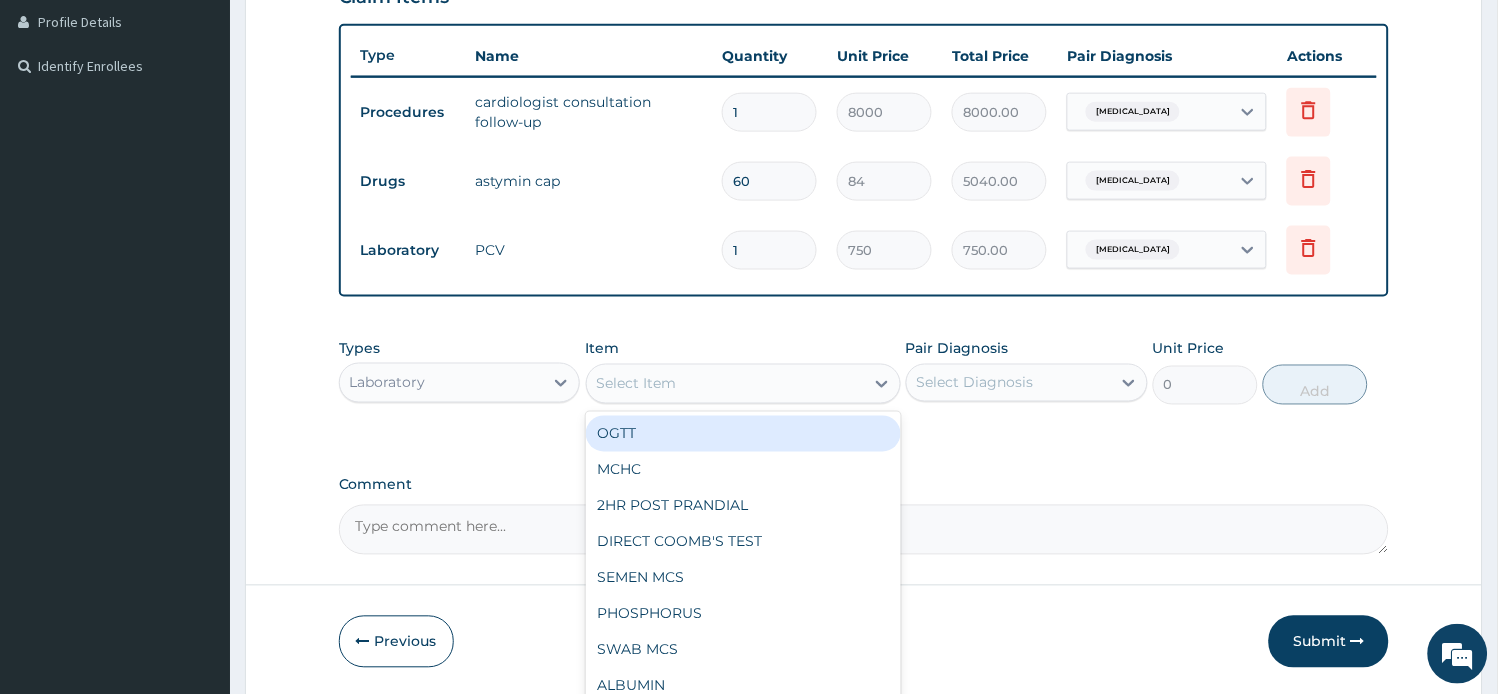 click on "Select Item" at bounding box center [725, 384] 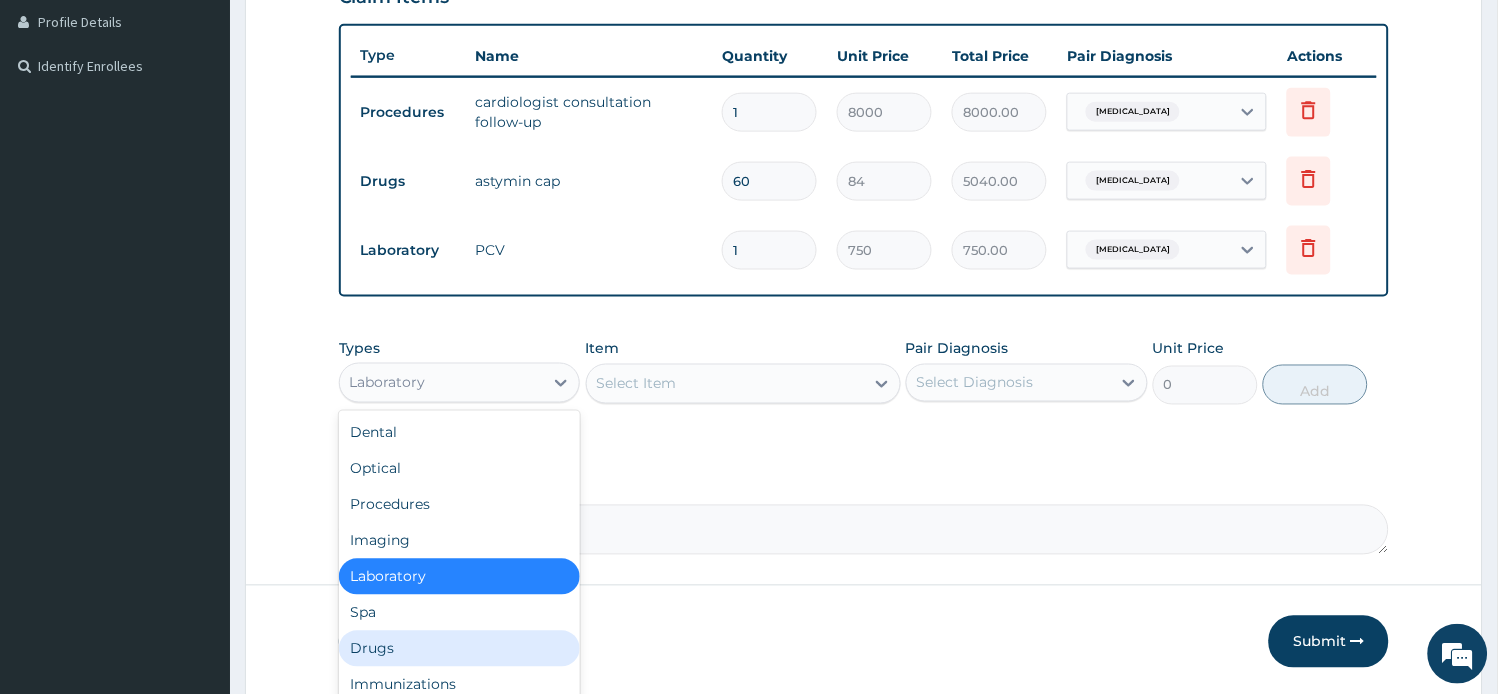 click on "Drugs" at bounding box center (460, 649) 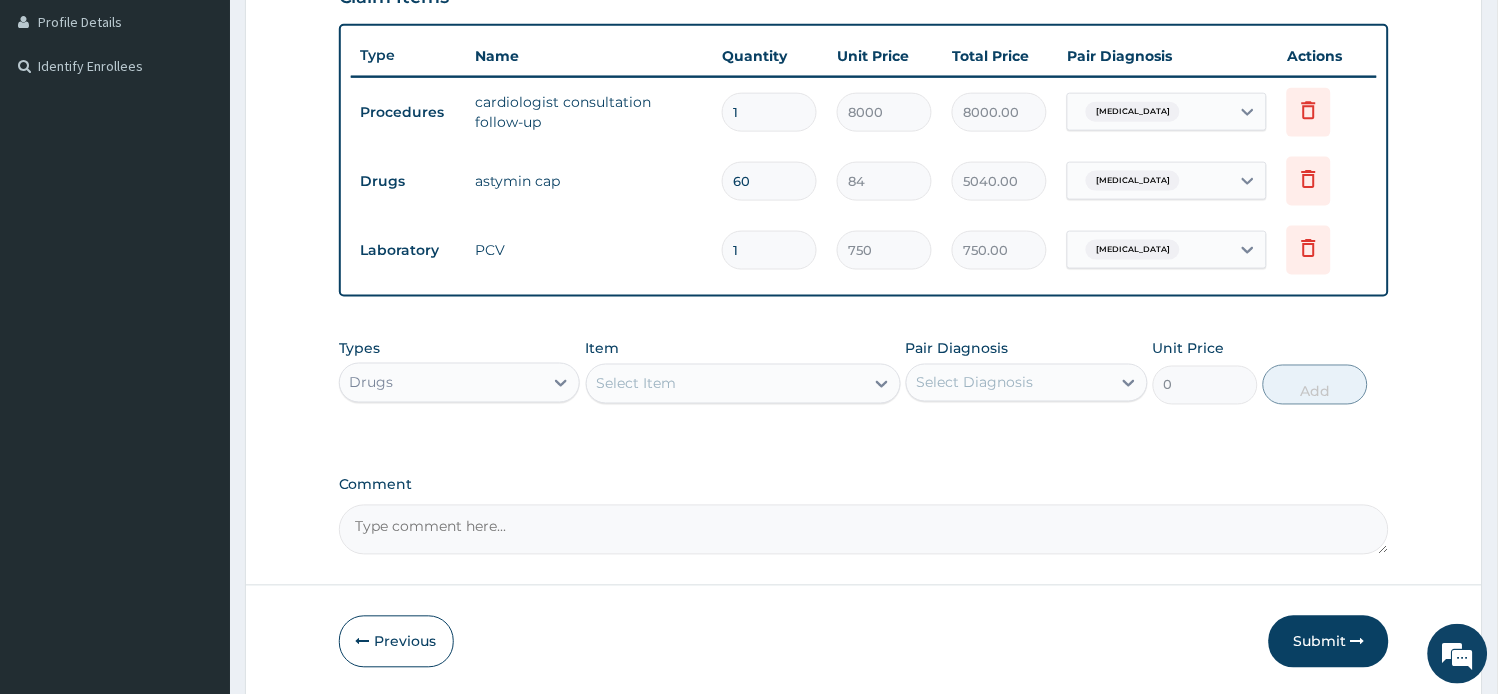 click on "Select Item" at bounding box center (725, 384) 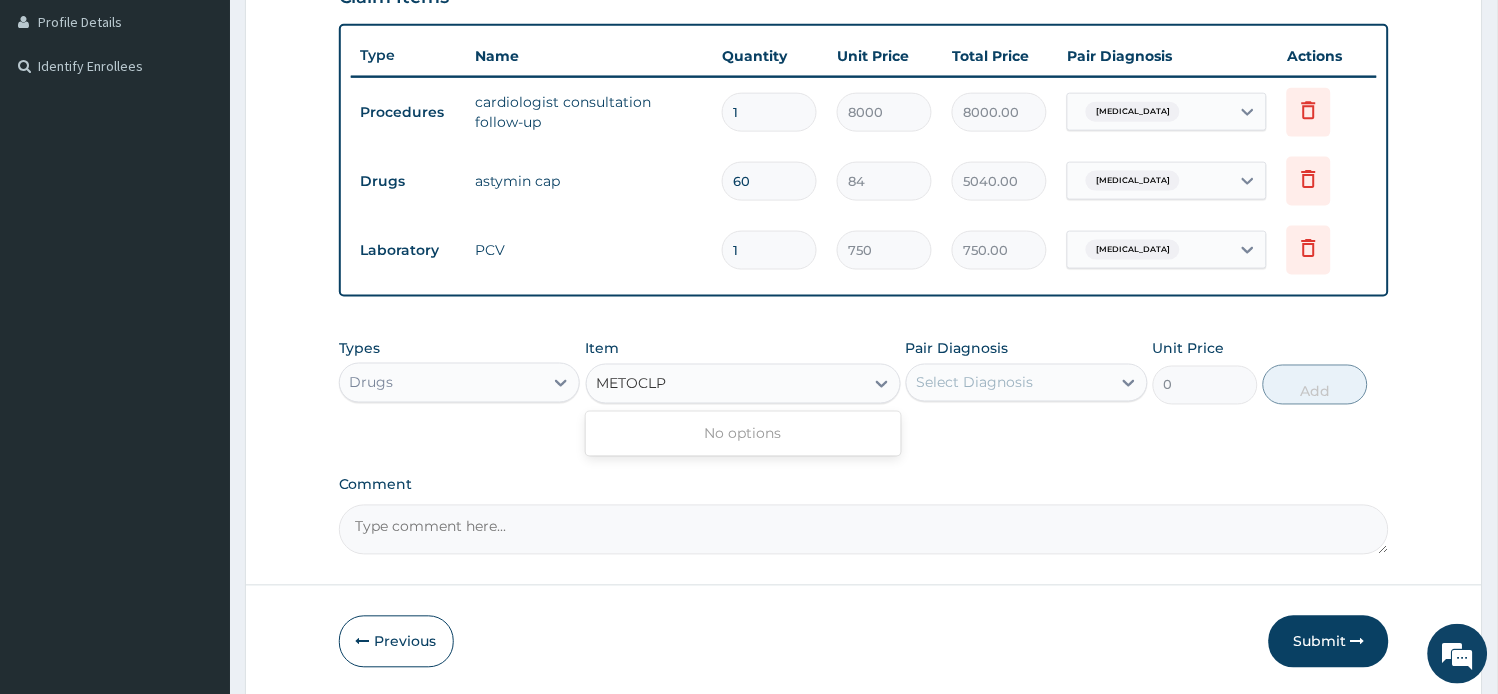 type on "METOCL" 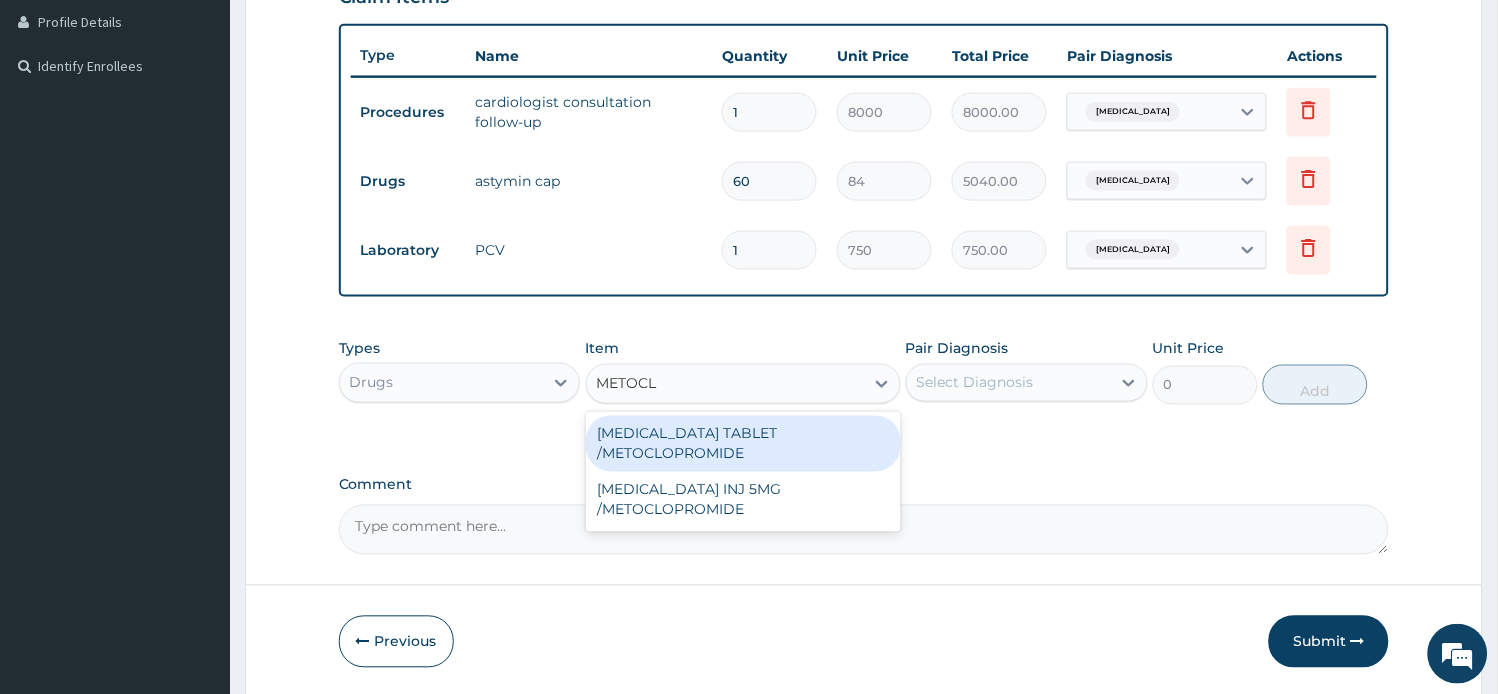 click on "MAXOLON TABLET /METOCLOPROMIDE" at bounding box center [743, 444] 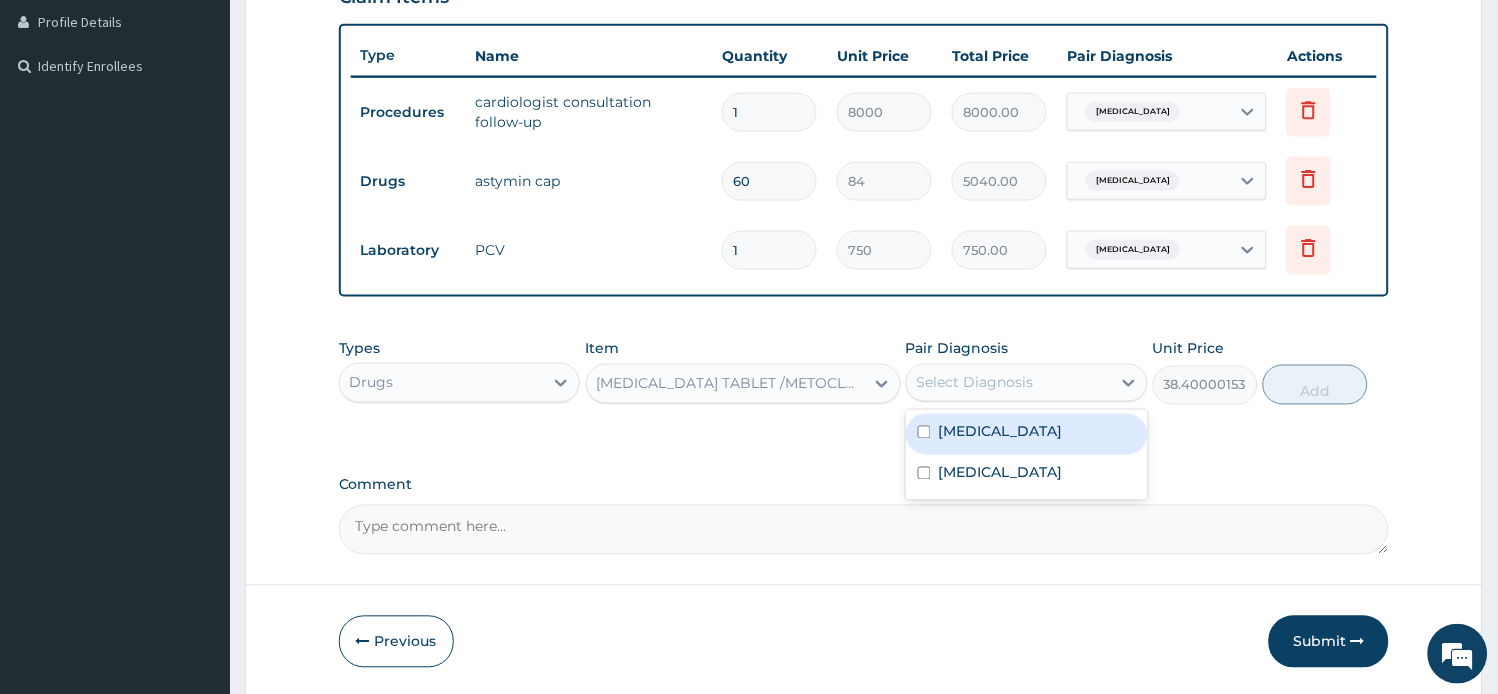 click on "Select Diagnosis" at bounding box center (975, 383) 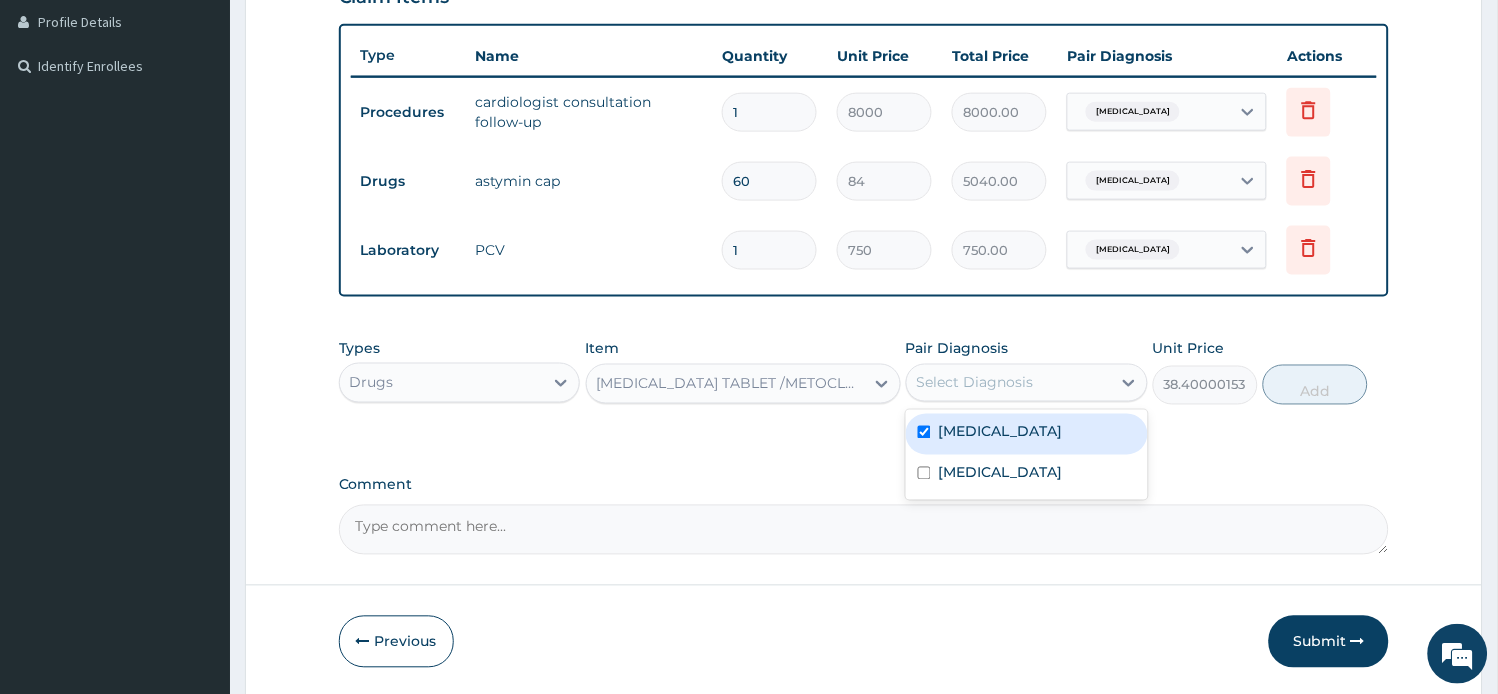 checkbox on "true" 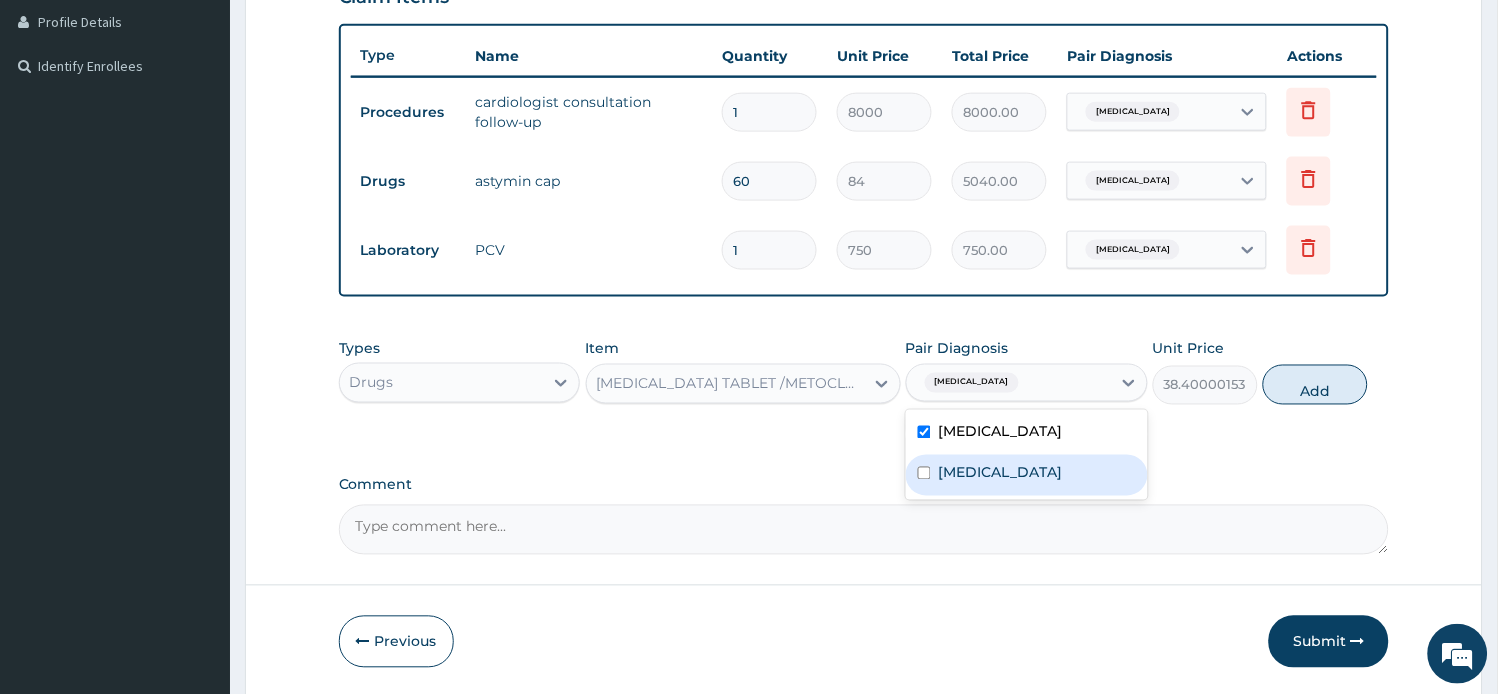 drag, startPoint x: 975, startPoint y: 486, endPoint x: 1345, endPoint y: 431, distance: 374.0655 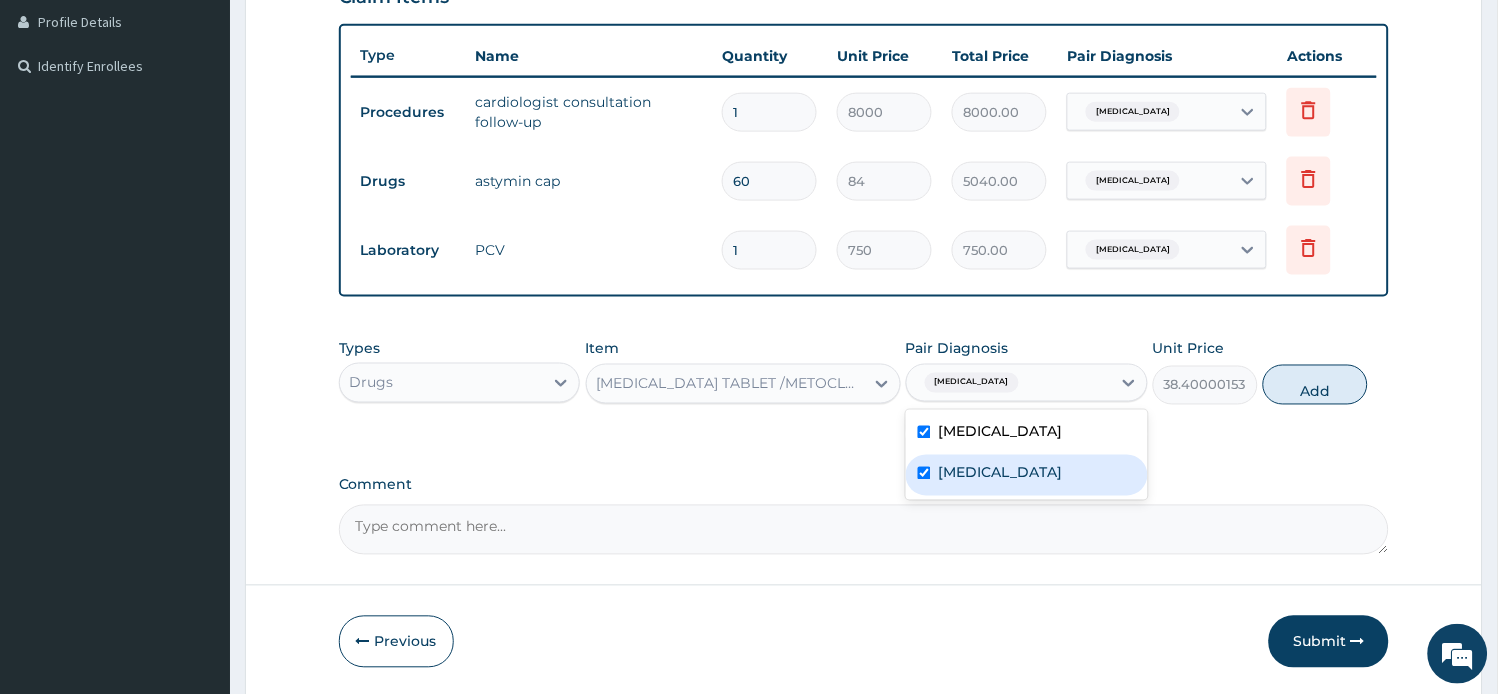 checkbox on "true" 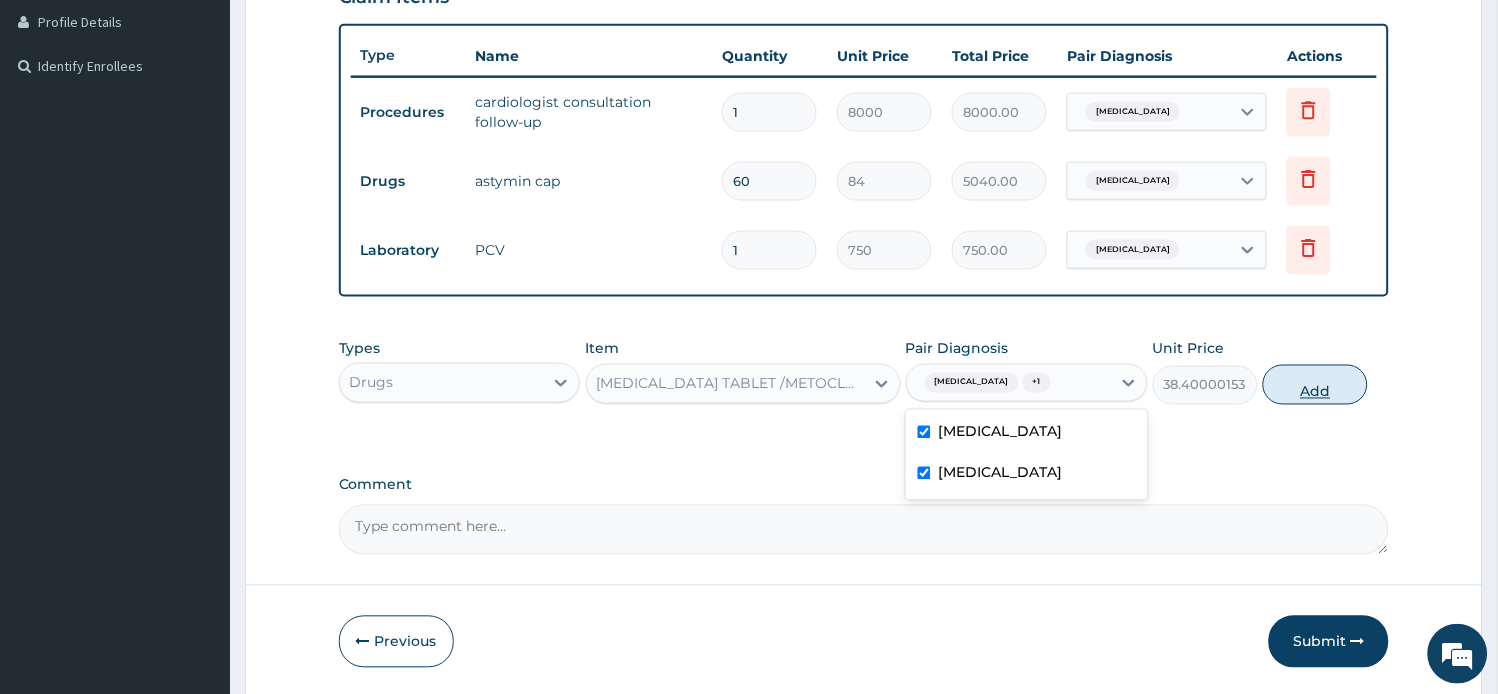 click on "Add" at bounding box center [1315, 385] 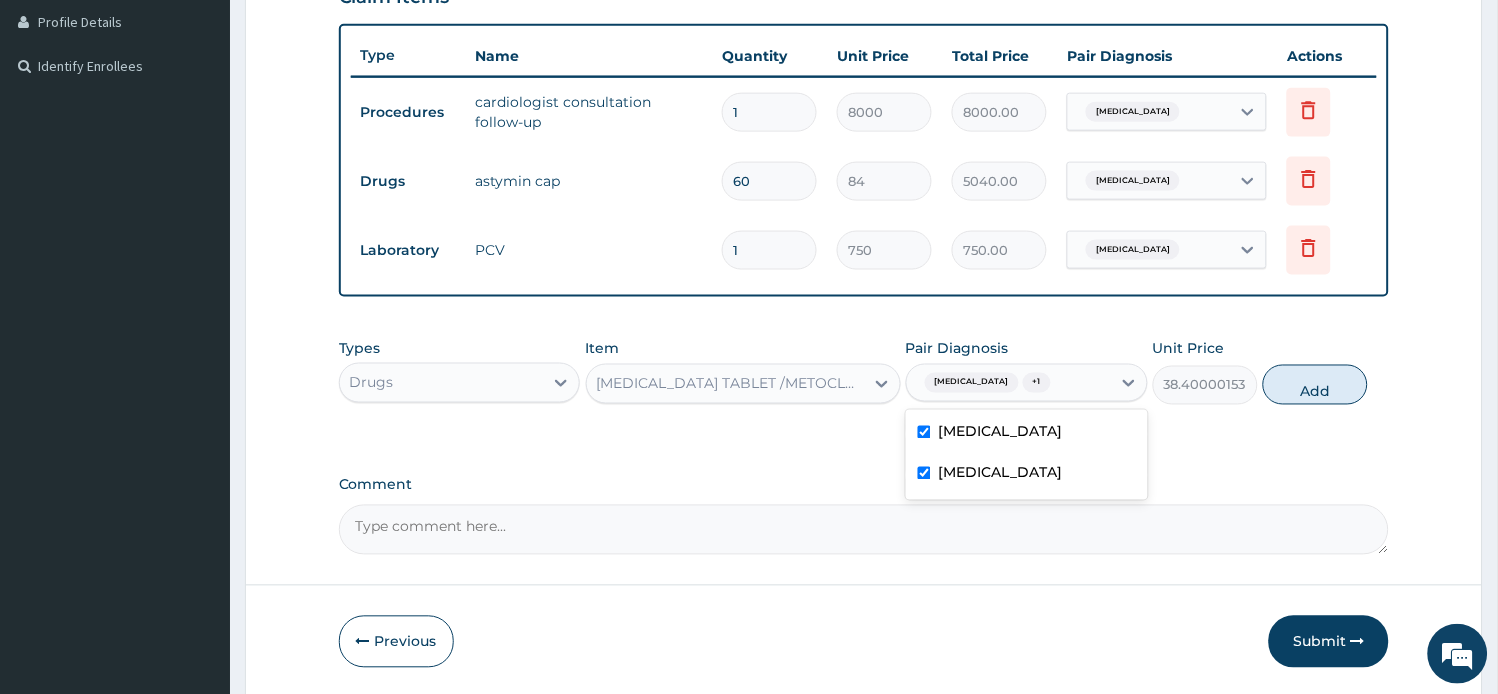 type on "0" 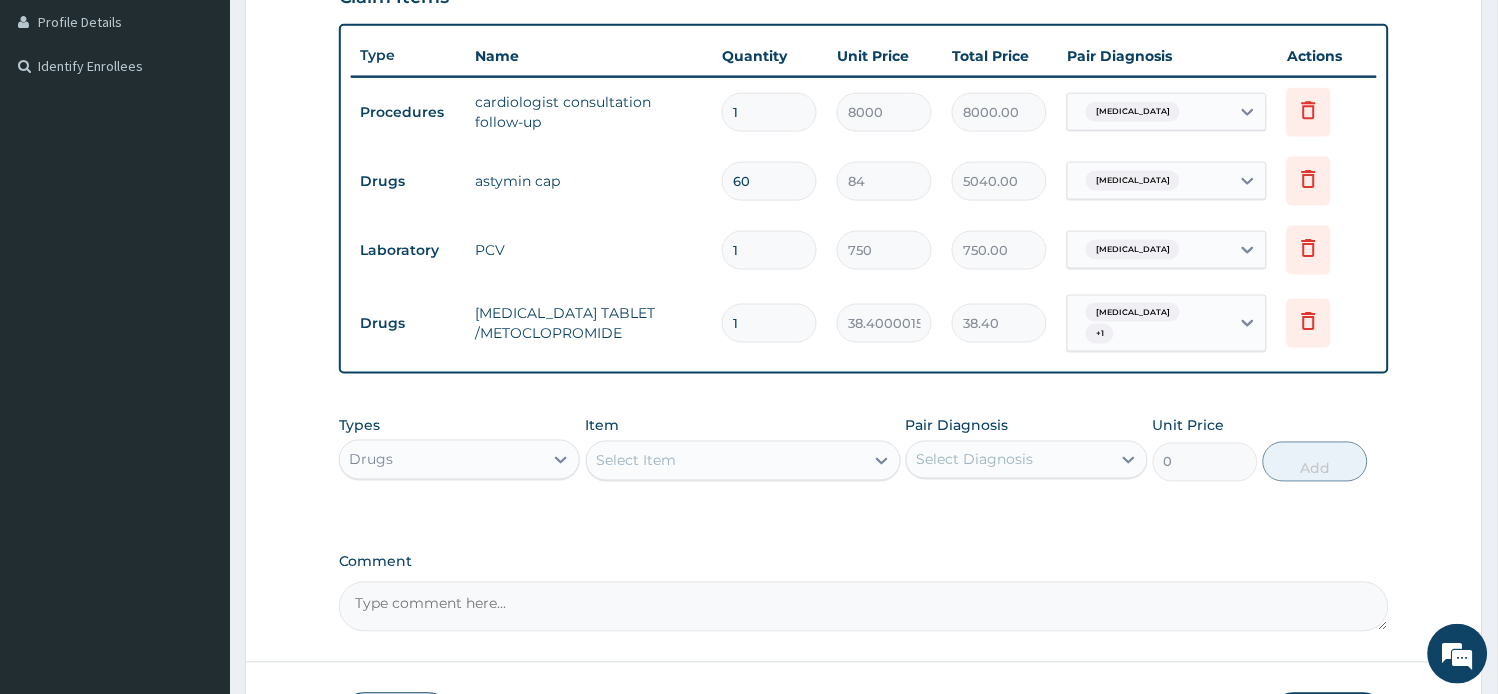 drag, startPoint x: 764, startPoint y: 325, endPoint x: 708, endPoint y: 316, distance: 56.718605 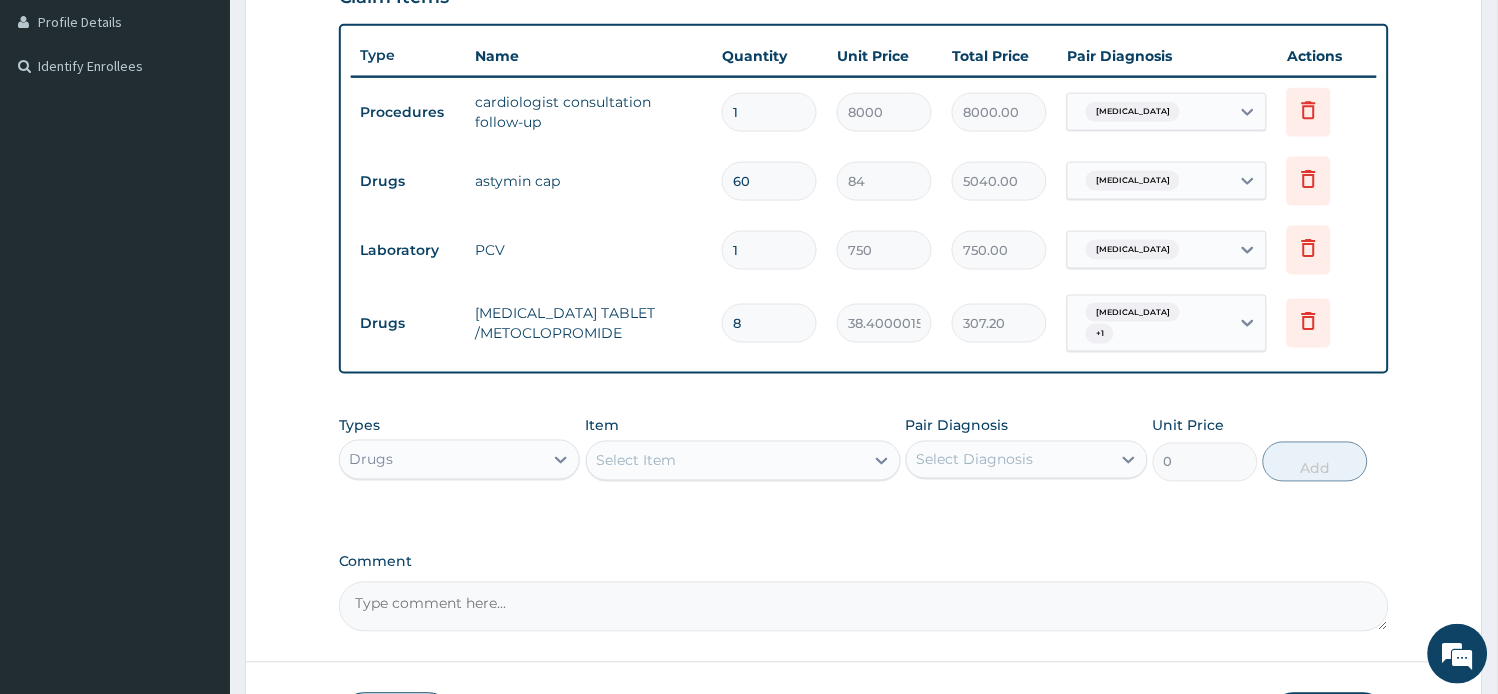 type on "8" 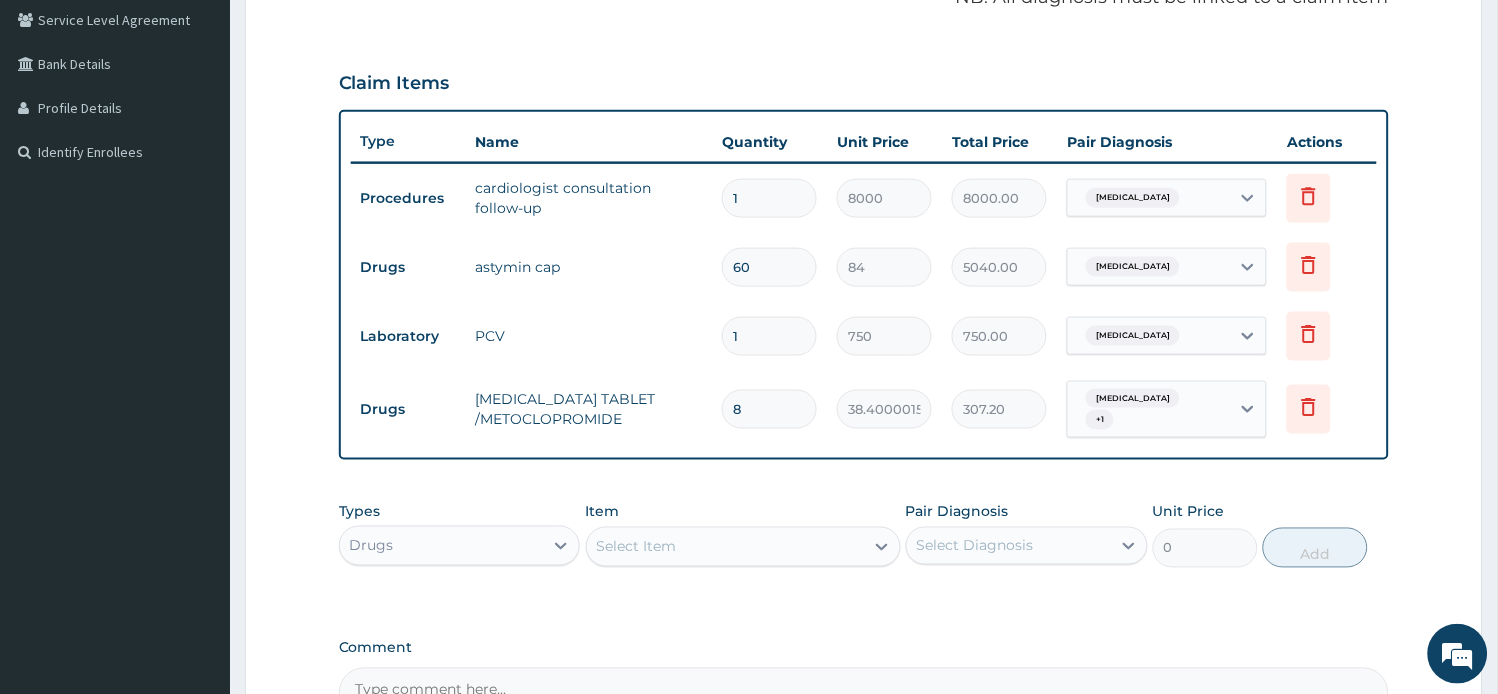 scroll, scrollTop: 651, scrollLeft: 0, axis: vertical 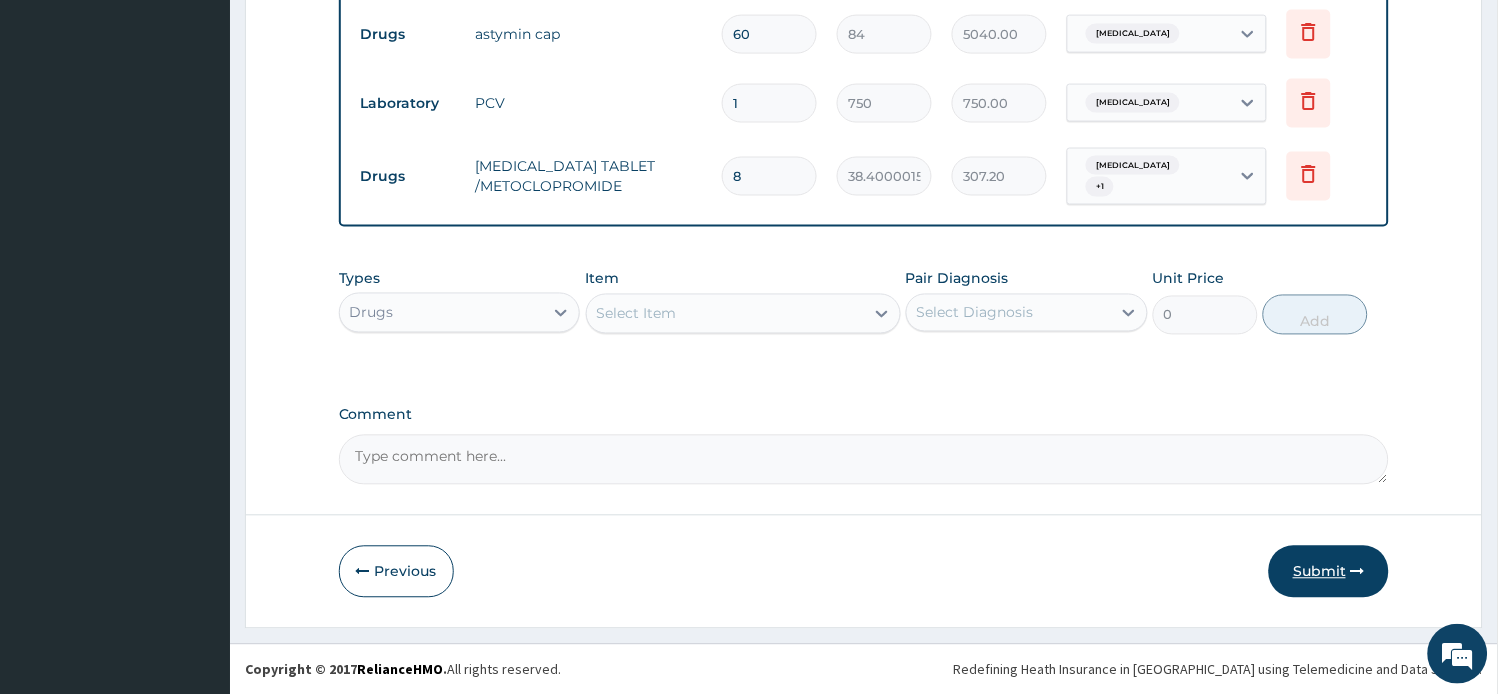 click on "Submit" at bounding box center [1329, 572] 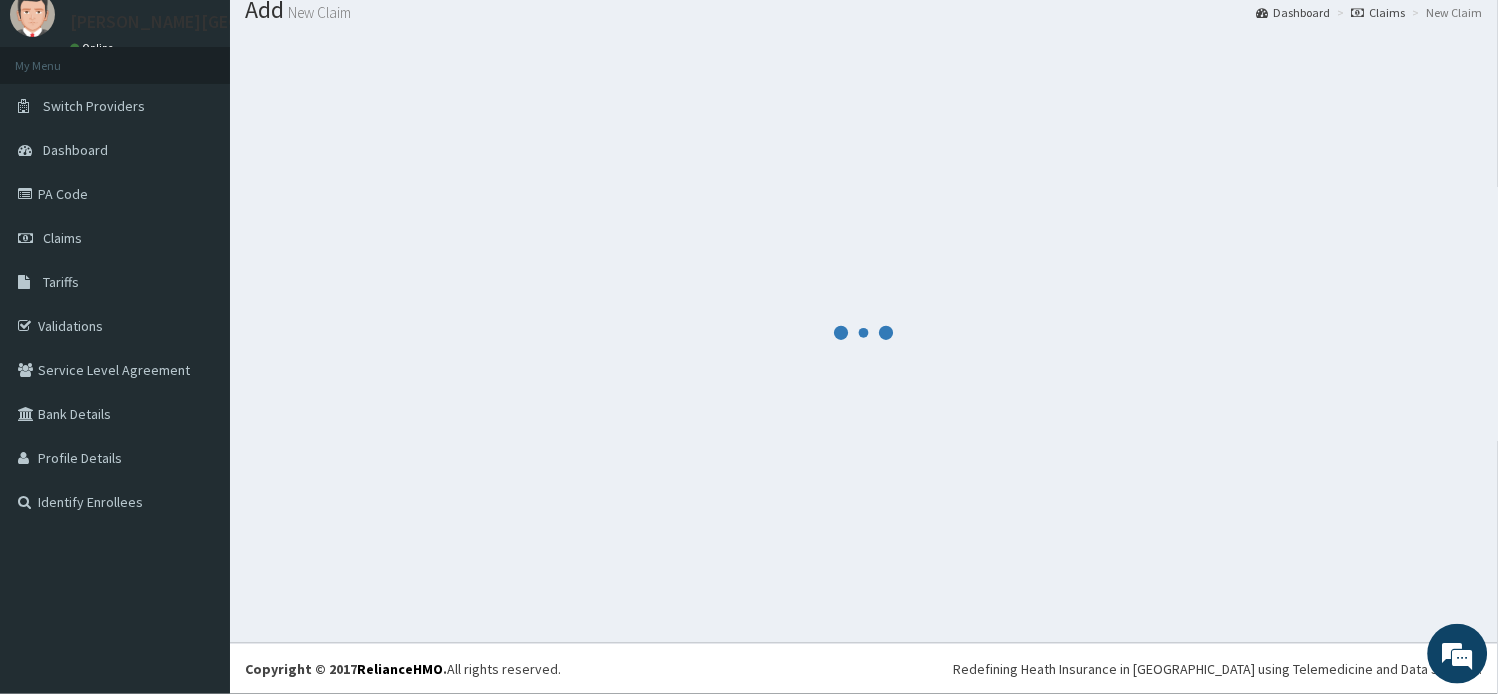 scroll, scrollTop: 67, scrollLeft: 0, axis: vertical 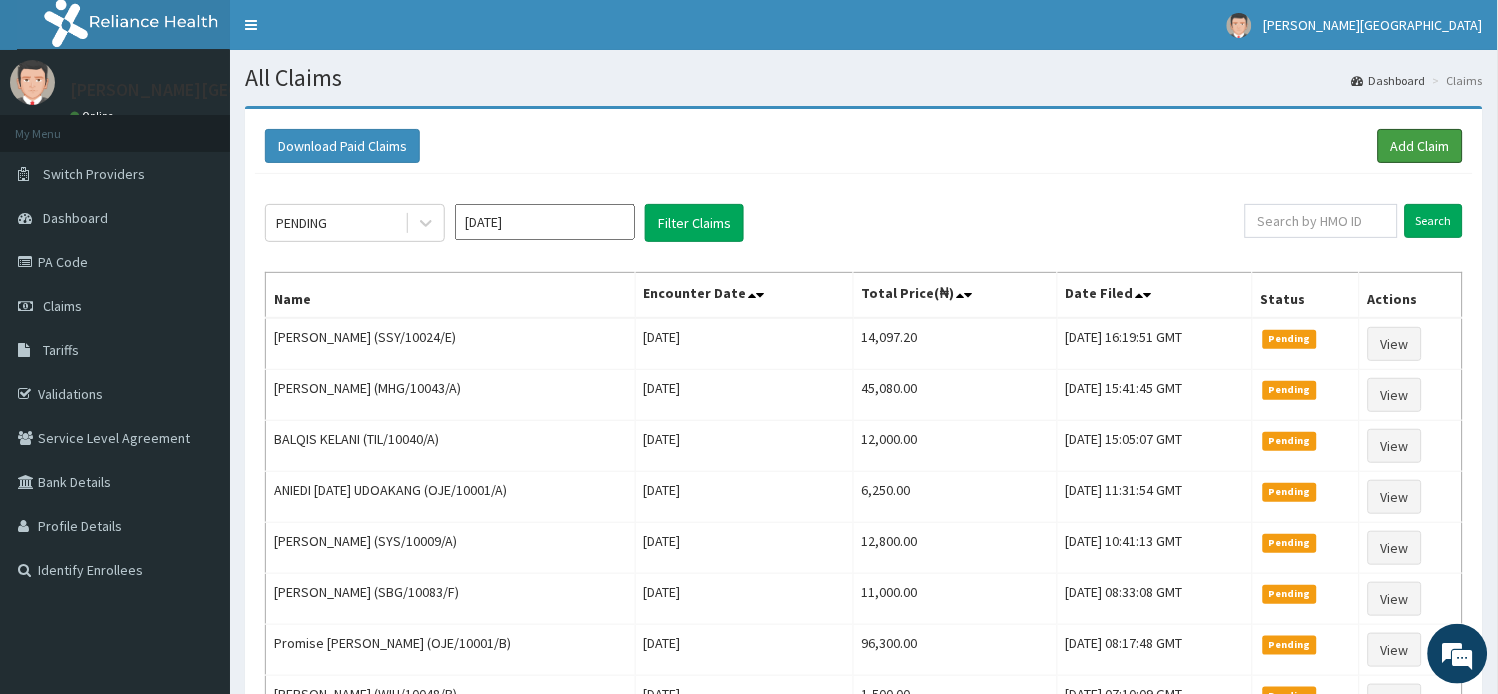 drag, startPoint x: 1407, startPoint y: 131, endPoint x: 1237, endPoint y: 131, distance: 170 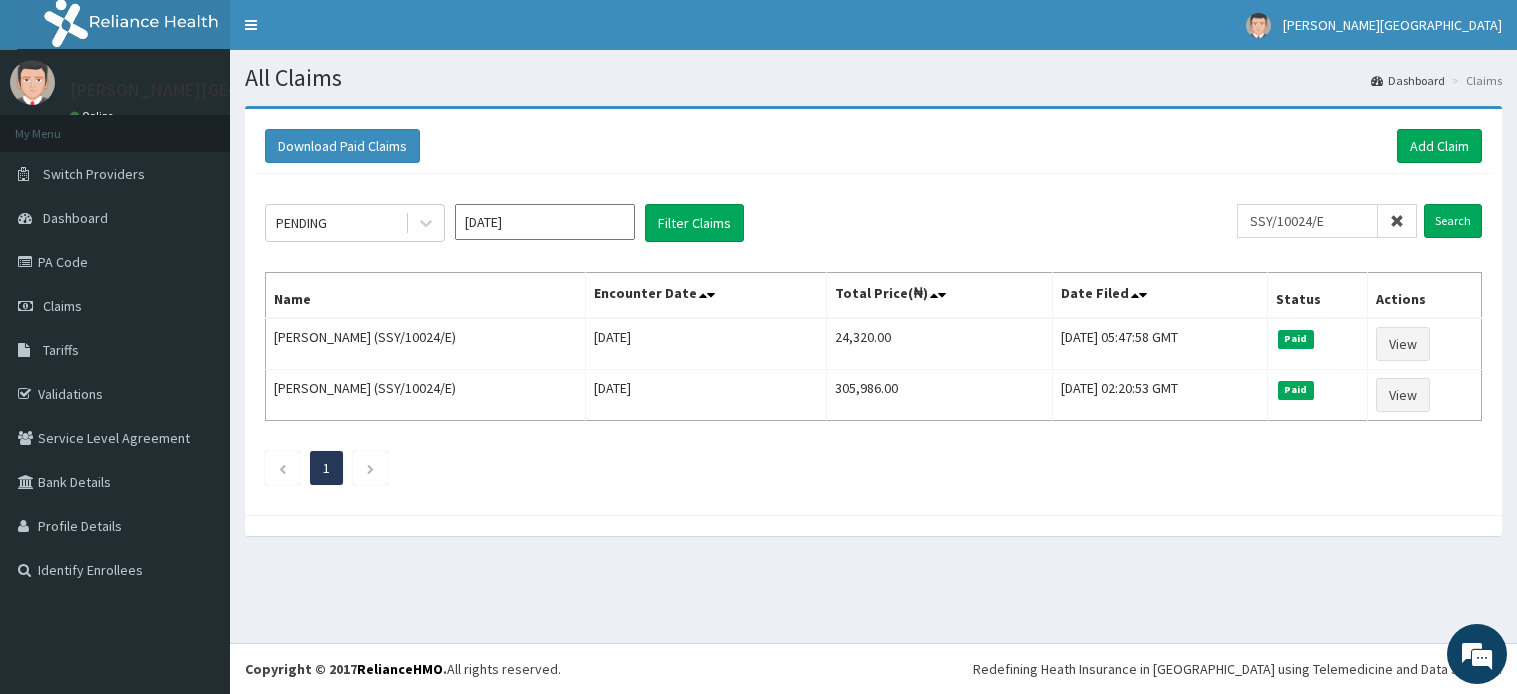 scroll, scrollTop: 0, scrollLeft: 0, axis: both 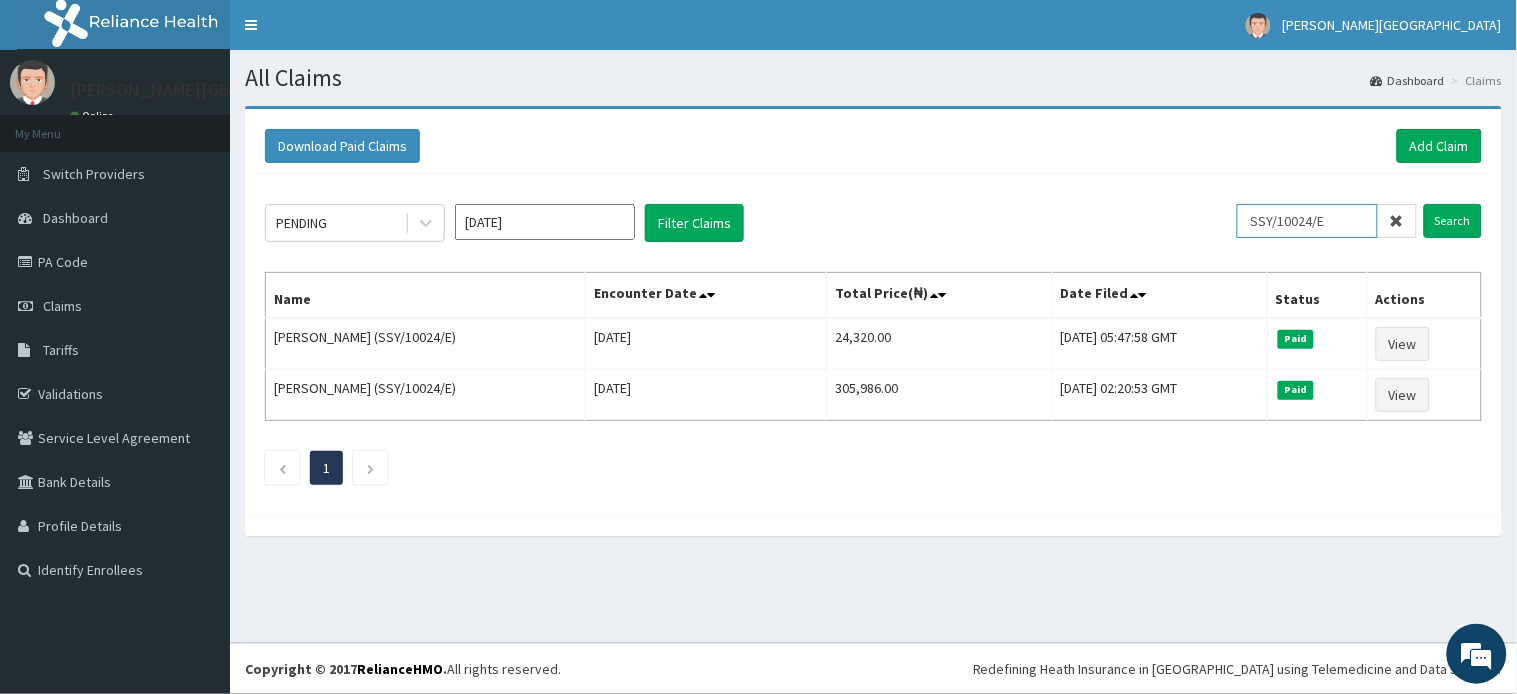 drag, startPoint x: 1337, startPoint y: 221, endPoint x: 1071, endPoint y: 193, distance: 267.46964 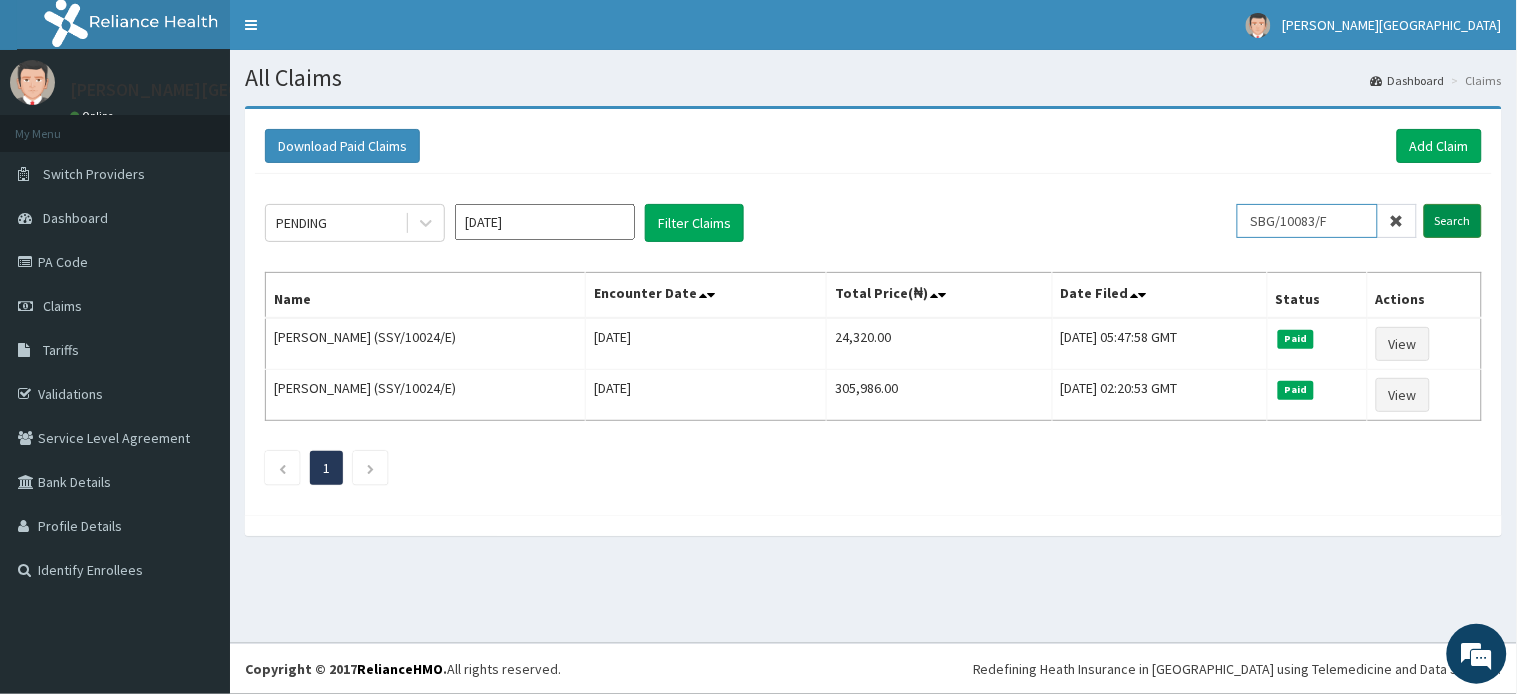 type on "SBG/10083/F" 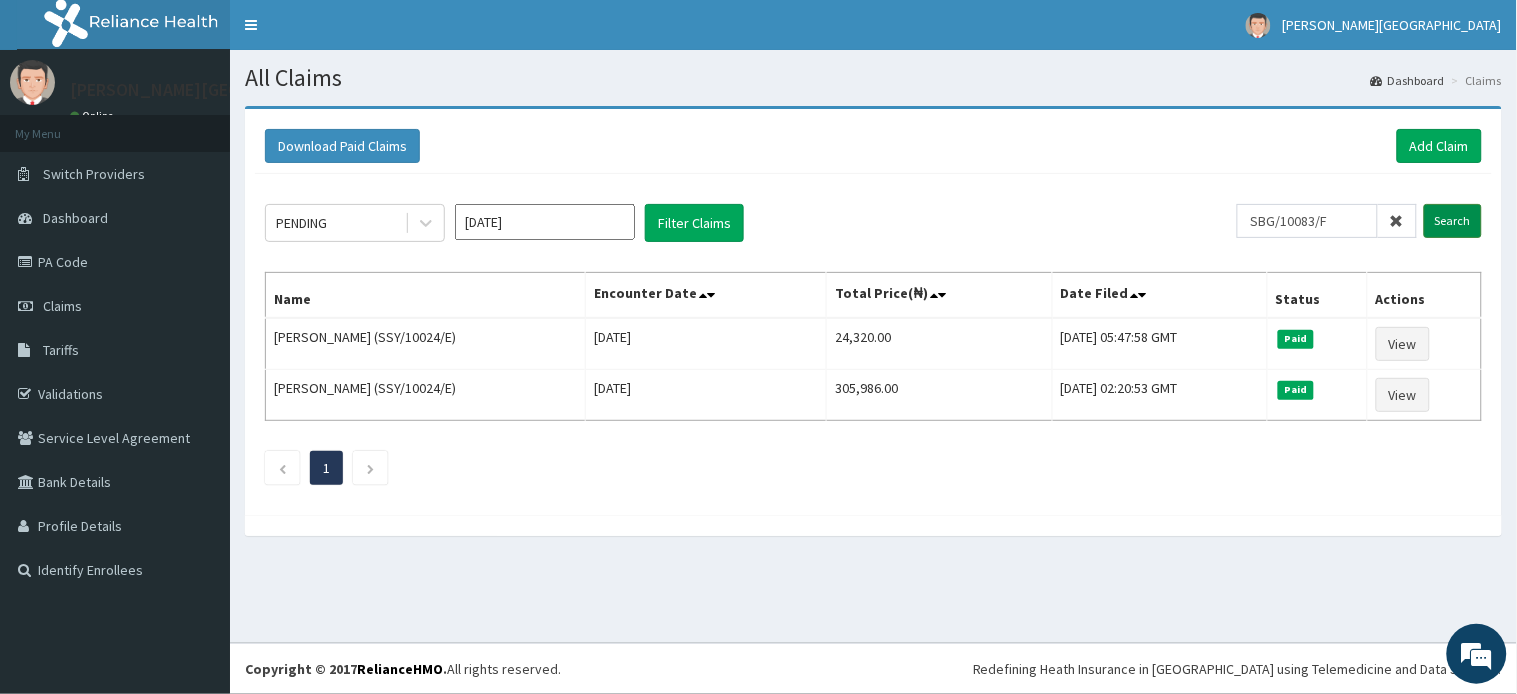 click on "Search" at bounding box center (1453, 221) 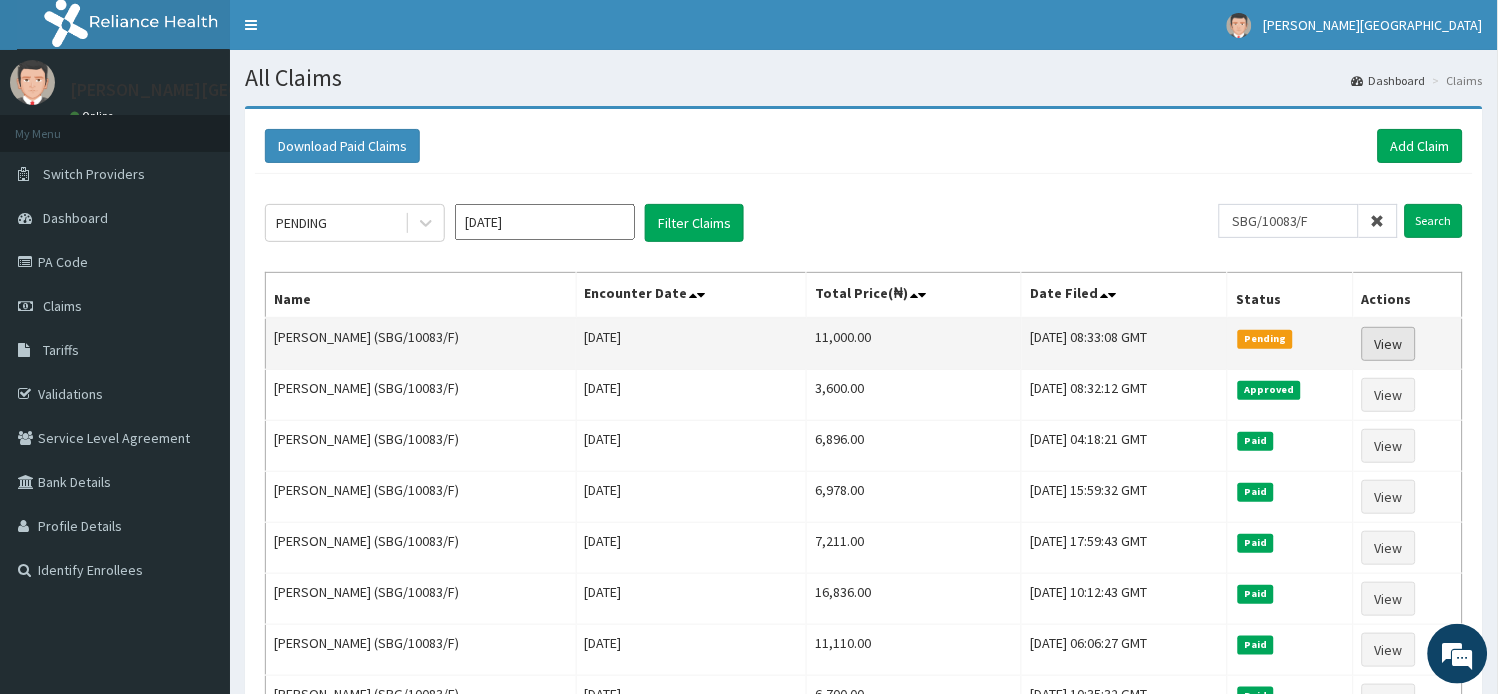click on "View" at bounding box center (1389, 344) 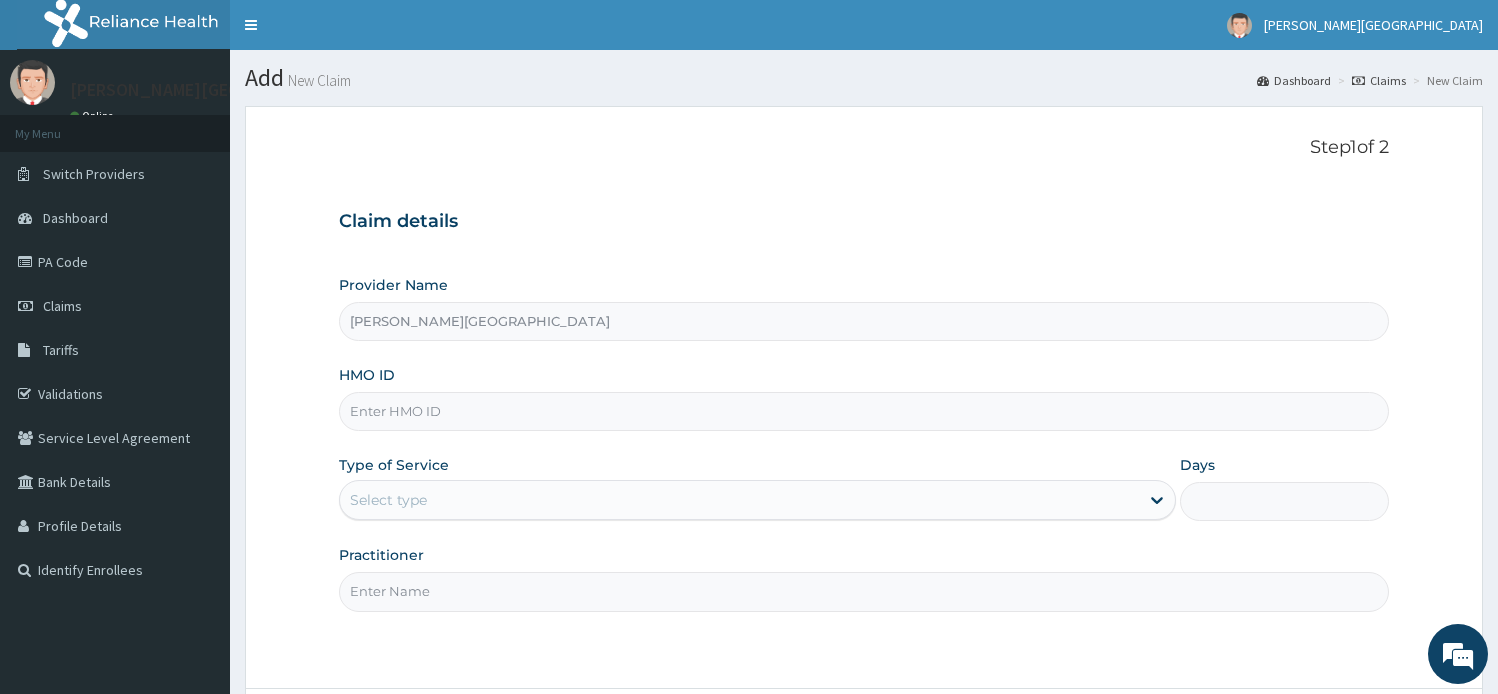 scroll, scrollTop: 0, scrollLeft: 0, axis: both 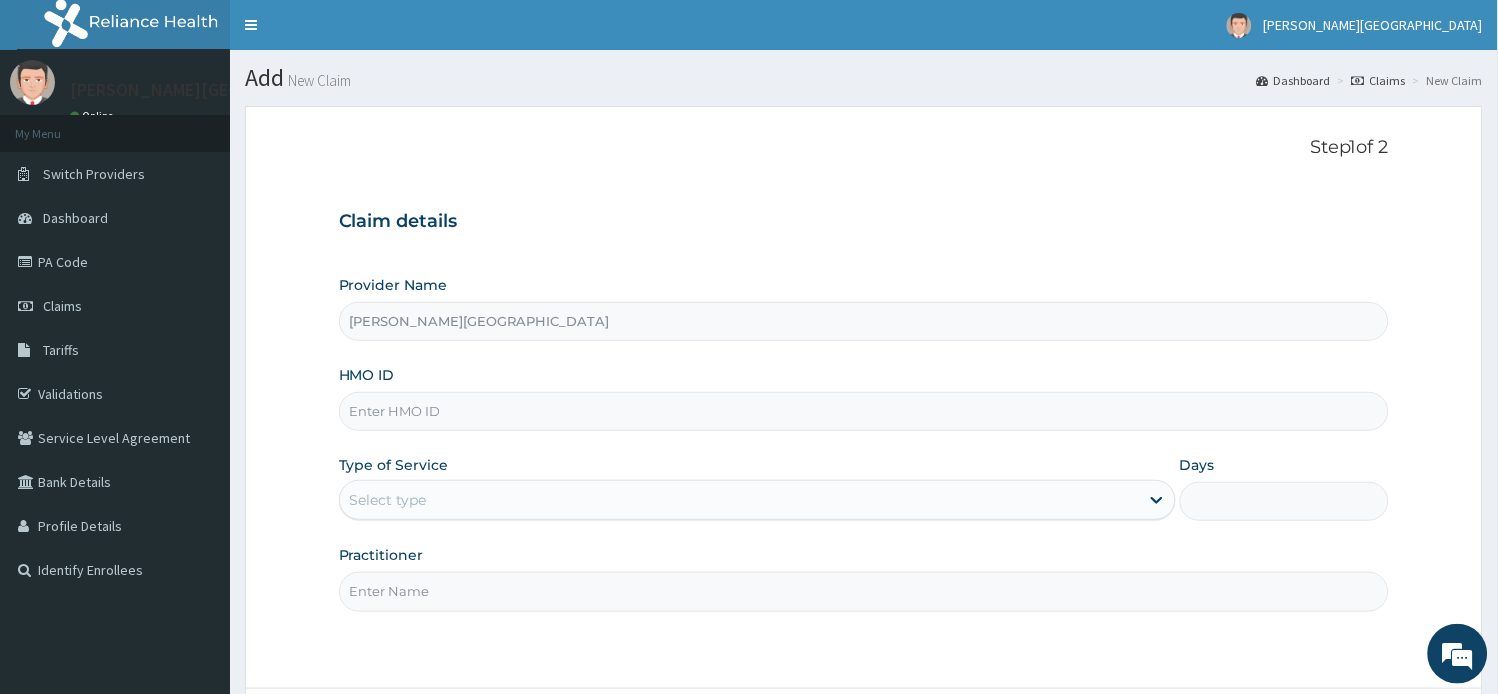 click on "HMO ID" at bounding box center [864, 411] 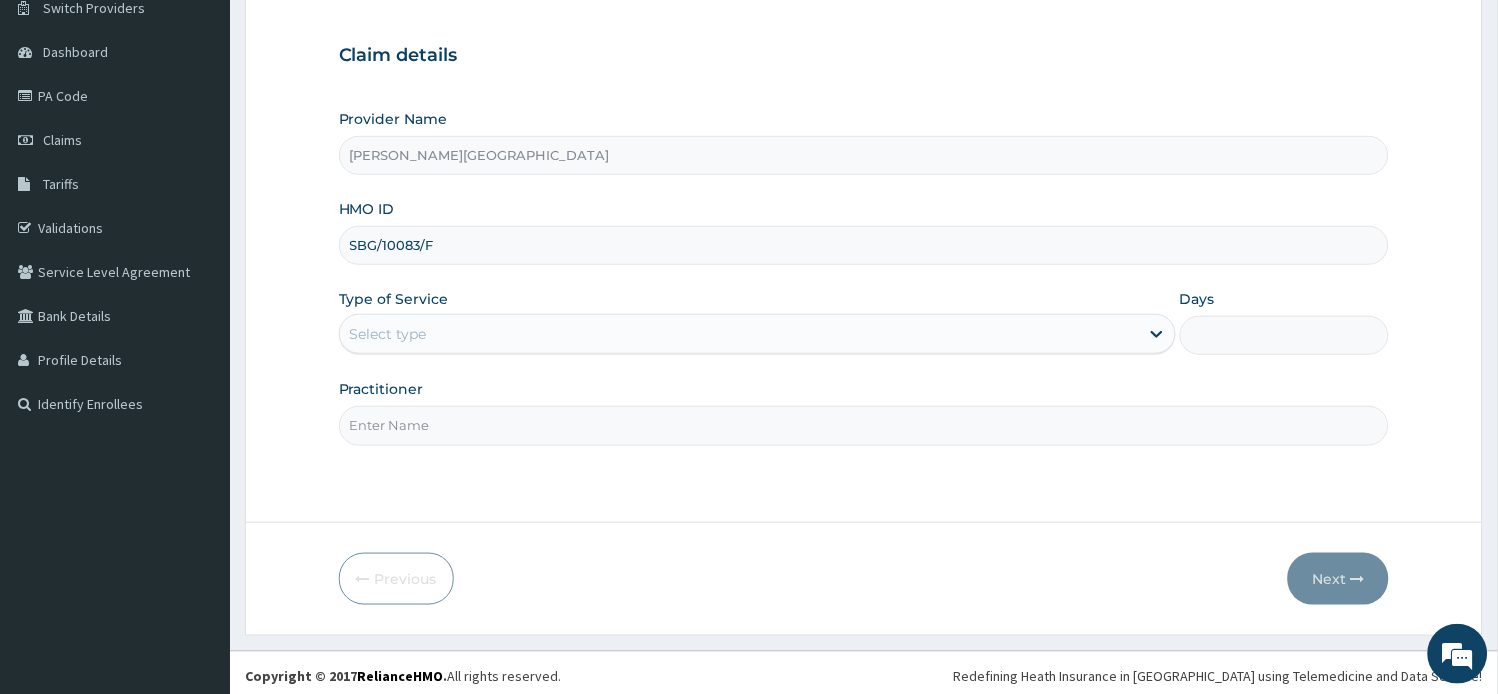 scroll, scrollTop: 174, scrollLeft: 0, axis: vertical 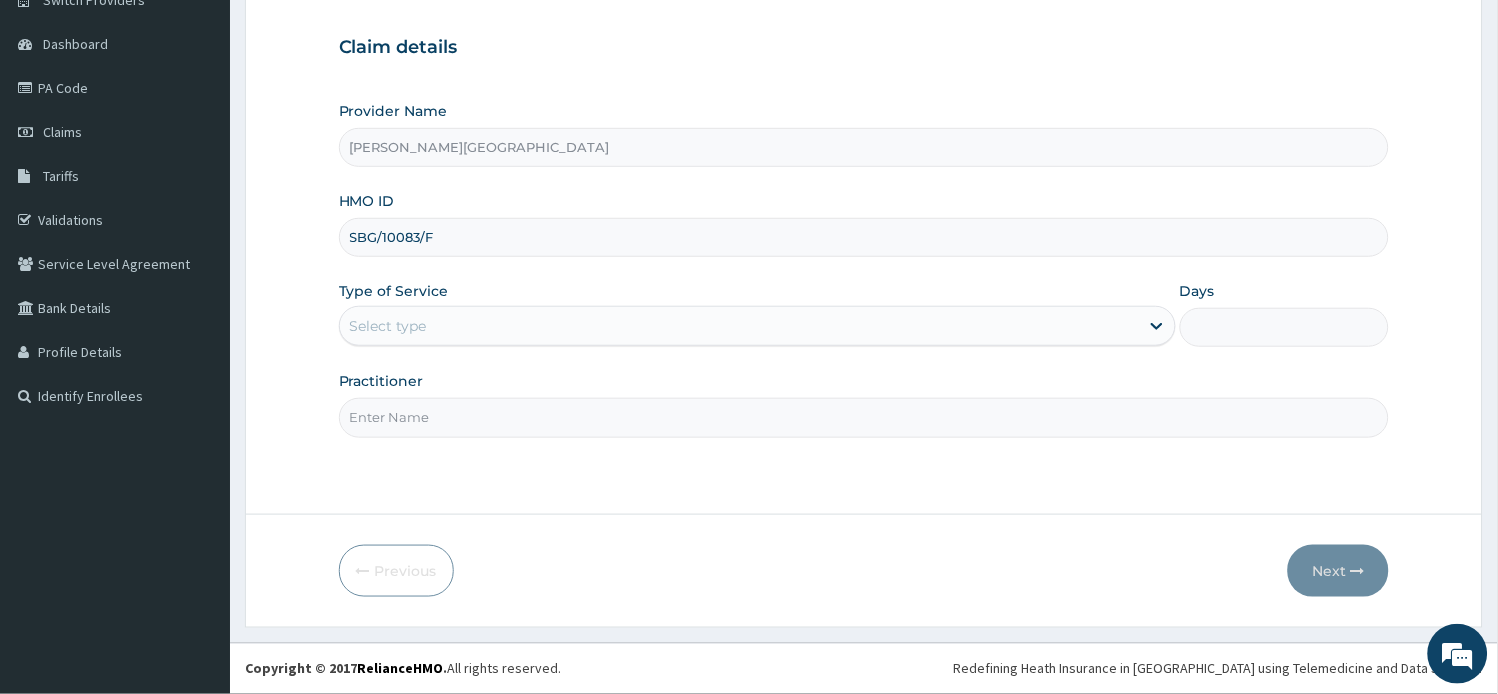 type on "SBG/10083/F" 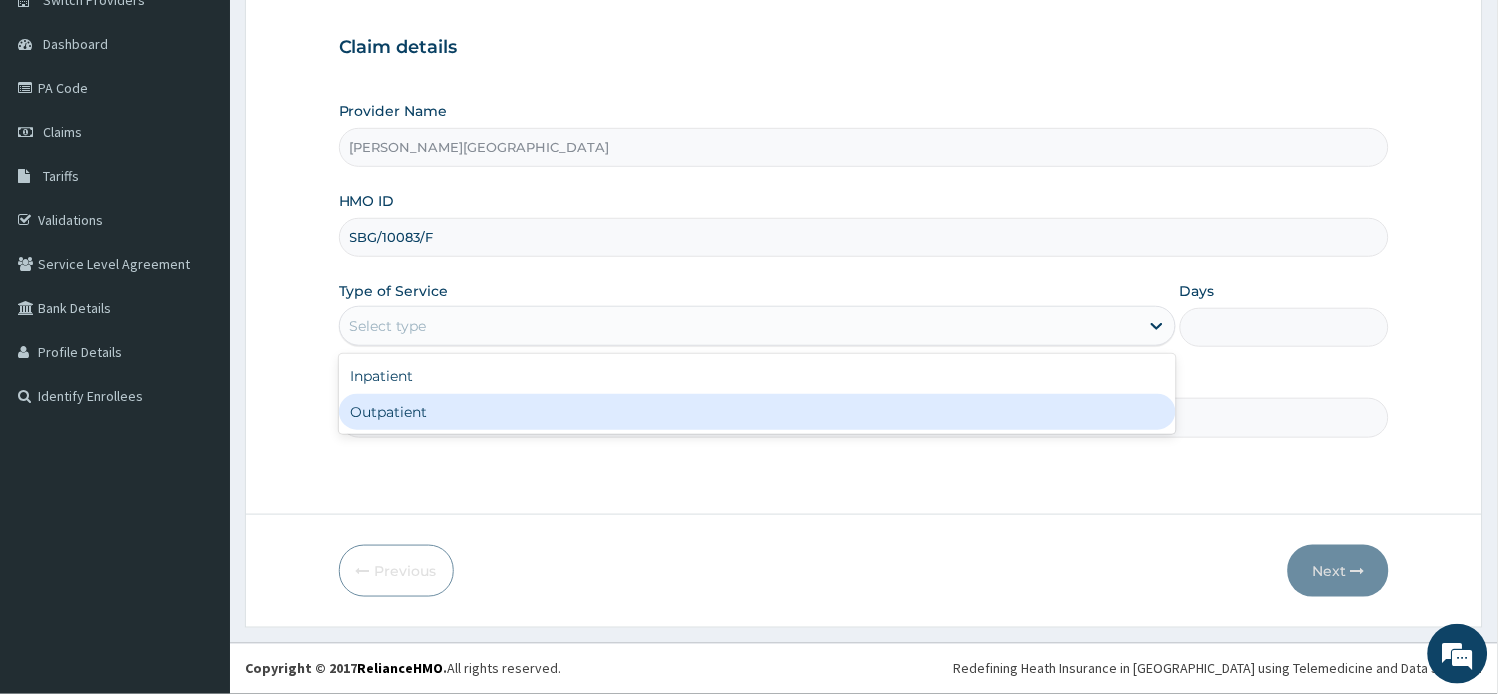 click on "Outpatient" at bounding box center [757, 412] 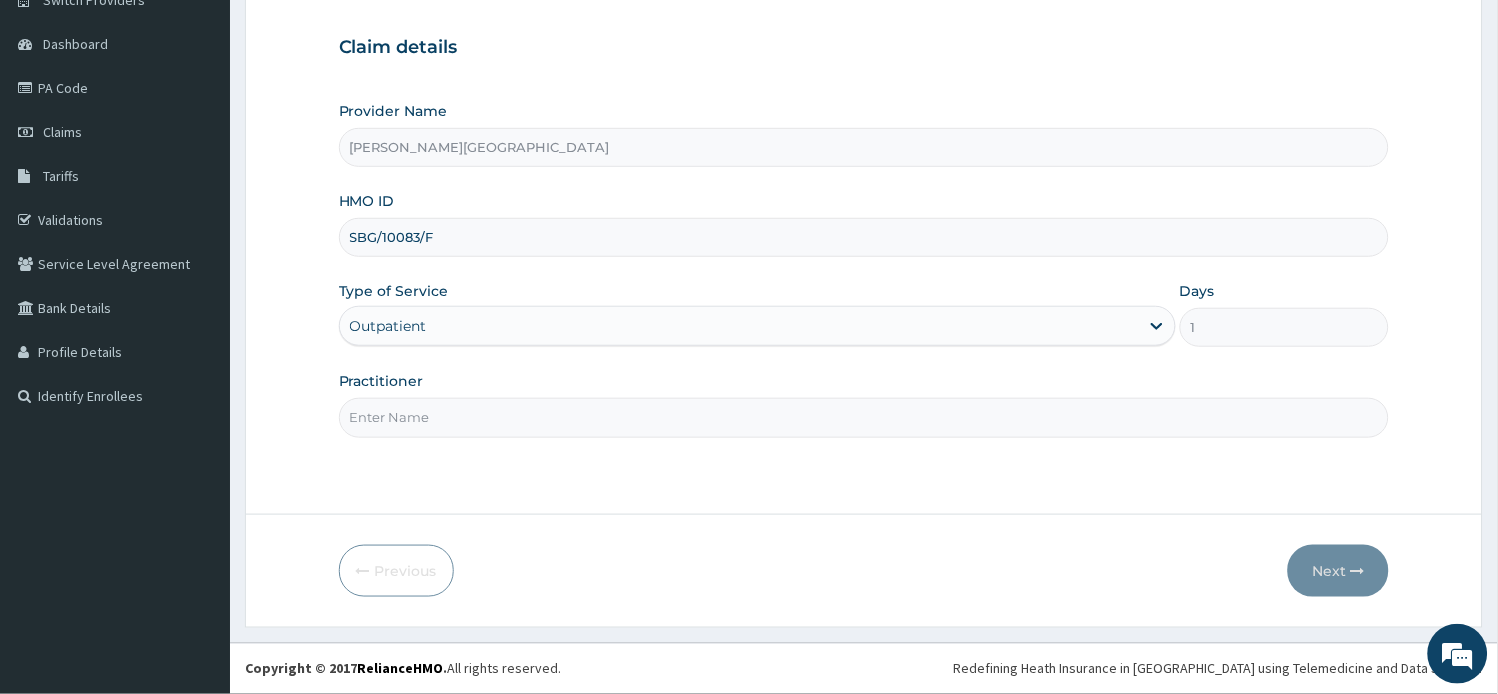 click on "Practitioner" at bounding box center [864, 417] 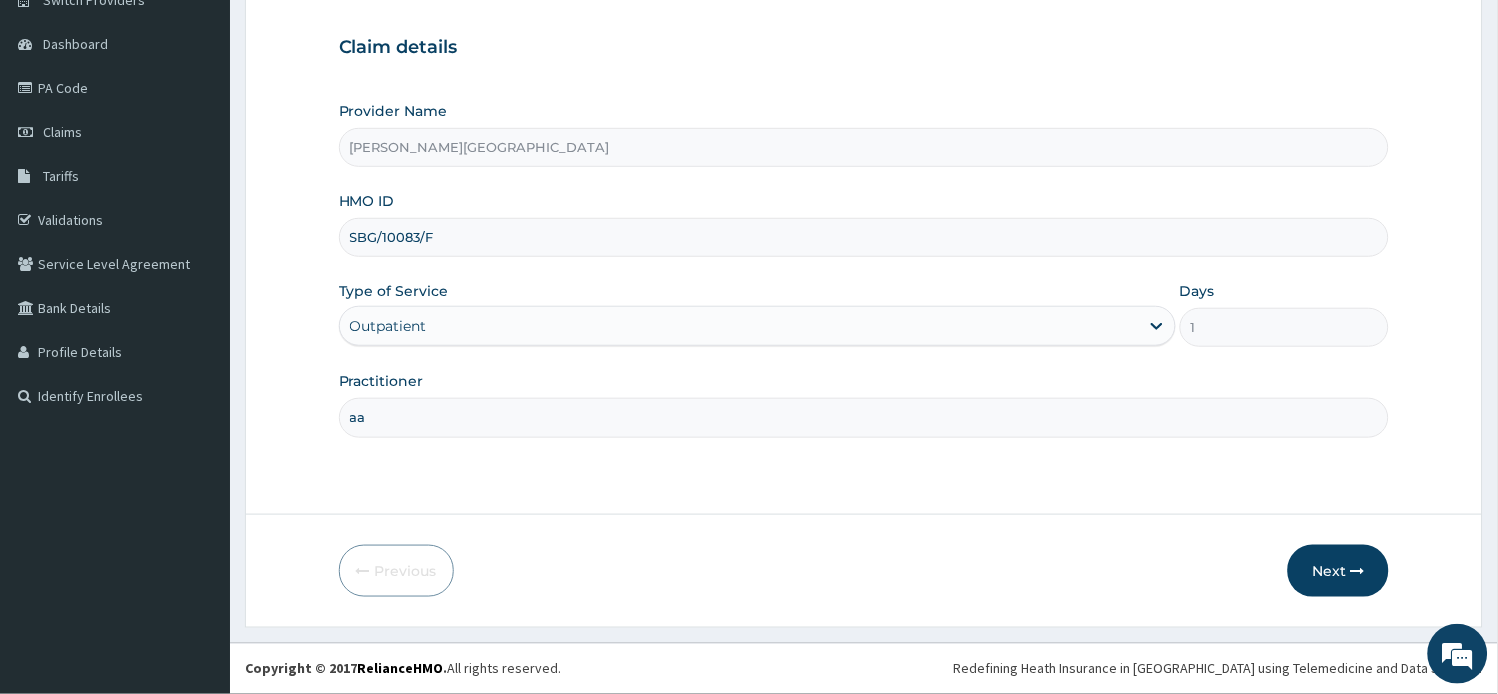 type on "a" 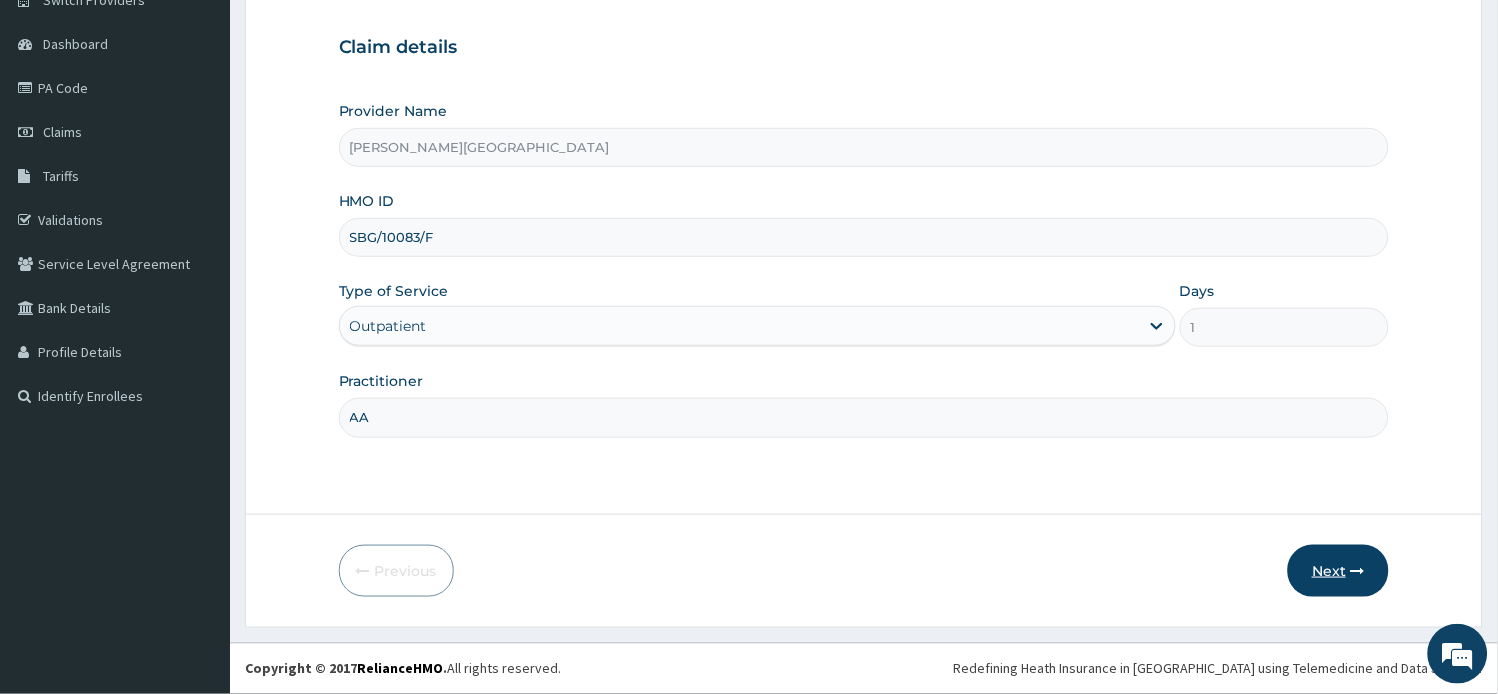 type on "AA" 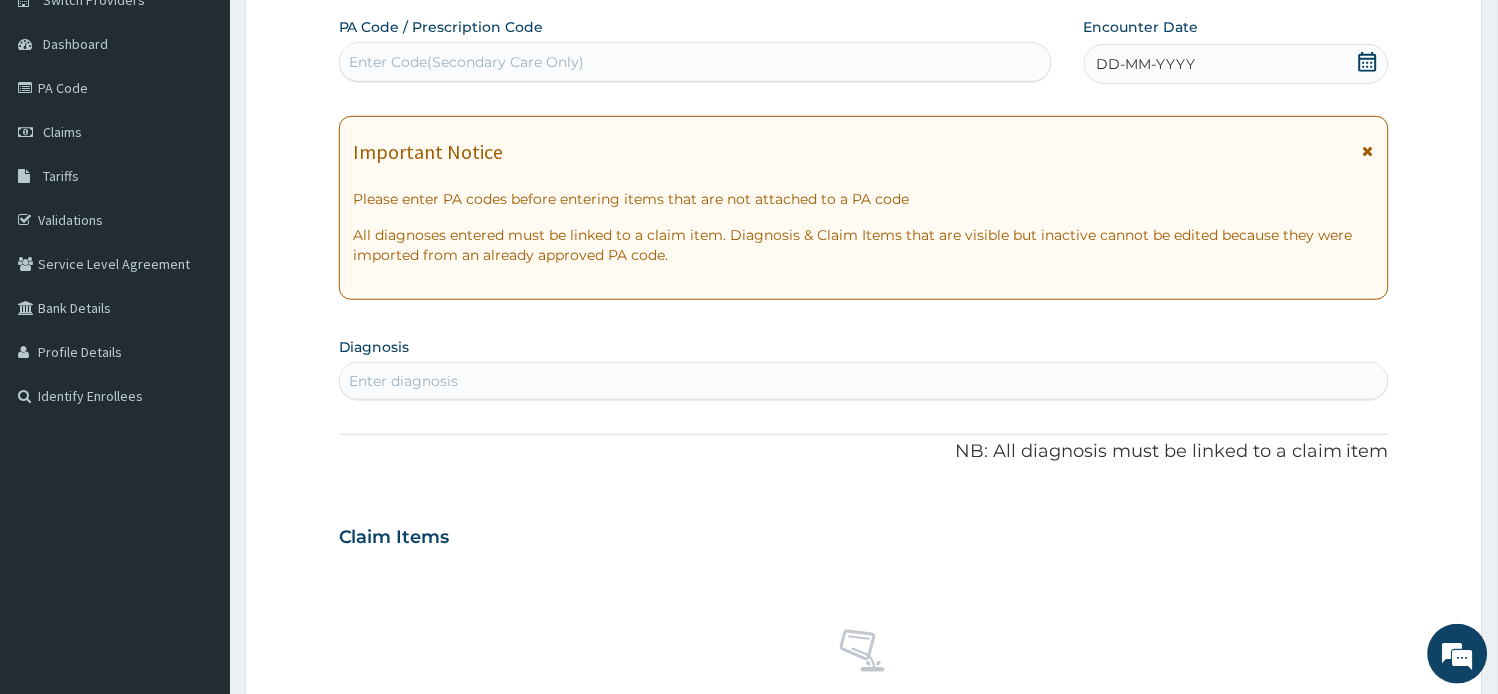 click on "Important Notice" at bounding box center [864, 157] 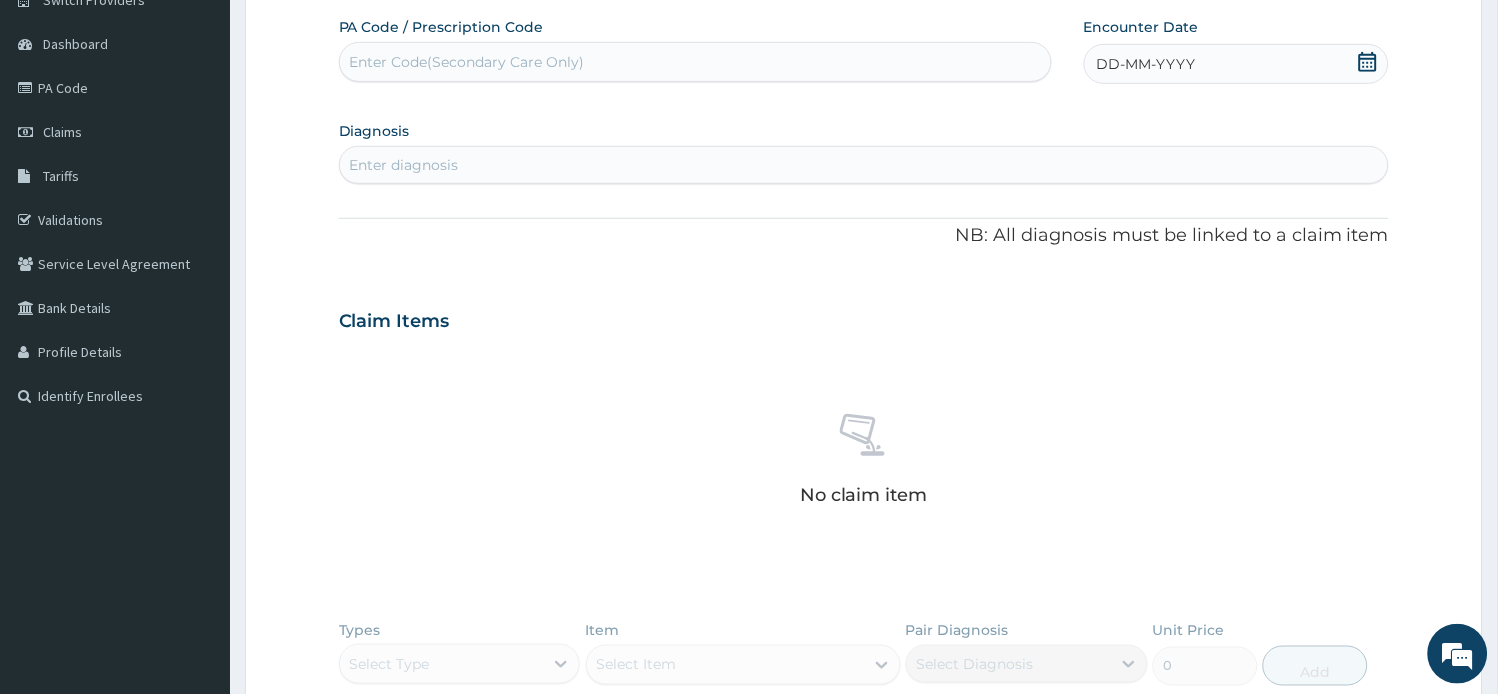click on "Enter Code(Secondary Care Only)" at bounding box center [467, 62] 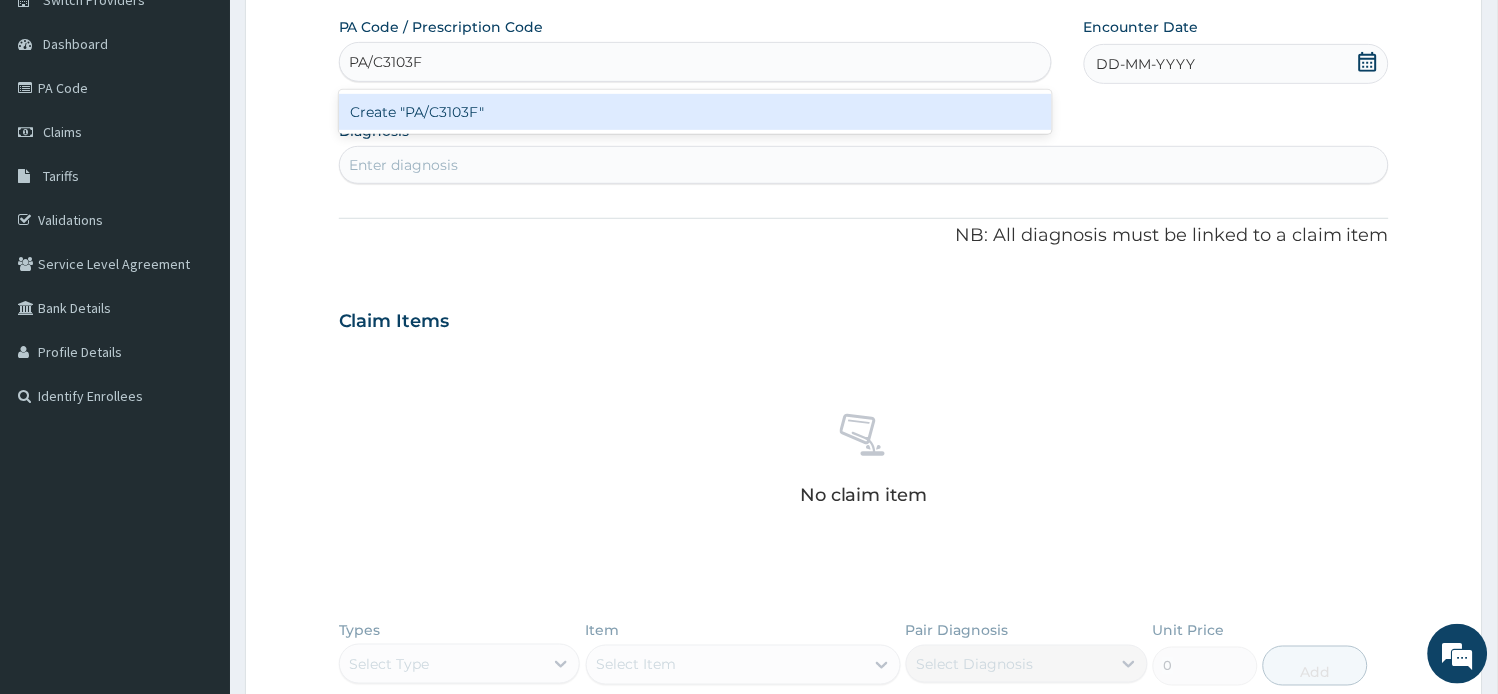 click on "Create "PA/C3103F"" at bounding box center (695, 112) 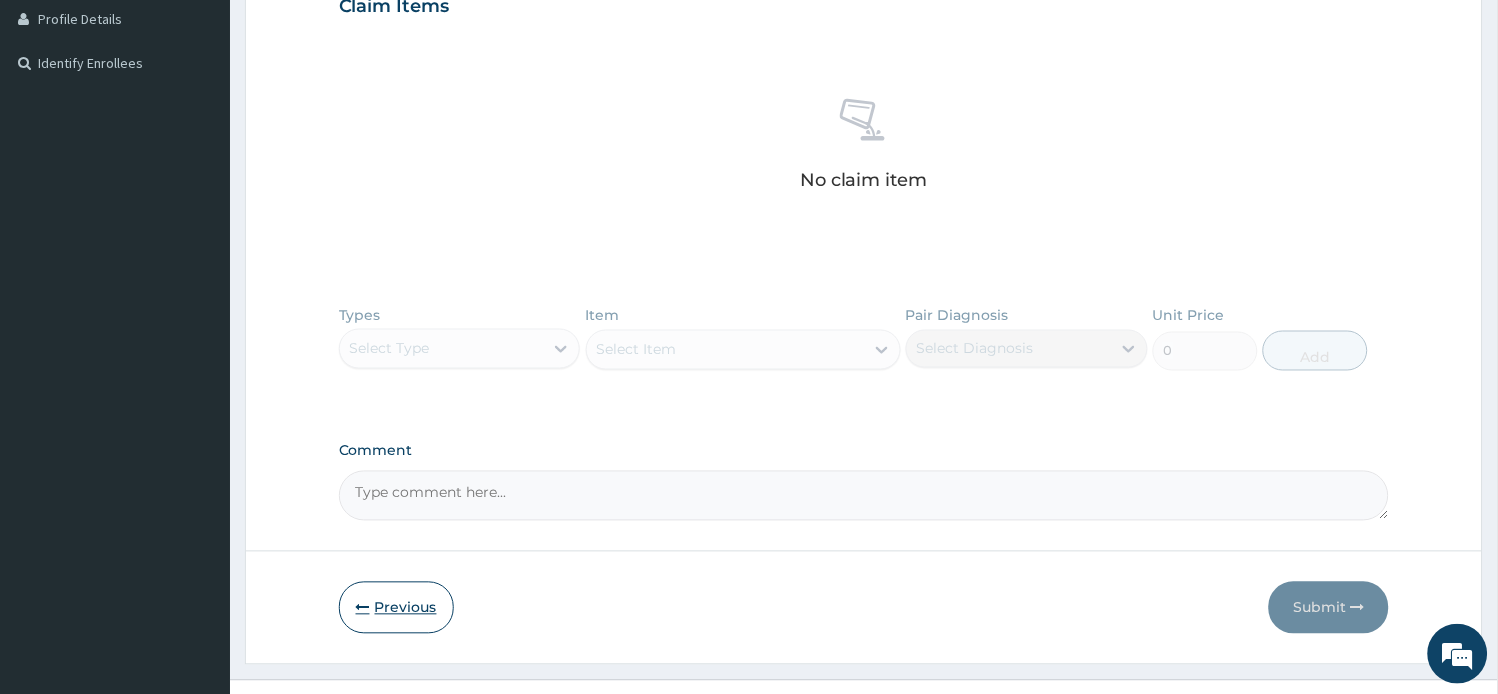 click on "Previous" at bounding box center (396, 608) 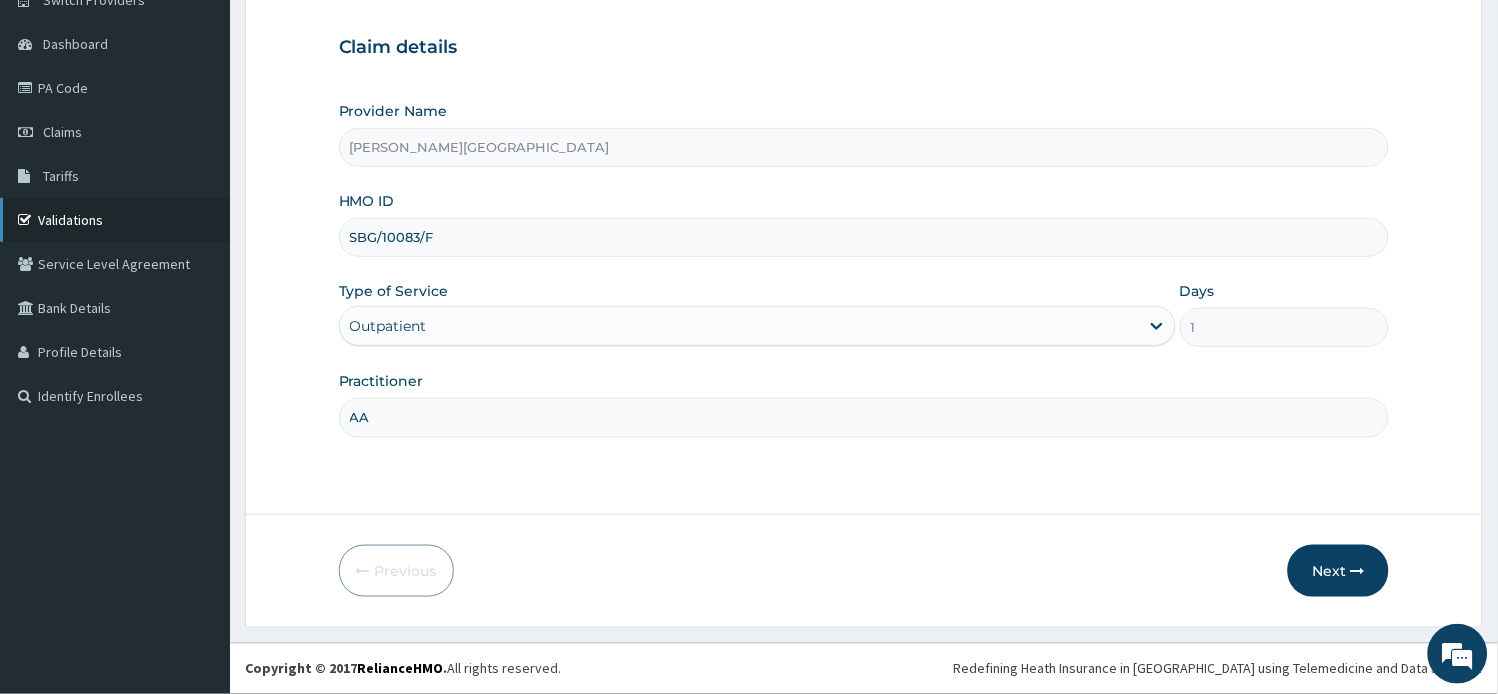 drag, startPoint x: 435, startPoint y: 232, endPoint x: 193, endPoint y: 196, distance: 244.66304 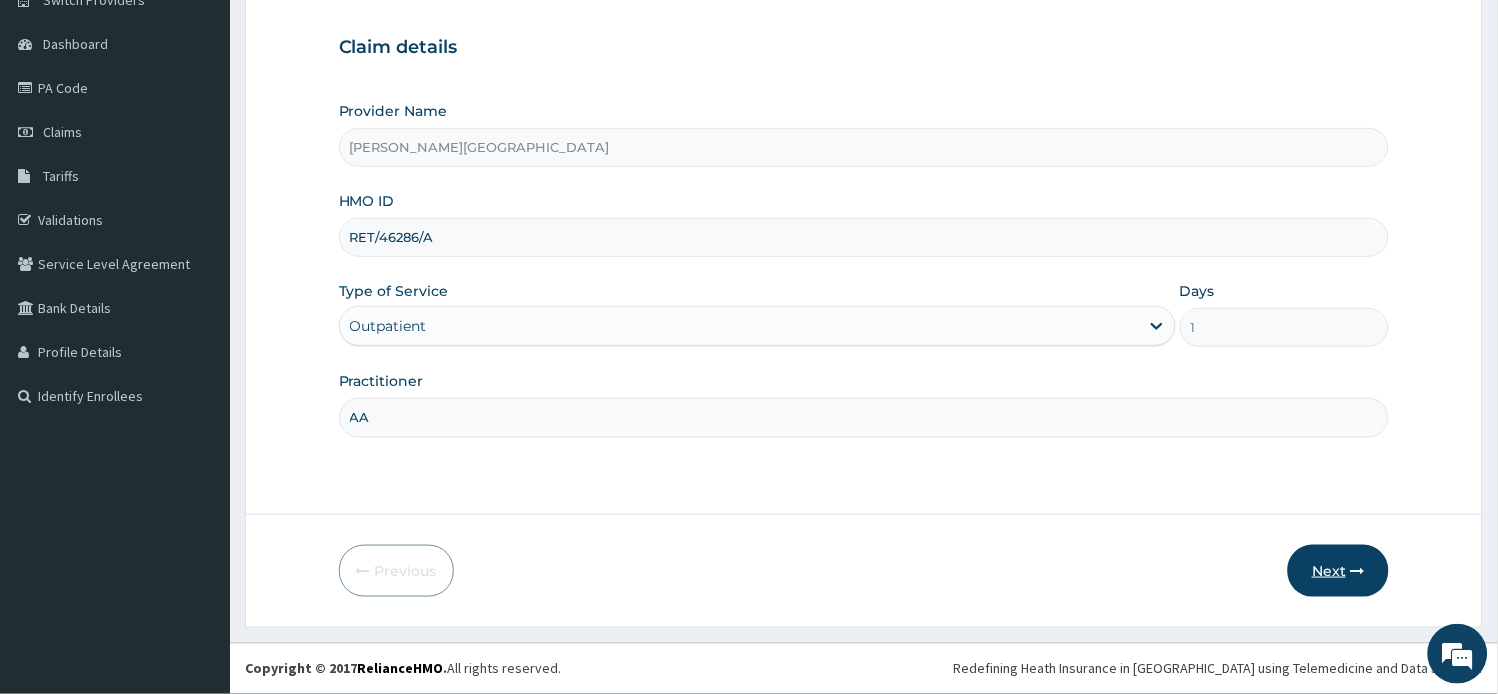 type on "RET/46286/A" 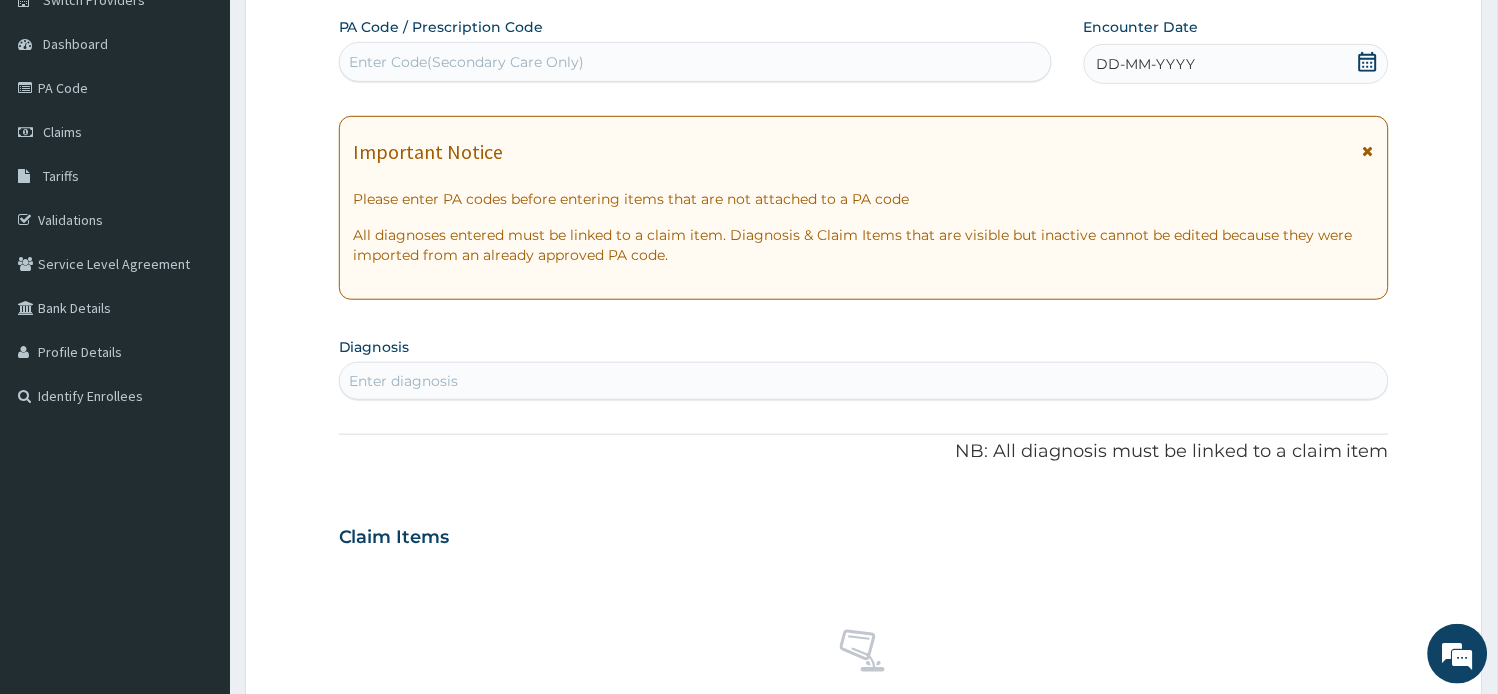 drag, startPoint x: 1373, startPoint y: 151, endPoint x: 1216, endPoint y: 88, distance: 169.16855 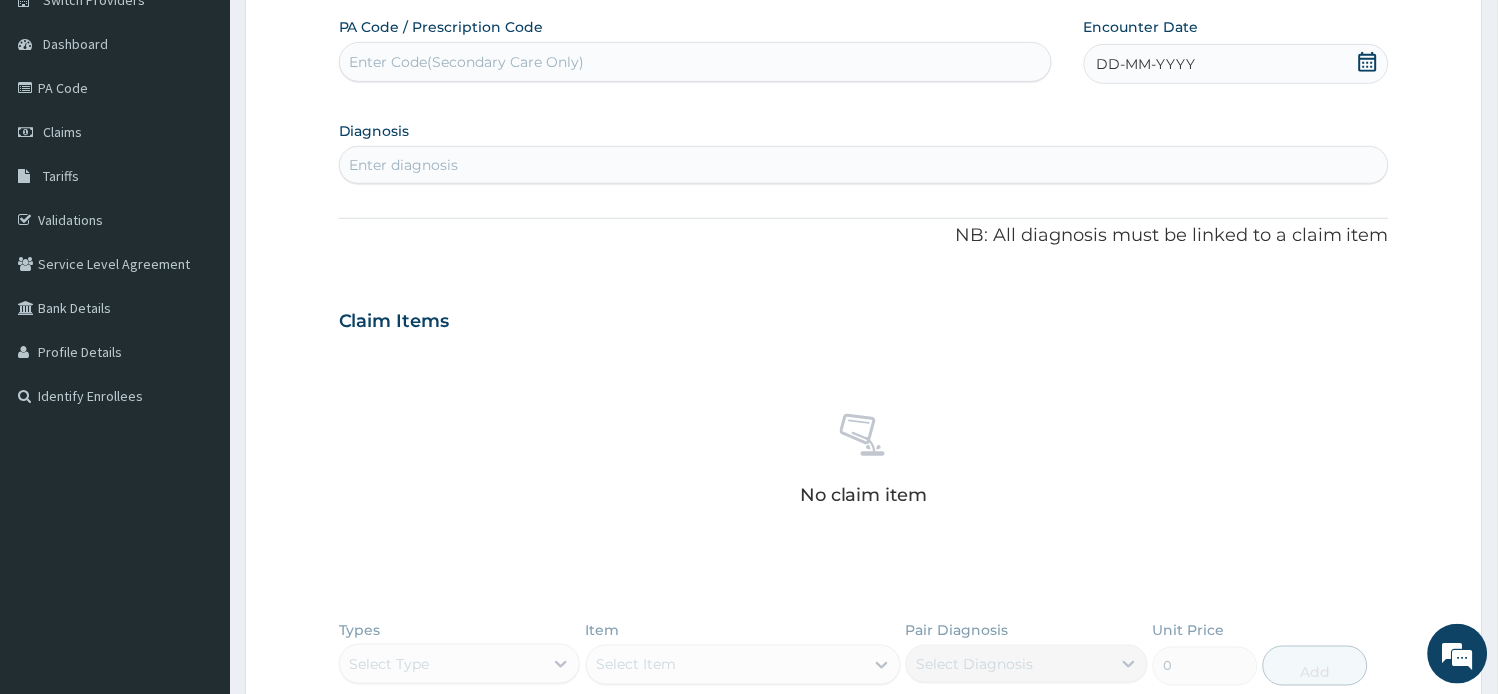 click on "Enter Code(Secondary Care Only)" at bounding box center (467, 62) 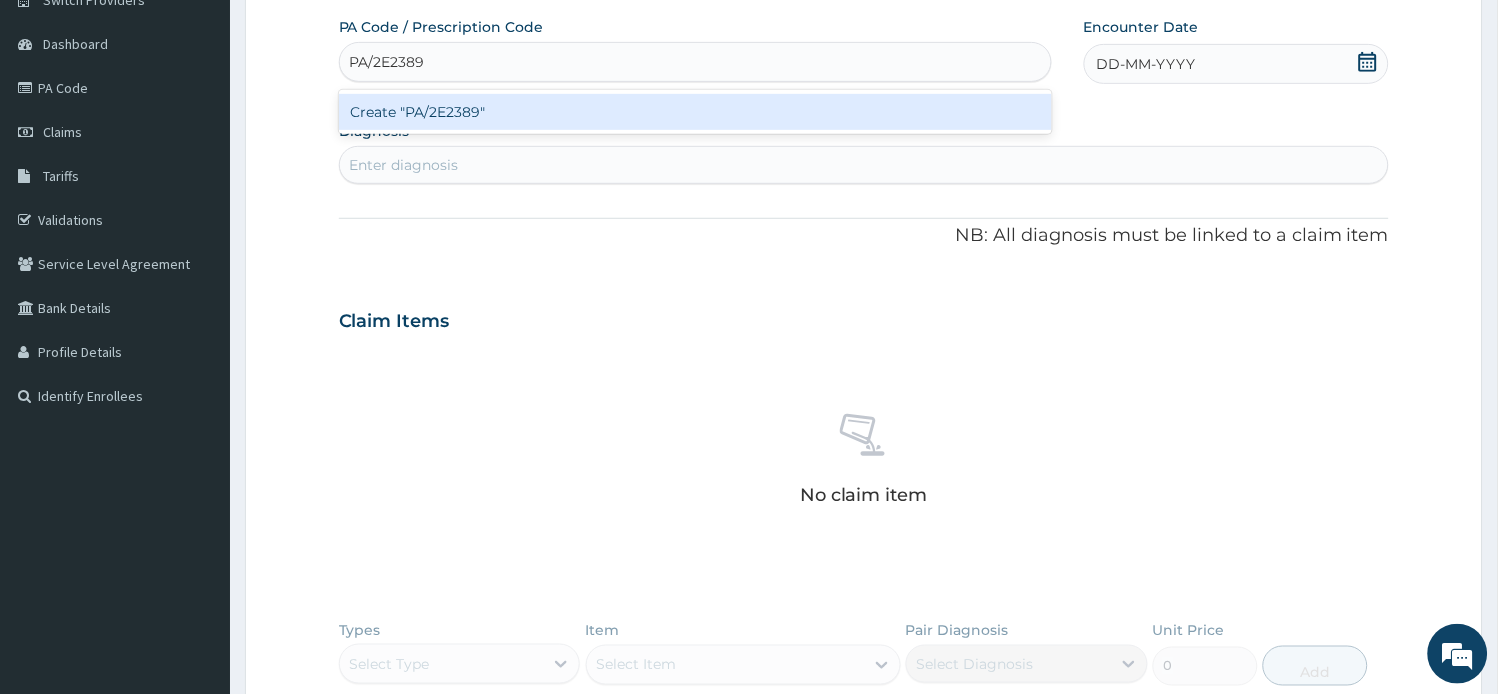 drag, startPoint x: 502, startPoint y: 94, endPoint x: 504, endPoint y: 107, distance: 13.152946 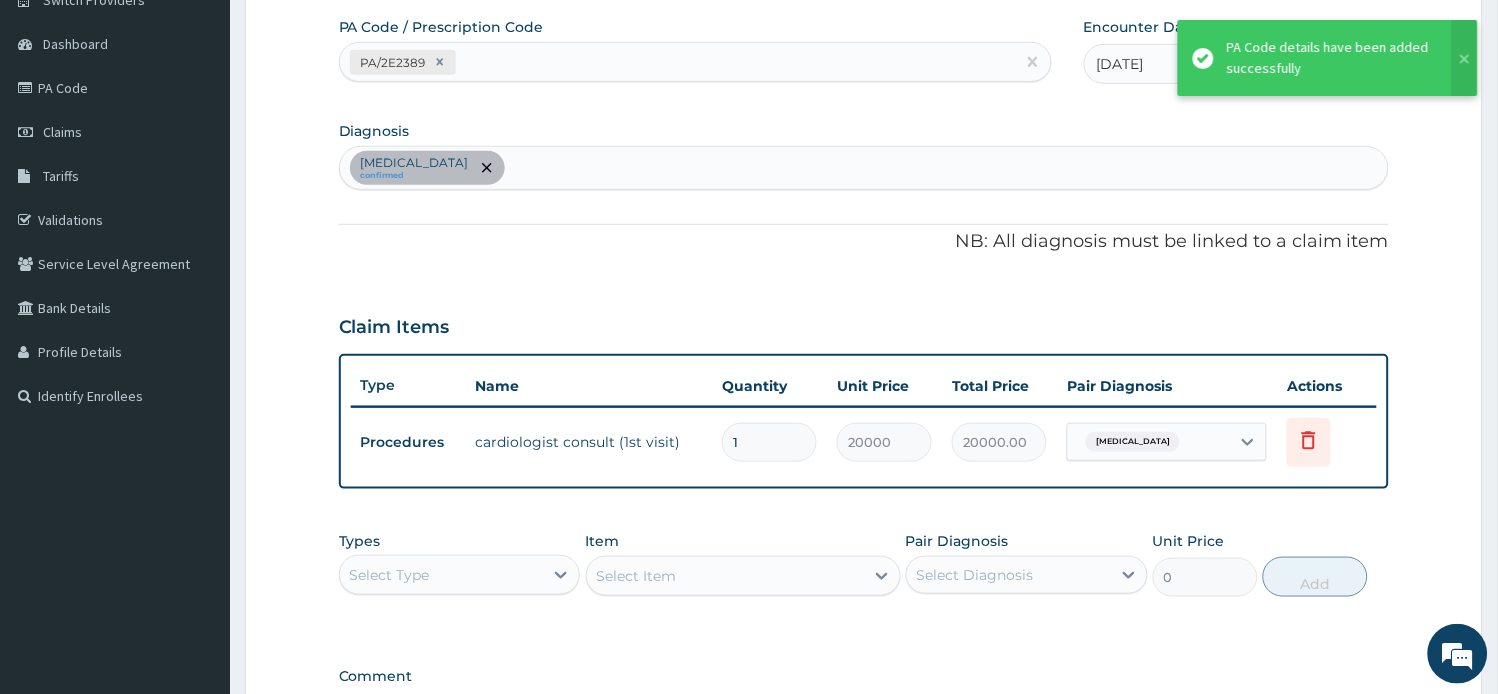 click on "PA/2E2389" at bounding box center [677, 62] 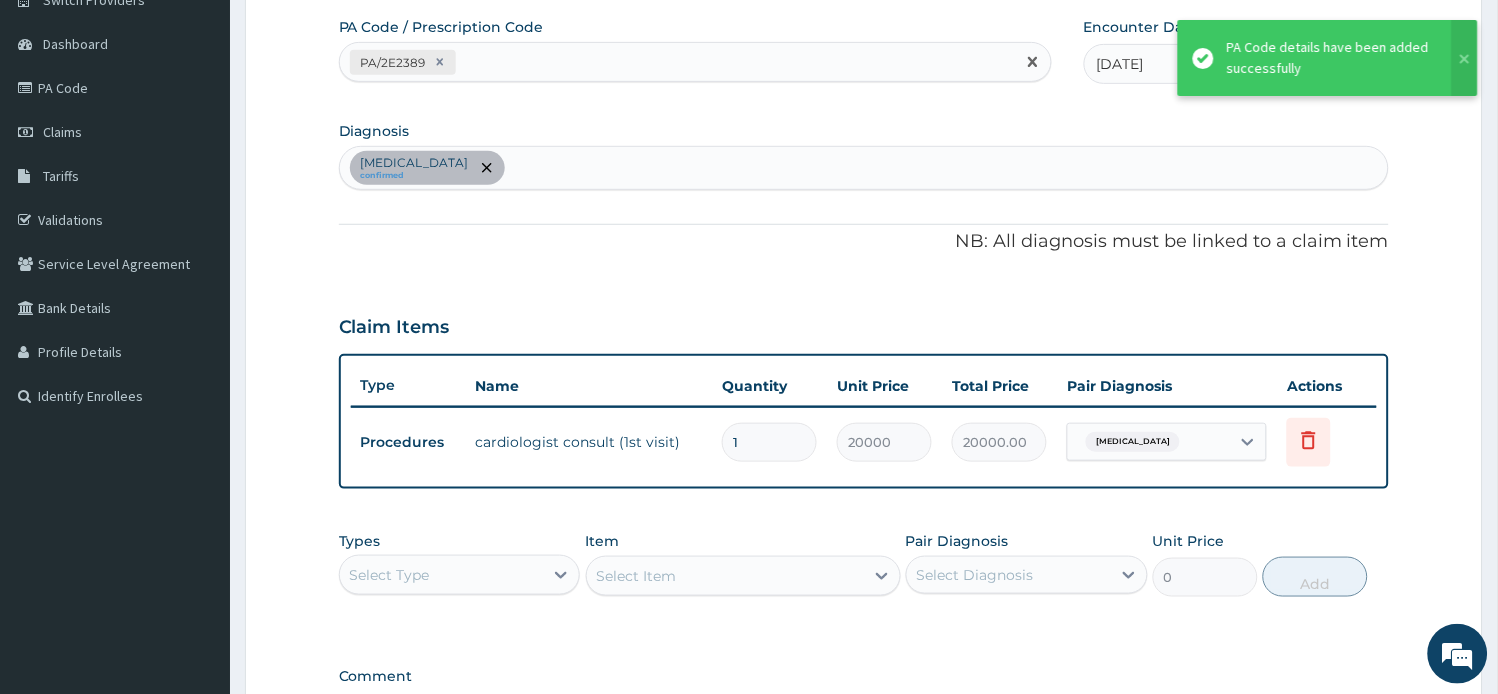 paste on "PA/045B87" 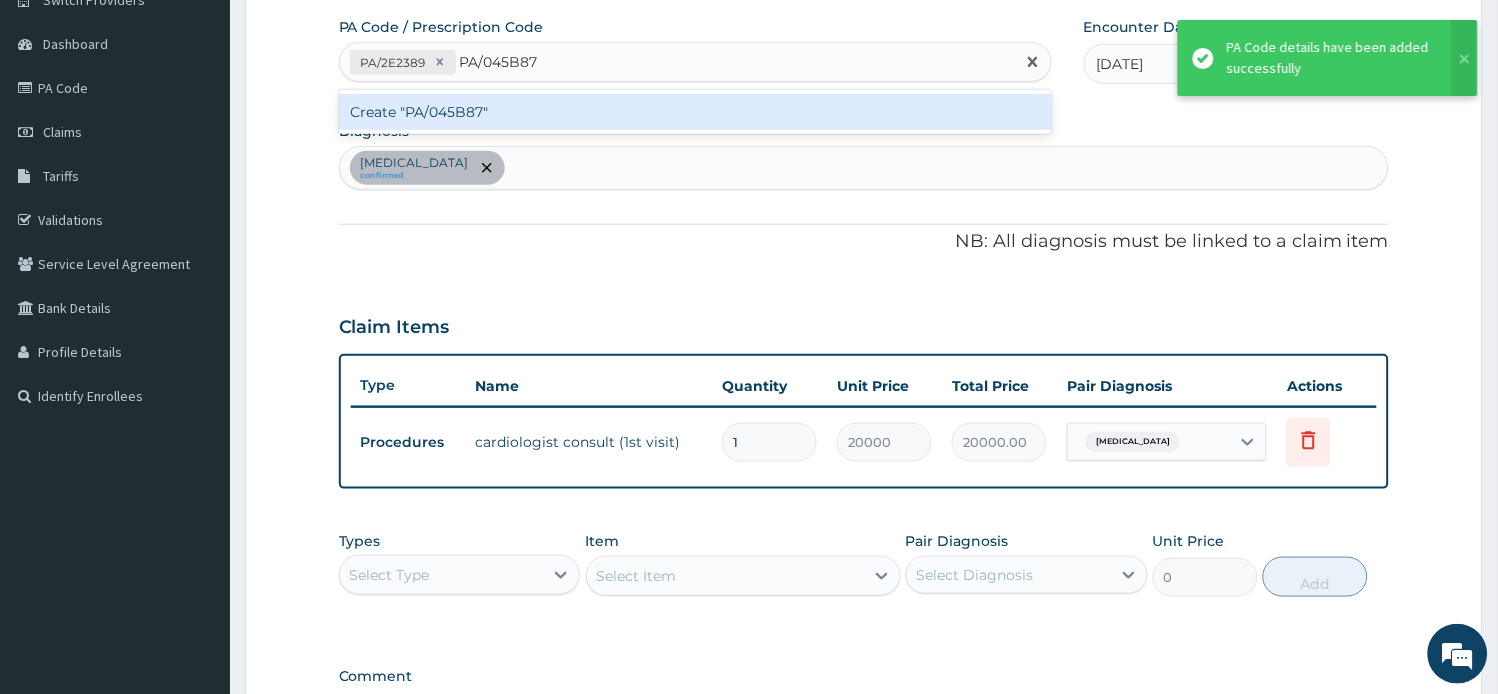 click on "Create "PA/045B87"" at bounding box center [695, 112] 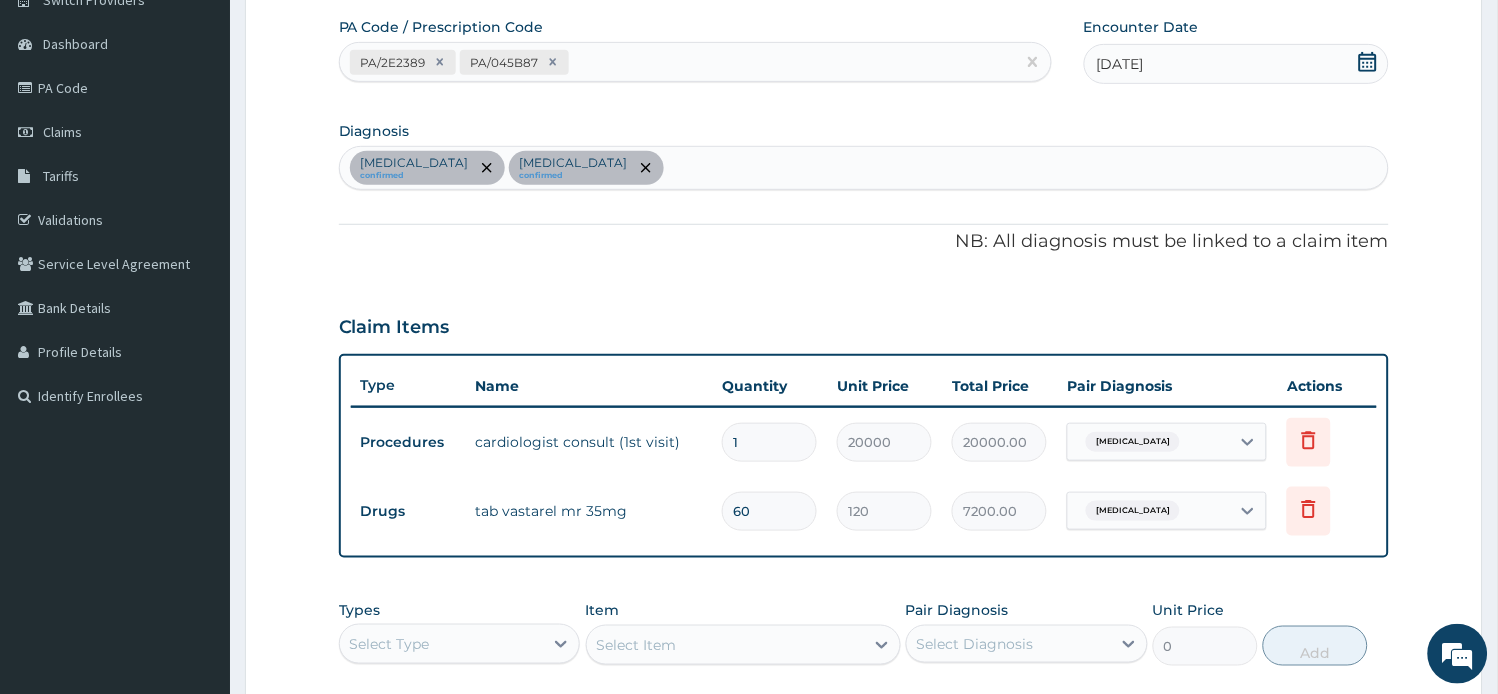 drag, startPoint x: 740, startPoint y: 503, endPoint x: 714, endPoint y: 504, distance: 26.019224 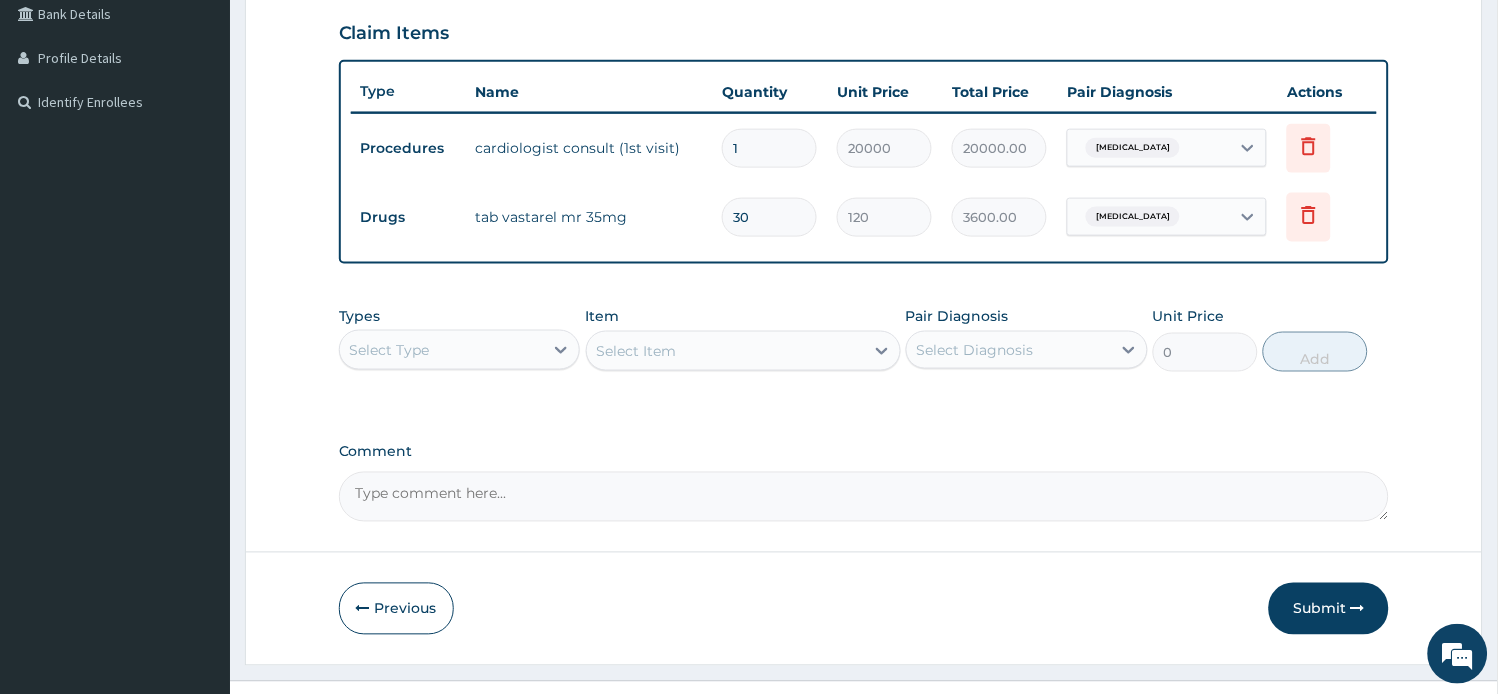 scroll, scrollTop: 504, scrollLeft: 0, axis: vertical 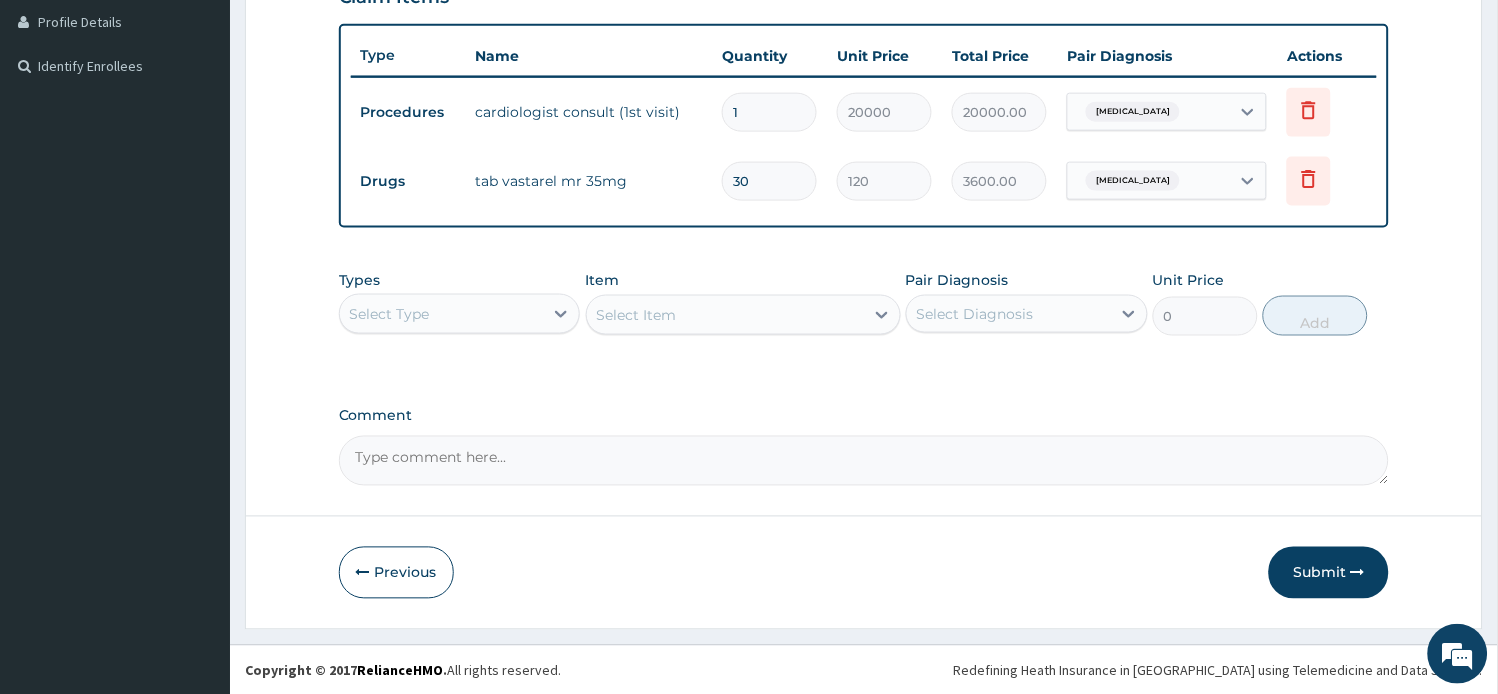 type on "30" 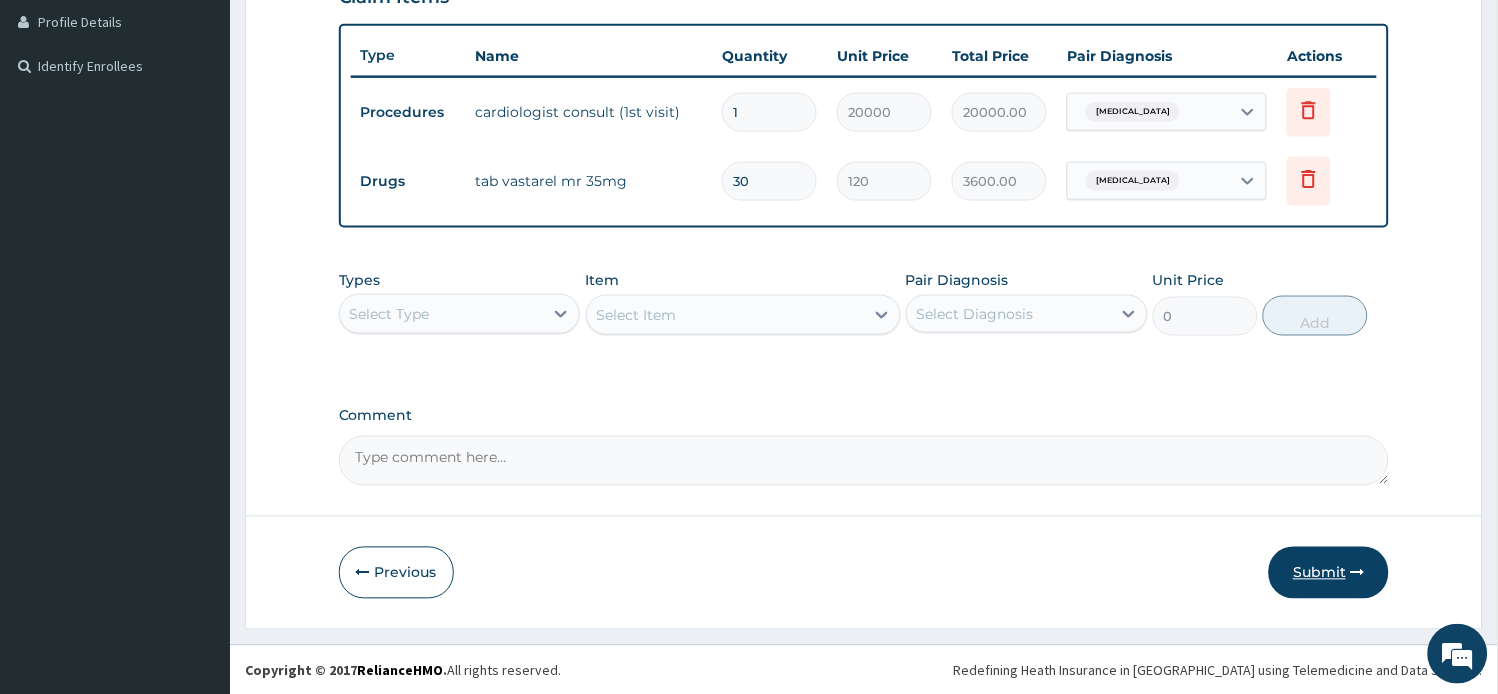 click on "Submit" at bounding box center [1329, 573] 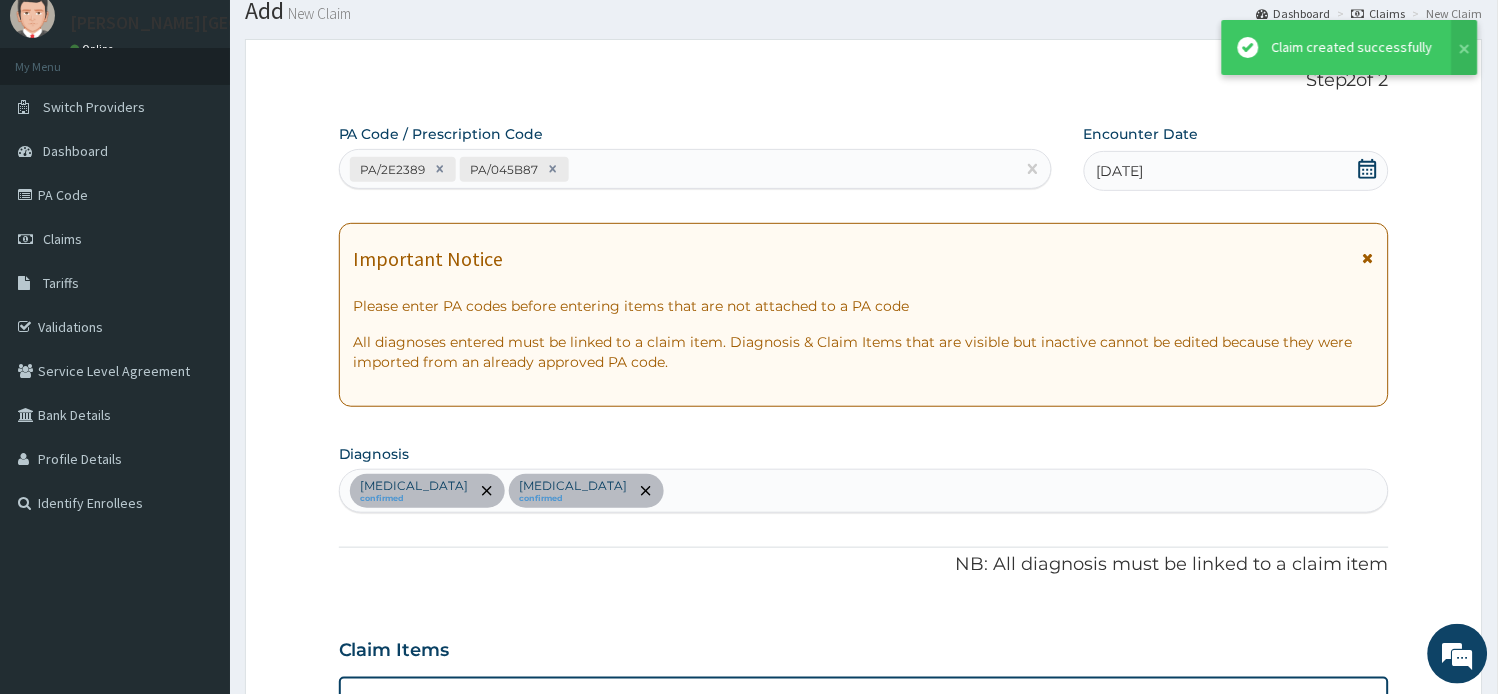 scroll, scrollTop: 504, scrollLeft: 0, axis: vertical 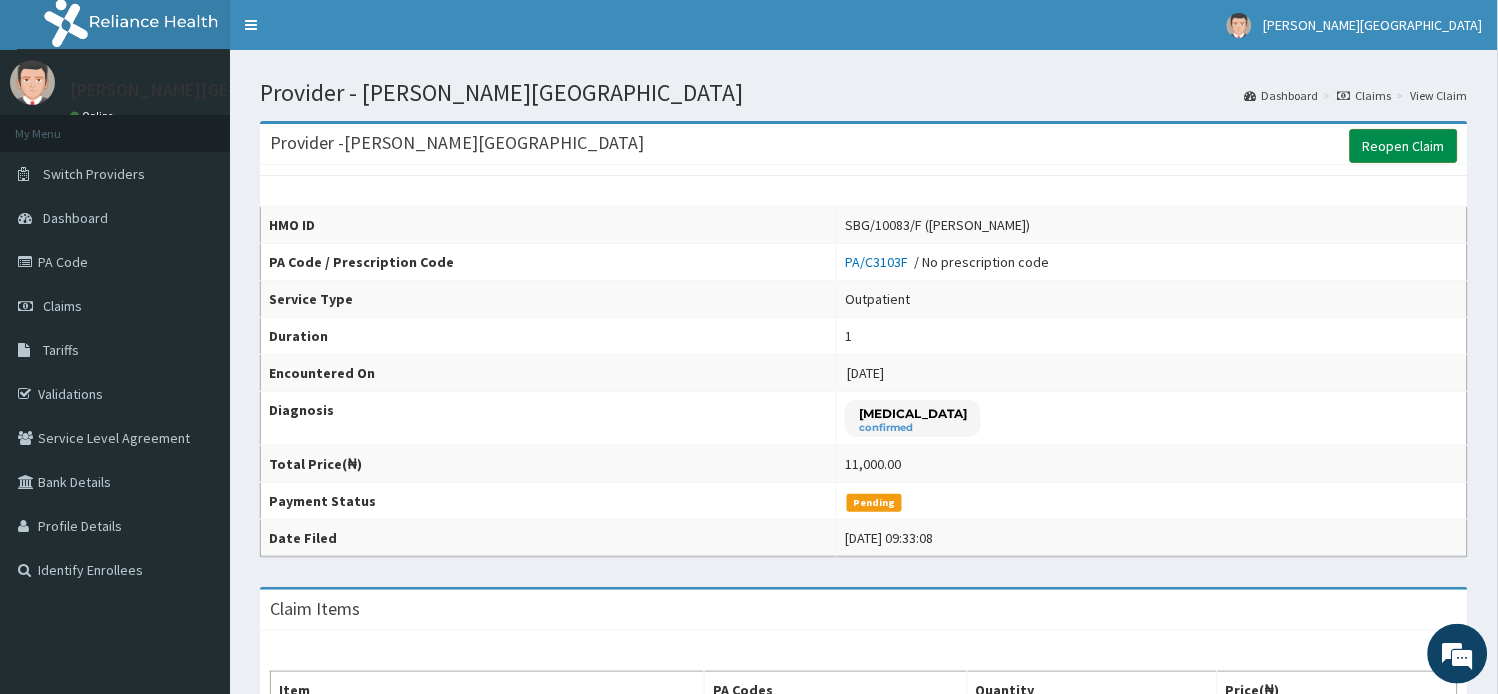 click on "Reopen Claim" at bounding box center [1404, 146] 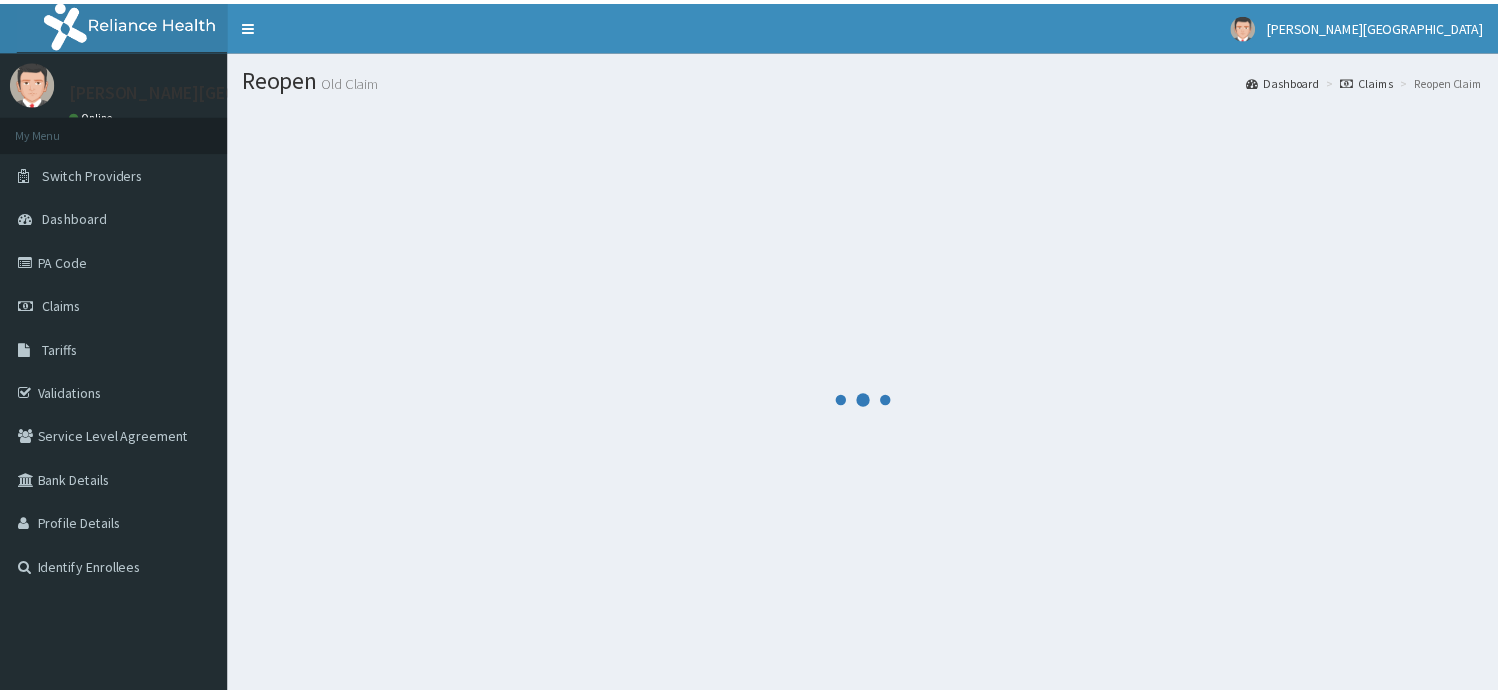 scroll, scrollTop: 0, scrollLeft: 0, axis: both 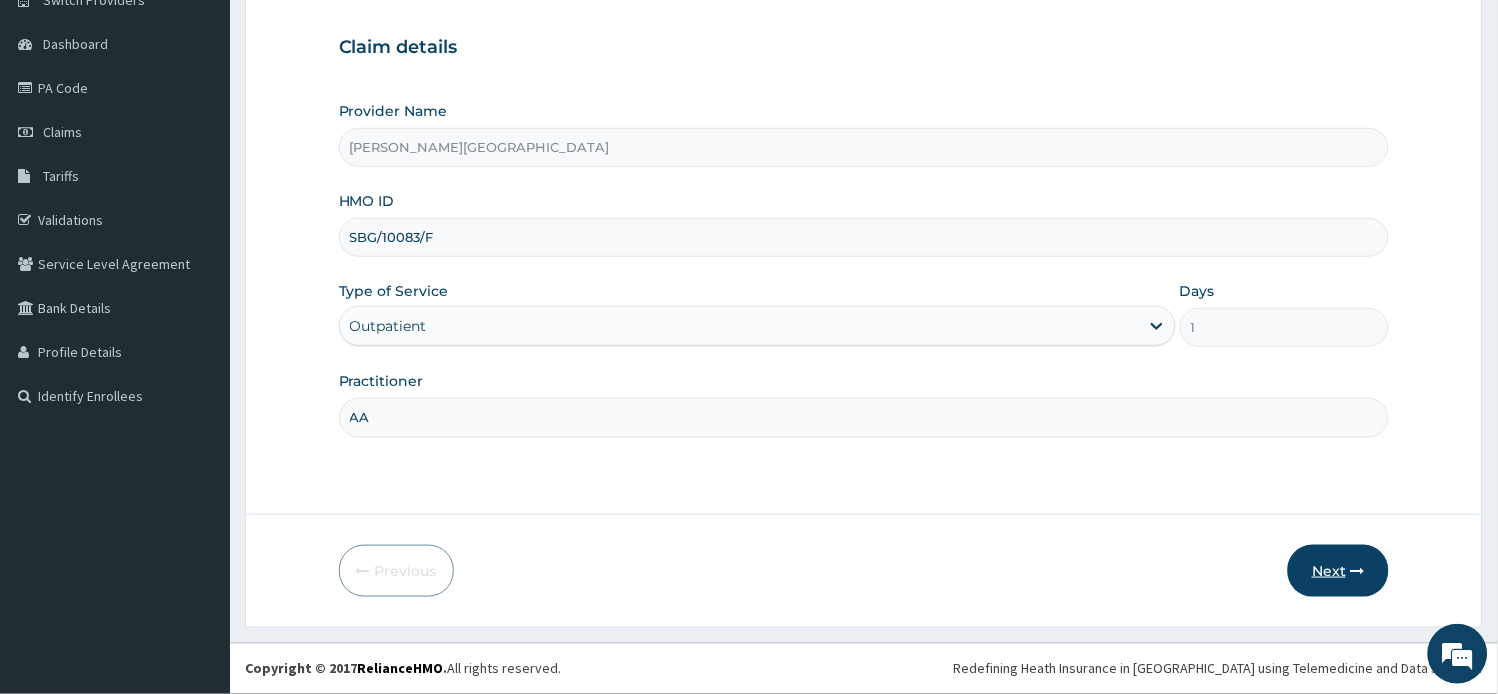 click on "Next" at bounding box center (1338, 571) 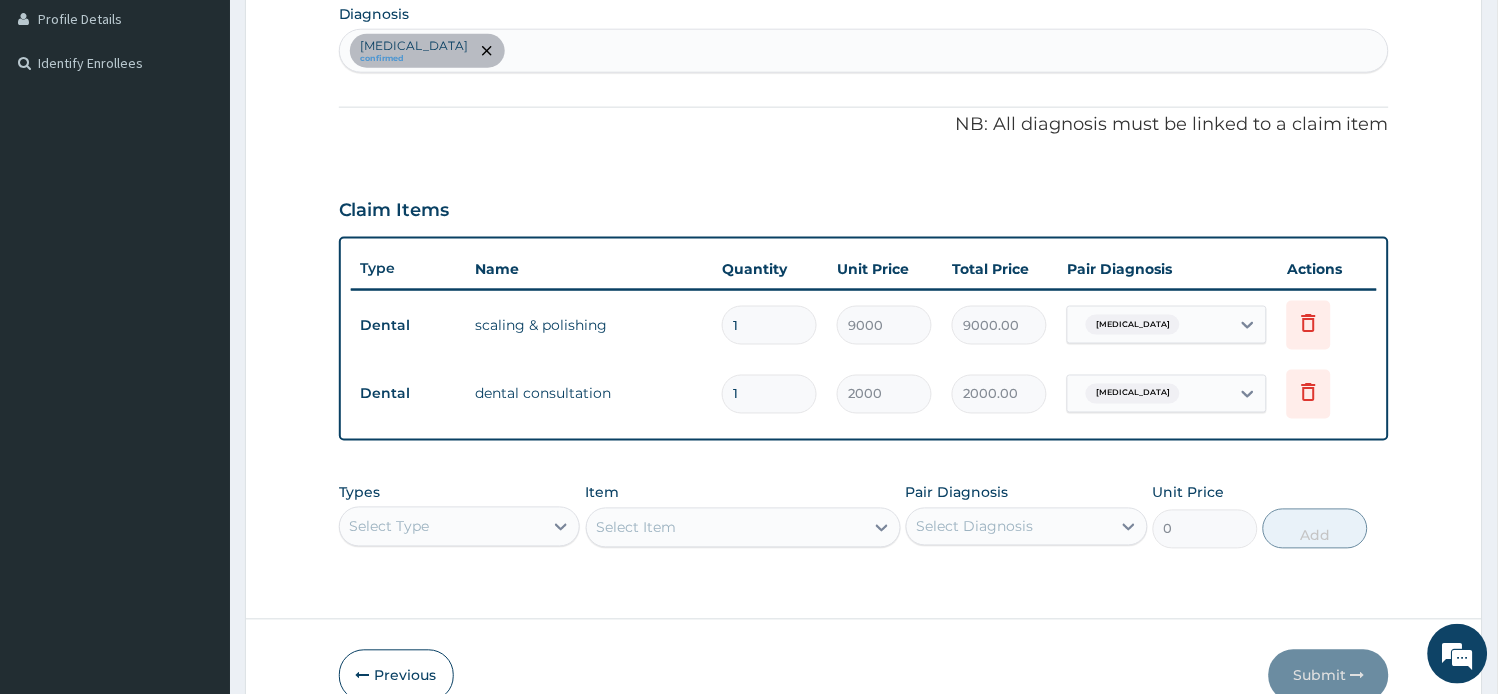 scroll, scrollTop: 610, scrollLeft: 0, axis: vertical 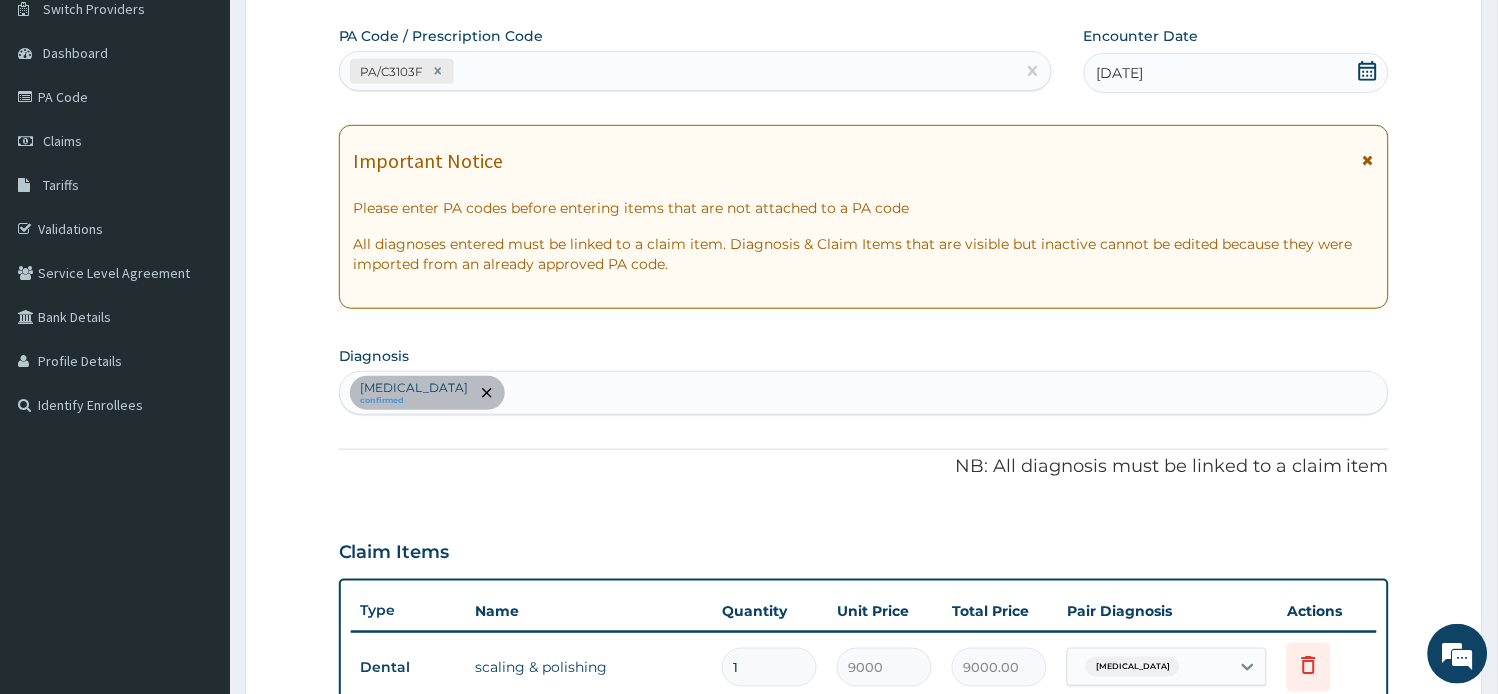 click at bounding box center [1368, 160] 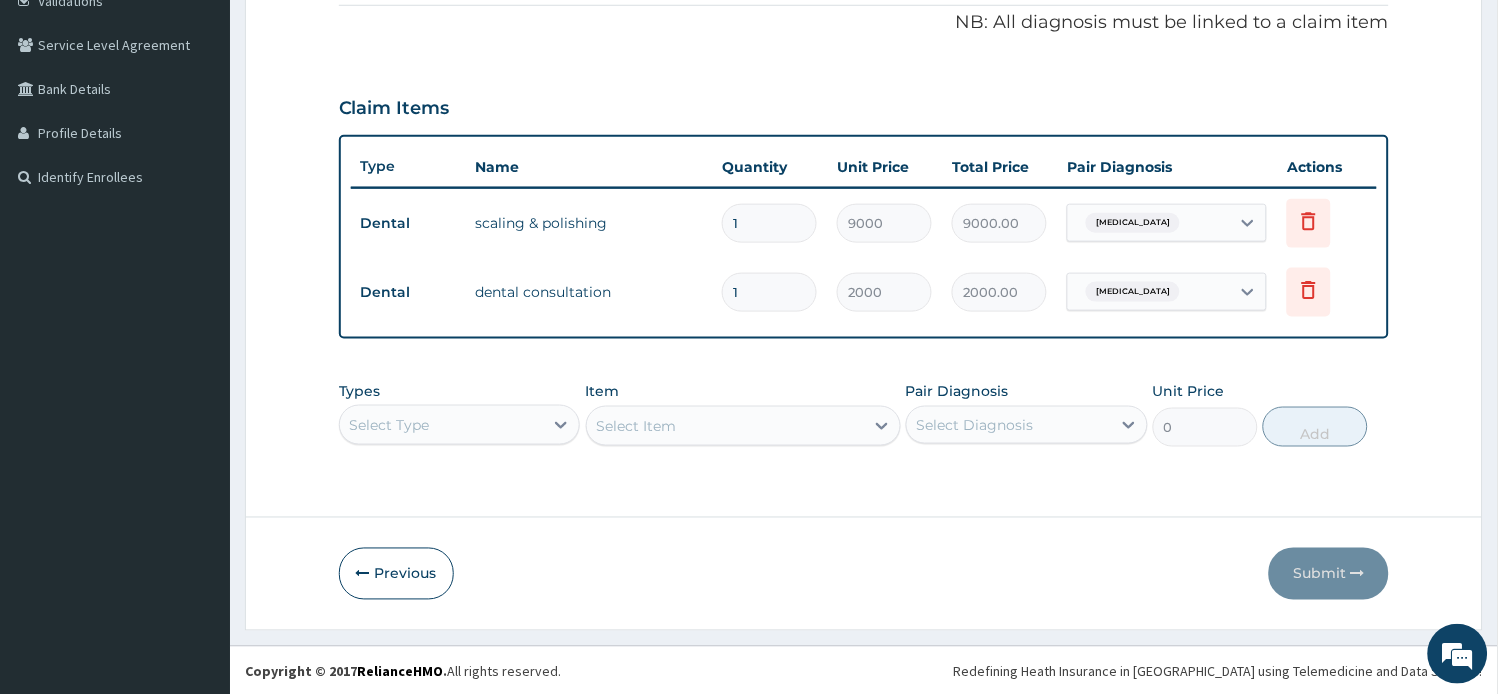 scroll, scrollTop: 394, scrollLeft: 0, axis: vertical 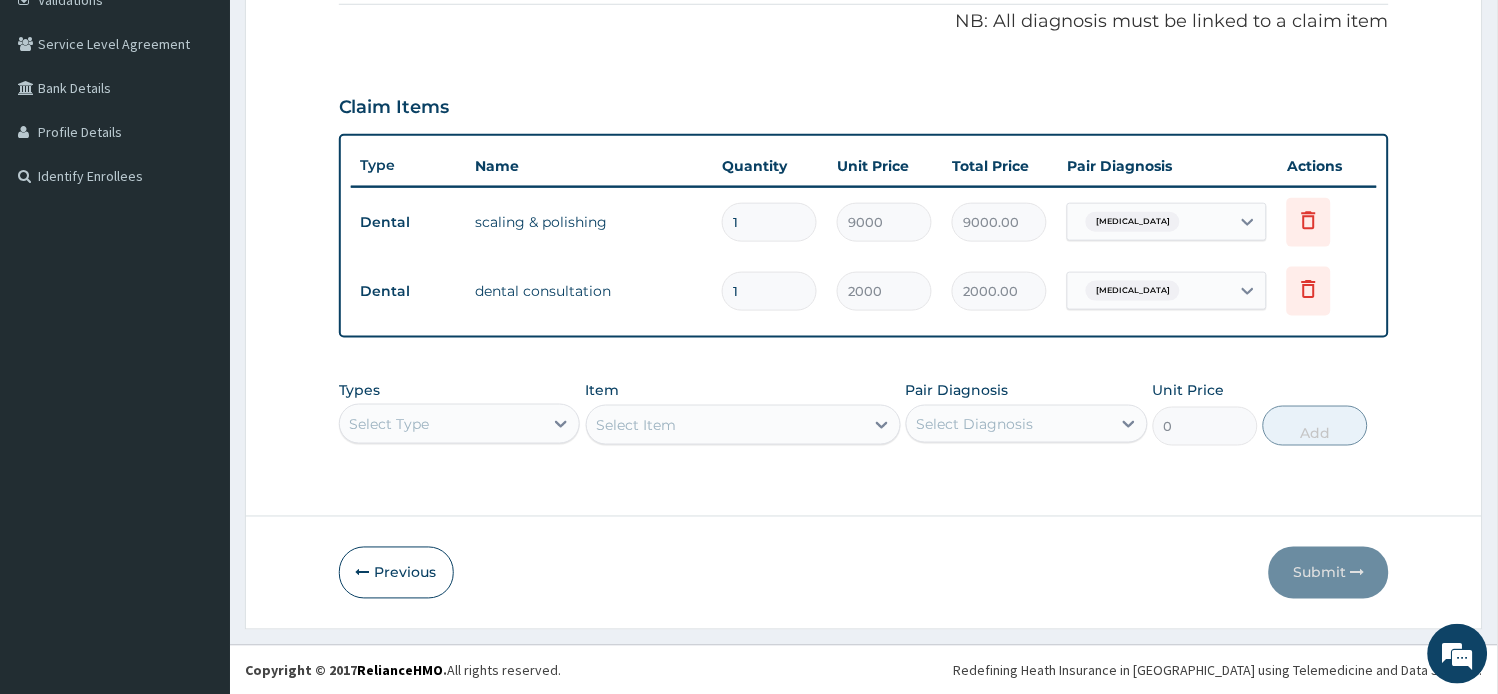 click on "Select Type" at bounding box center [460, 424] 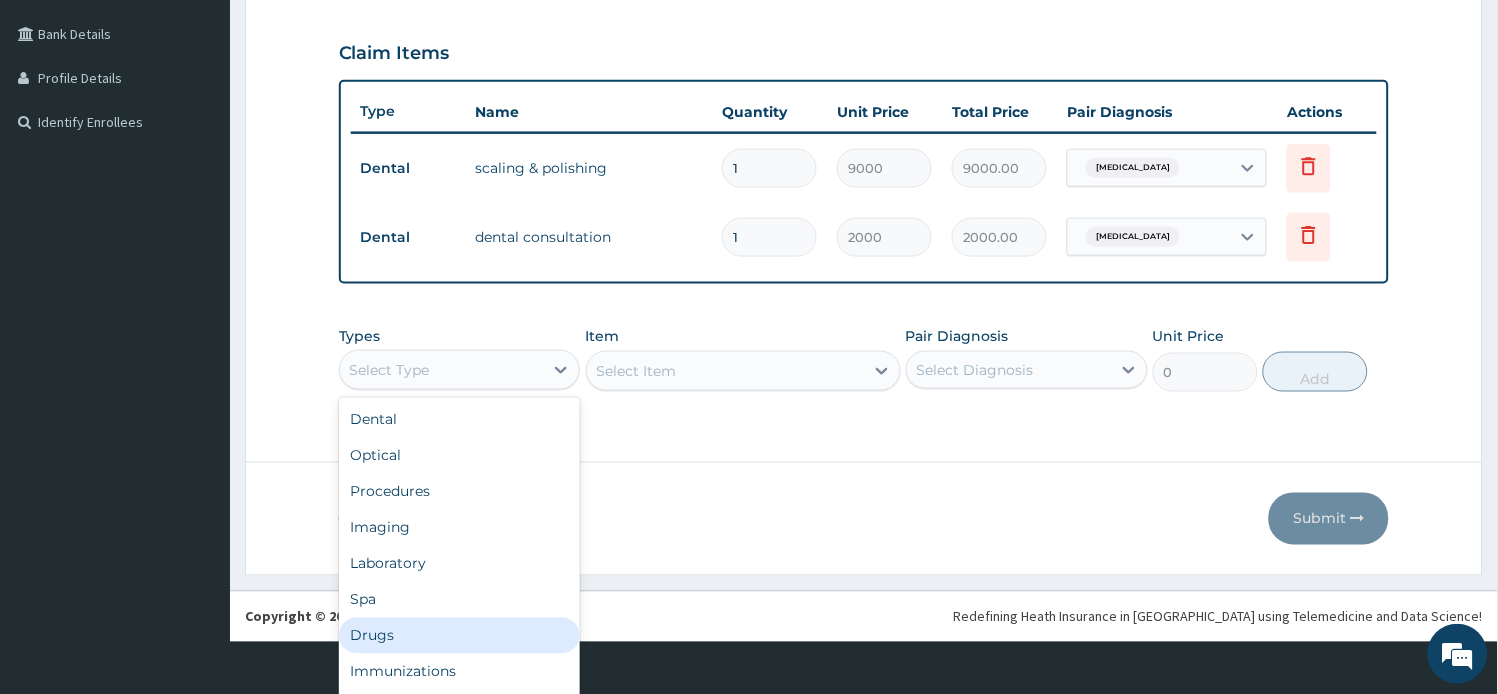 click on "Drugs" at bounding box center (460, 636) 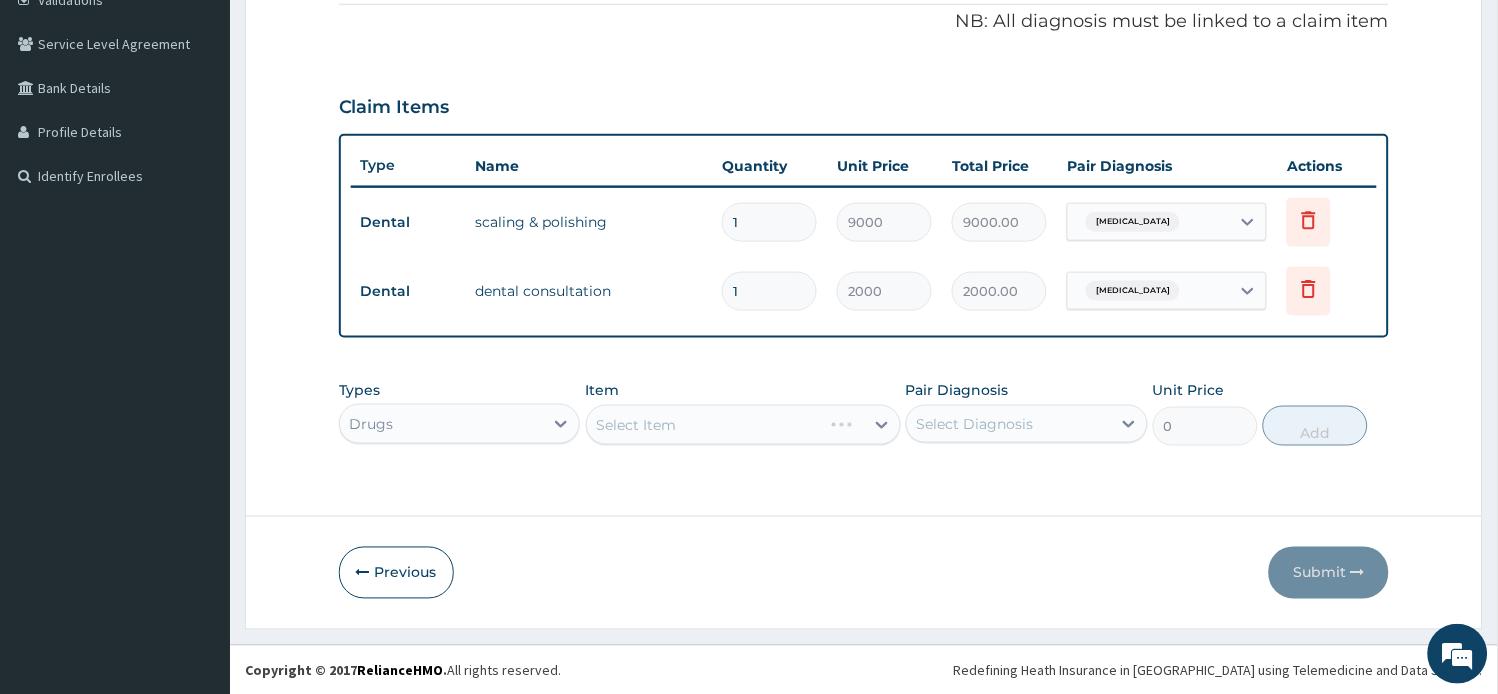 scroll, scrollTop: 0, scrollLeft: 0, axis: both 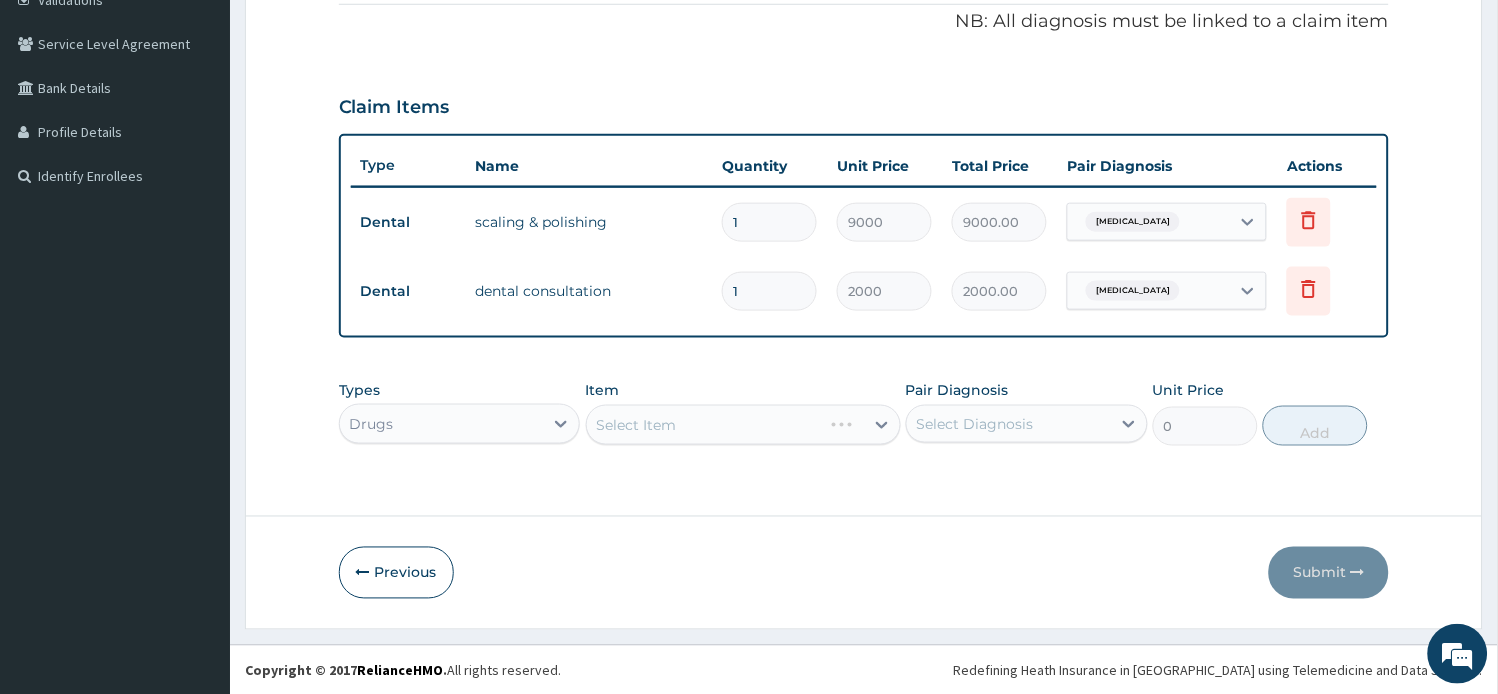 click on "Select Item" at bounding box center (743, 425) 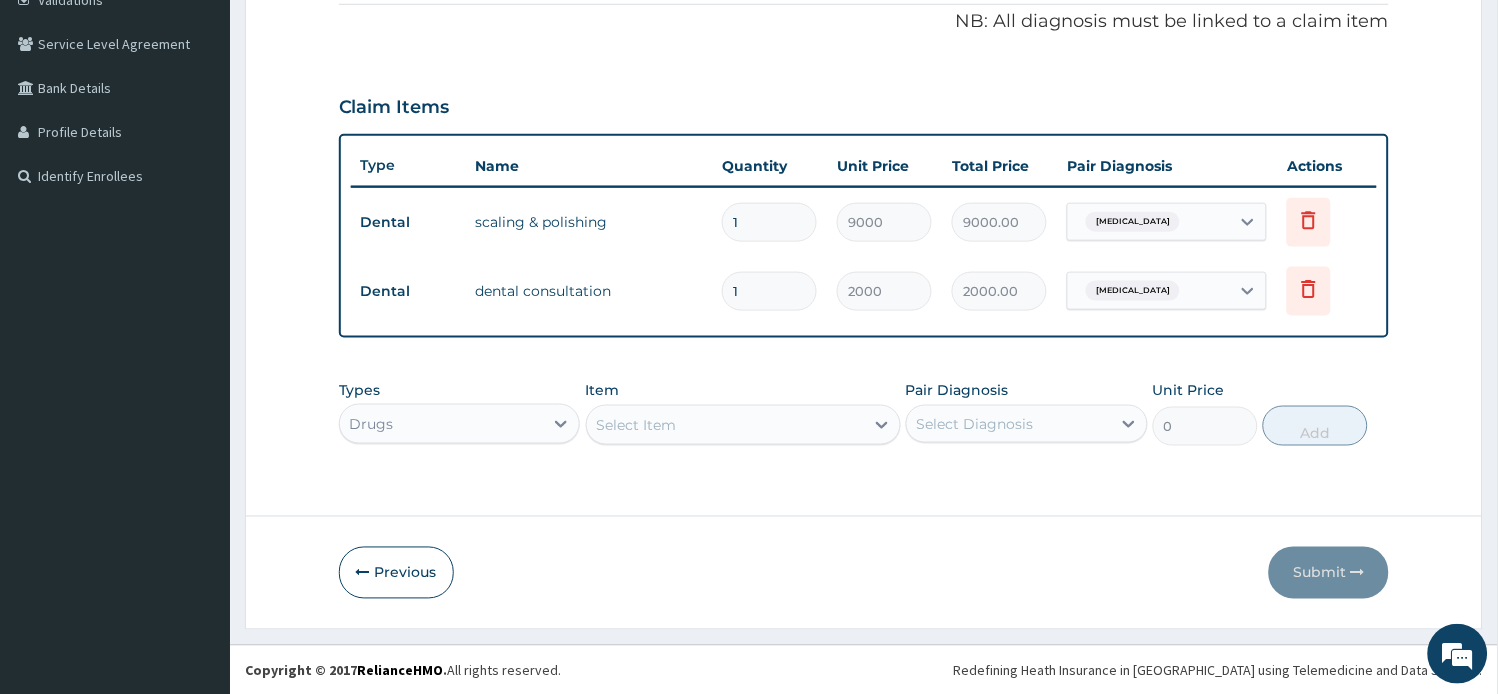 click on "Select Item" at bounding box center (637, 425) 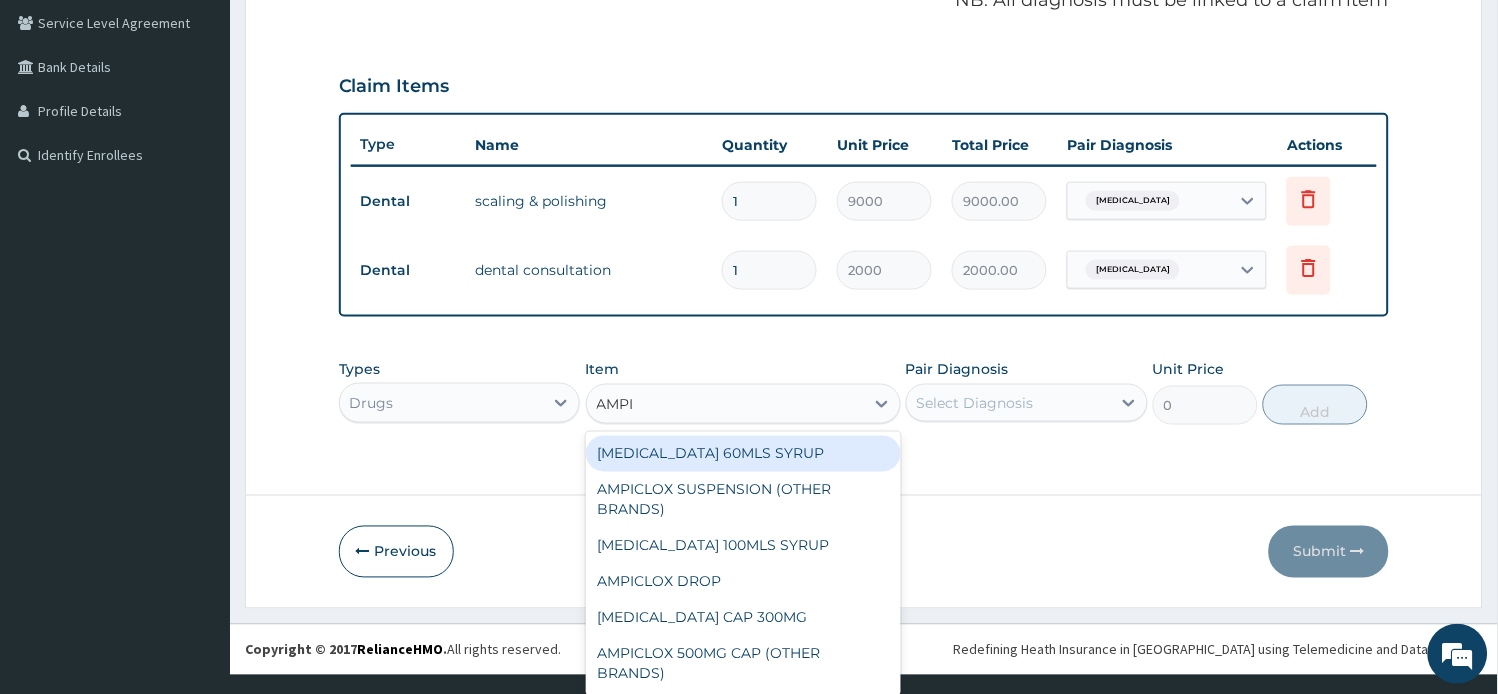 scroll, scrollTop: 20, scrollLeft: 0, axis: vertical 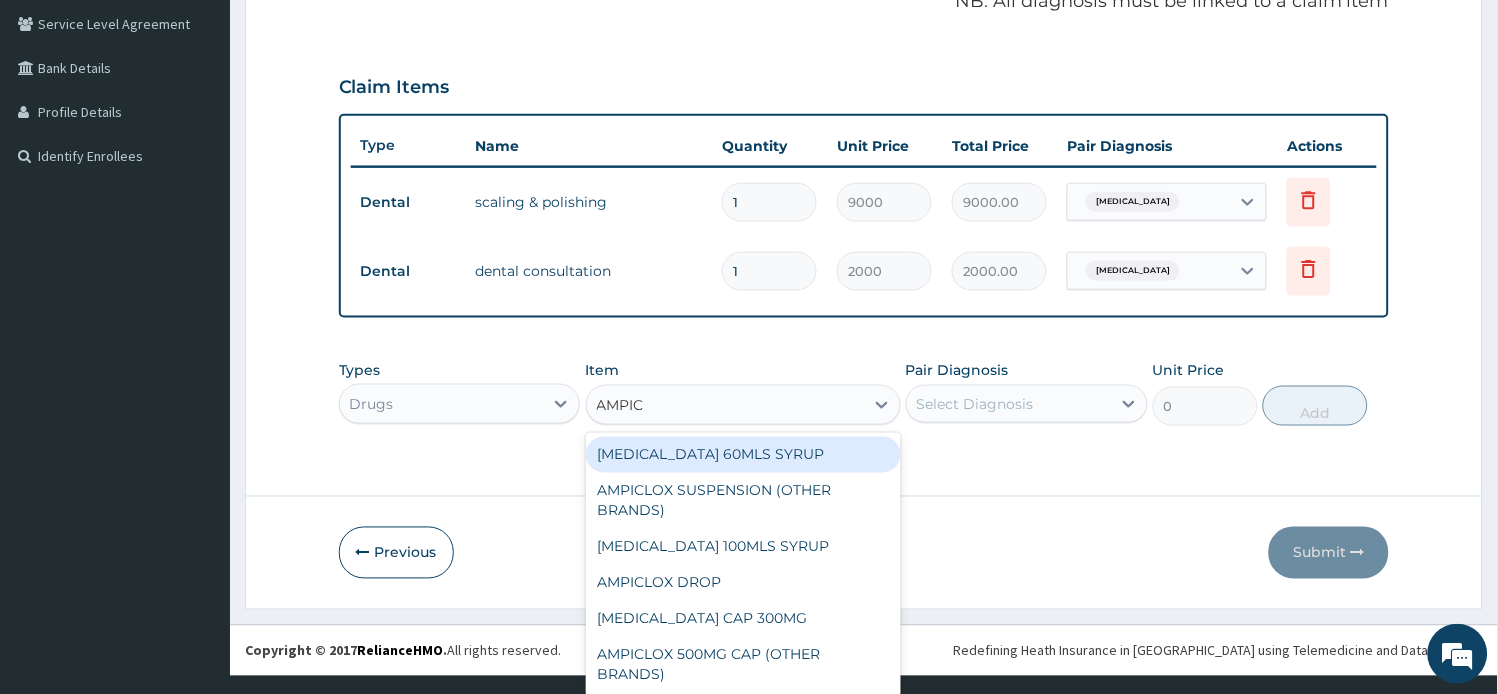 type on "AMPICL" 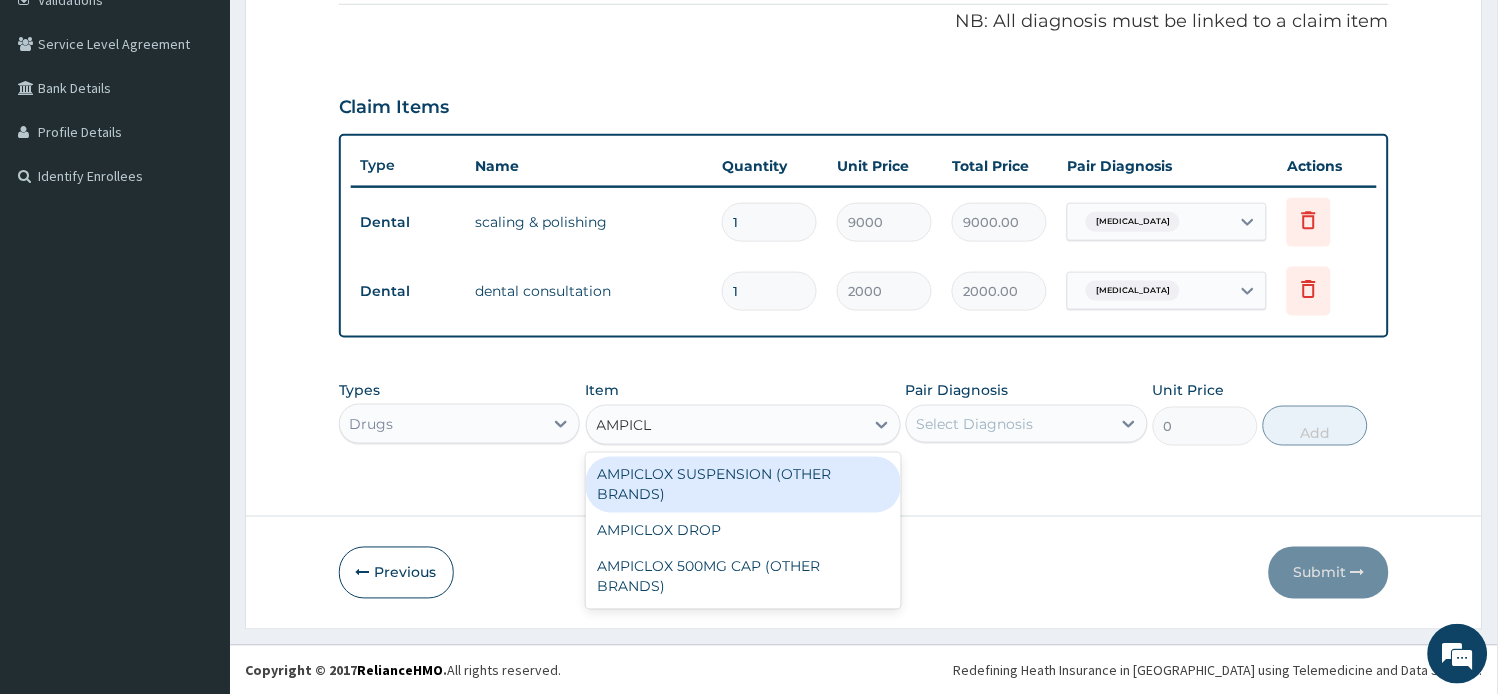 scroll, scrollTop: 0, scrollLeft: 0, axis: both 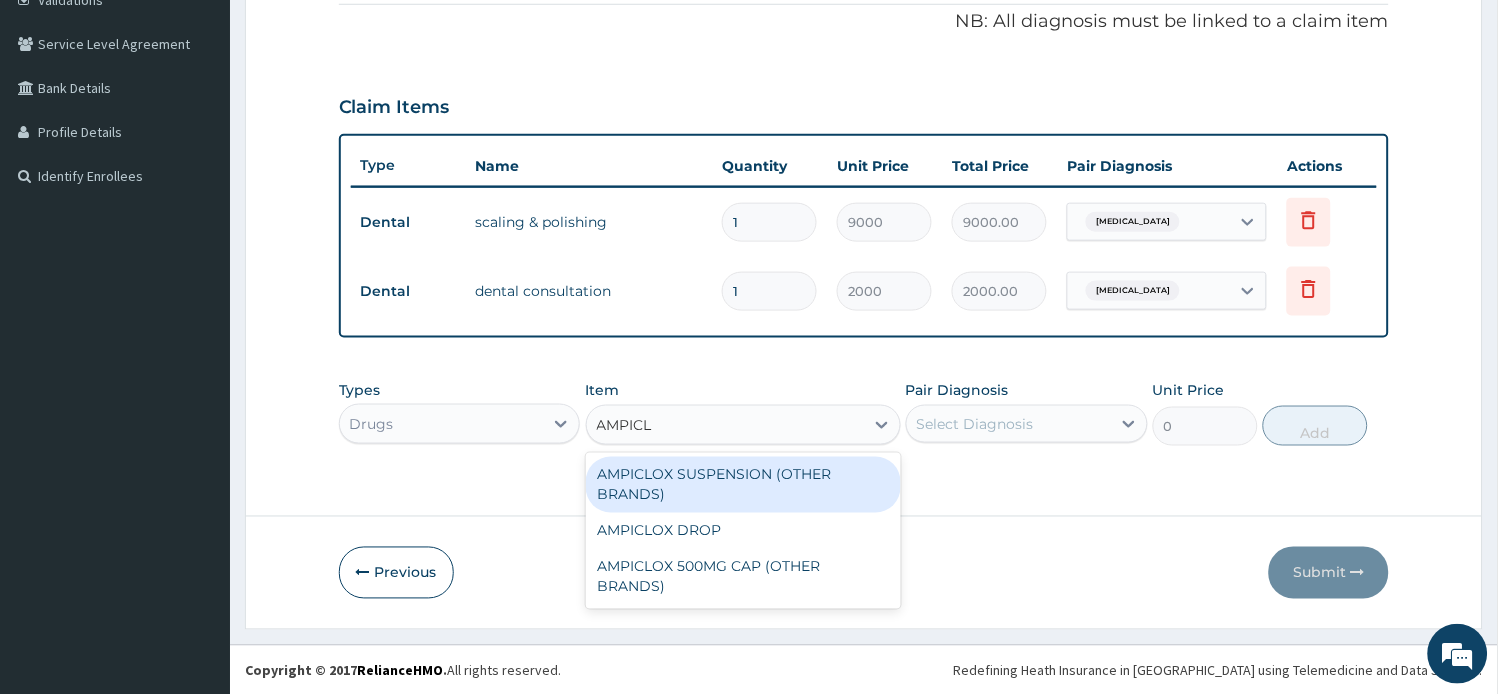 click on "AMPICLOX SUSPENSION (OTHER BRANDS)" at bounding box center (743, 485) 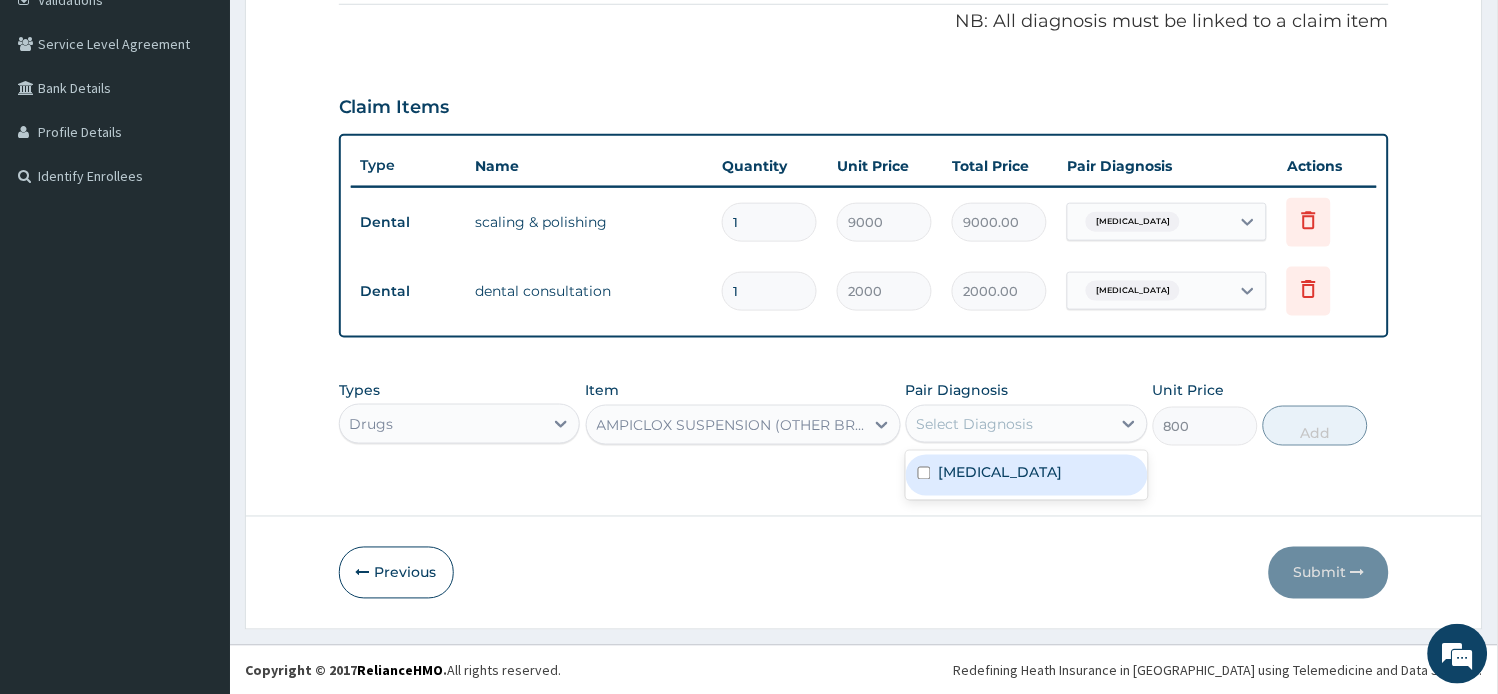 click on "Select Diagnosis" at bounding box center (975, 424) 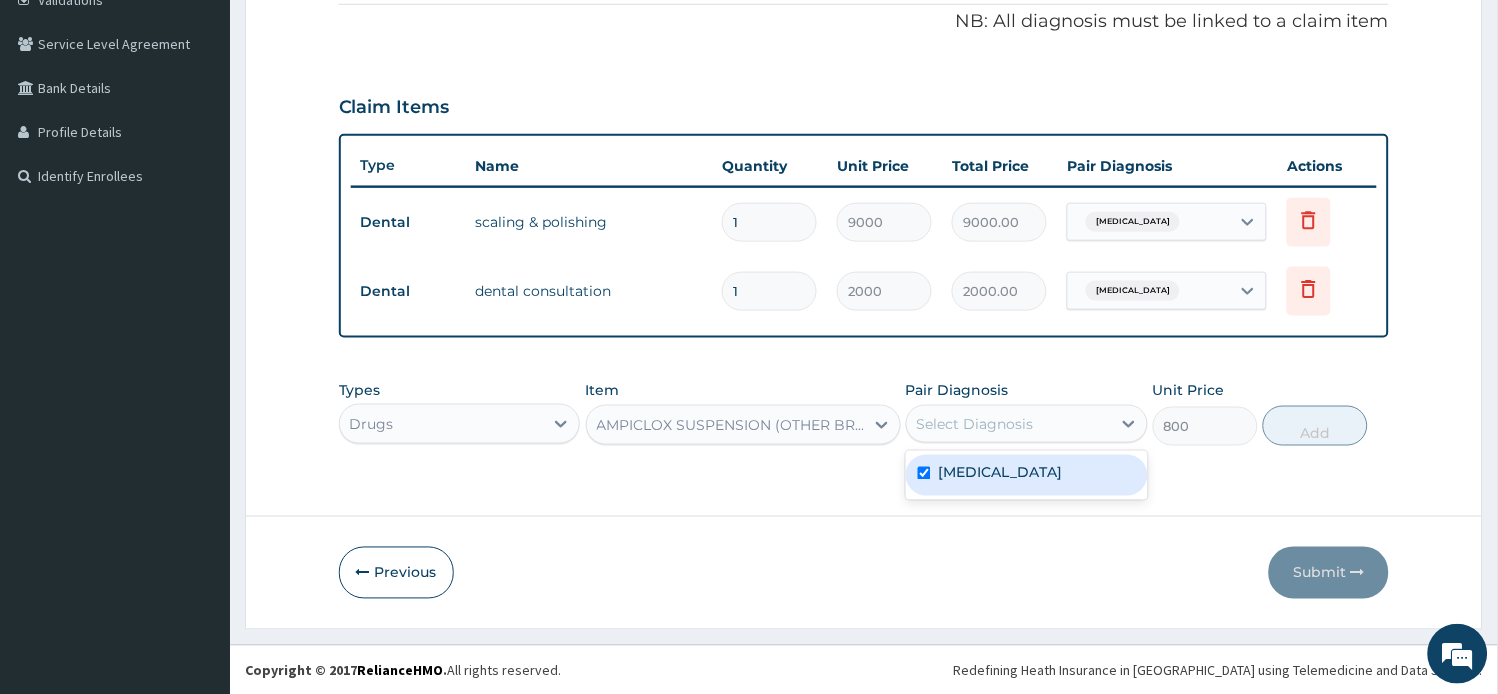 checkbox on "true" 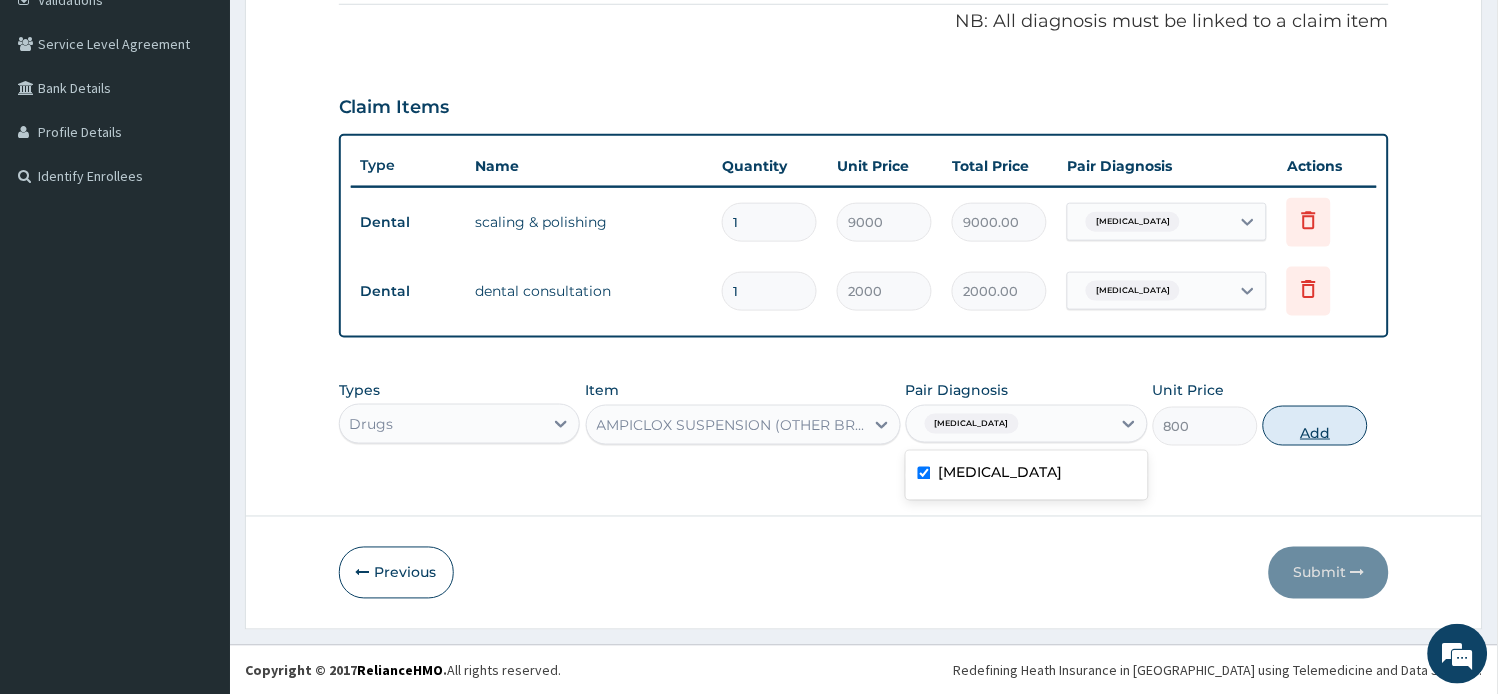 click on "Add" at bounding box center (1315, 426) 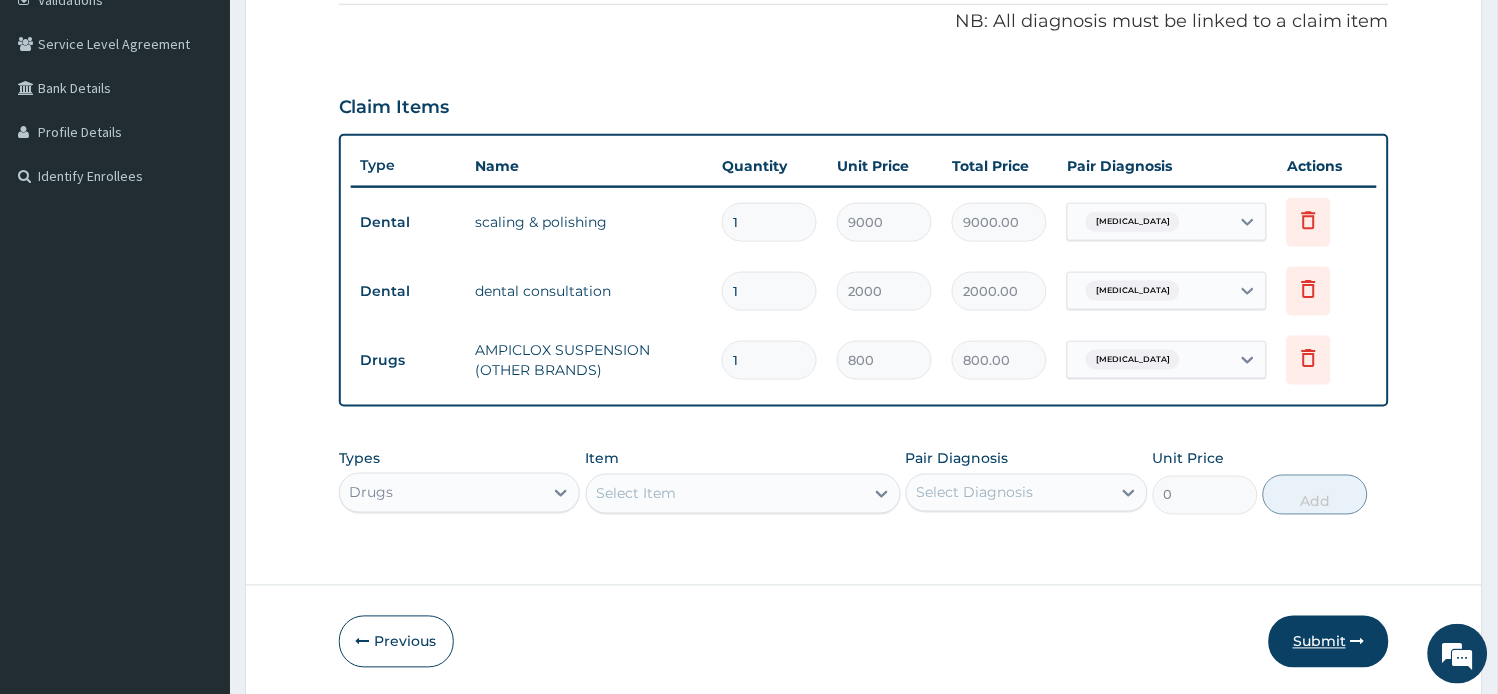 click on "Submit" at bounding box center [1329, 642] 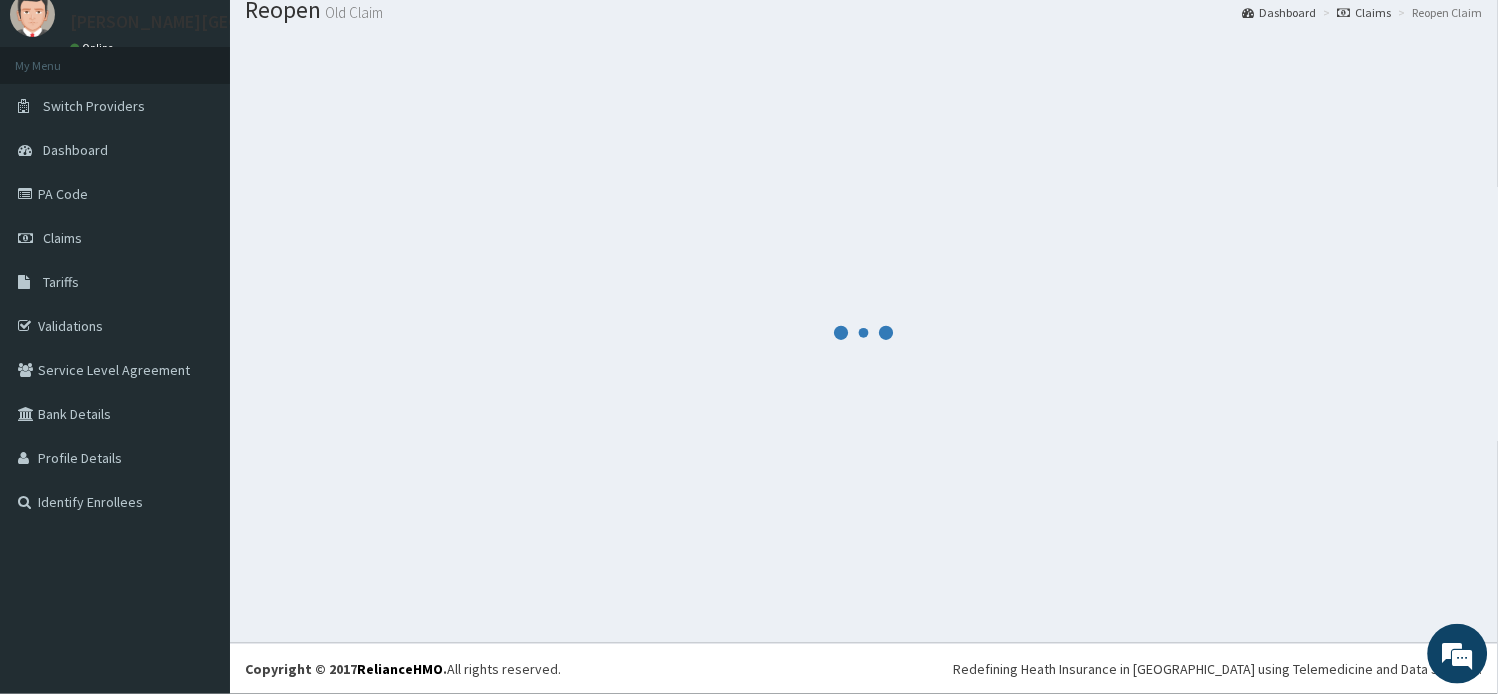 scroll, scrollTop: 67, scrollLeft: 0, axis: vertical 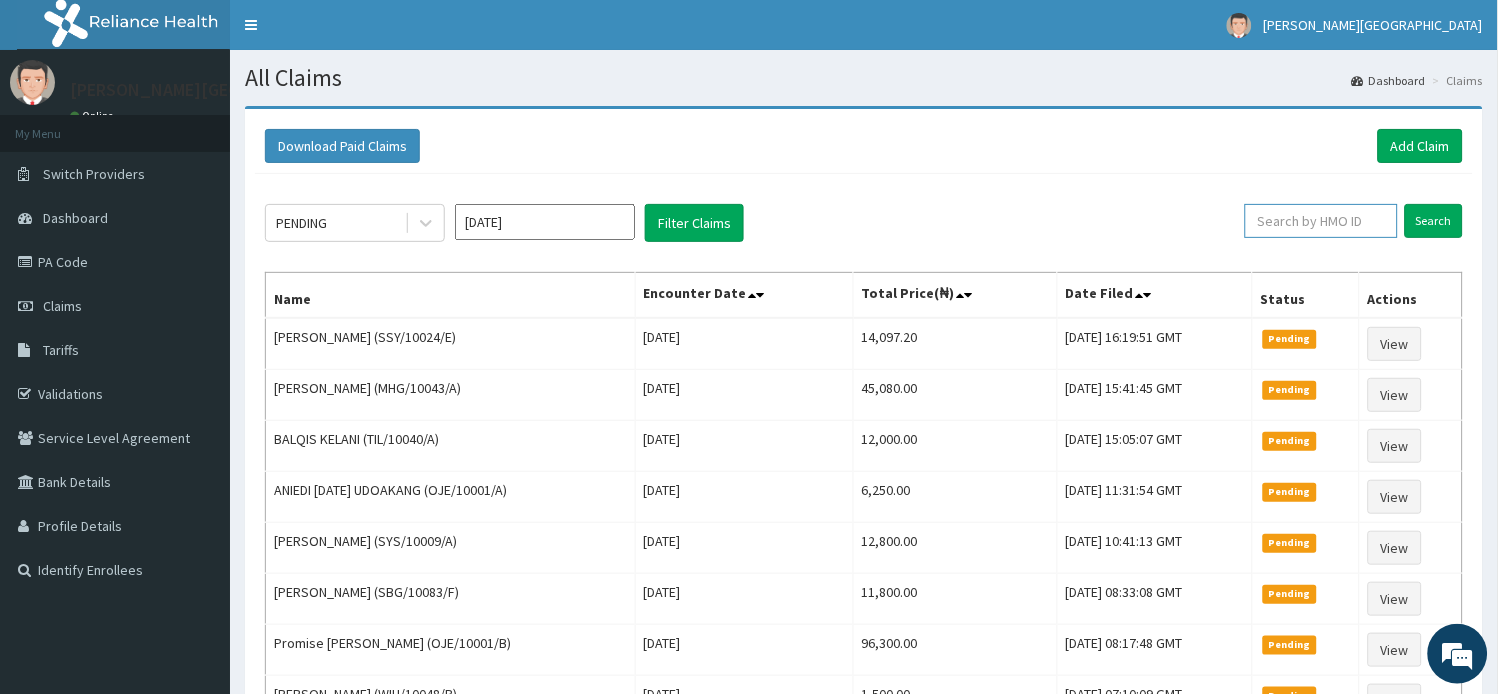 click at bounding box center [1321, 221] 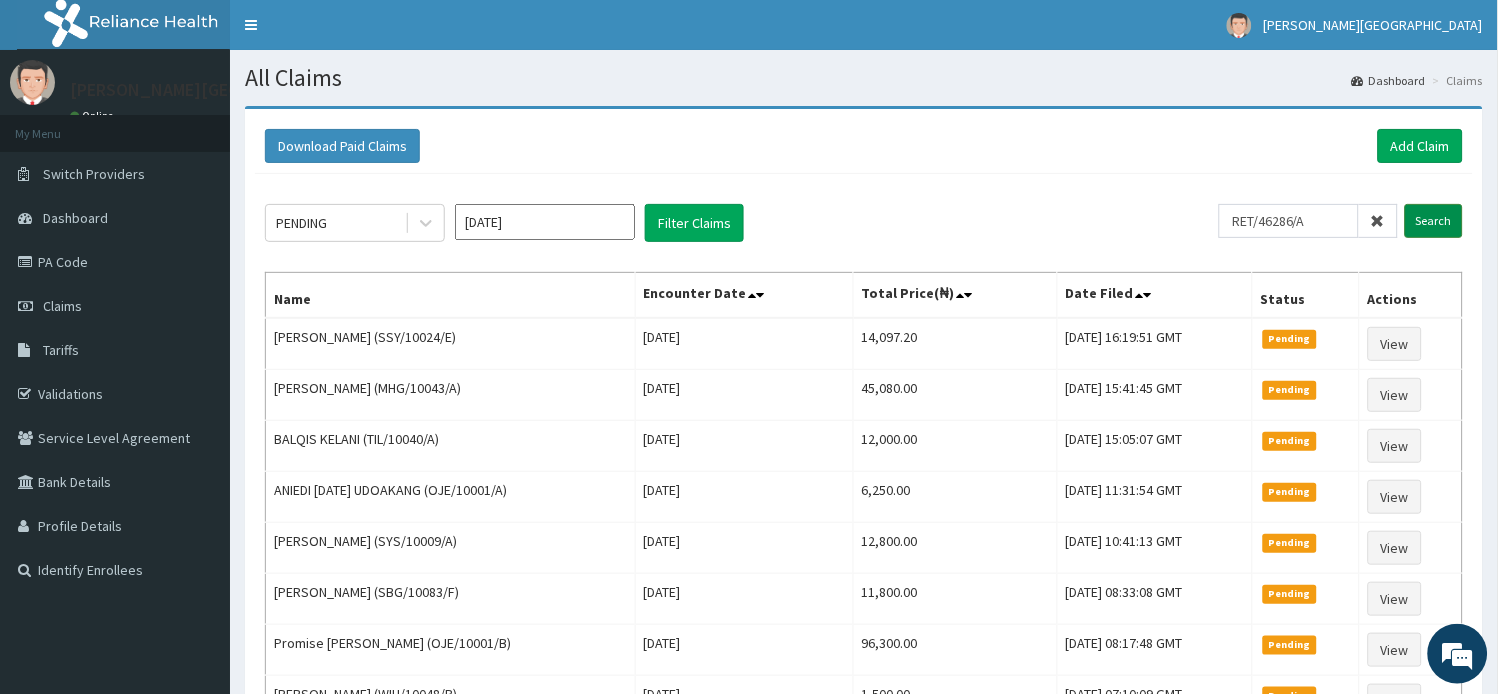 click on "Search" at bounding box center (1434, 221) 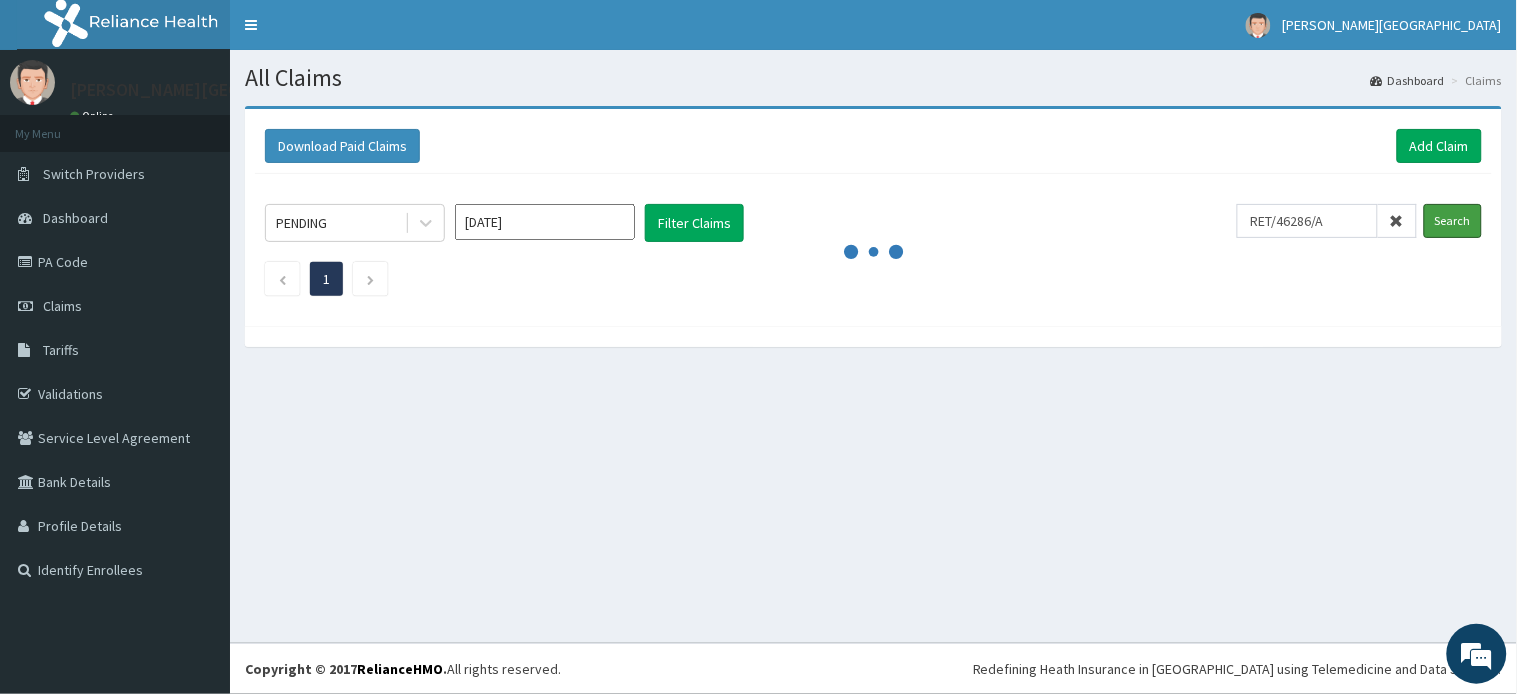 scroll, scrollTop: 0, scrollLeft: 0, axis: both 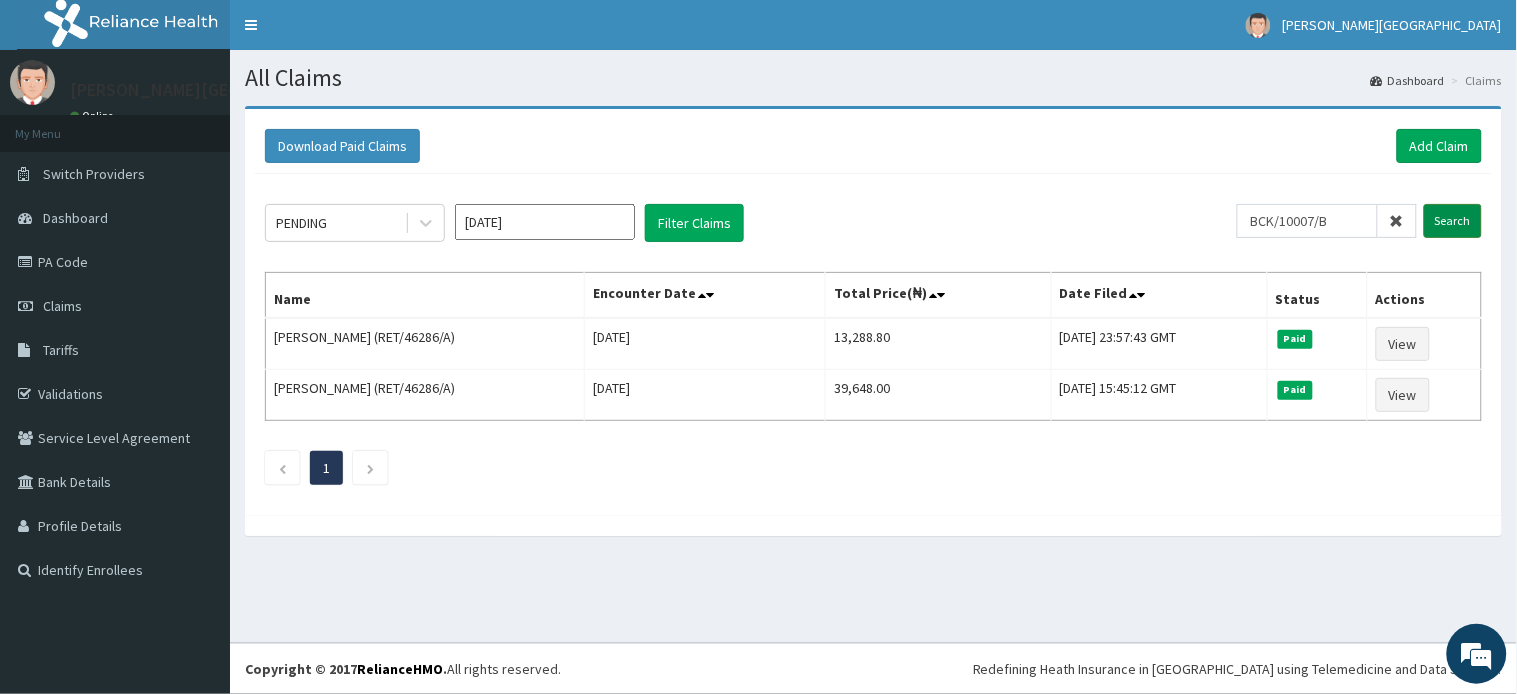 click on "Search" at bounding box center (1453, 221) 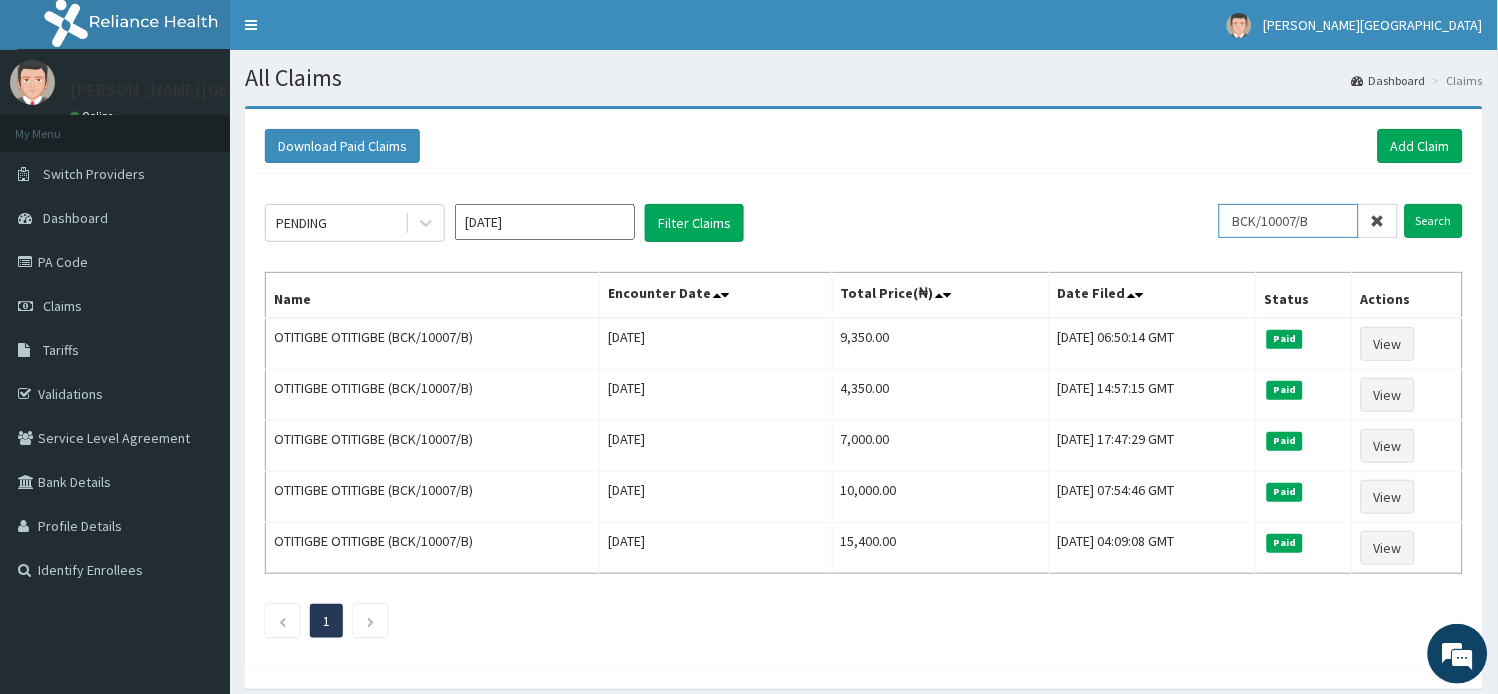 click on "PENDING [DATE] Filter Claims BCK/10007/B Search Name Encounter Date Total Price(₦) Date Filed Status Actions OTITIGBE OTITIGBE (BCK/10007/B) [DATE] 9,350.00 [DATE] 06:50:14 GMT Paid View OTITIGBE OTITIGBE (BCK/10007/B) [DATE] 4,350.00 [DATE] 14:57:15 GMT Paid View OTITIGBE OTITIGBE (BCK/10007/B) [DATE] 7,000.00 [DATE] 17:47:29 GMT Paid View OTITIGBE OTITIGBE (BCK/10007/B) [DATE] 10,000.00 [DATE] 07:54:46 GMT Paid View OTITIGBE OTITIGBE (BCK/10007/B) [DATE] 15,400.00 [DATE] 04:09:08 GMT Paid View 1" 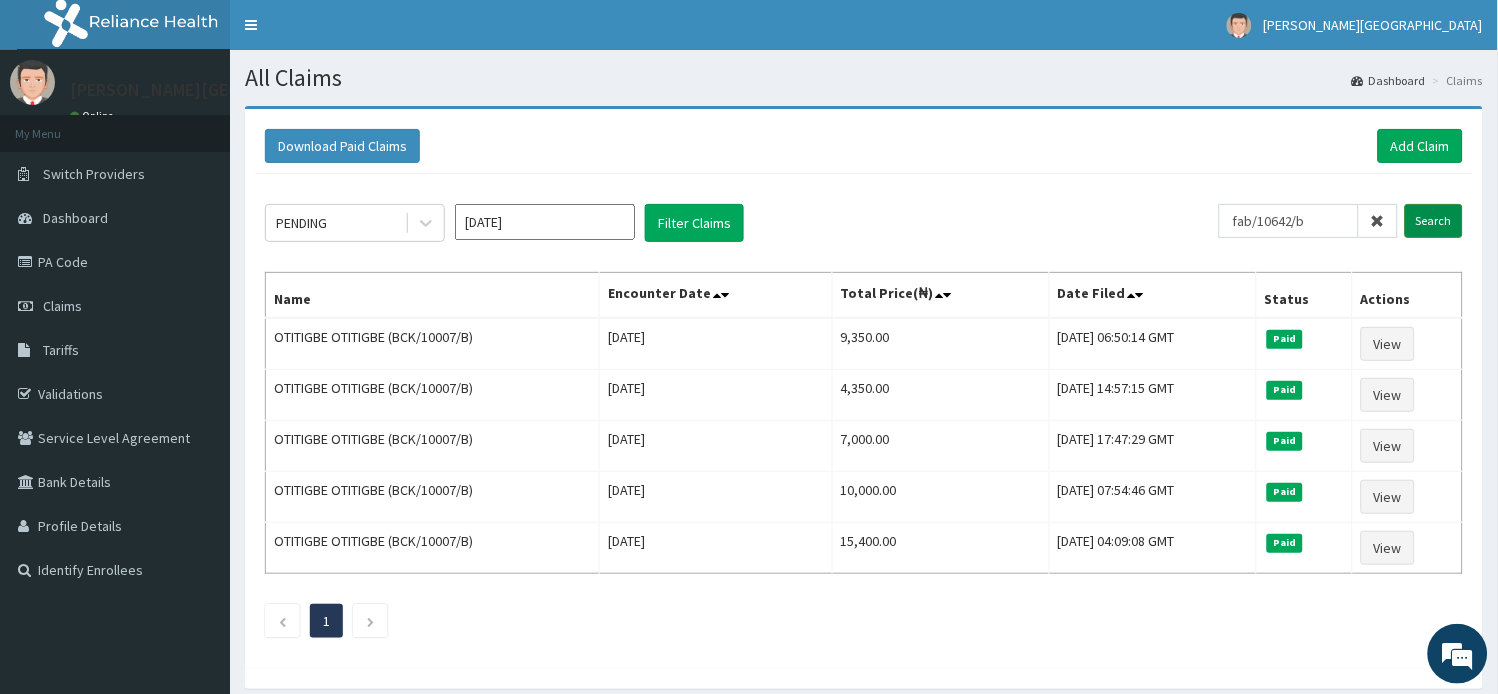 click on "Search" at bounding box center (1434, 221) 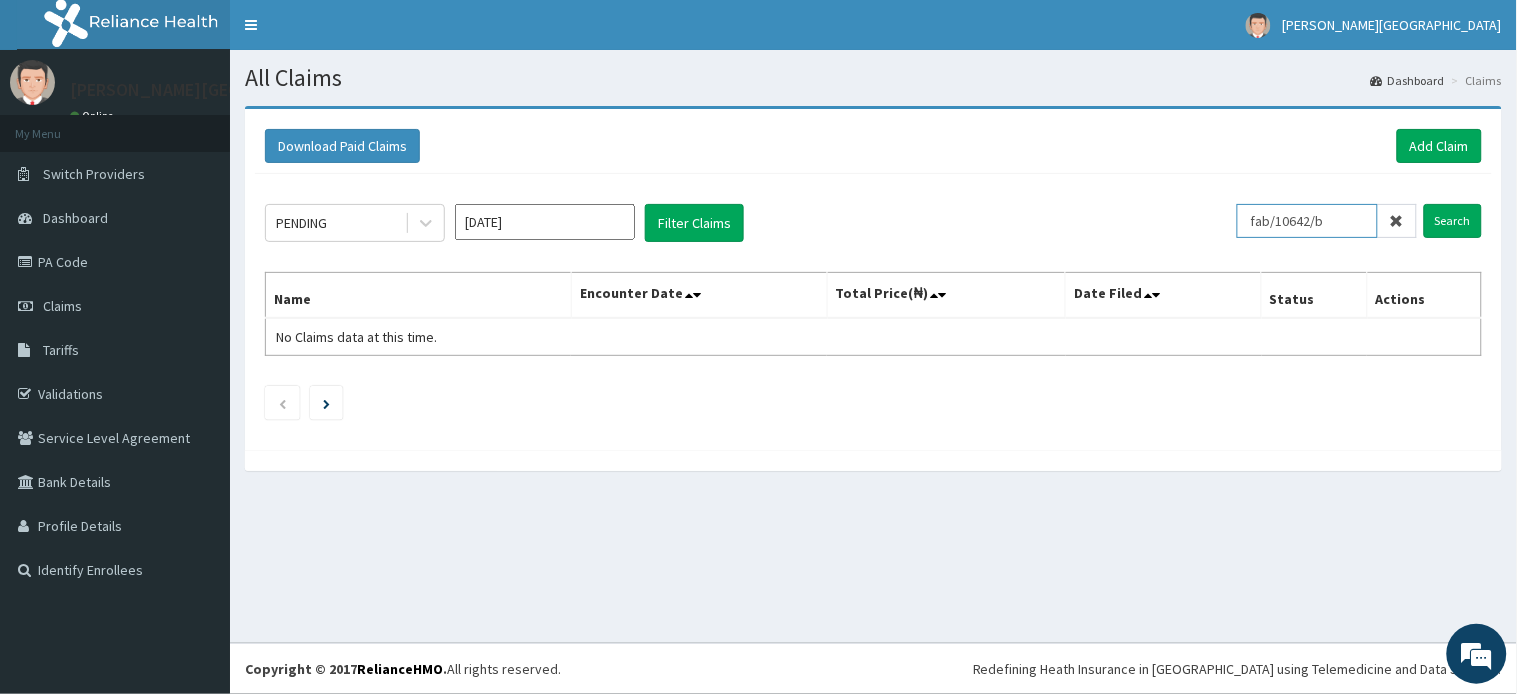 drag, startPoint x: 1253, startPoint y: 224, endPoint x: 1143, endPoint y: 224, distance: 110 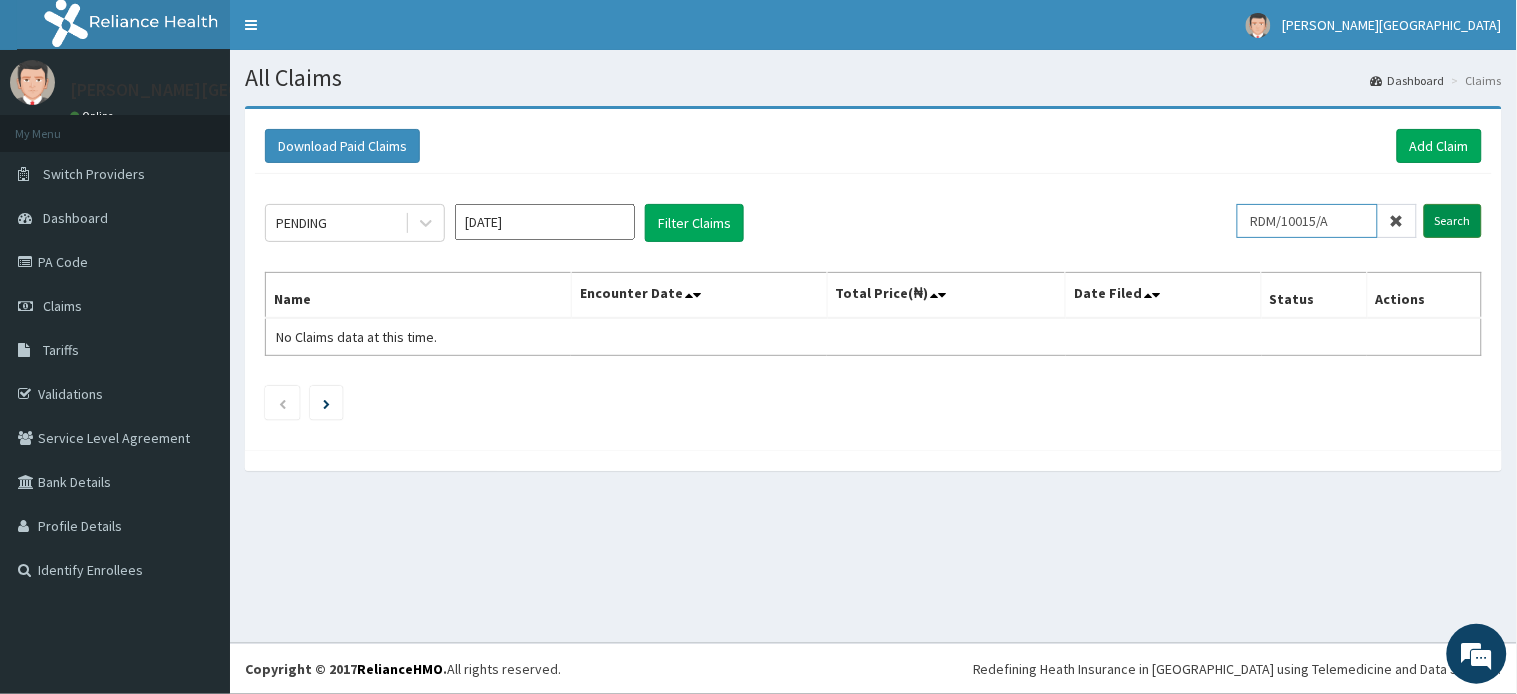 type on "RDM/10015/A" 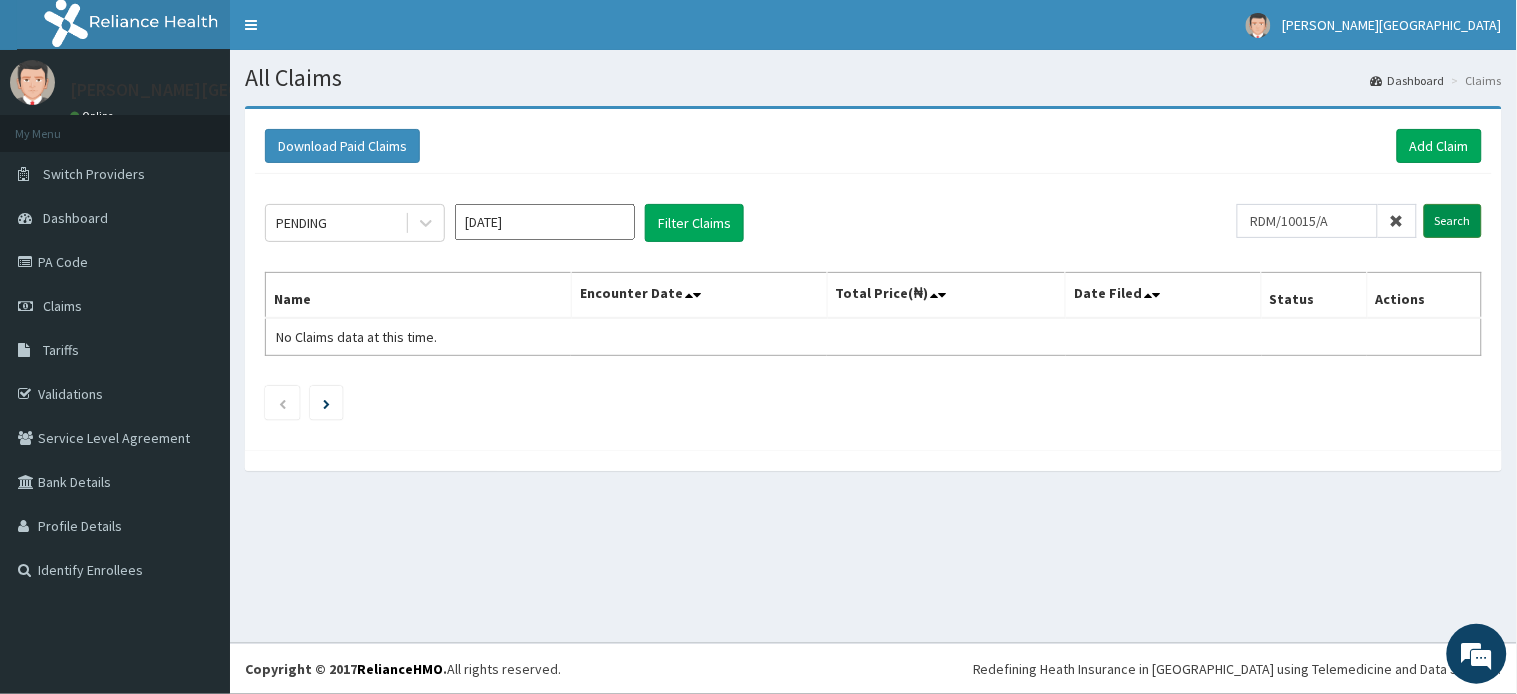 click on "Search" at bounding box center (1453, 221) 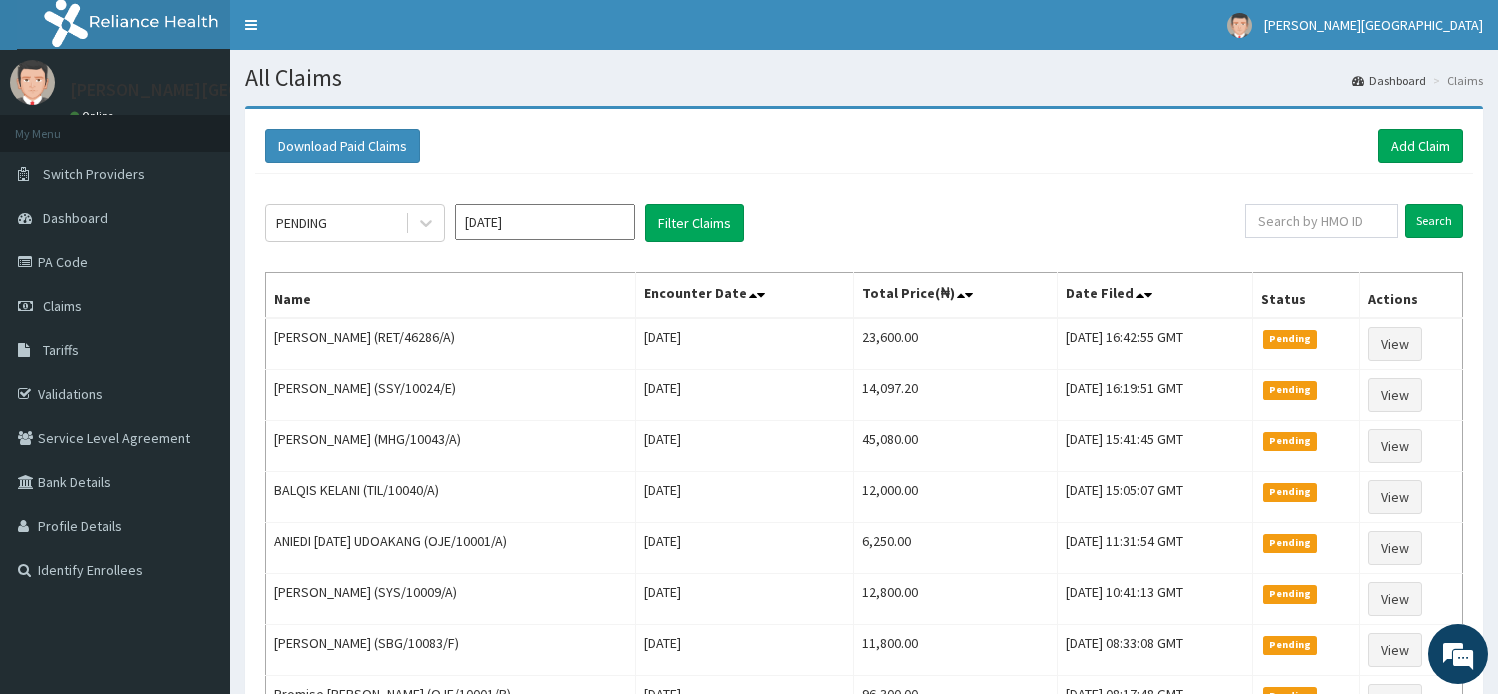 scroll, scrollTop: 0, scrollLeft: 0, axis: both 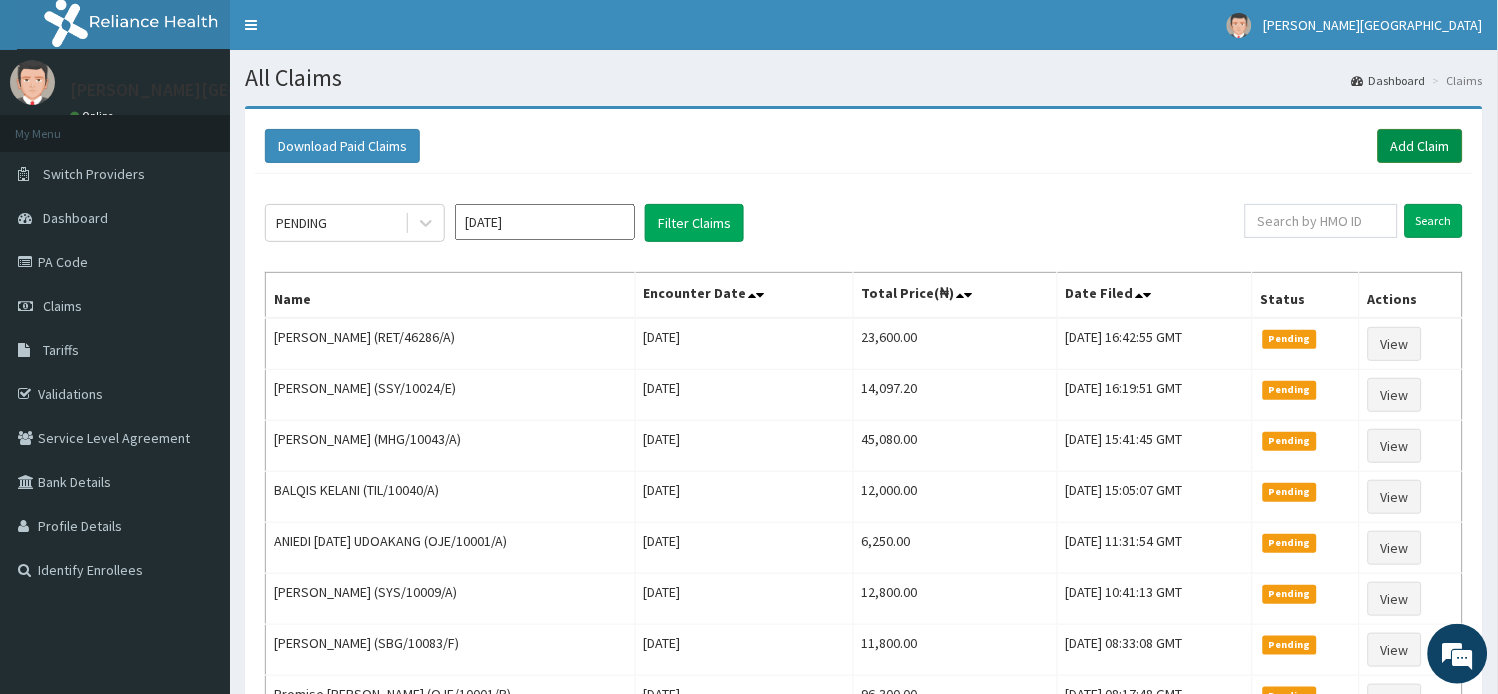 click on "Add Claim" at bounding box center [1420, 146] 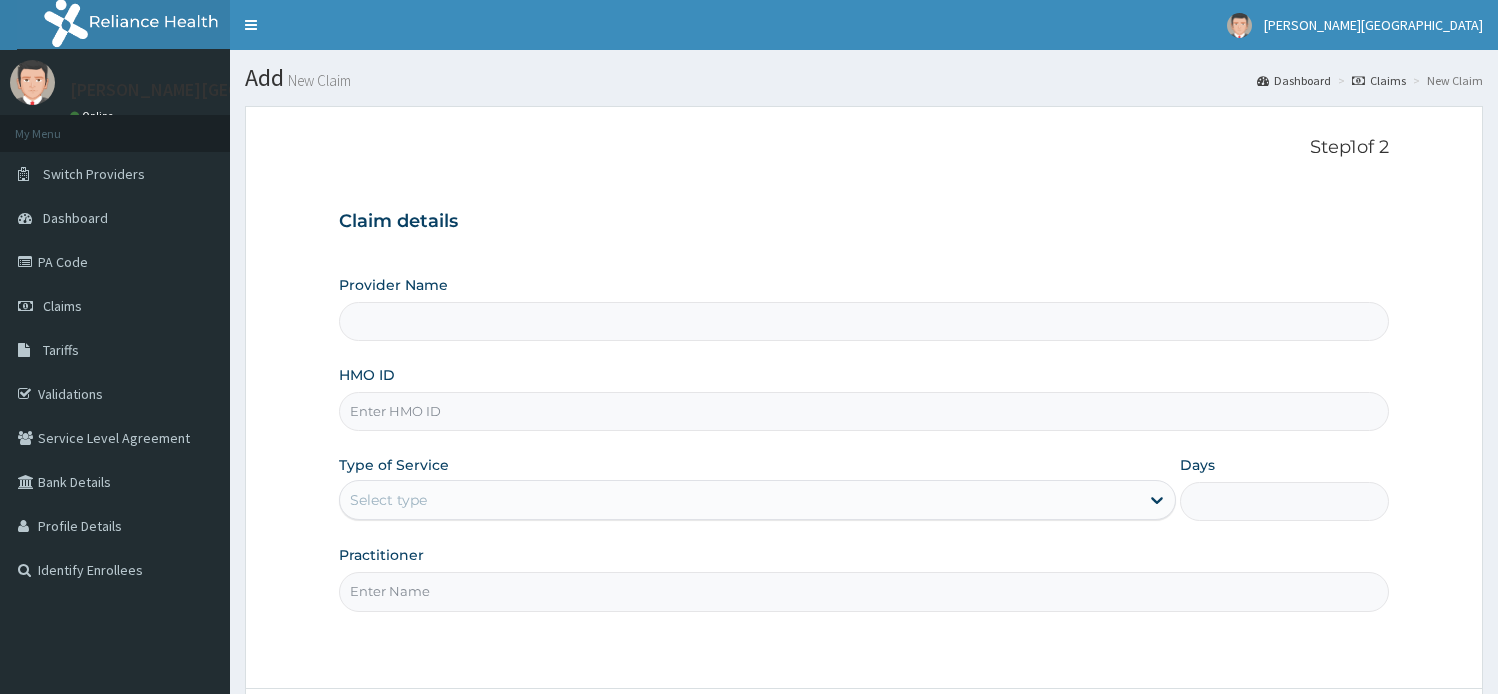 scroll, scrollTop: 0, scrollLeft: 0, axis: both 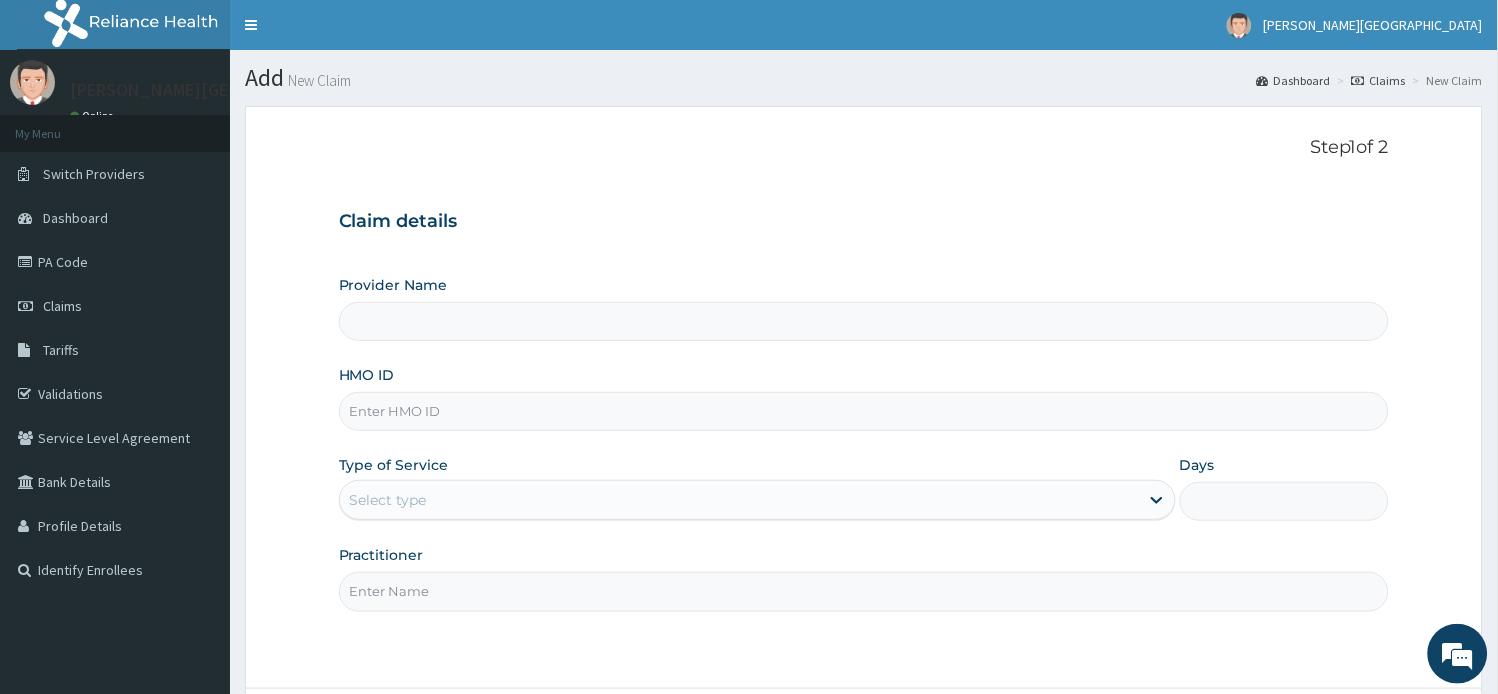 type on "[PERSON_NAME][GEOGRAPHIC_DATA]" 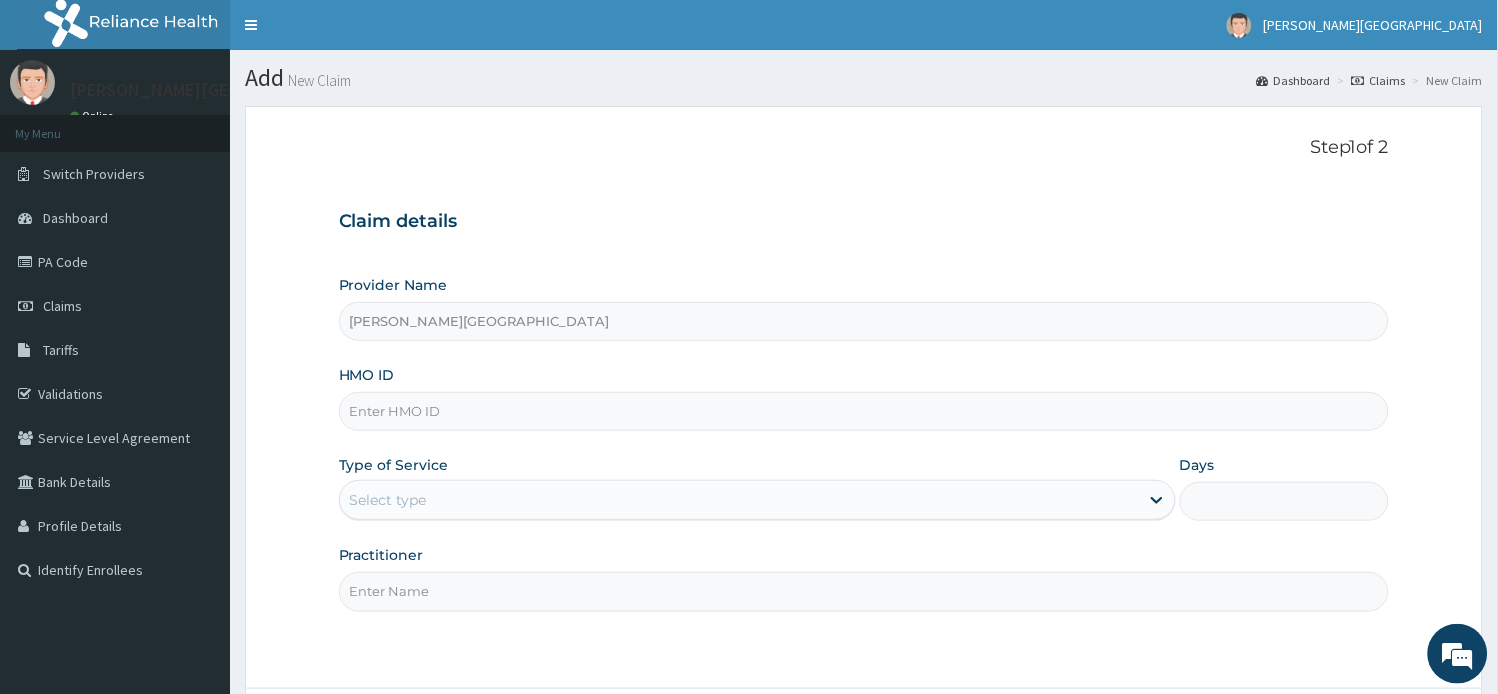 click on "HMO ID" at bounding box center (864, 411) 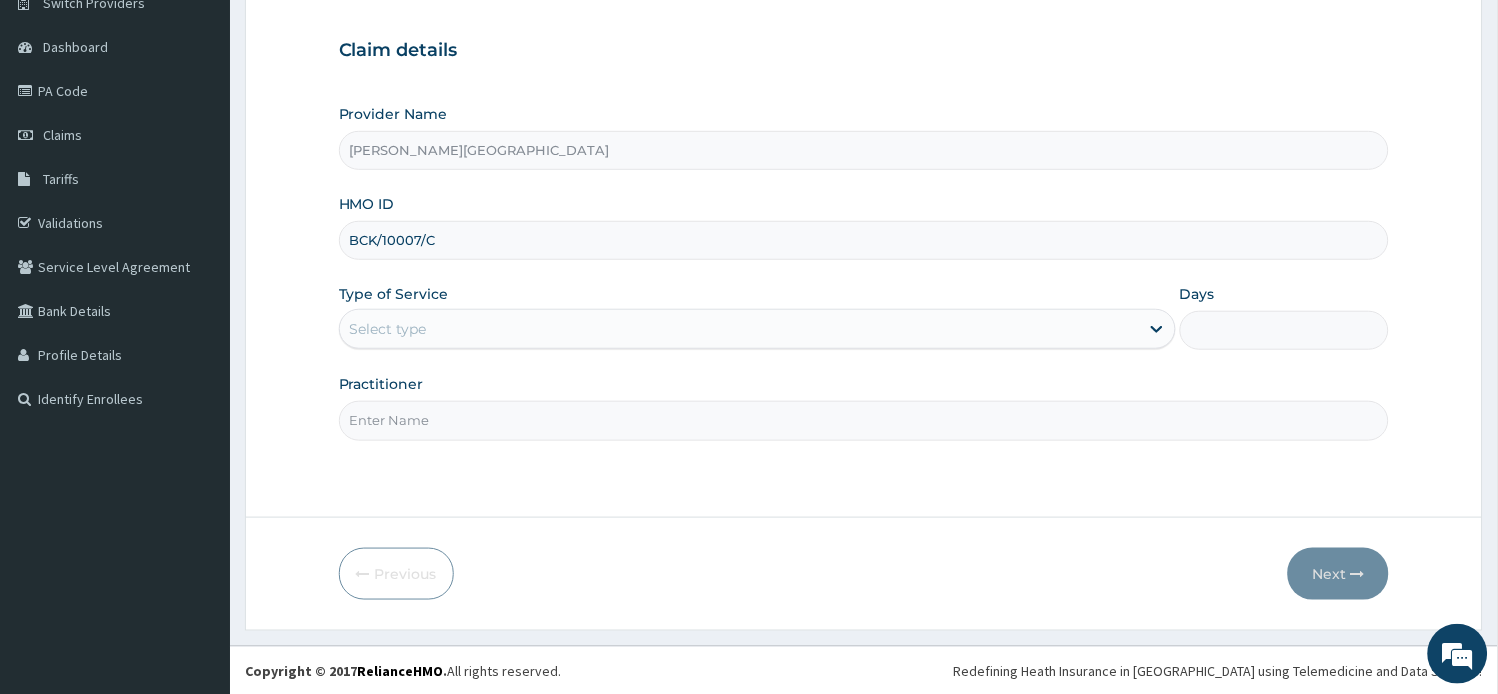 scroll, scrollTop: 174, scrollLeft: 0, axis: vertical 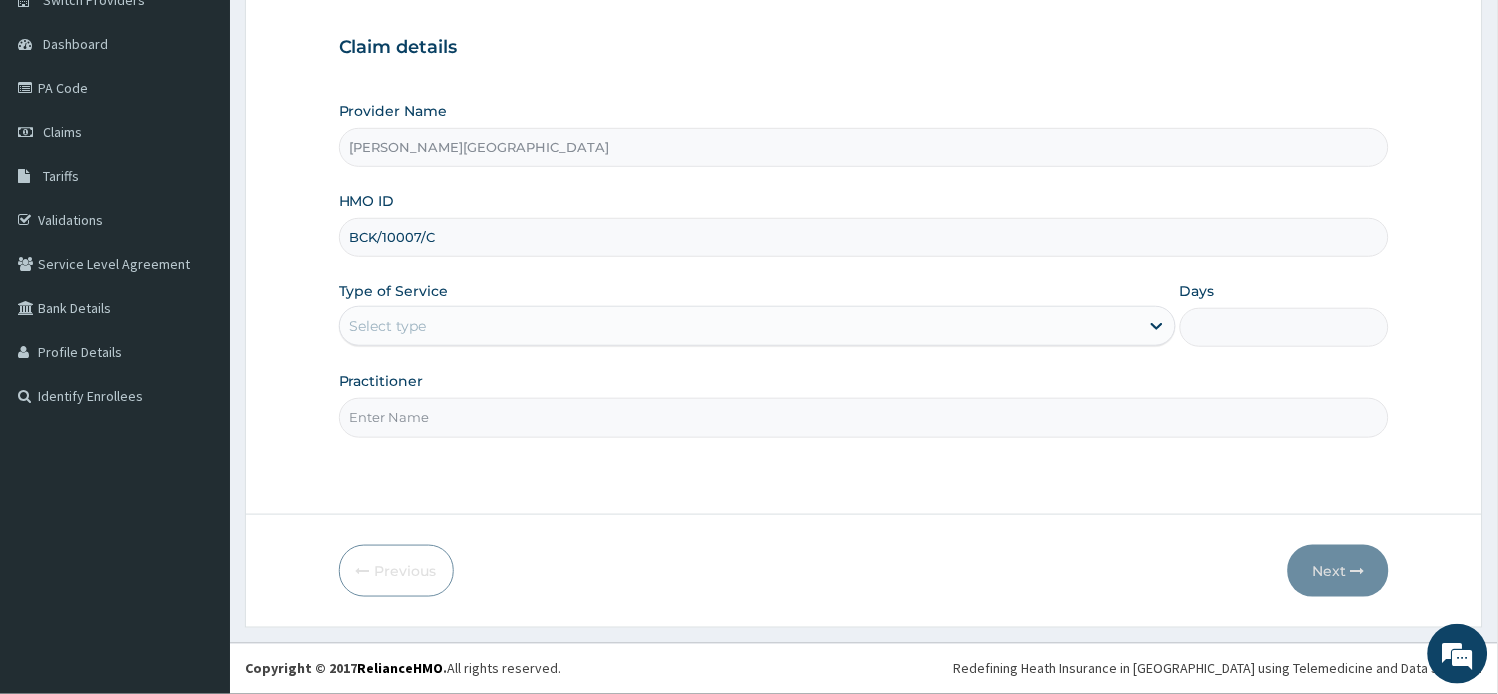 type on "BCK/10007/C" 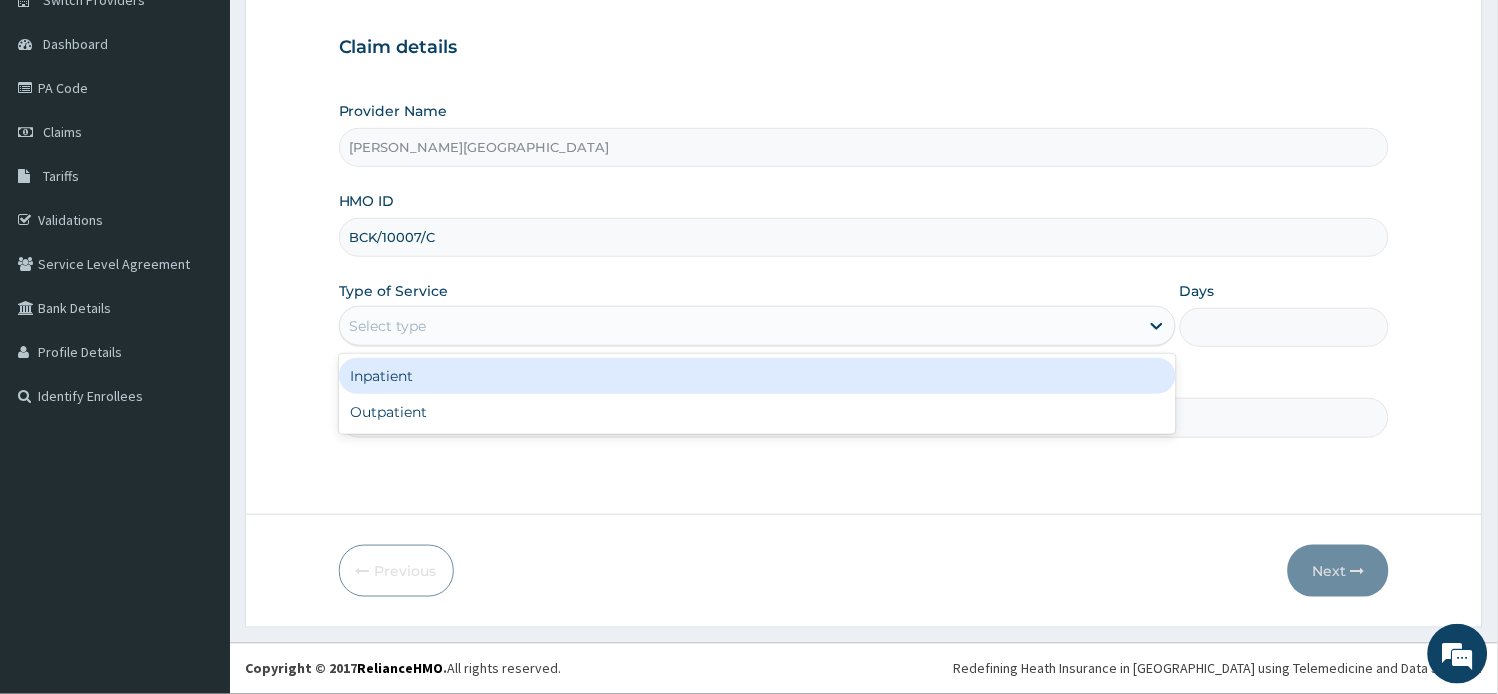 click on "Select type" at bounding box center (739, 326) 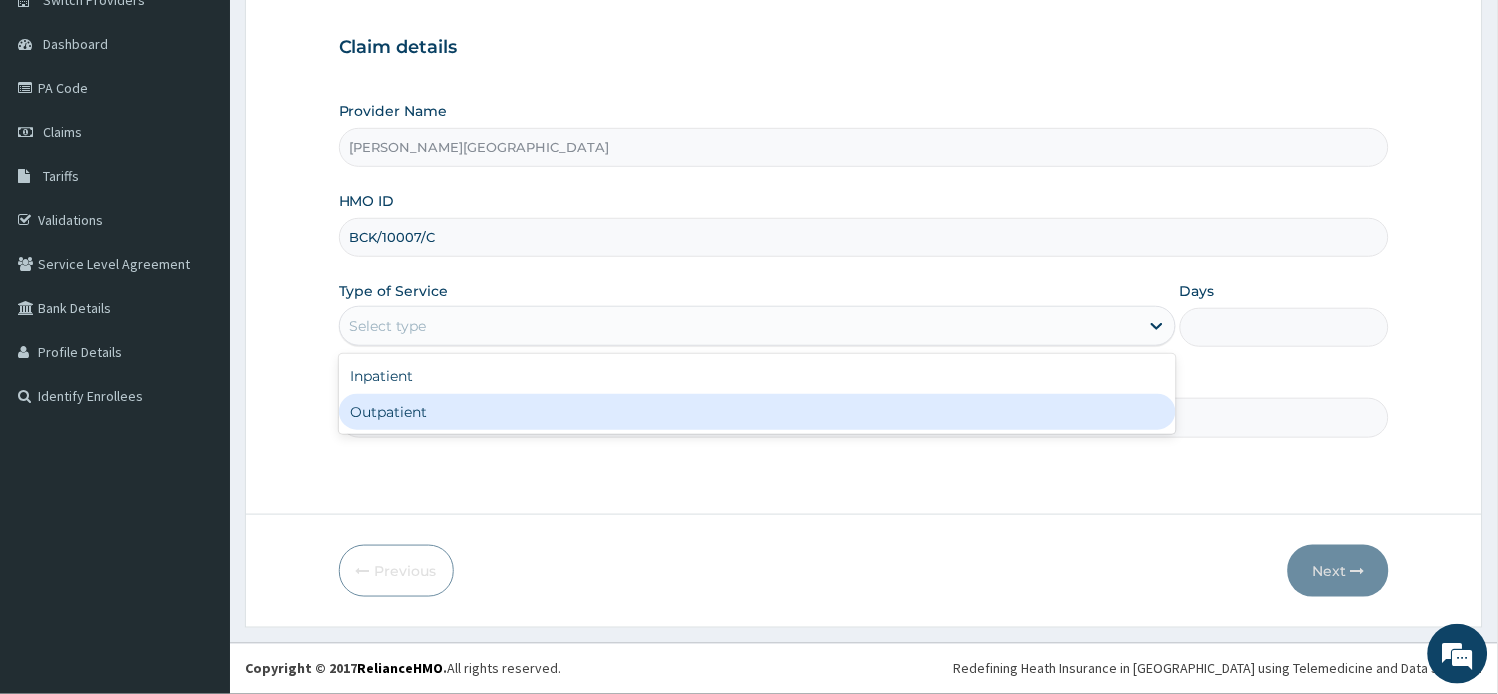 click on "Outpatient" at bounding box center (757, 412) 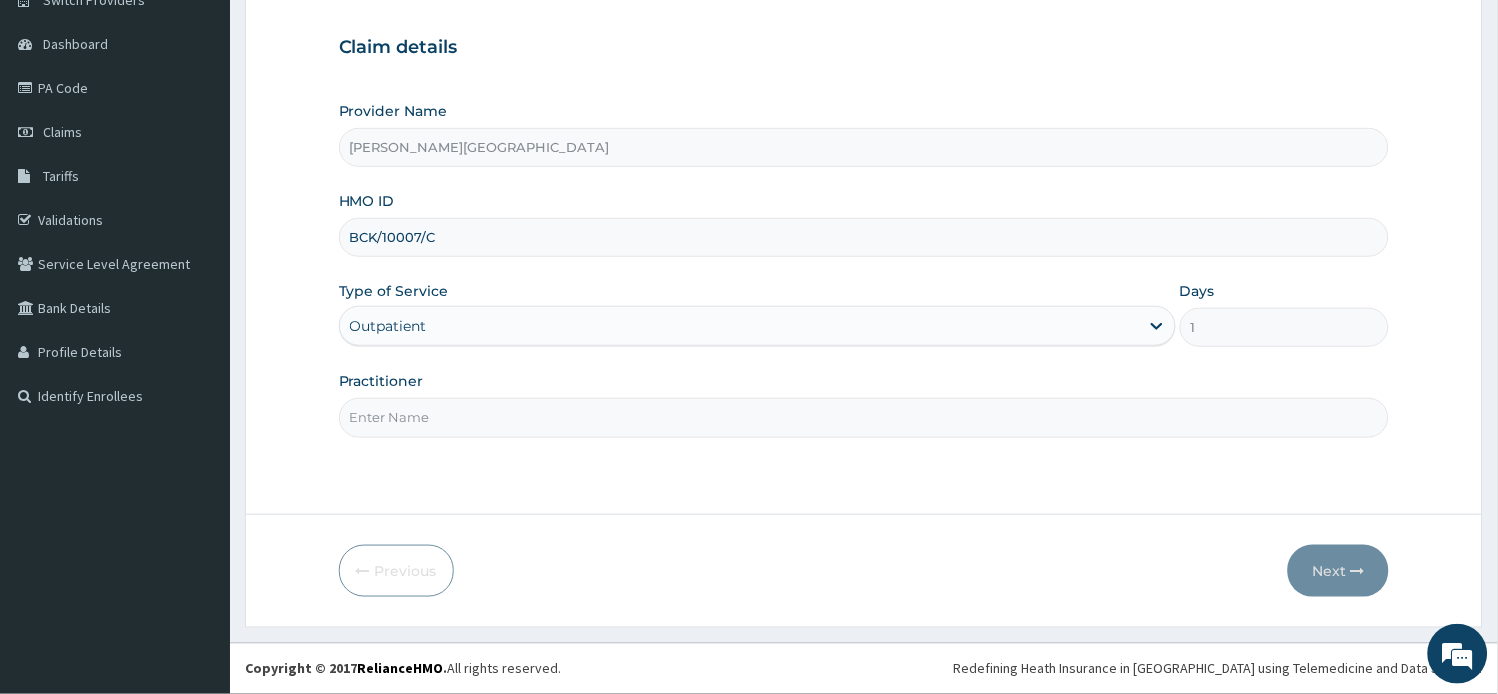 click on "Practitioner" at bounding box center (864, 417) 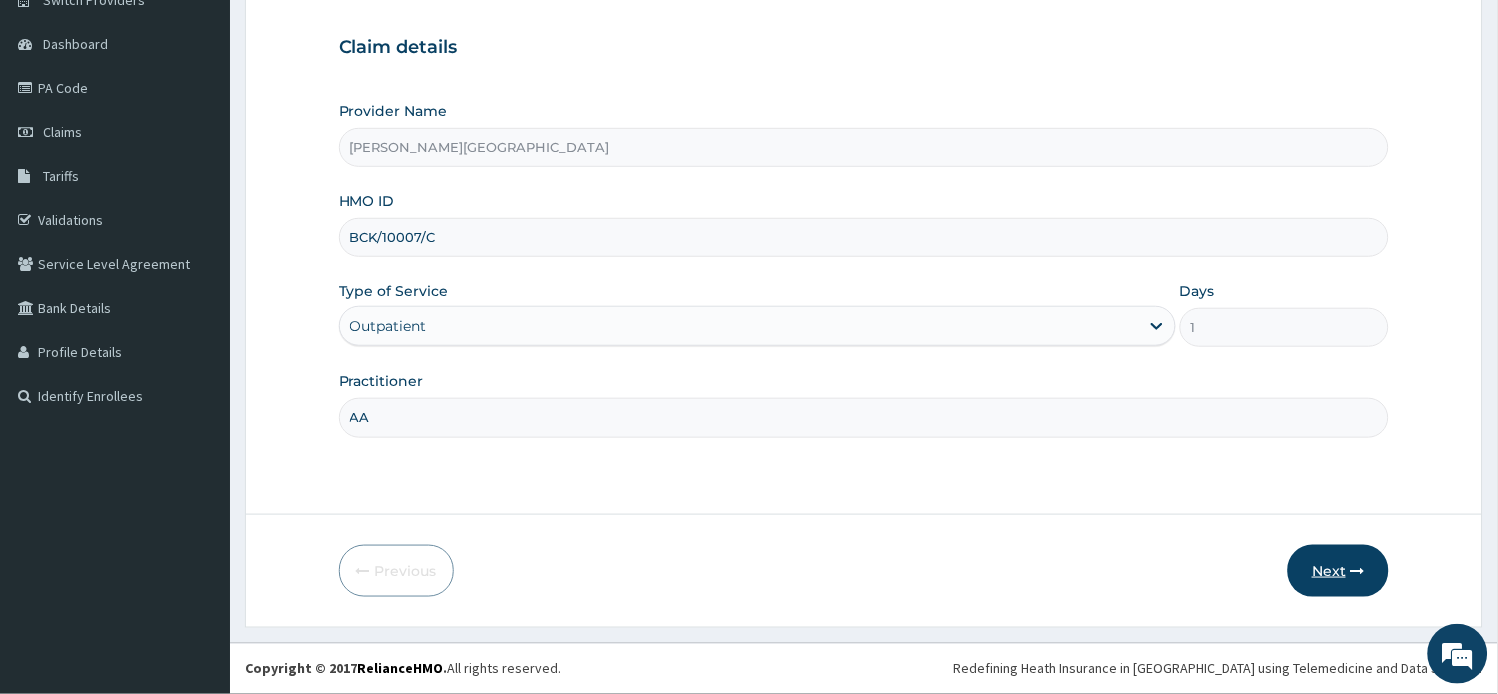 type on "AA" 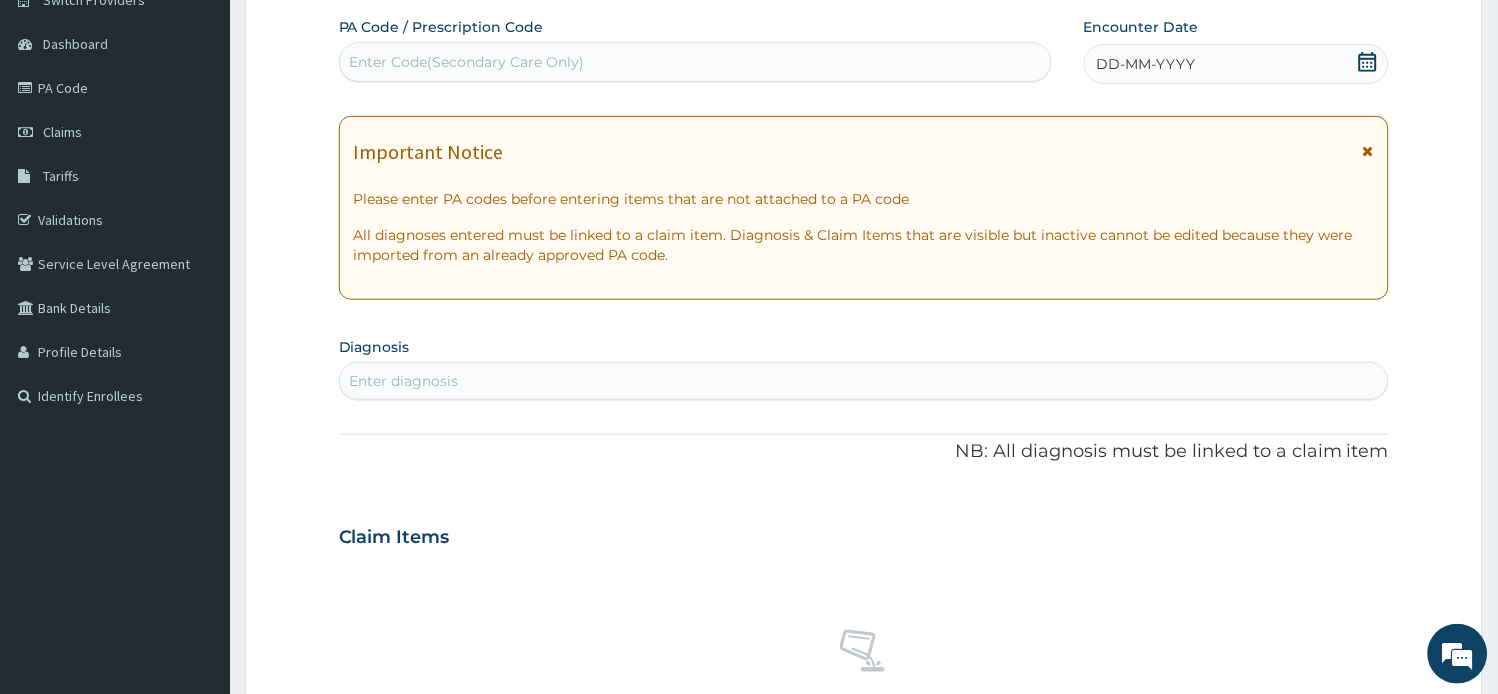 click on "Important Notice Please enter PA codes before entering items that are not attached to a PA code   All diagnoses entered must be linked to a claim item. Diagnosis & Claim Items that are visible but inactive cannot be edited because they were imported from an already approved PA code." at bounding box center (864, 208) 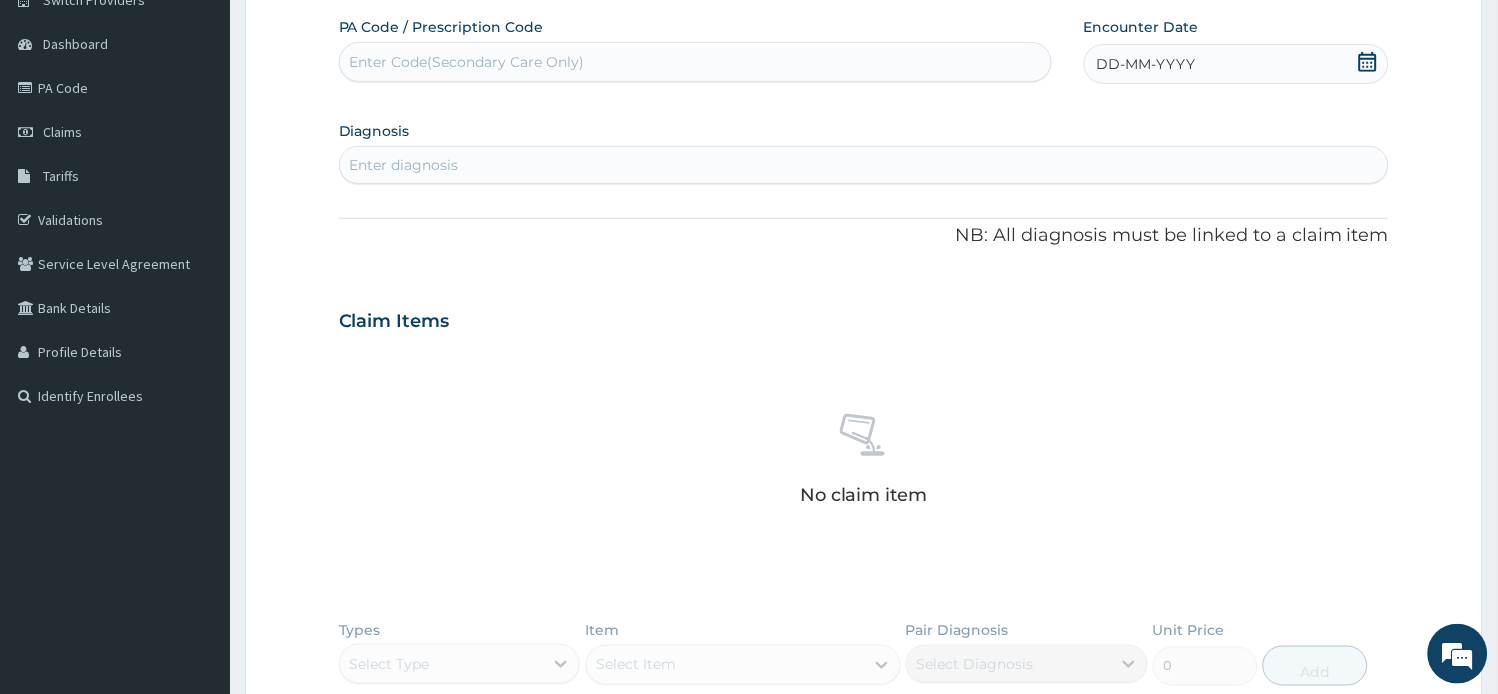 click on "Encounter Date DD-MM-YYYY" at bounding box center (1237, 50) 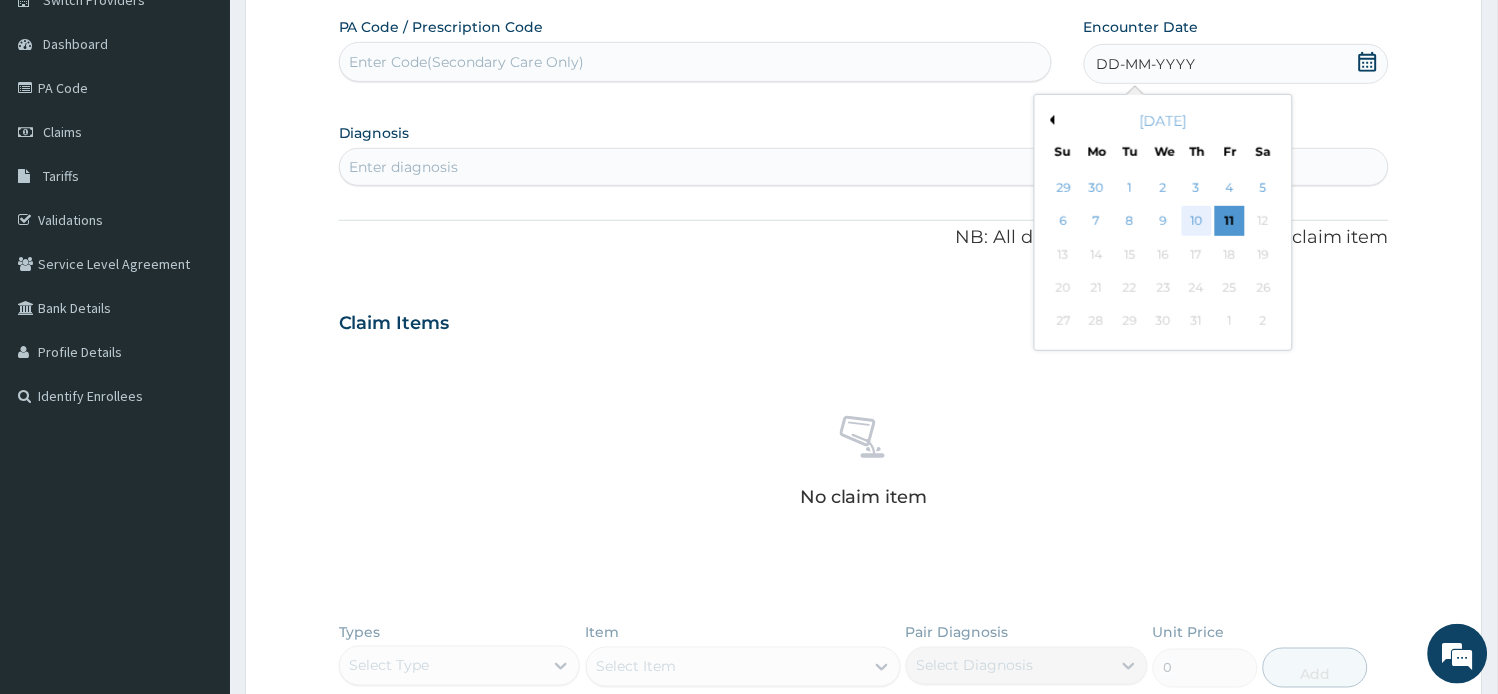 click on "10" at bounding box center [1197, 222] 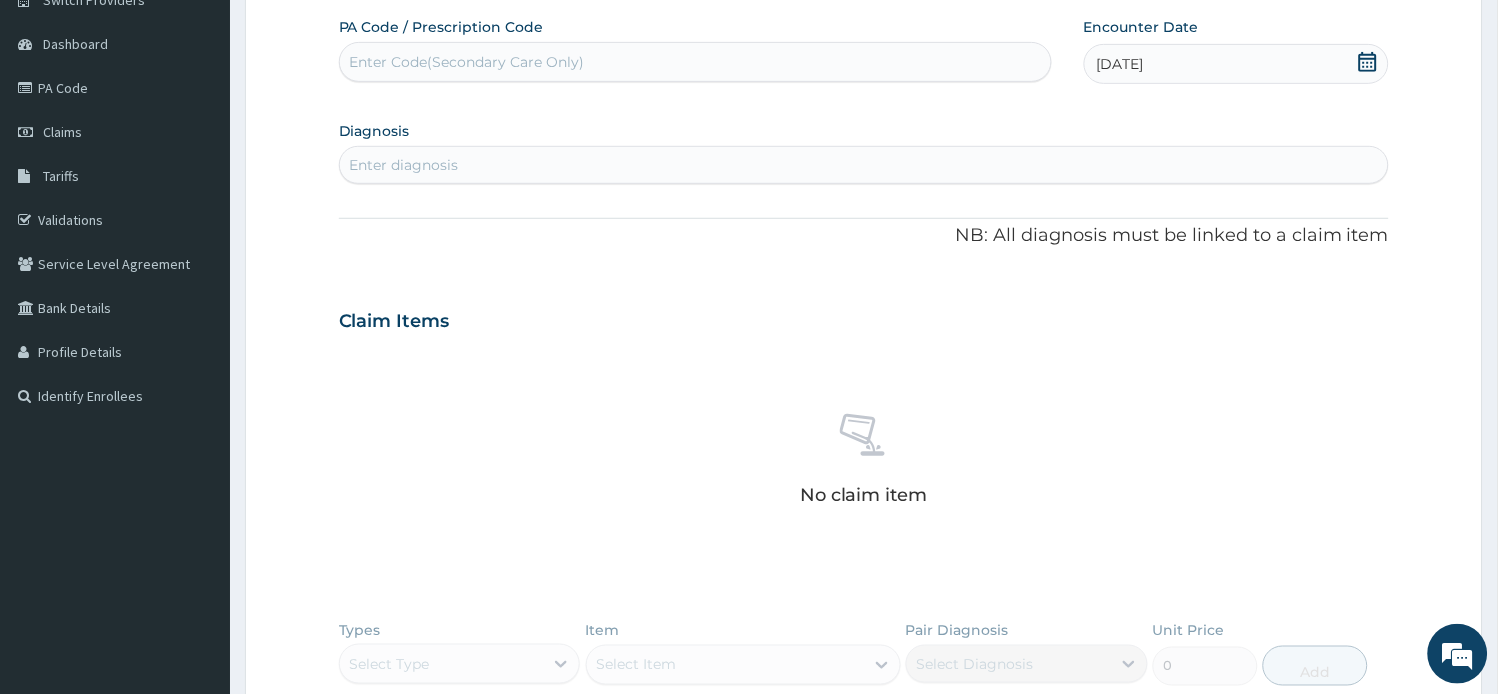 scroll, scrollTop: 0, scrollLeft: 0, axis: both 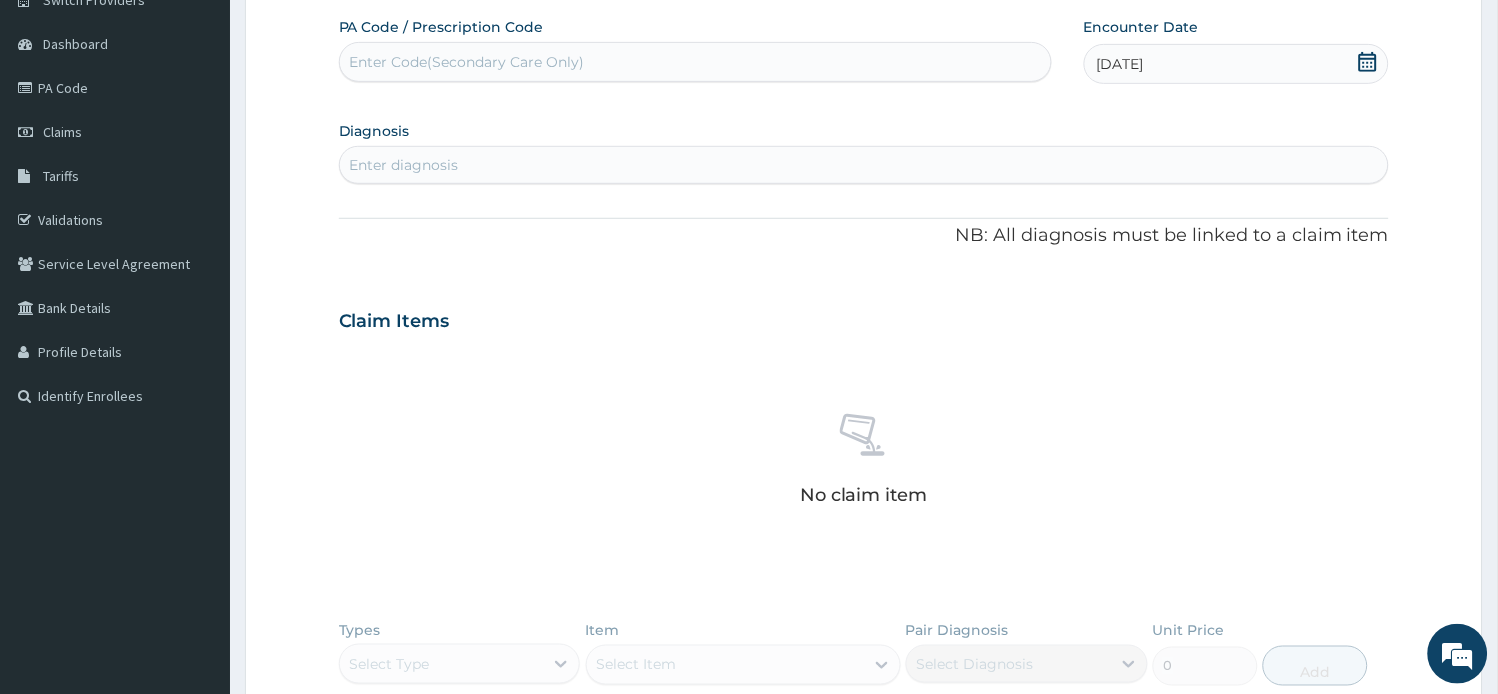 click on "Enter diagnosis" at bounding box center (864, 165) 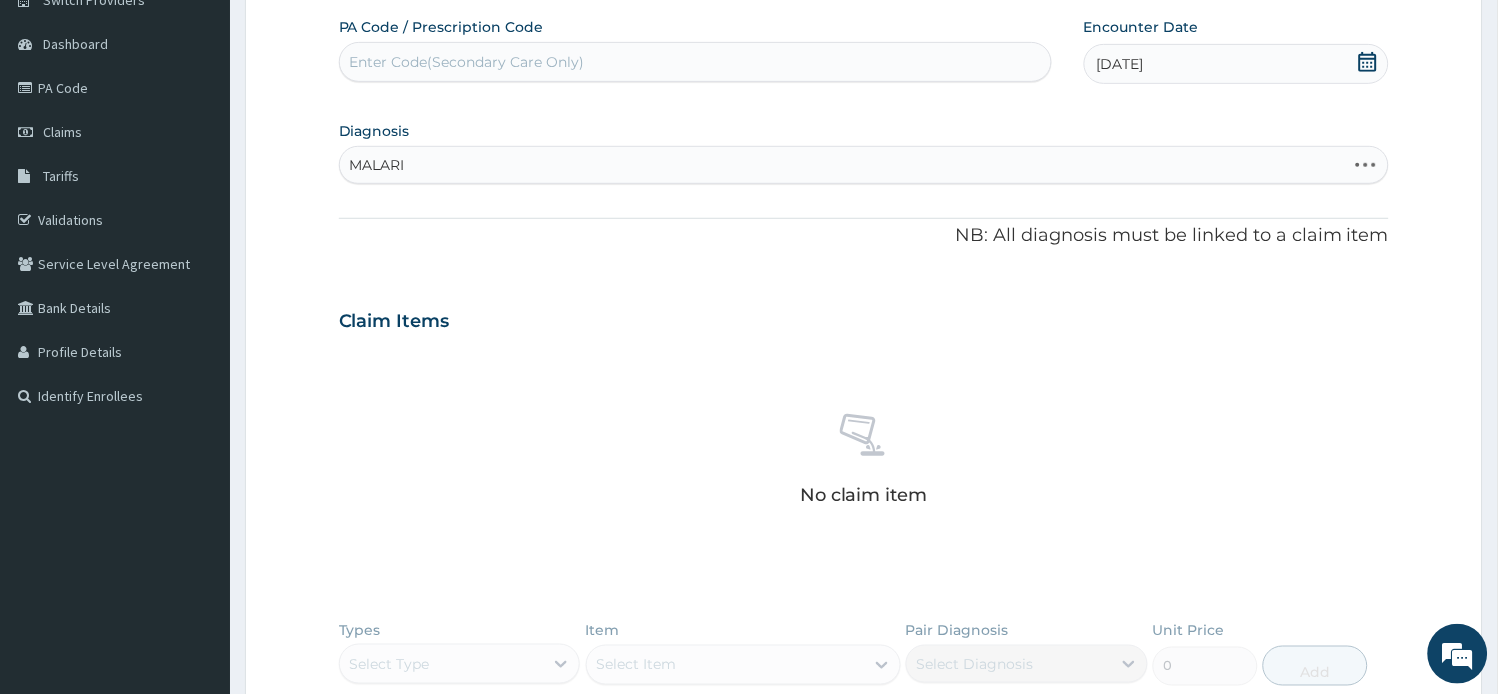 type on "MALARIA" 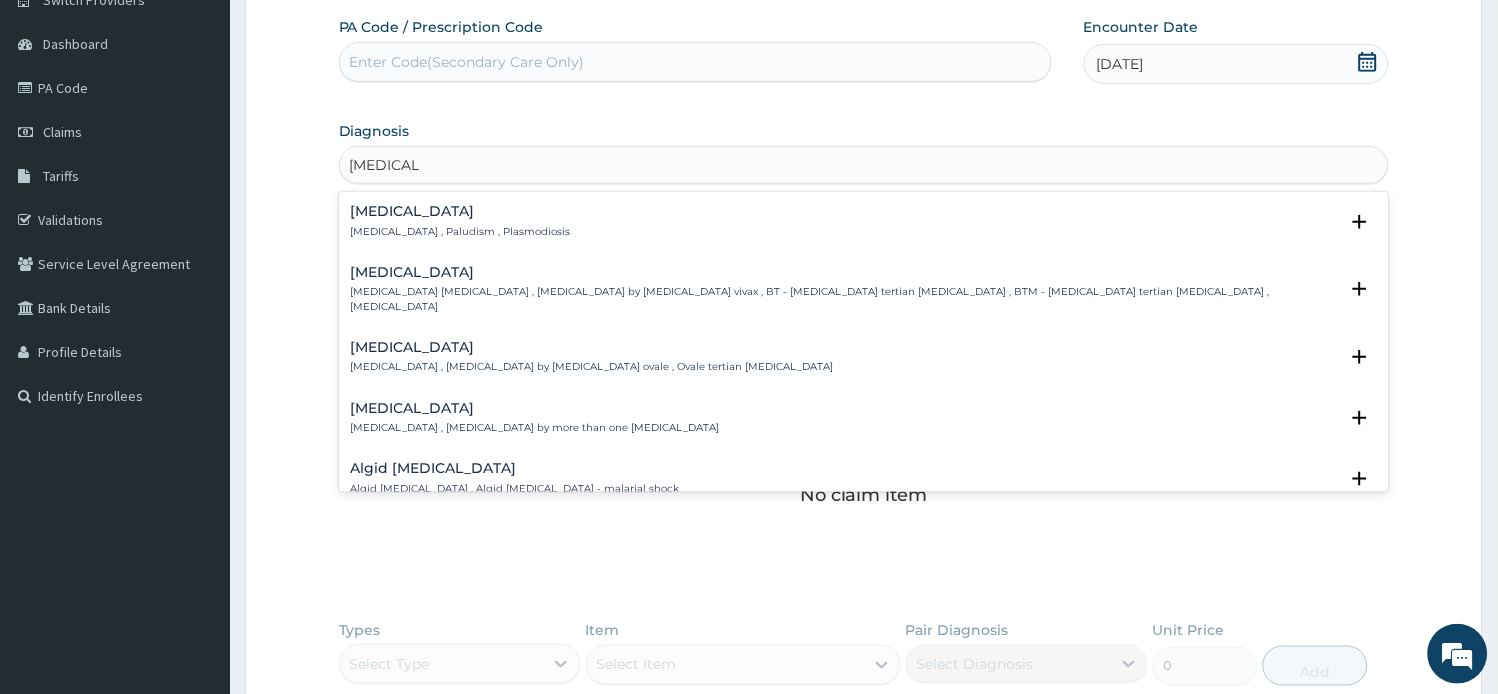 click on "Malaria , Paludism , Plasmodiosis" at bounding box center (461, 232) 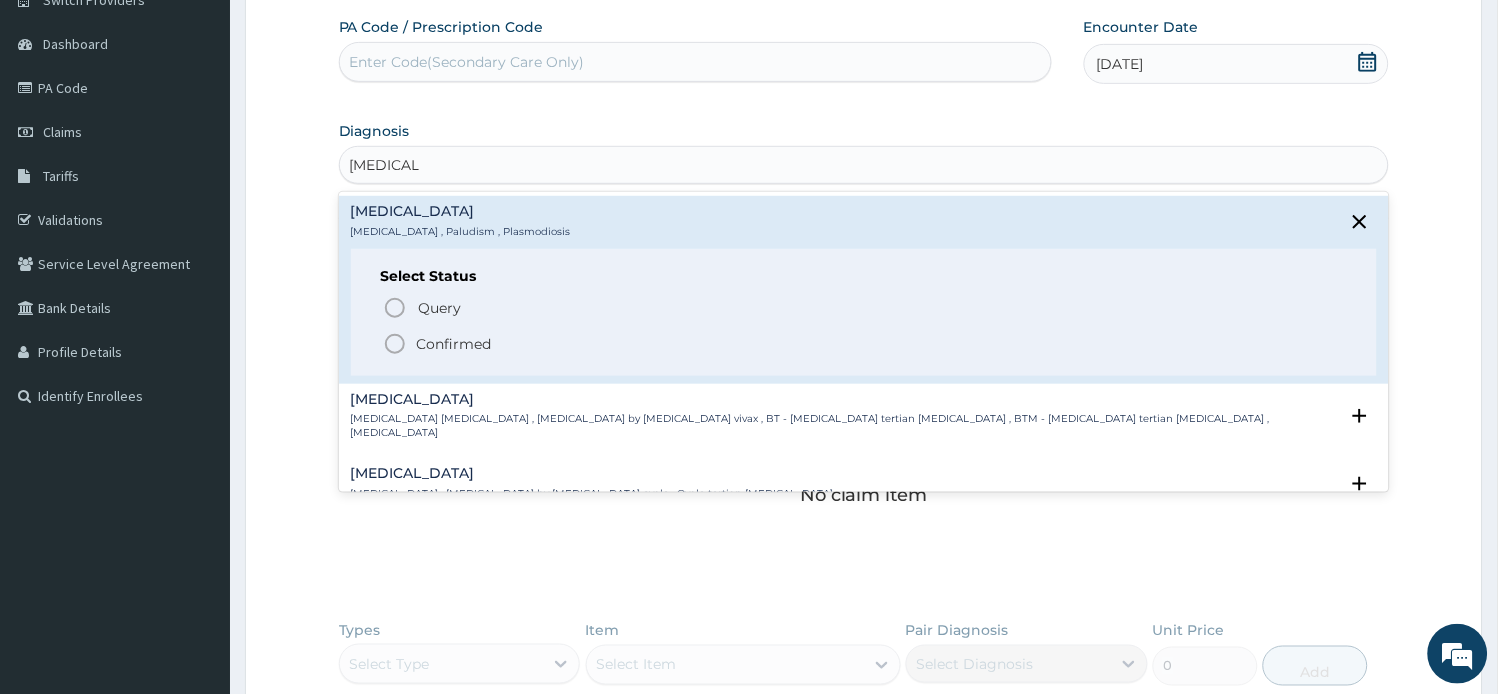 click on "Confirmed" at bounding box center [865, 344] 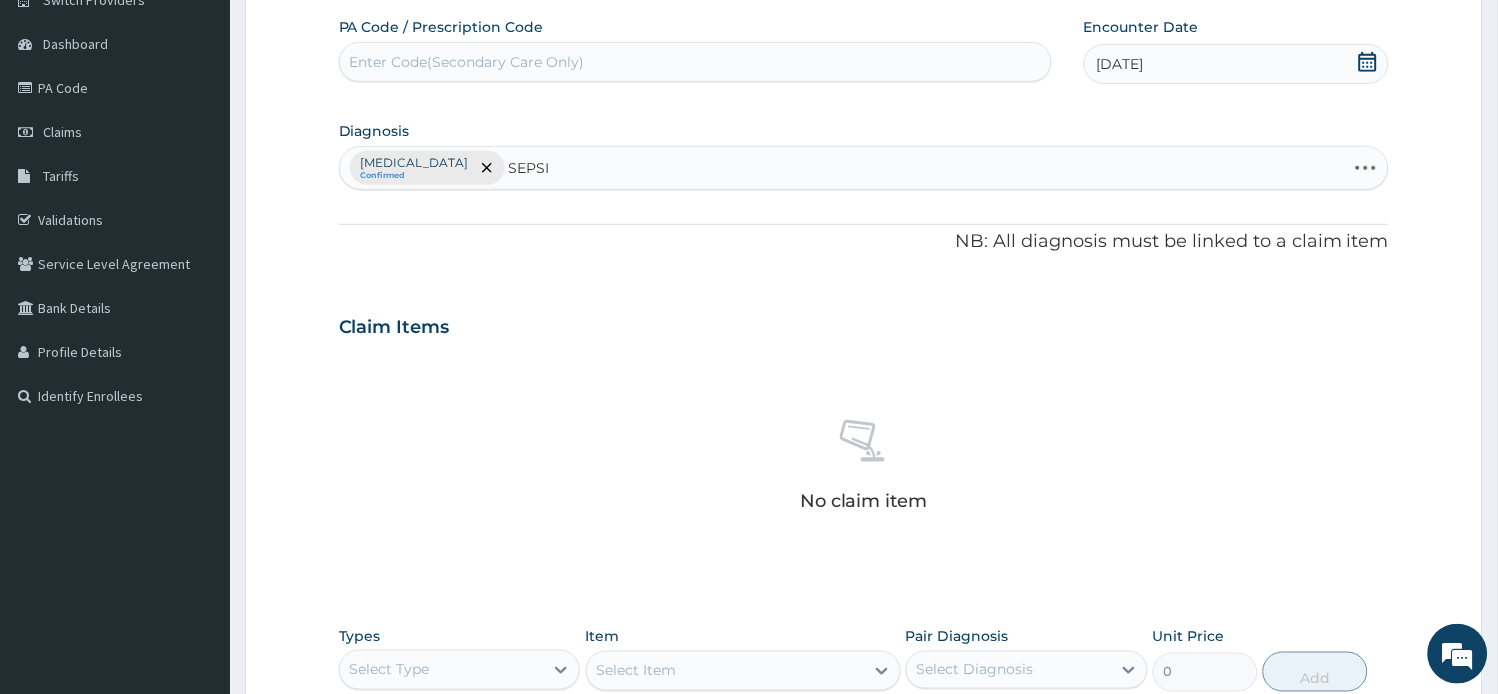 type on "SEPSIS" 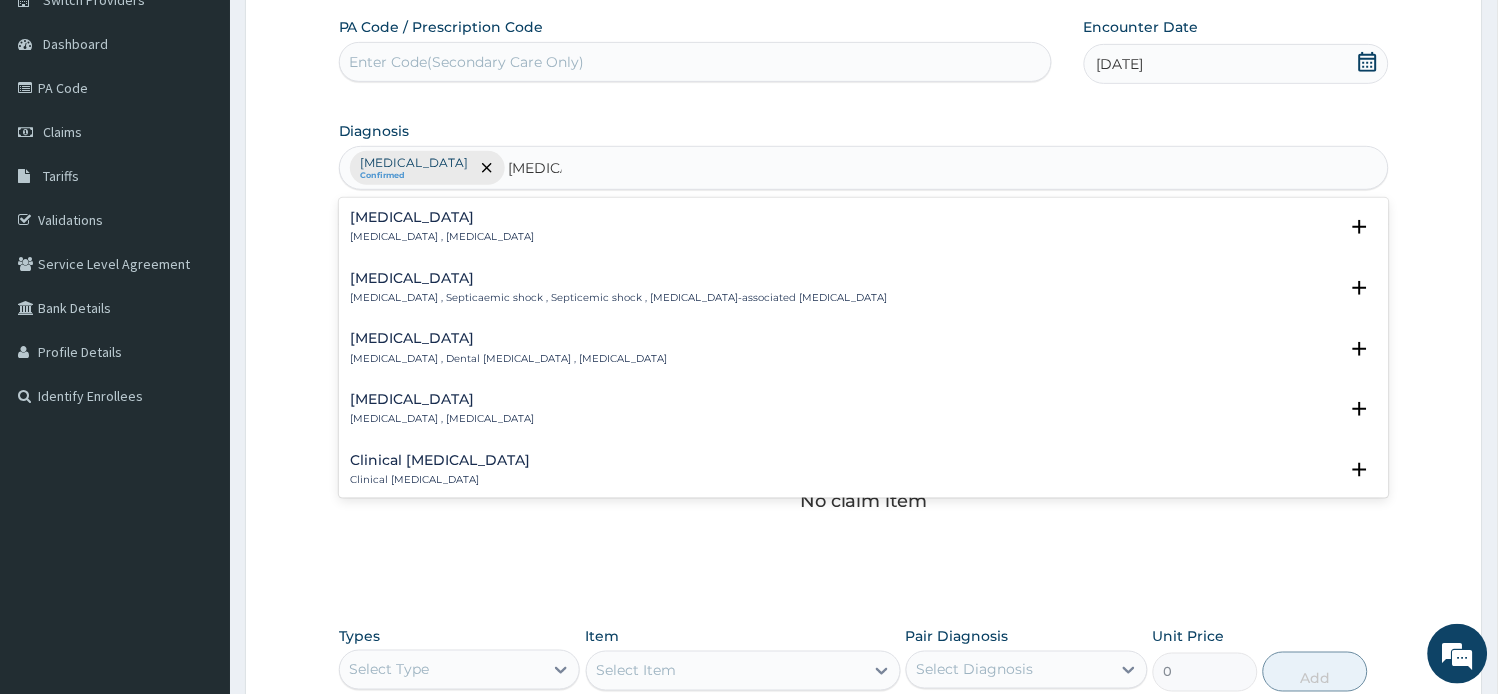 click on "Systemic infection , Sepsis" at bounding box center (443, 237) 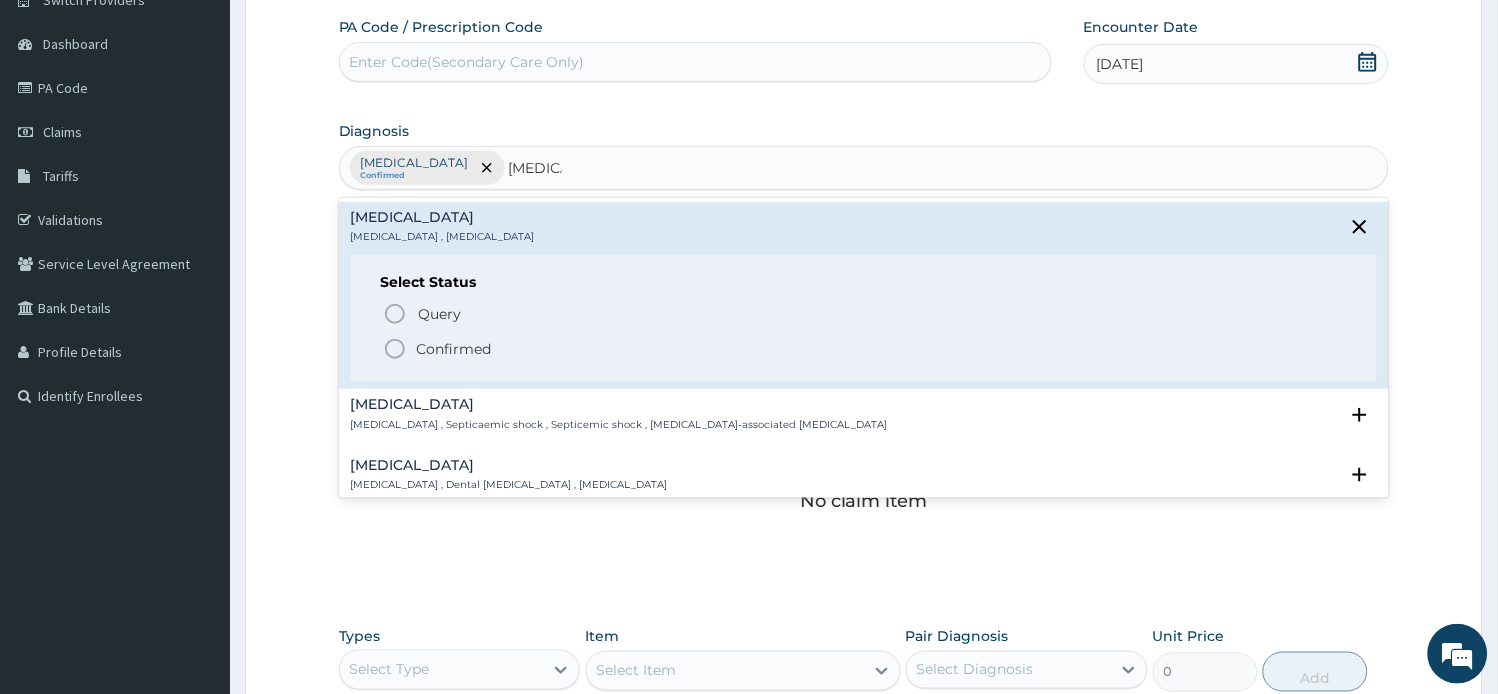 click on "Confirmed" at bounding box center [454, 349] 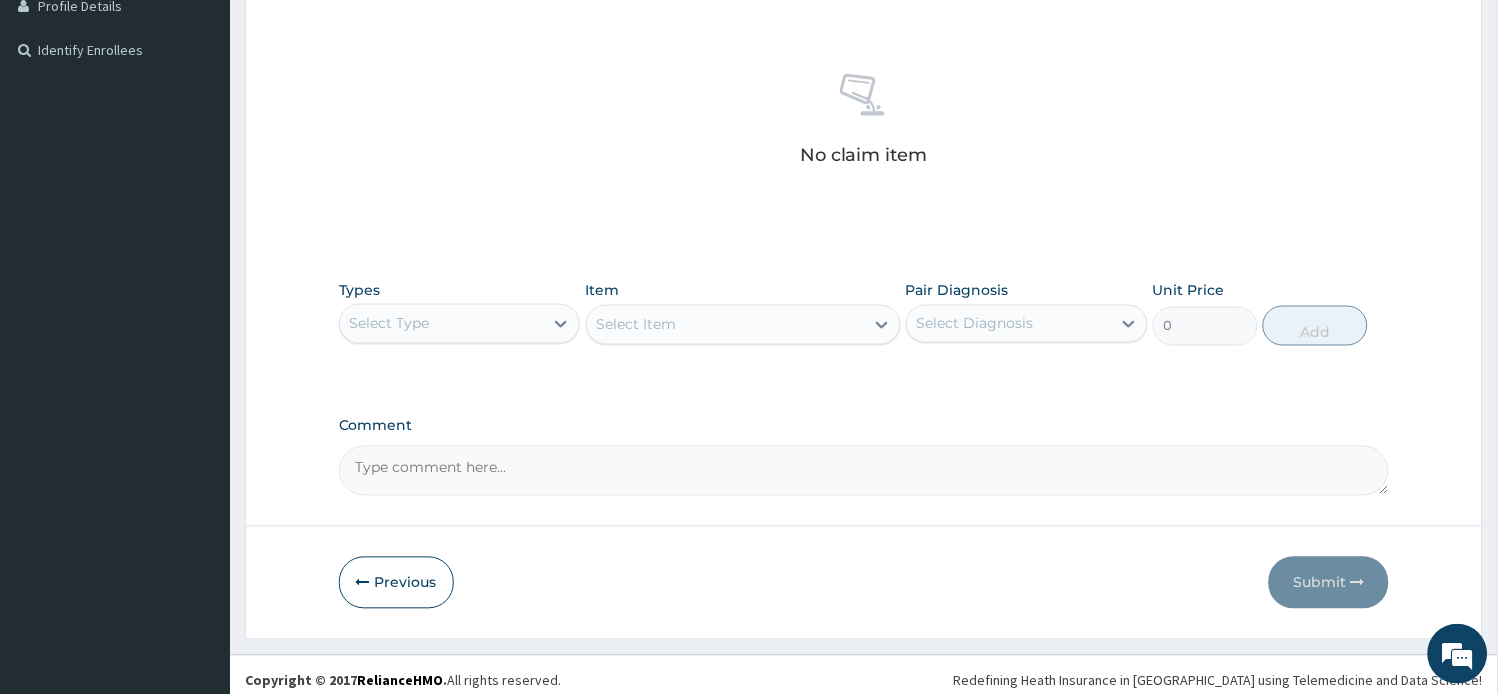 scroll, scrollTop: 532, scrollLeft: 0, axis: vertical 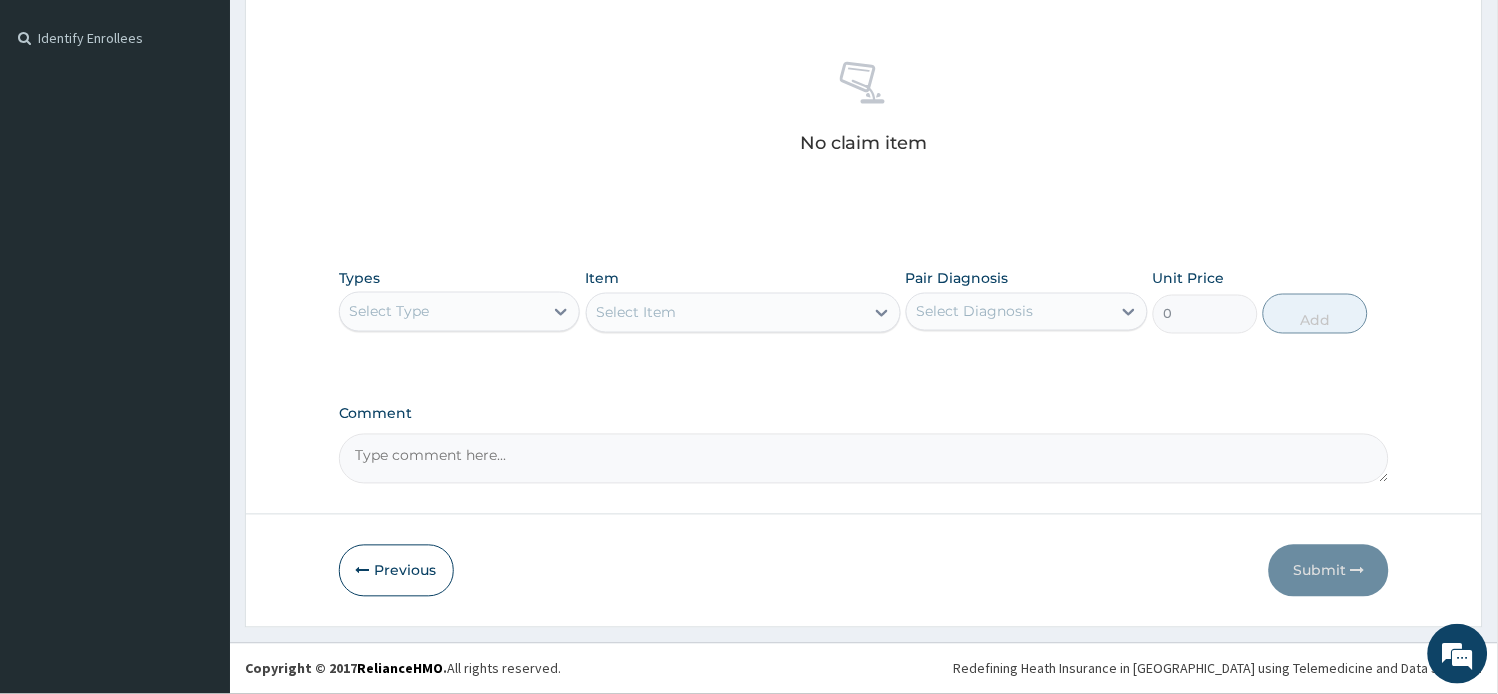 click on "Select Type" at bounding box center [442, 312] 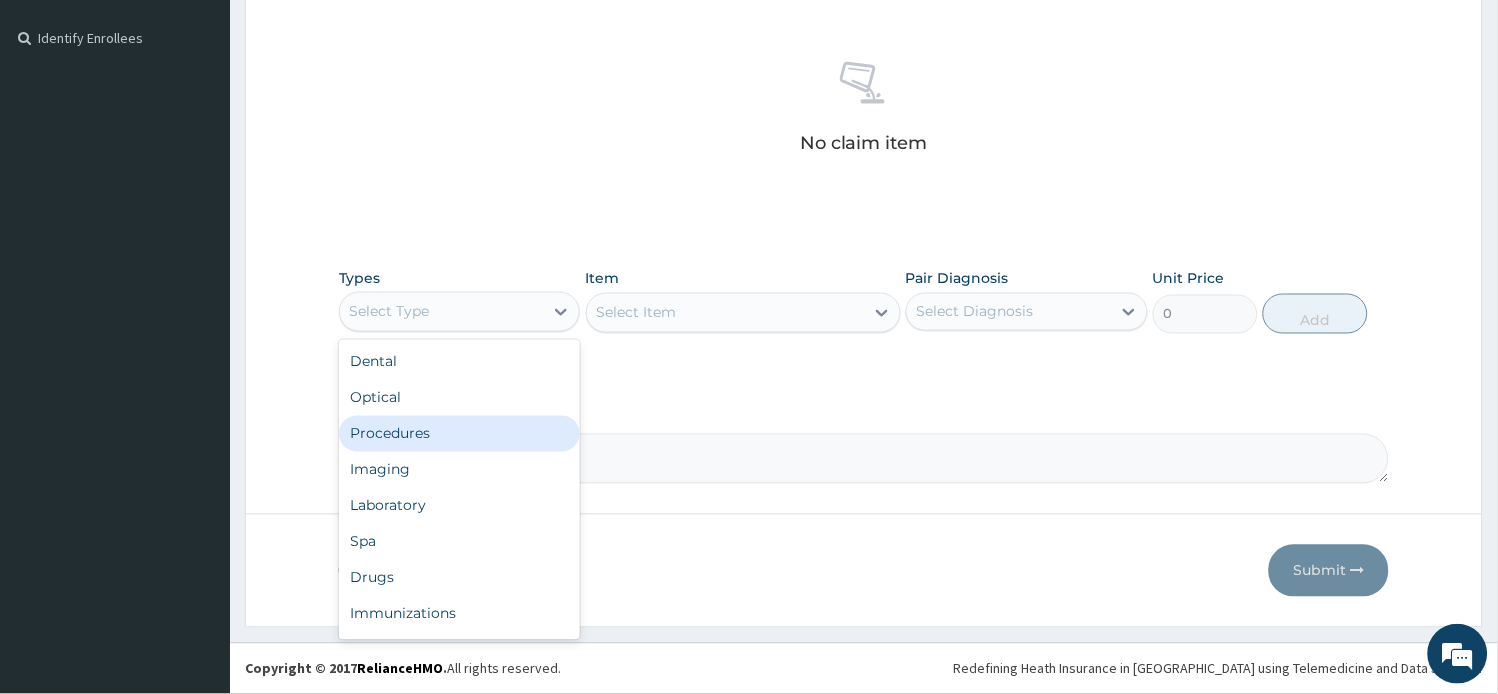 click on "Procedures" at bounding box center [460, 434] 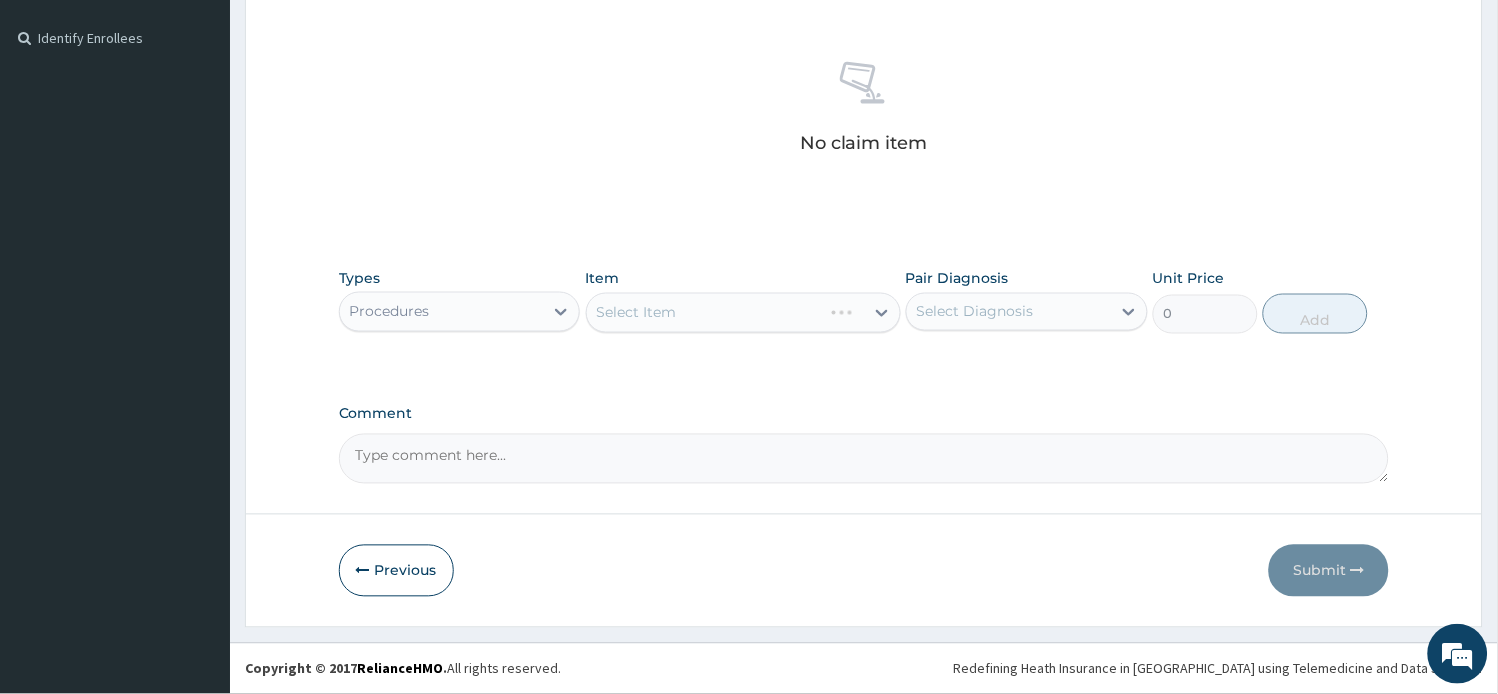 click on "Select Item" at bounding box center (743, 313) 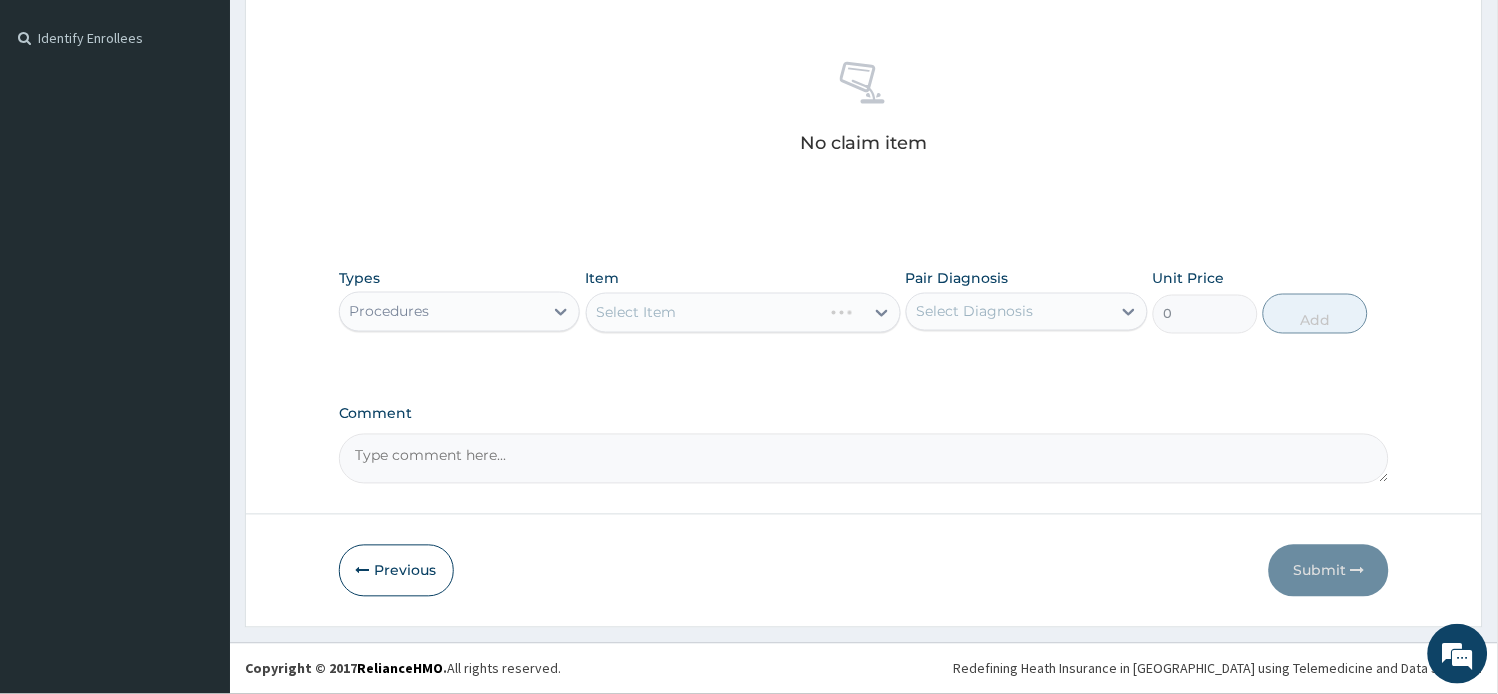 click on "Select Item" at bounding box center [743, 313] 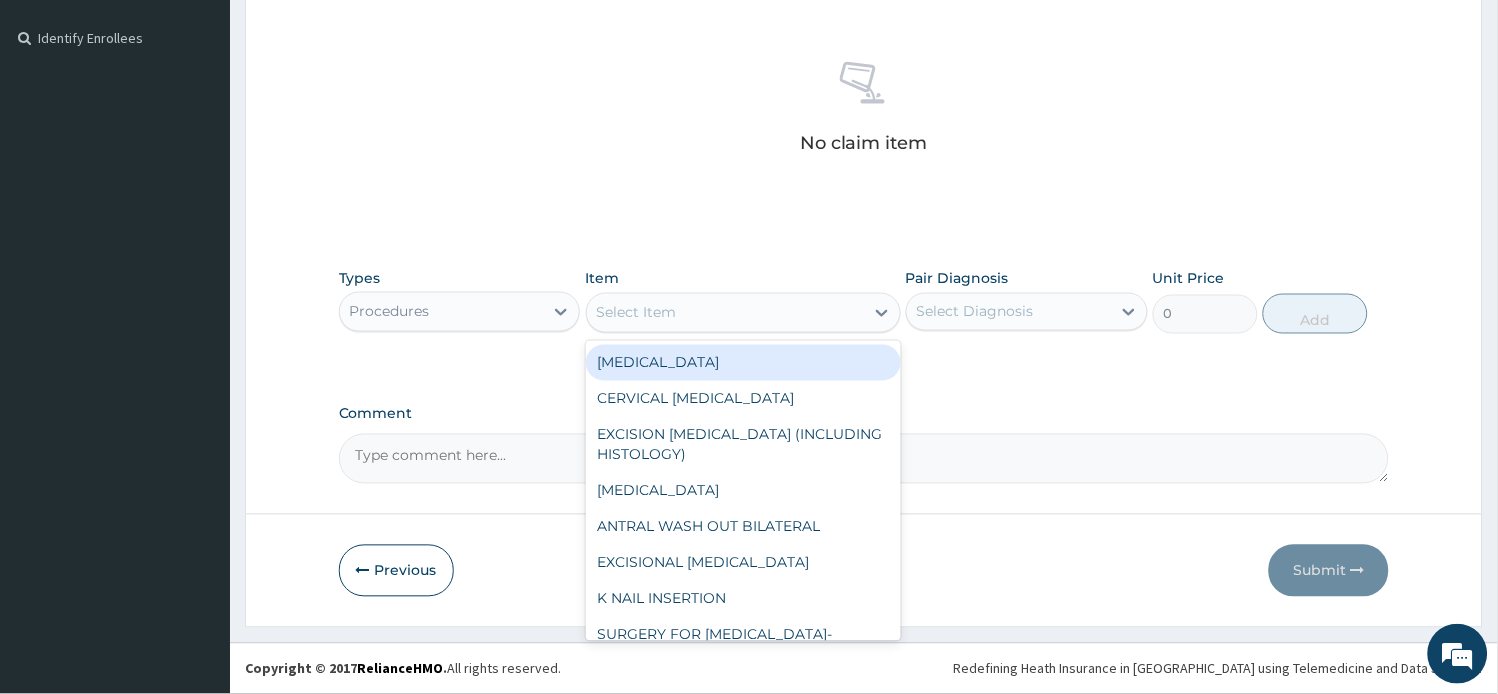 click on "Select Item" at bounding box center (725, 313) 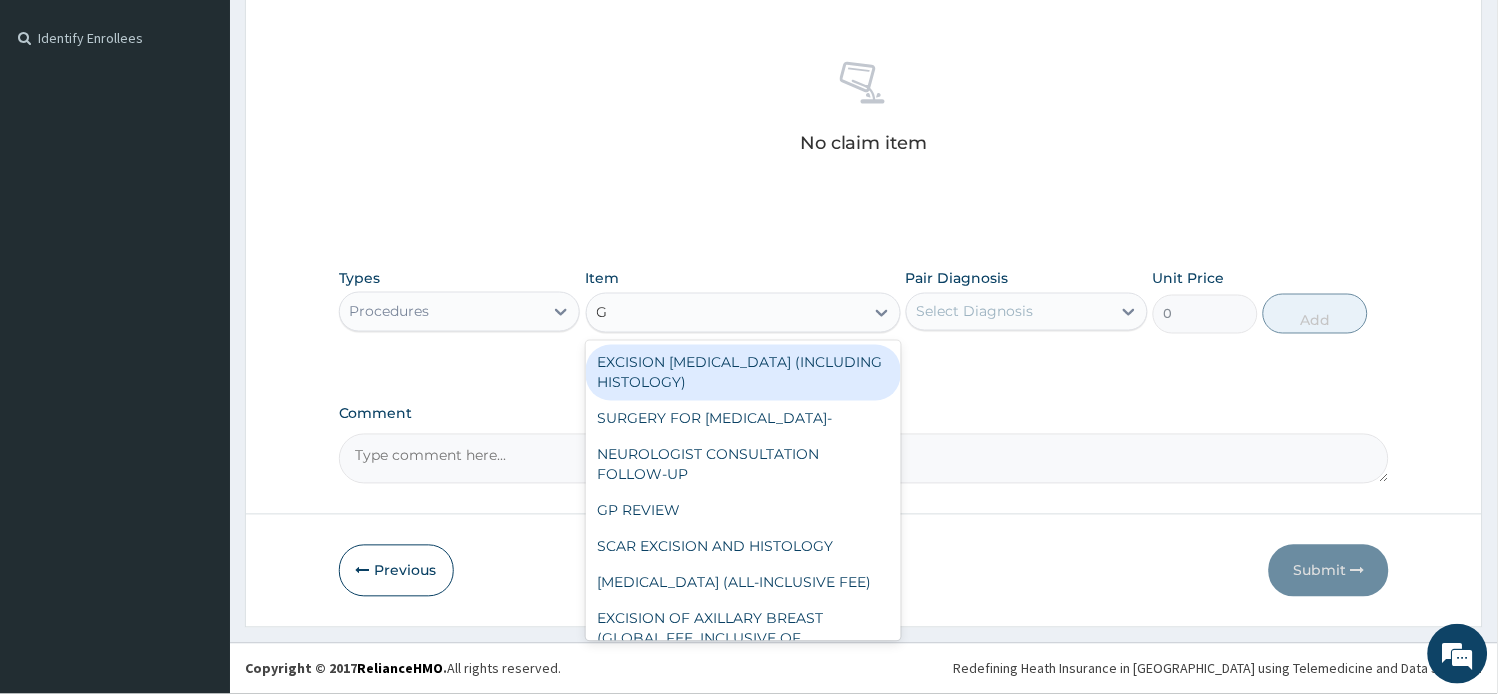 type on "GP" 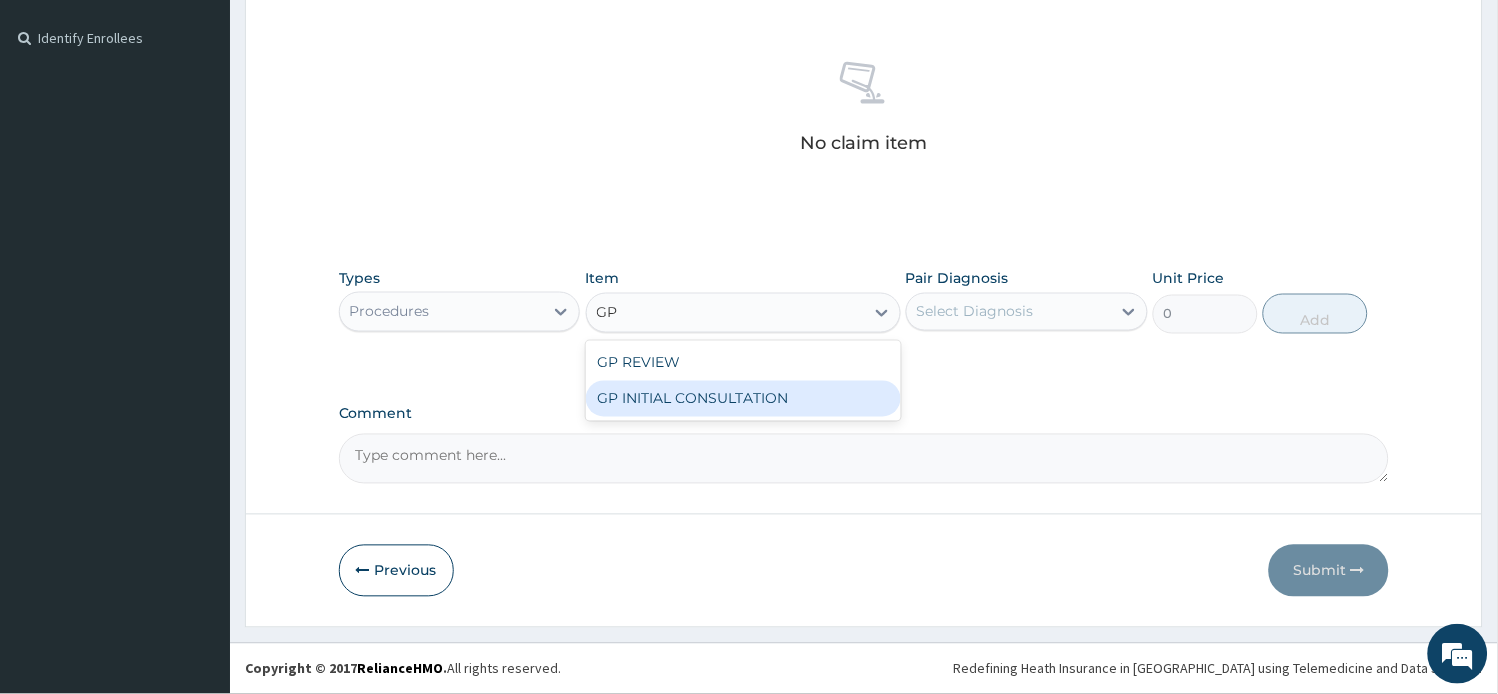 drag, startPoint x: 738, startPoint y: 398, endPoint x: 987, endPoint y: 382, distance: 249.51352 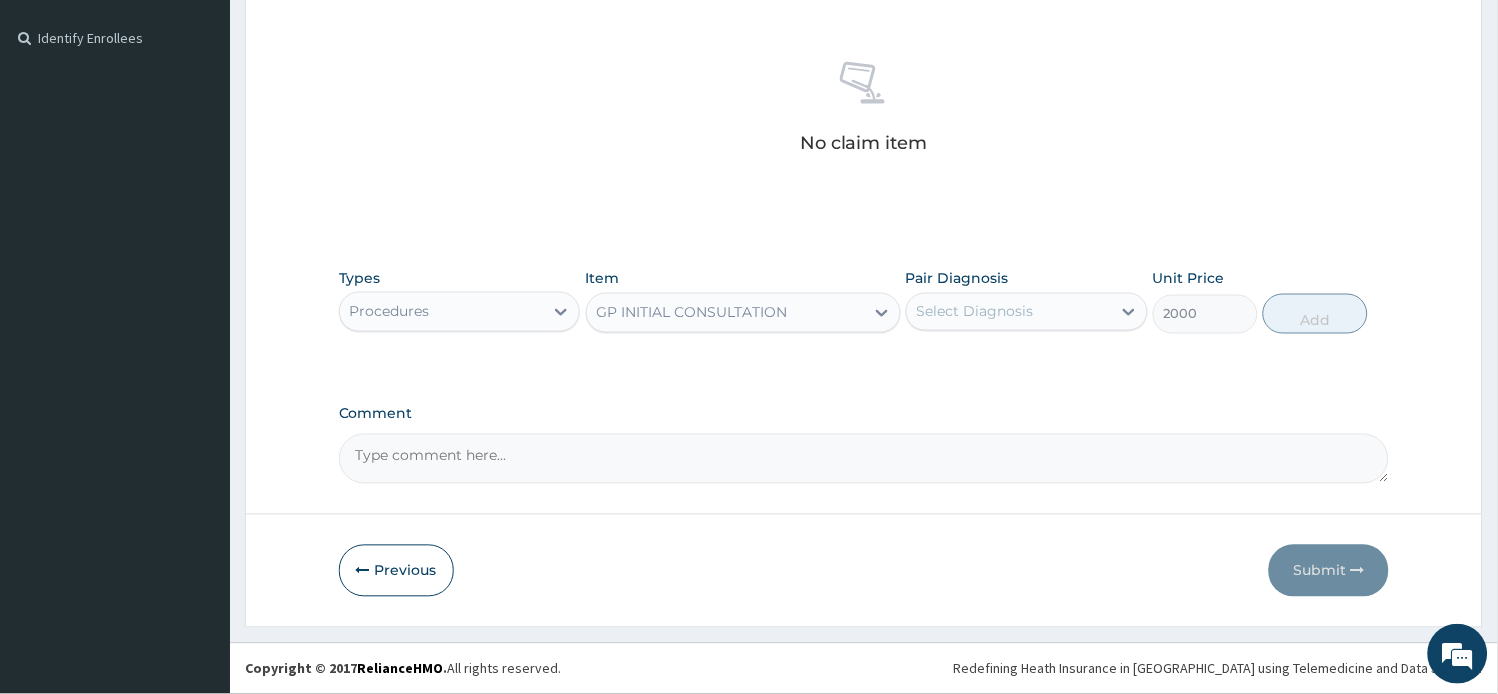 click on "Select Diagnosis" at bounding box center [1009, 312] 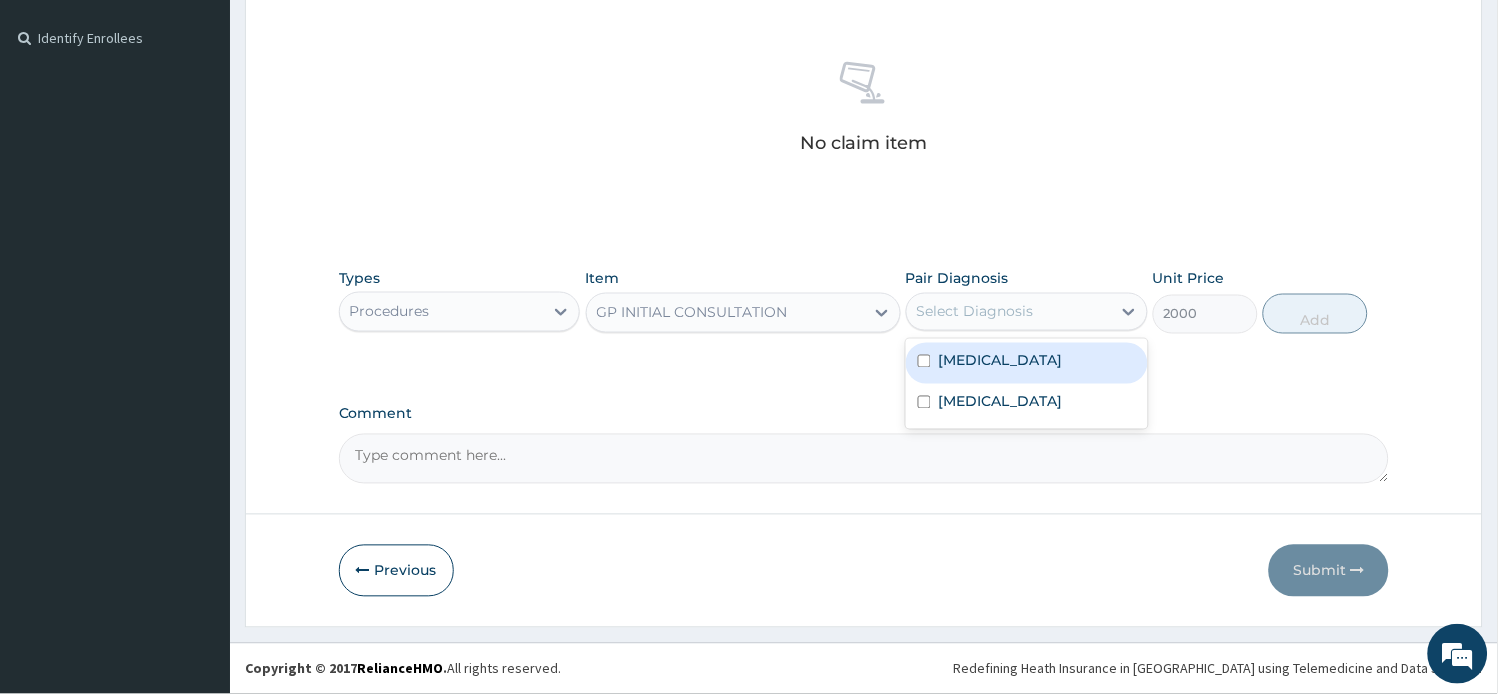 click on "Malaria" at bounding box center (1027, 363) 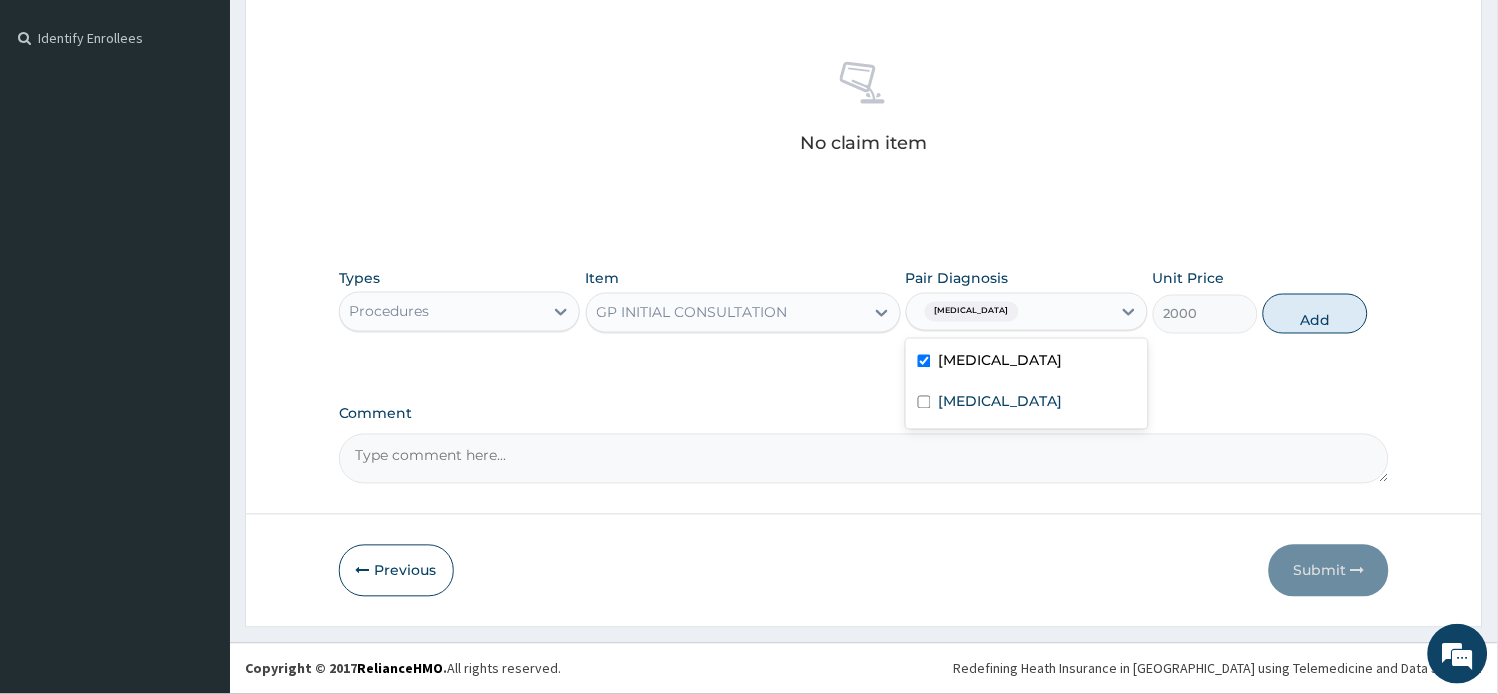 checkbox on "true" 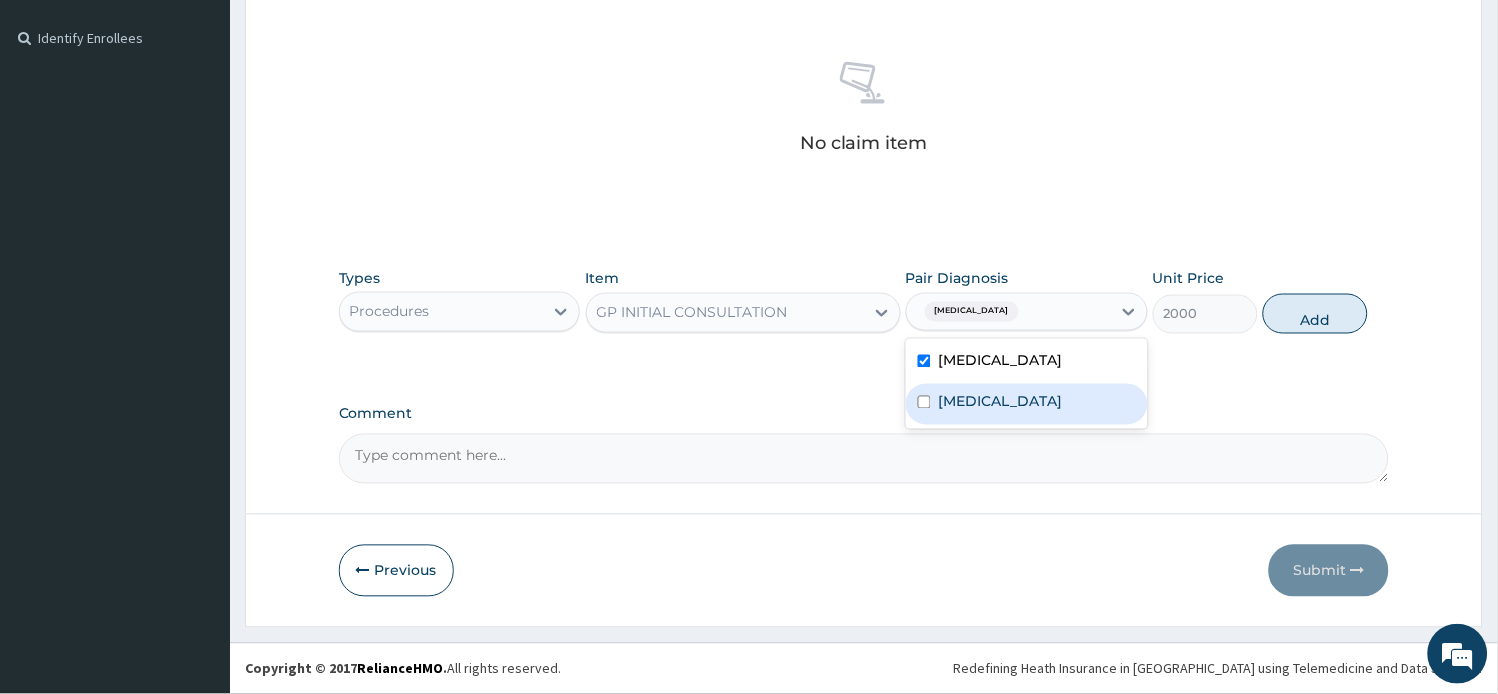 click on "Sepsis" at bounding box center (1027, 404) 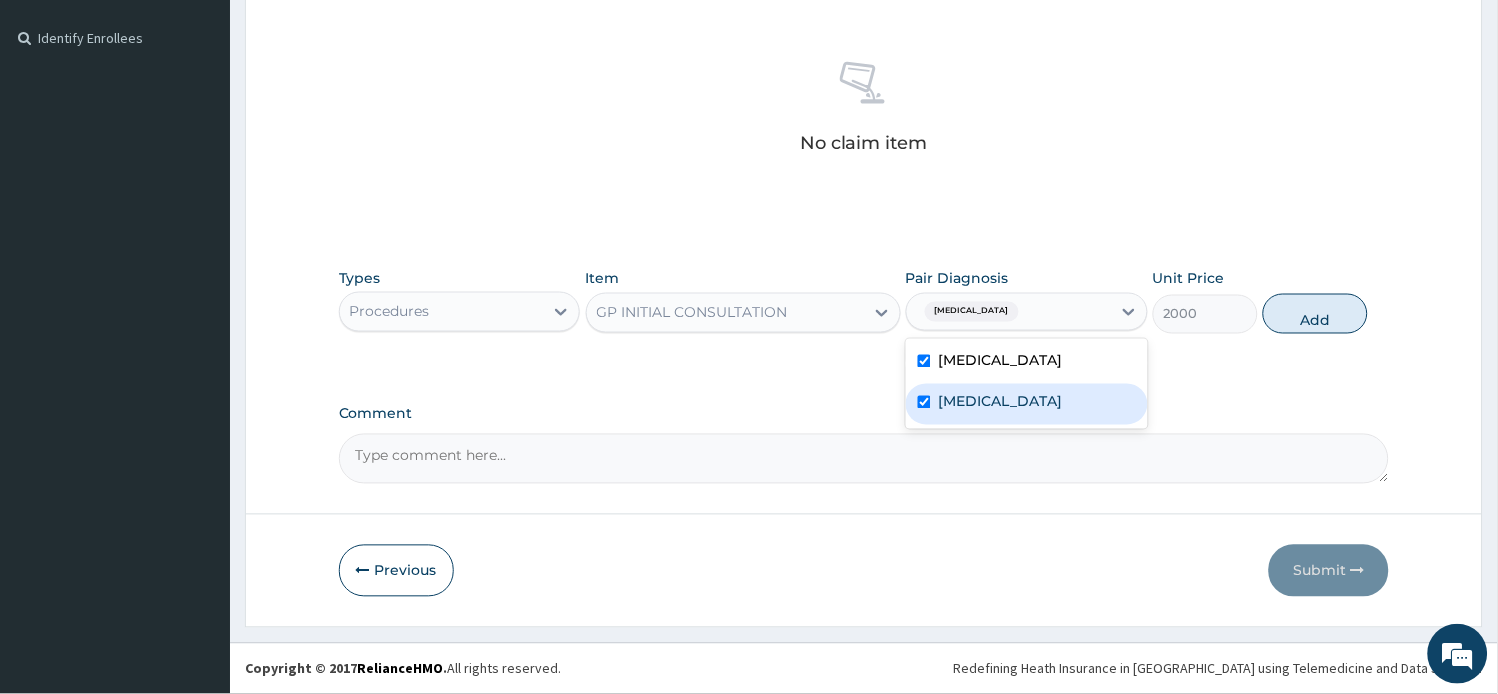 checkbox on "true" 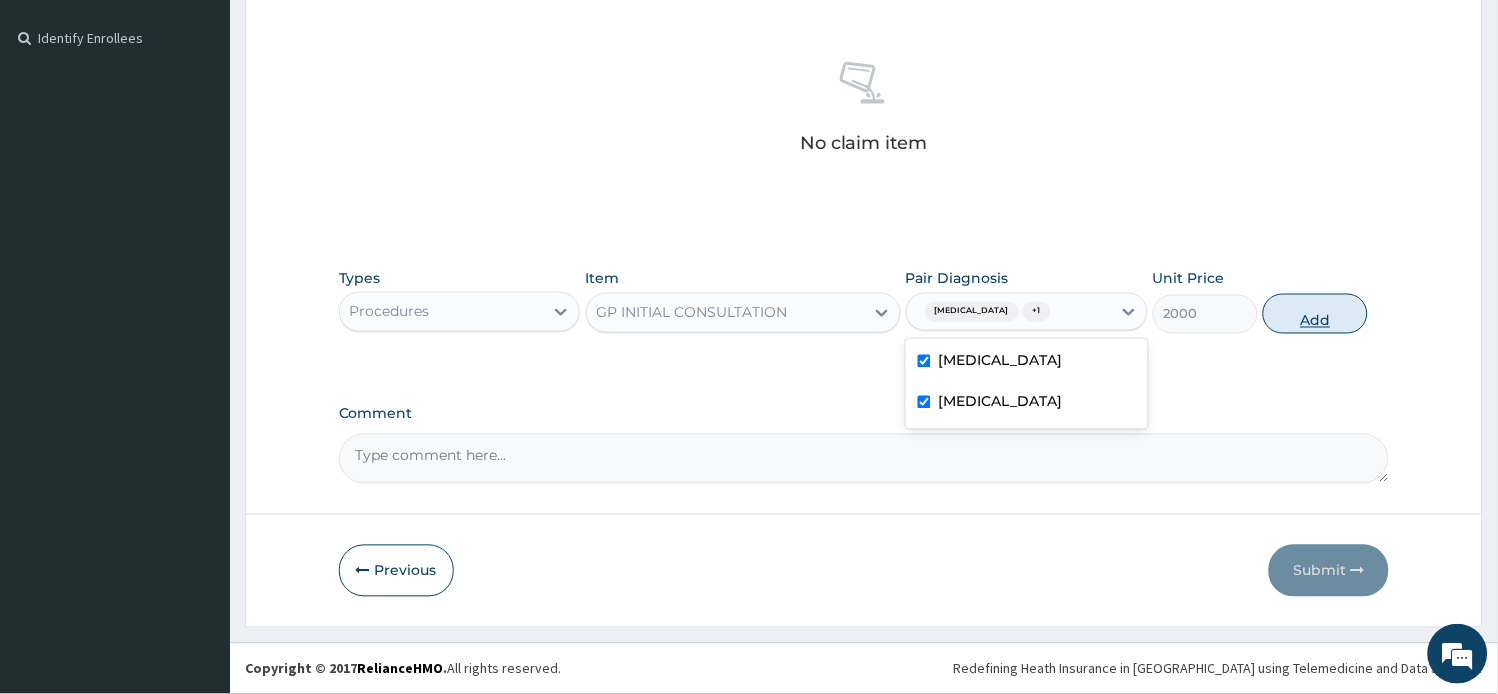 click on "Add" at bounding box center (1315, 314) 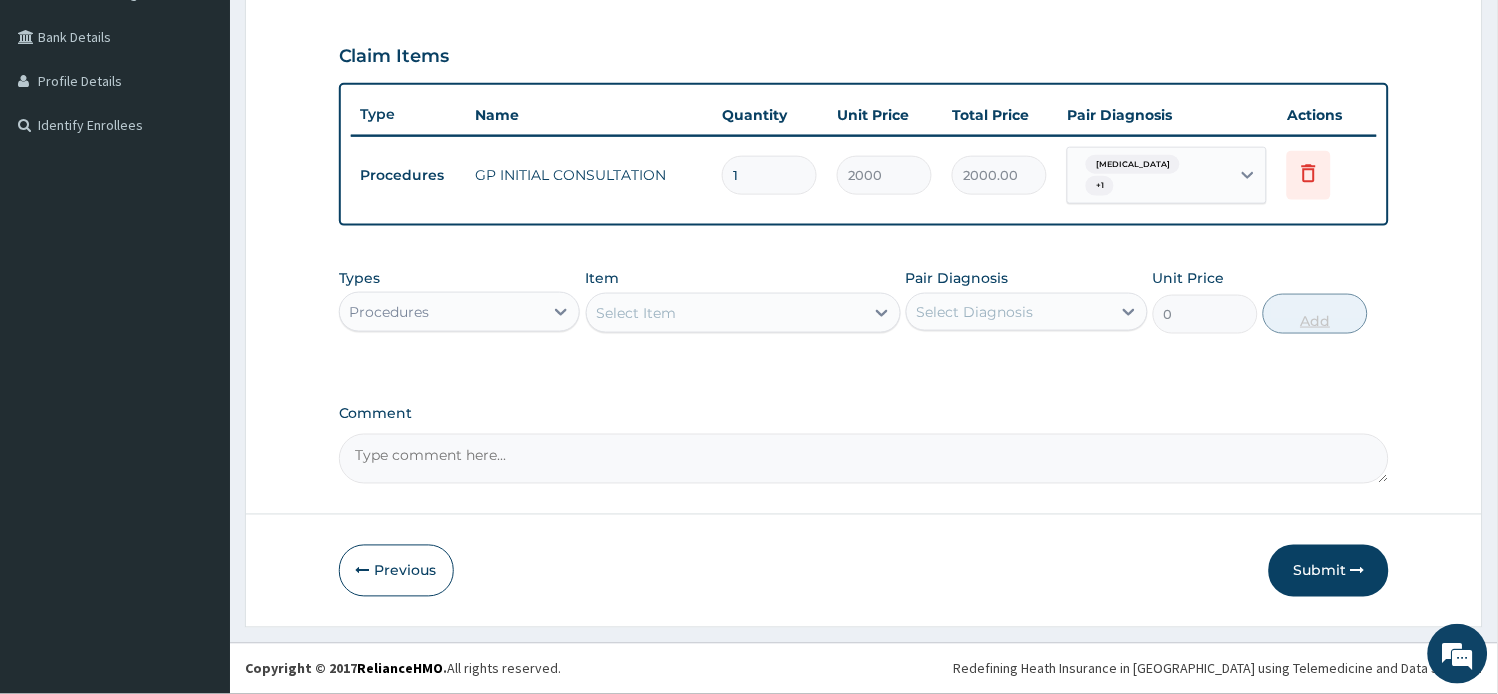 scroll, scrollTop: 434, scrollLeft: 0, axis: vertical 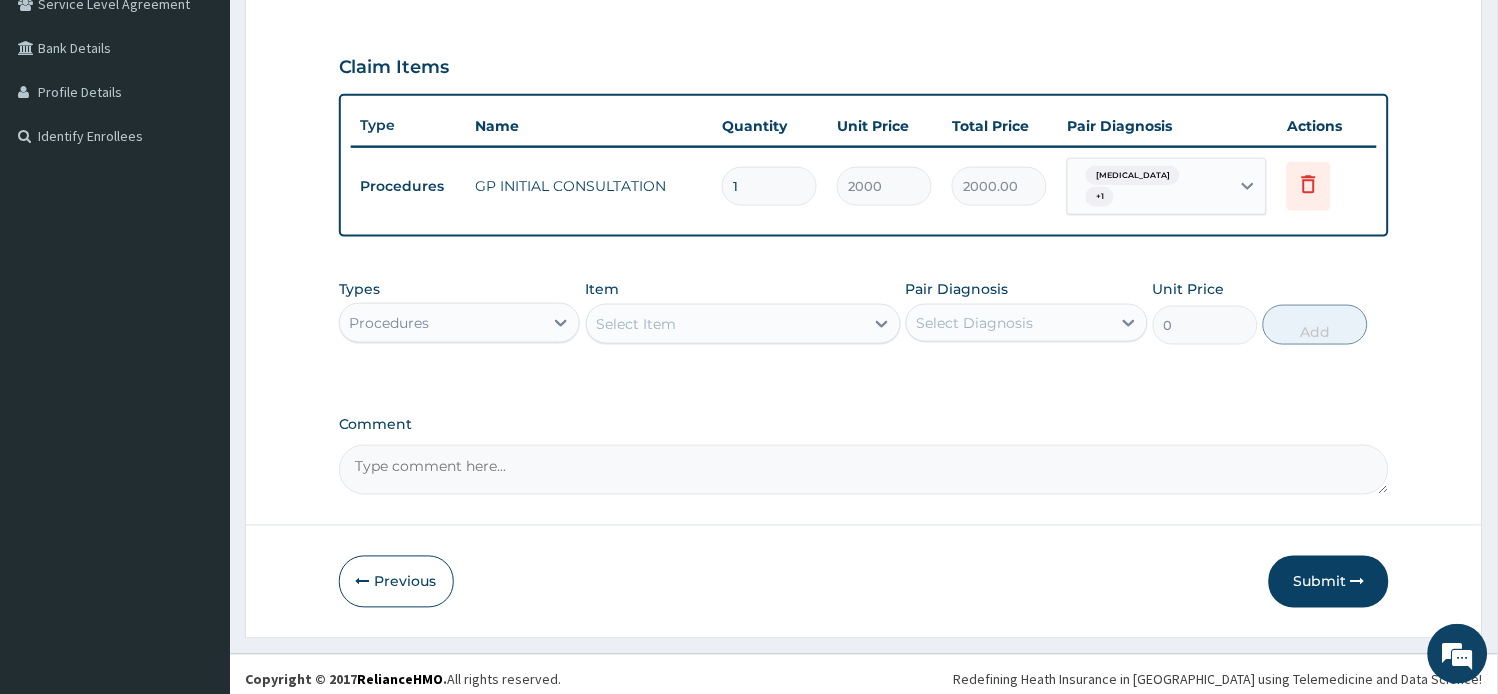 drag, startPoint x: 542, startPoint y: 317, endPoint x: 528, endPoint y: 325, distance: 16.124516 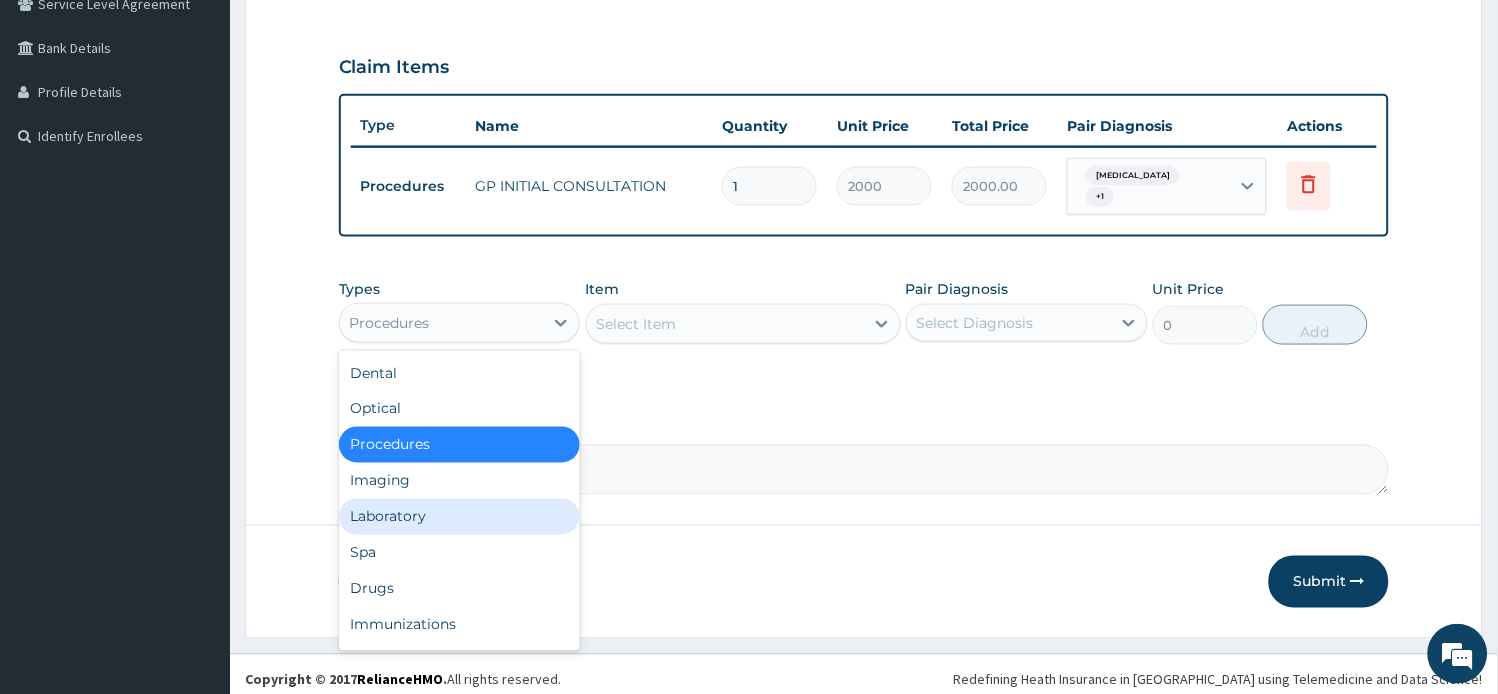 click on "Laboratory" at bounding box center [460, 517] 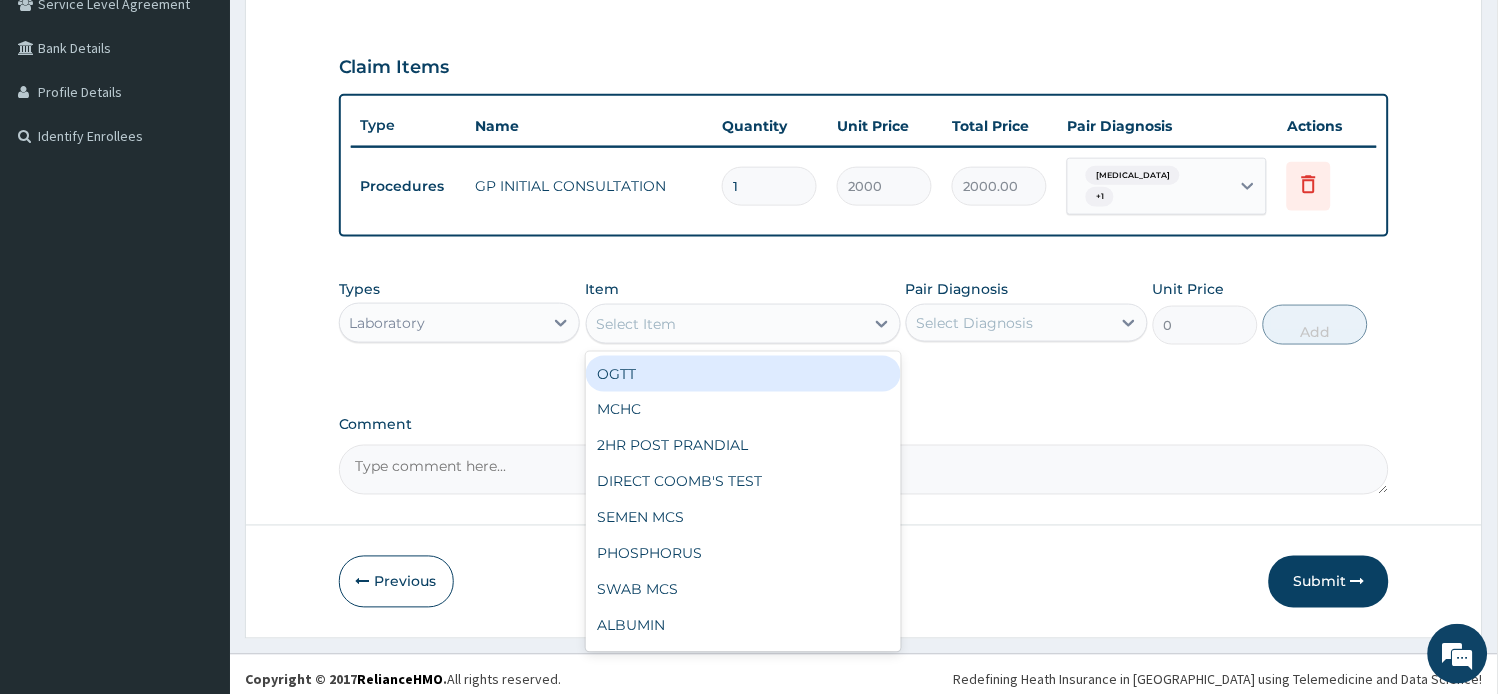 click on "Select Item" at bounding box center [637, 324] 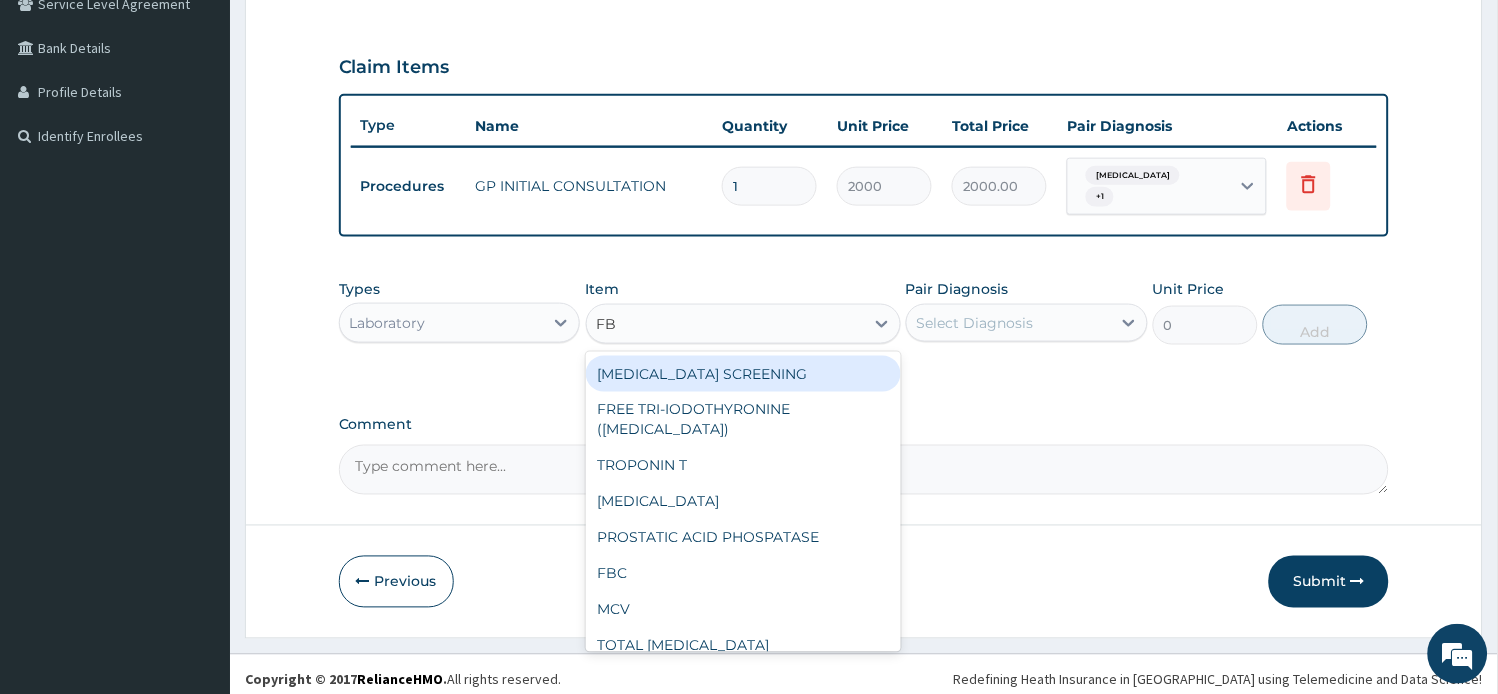 type on "FBC" 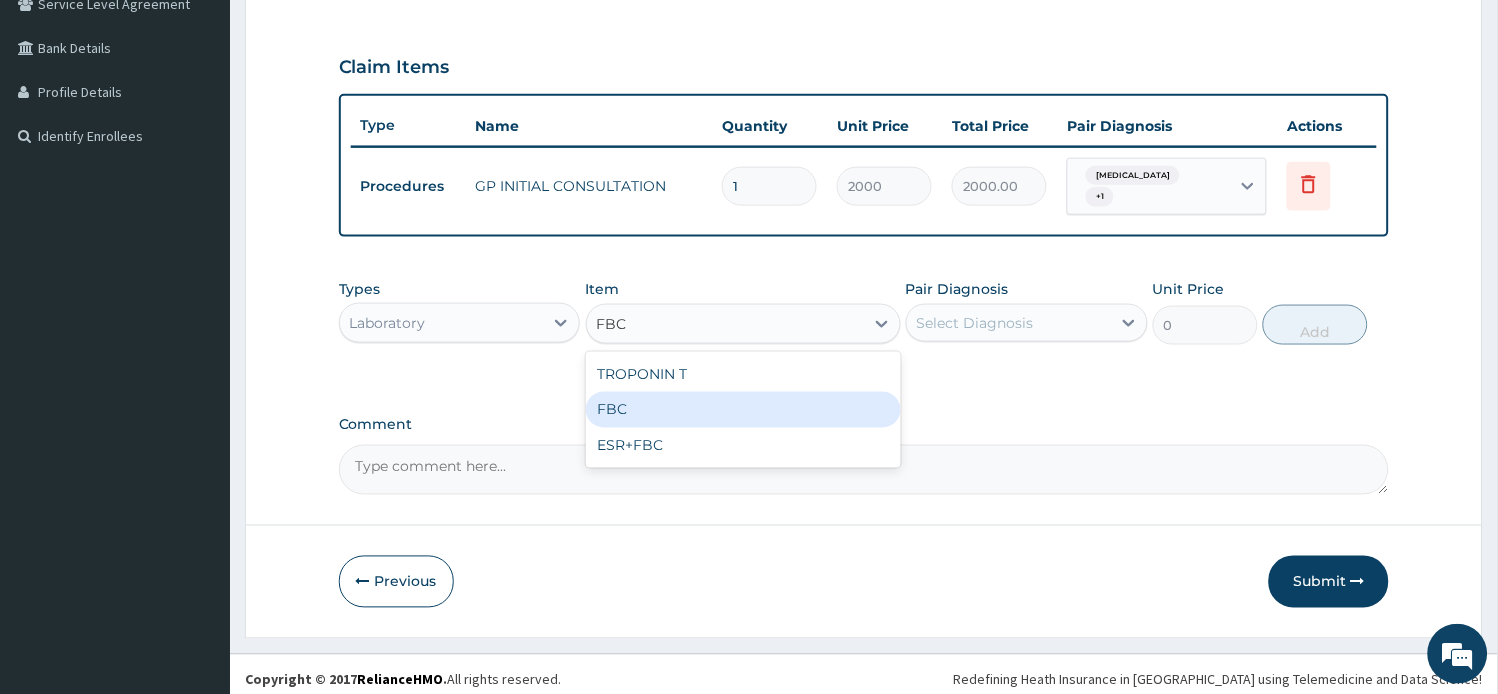 click on "FBC" at bounding box center [743, 410] 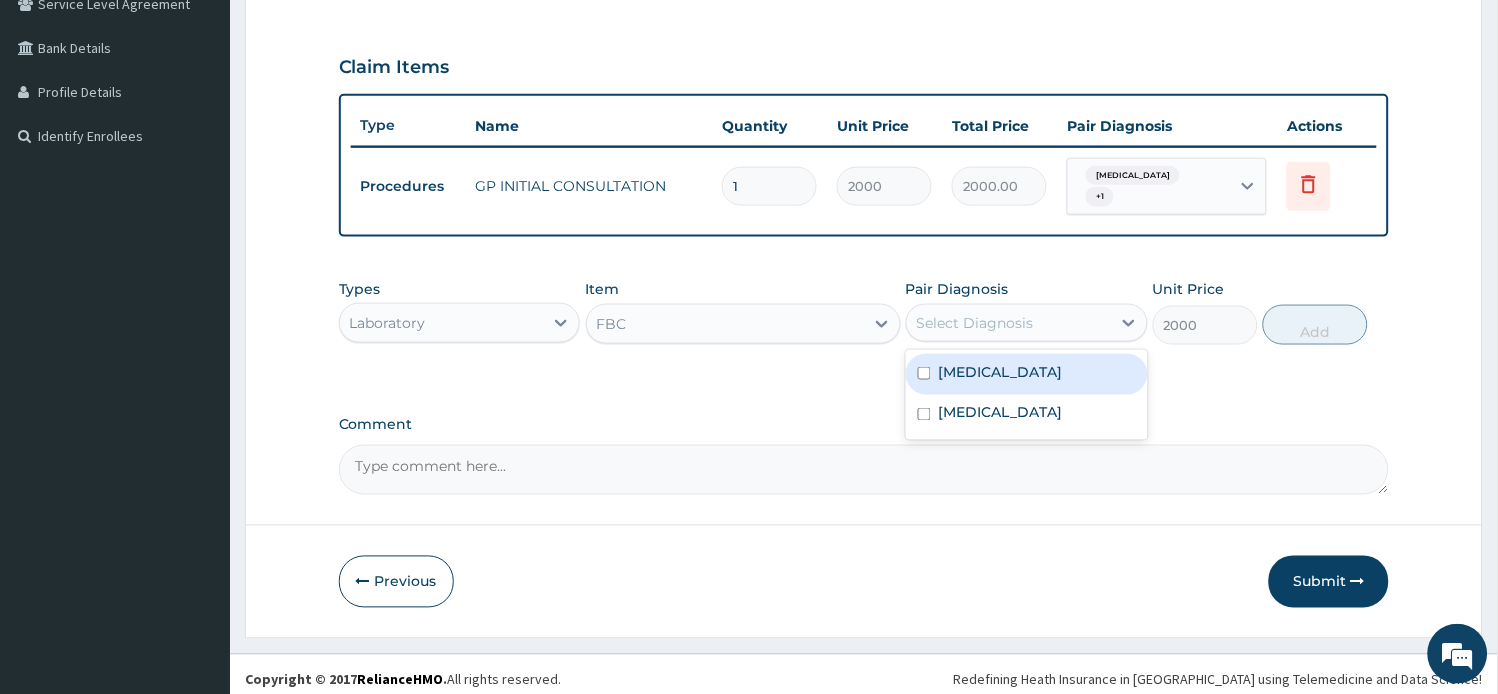 click on "Select Diagnosis" at bounding box center [975, 323] 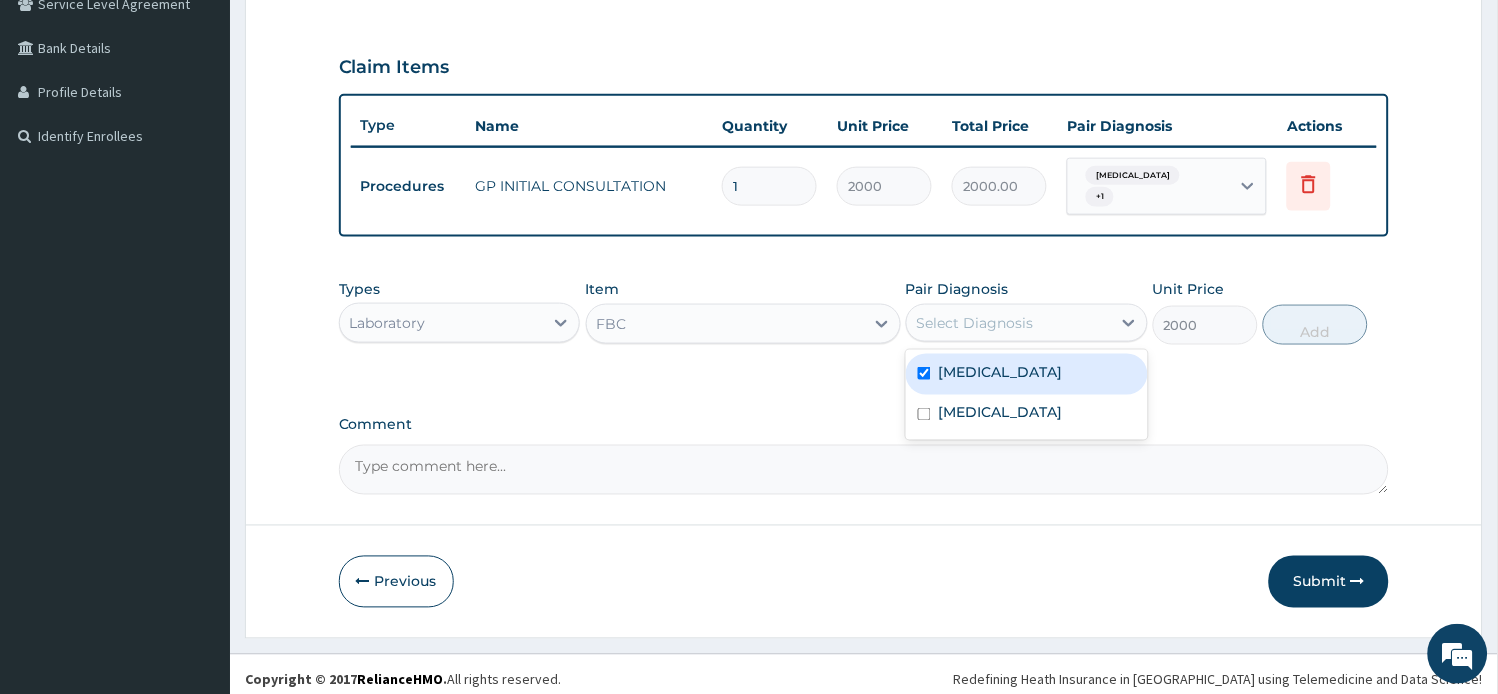 checkbox on "true" 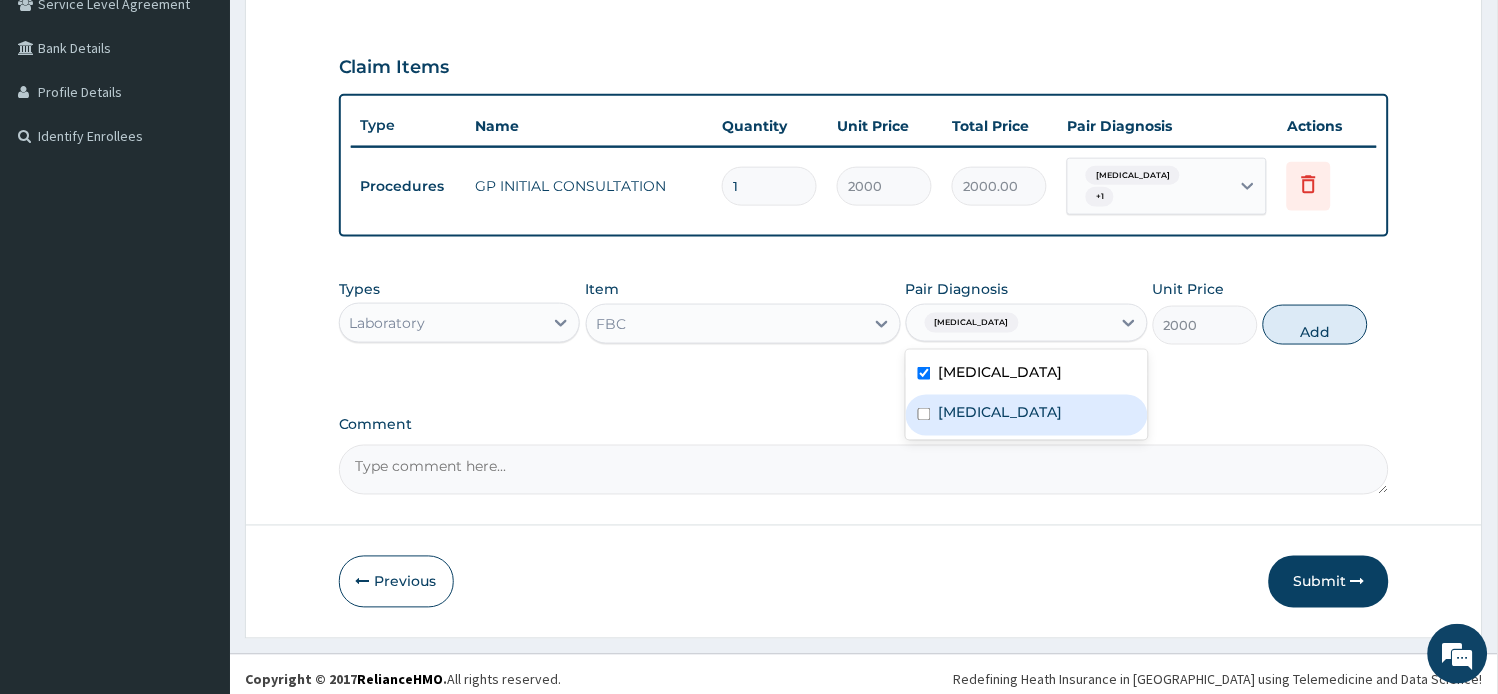 click on "Sepsis" at bounding box center [1001, 413] 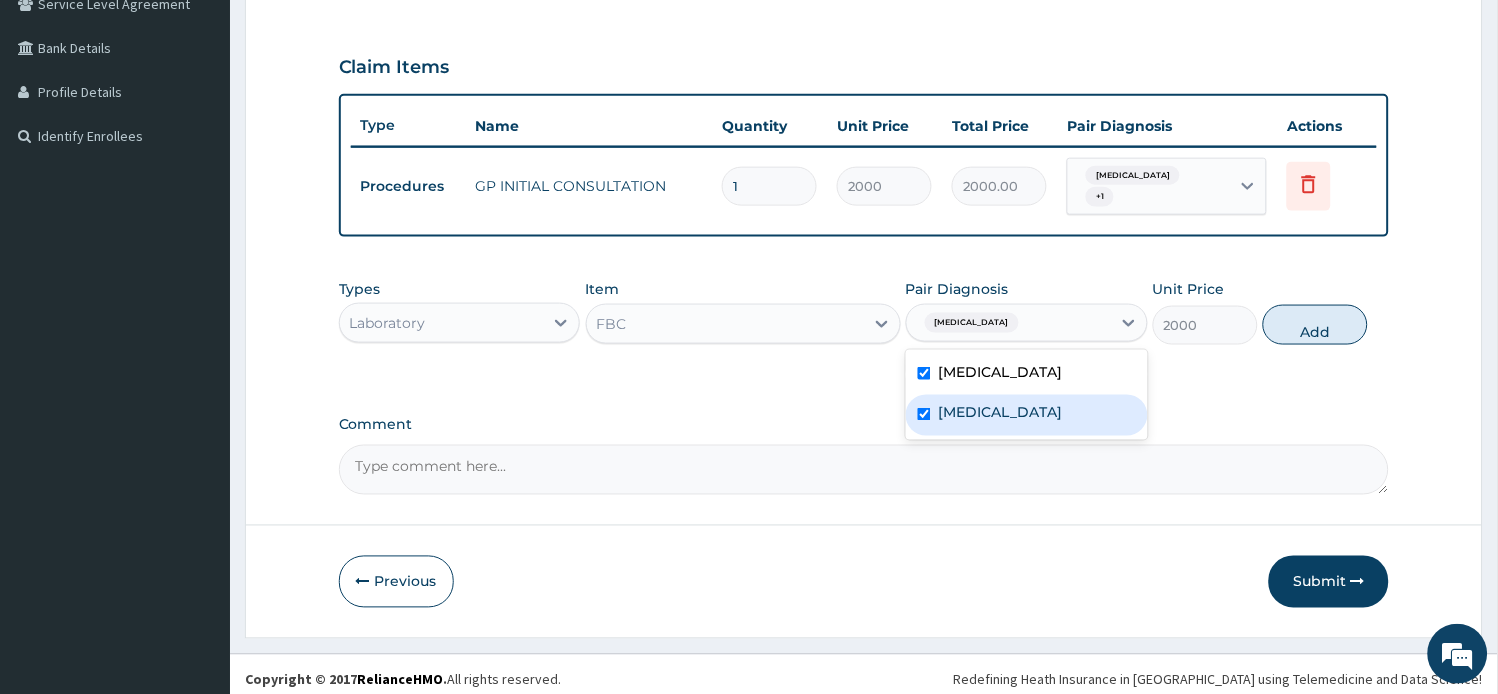 checkbox on "true" 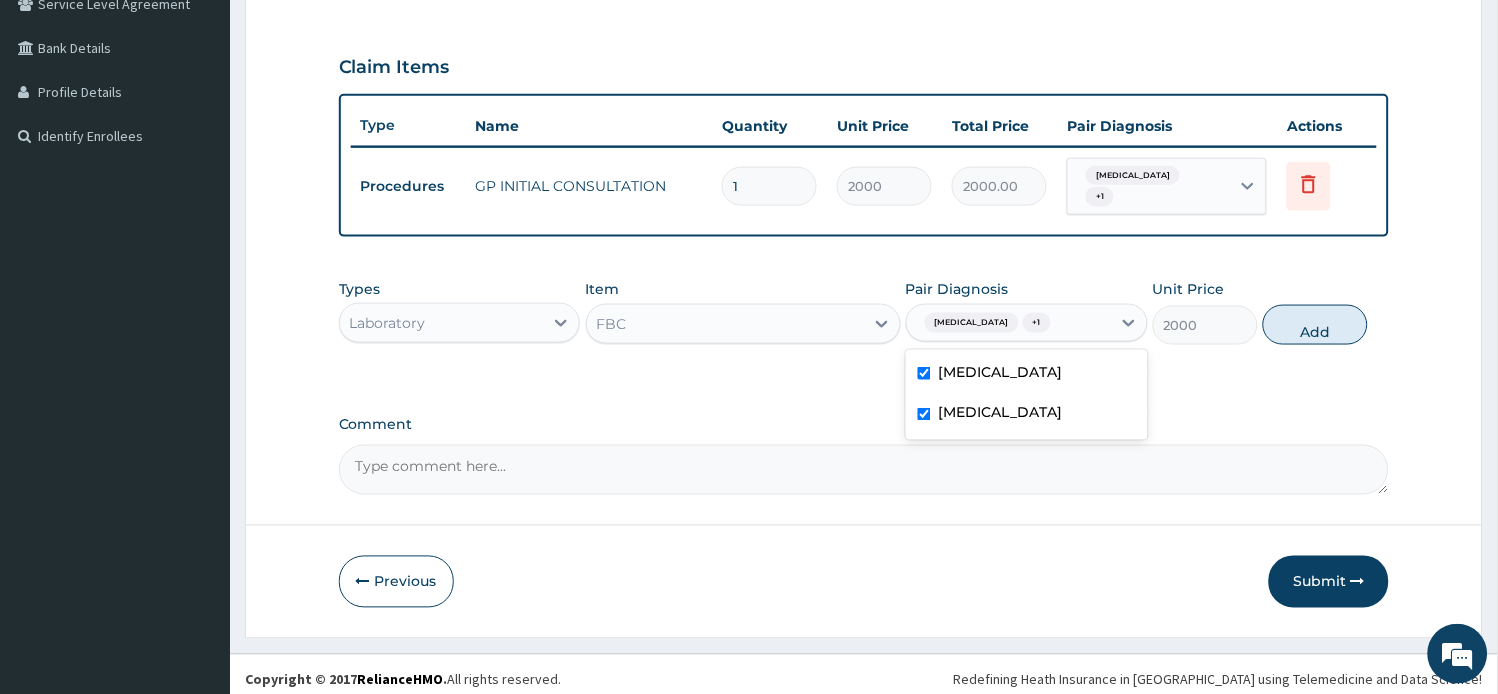 click on "Add" at bounding box center [1315, 325] 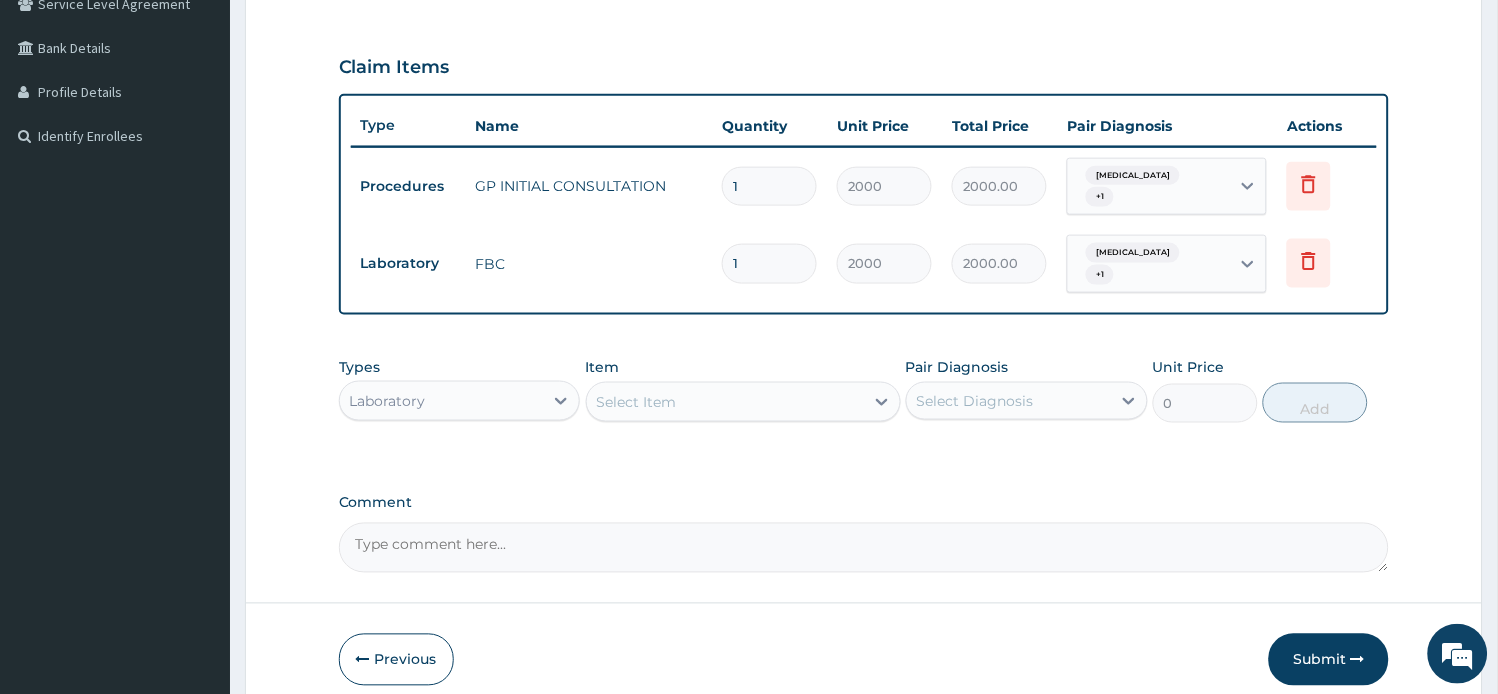 click on "Select Item" at bounding box center [725, 402] 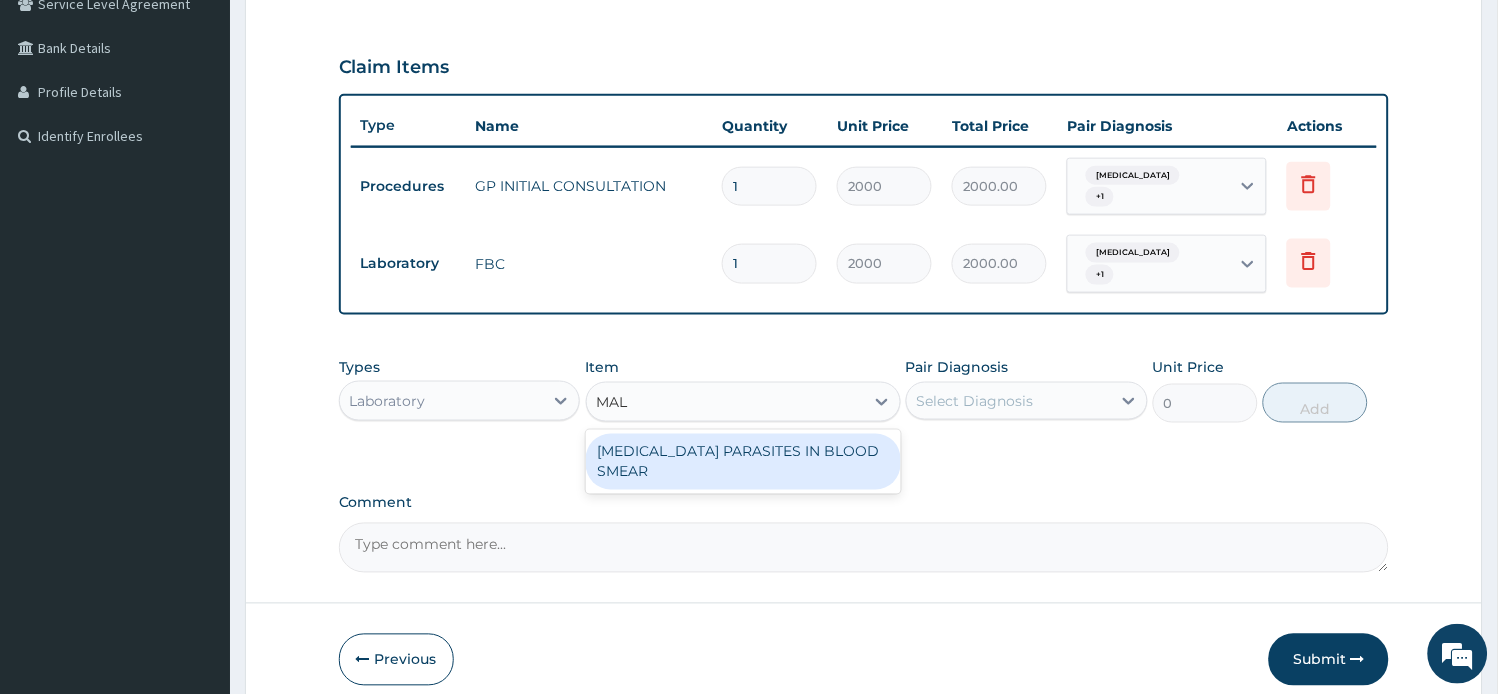 type on "MALA" 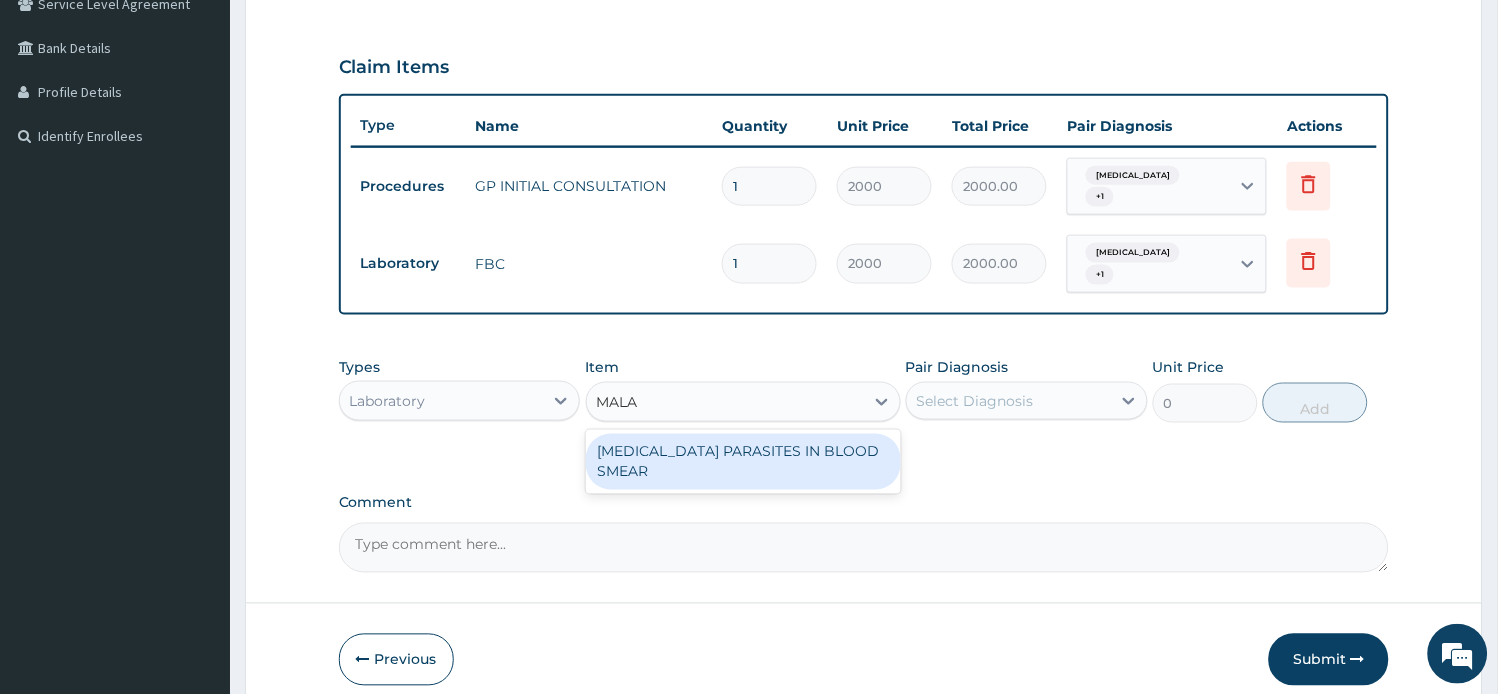 click on "MALARIA PARASITES IN BLOOD SMEAR" at bounding box center (743, 462) 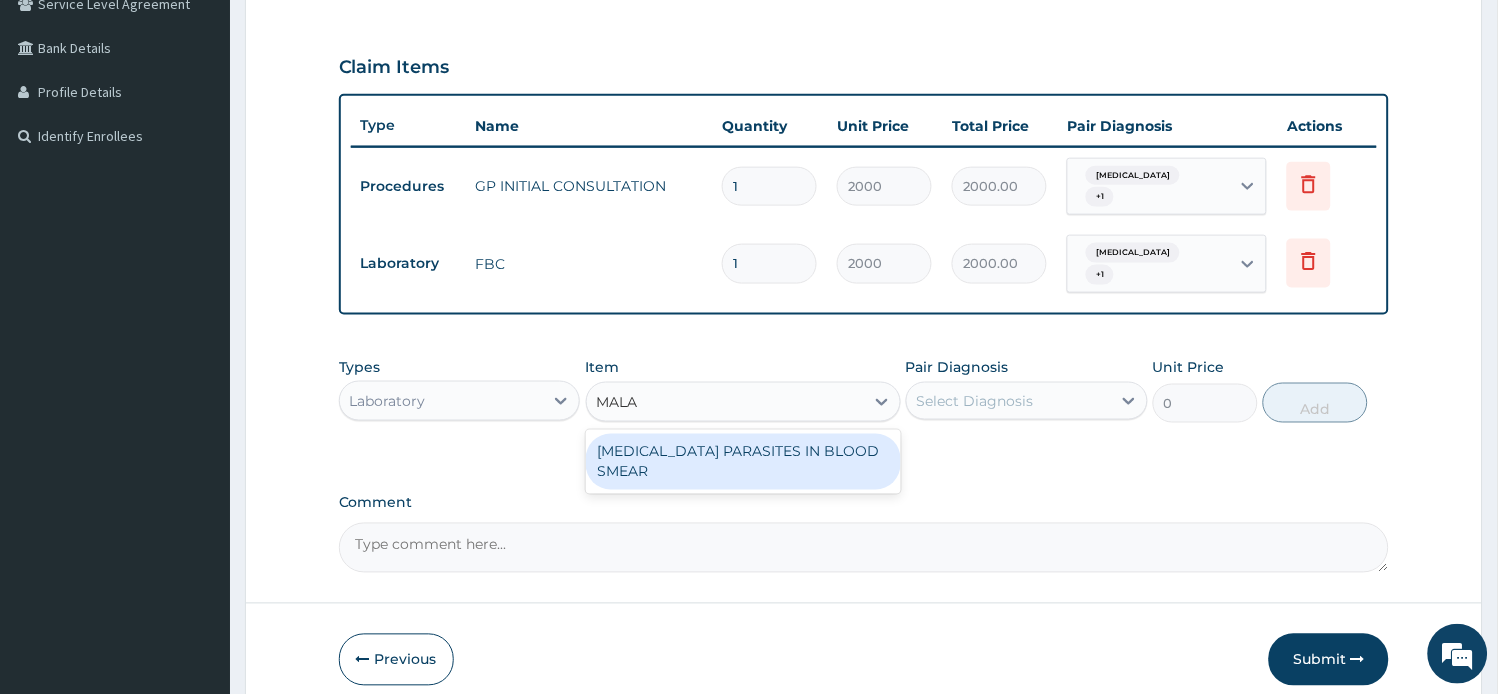 type 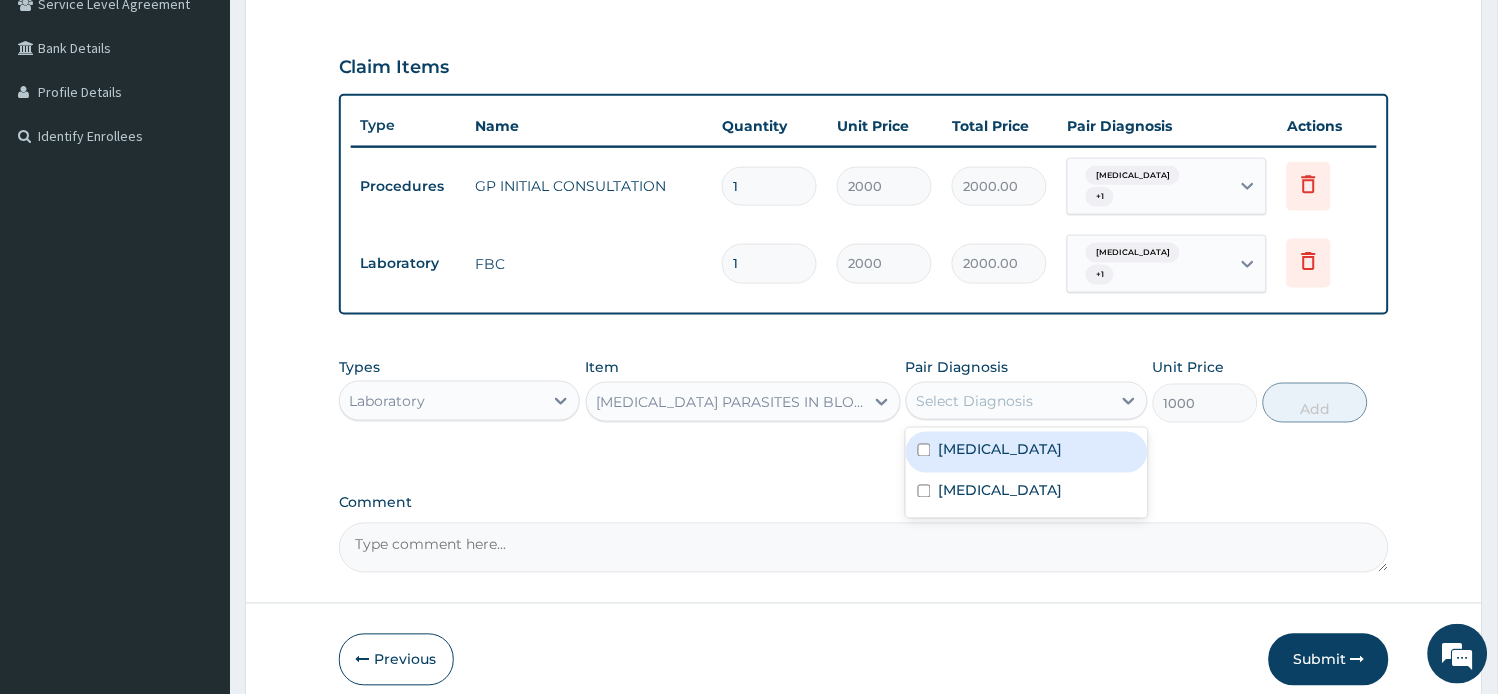 click on "Select Diagnosis" at bounding box center (975, 401) 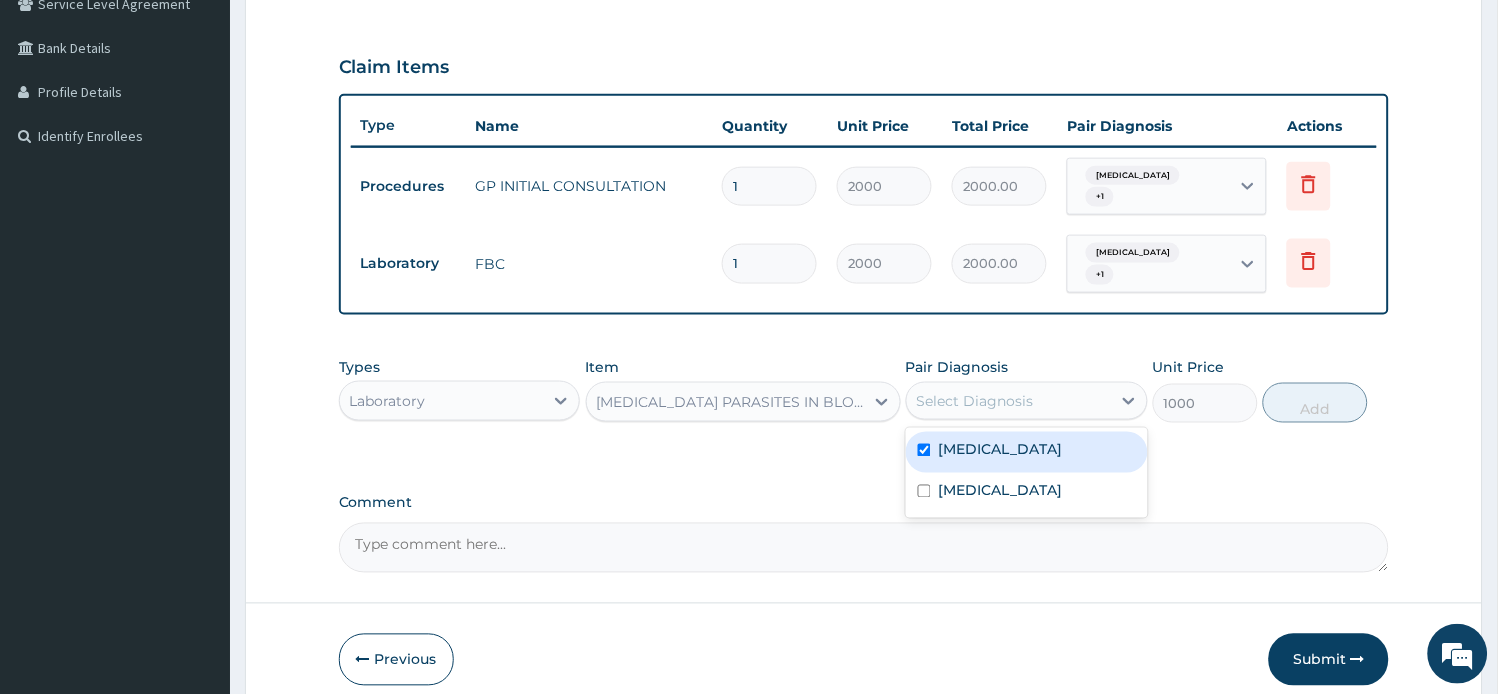 checkbox on "true" 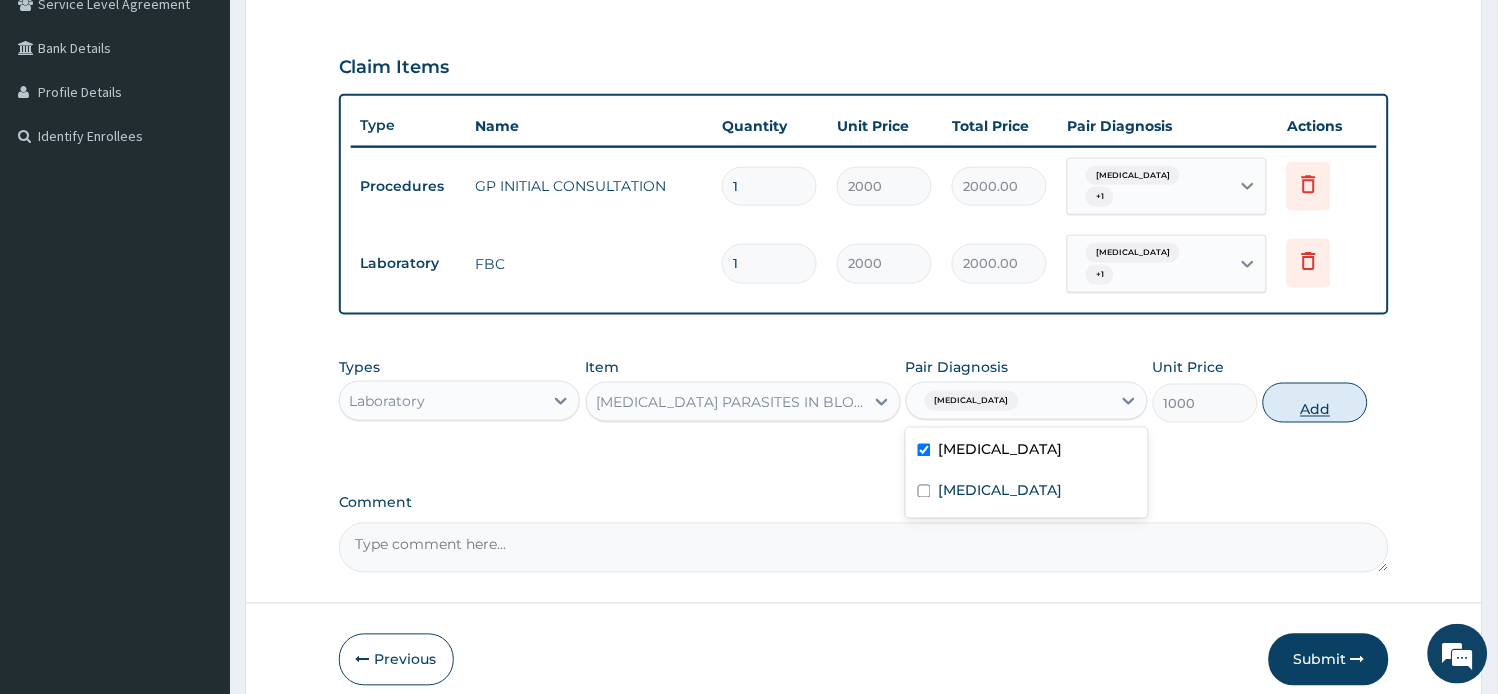 click on "Add" at bounding box center [1315, 403] 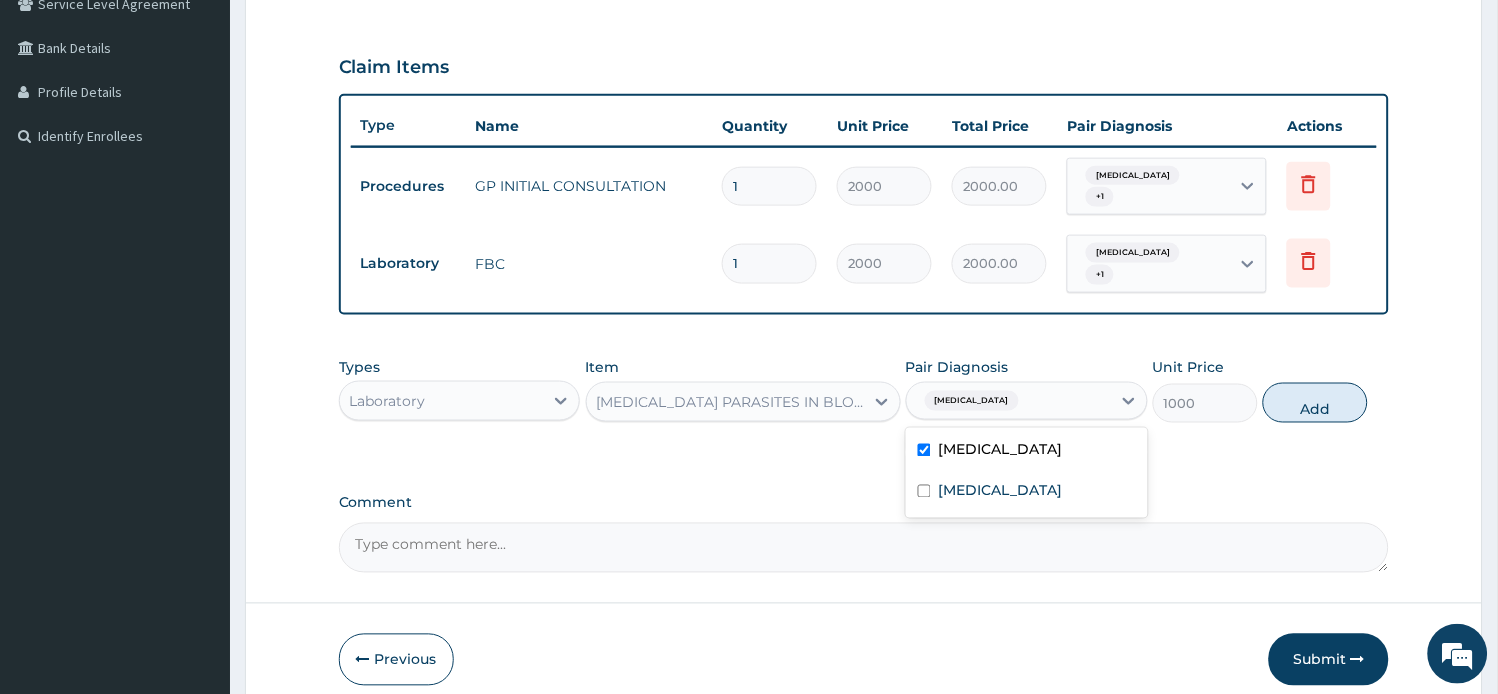 type on "0" 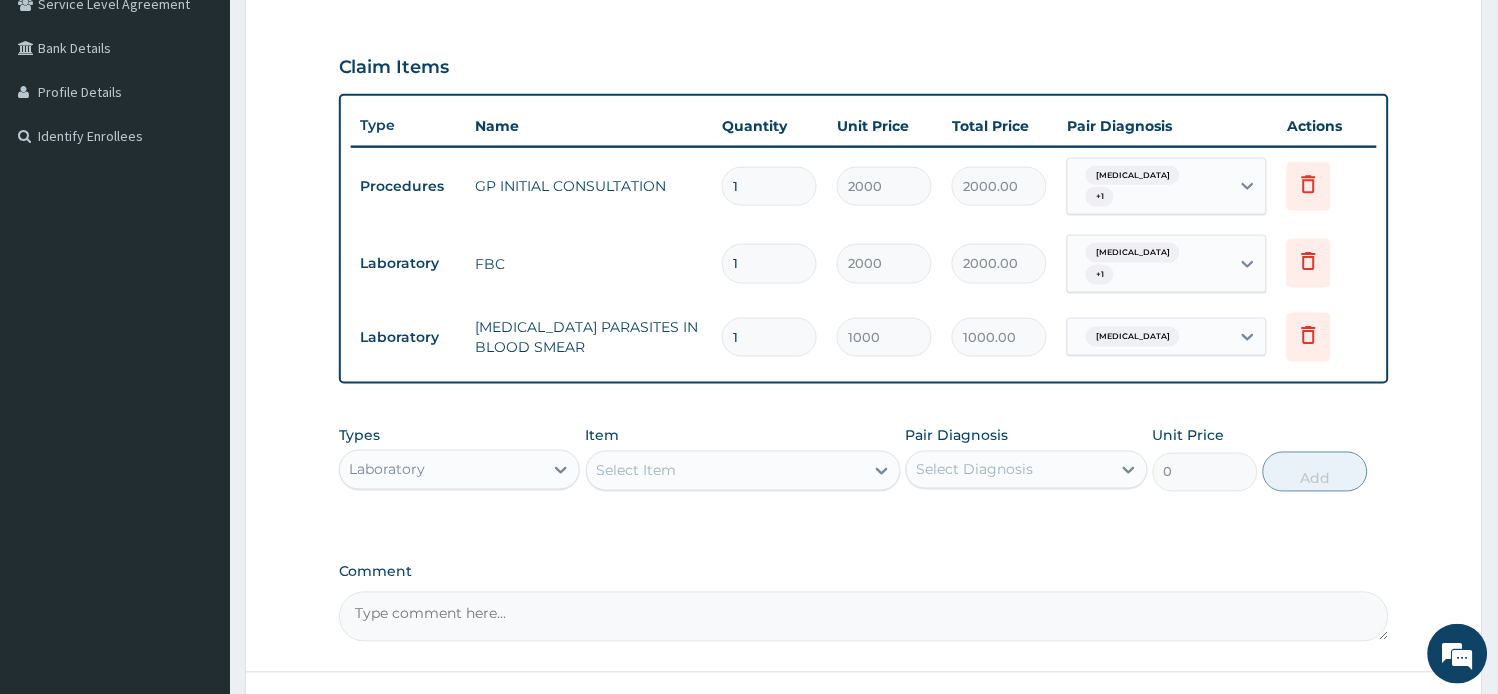 scroll, scrollTop: 574, scrollLeft: 0, axis: vertical 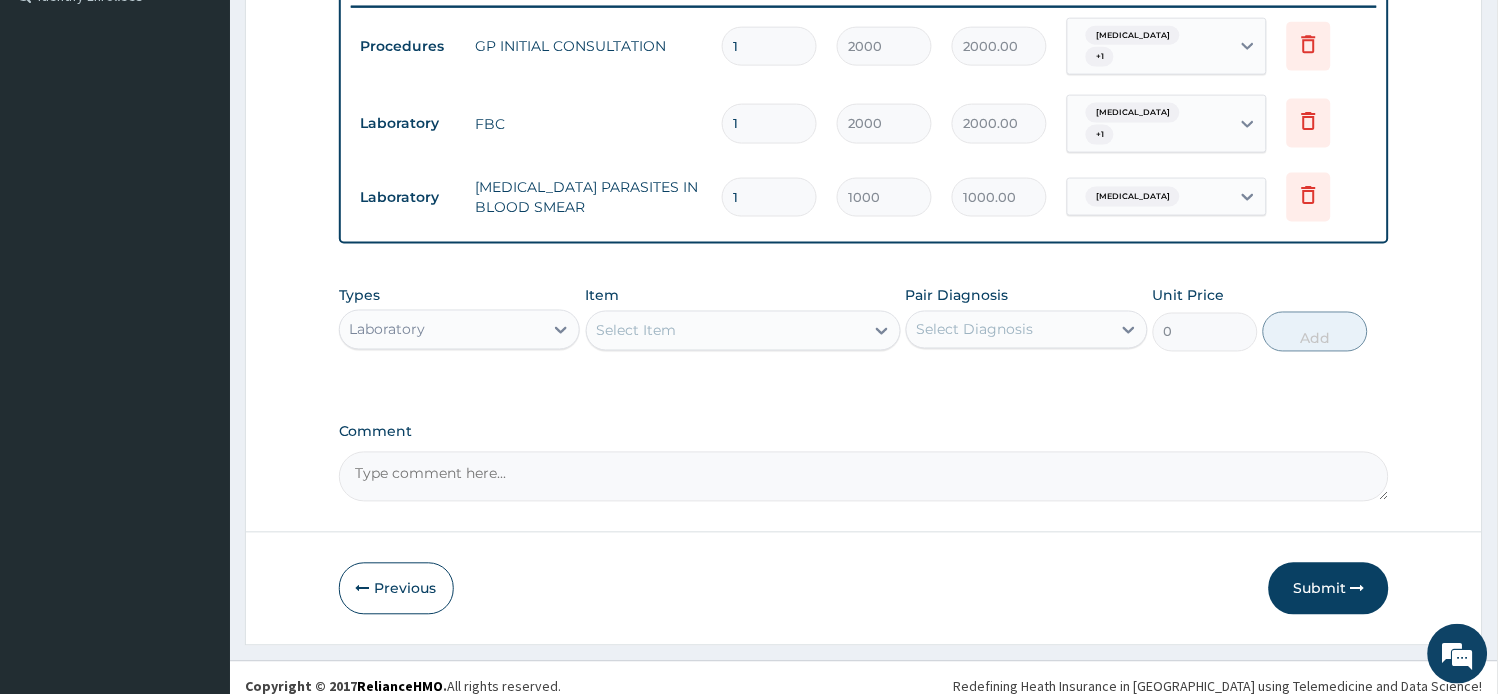 click on "Laboratory" at bounding box center (442, 330) 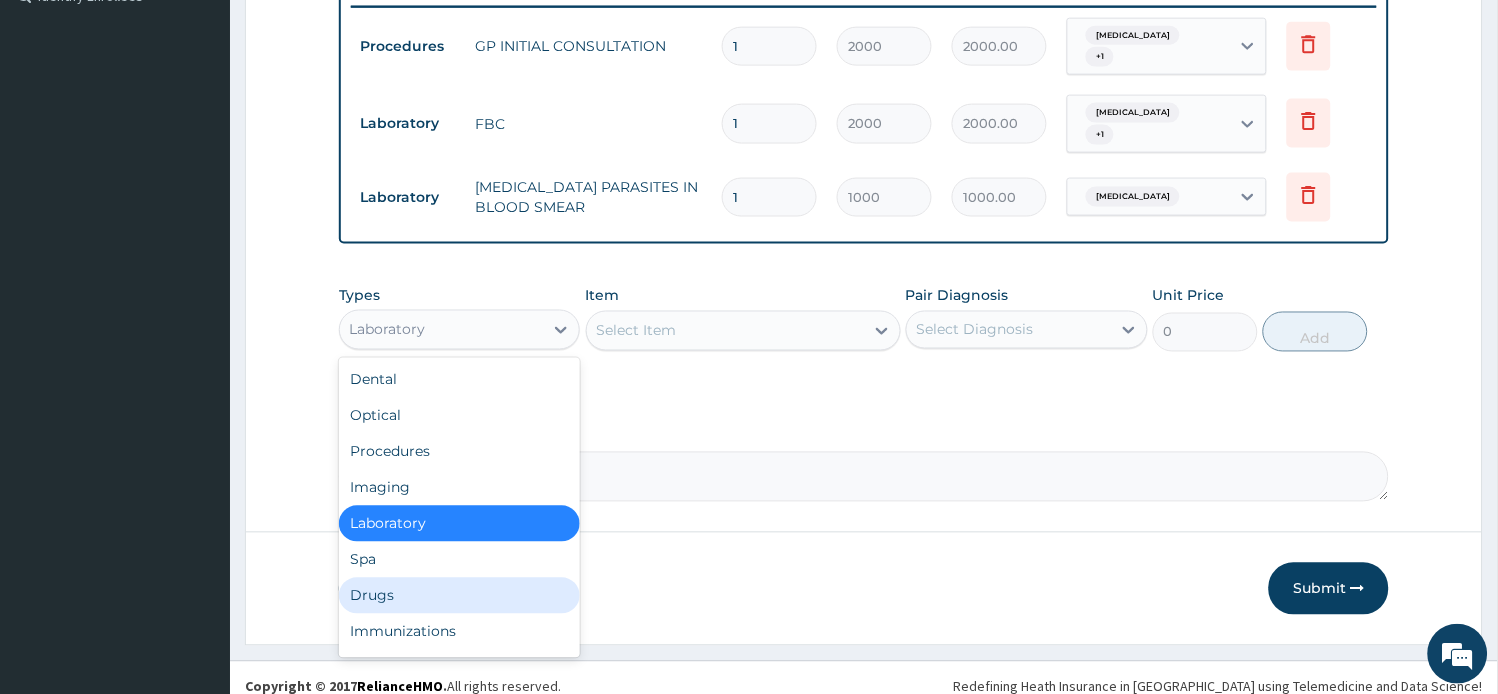 click on "Drugs" at bounding box center [460, 596] 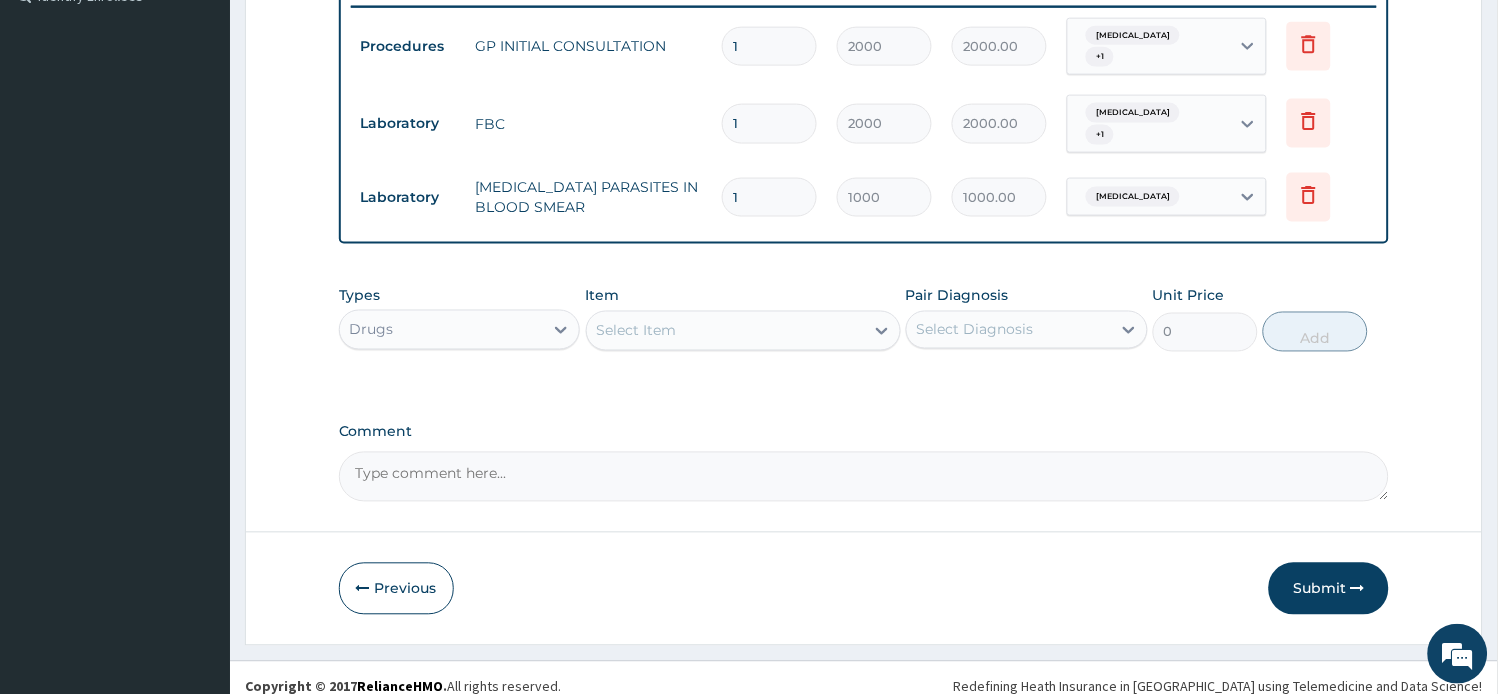 click on "Select Item" at bounding box center [725, 331] 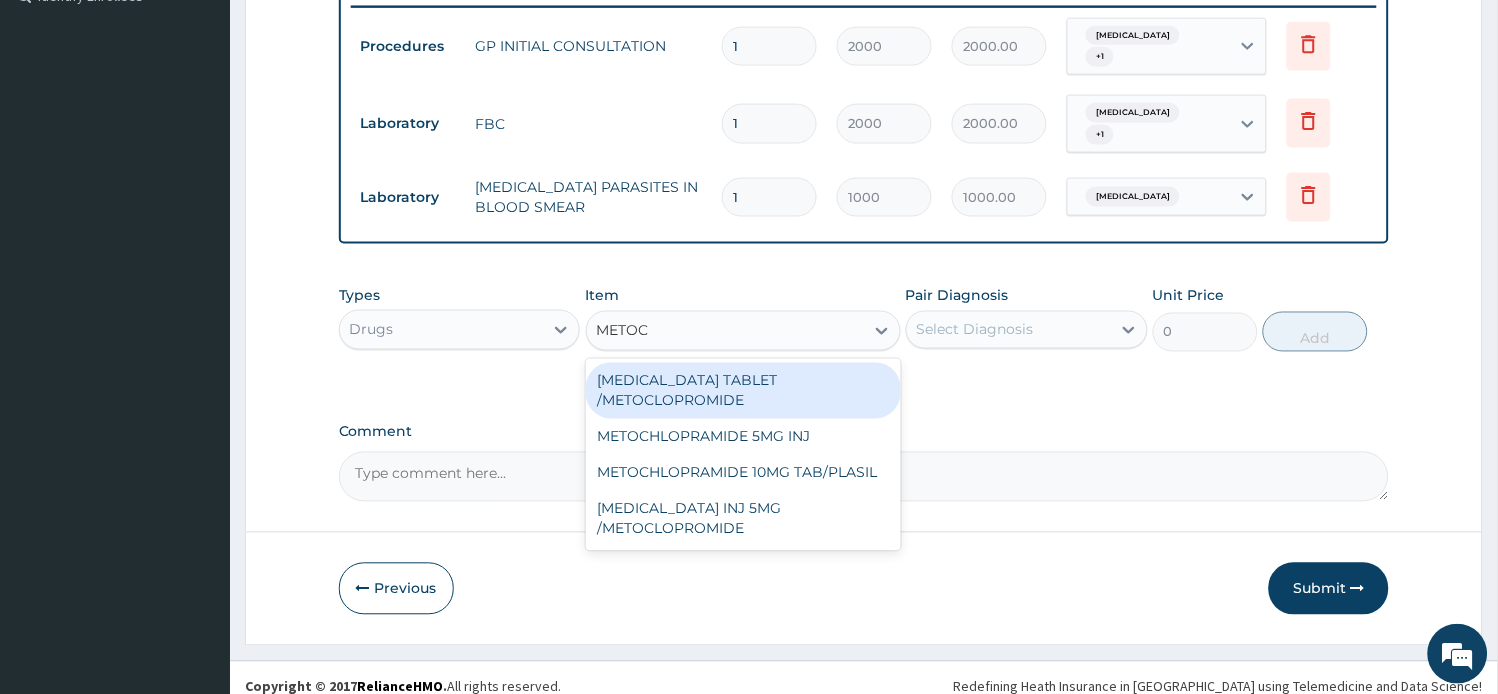 type on "METOCL" 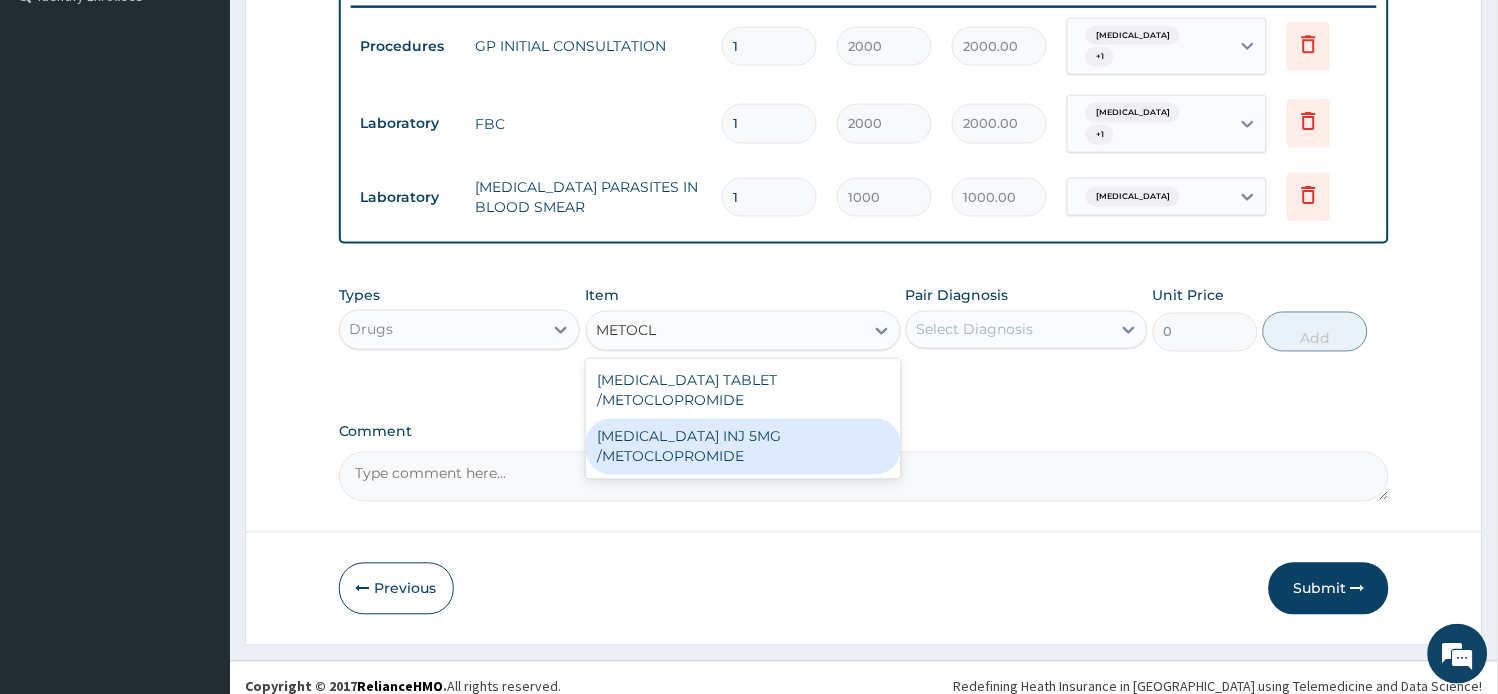 click on "[MEDICAL_DATA] INJ 5MG /METOCLOPROMIDE" at bounding box center [743, 447] 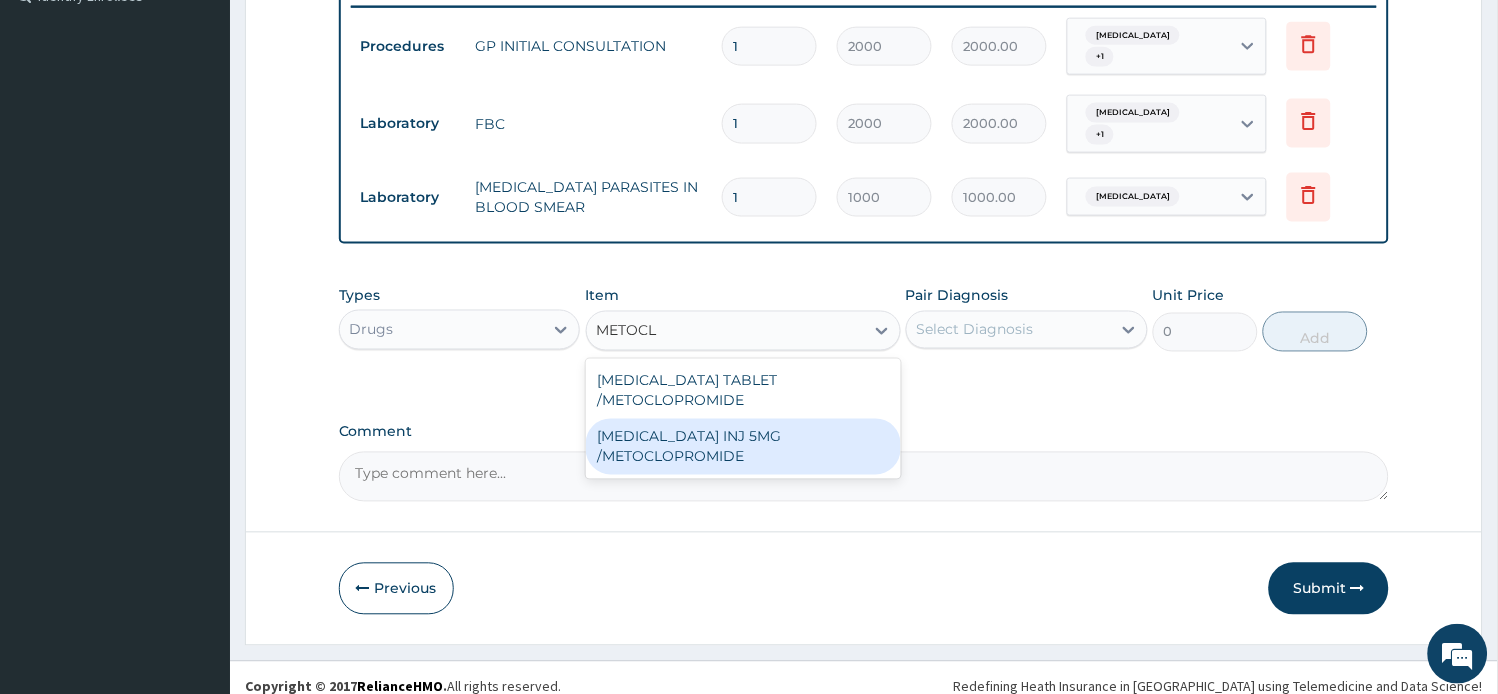 type 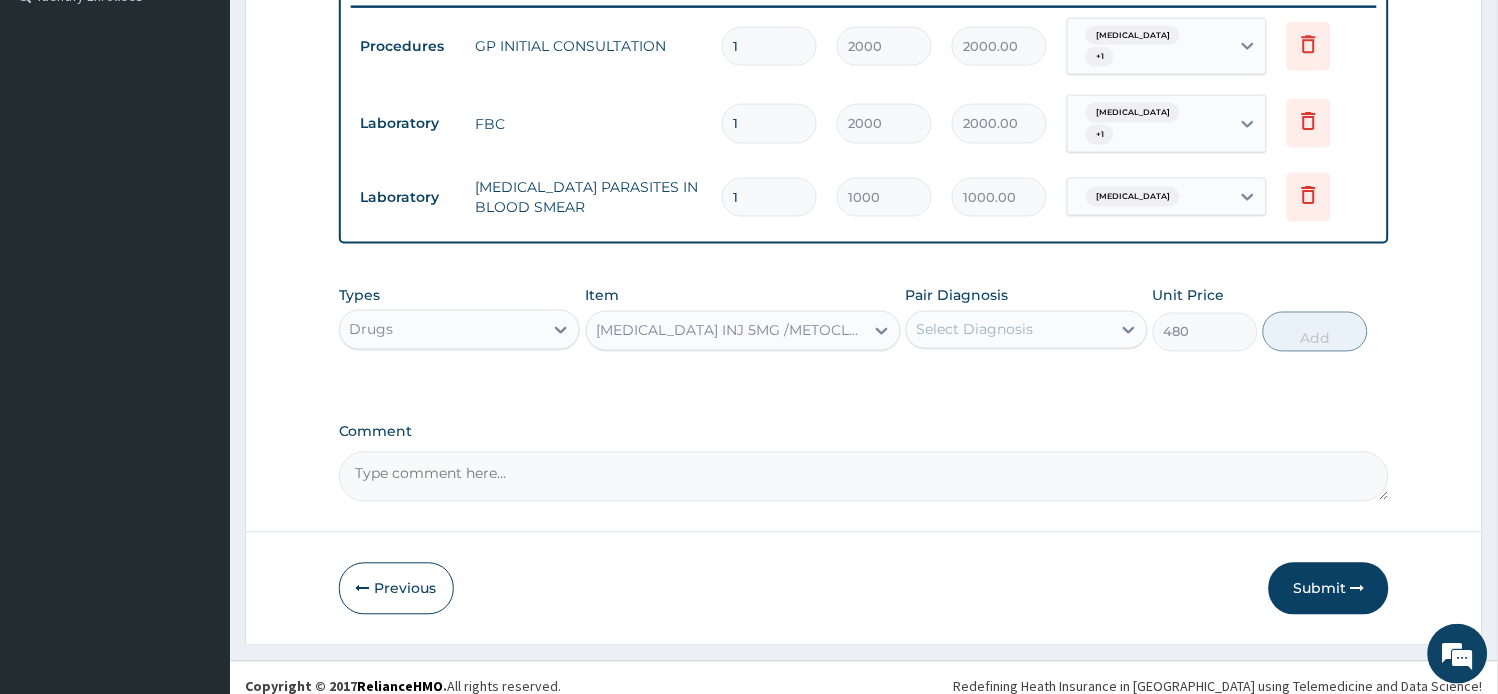 click on "Select Diagnosis" at bounding box center (975, 330) 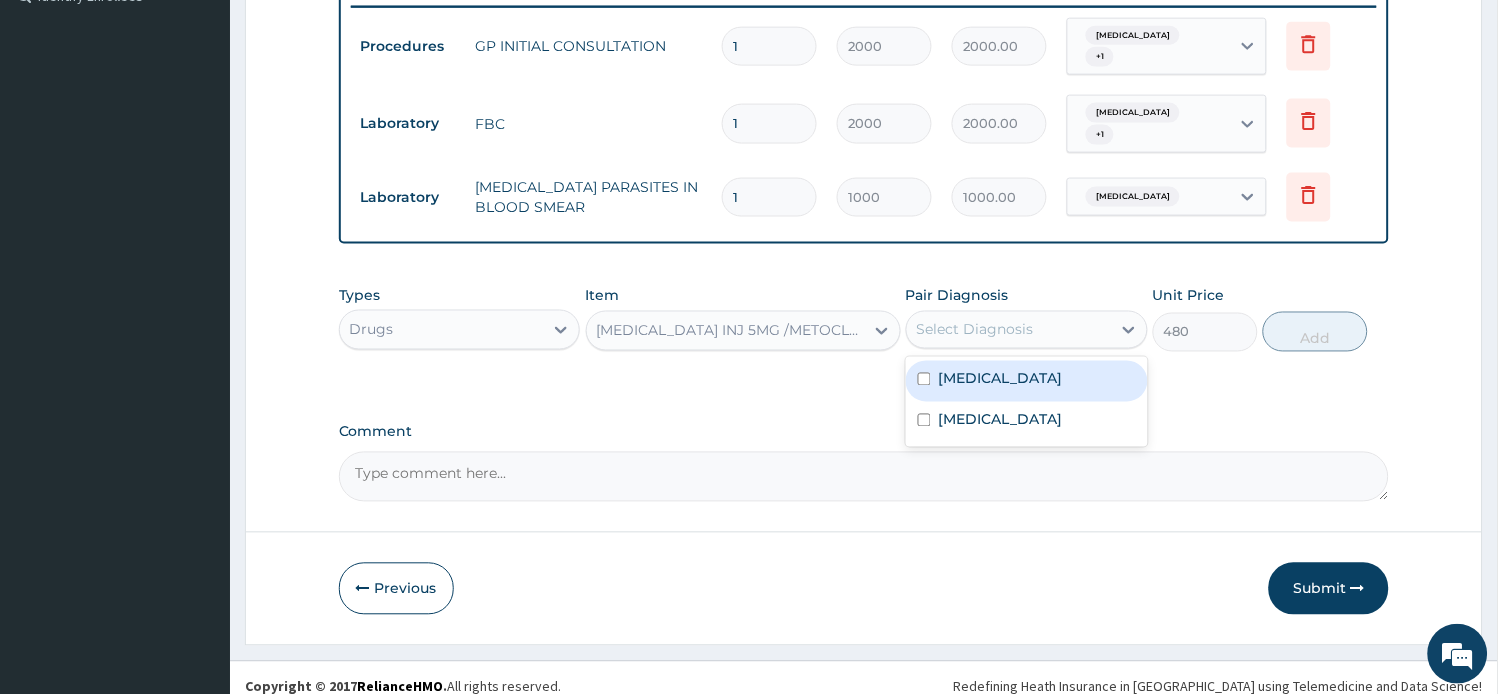 click on "Malaria" at bounding box center [1001, 379] 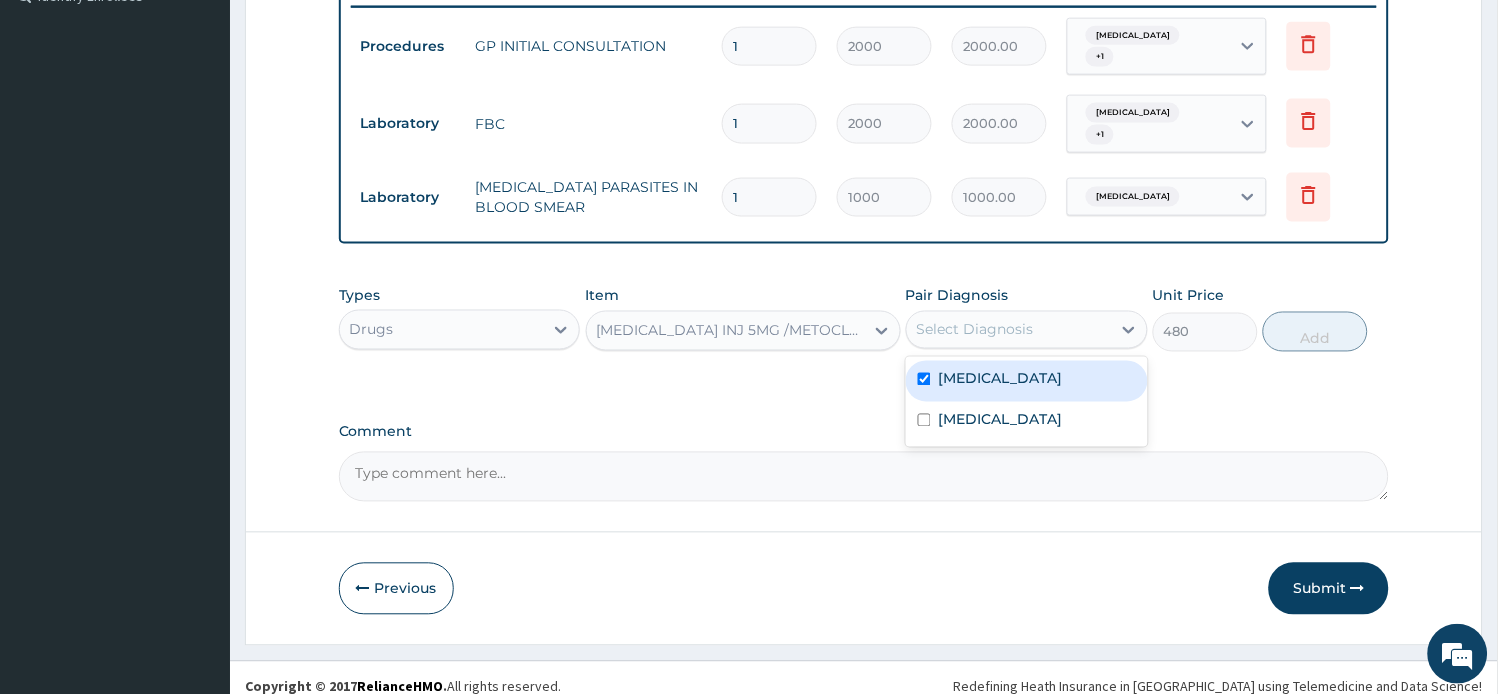 checkbox on "true" 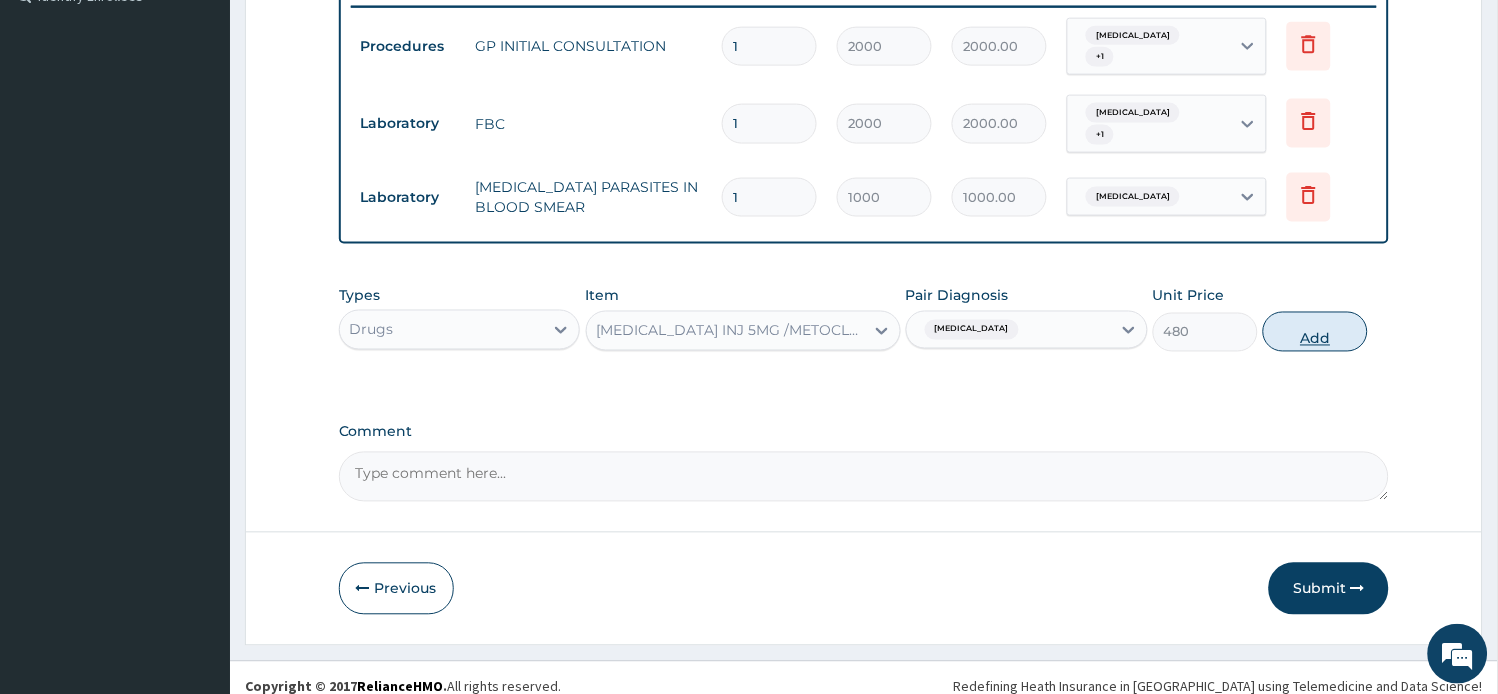 click on "Add" at bounding box center (1315, 332) 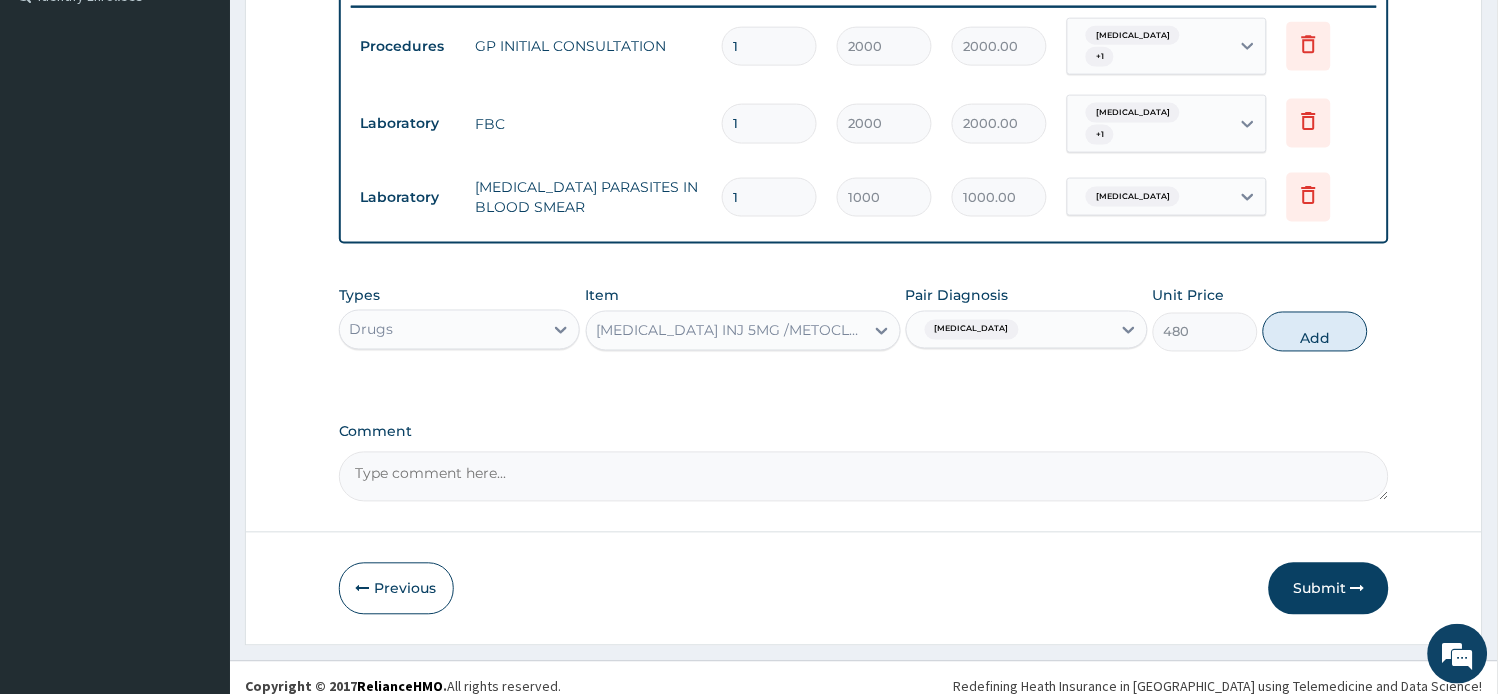 type on "0" 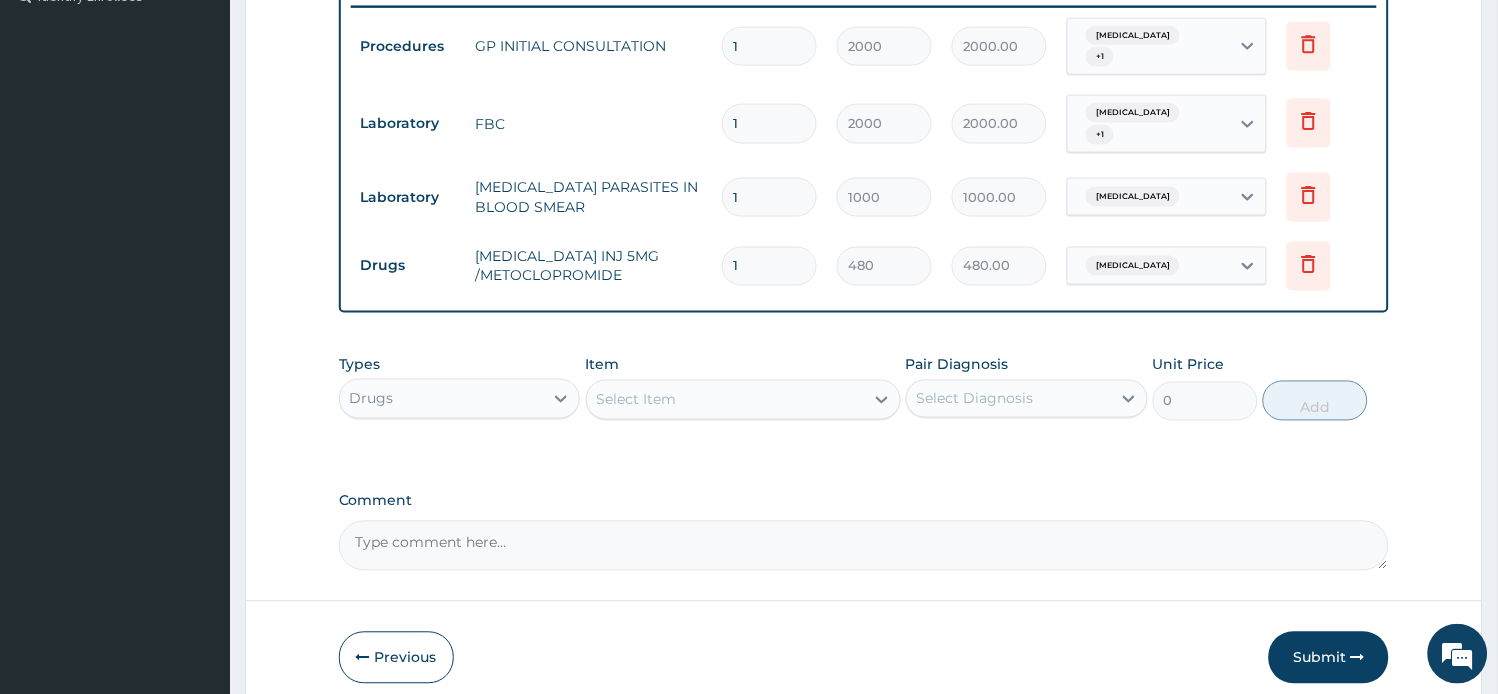 click on "Select Item" at bounding box center (637, 400) 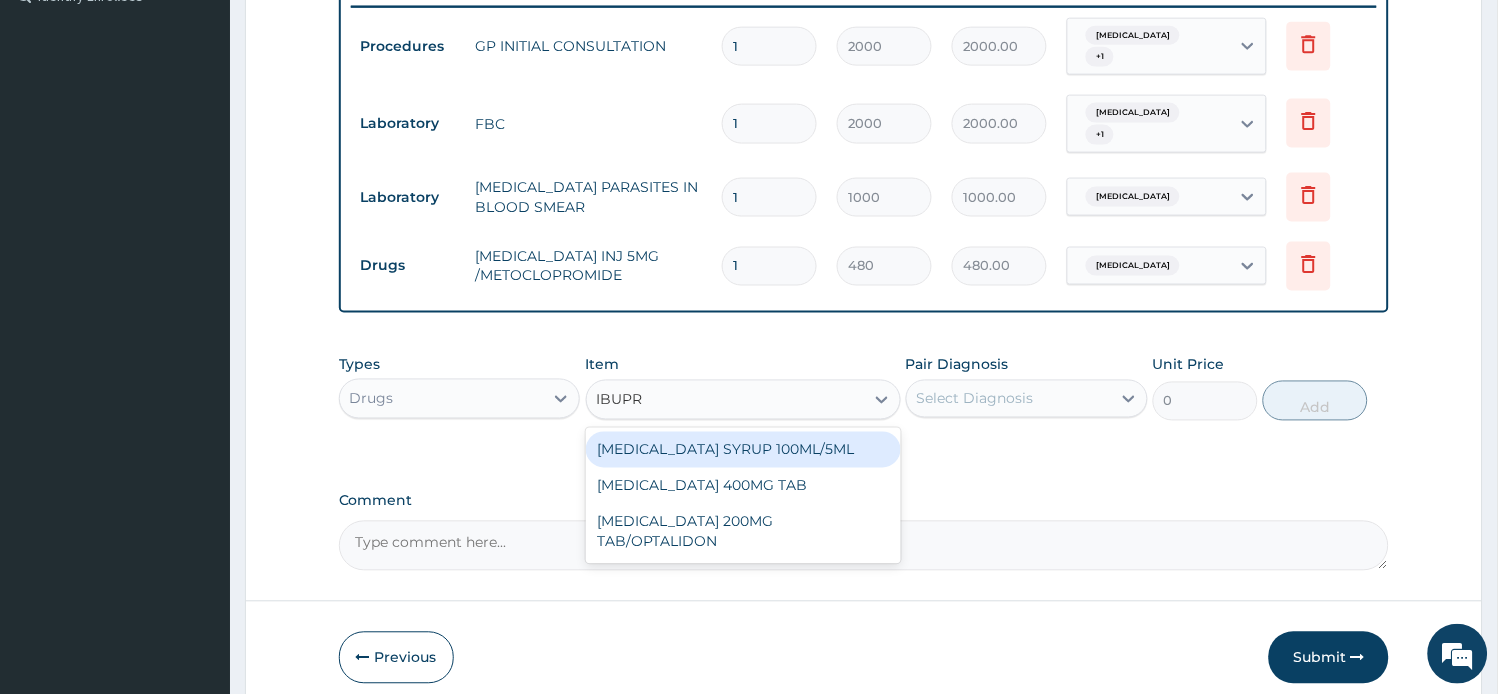 type on "IBUPRO" 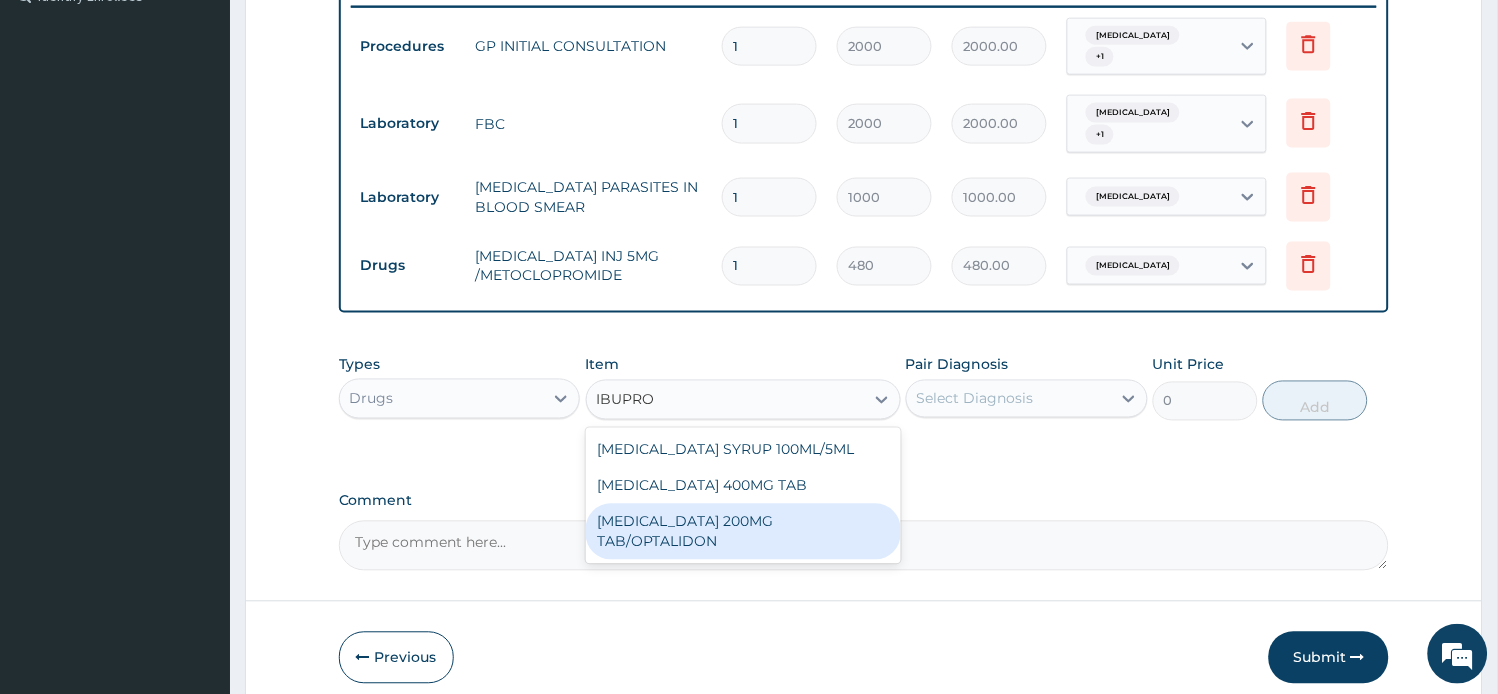 click on "[MEDICAL_DATA] 200MG TAB/OPTALIDON" at bounding box center (743, 532) 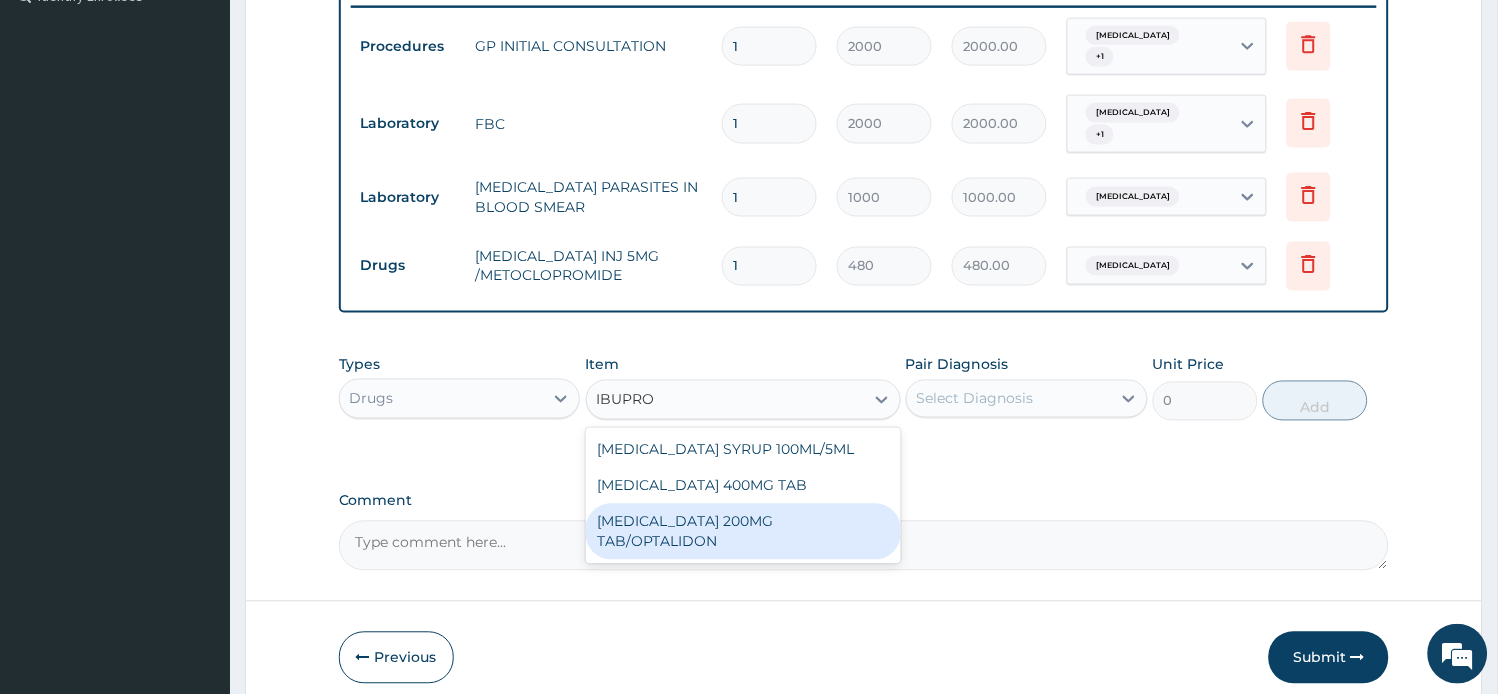 type 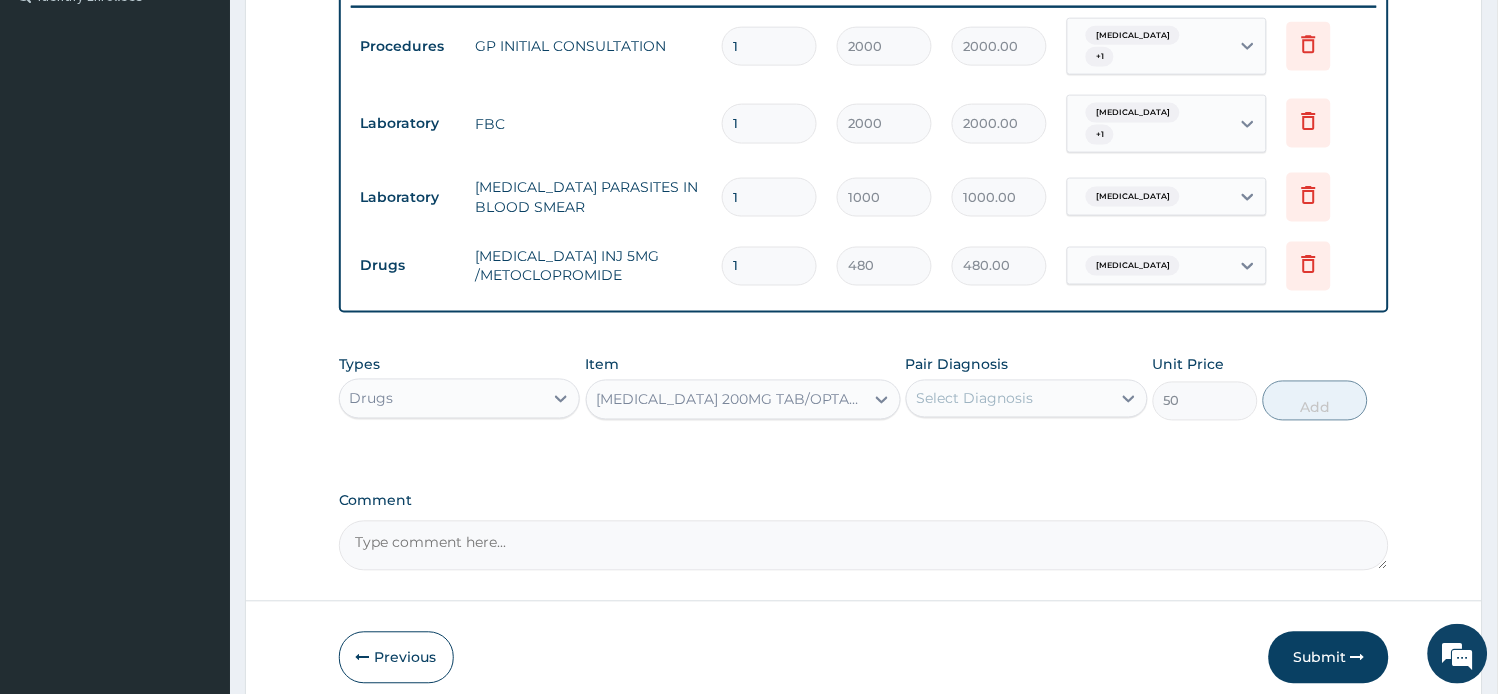 click on "Select Diagnosis" at bounding box center [975, 399] 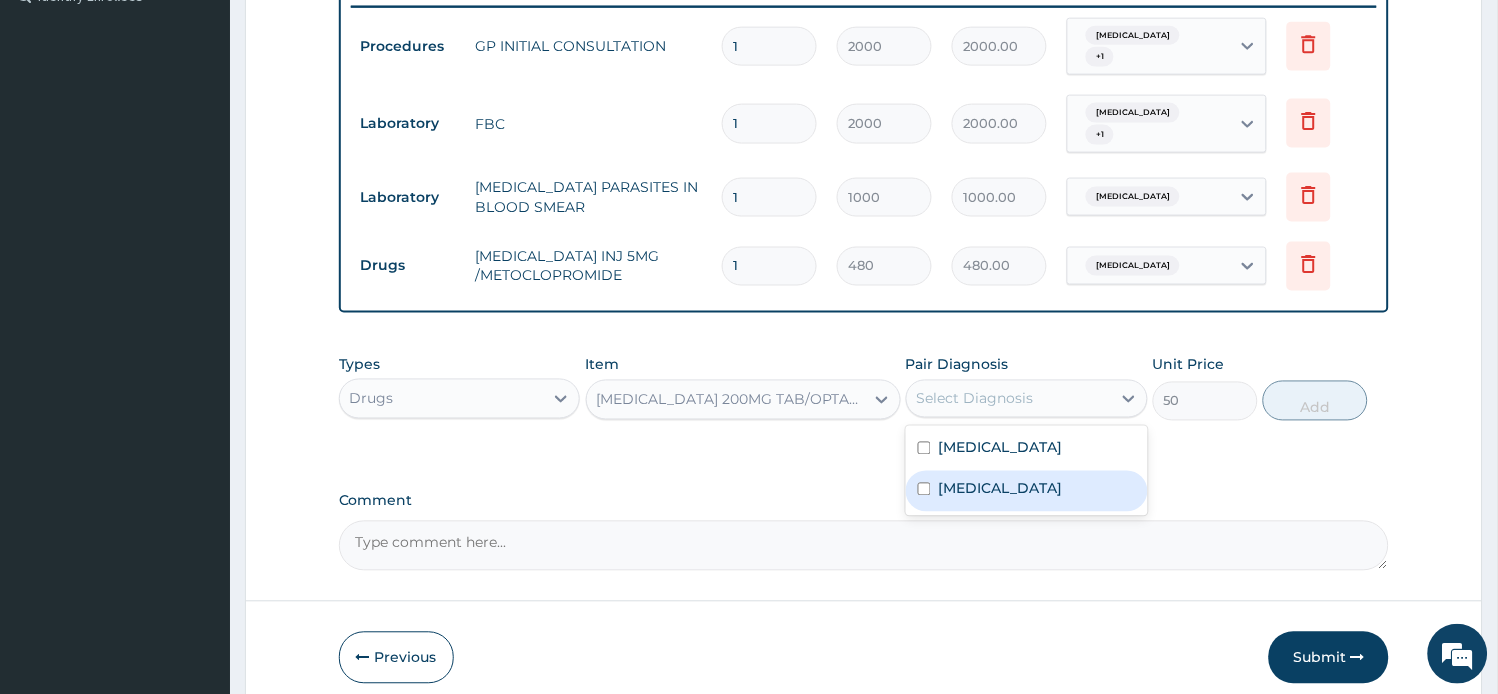 drag, startPoint x: 981, startPoint y: 483, endPoint x: 1007, endPoint y: 432, distance: 57.245087 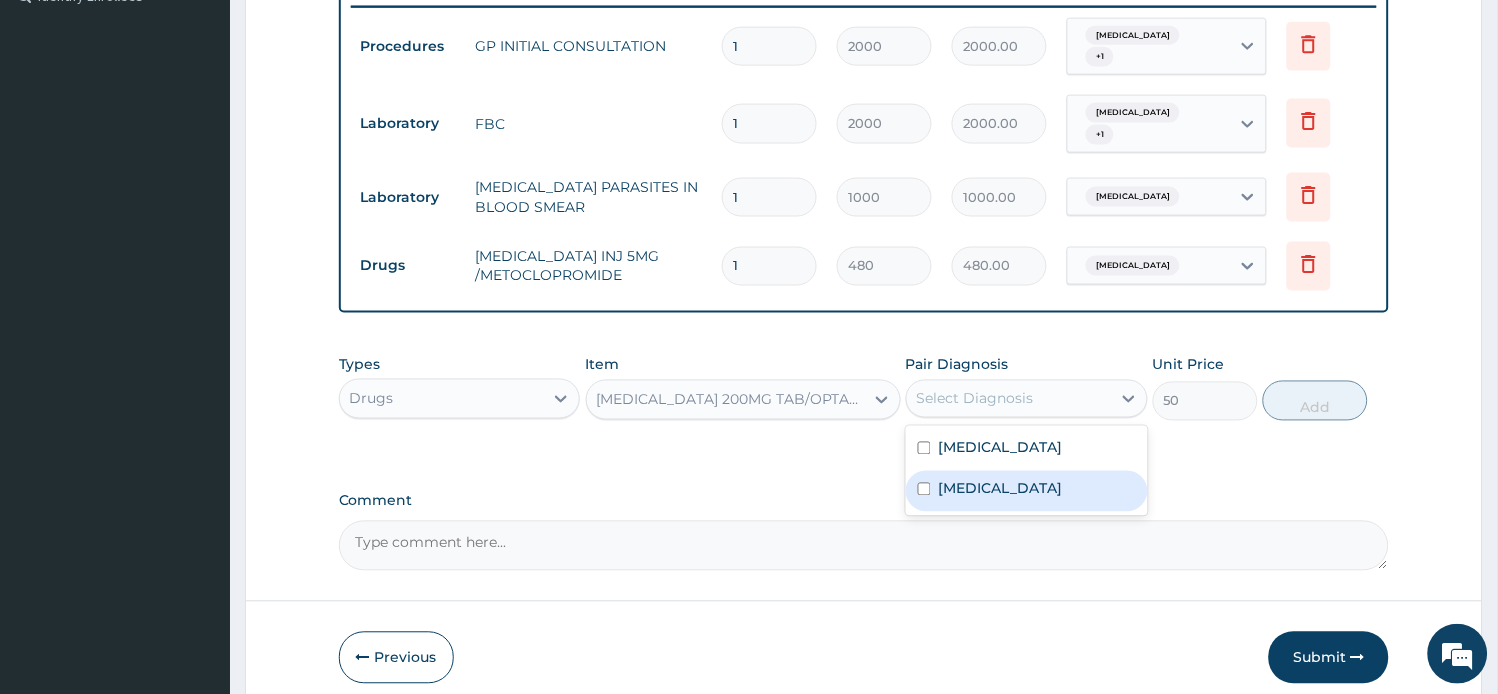 click on "Sepsis" at bounding box center (1027, 491) 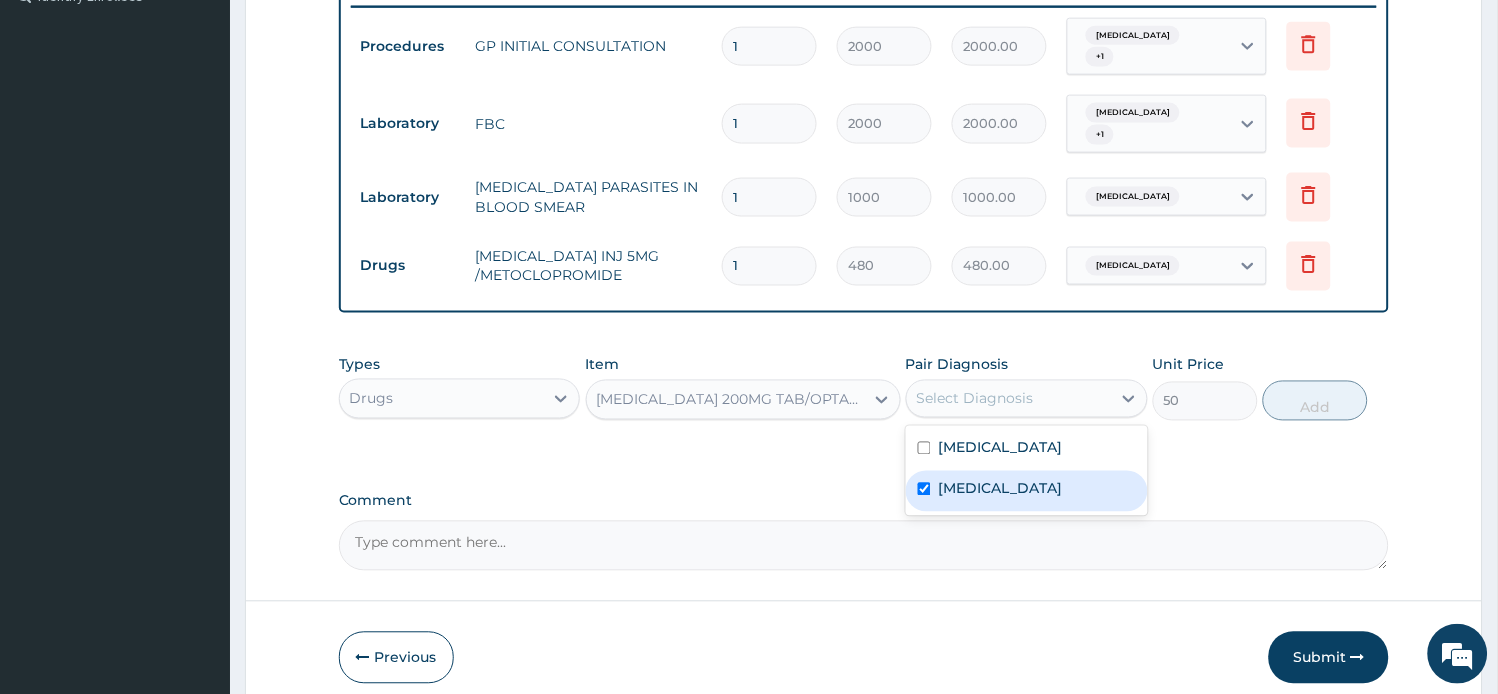 checkbox on "true" 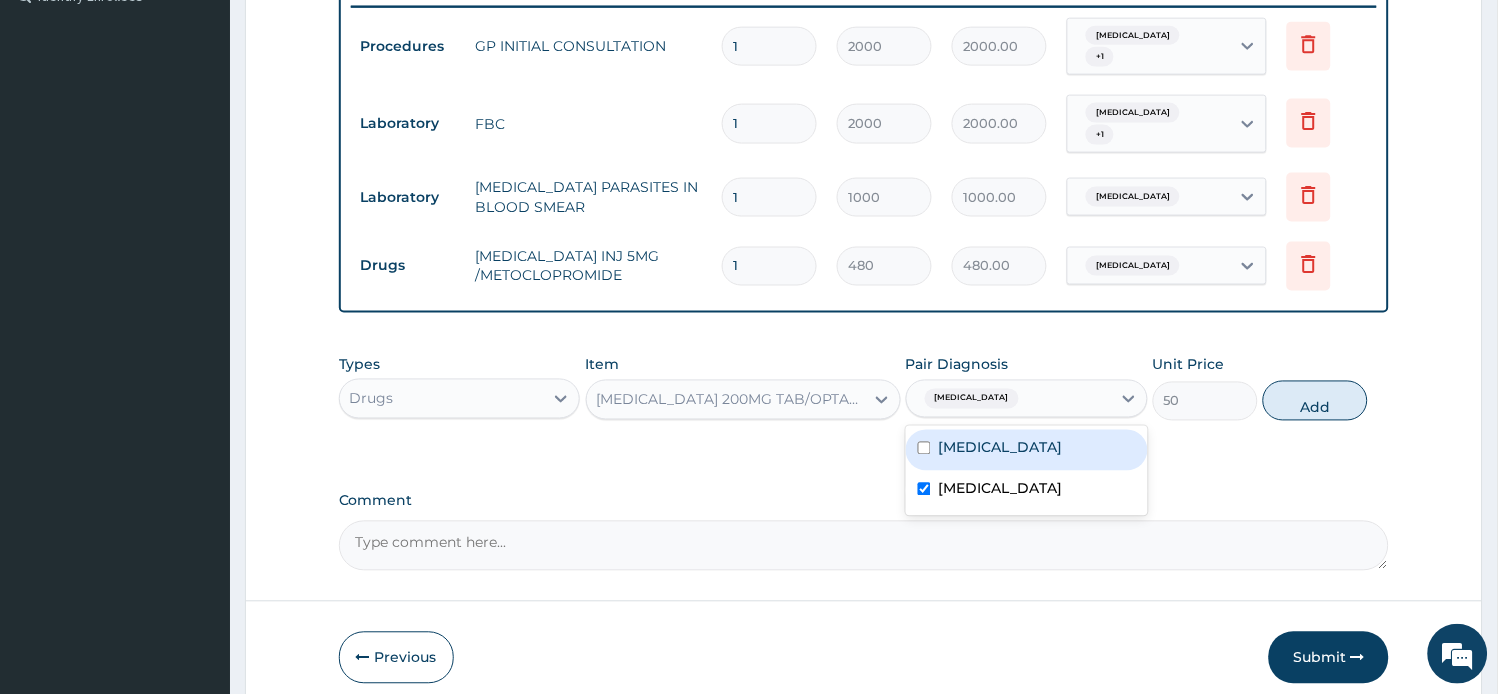 click on "Malaria" at bounding box center [1027, 450] 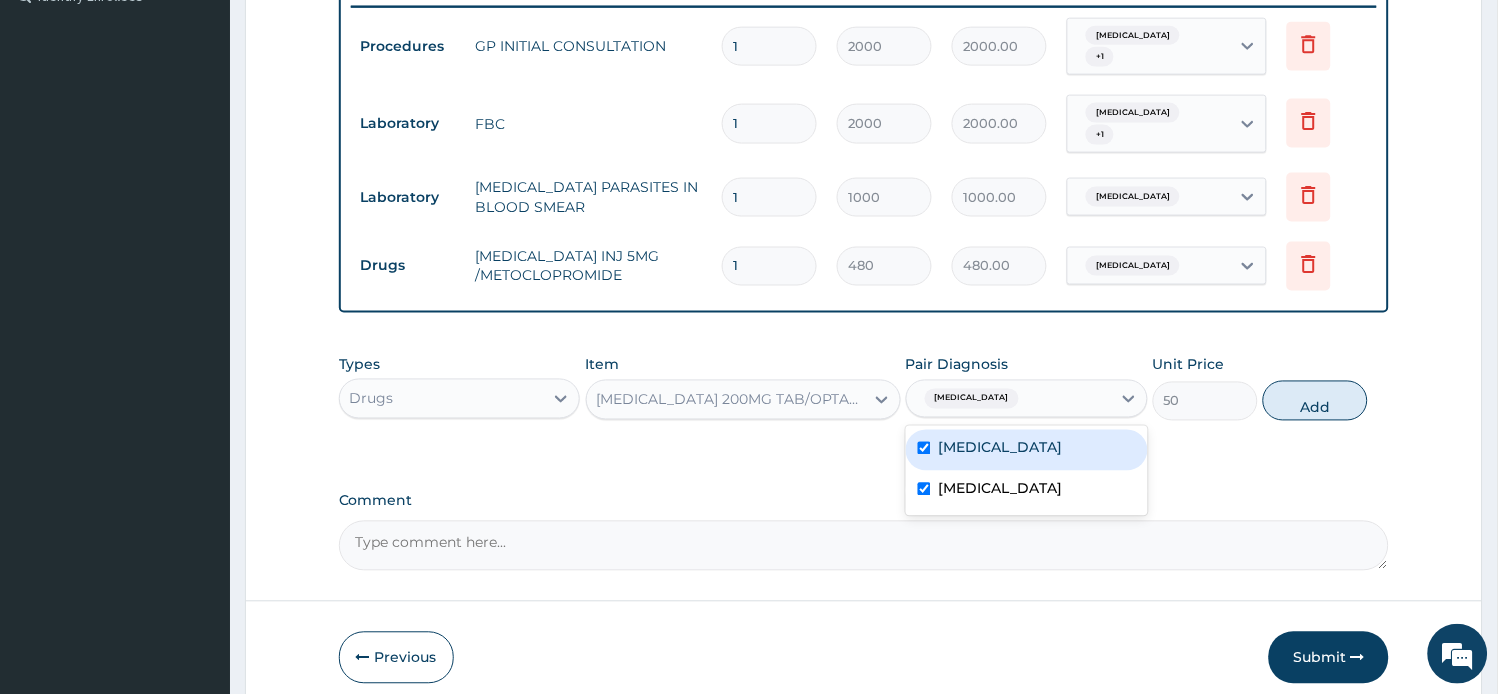 checkbox on "true" 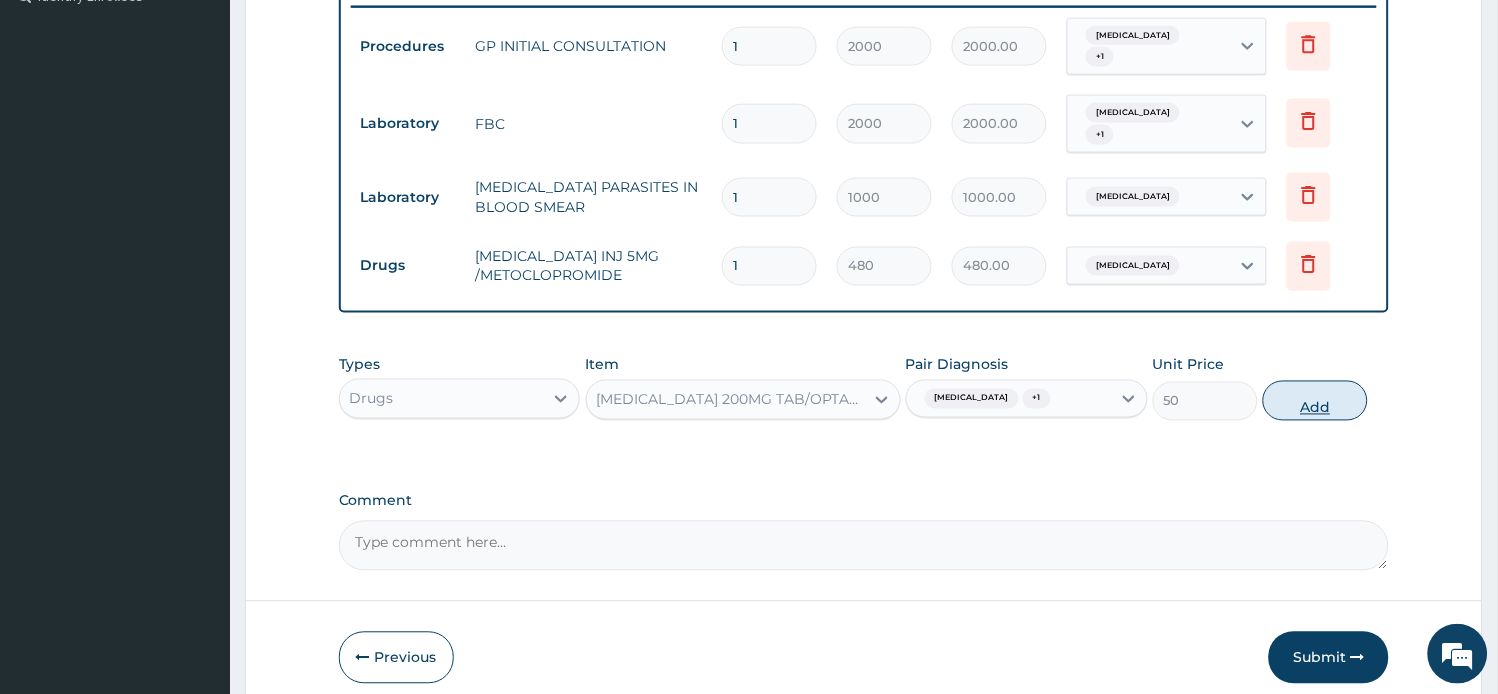 click on "Add" at bounding box center [1315, 401] 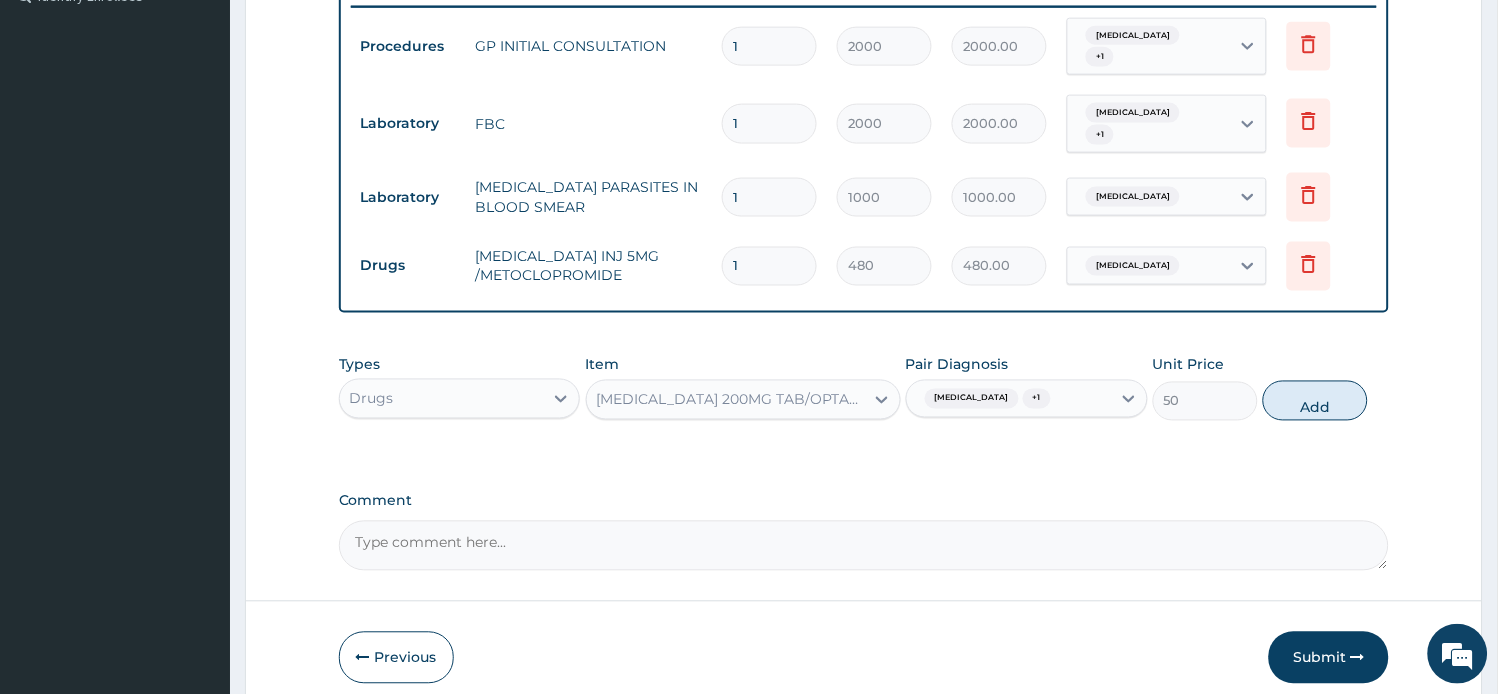 type on "0" 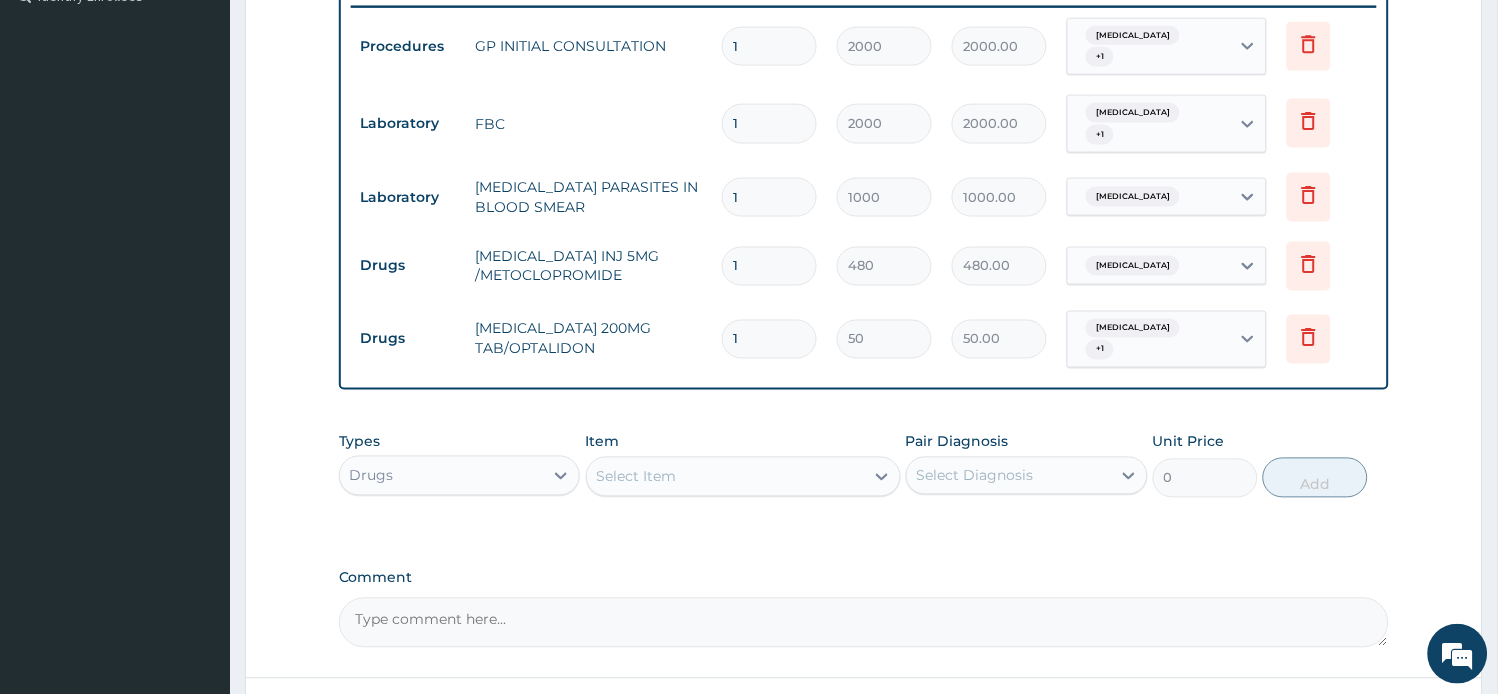 type on "15" 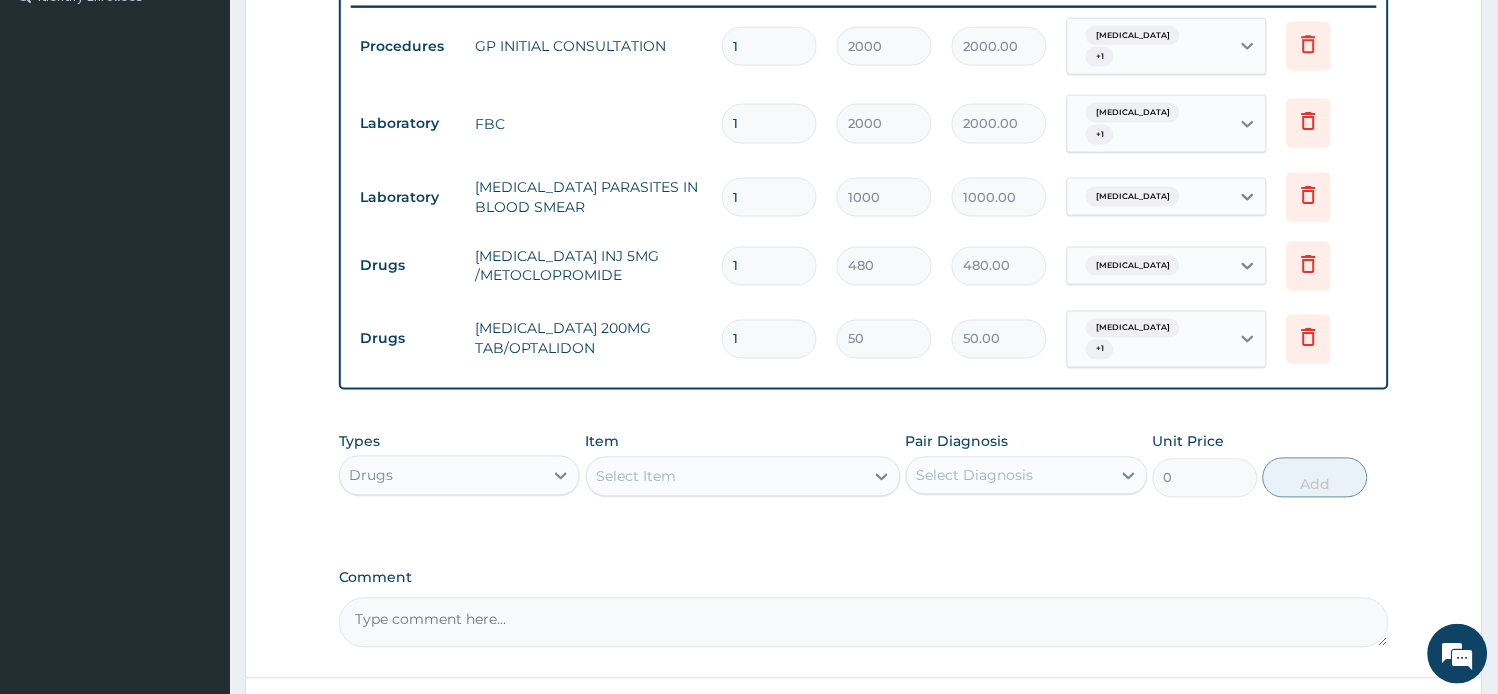 type on "750.00" 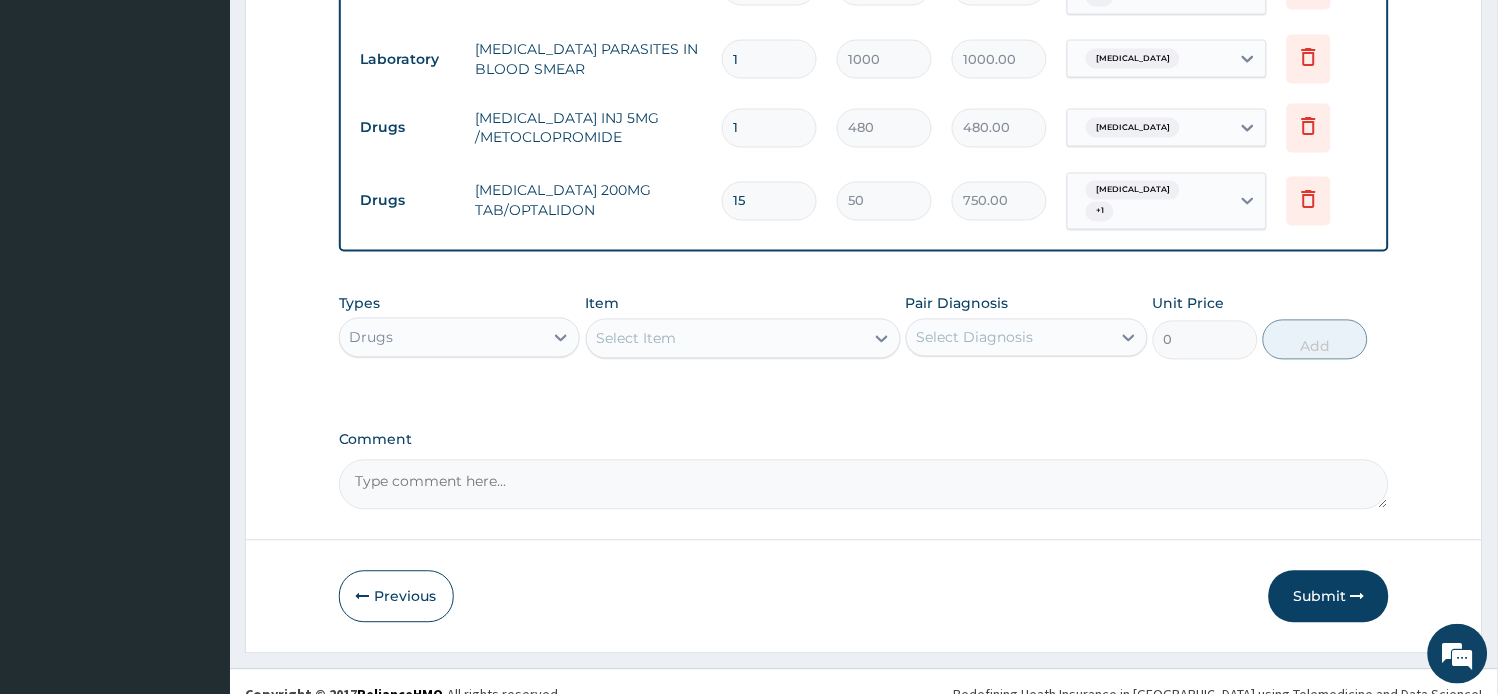 scroll, scrollTop: 713, scrollLeft: 0, axis: vertical 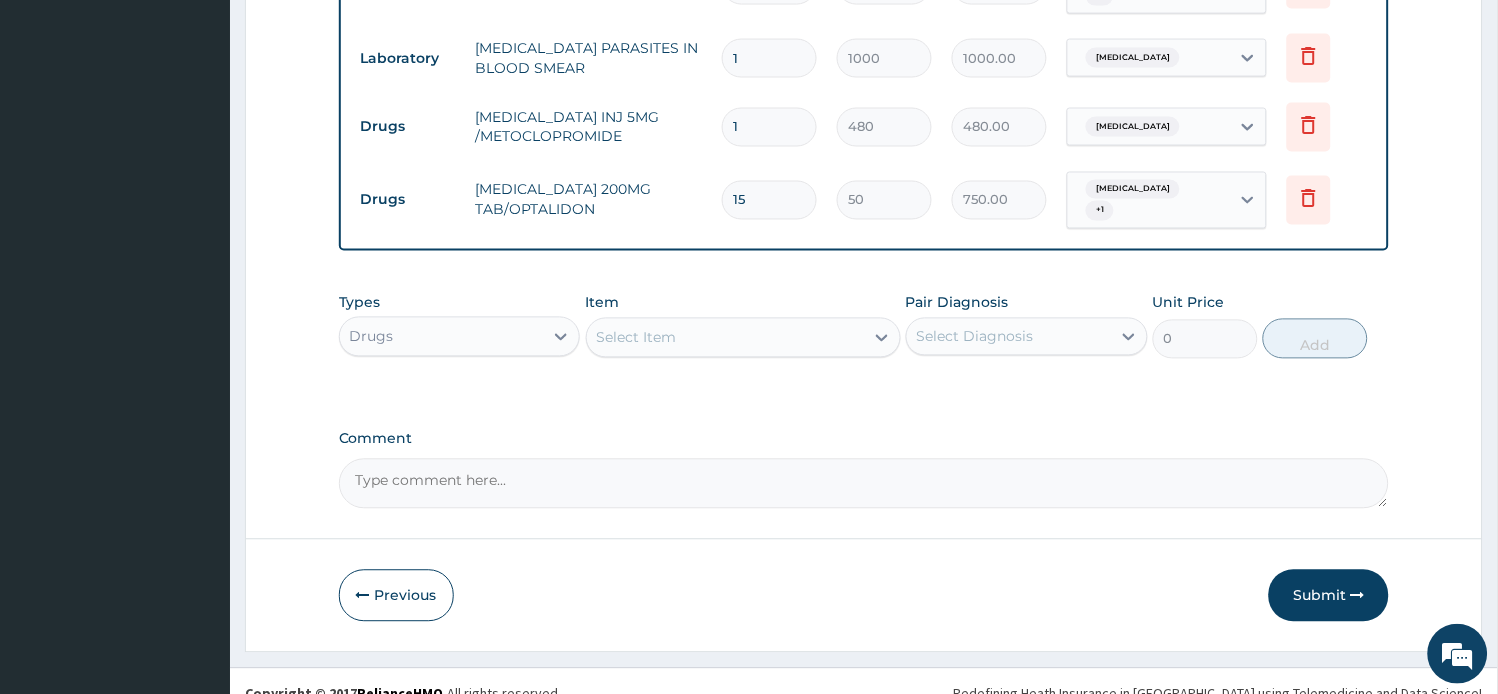type on "15" 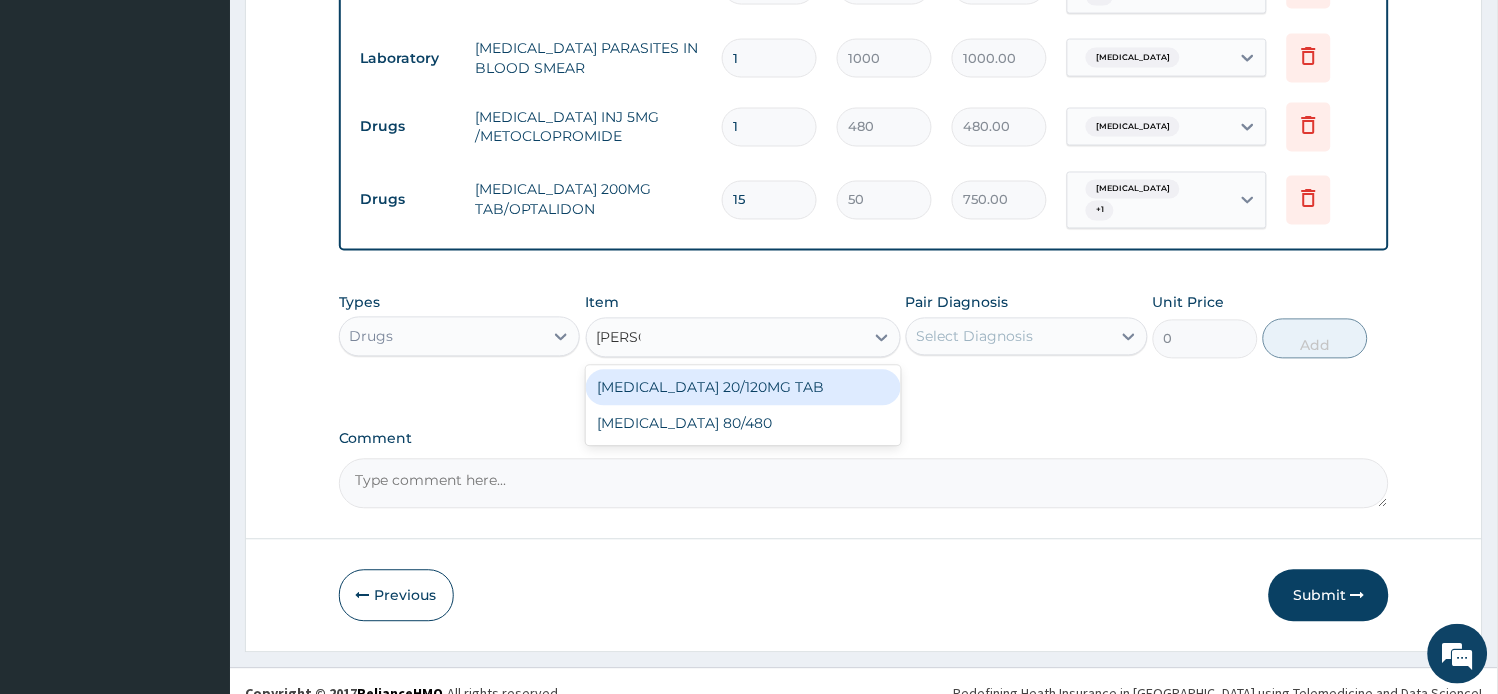 type on "COART" 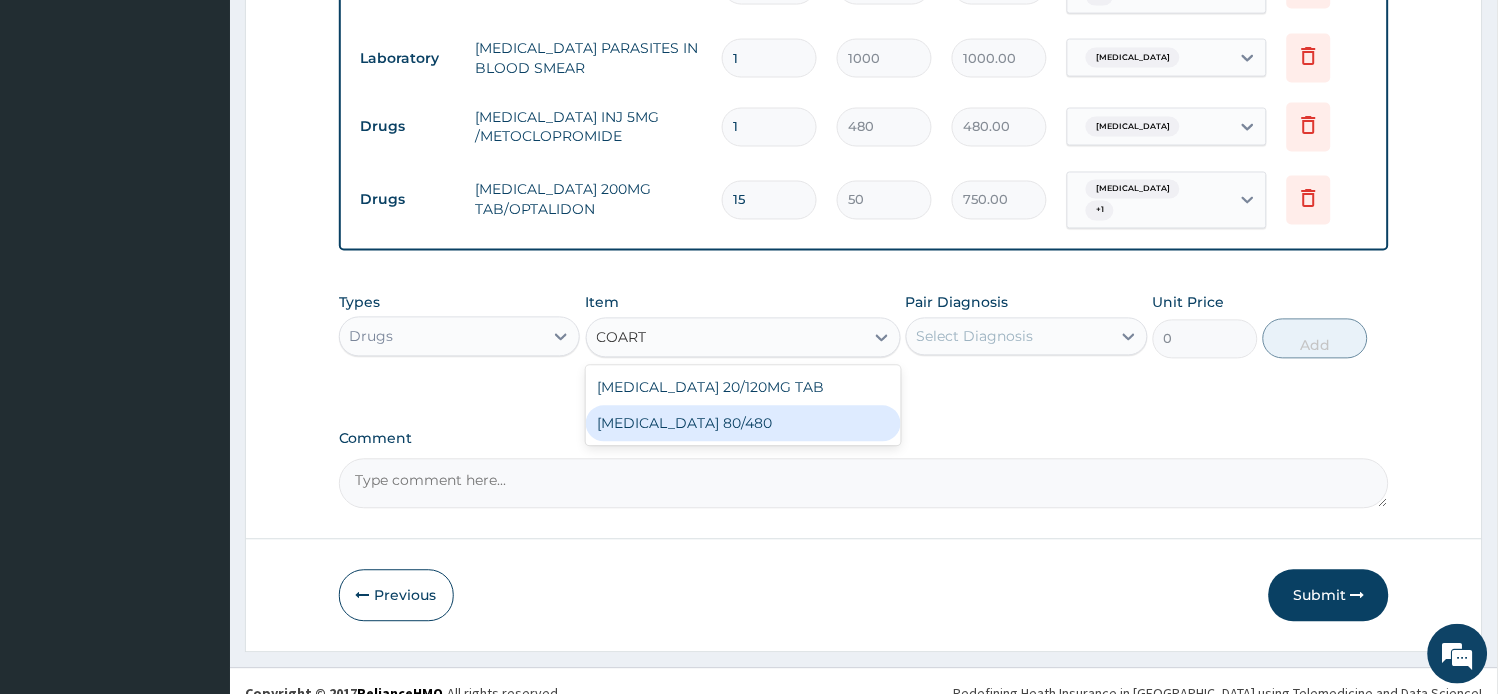 click on "[MEDICAL_DATA] 80/480" at bounding box center [743, 424] 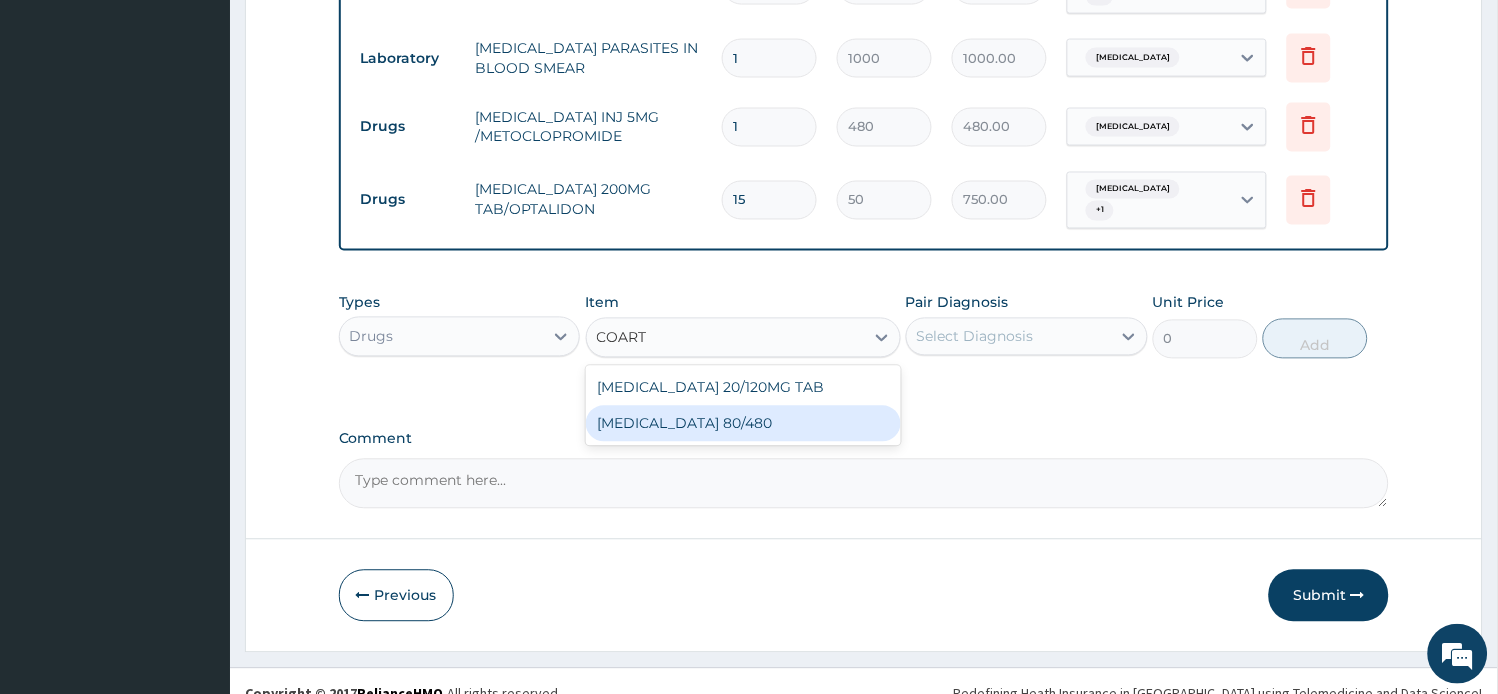 type 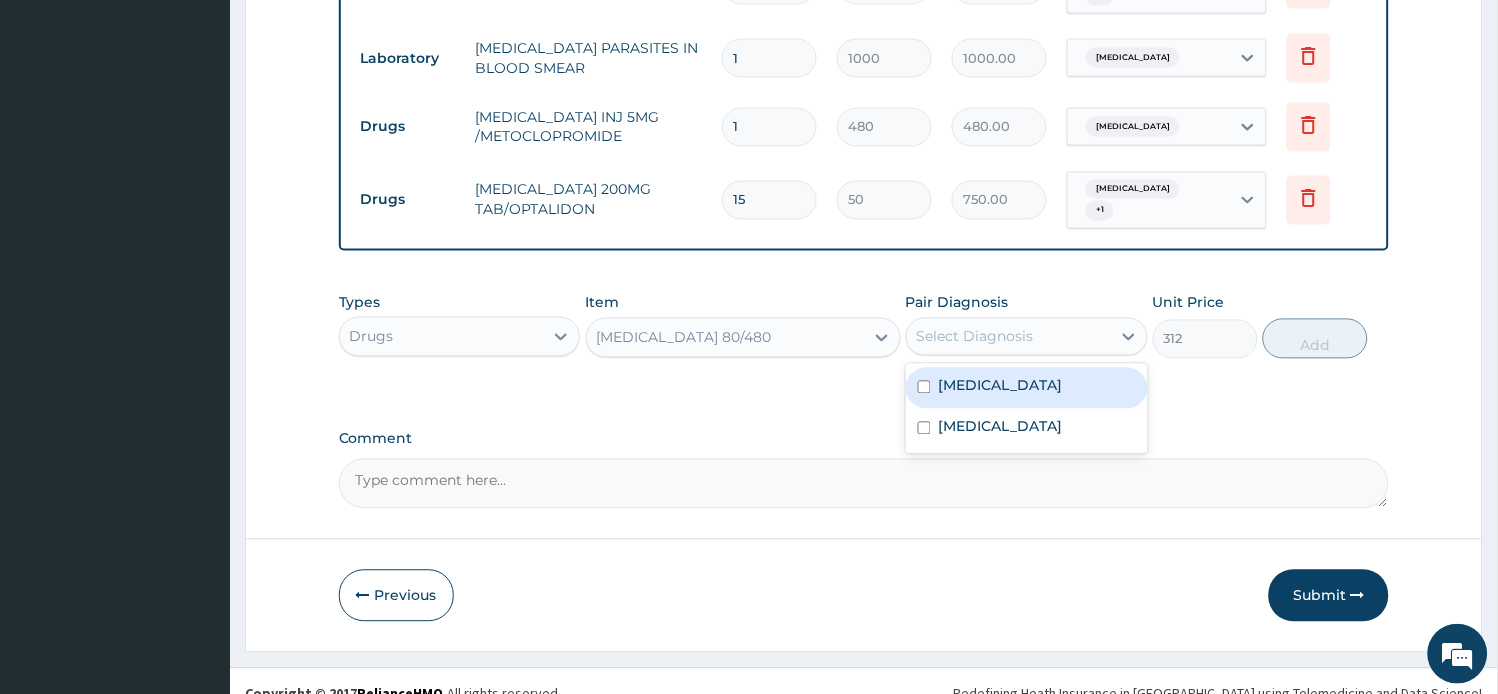 click on "Select Diagnosis" at bounding box center [975, 337] 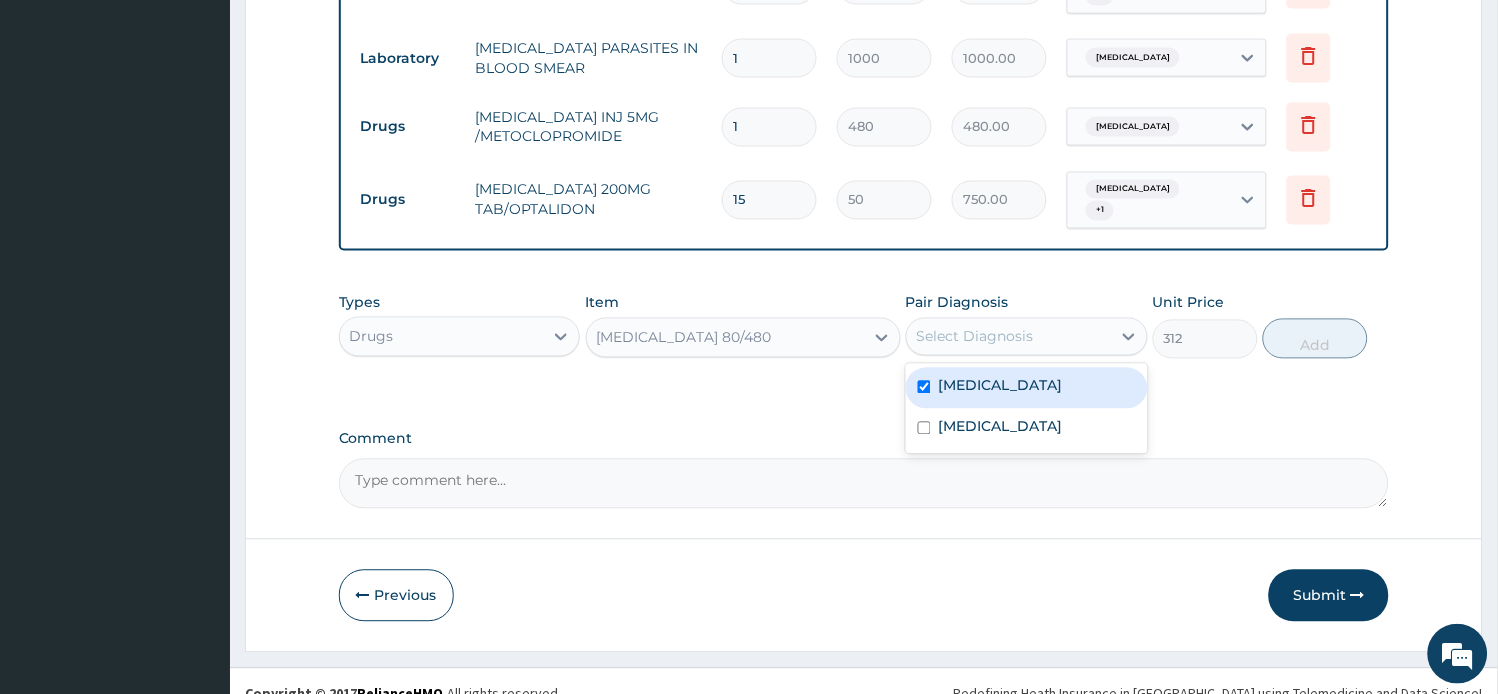 checkbox on "true" 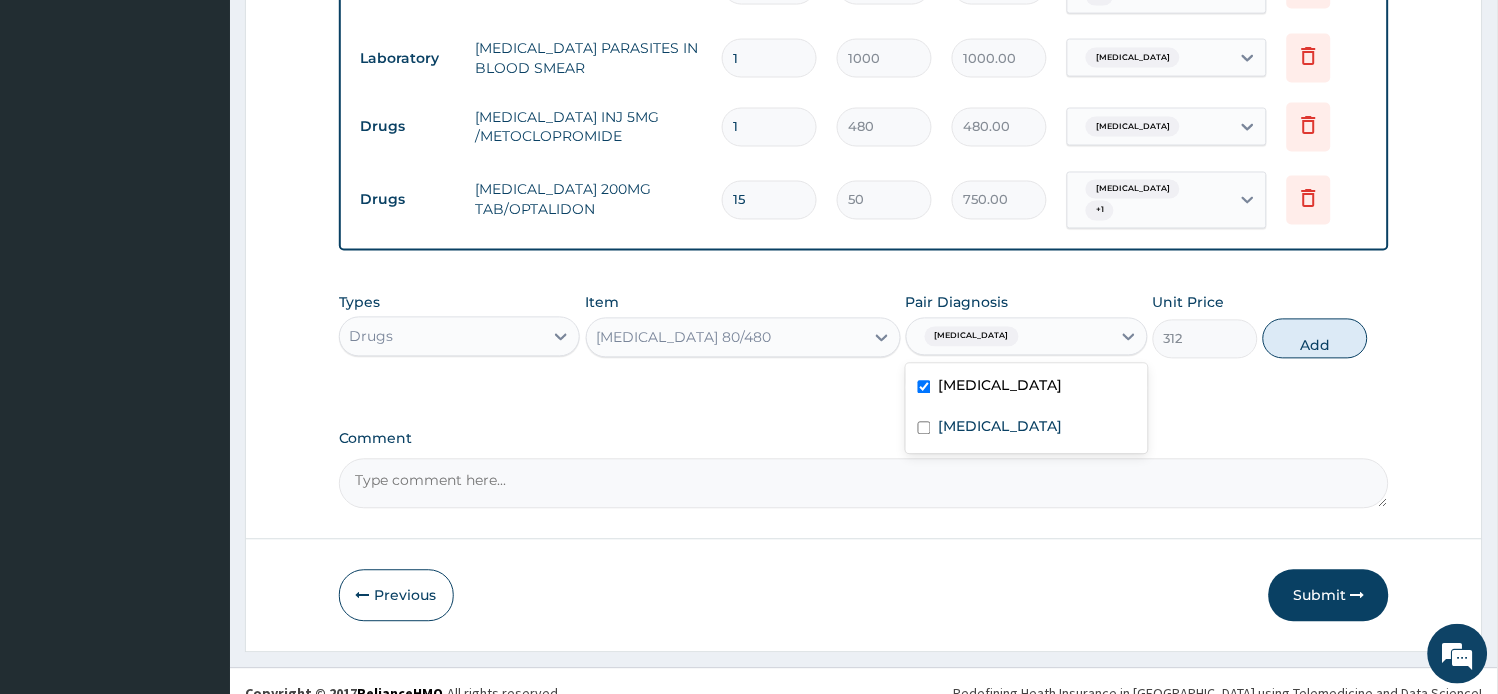 drag, startPoint x: 1346, startPoint y: 320, endPoint x: 1221, endPoint y: 316, distance: 125.06398 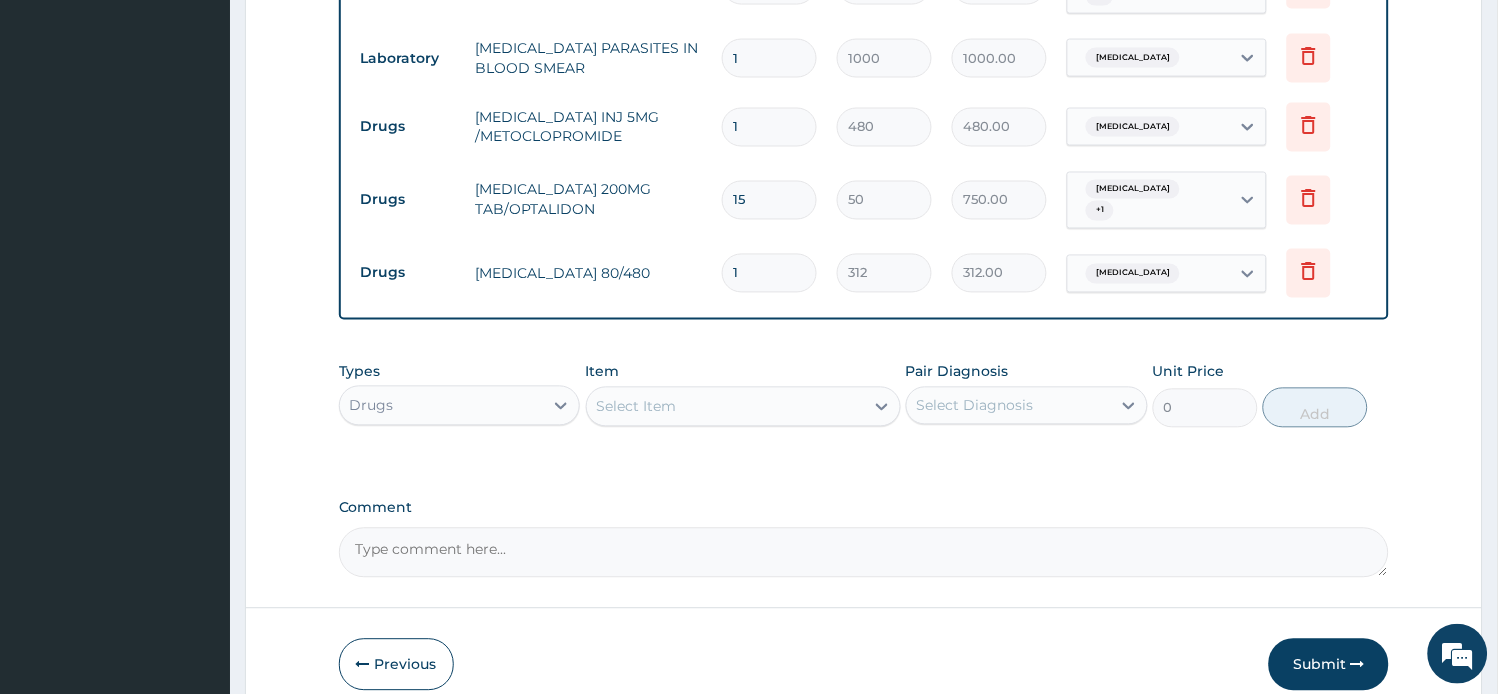 drag, startPoint x: 744, startPoint y: 237, endPoint x: 640, endPoint y: 237, distance: 104 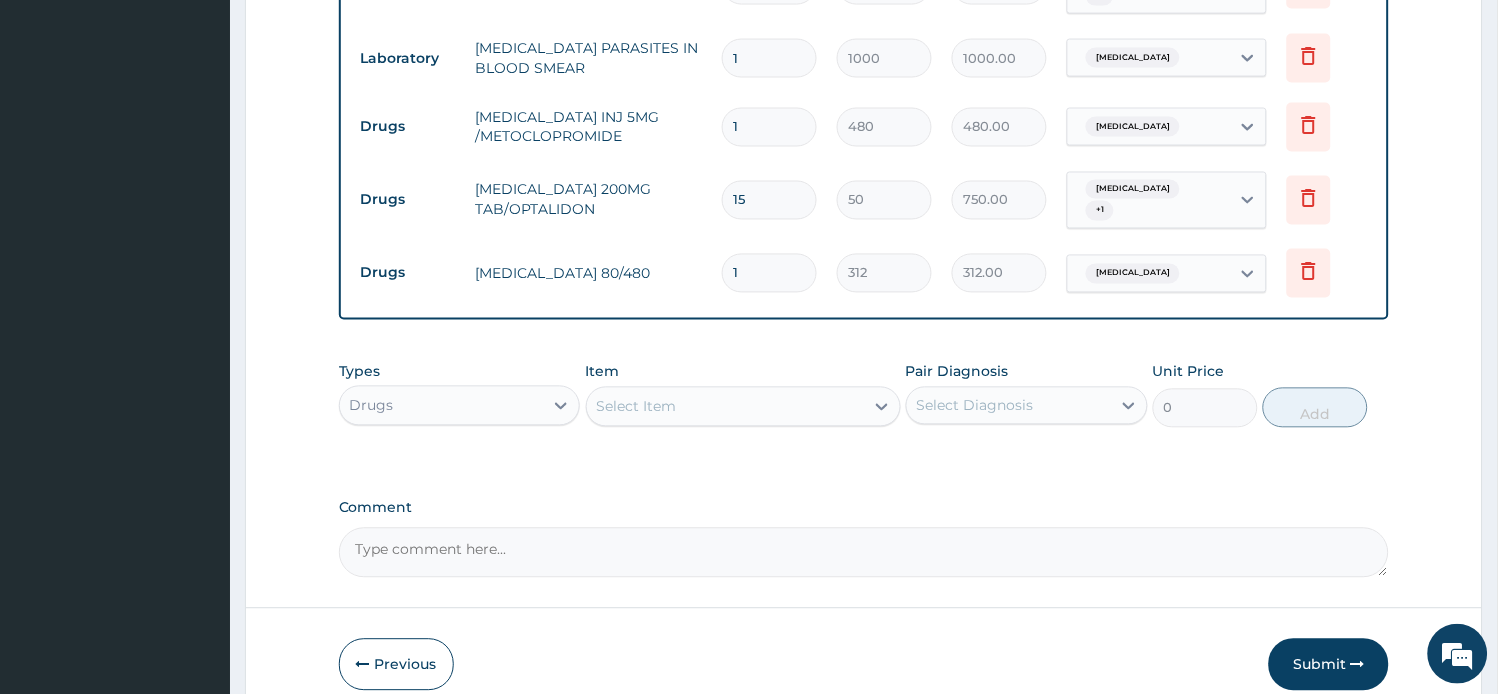 click on "Drugs COARTEM 80/480 1 312 312.00 Malaria Delete" at bounding box center [864, 273] 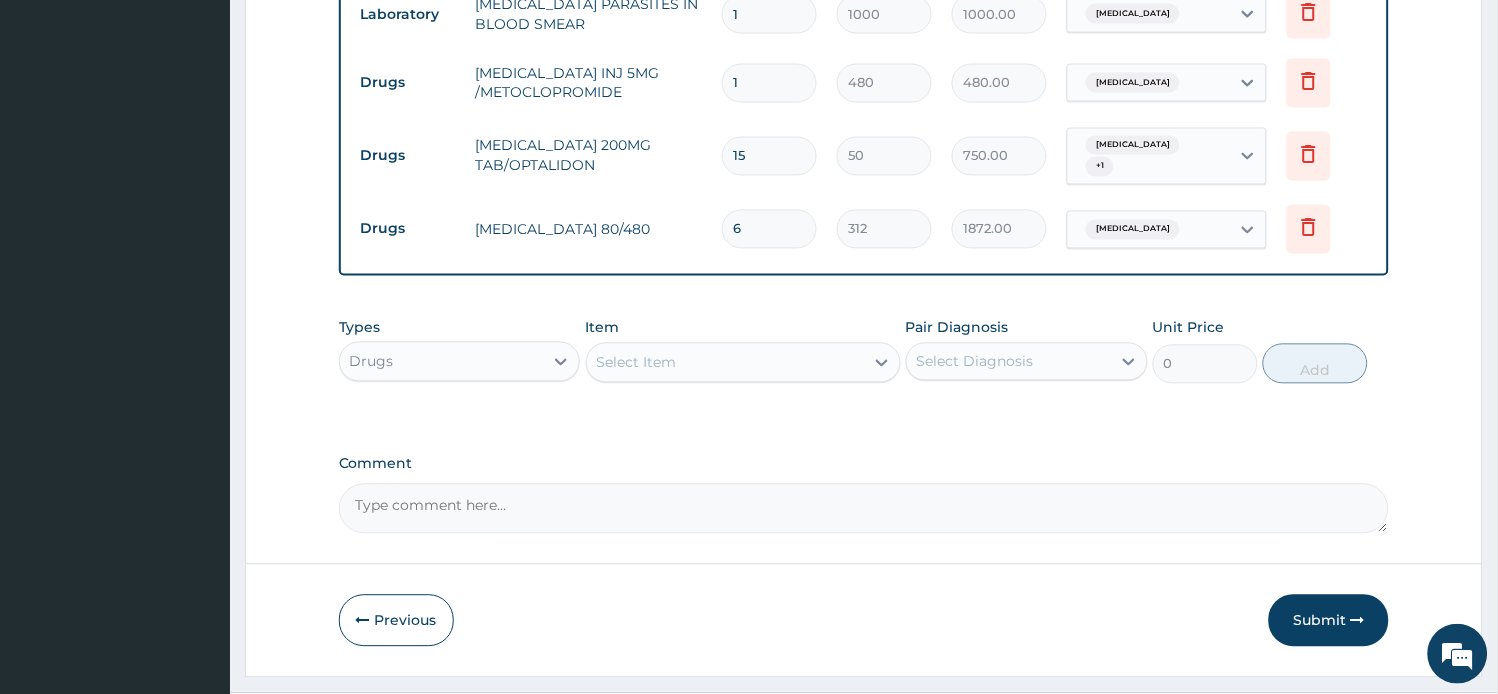 scroll, scrollTop: 782, scrollLeft: 0, axis: vertical 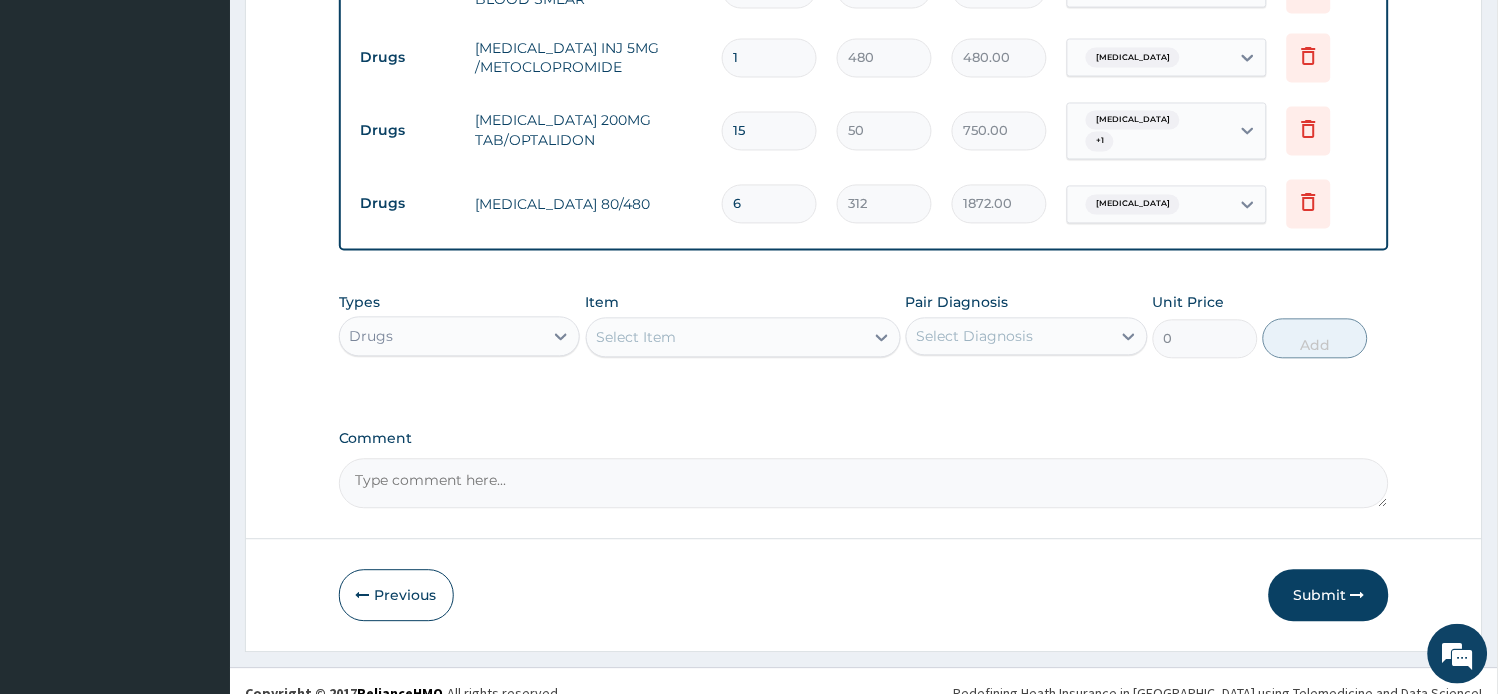 type on "6" 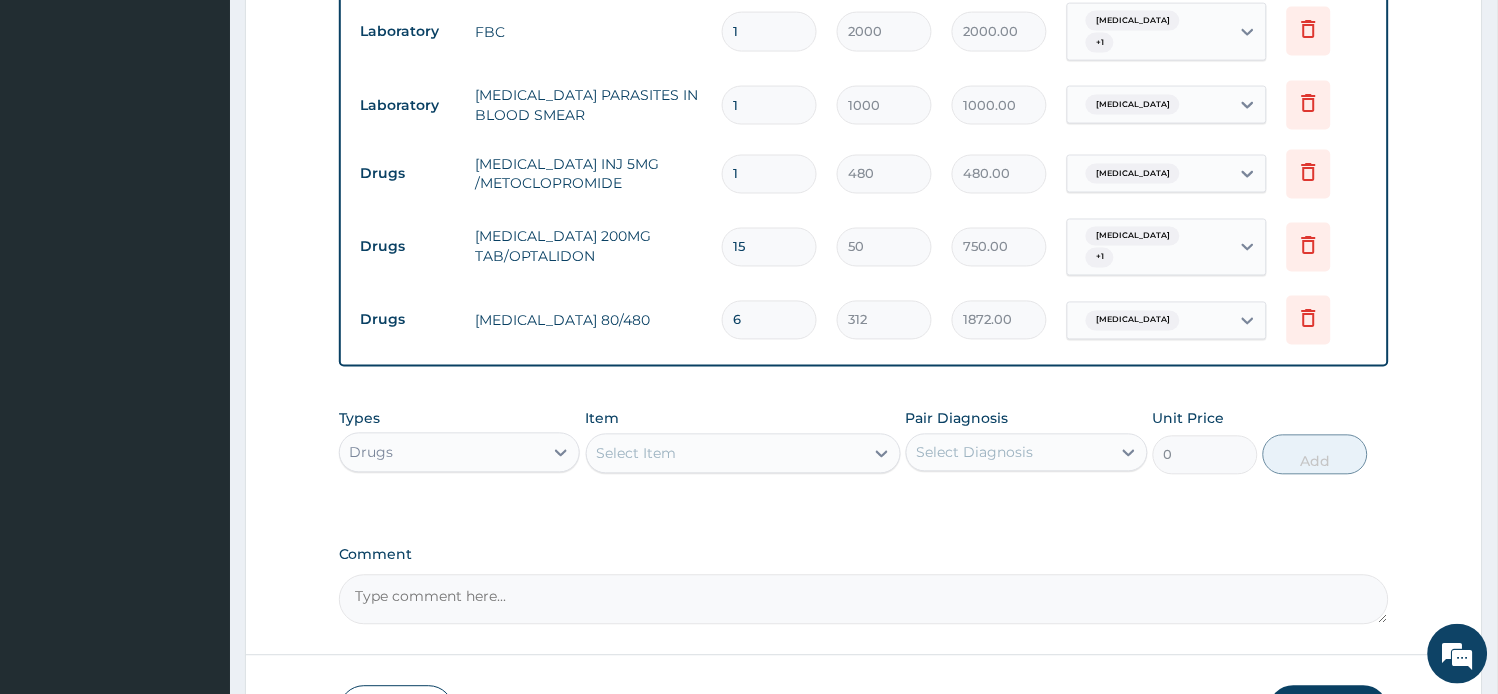 scroll, scrollTop: 782, scrollLeft: 0, axis: vertical 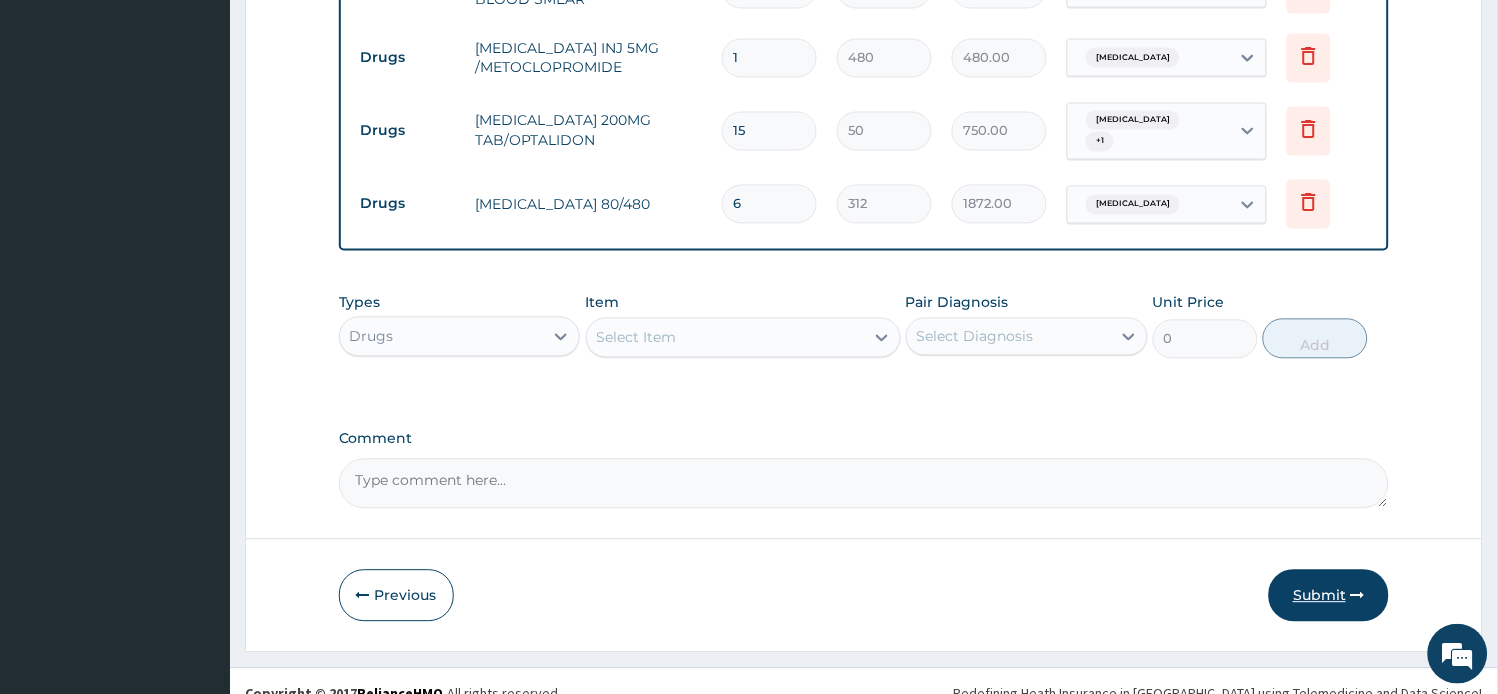 click on "Submit" at bounding box center [1329, 596] 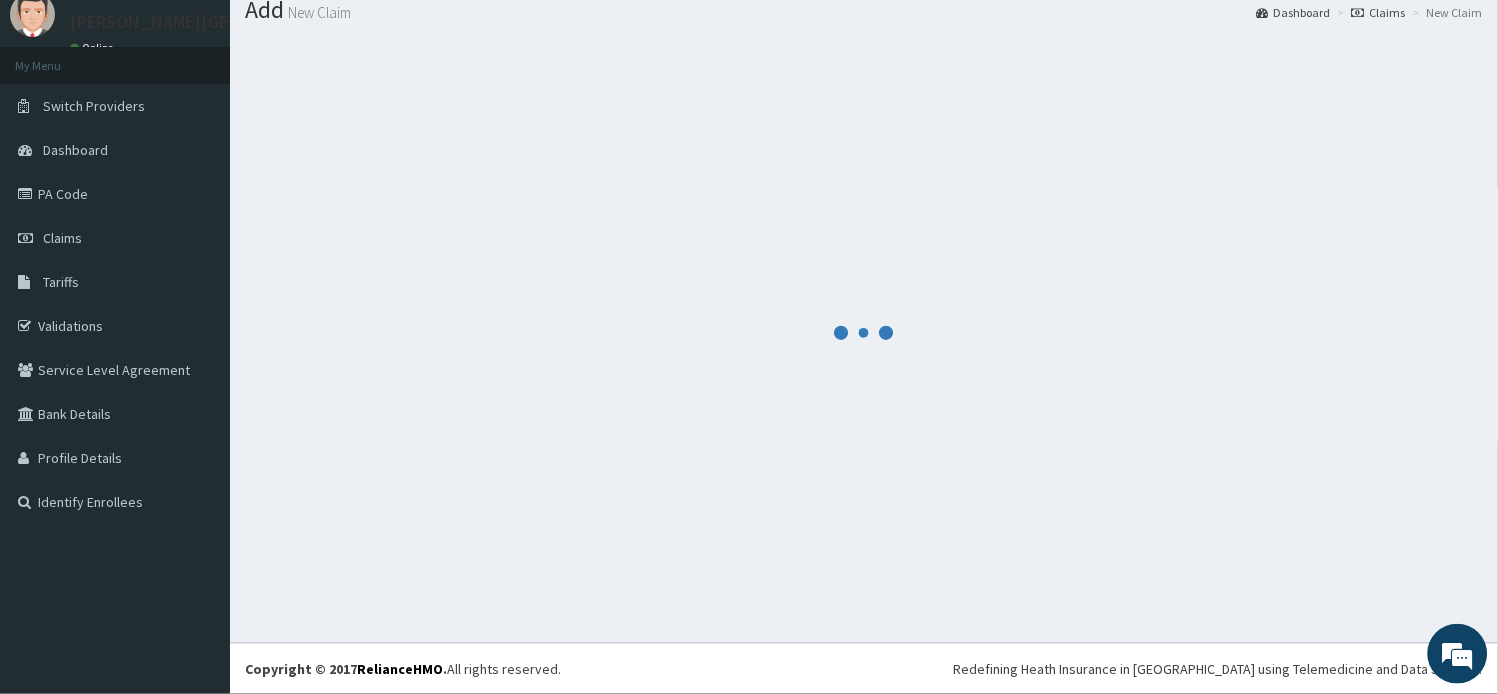 scroll, scrollTop: 67, scrollLeft: 0, axis: vertical 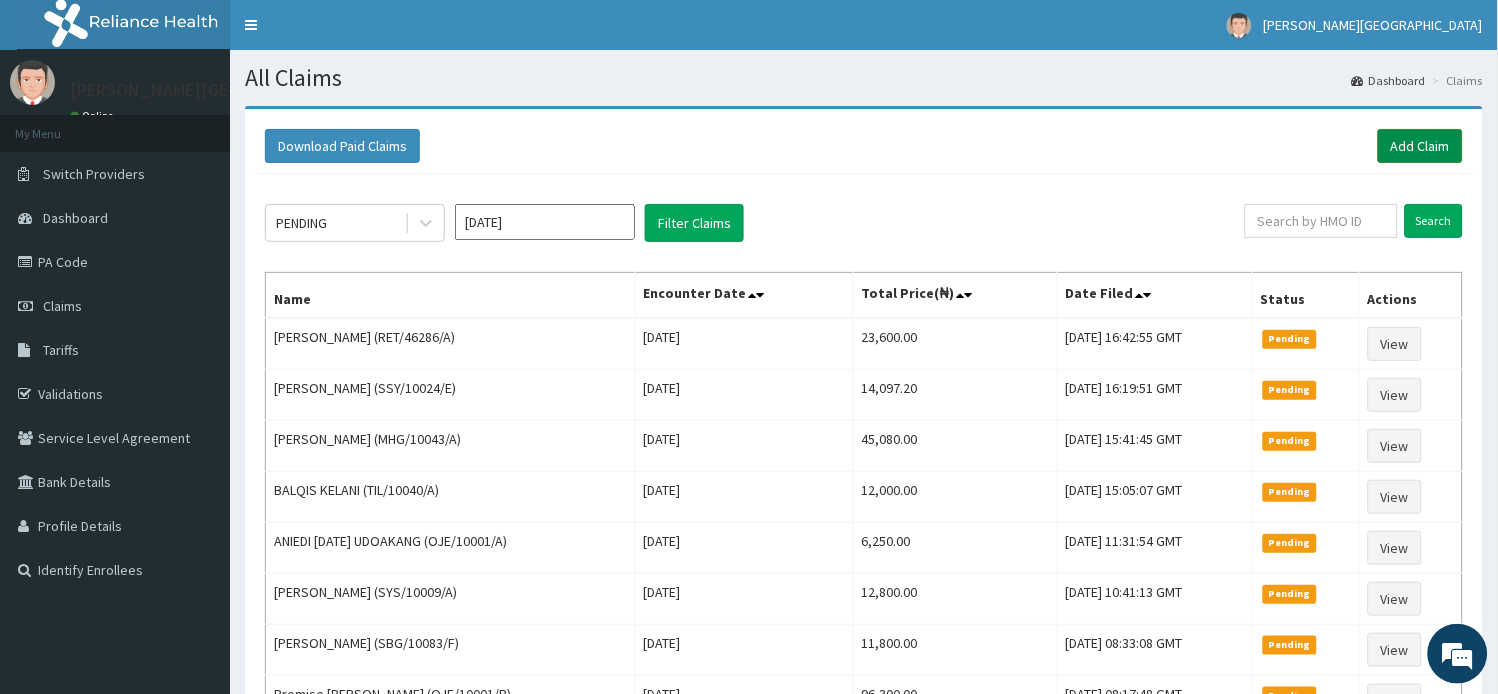 click on "Add Claim" at bounding box center (1420, 146) 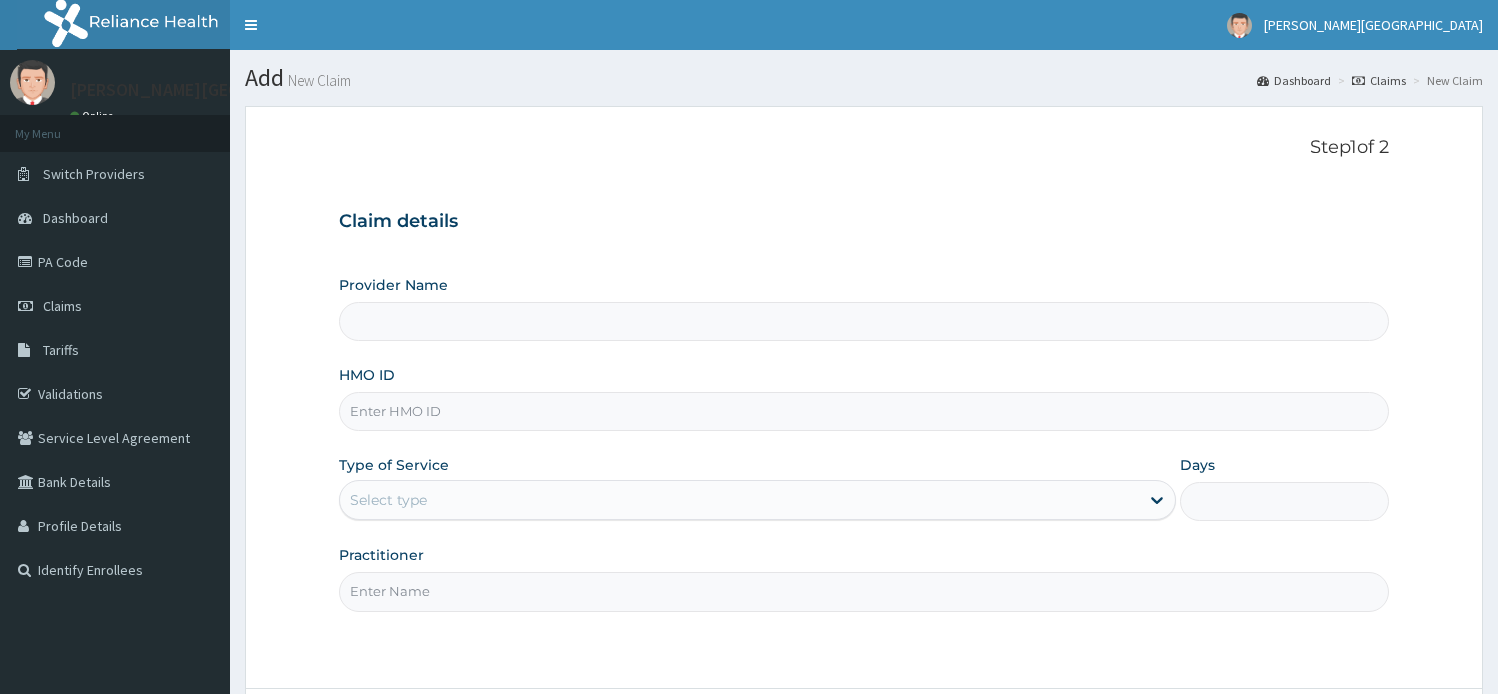 type on "[PERSON_NAME][GEOGRAPHIC_DATA]" 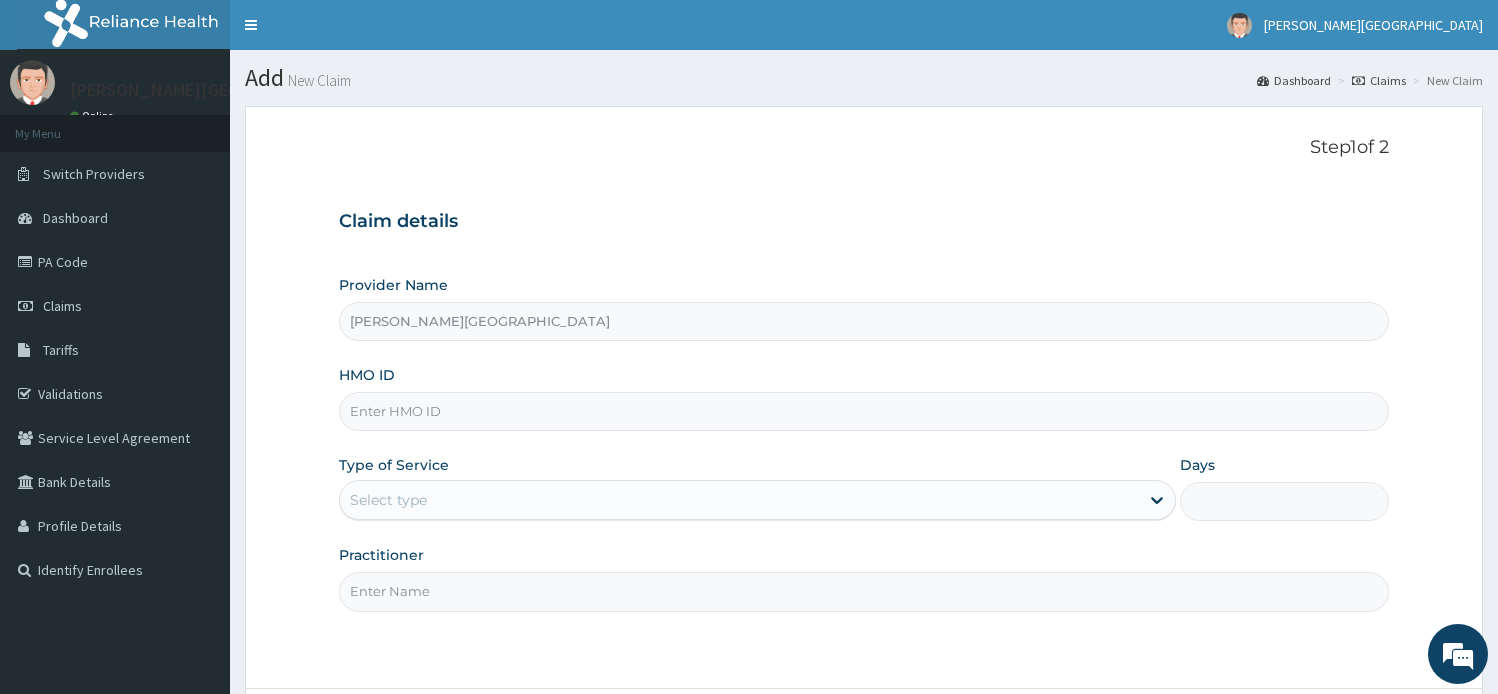 scroll, scrollTop: 0, scrollLeft: 0, axis: both 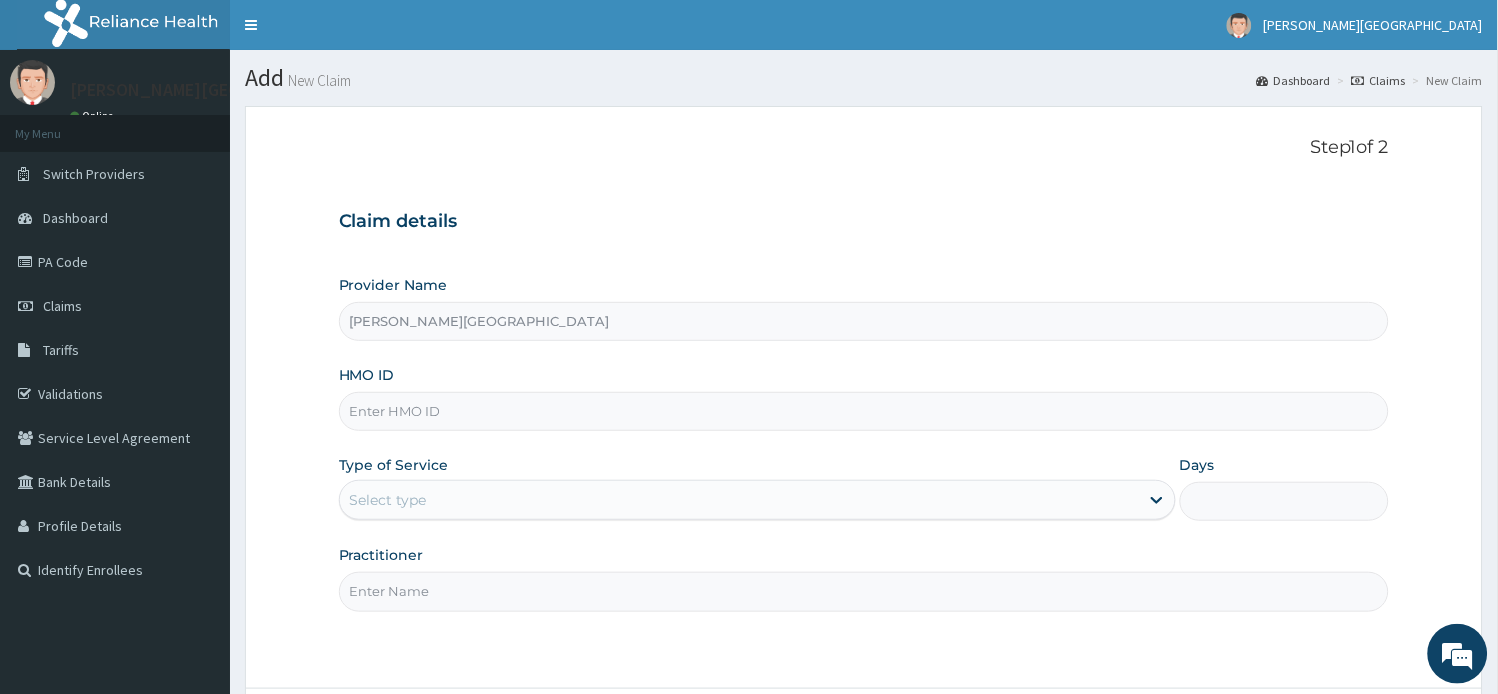 click on "HMO ID" at bounding box center [864, 411] 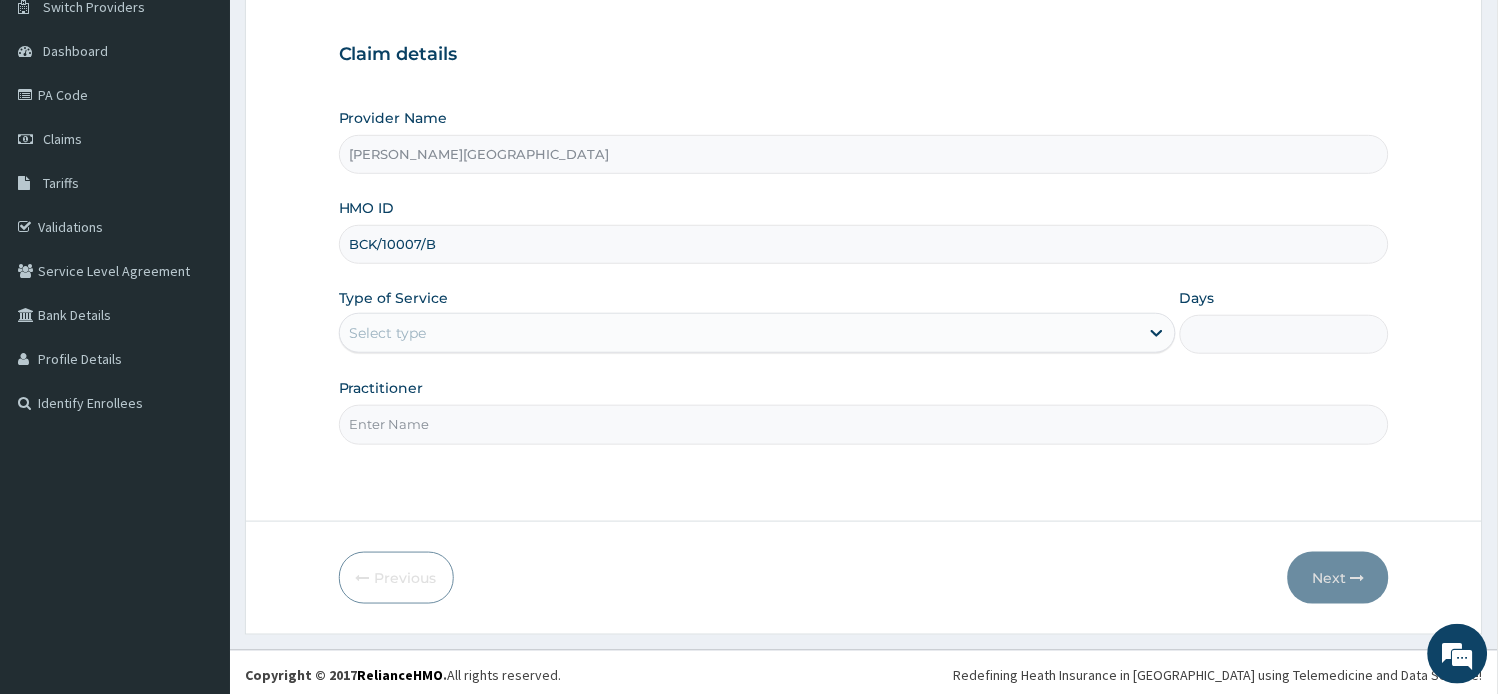 scroll, scrollTop: 174, scrollLeft: 0, axis: vertical 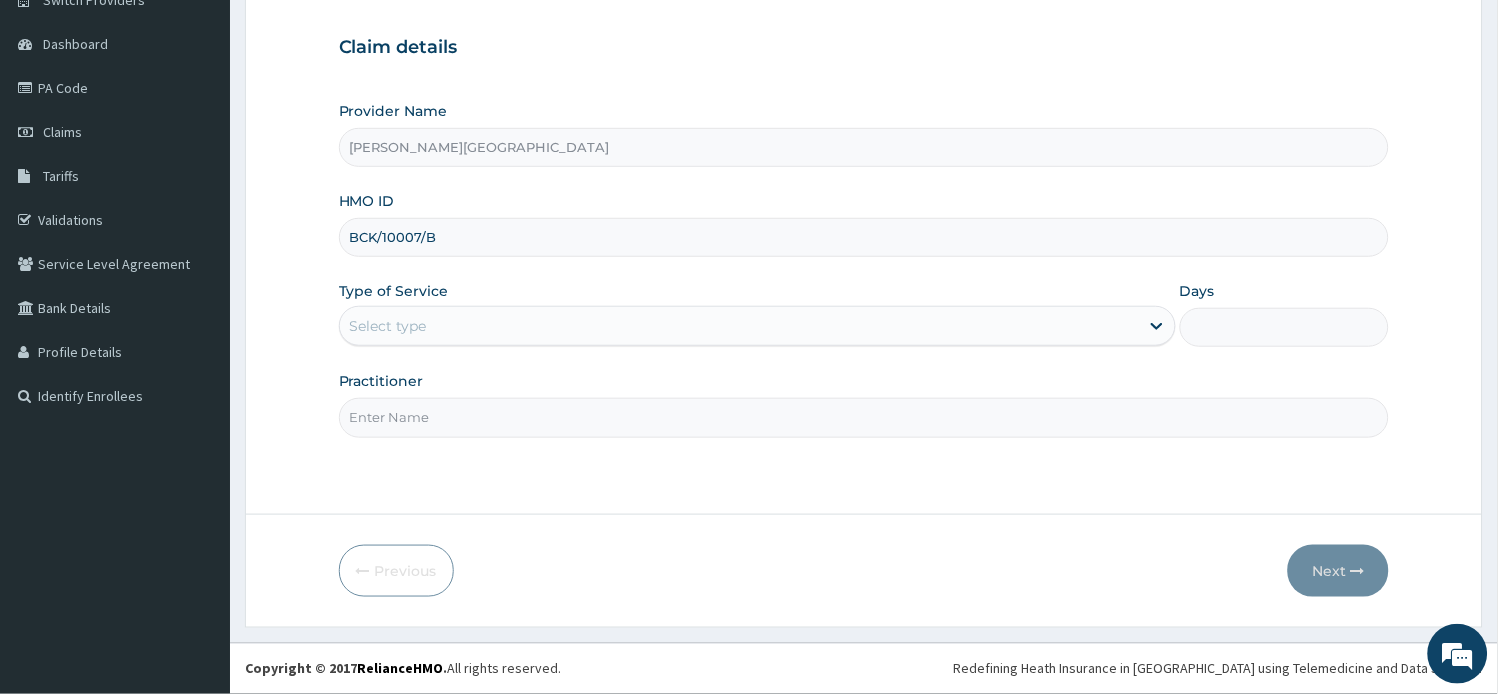 type on "BCK/10007/B" 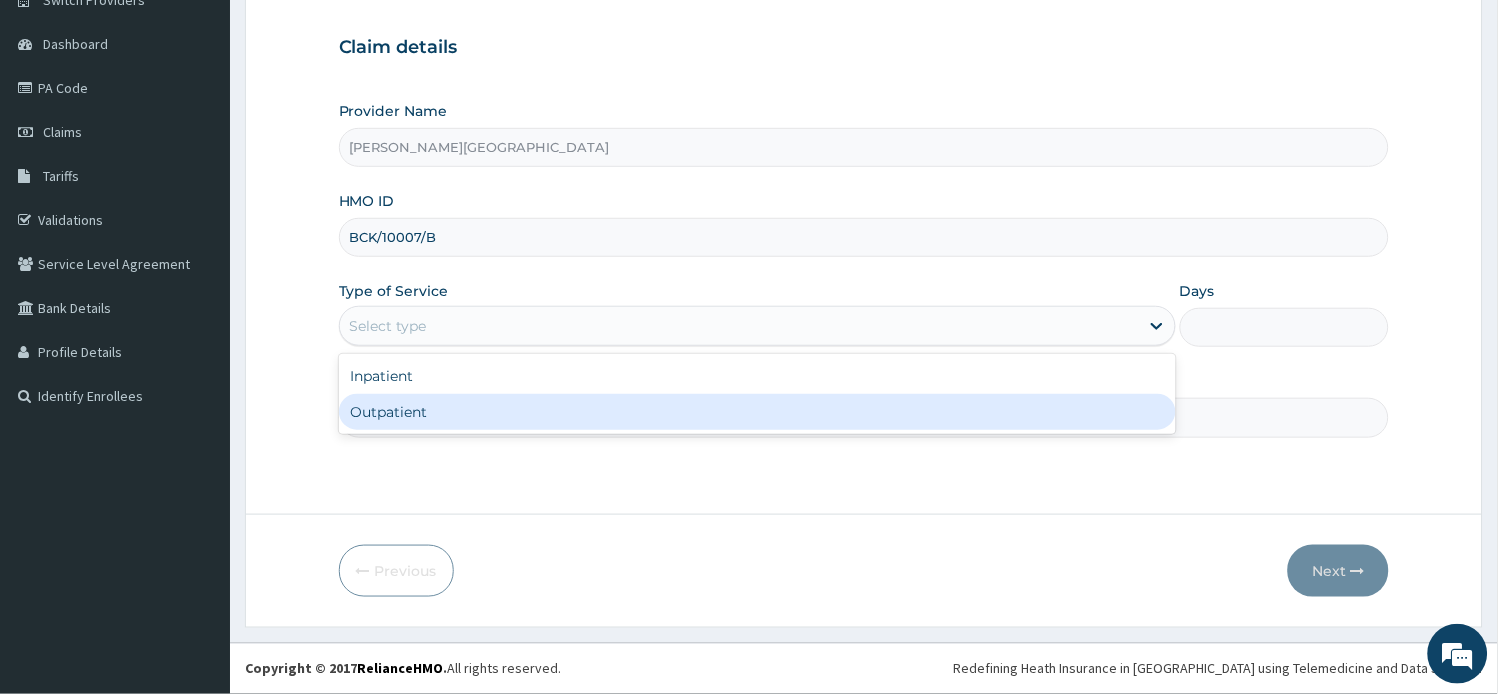 click on "Outpatient" at bounding box center [757, 412] 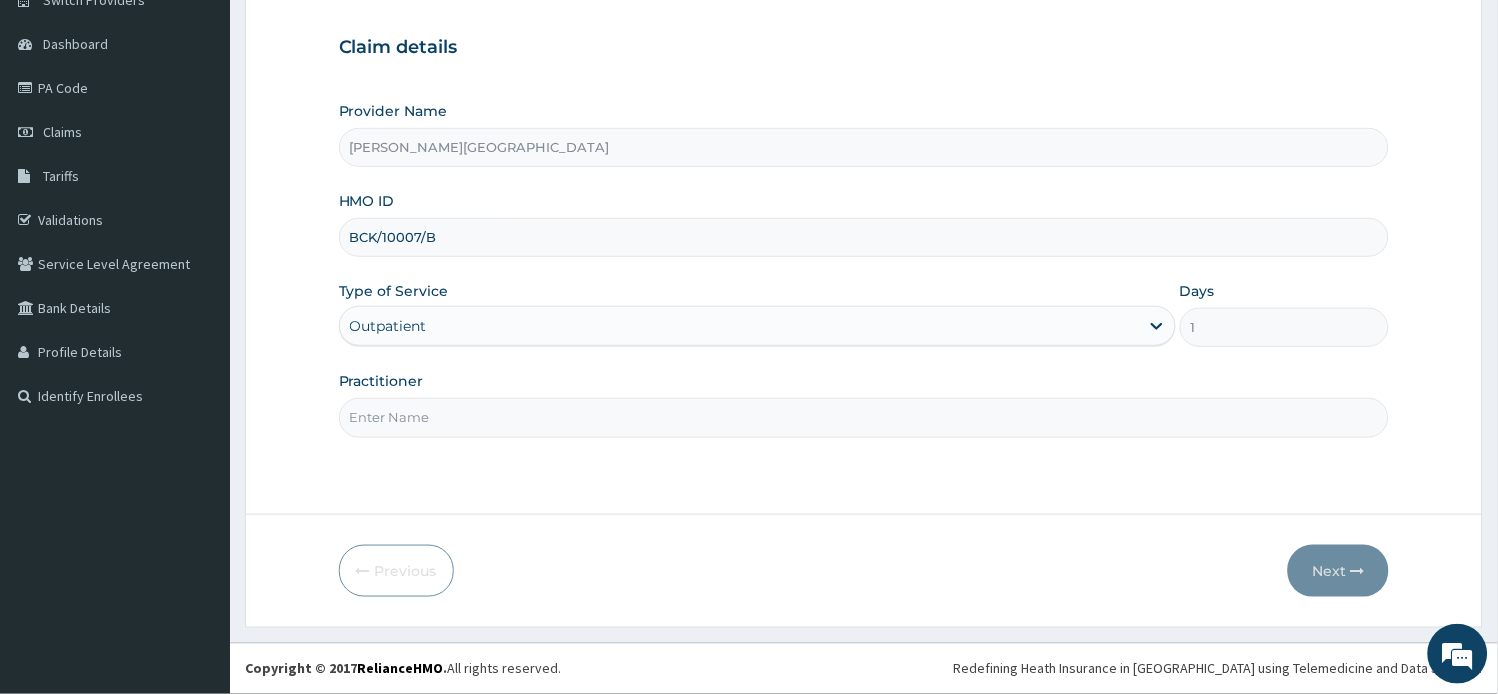 click on "Practitioner" at bounding box center [864, 417] 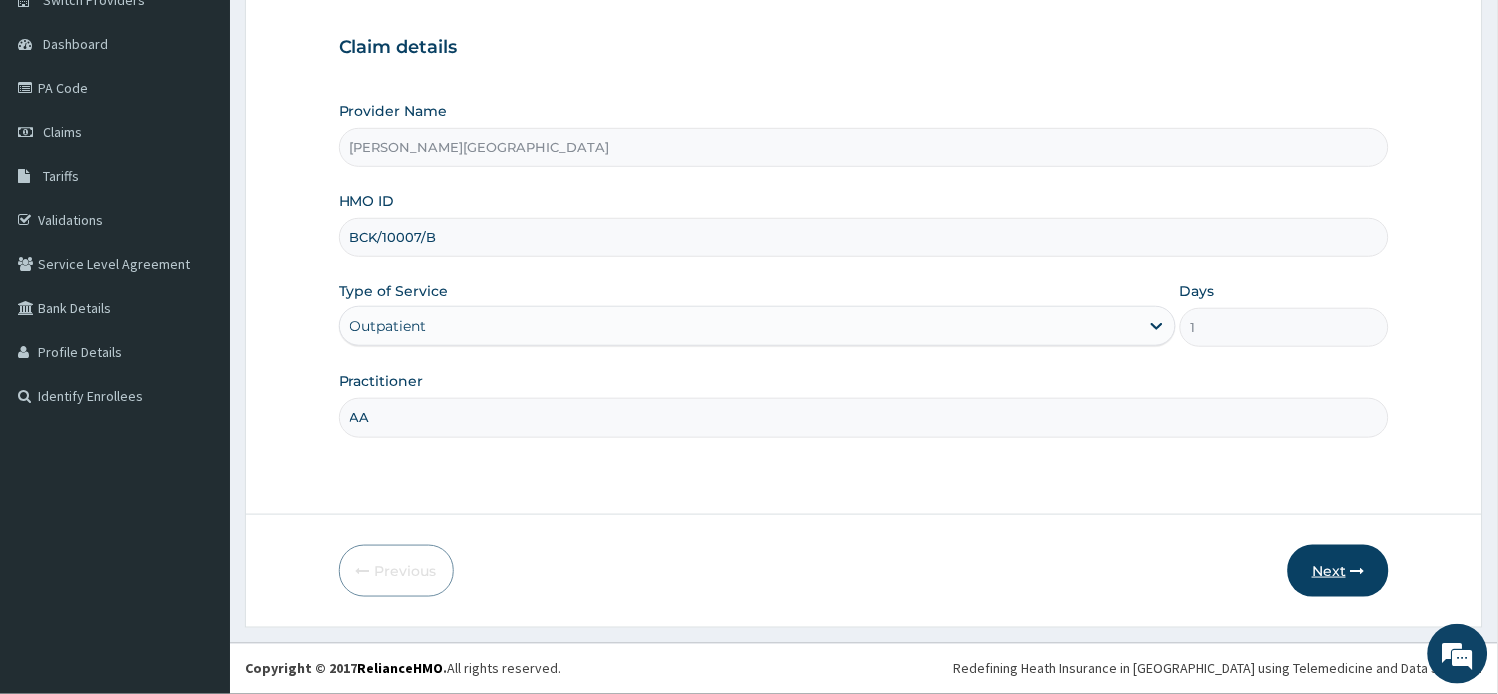 type on "AA" 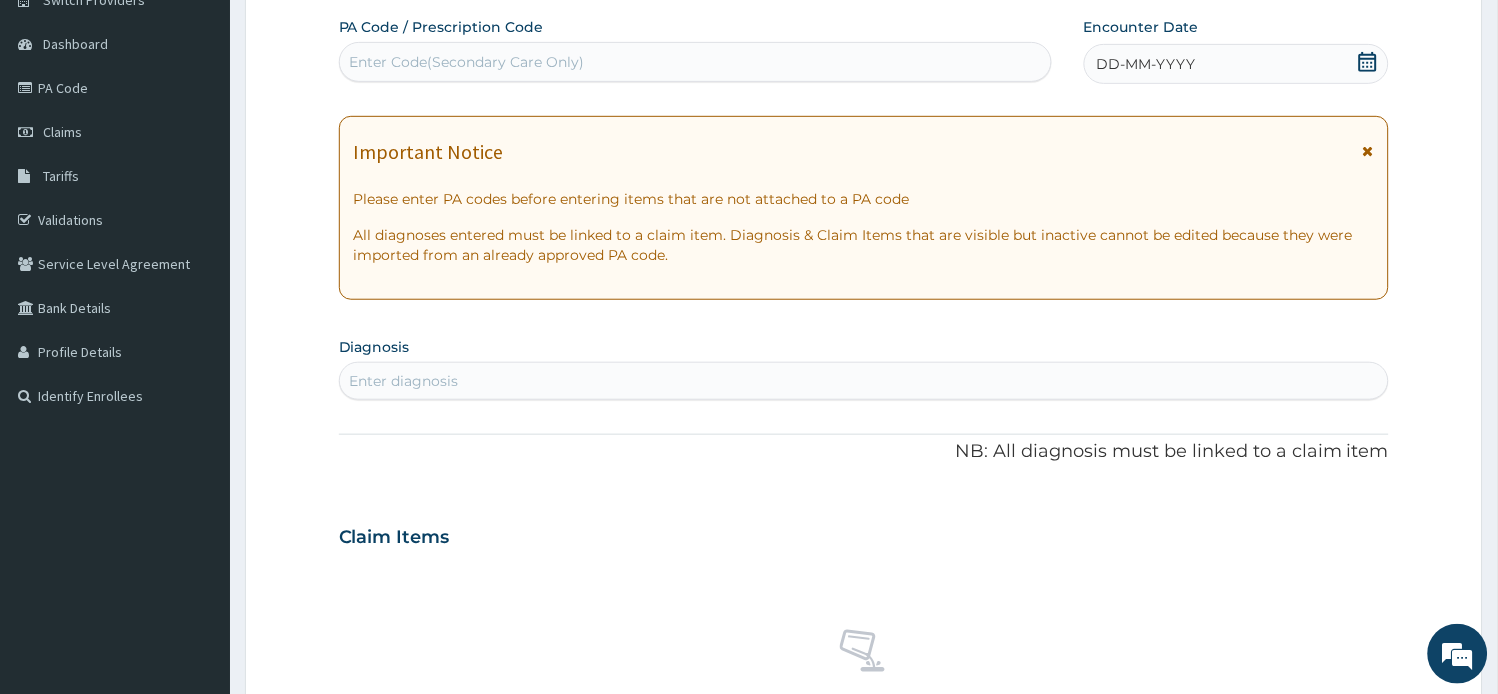 click on "Important Notice" at bounding box center (864, 157) 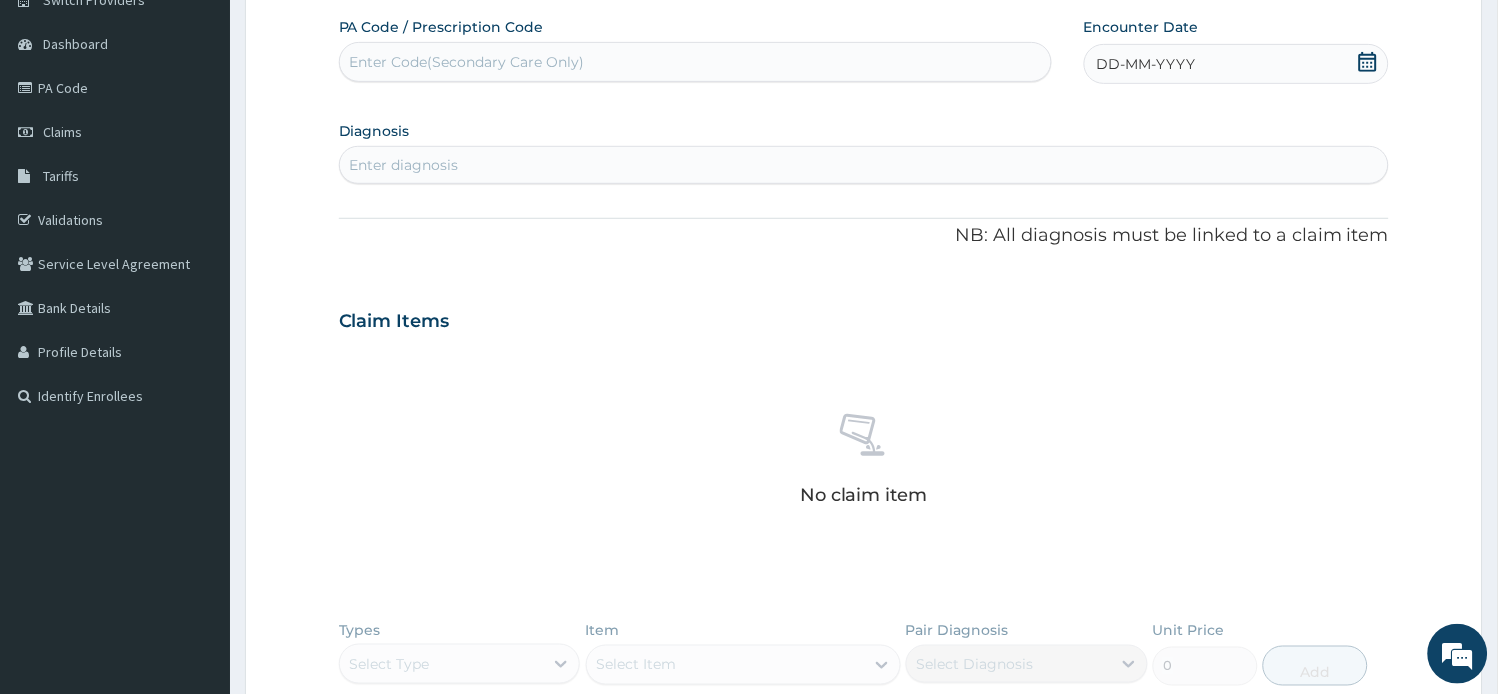 click on "Enter diagnosis" at bounding box center [404, 165] 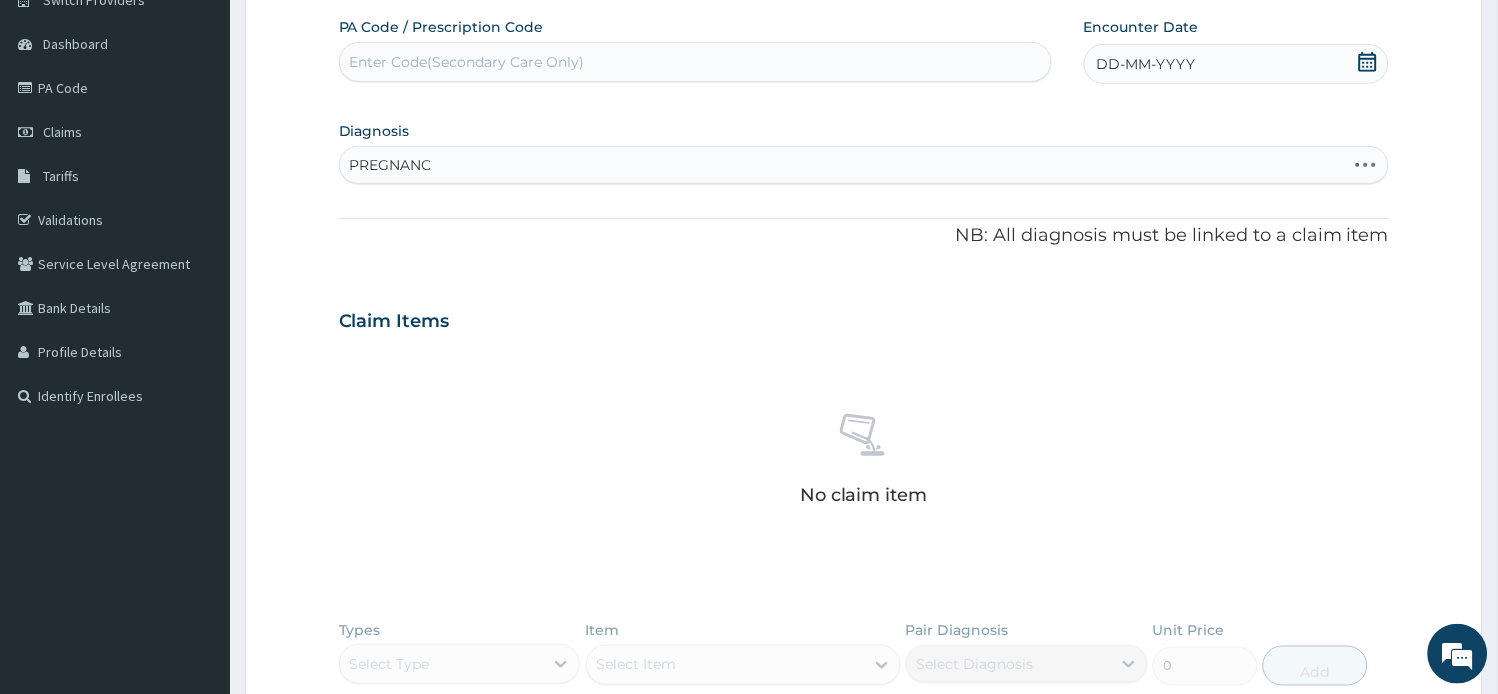 type on "PREGNANCY" 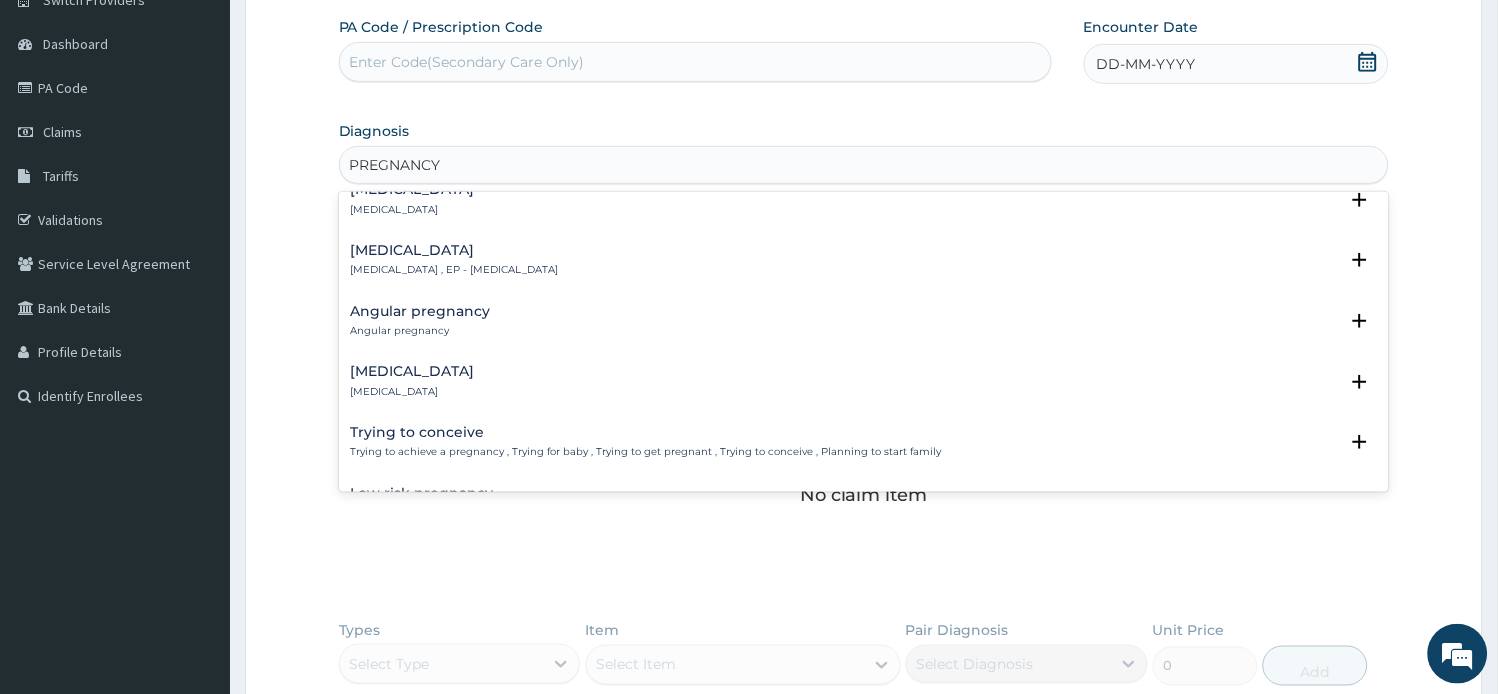 scroll, scrollTop: 1666, scrollLeft: 0, axis: vertical 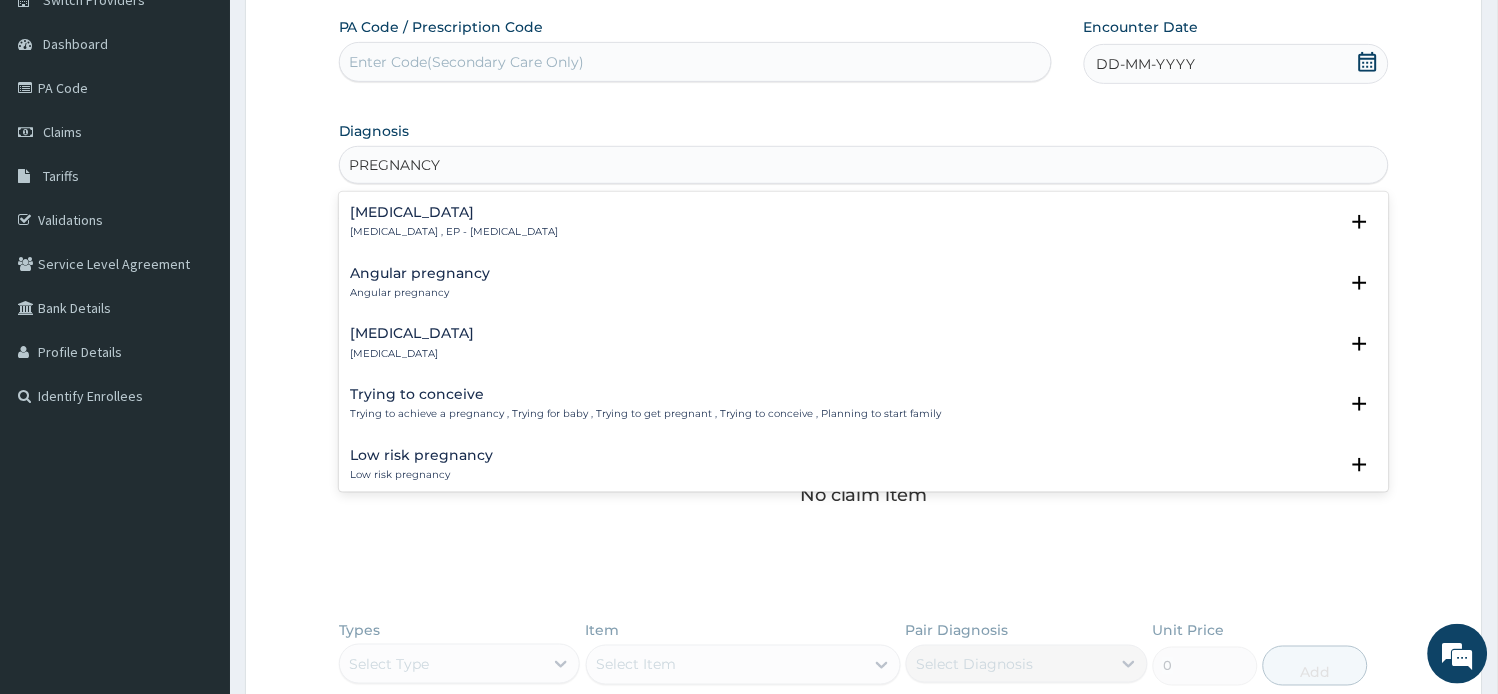 click on "Trying to achieve a pregnancy , Trying for baby , Trying to get pregnant , Trying to conceive , Planning to start family" at bounding box center (646, 414) 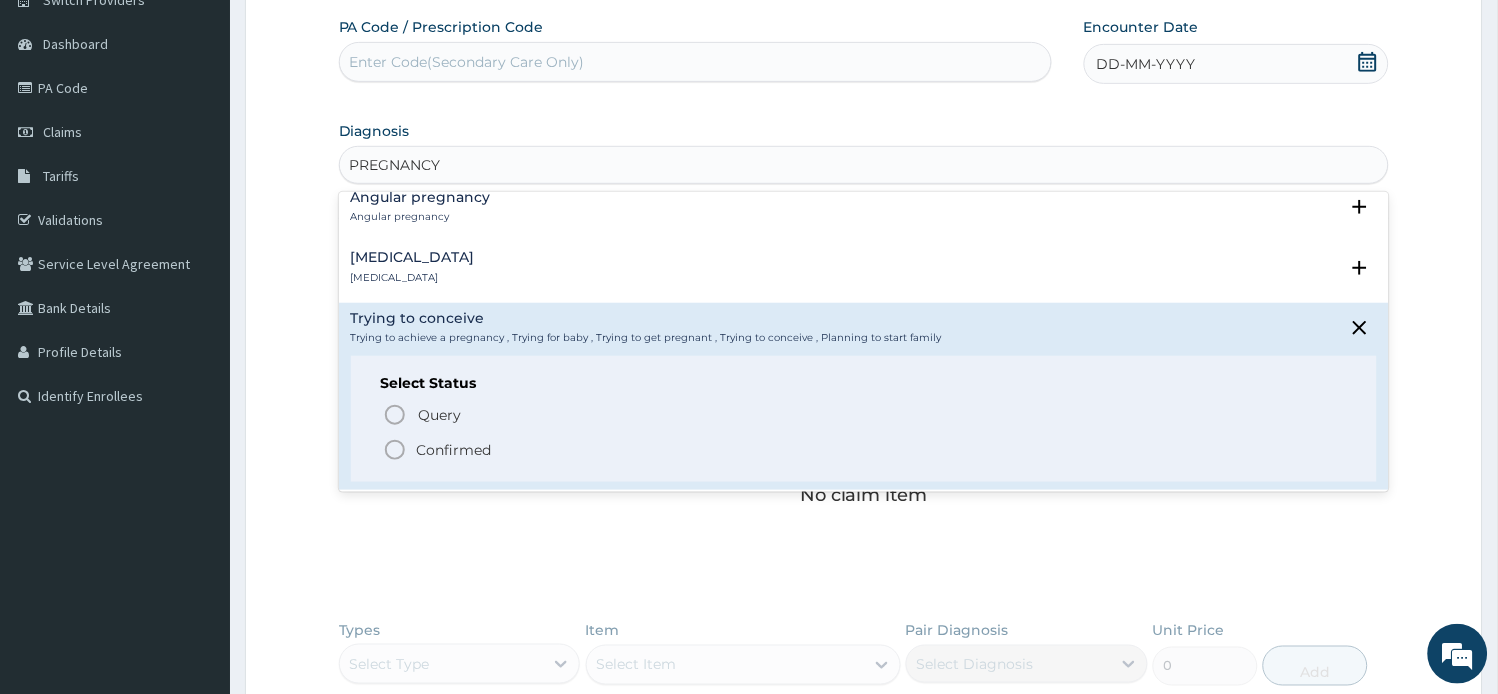 scroll, scrollTop: 1777, scrollLeft: 0, axis: vertical 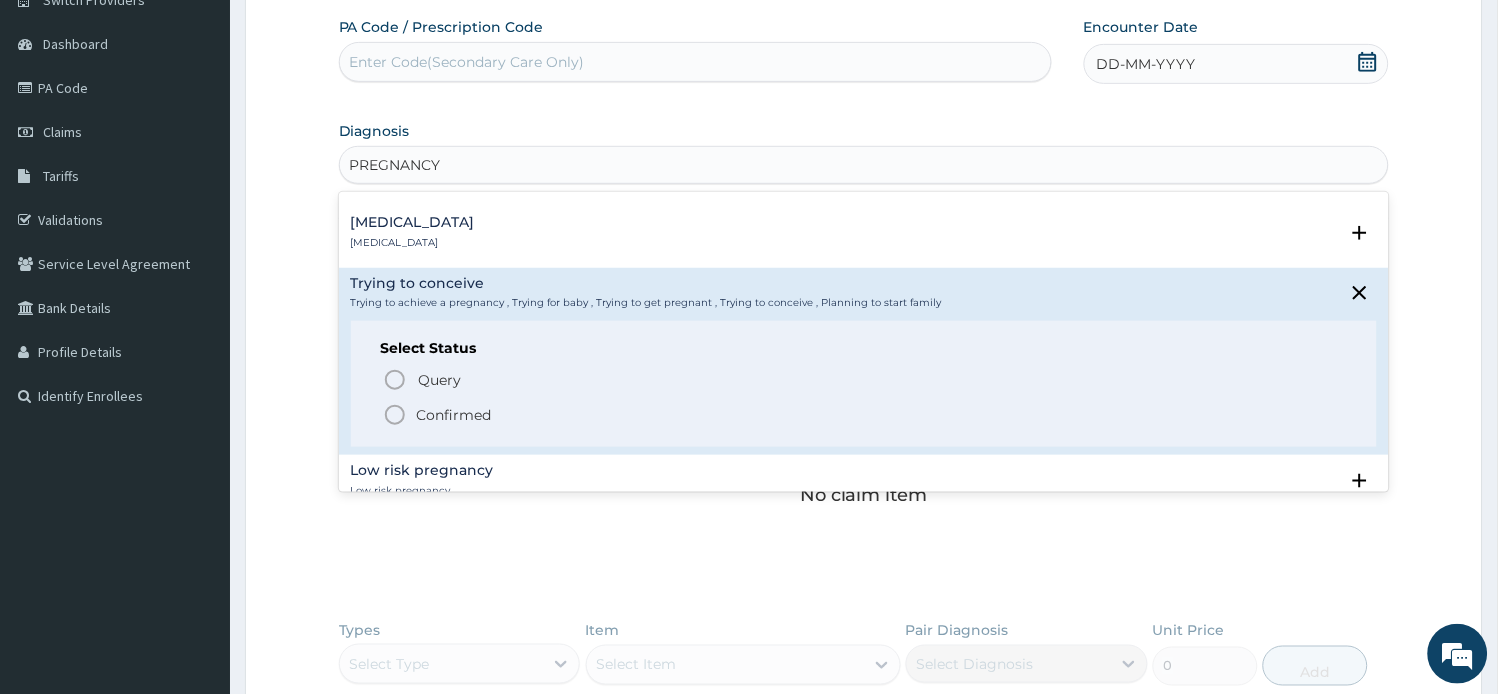 click on "Confirmed" at bounding box center (454, 415) 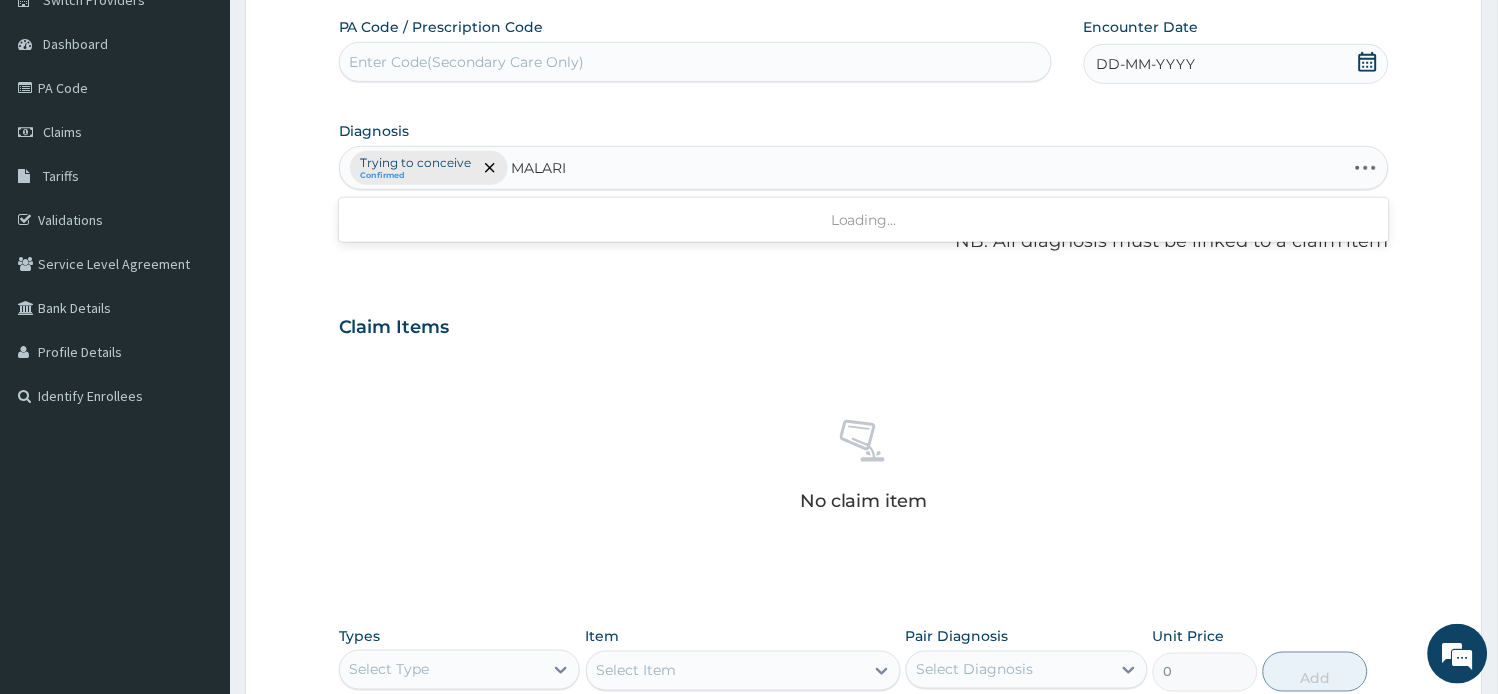 type on "MALARIA" 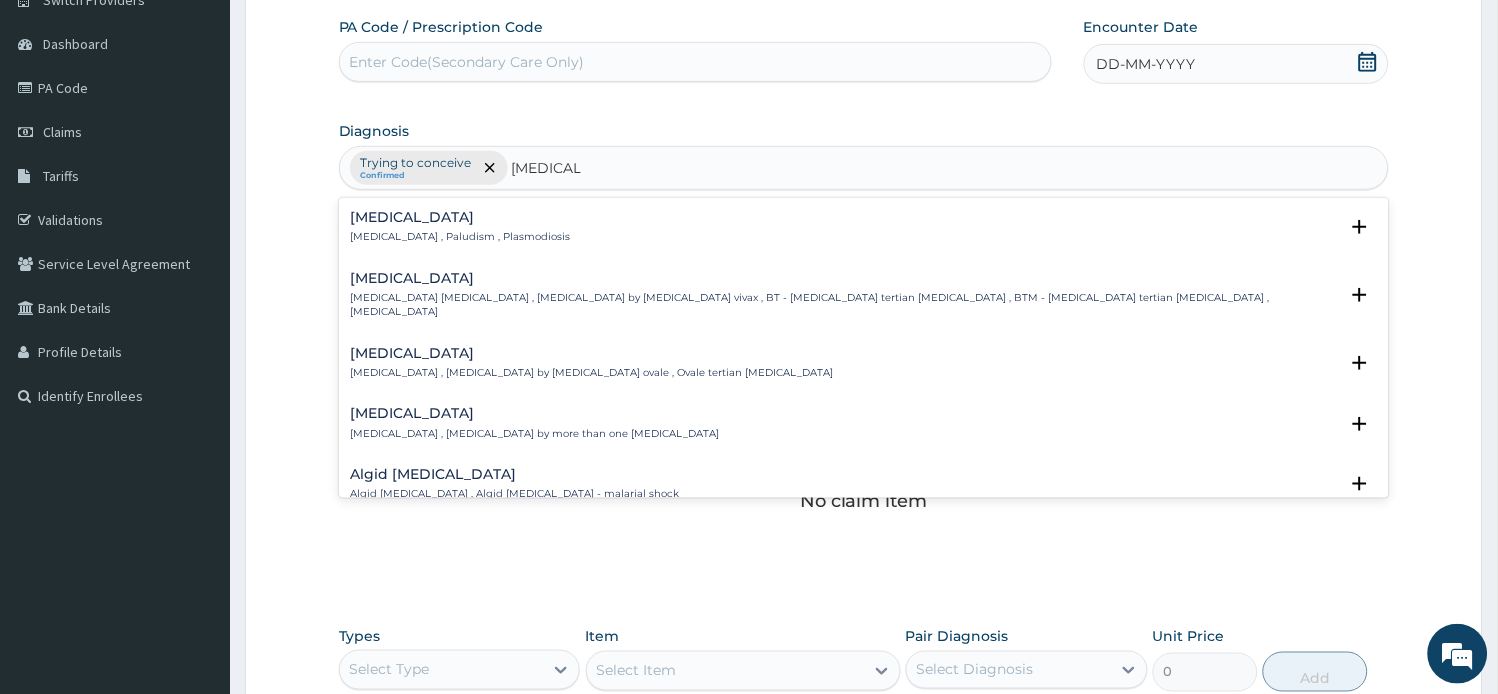 click on "Malaria , Paludism , Plasmodiosis" at bounding box center [461, 237] 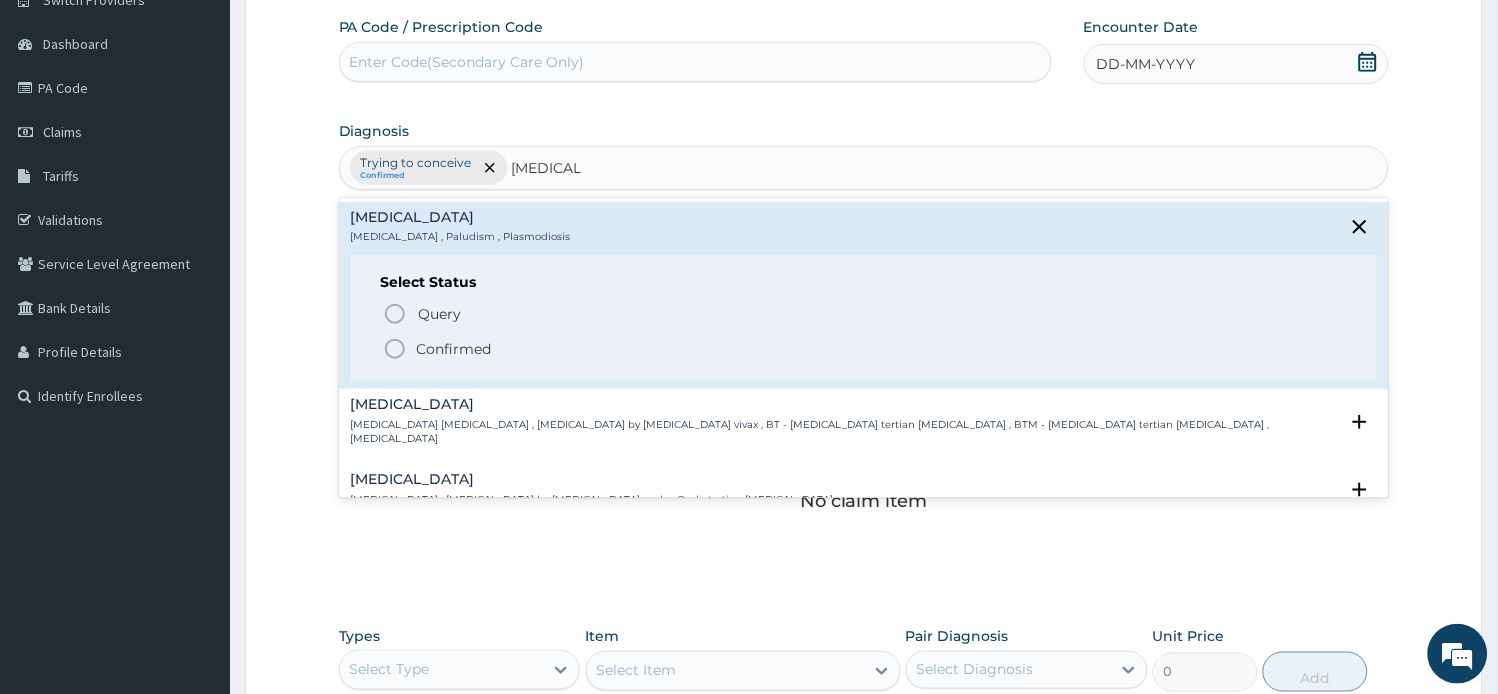 click on "Confirmed" at bounding box center (454, 349) 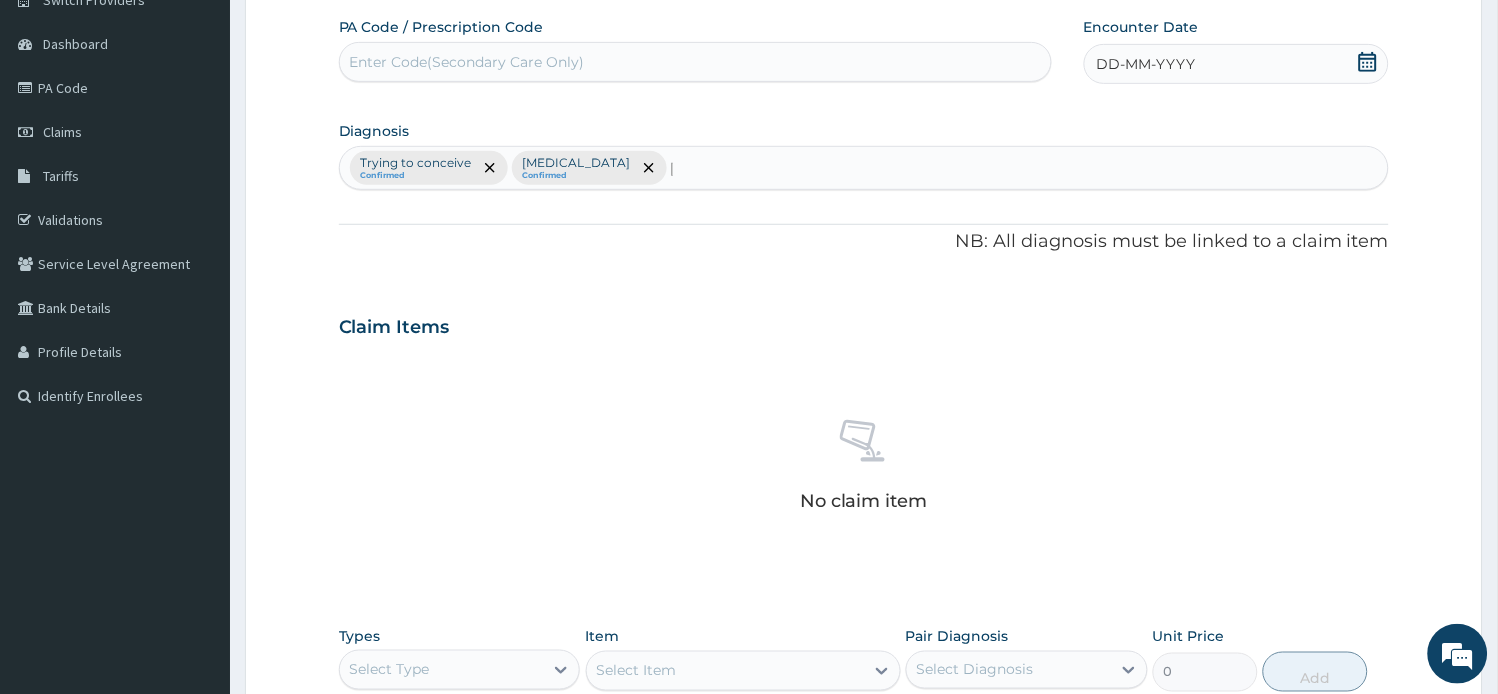 type 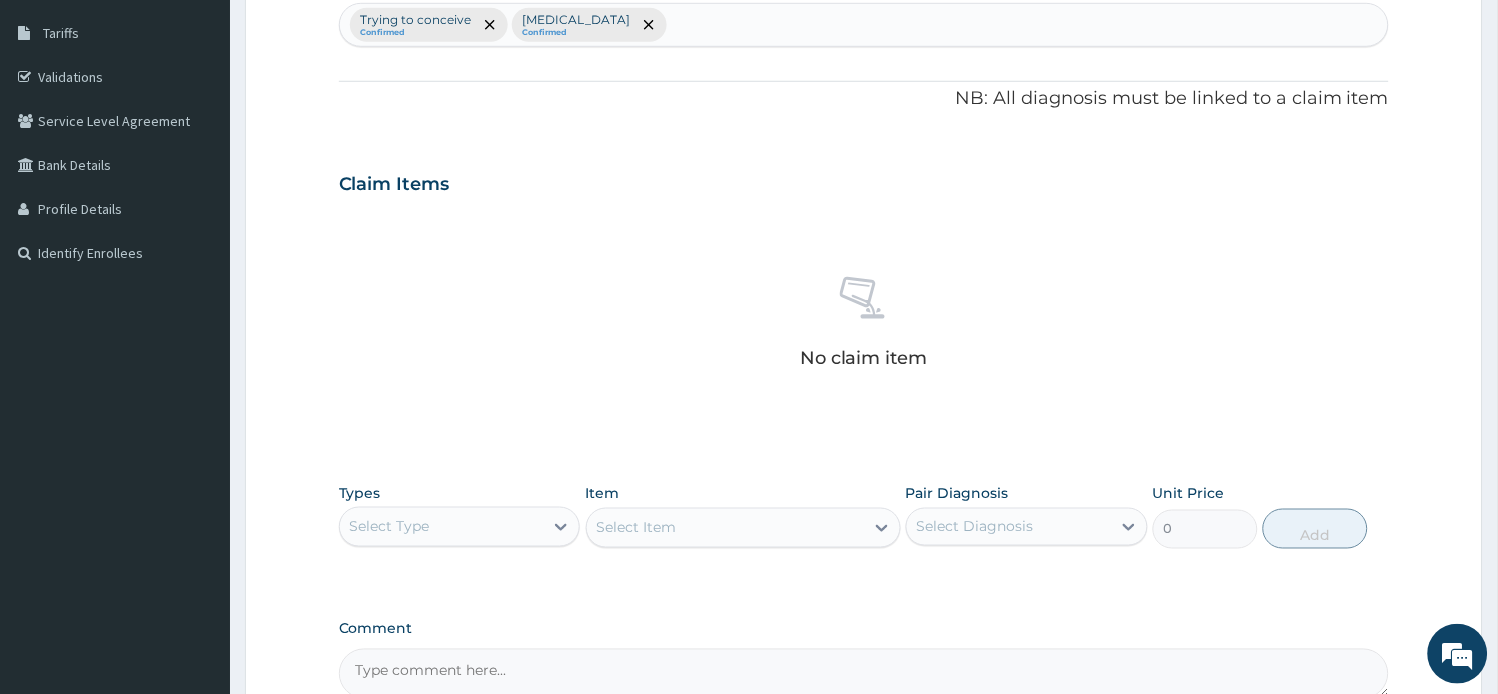 scroll, scrollTop: 532, scrollLeft: 0, axis: vertical 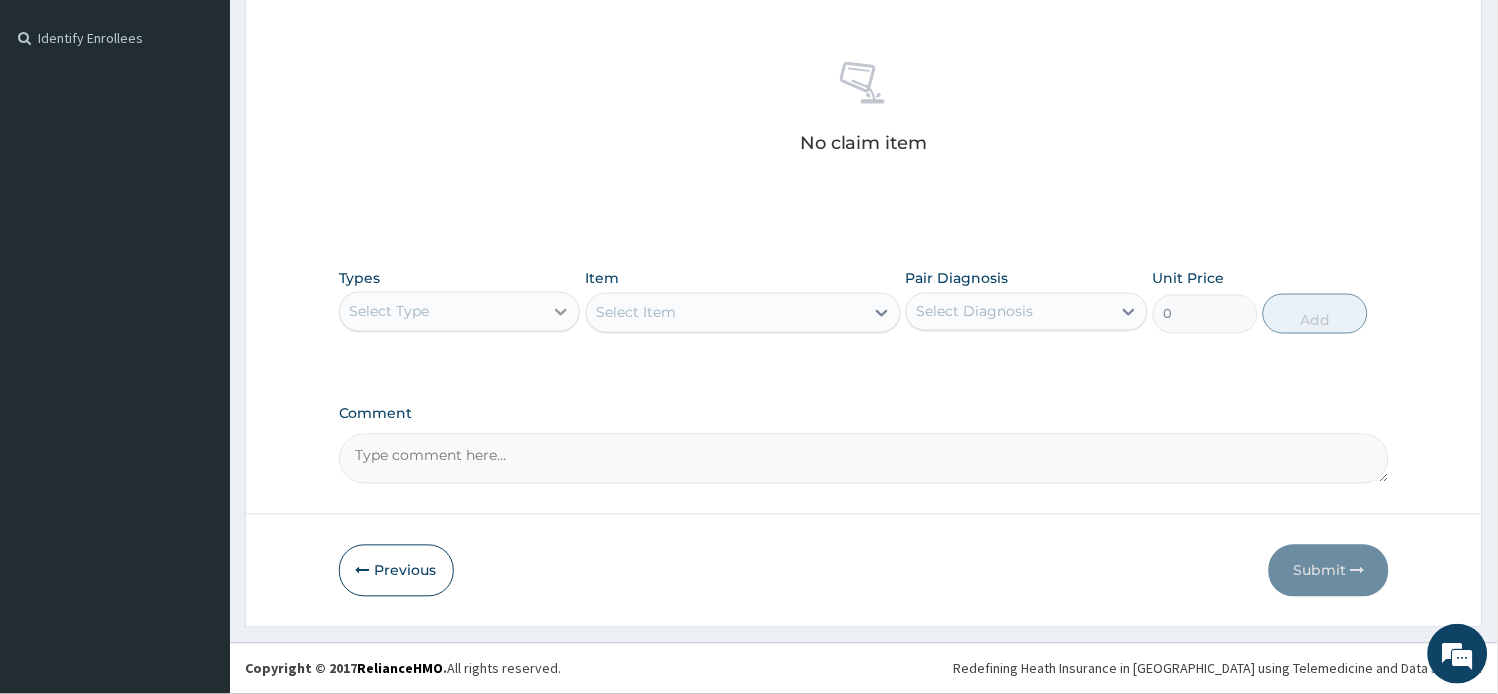 click 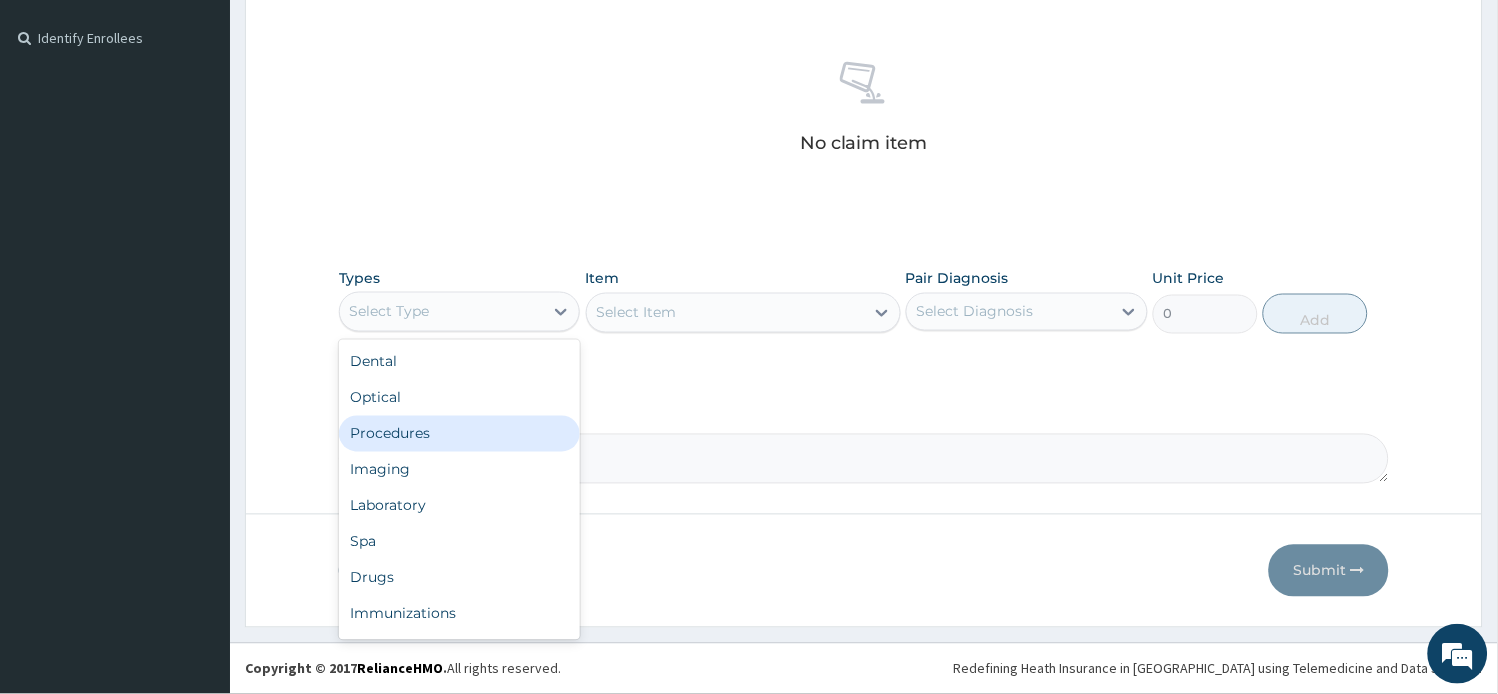 click on "Procedures" at bounding box center (460, 434) 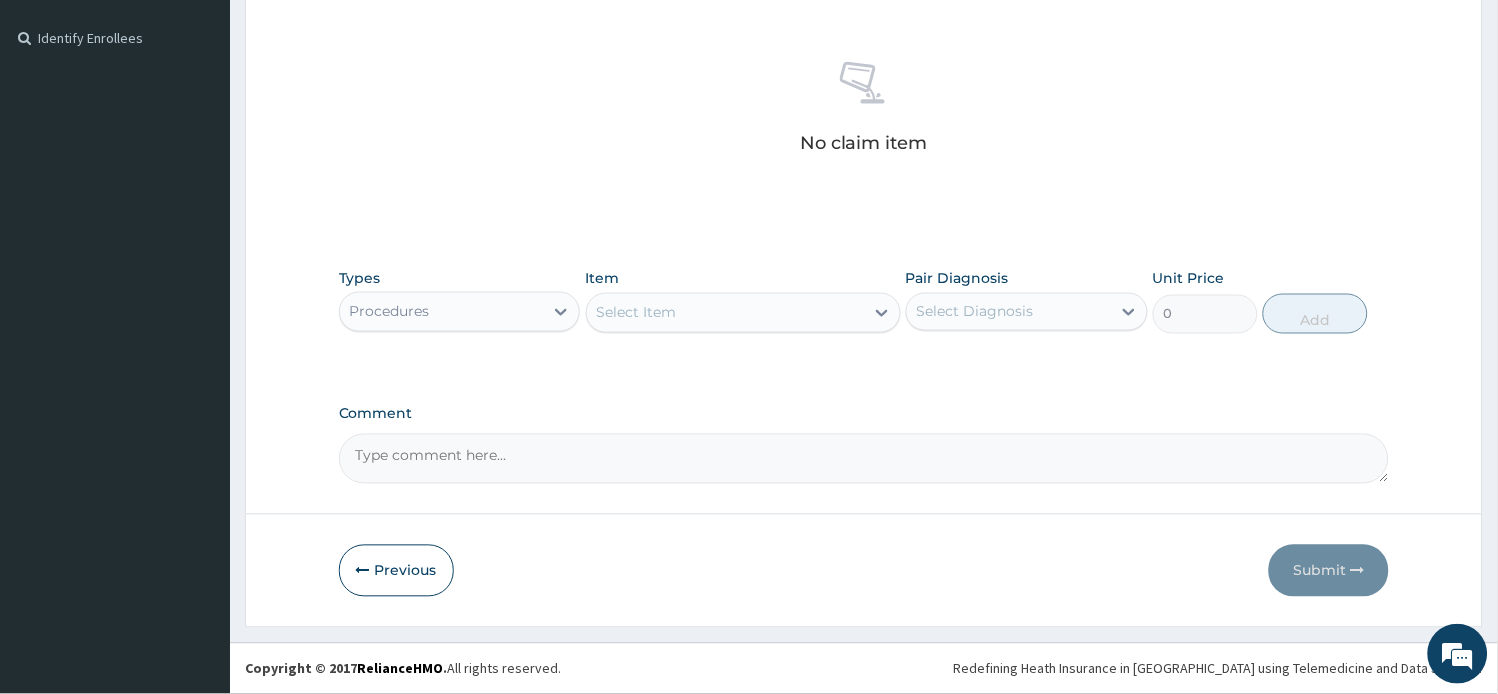 click on "Select Item" at bounding box center (725, 313) 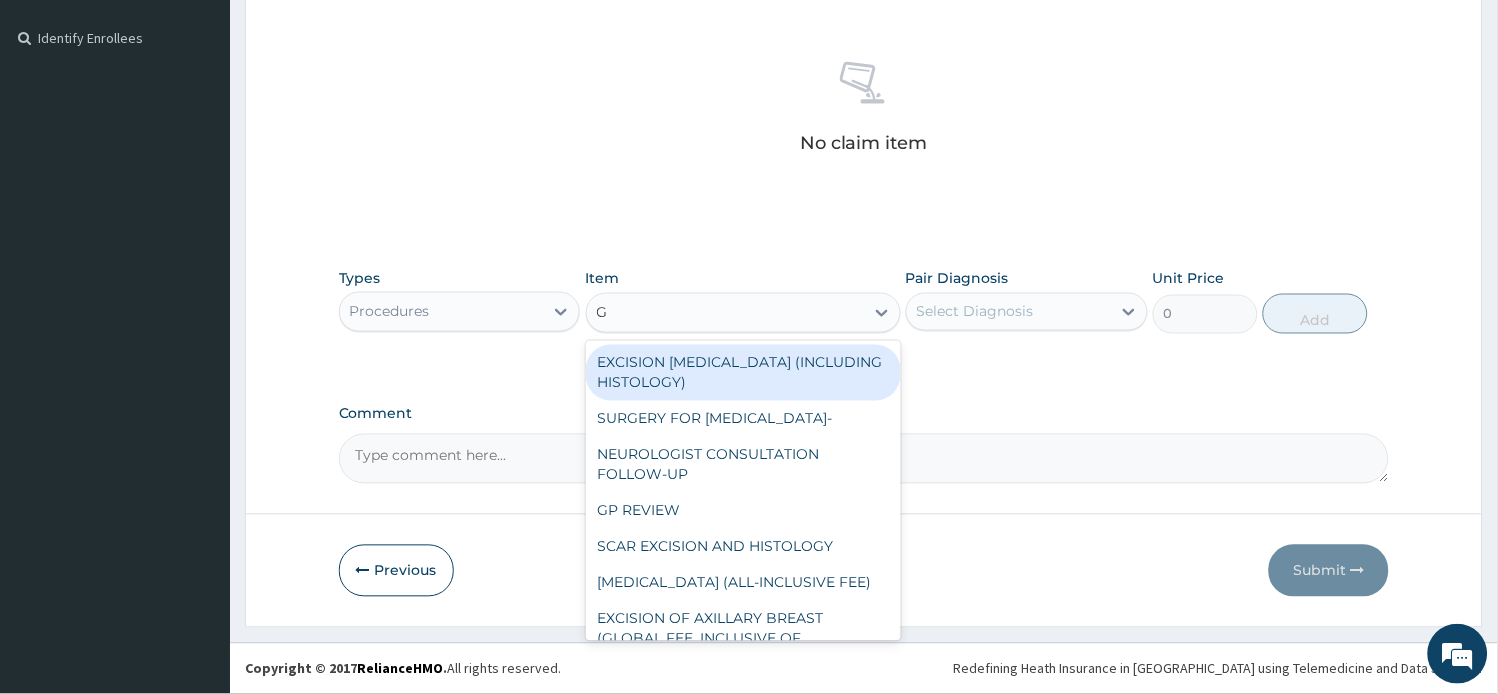 type on "GP" 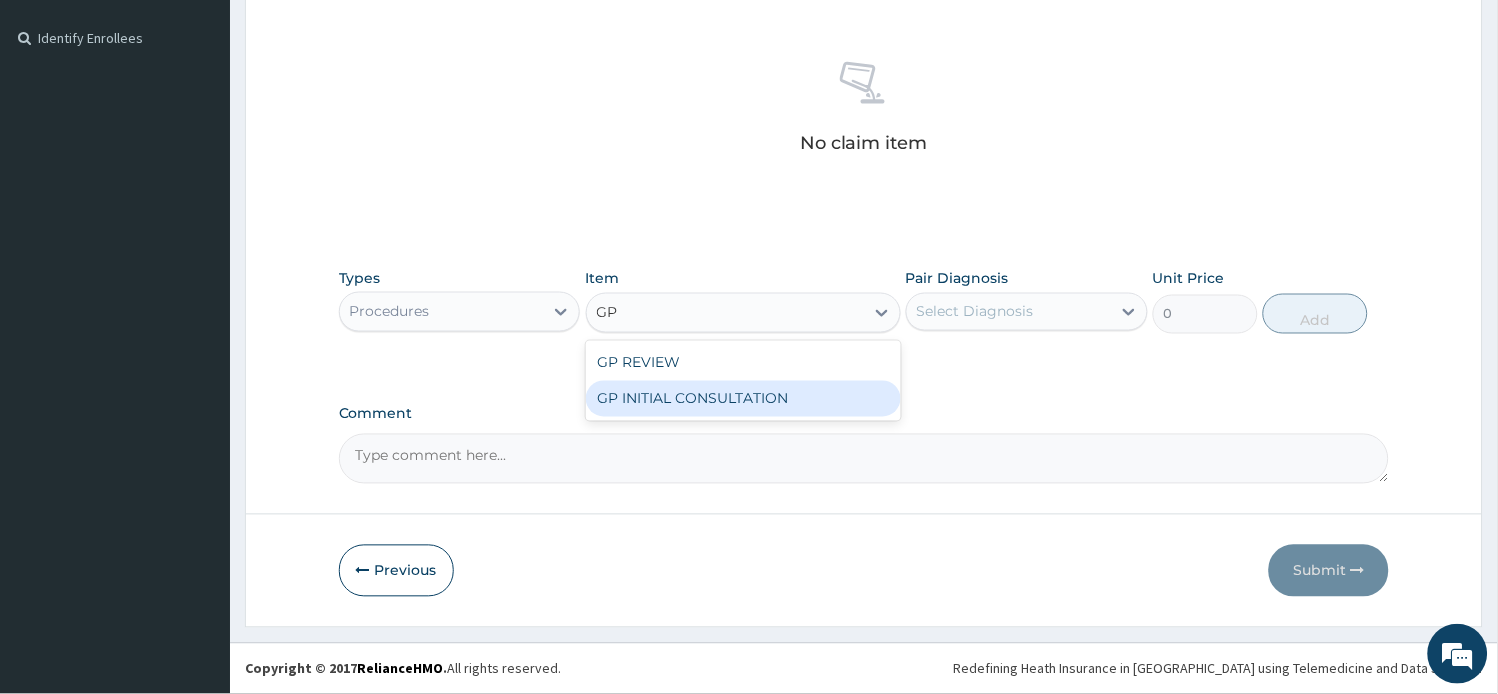 click on "GP INITIAL CONSULTATION" at bounding box center [743, 399] 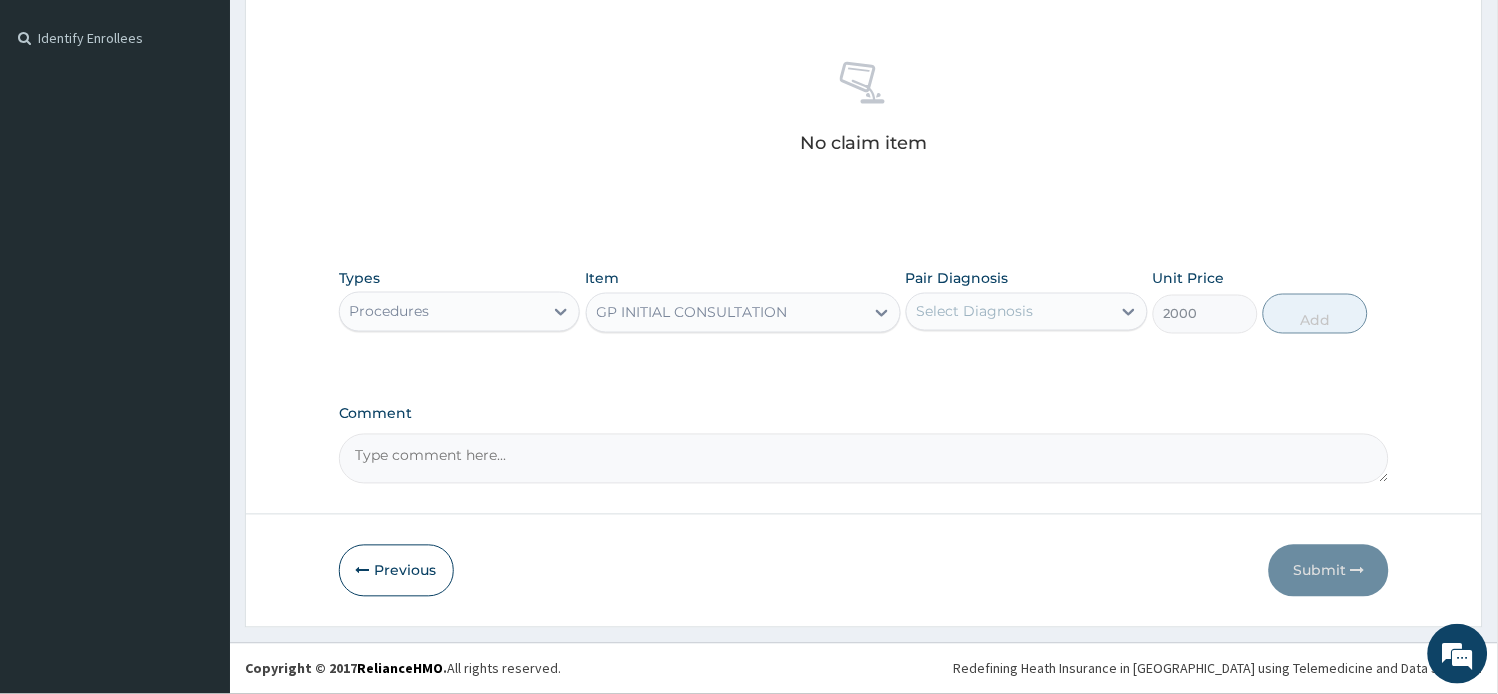 click on "Select Diagnosis" at bounding box center (1009, 312) 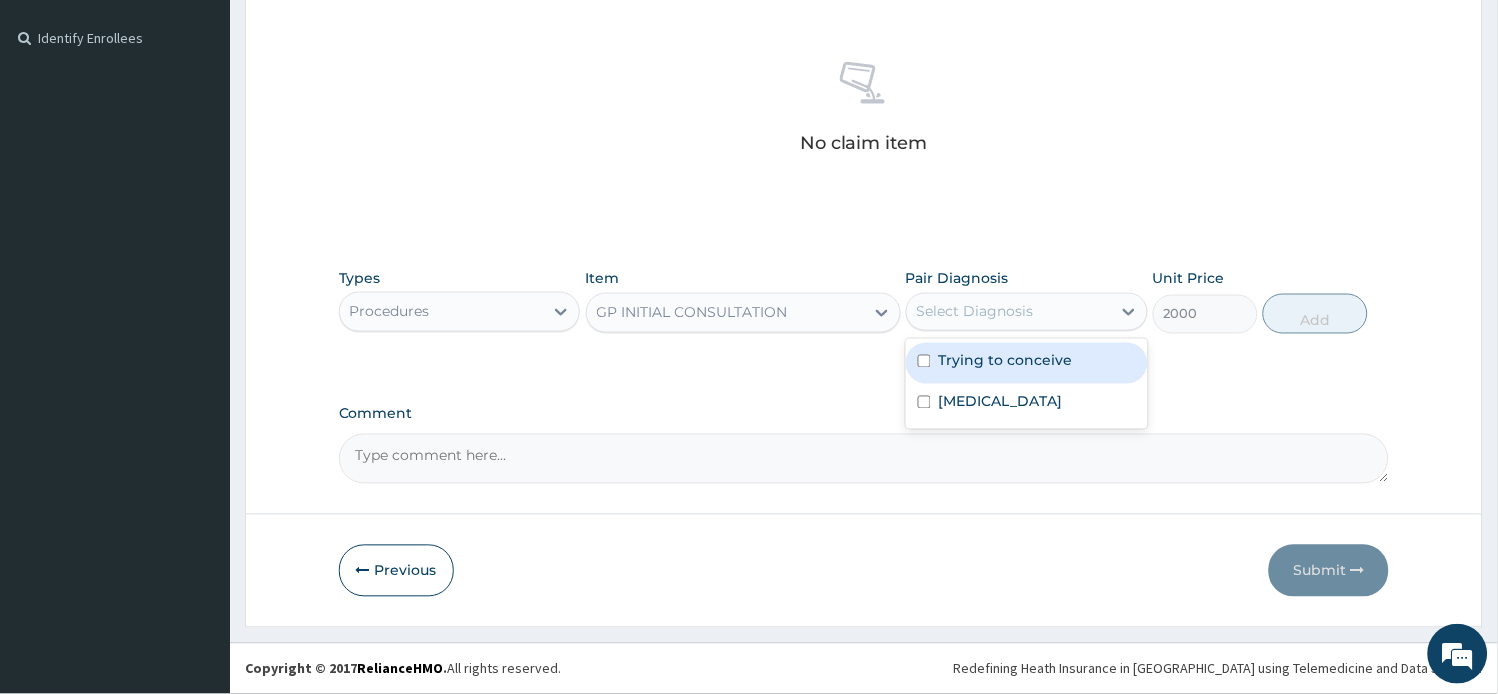 click on "Trying to conceive" at bounding box center [1006, 361] 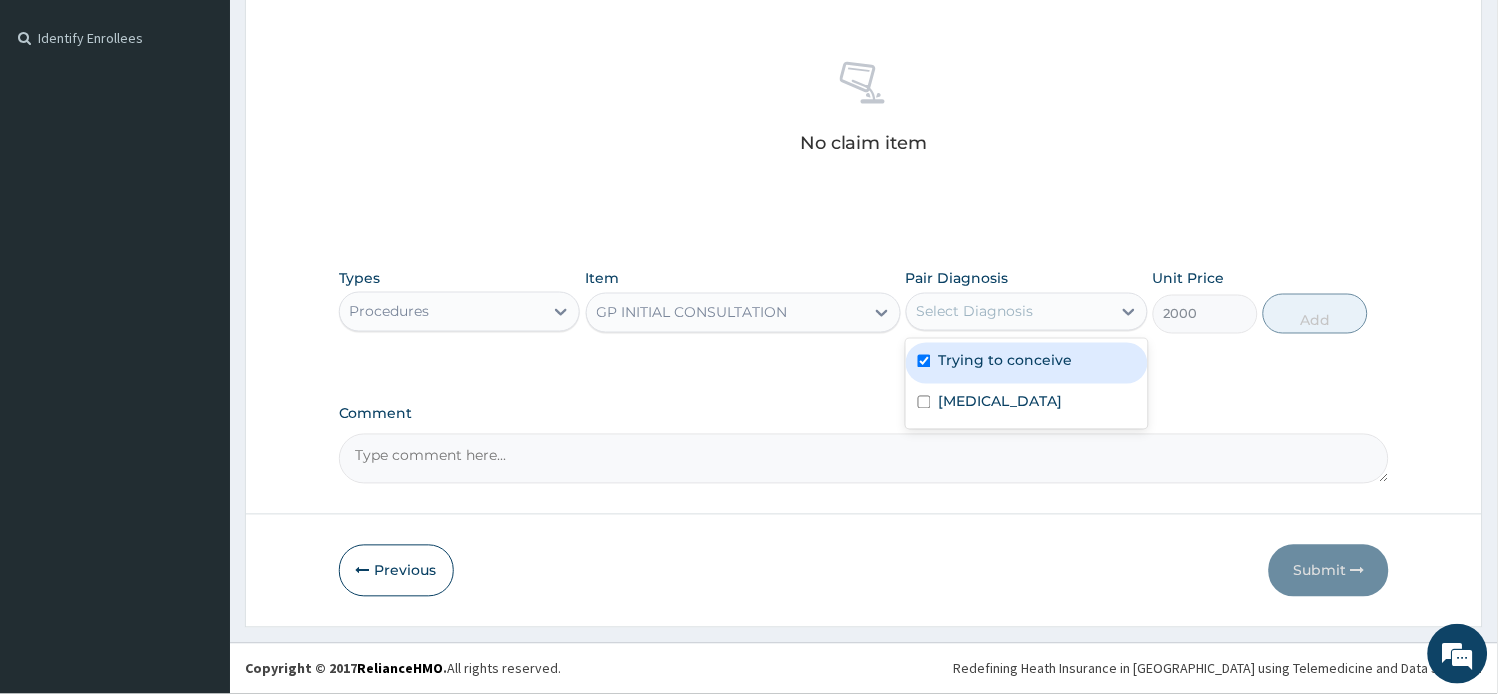 checkbox on "true" 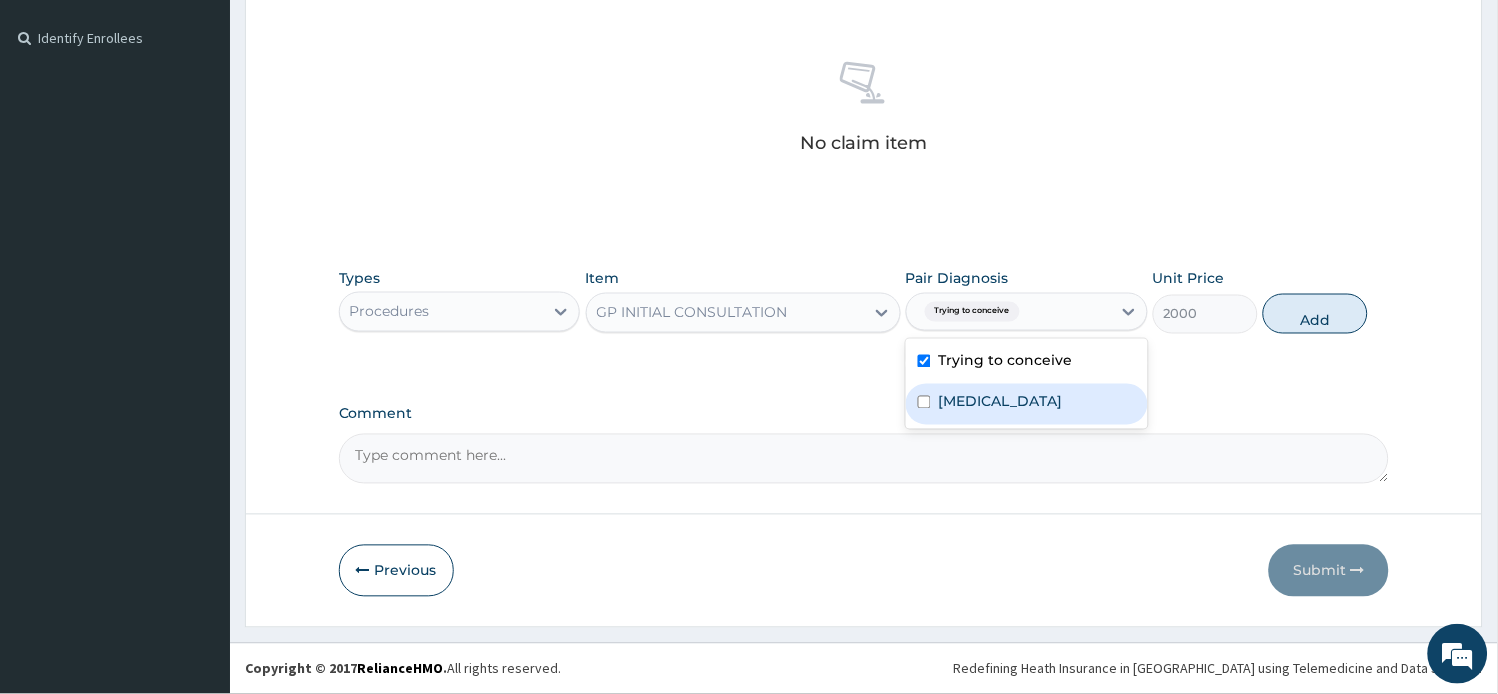 click on "Malaria" at bounding box center [1027, 404] 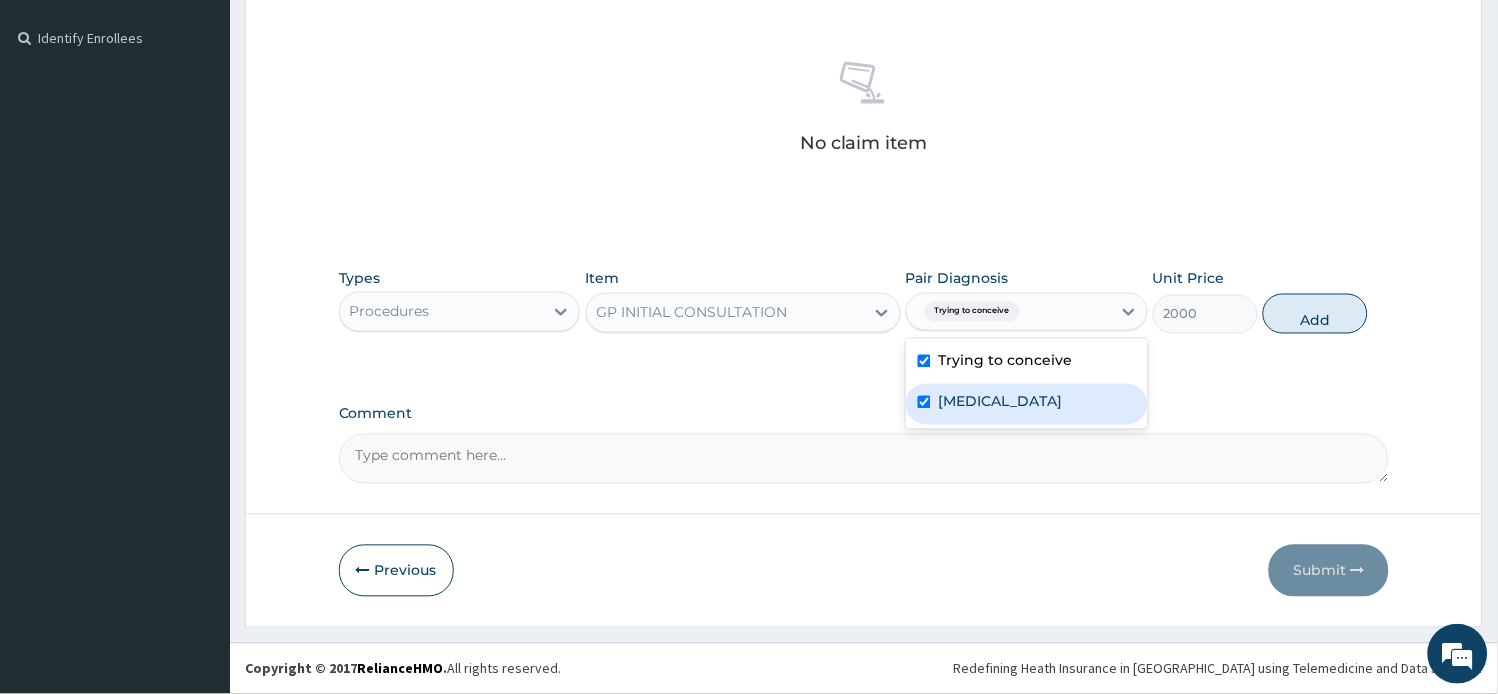 checkbox on "true" 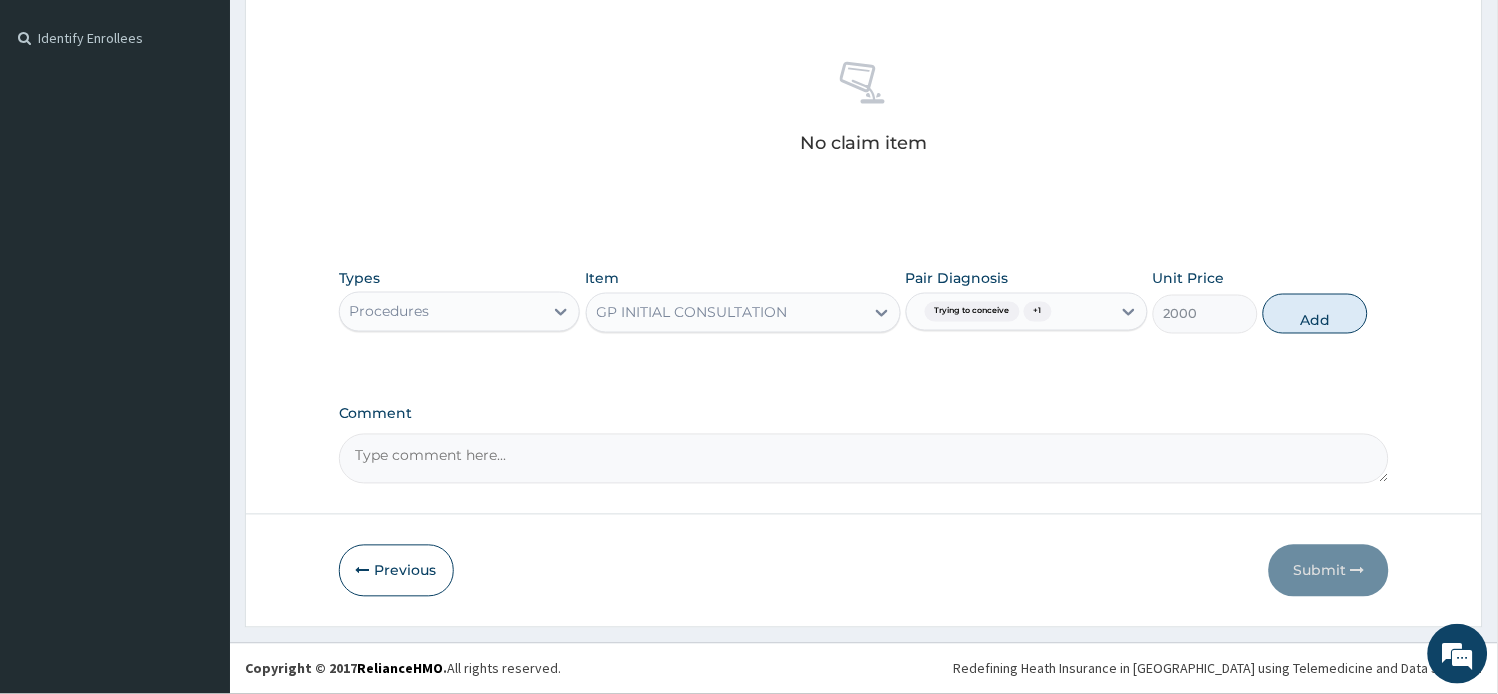 drag, startPoint x: 1321, startPoint y: 308, endPoint x: 626, endPoint y: 306, distance: 695.00287 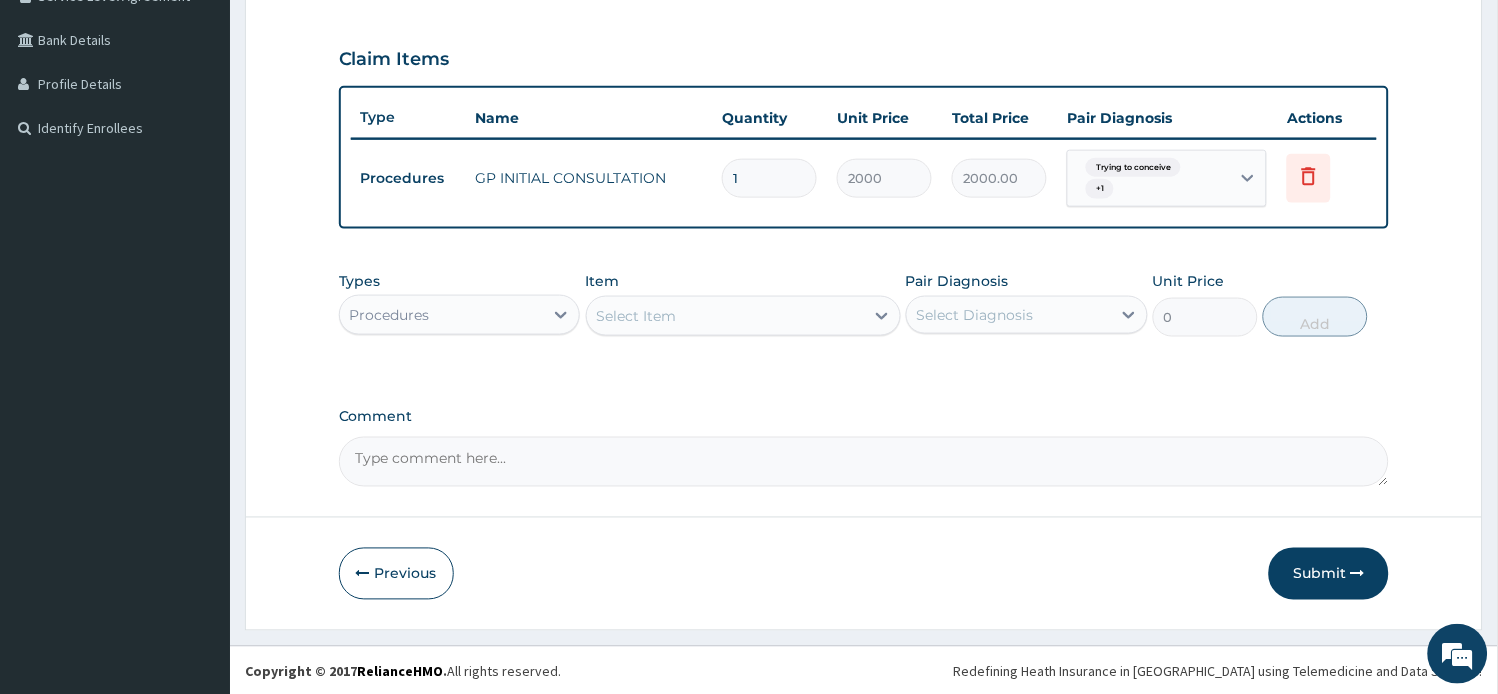 scroll, scrollTop: 443, scrollLeft: 0, axis: vertical 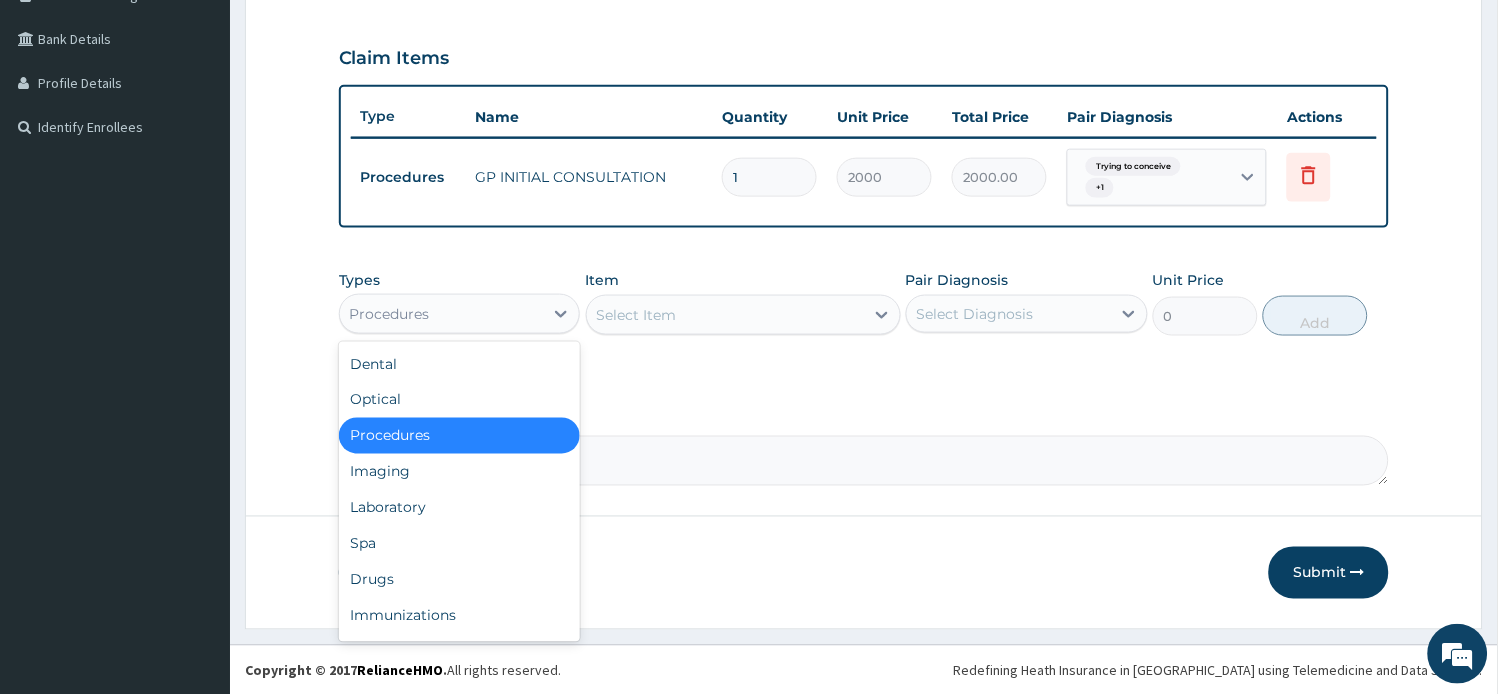 click on "Procedures" at bounding box center (442, 314) 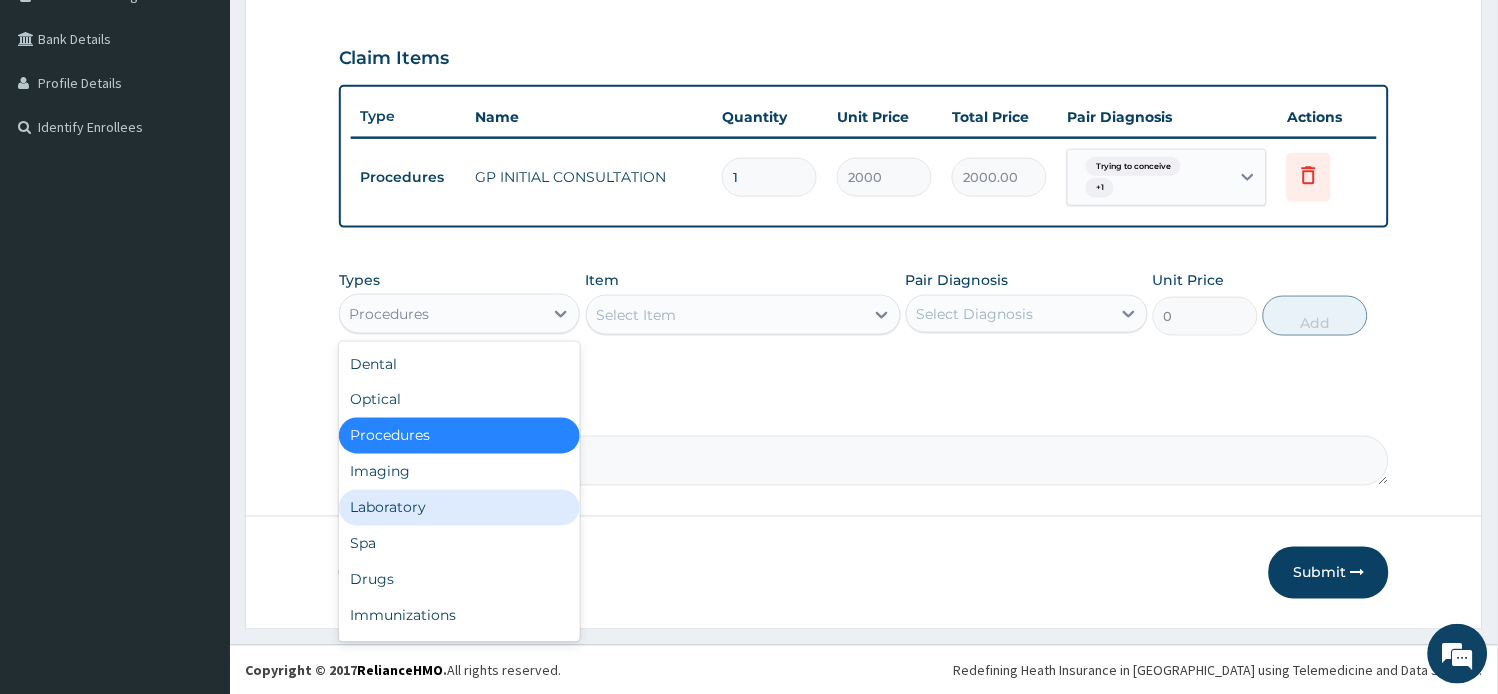 click on "Laboratory" at bounding box center (460, 508) 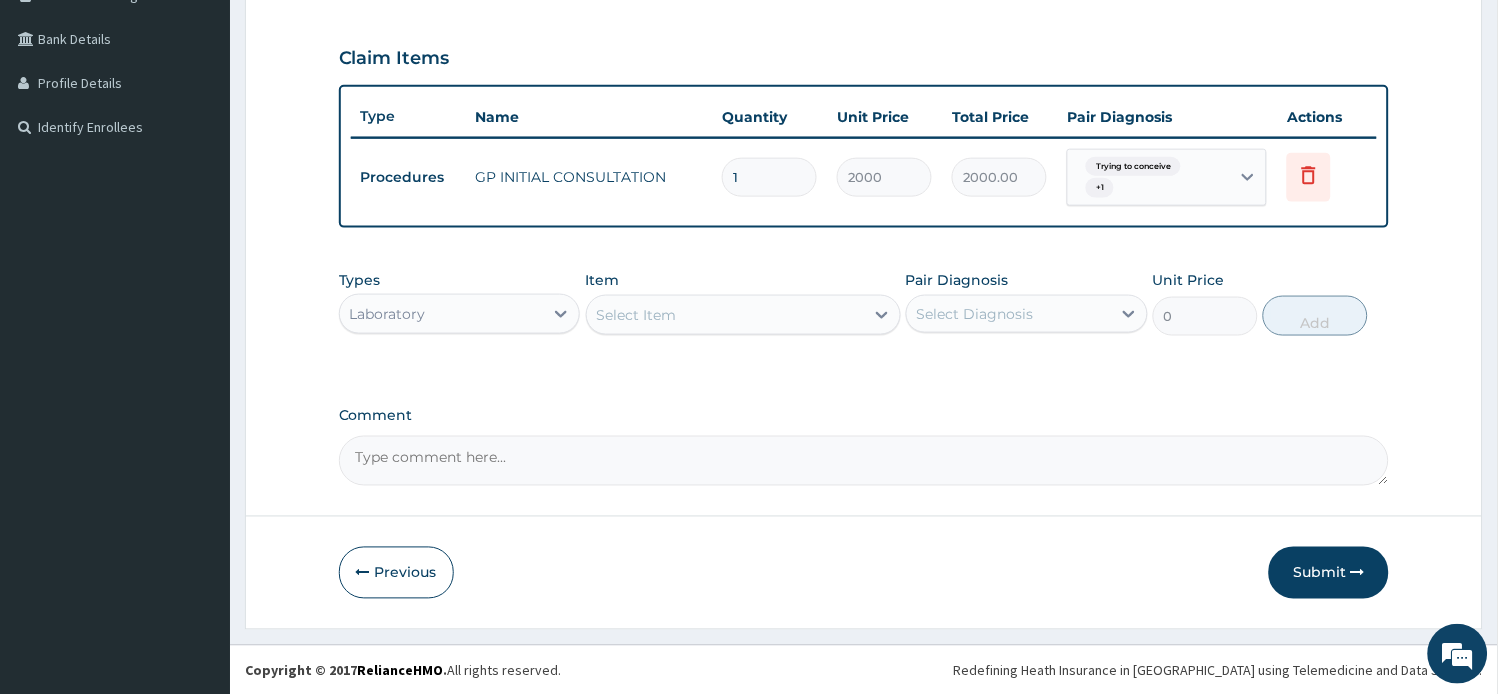 click on "Select Item" at bounding box center (637, 315) 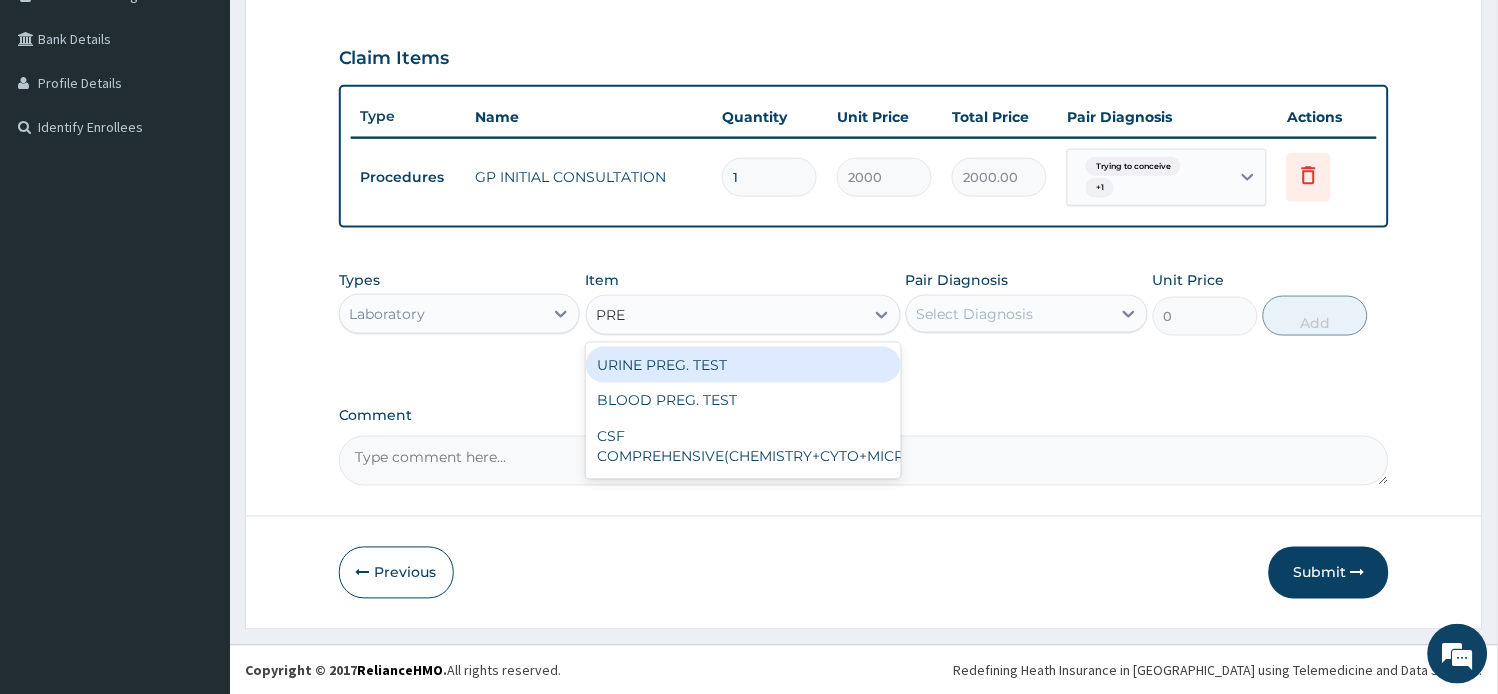 type on "PREG" 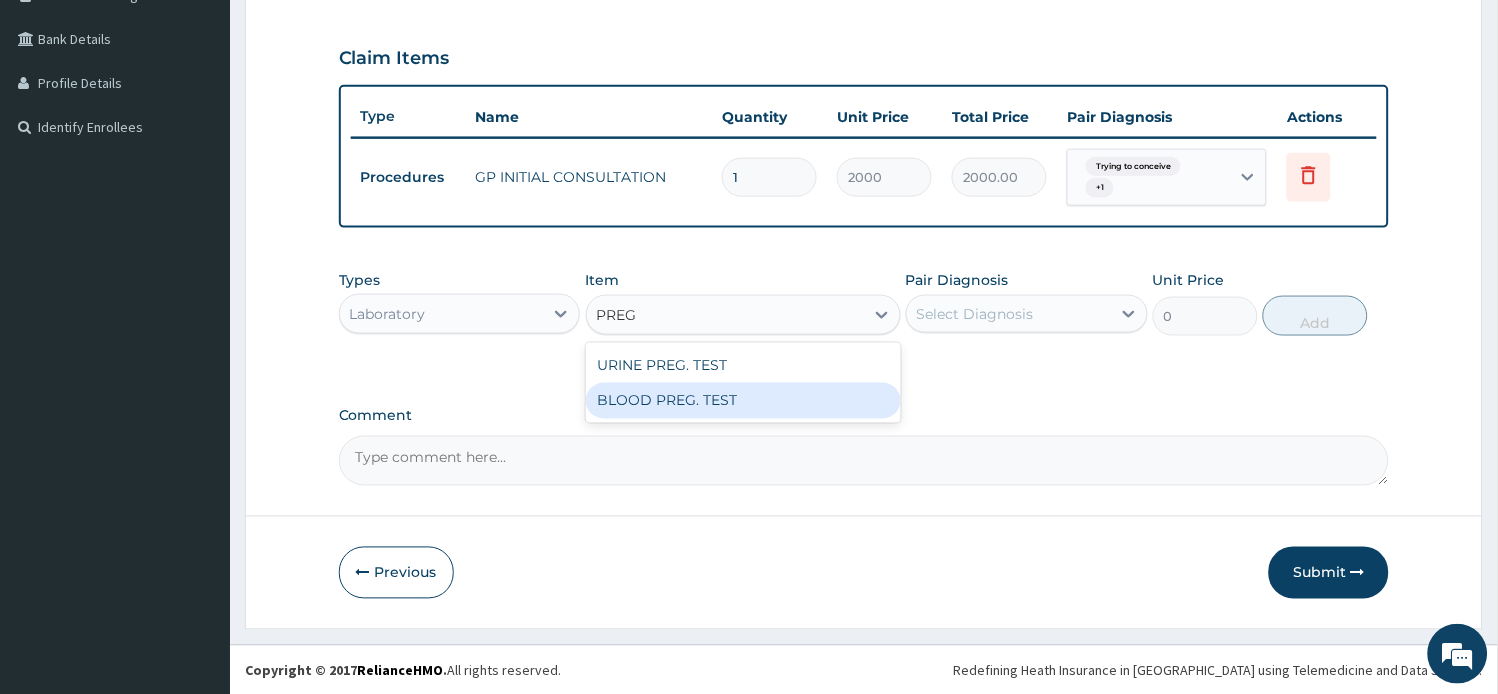 click on "BLOOD PREG. TEST" at bounding box center (743, 401) 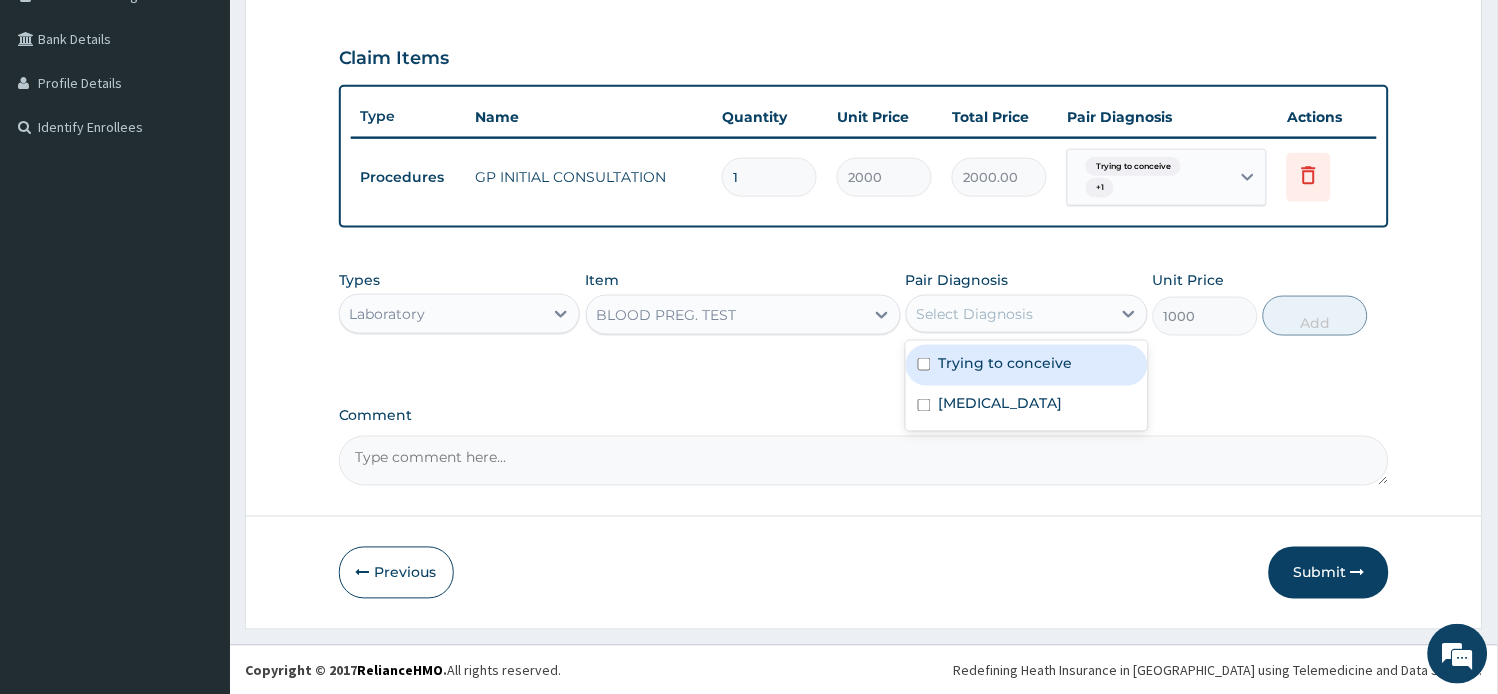 click on "Select Diagnosis" at bounding box center (1009, 314) 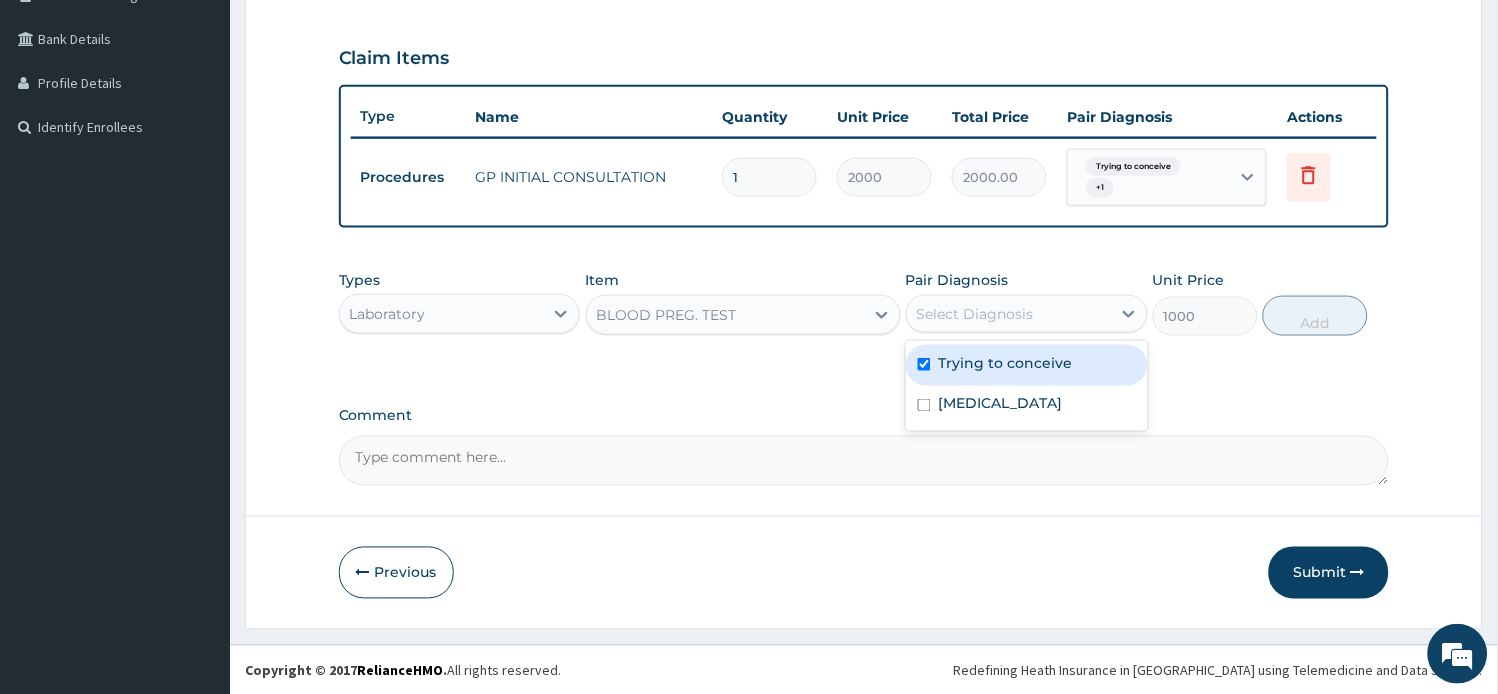 checkbox on "true" 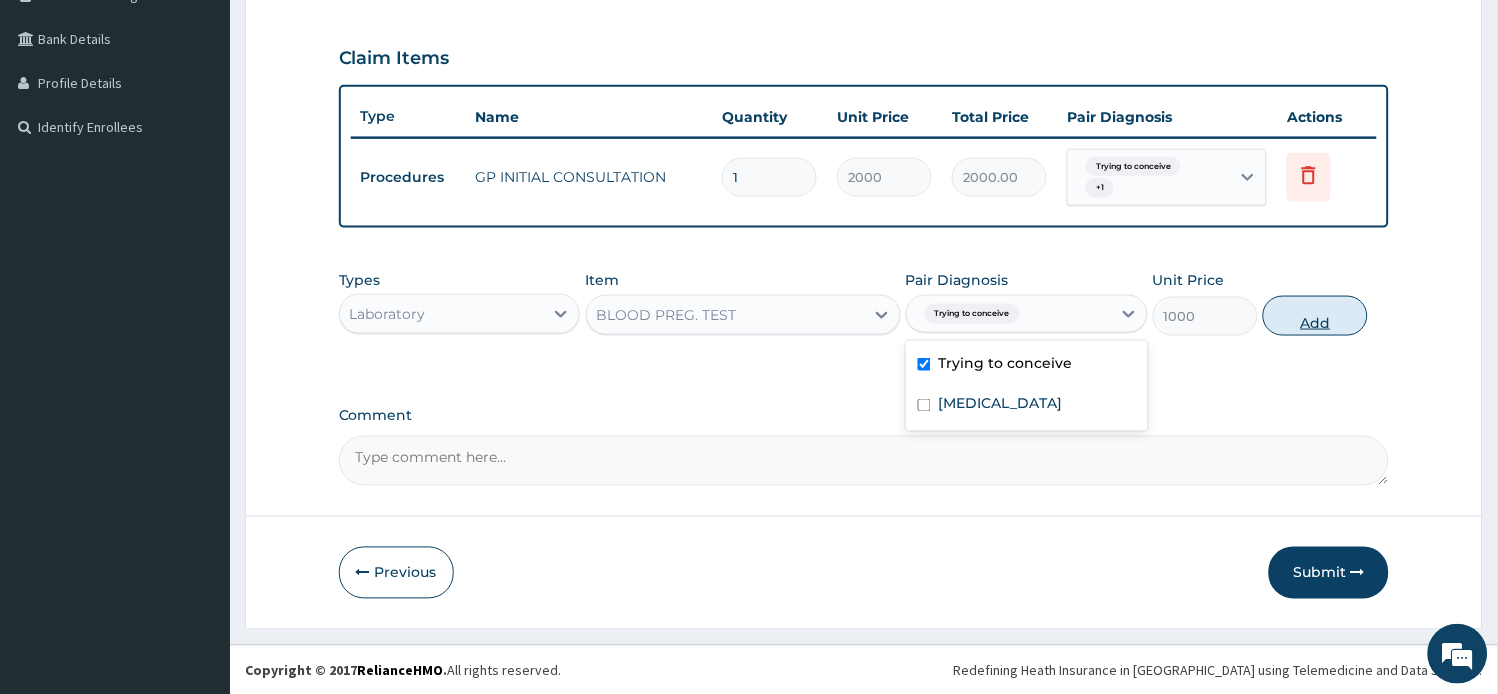 click on "Add" at bounding box center [1315, 316] 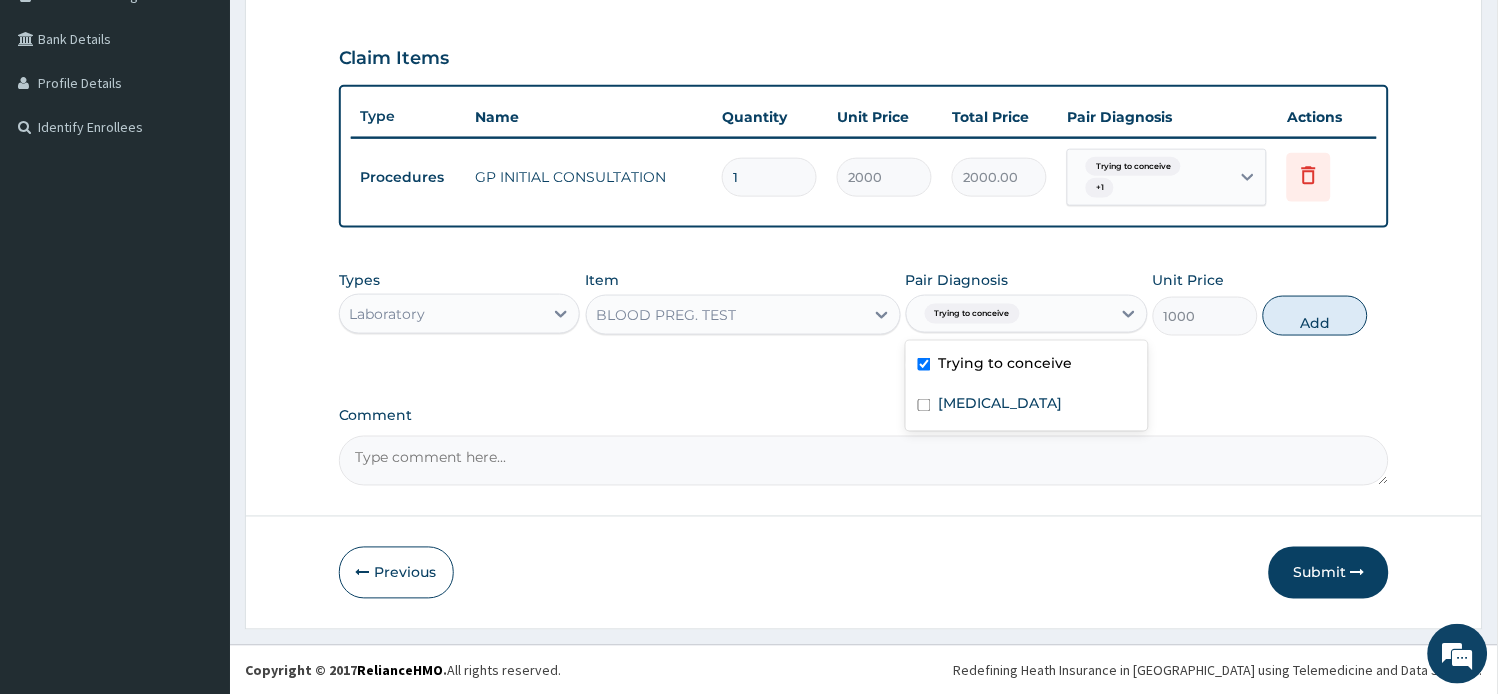 type on "0" 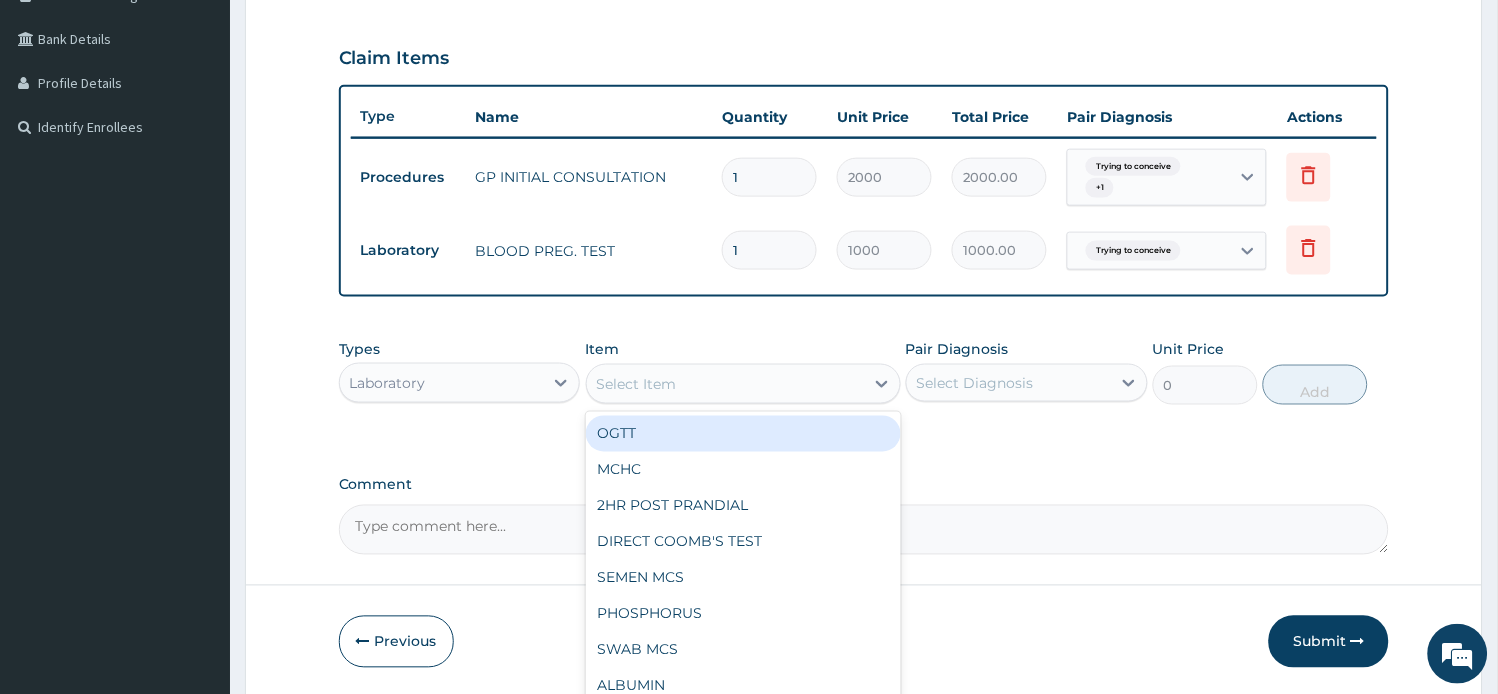 click on "Select Item" at bounding box center (725, 384) 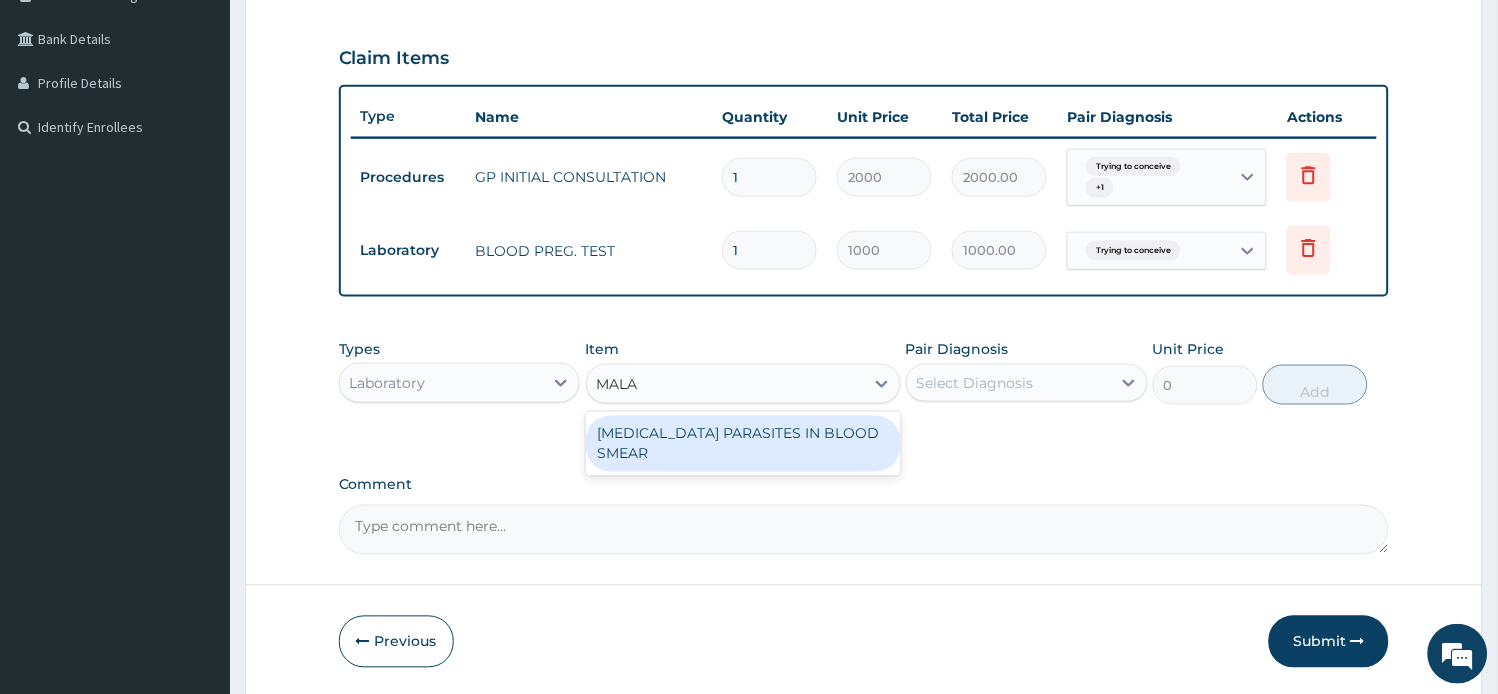 type on "MALAR" 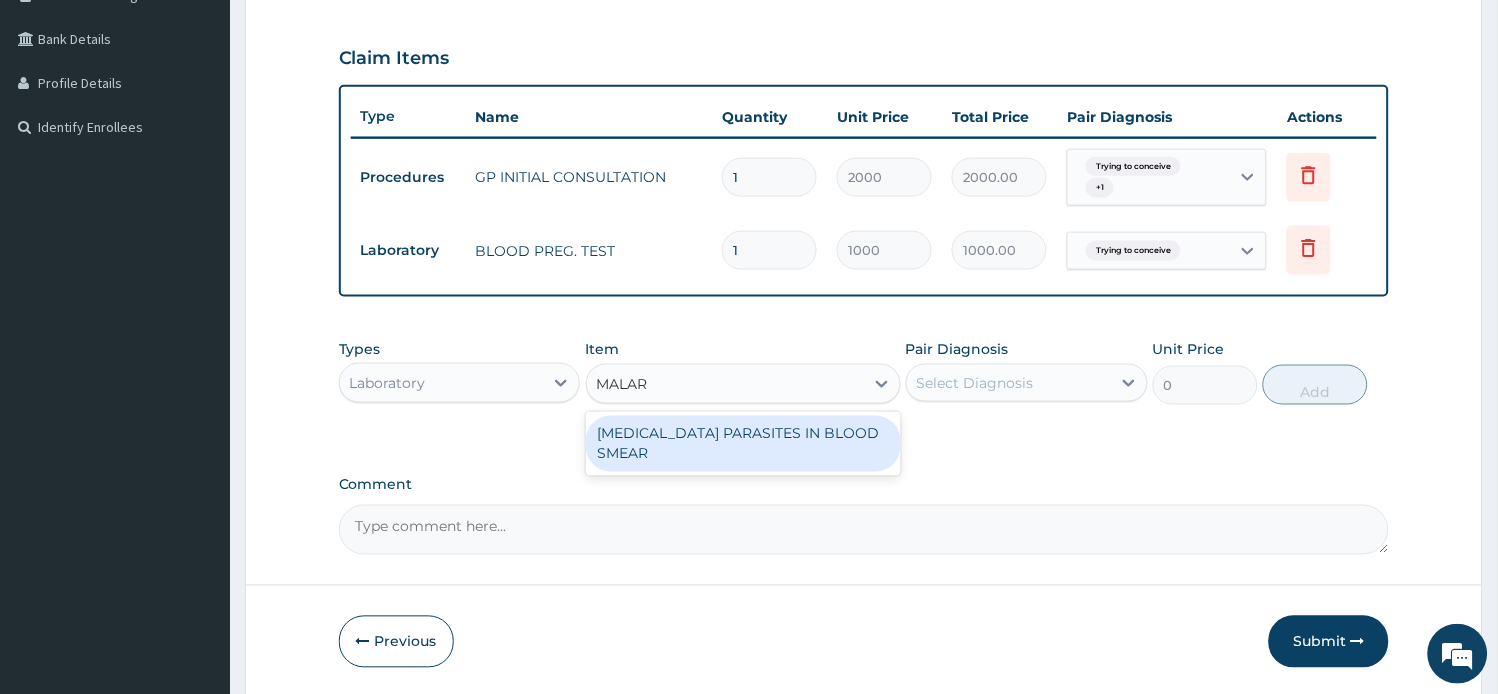 click on "MALARIA PARASITES IN BLOOD SMEAR" at bounding box center (743, 444) 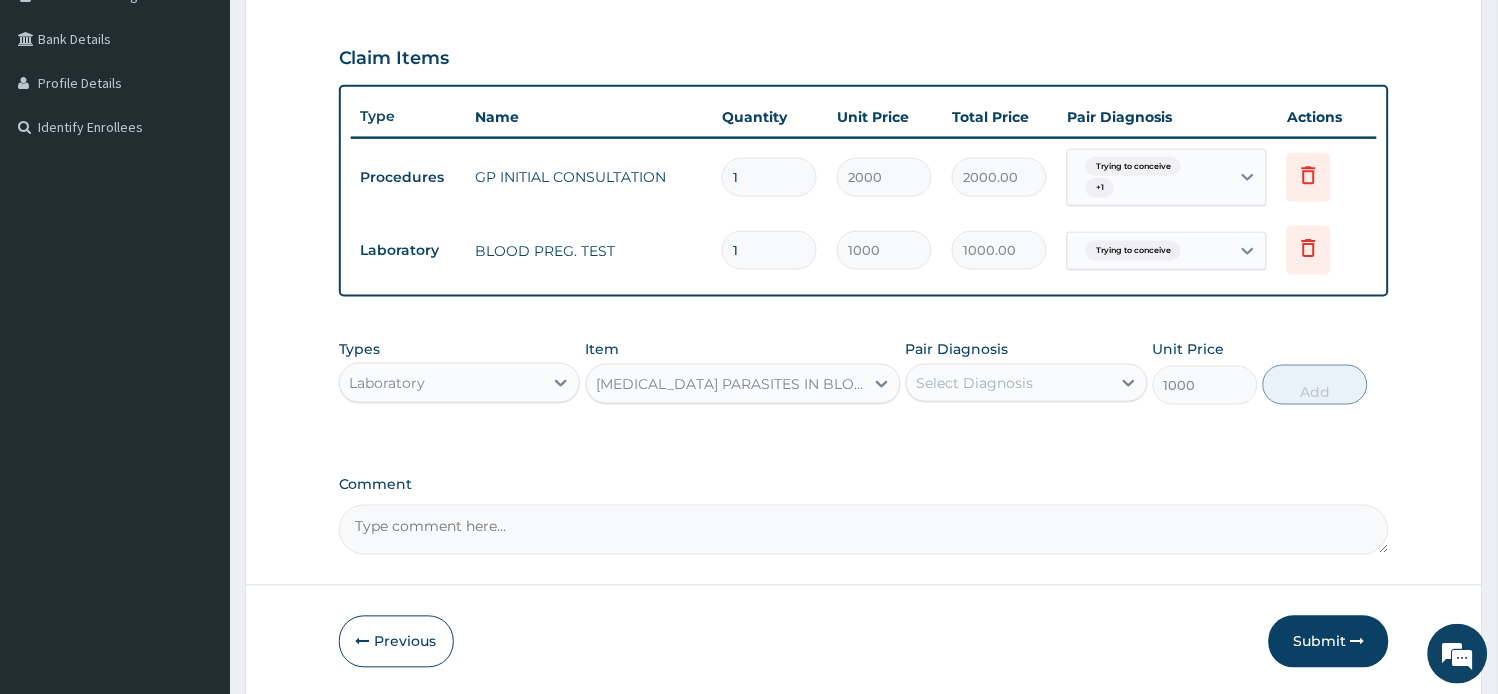 click on "Select Diagnosis" at bounding box center (975, 383) 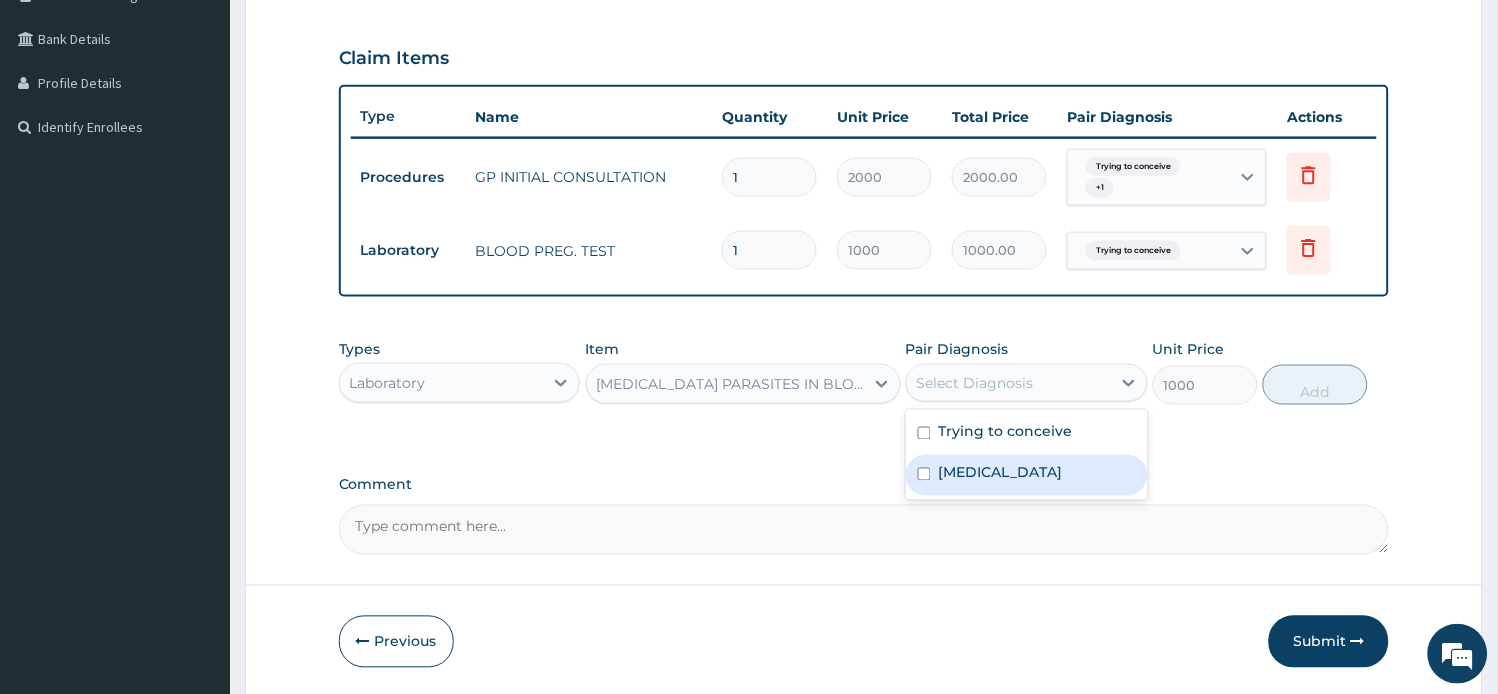 drag, startPoint x: 1013, startPoint y: 474, endPoint x: 1266, endPoint y: 424, distance: 257.8934 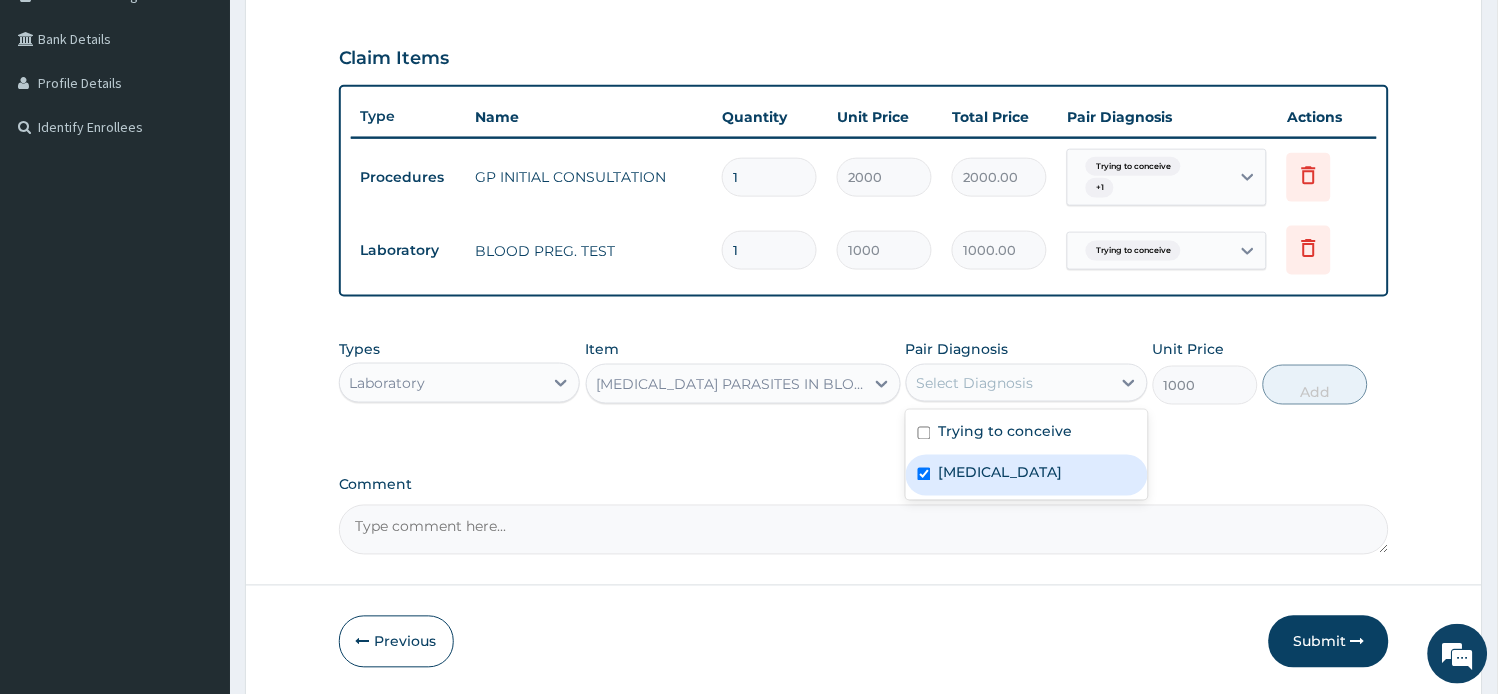 checkbox on "true" 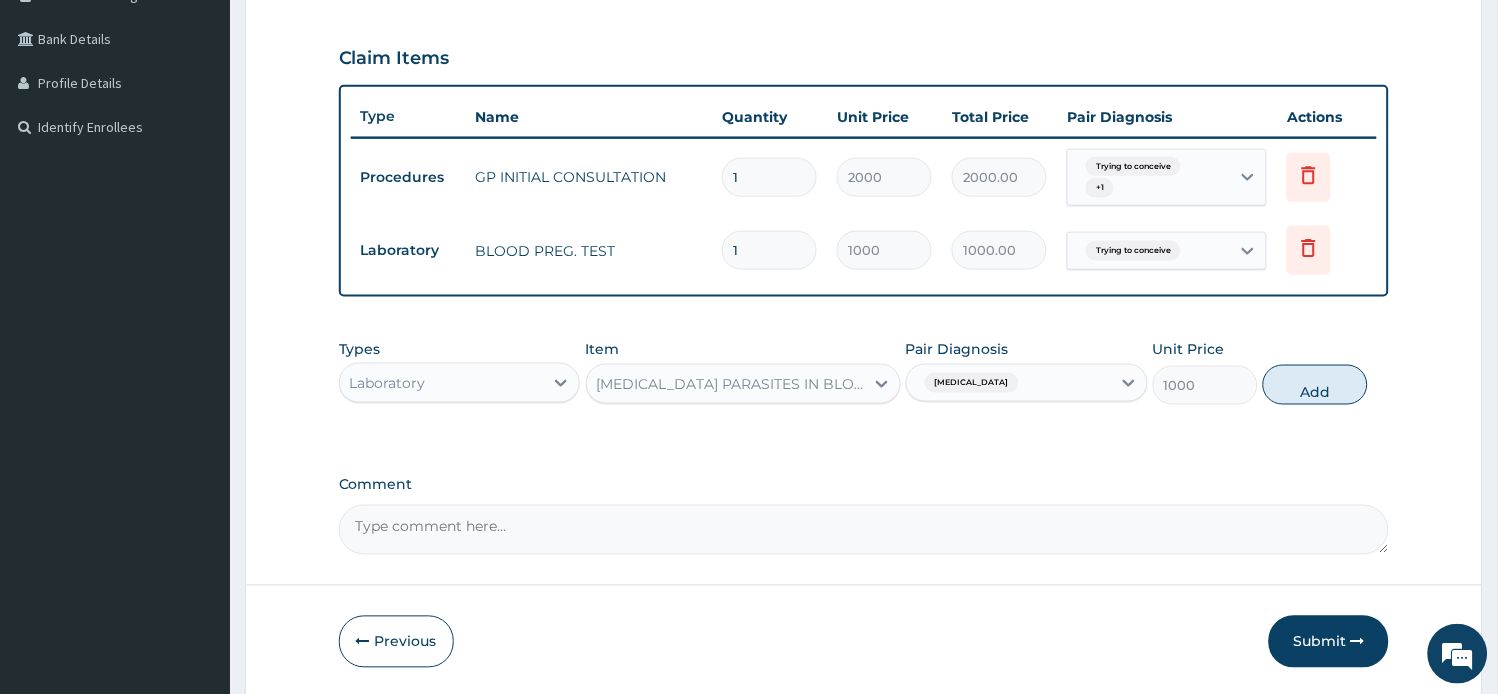 drag, startPoint x: 1312, startPoint y: 387, endPoint x: 1117, endPoint y: 364, distance: 196.35173 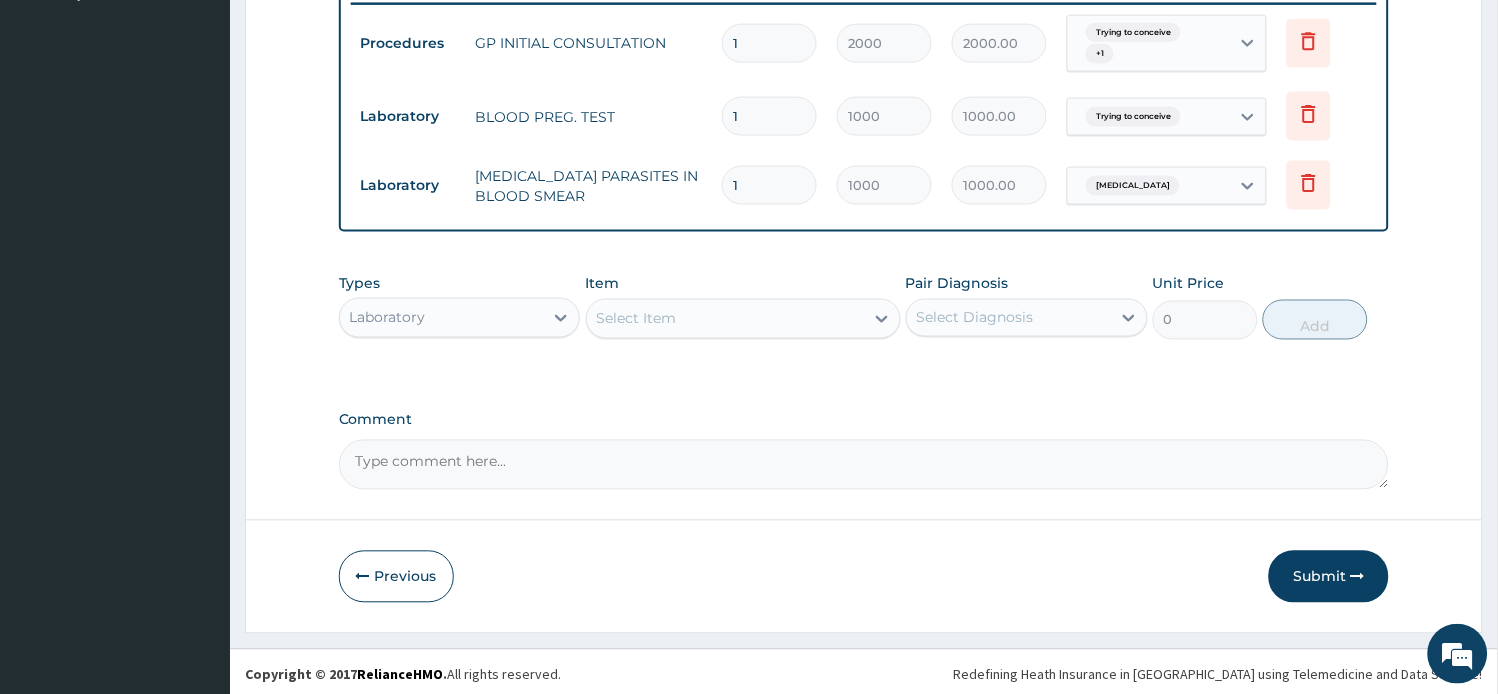 scroll, scrollTop: 582, scrollLeft: 0, axis: vertical 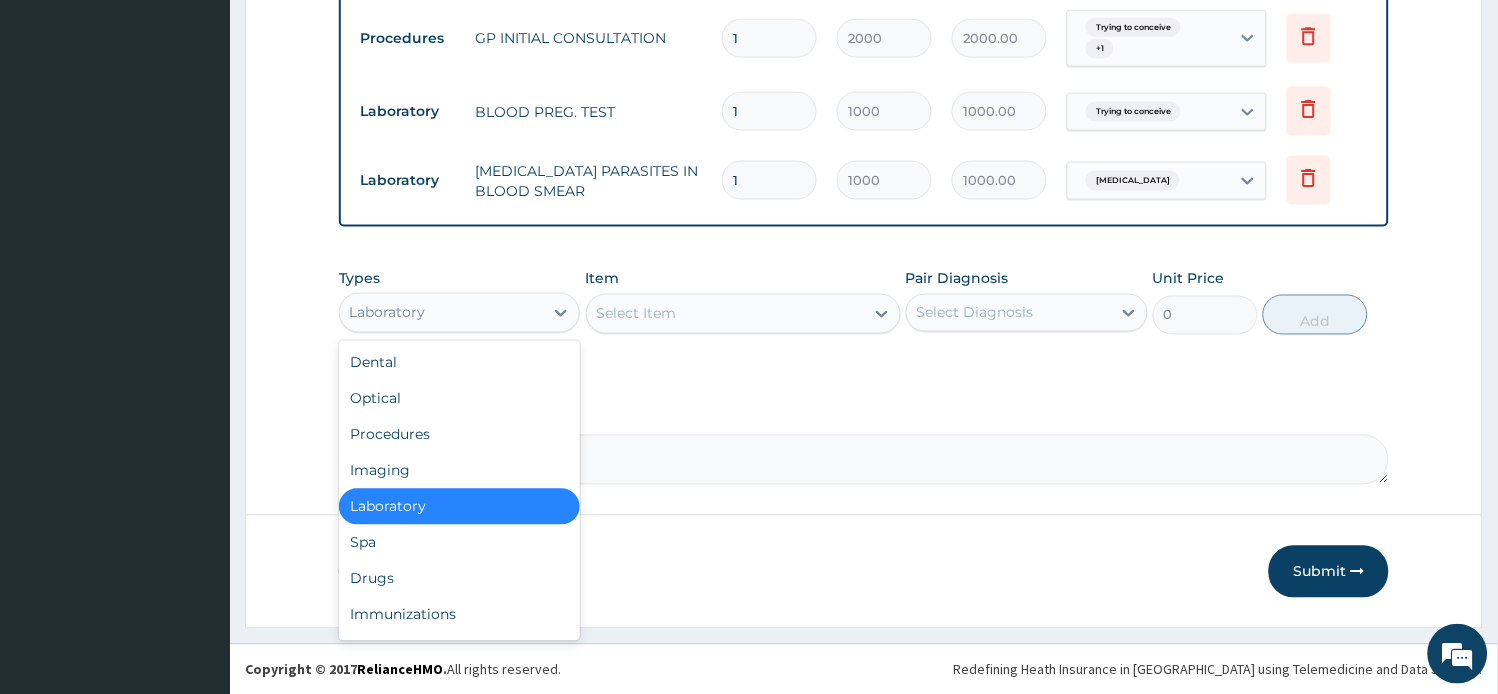 click on "Laboratory" at bounding box center (442, 313) 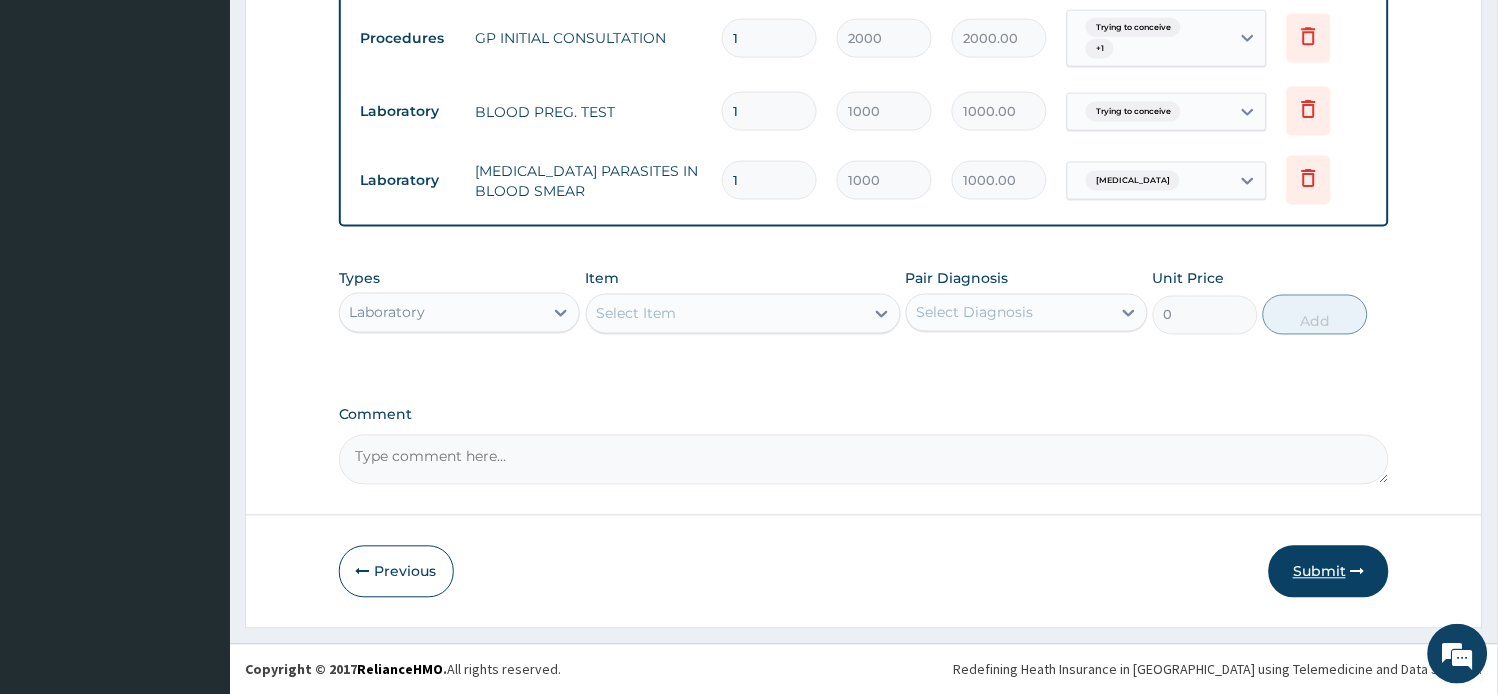 click on "Submit" at bounding box center (1329, 572) 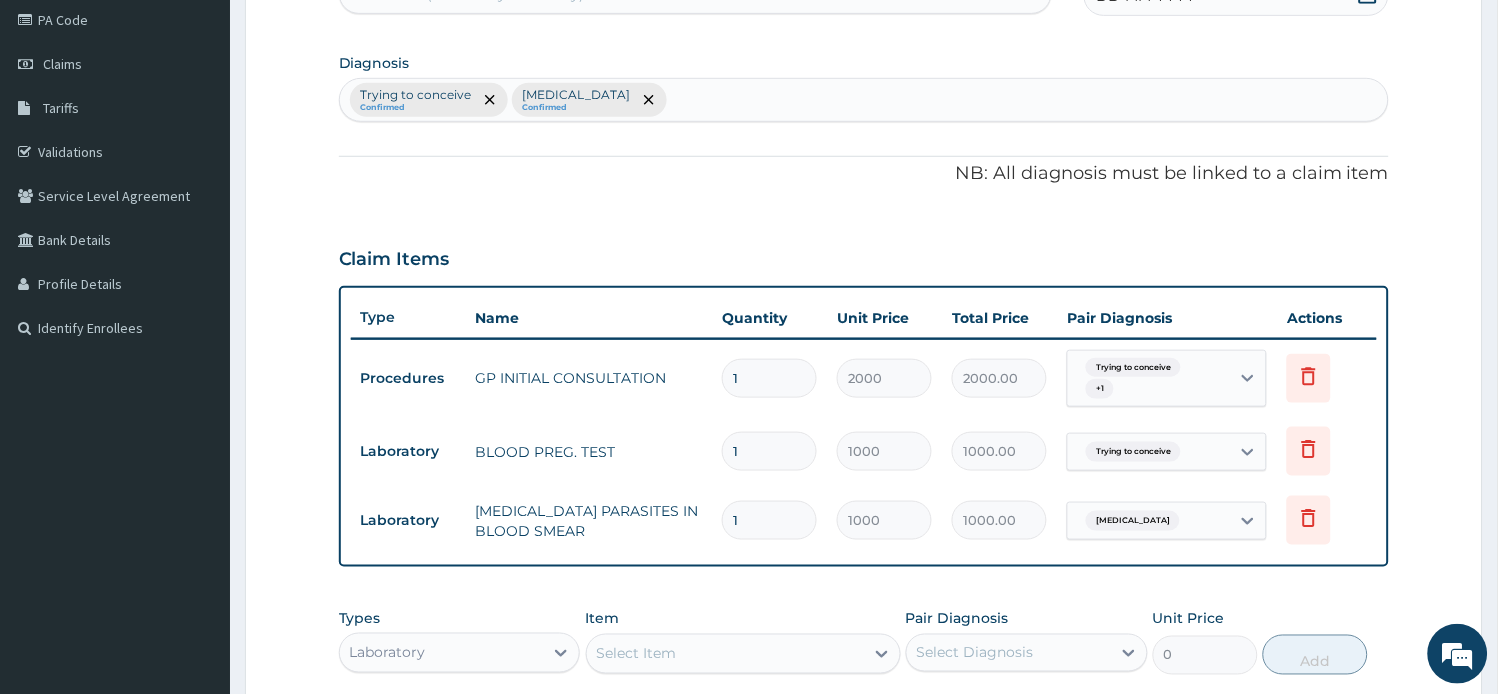 scroll, scrollTop: 0, scrollLeft: 0, axis: both 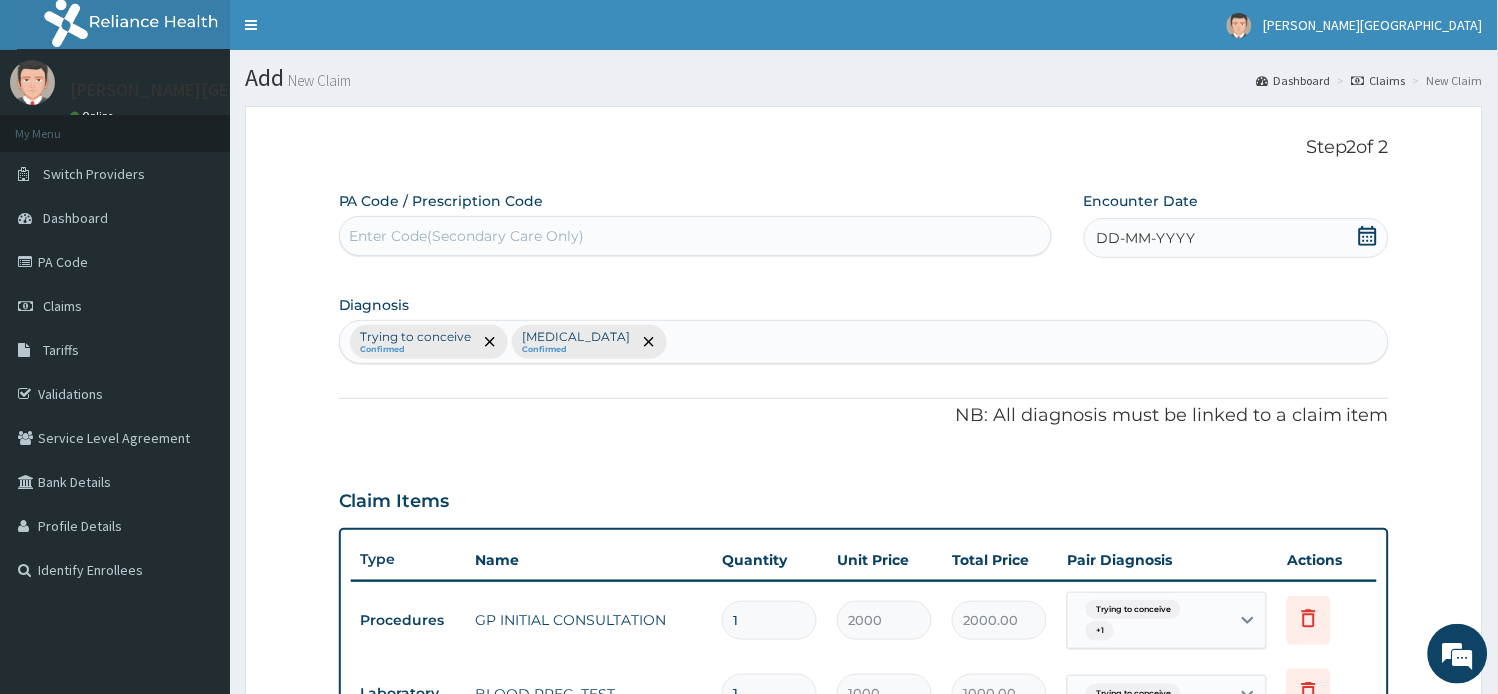 click 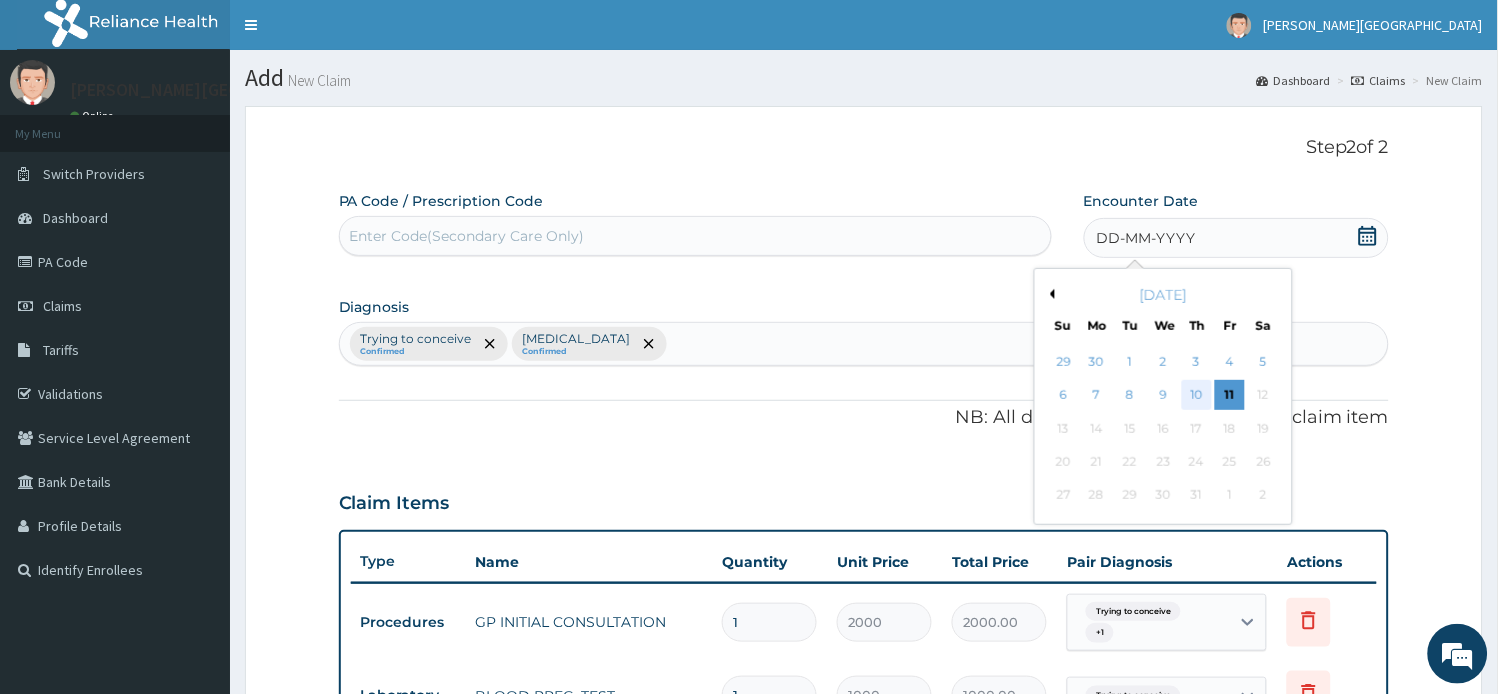 click on "10" at bounding box center [1197, 396] 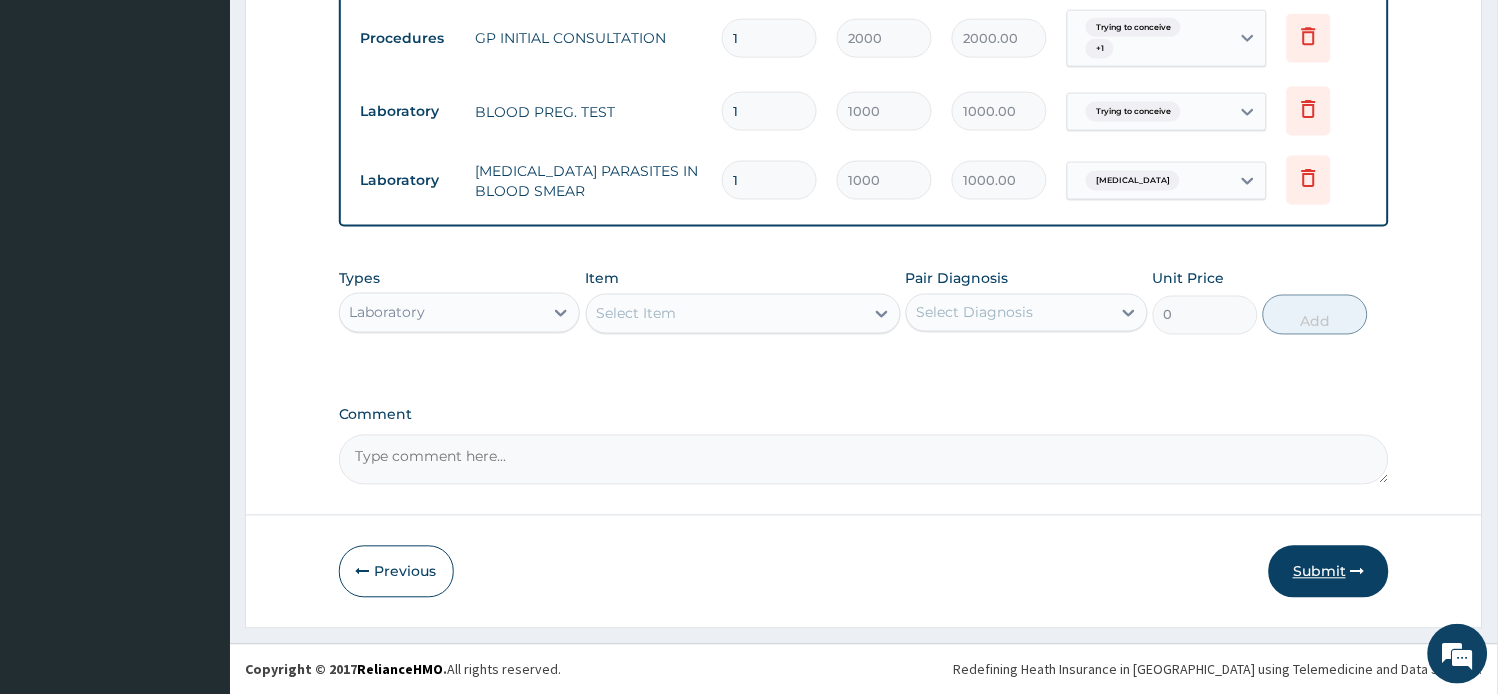 click on "Submit" at bounding box center (1329, 572) 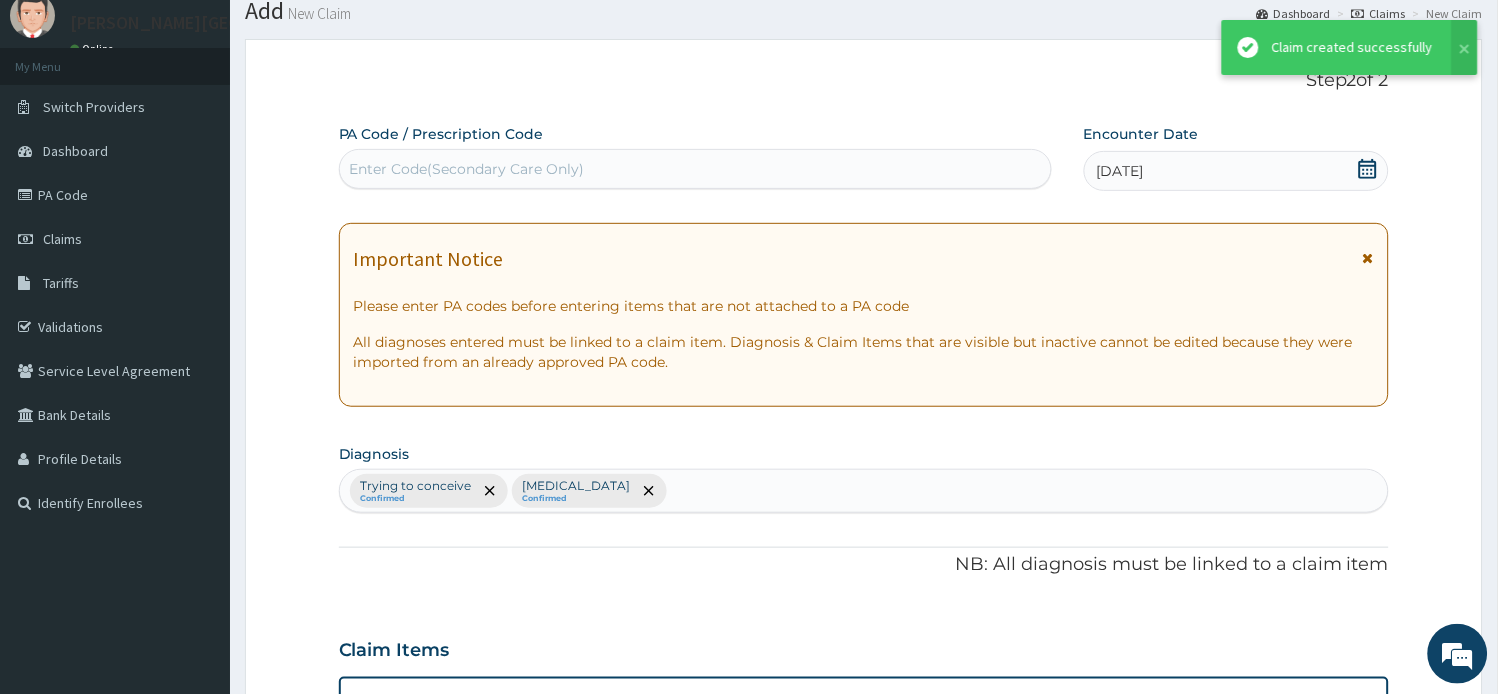 scroll, scrollTop: 582, scrollLeft: 0, axis: vertical 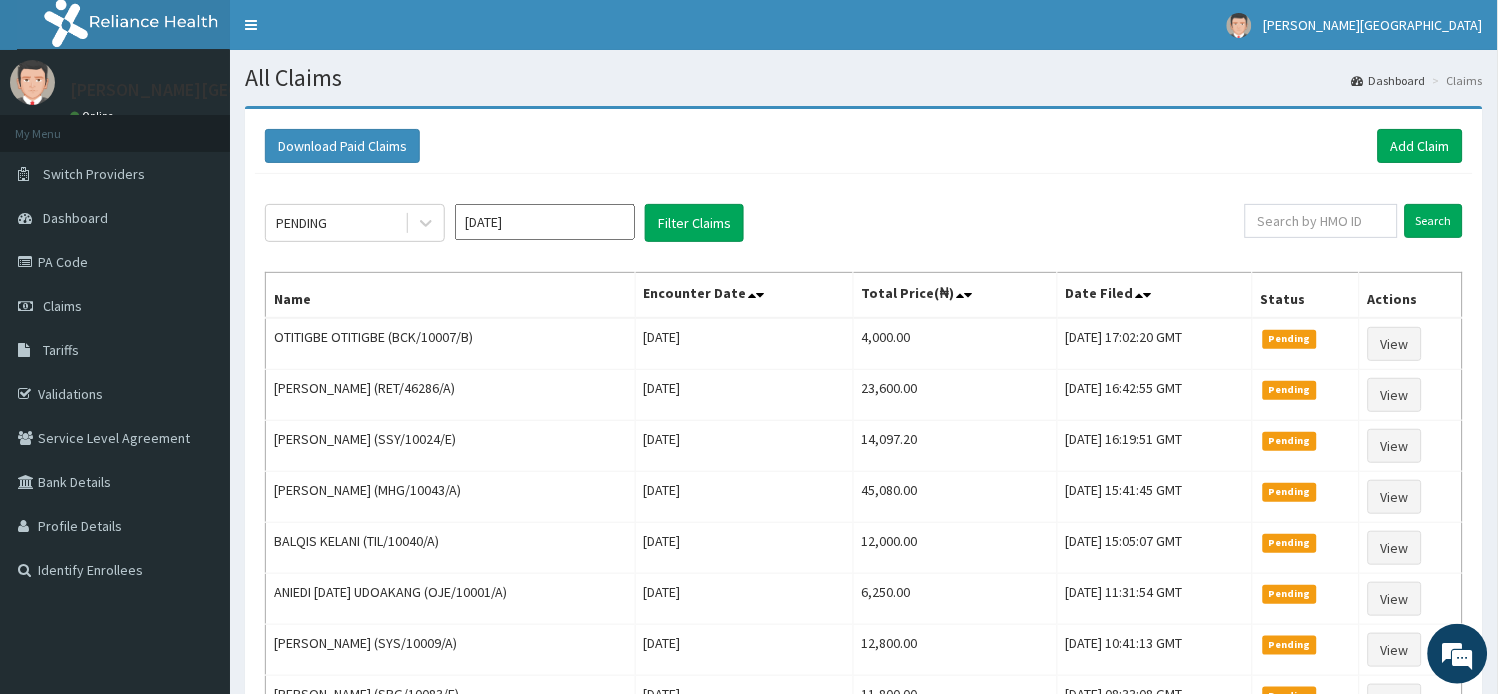 click on "Download Paid Claims Add Claim" at bounding box center [864, 146] 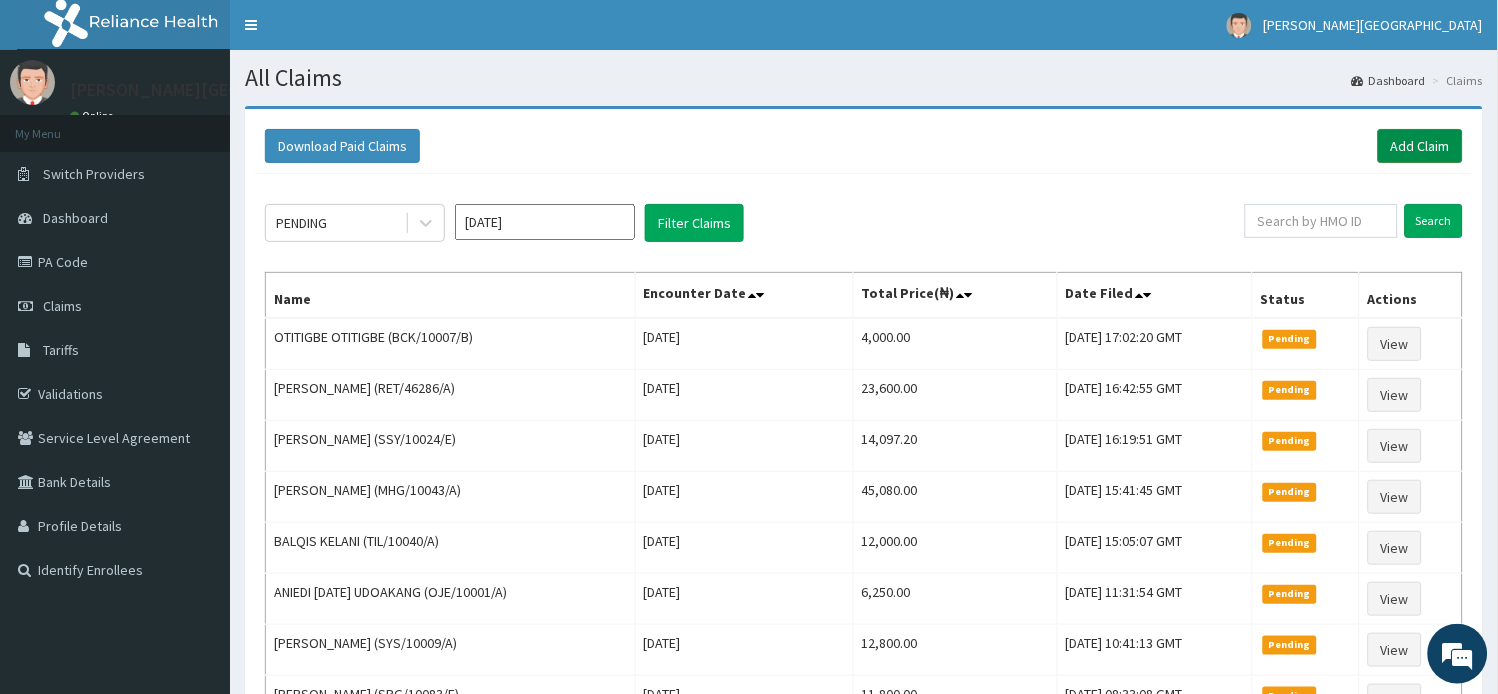 click on "Add Claim" at bounding box center (1420, 146) 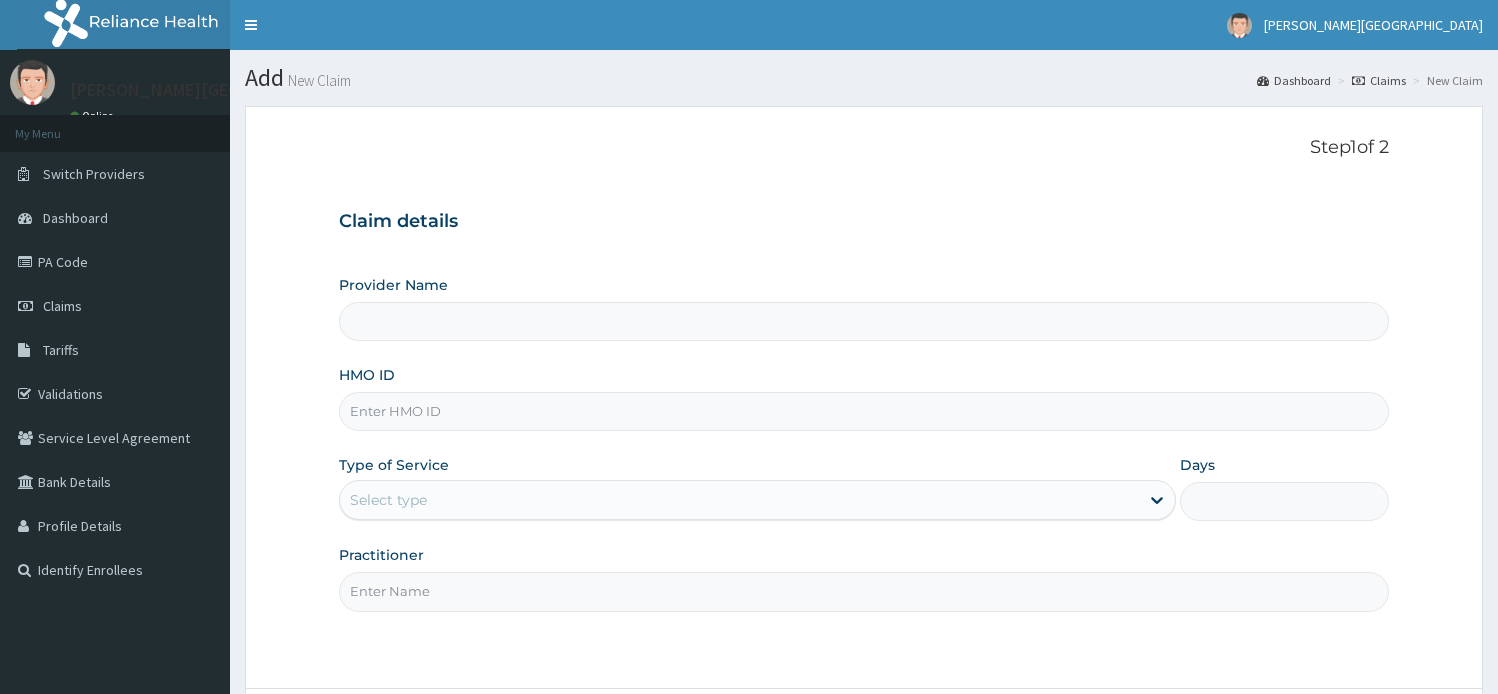 type on "fab/10642/b" 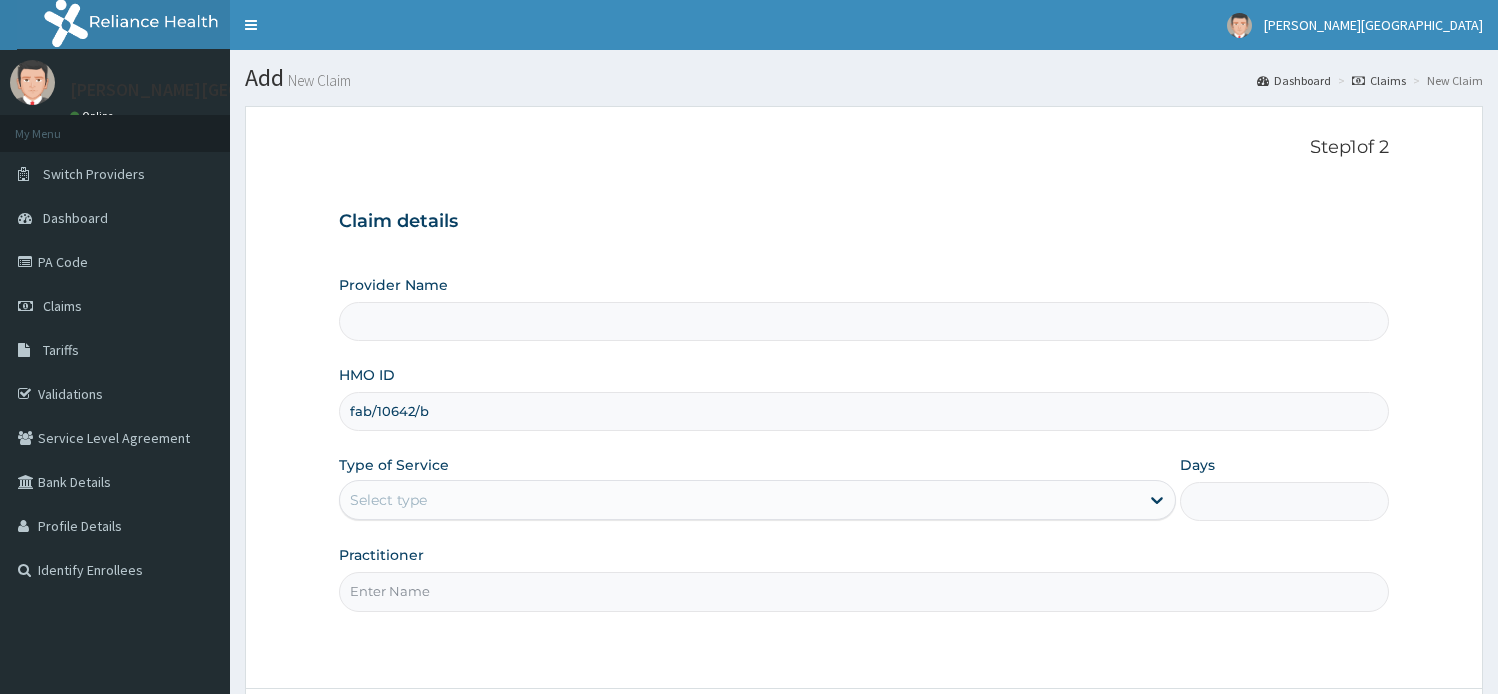 scroll, scrollTop: 0, scrollLeft: 0, axis: both 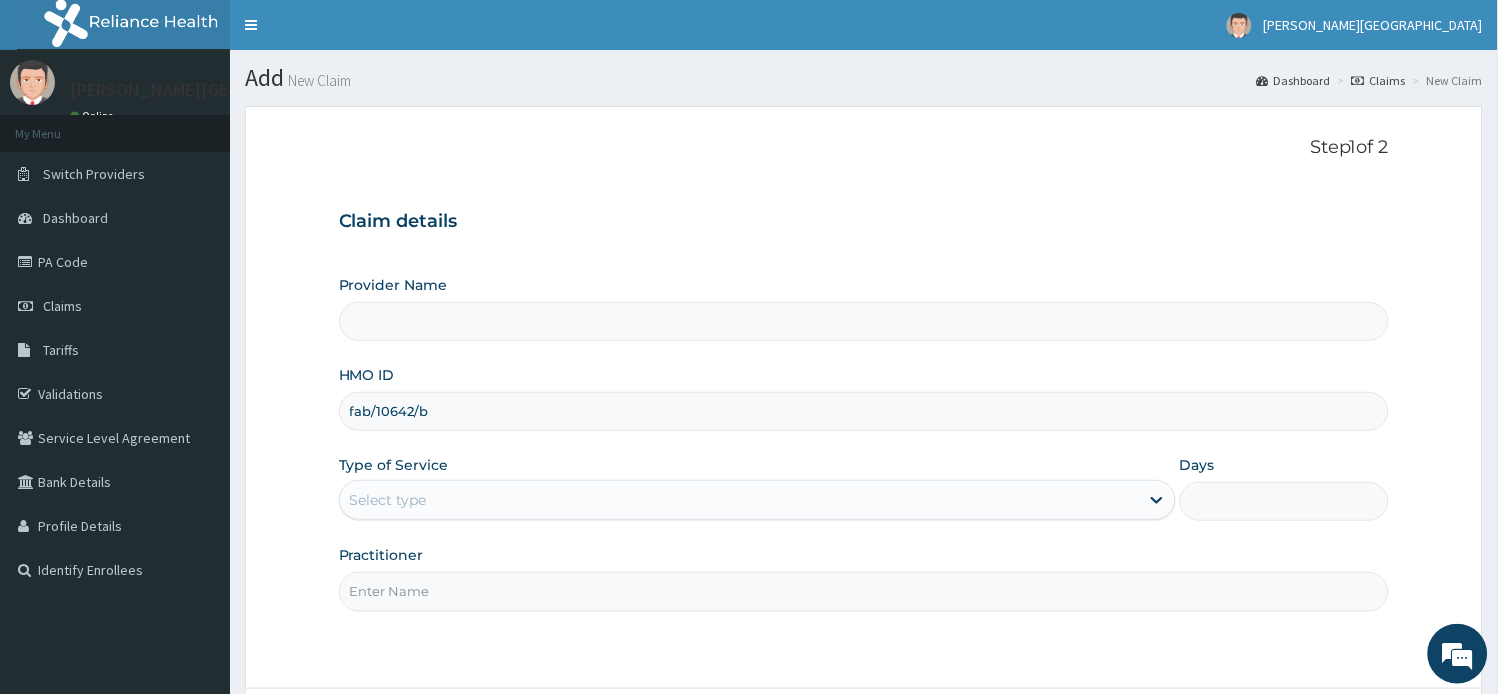type on "[PERSON_NAME][GEOGRAPHIC_DATA]" 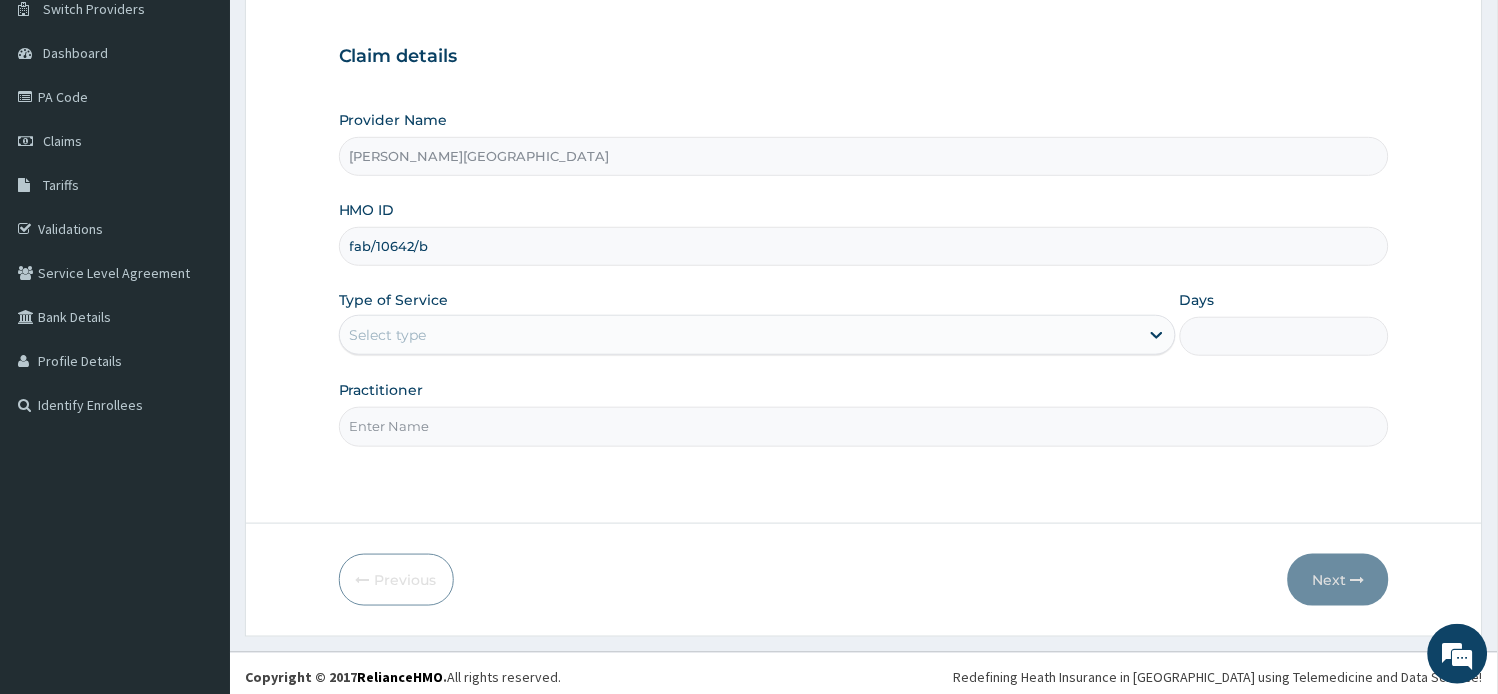 scroll, scrollTop: 174, scrollLeft: 0, axis: vertical 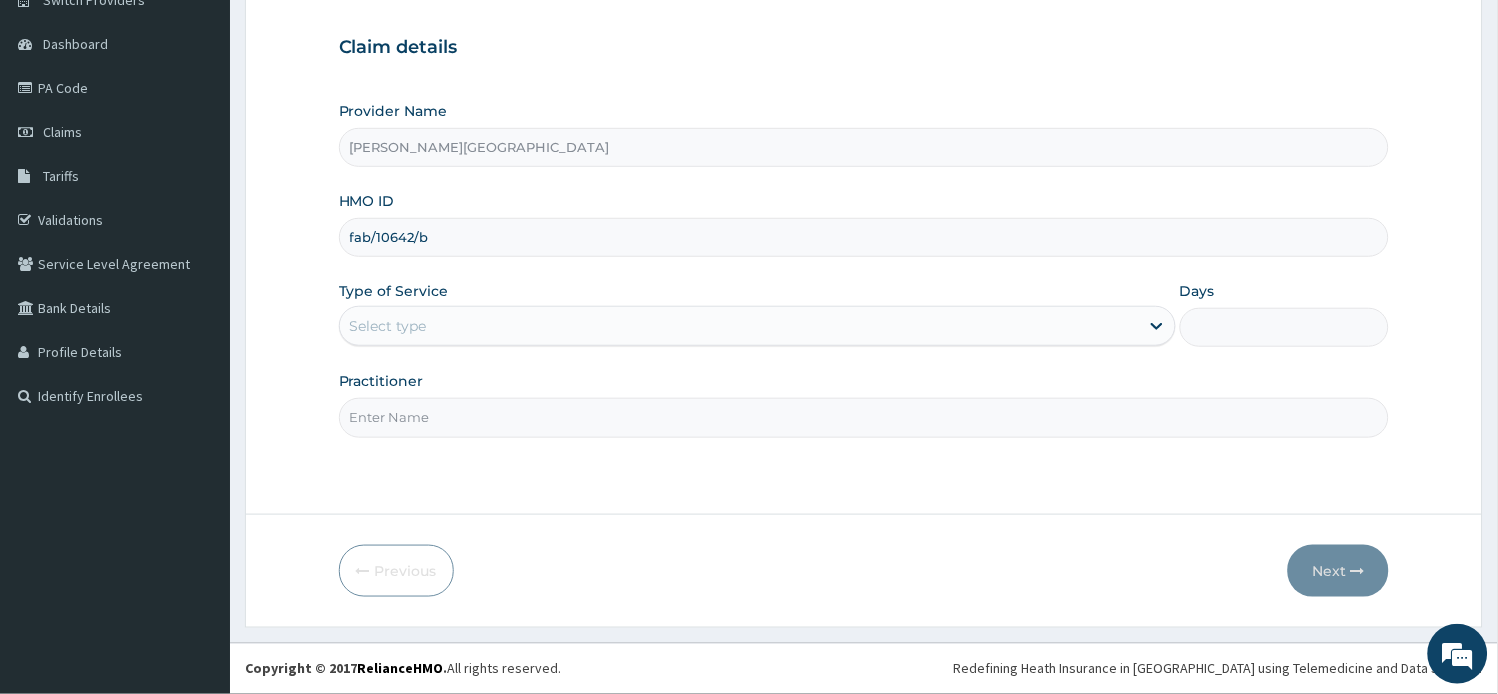 type on "fab/10642/b" 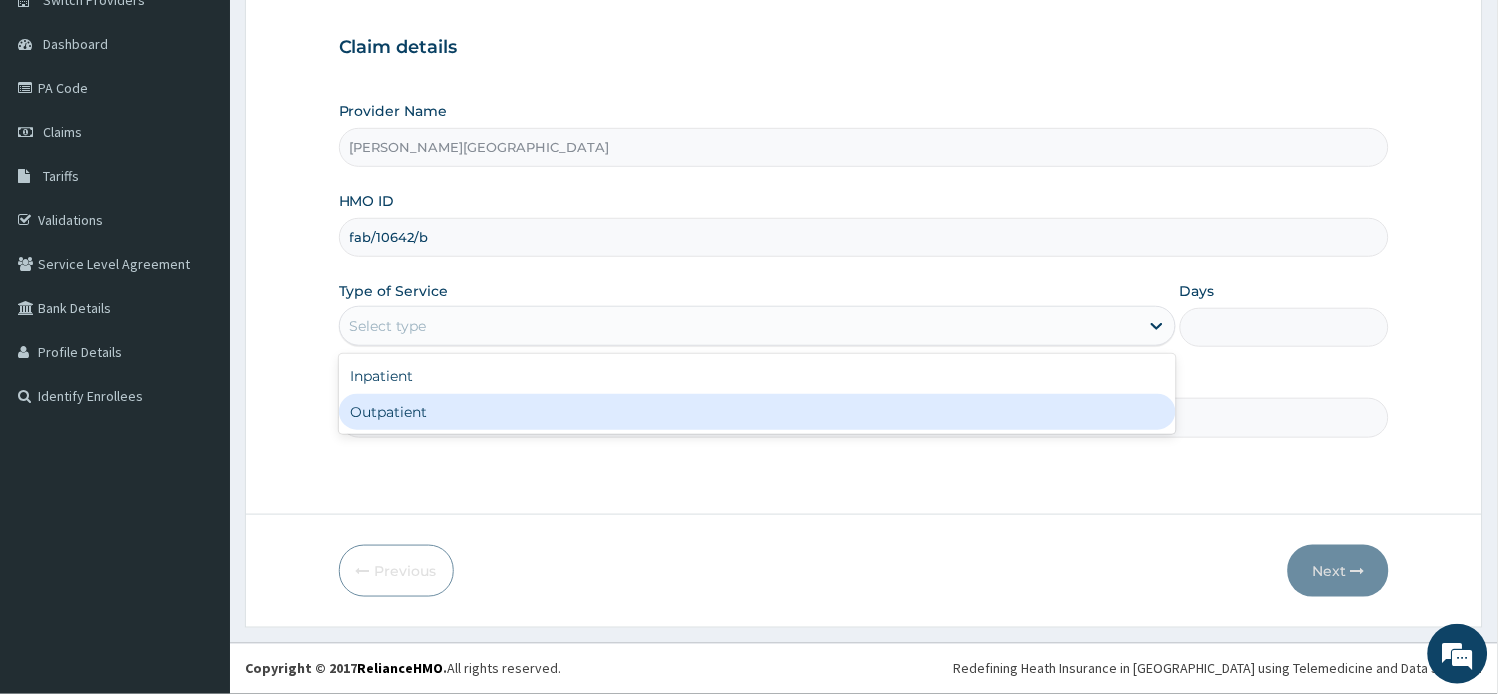 click on "Outpatient" at bounding box center (757, 412) 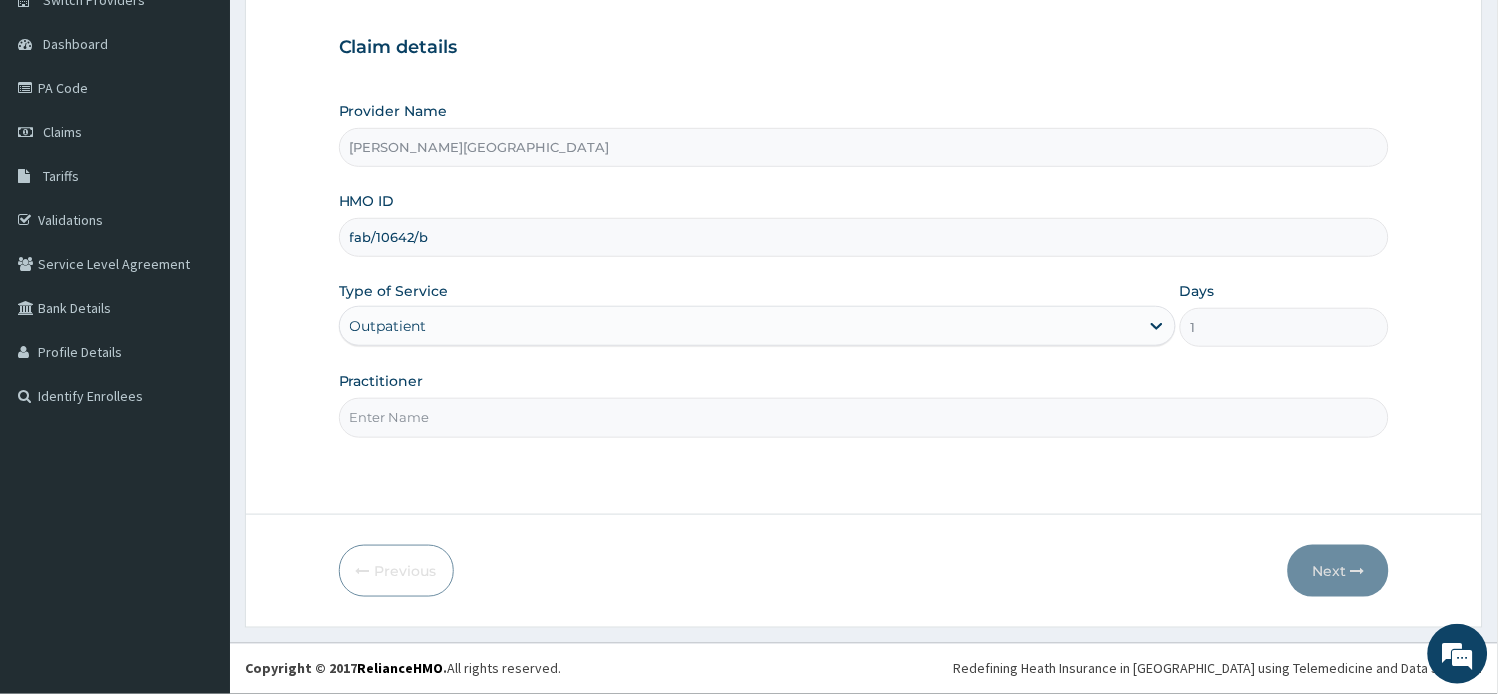 click on "Practitioner" at bounding box center [864, 417] 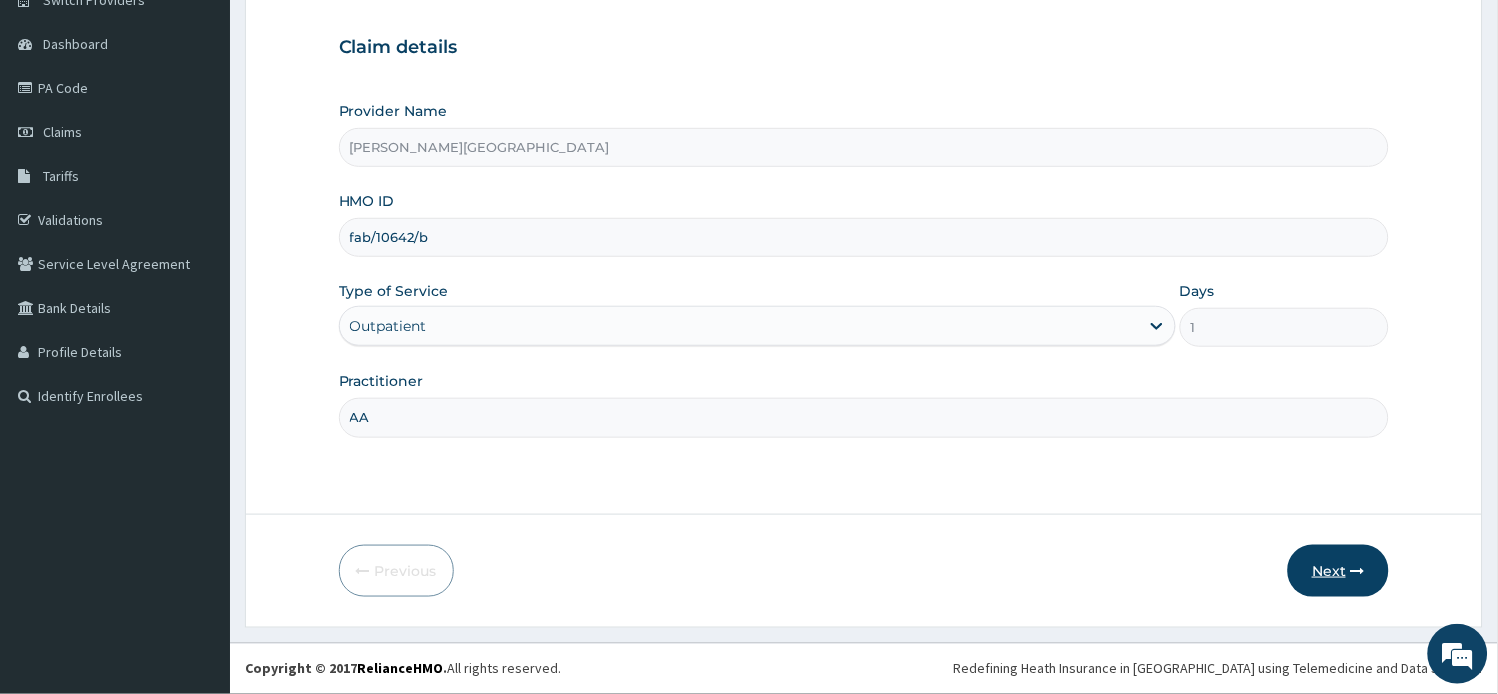 type on "AA" 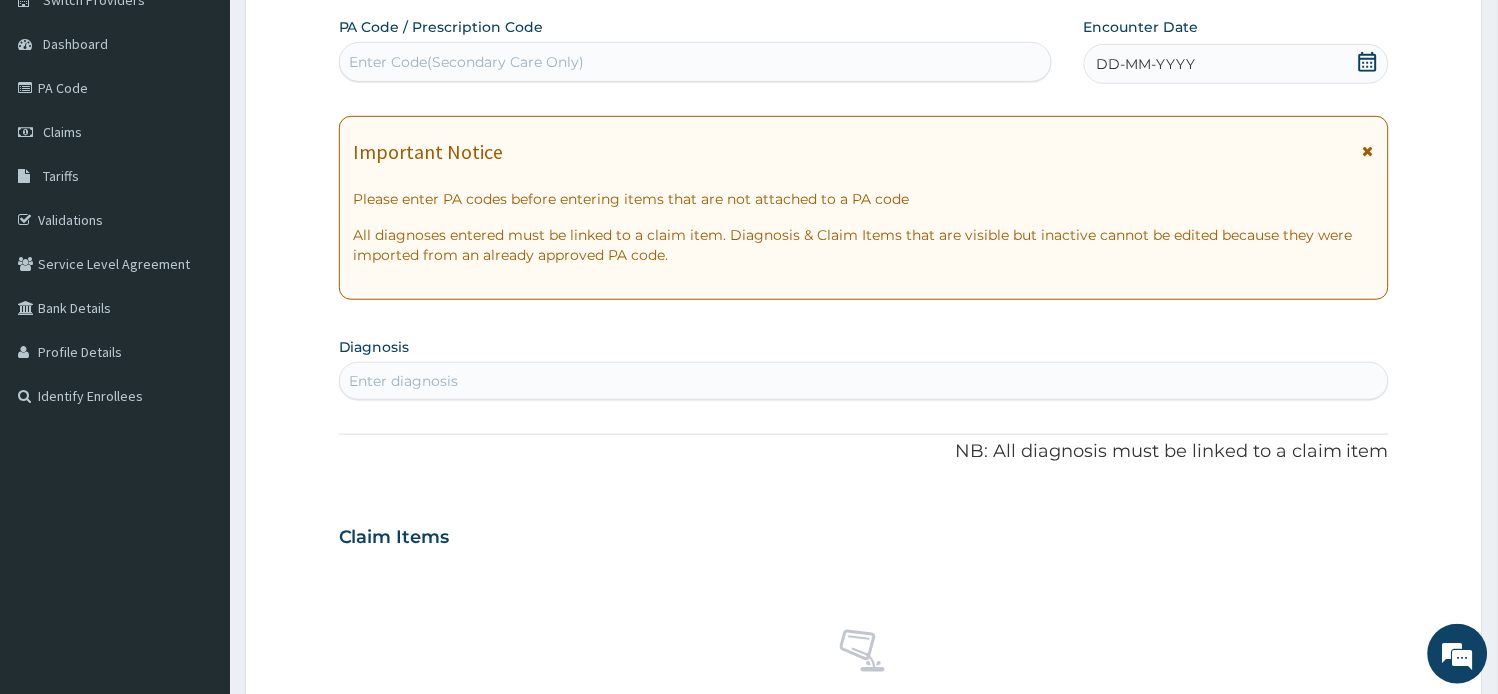 click at bounding box center (1368, 151) 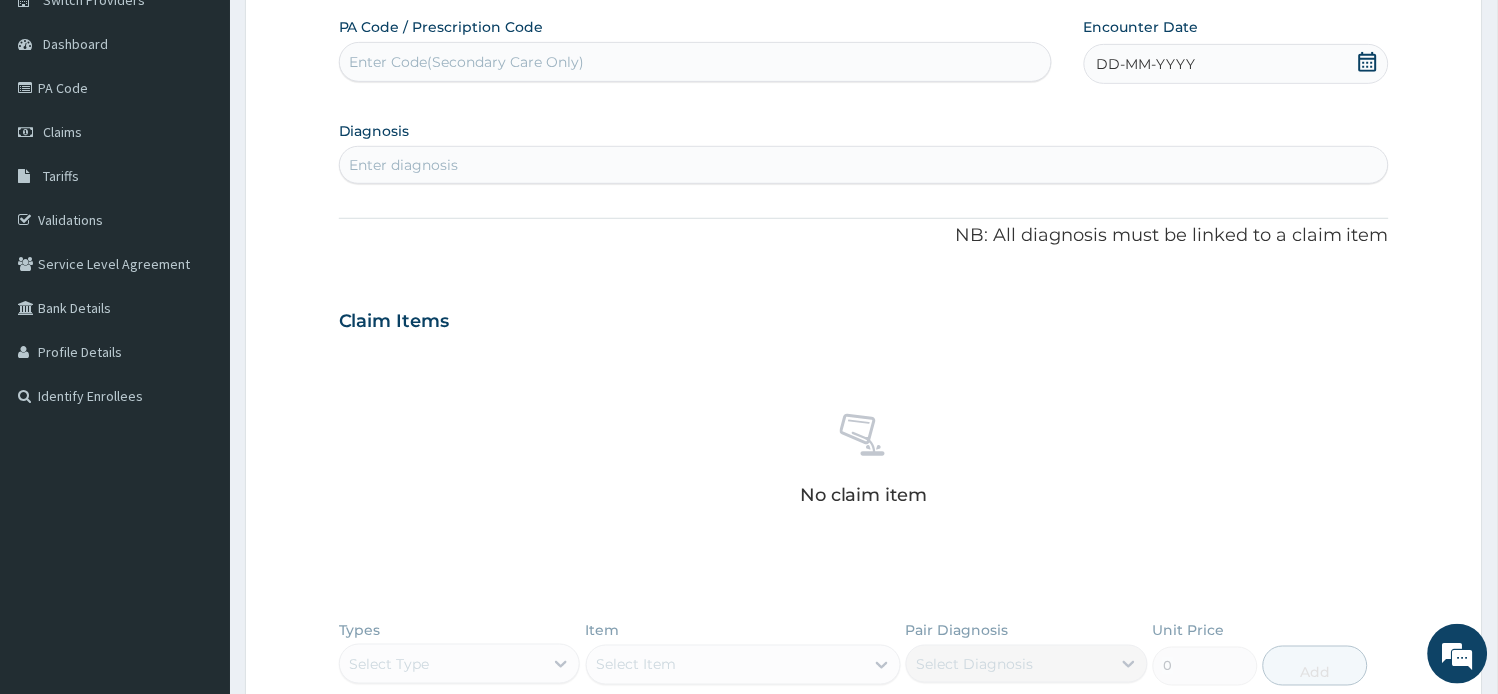 click 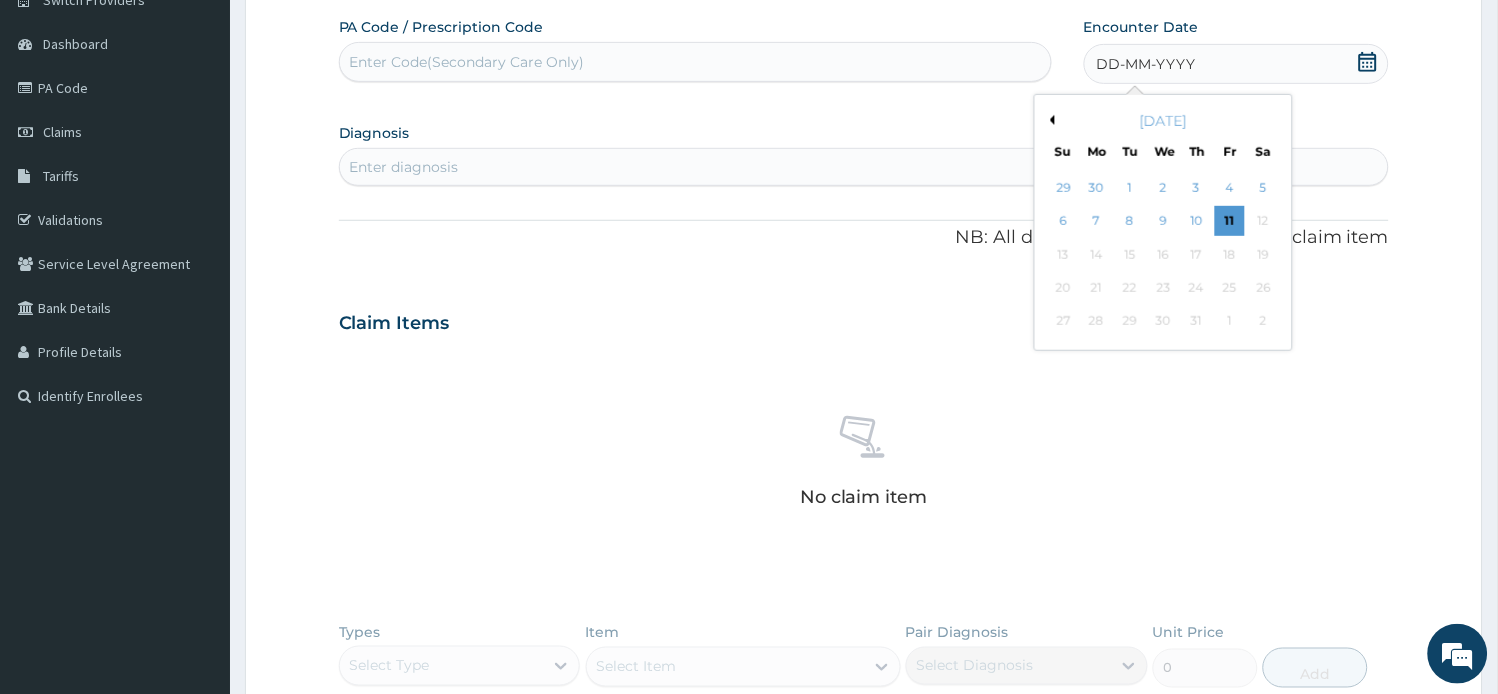 scroll, scrollTop: 0, scrollLeft: 0, axis: both 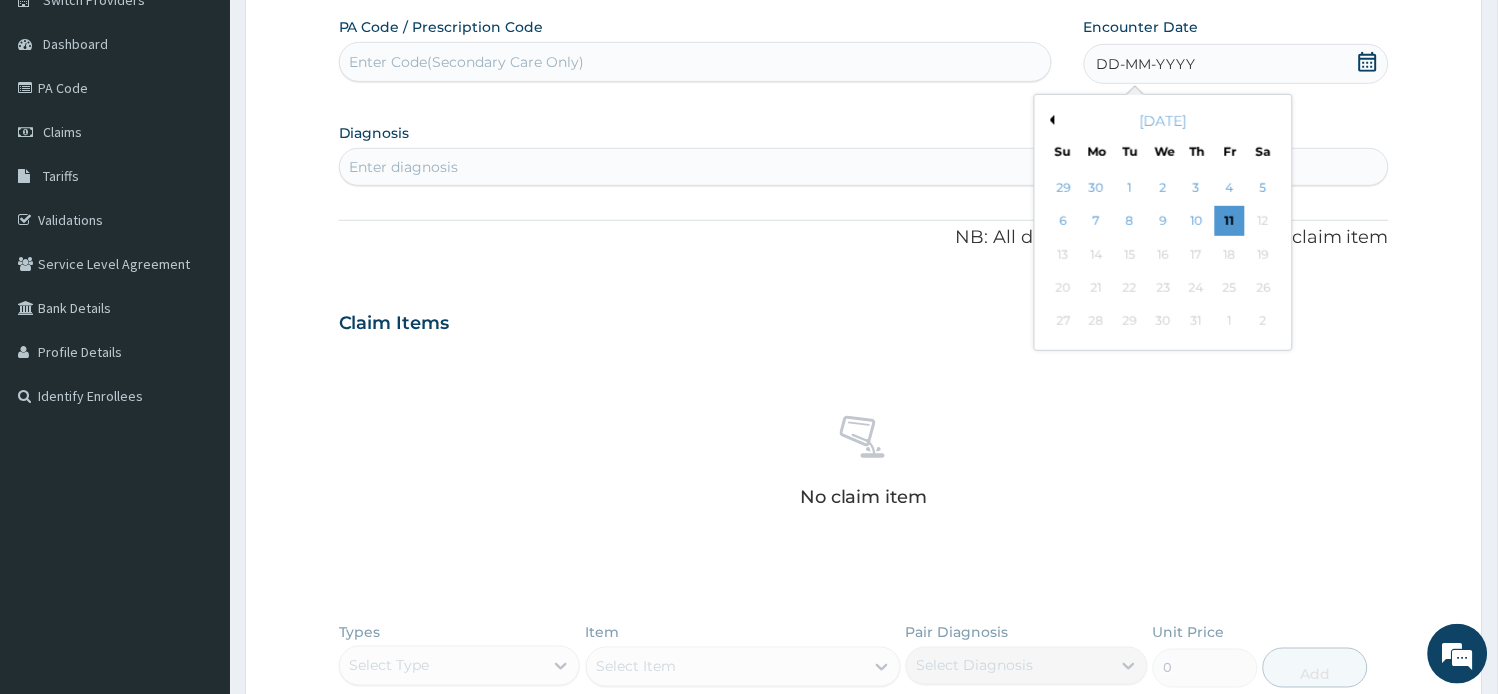 drag, startPoint x: 1201, startPoint y: 230, endPoint x: 1184, endPoint y: 226, distance: 17.464249 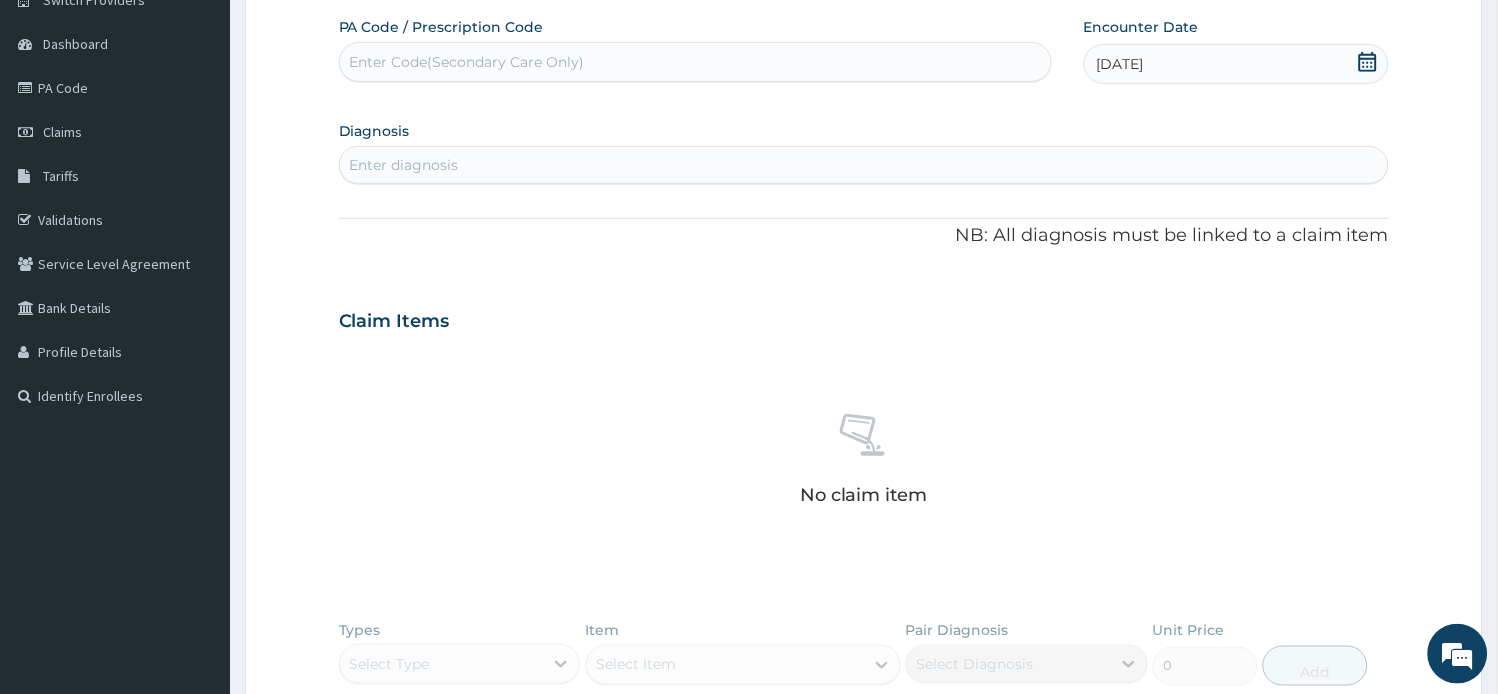 click on "Enter Code(Secondary Care Only)" at bounding box center [695, 62] 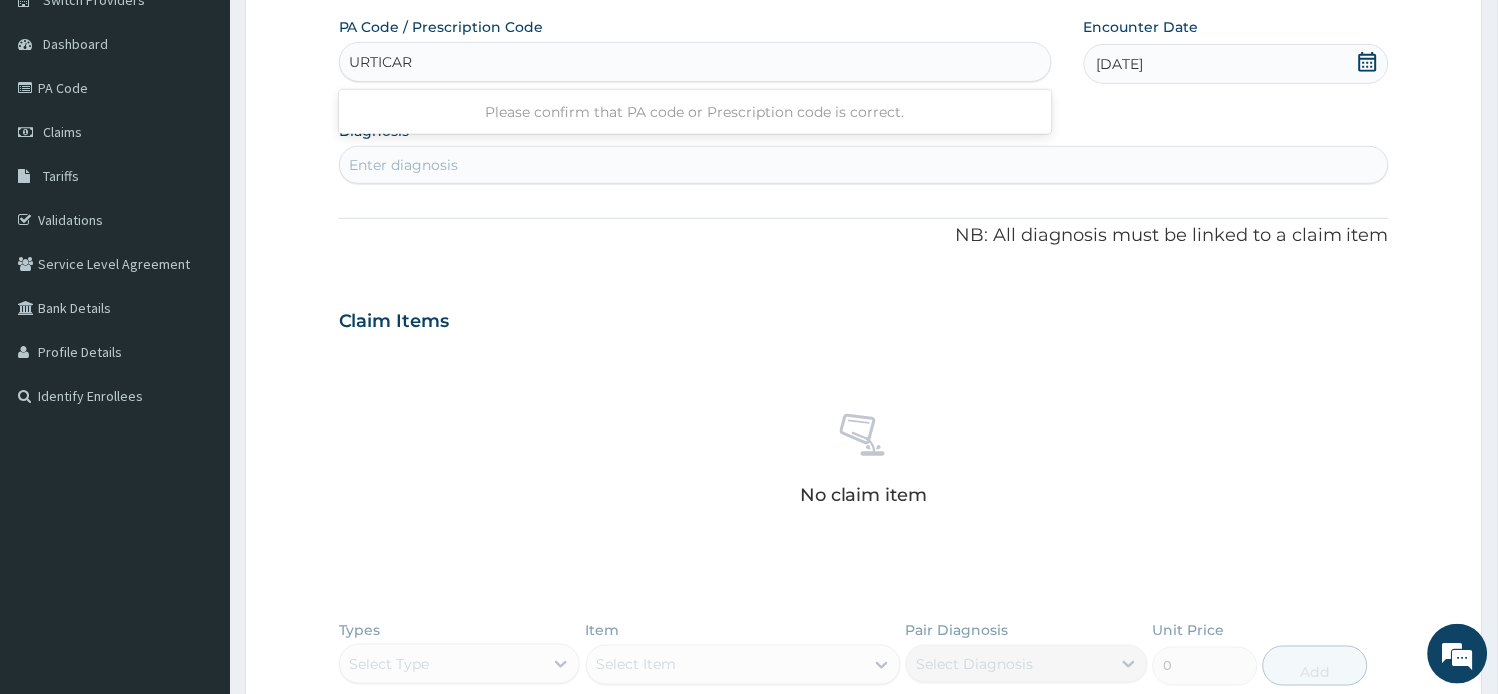 type on "URTICARI" 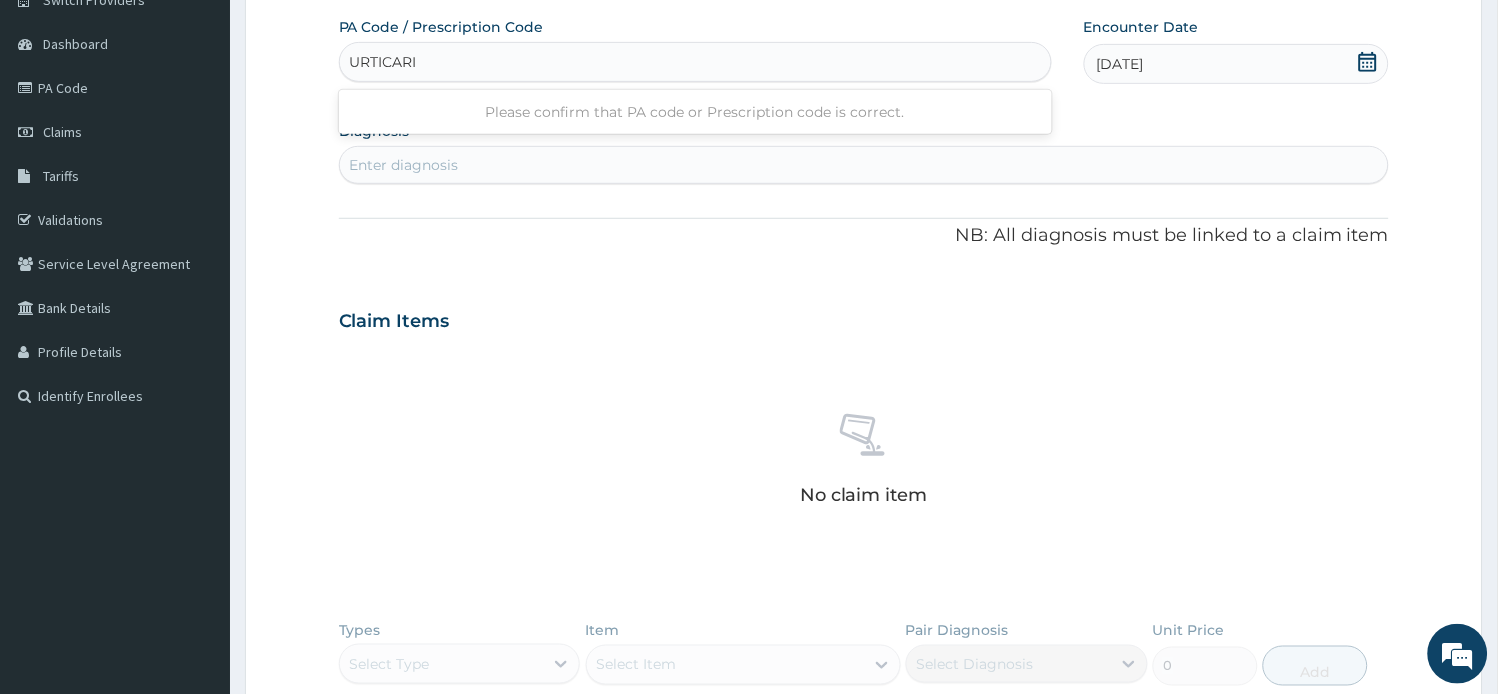 type 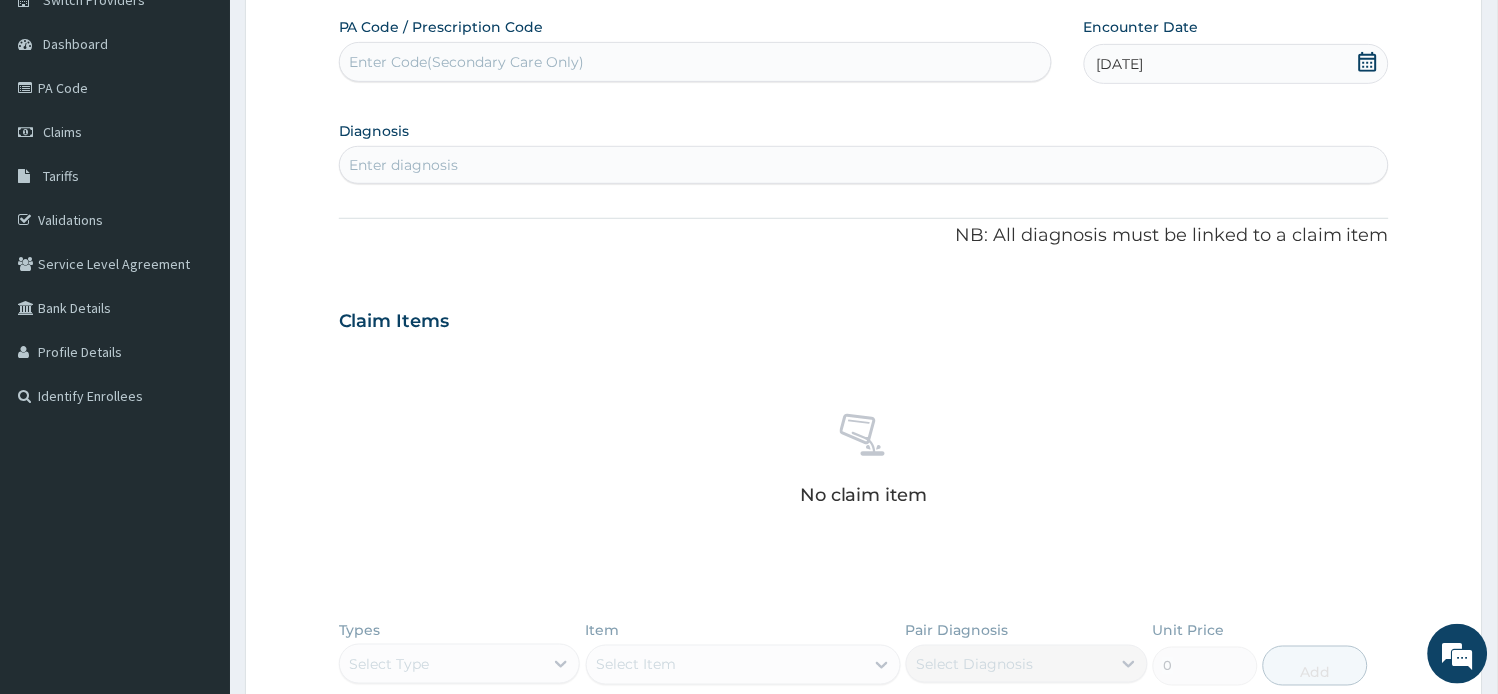 drag, startPoint x: 496, startPoint y: 66, endPoint x: 238, endPoint y: 42, distance: 259.11386 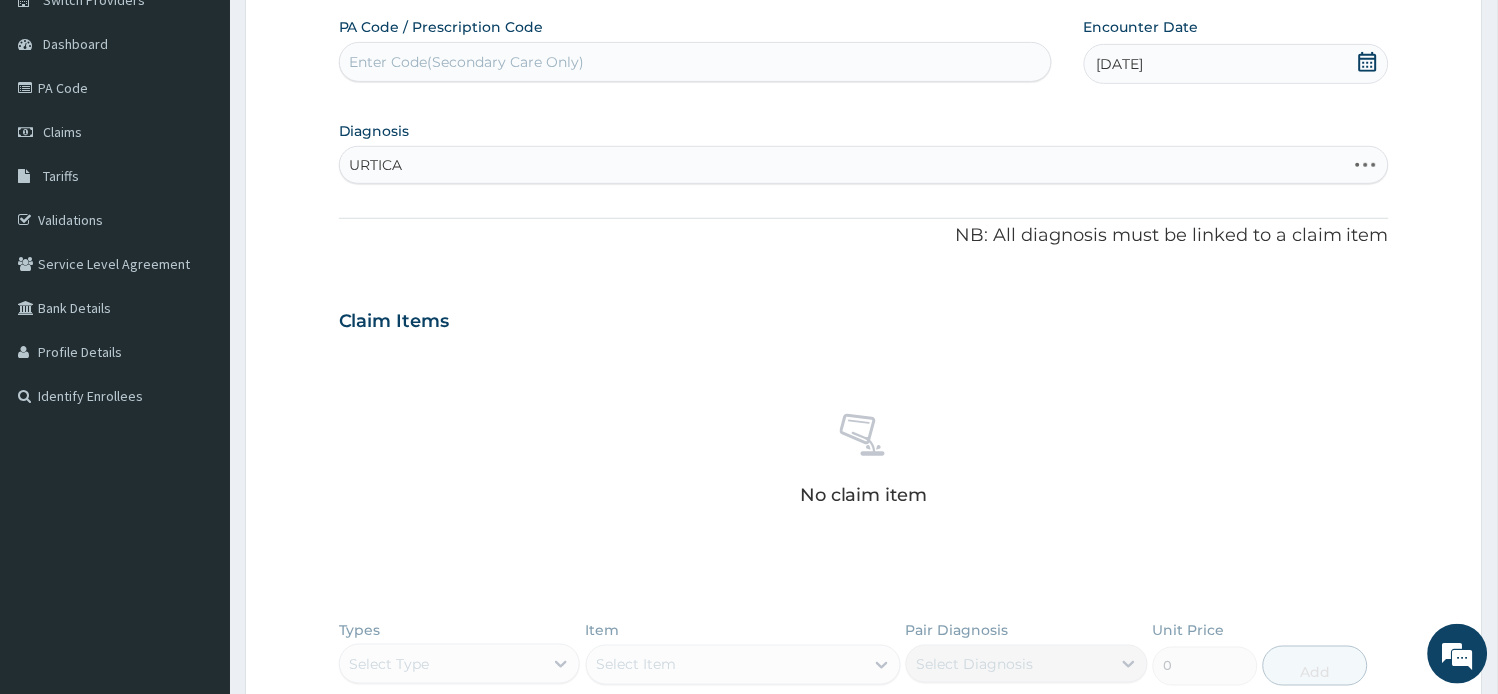 type on "URTICAR" 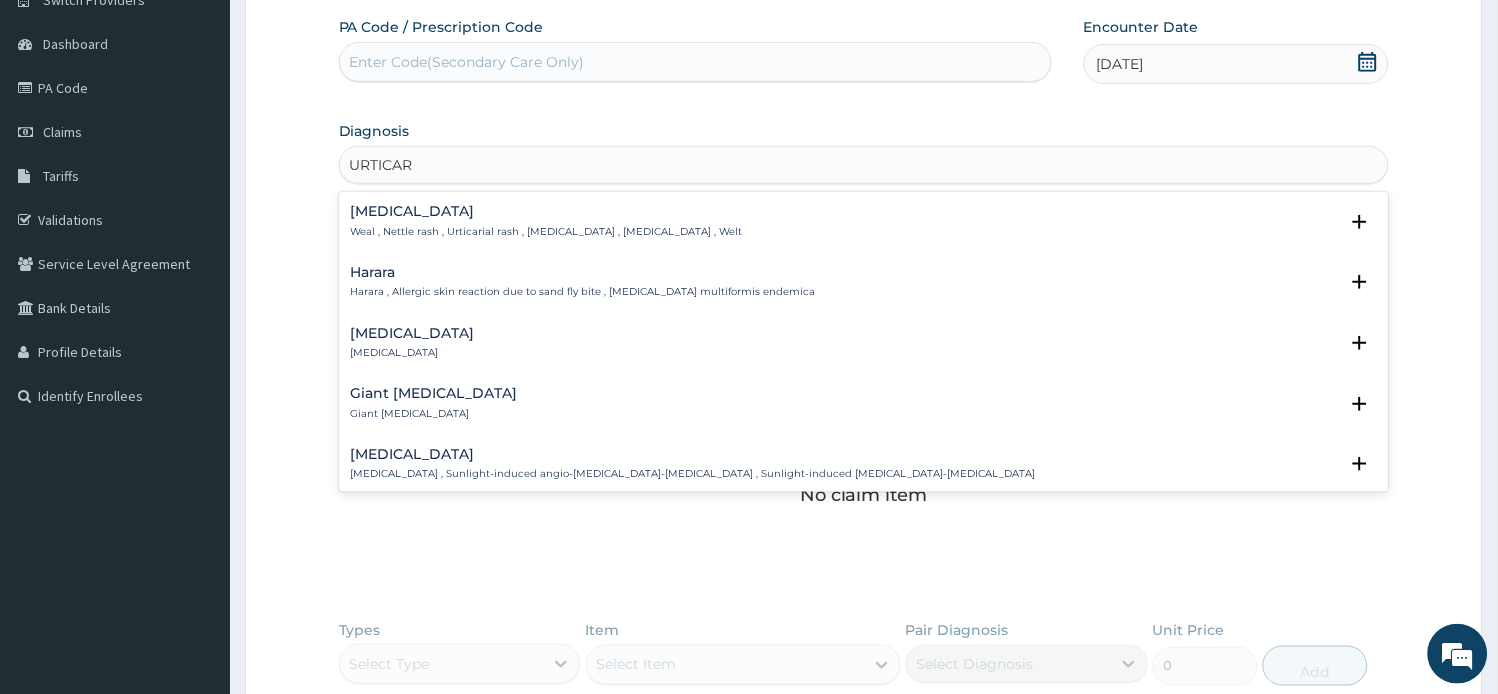 click on "Urticaria Urticaria" at bounding box center [864, 343] 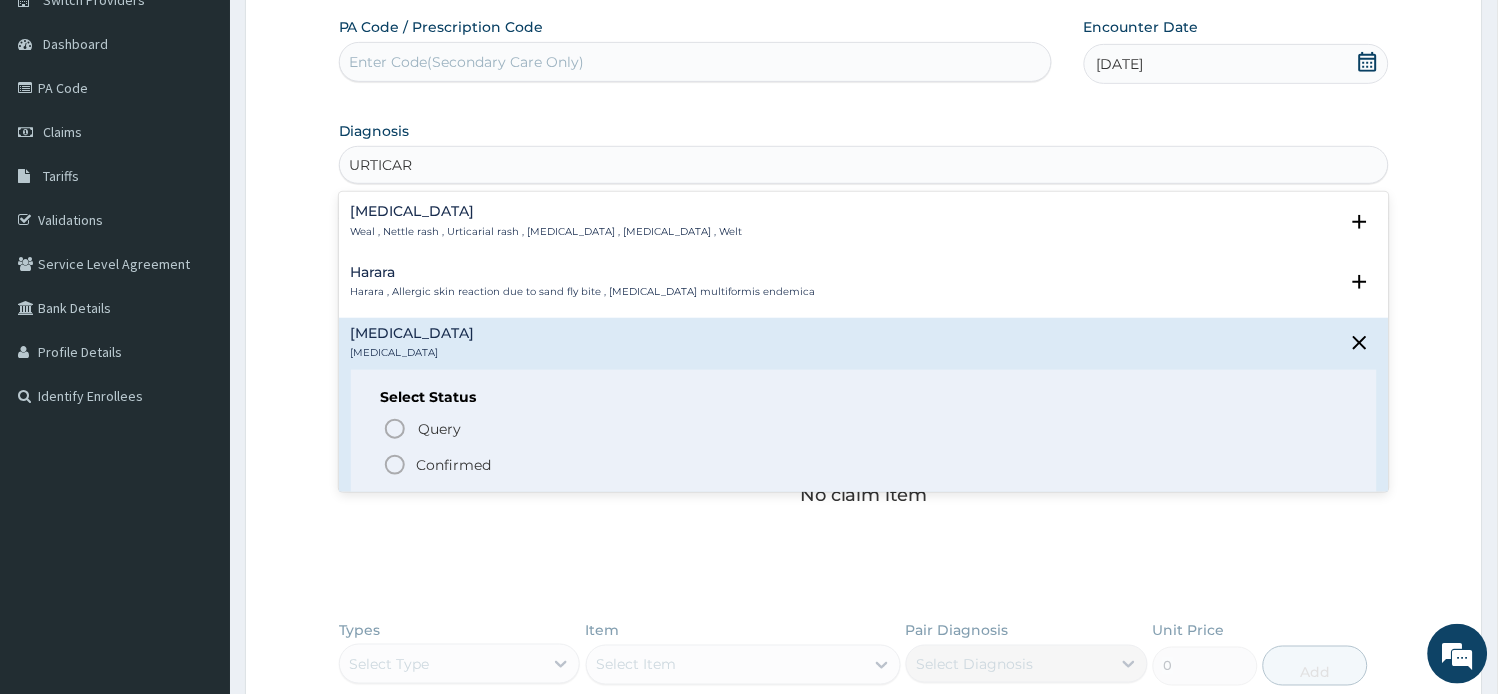 click on "Confirmed" at bounding box center (454, 465) 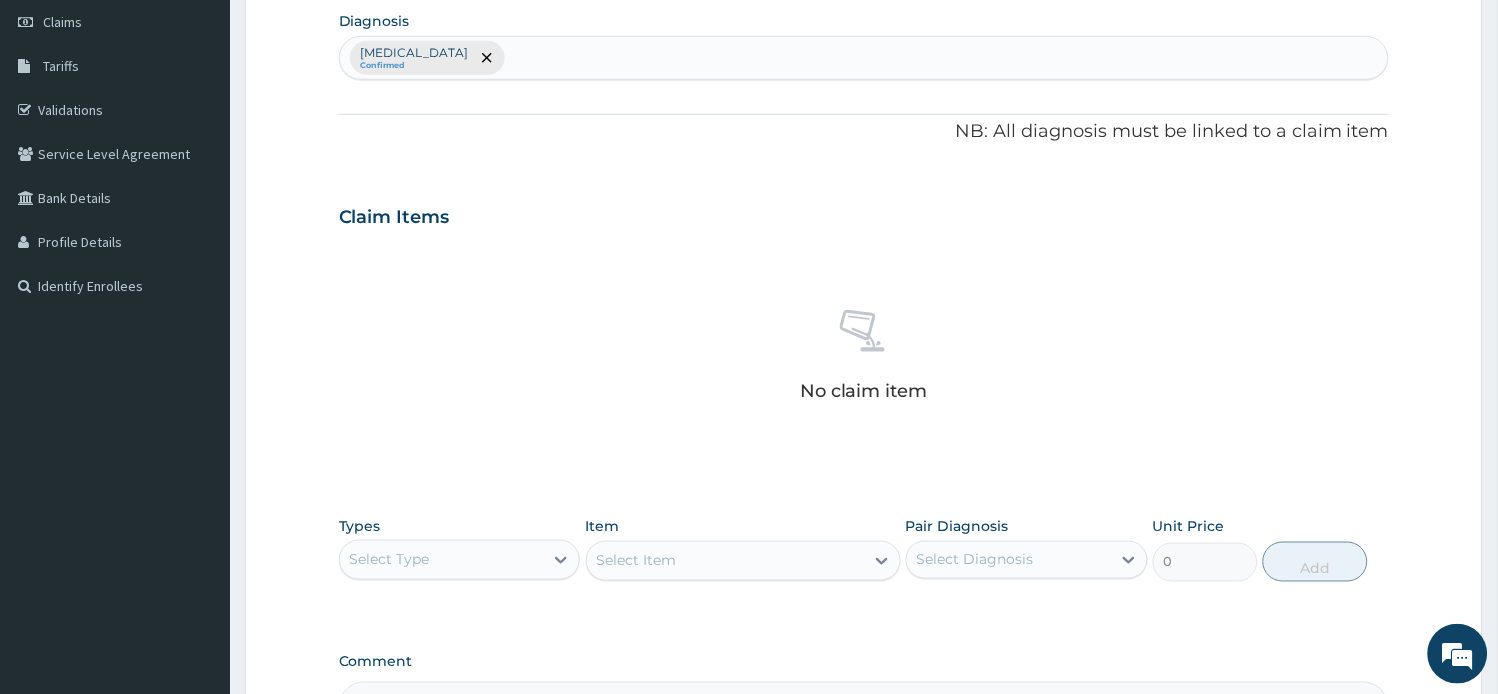 scroll, scrollTop: 532, scrollLeft: 0, axis: vertical 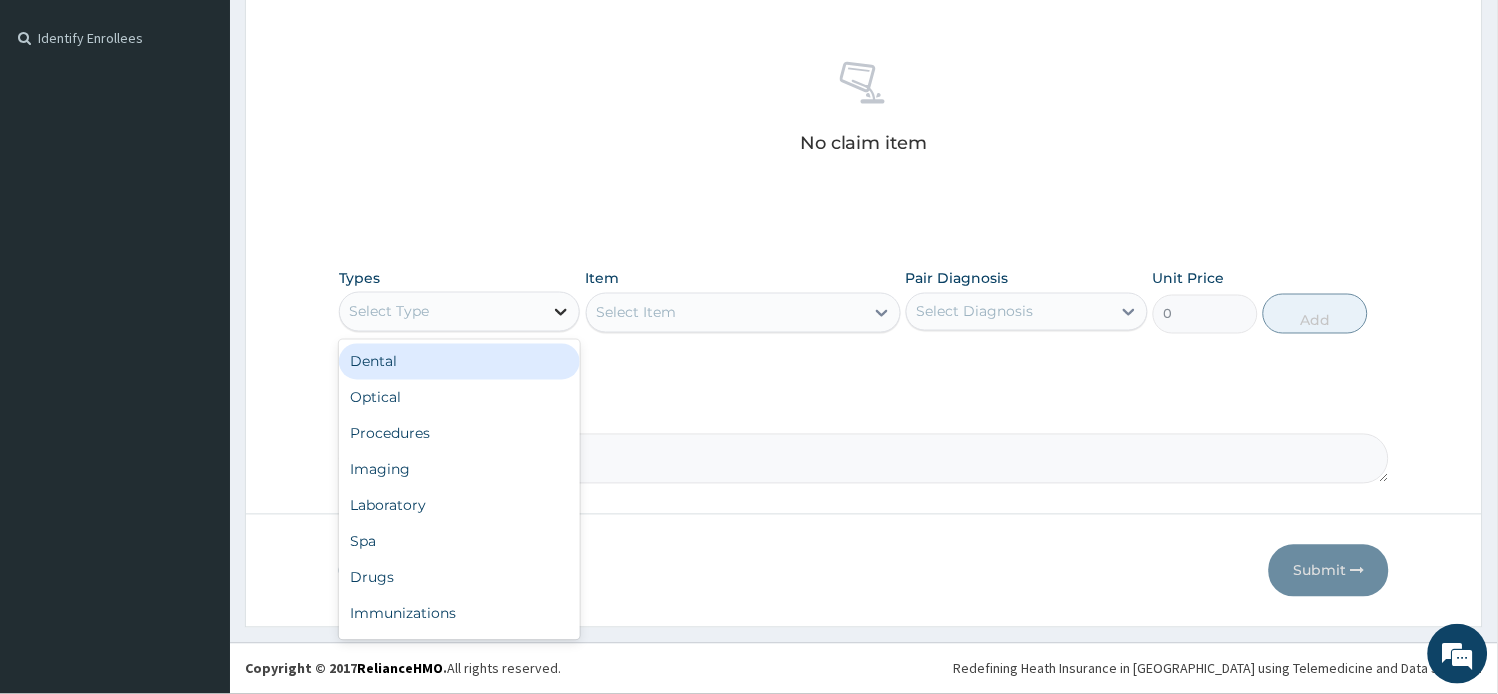 click at bounding box center [561, 312] 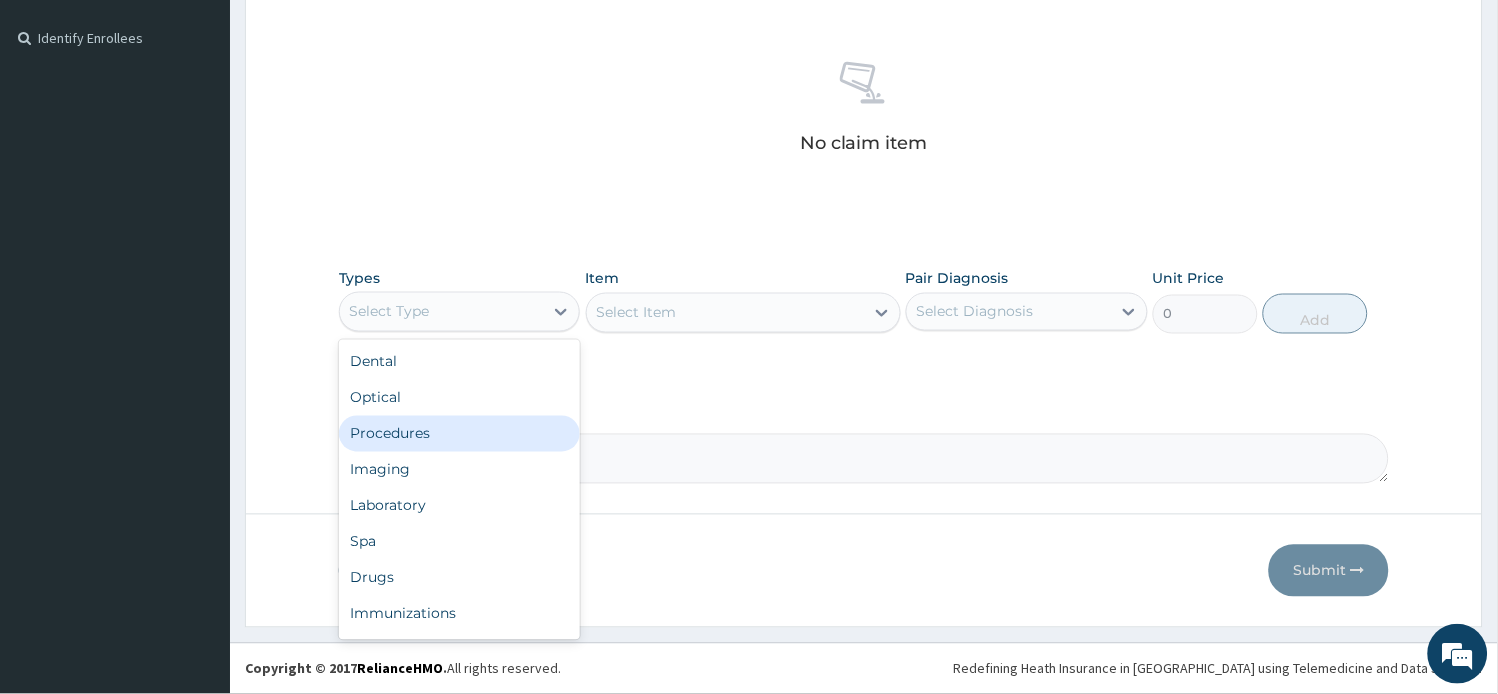 click on "Procedures" at bounding box center [460, 434] 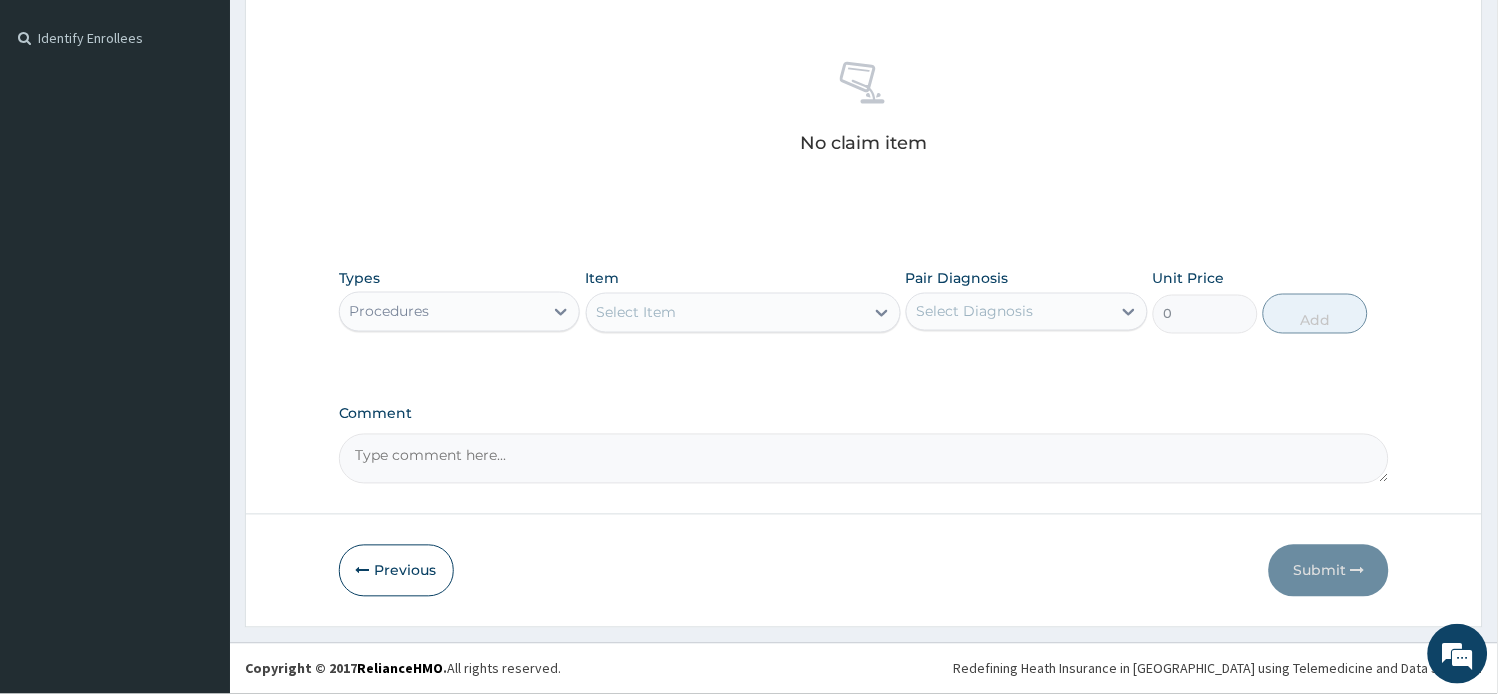 click on "Select Item" at bounding box center [637, 313] 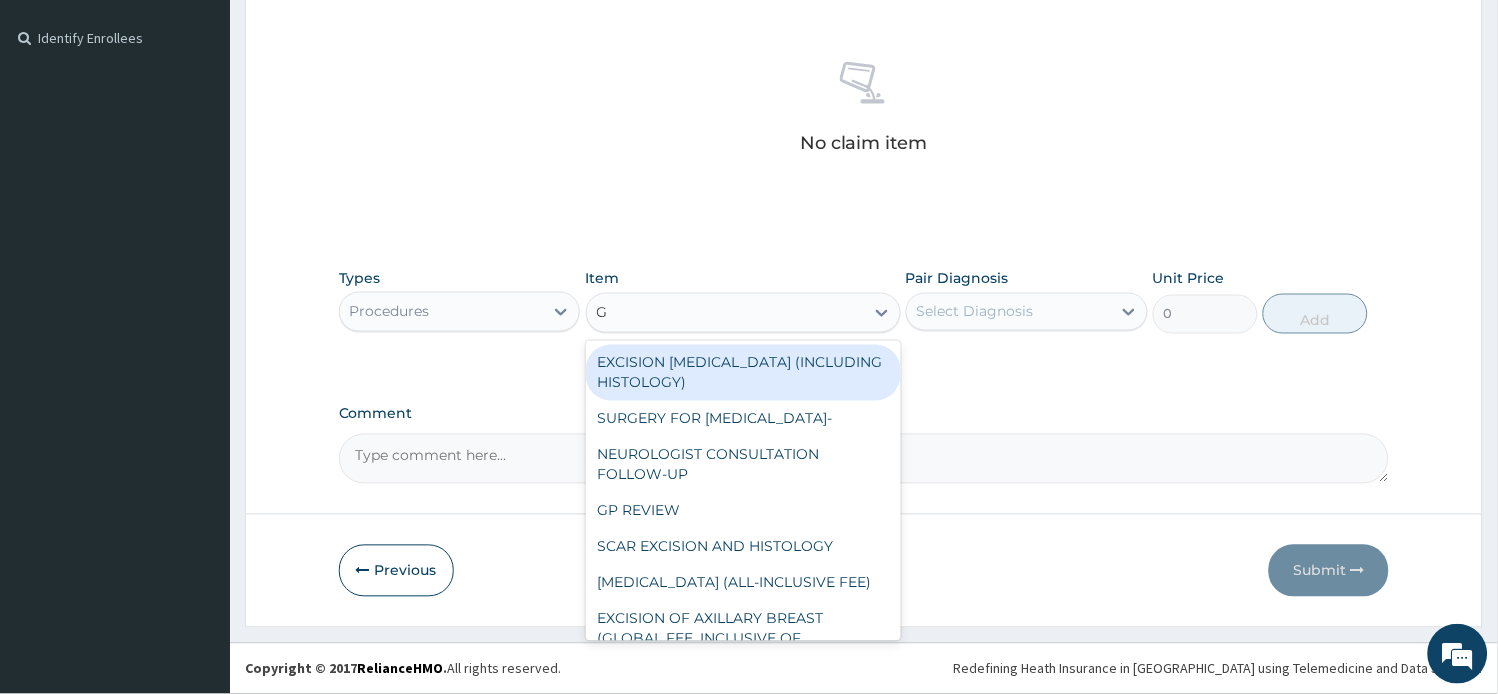 type on "GP" 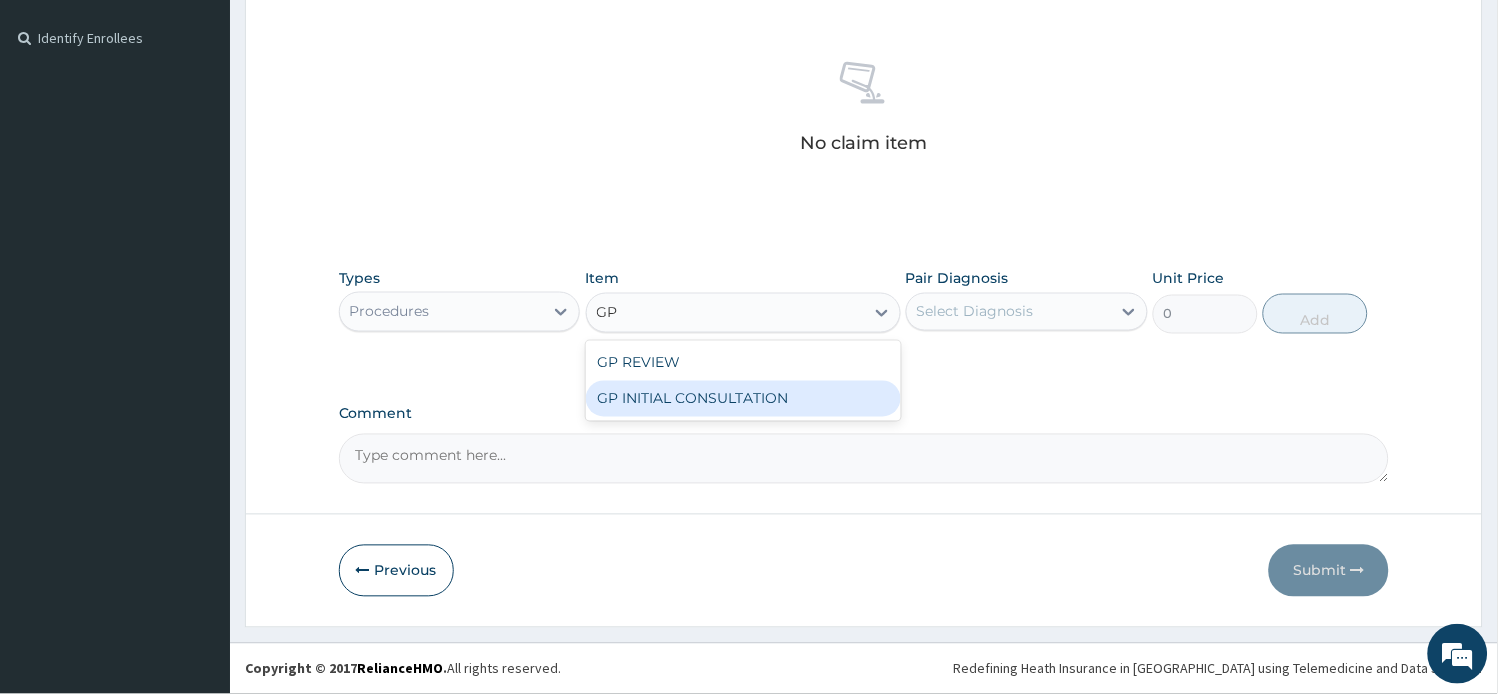 drag, startPoint x: 697, startPoint y: 395, endPoint x: 741, endPoint y: 395, distance: 44 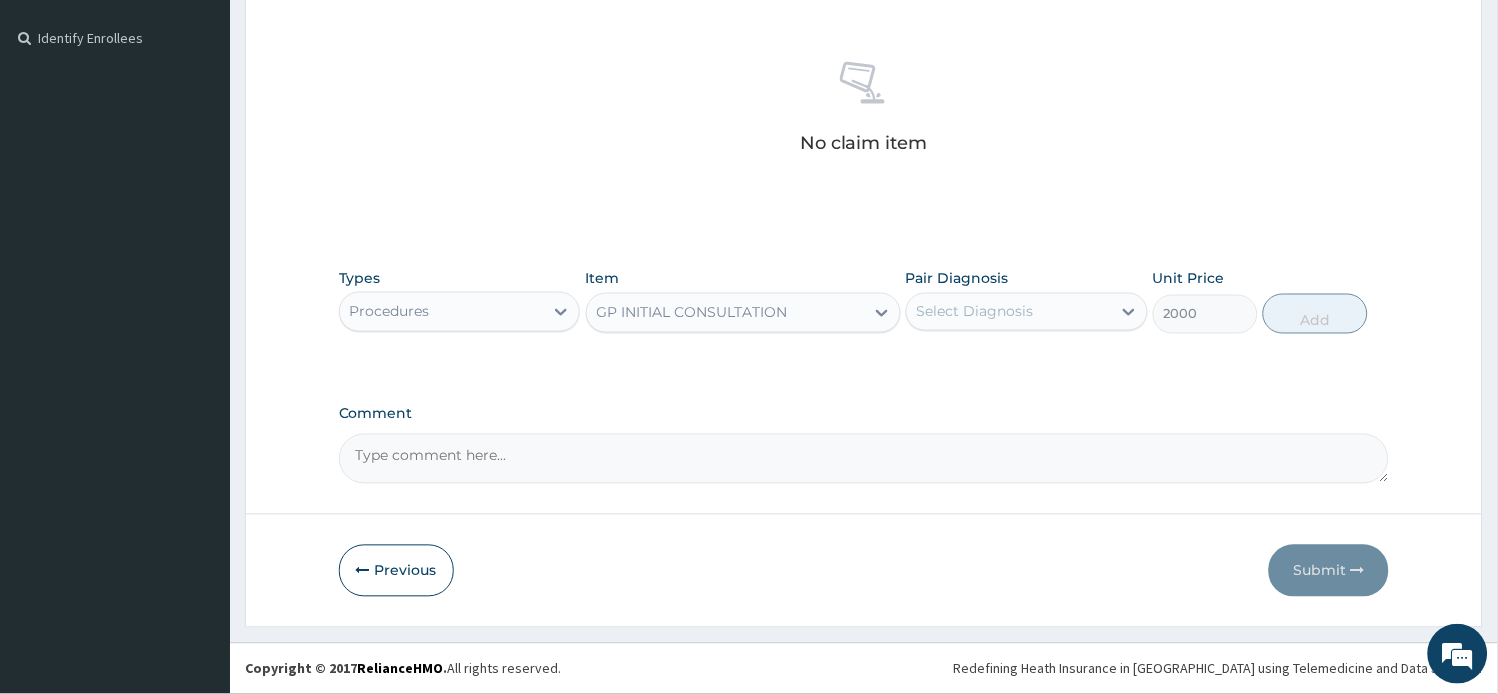 click on "Select Diagnosis" at bounding box center [975, 312] 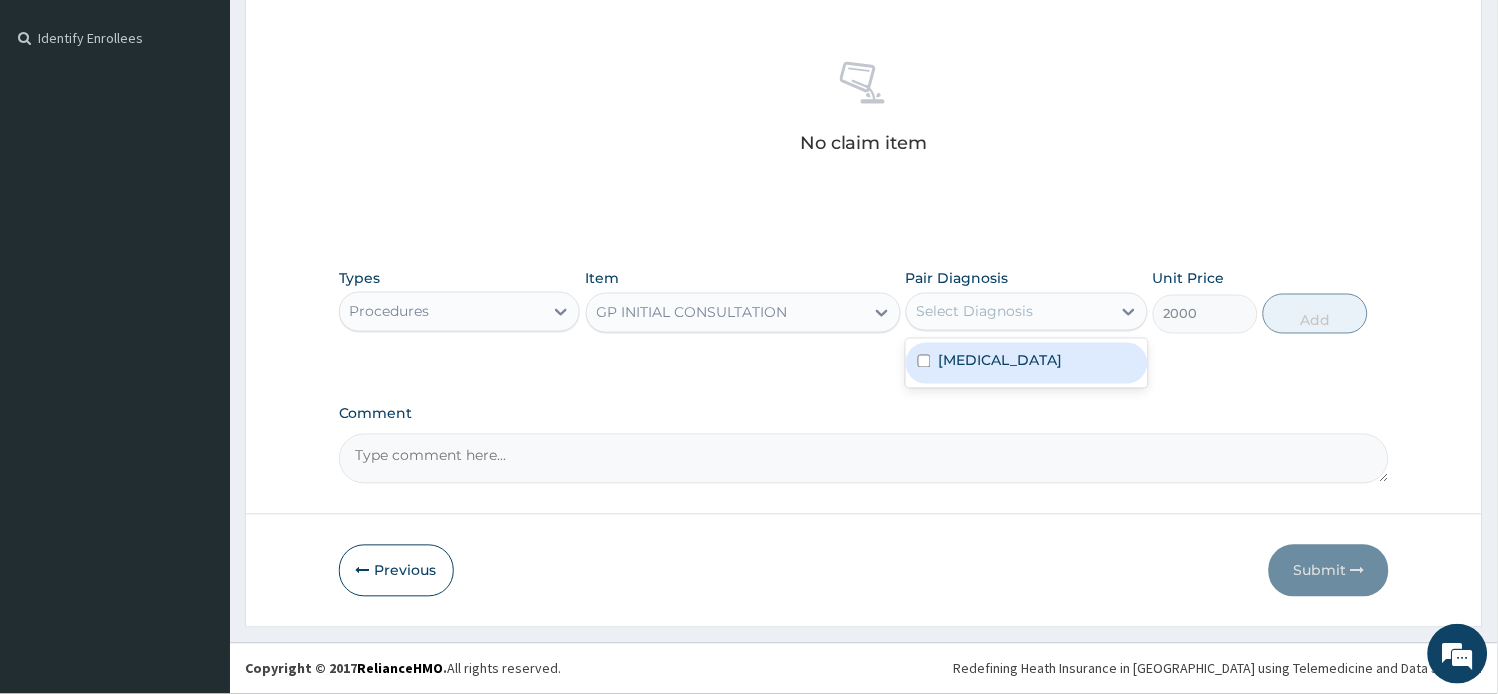 click on "Urticaria" at bounding box center [1001, 361] 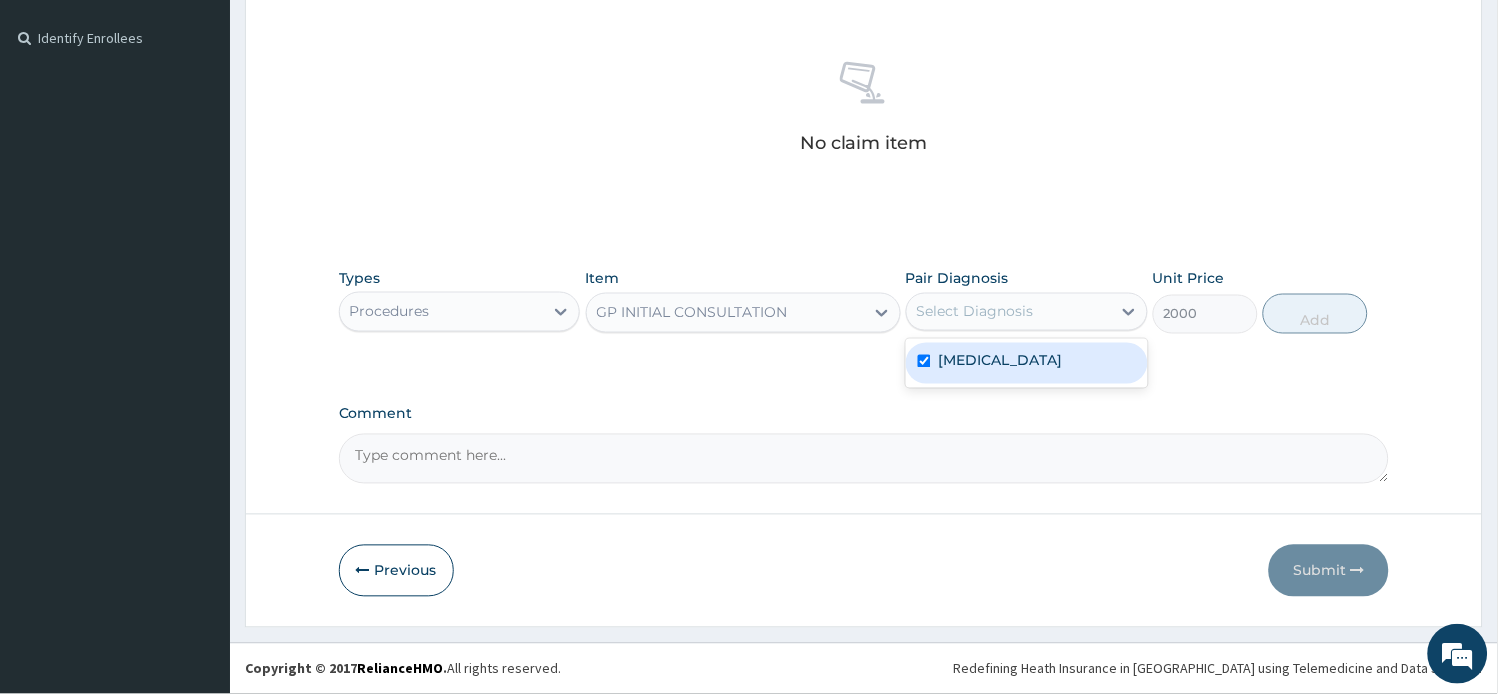 checkbox on "true" 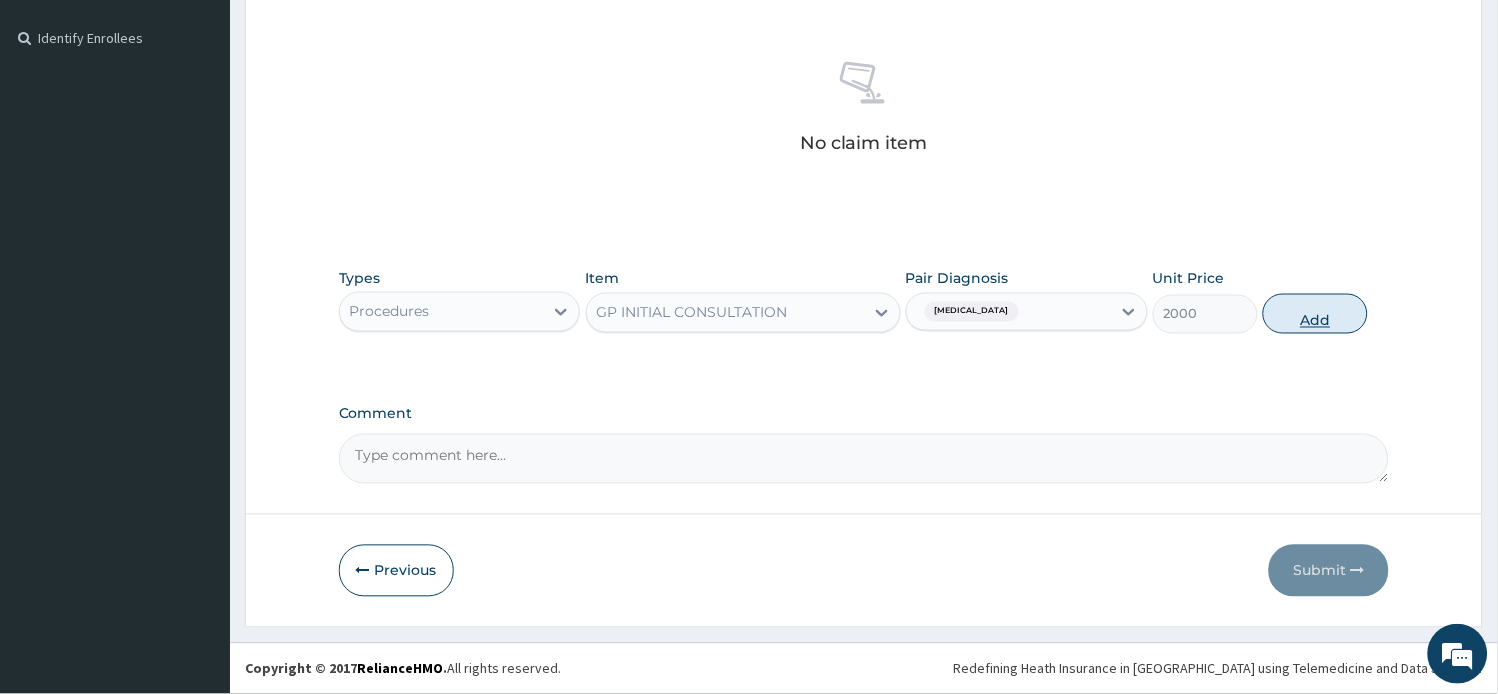 click on "Add" at bounding box center (1315, 314) 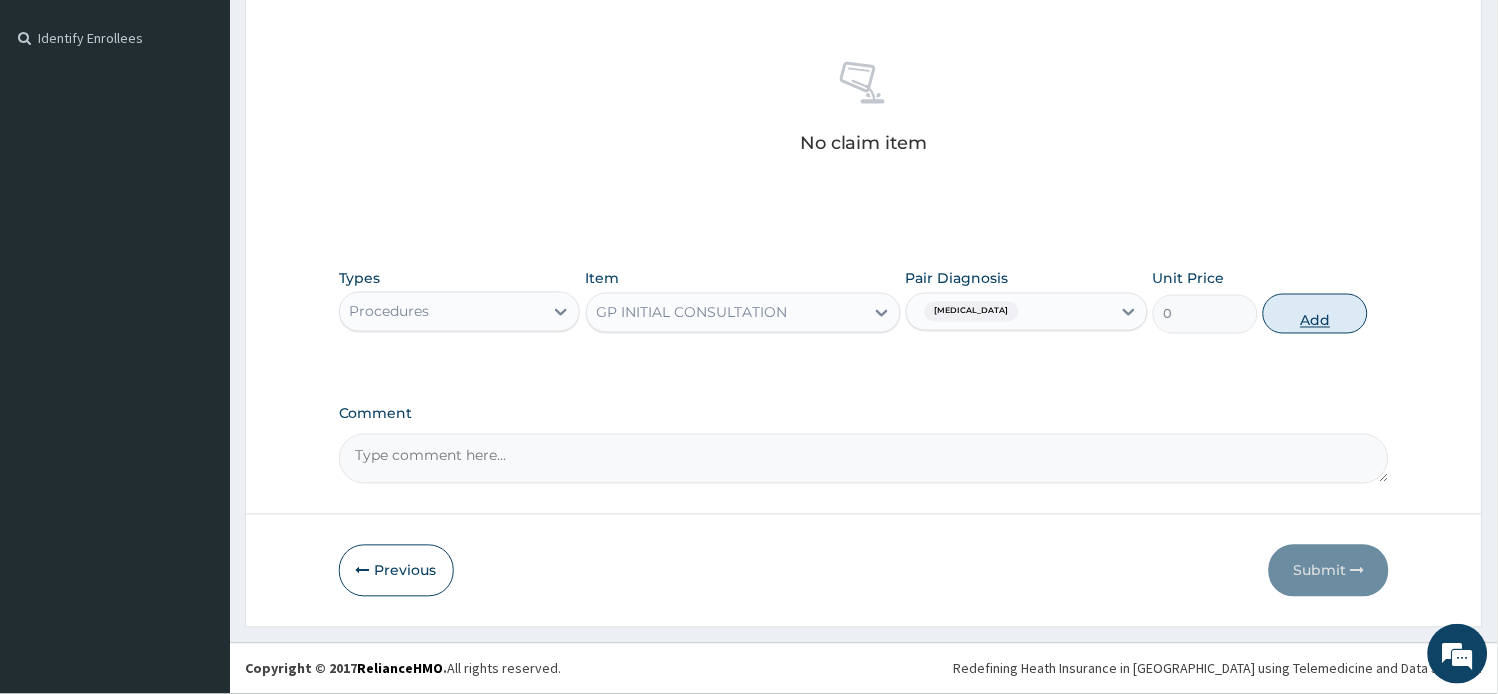 scroll, scrollTop: 434, scrollLeft: 0, axis: vertical 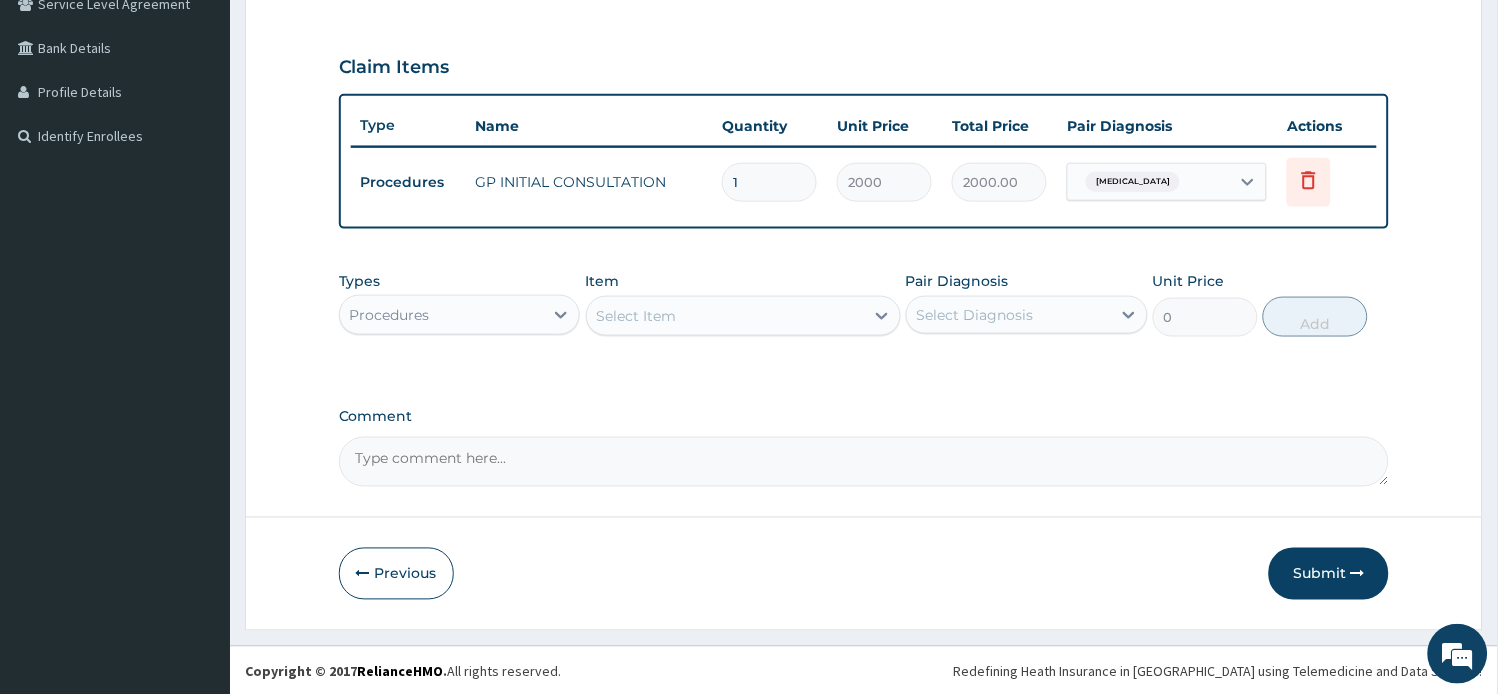 drag, startPoint x: 527, startPoint y: 314, endPoint x: 510, endPoint y: 333, distance: 25.495098 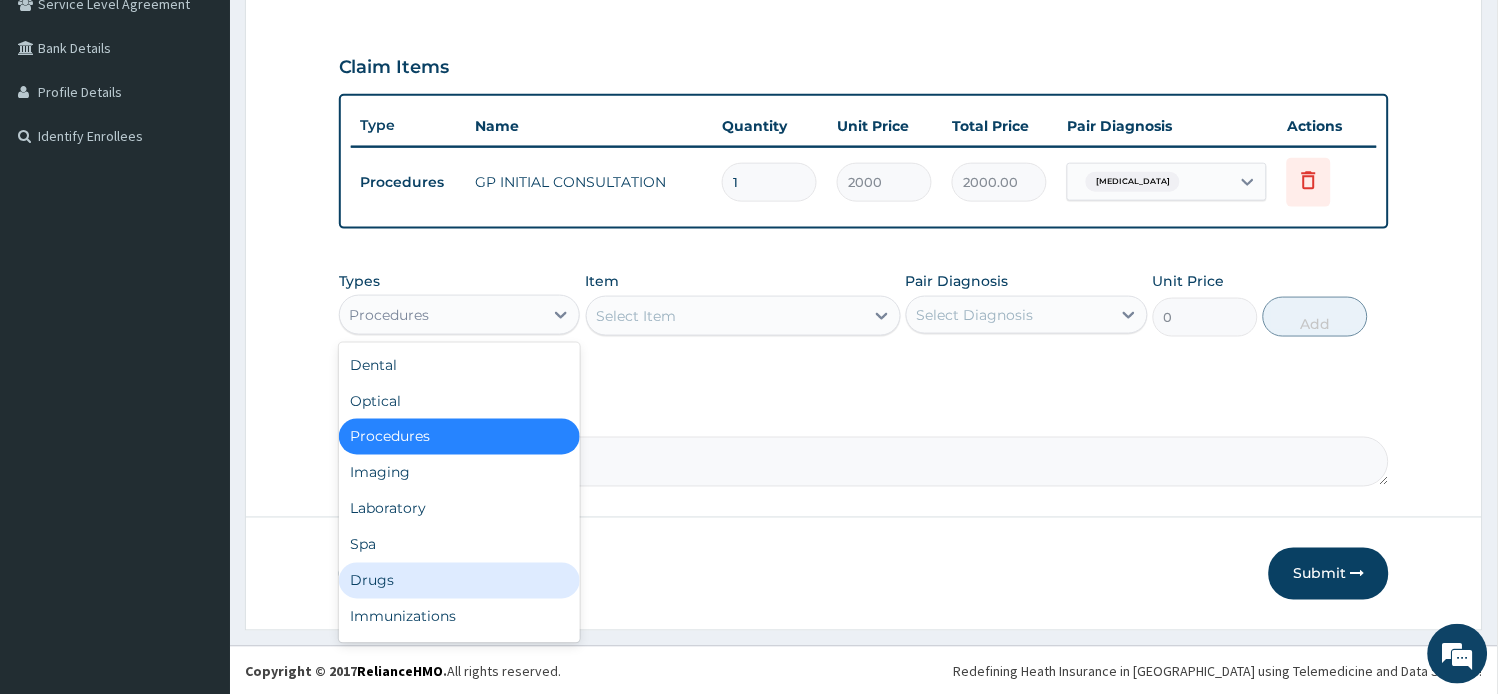 click on "Drugs" at bounding box center [460, 581] 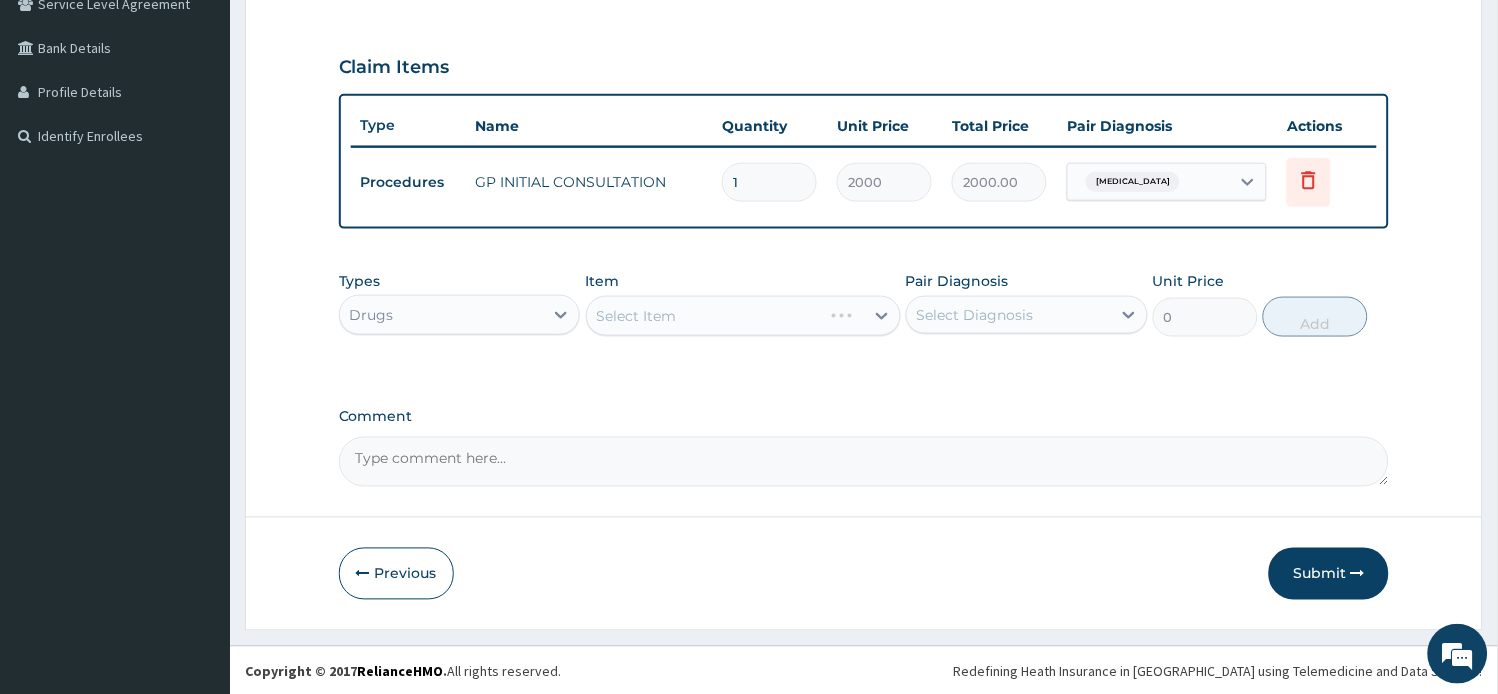 click on "Select Item" at bounding box center [637, 316] 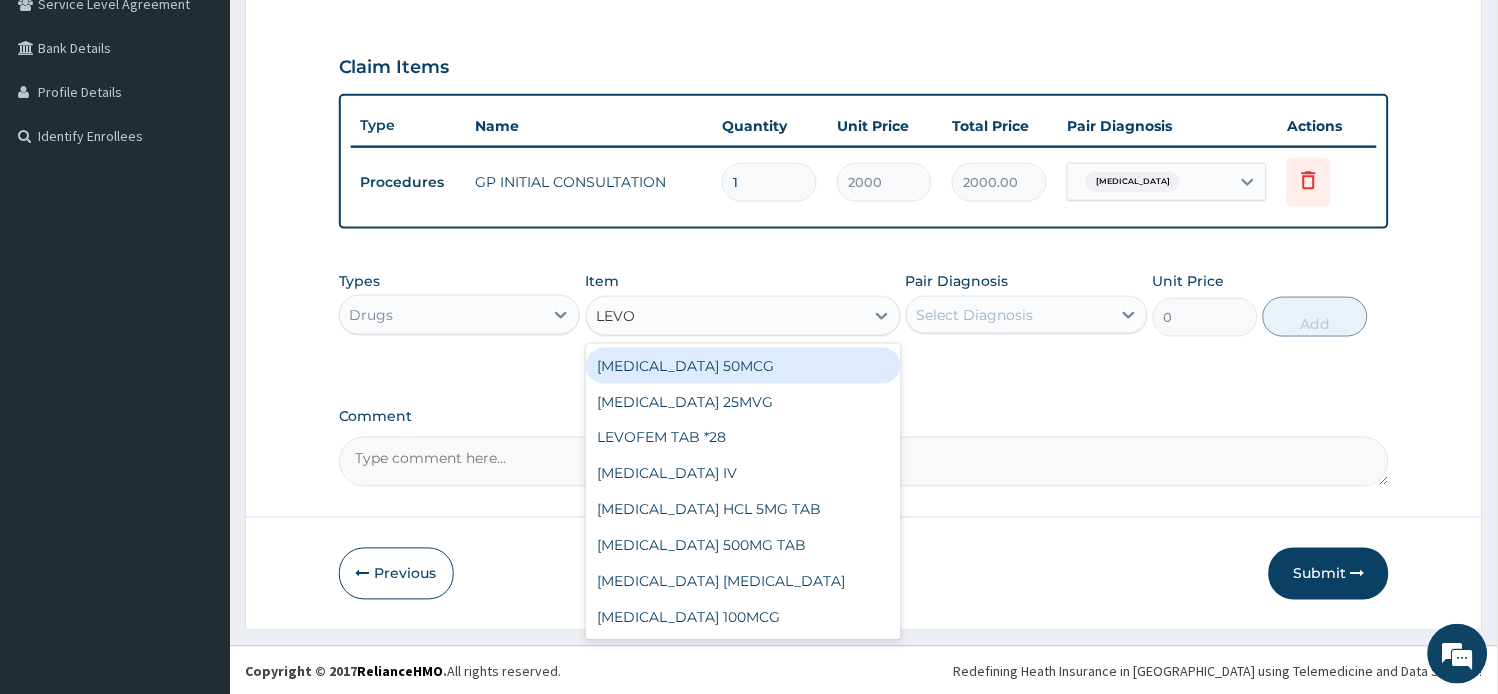 type on "LEVOC" 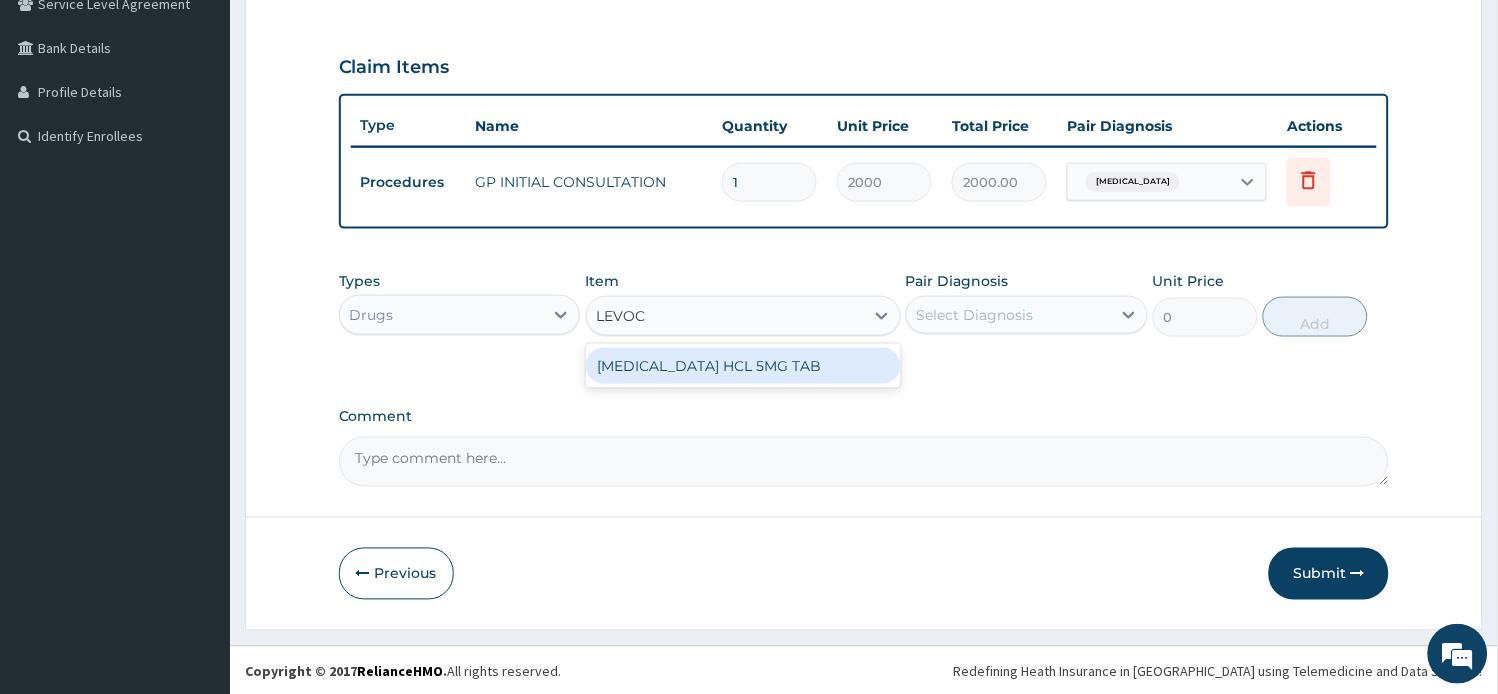 click on "LEVOCETIRIZINE HCL 5MG TAB" at bounding box center [743, 366] 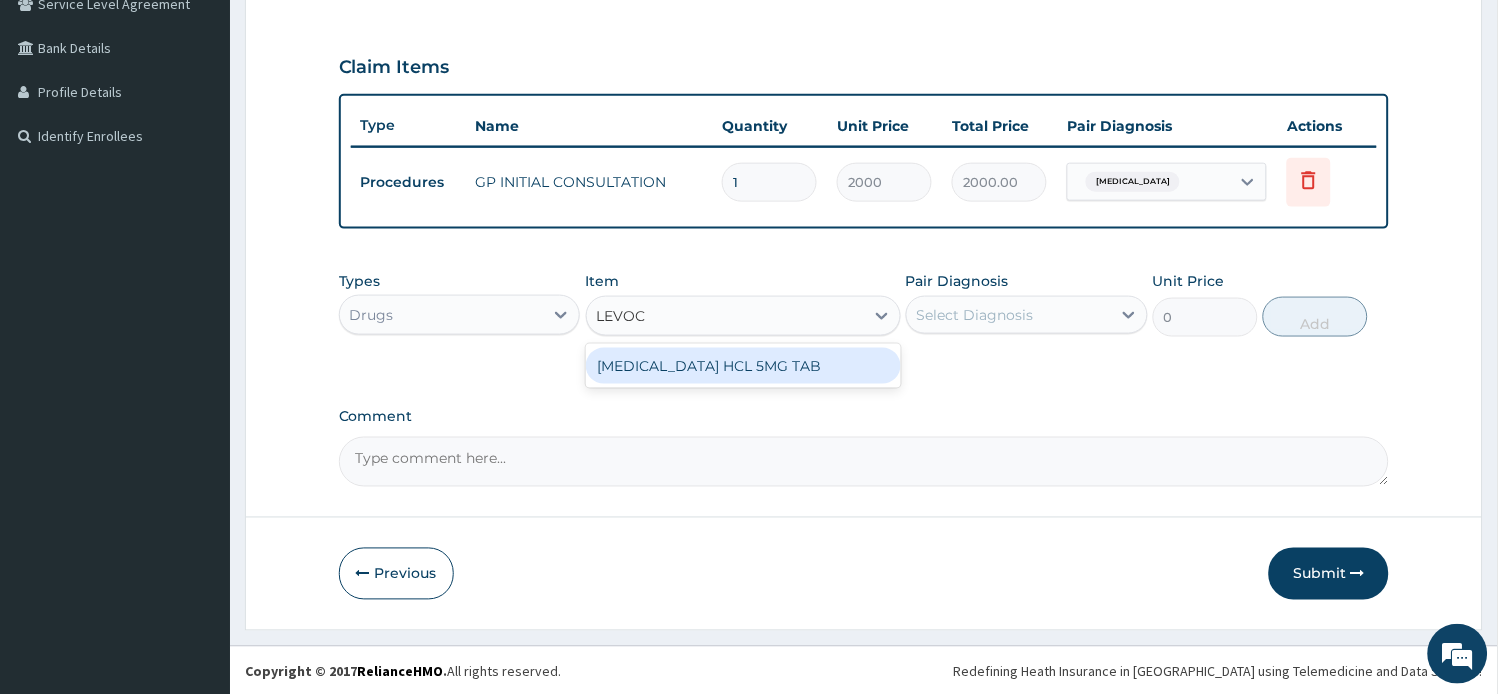 type 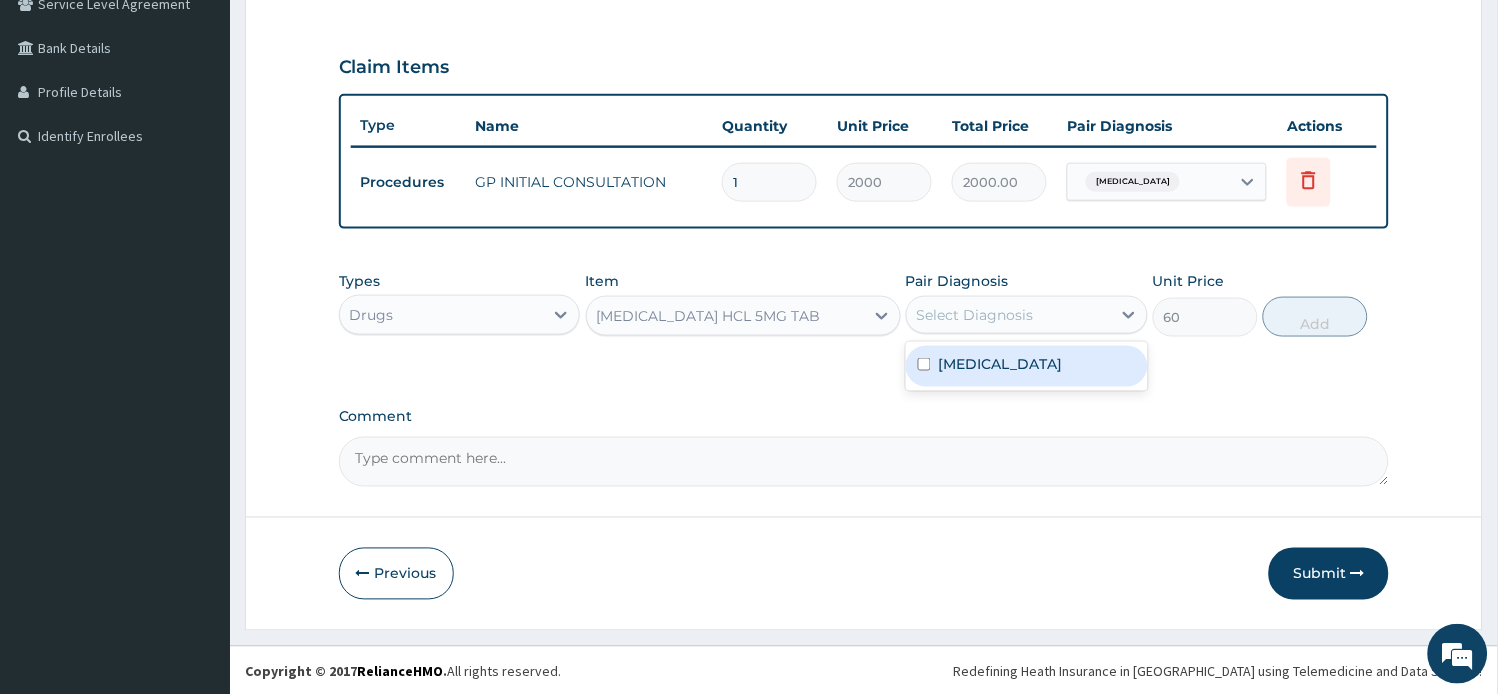 click on "Select Diagnosis" at bounding box center [975, 315] 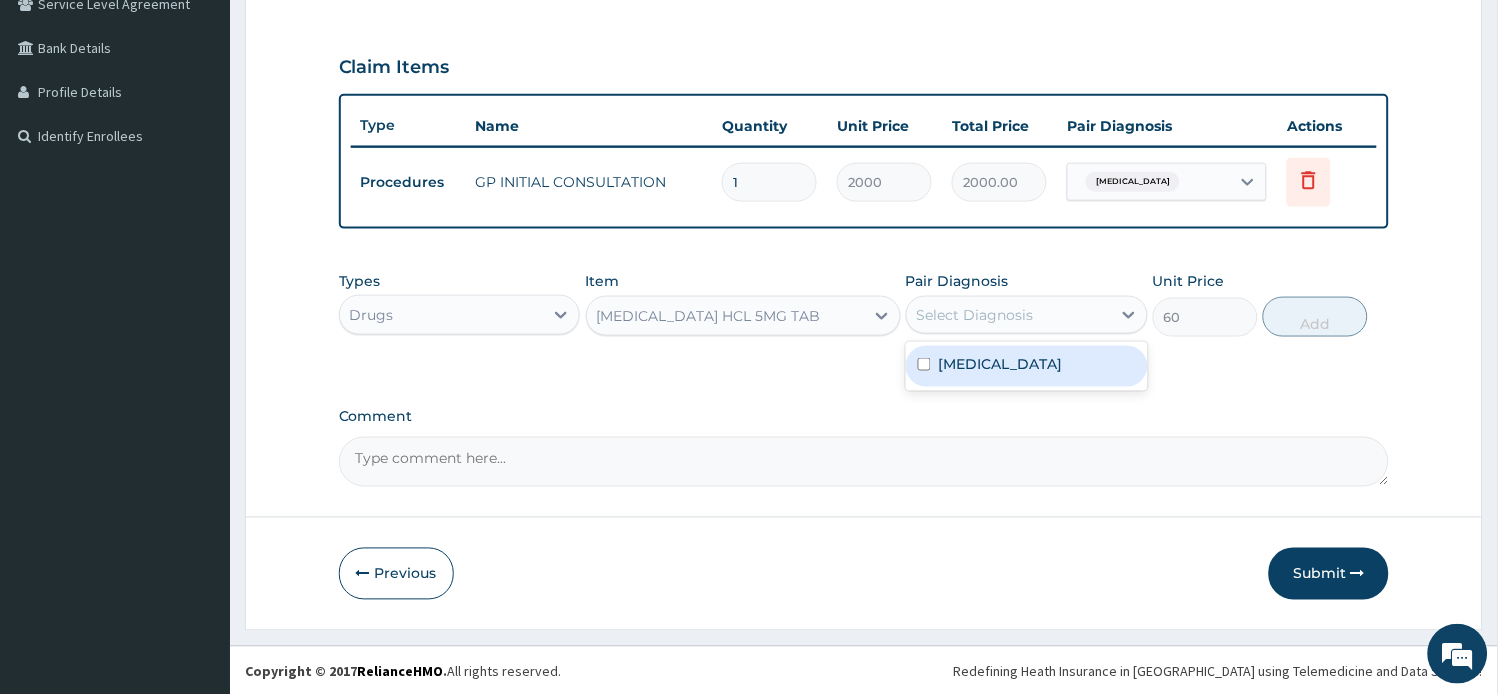 drag, startPoint x: 977, startPoint y: 361, endPoint x: 1304, endPoint y: 362, distance: 327.00153 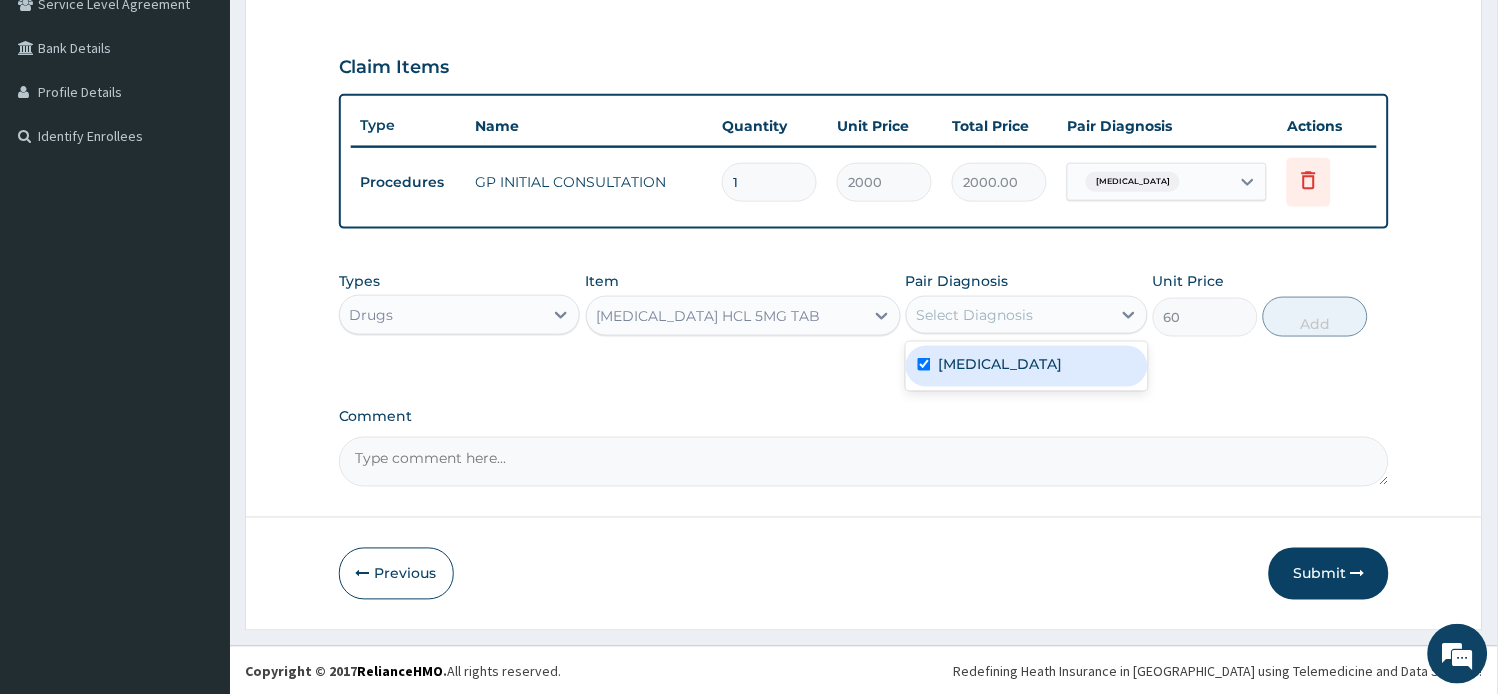checkbox on "true" 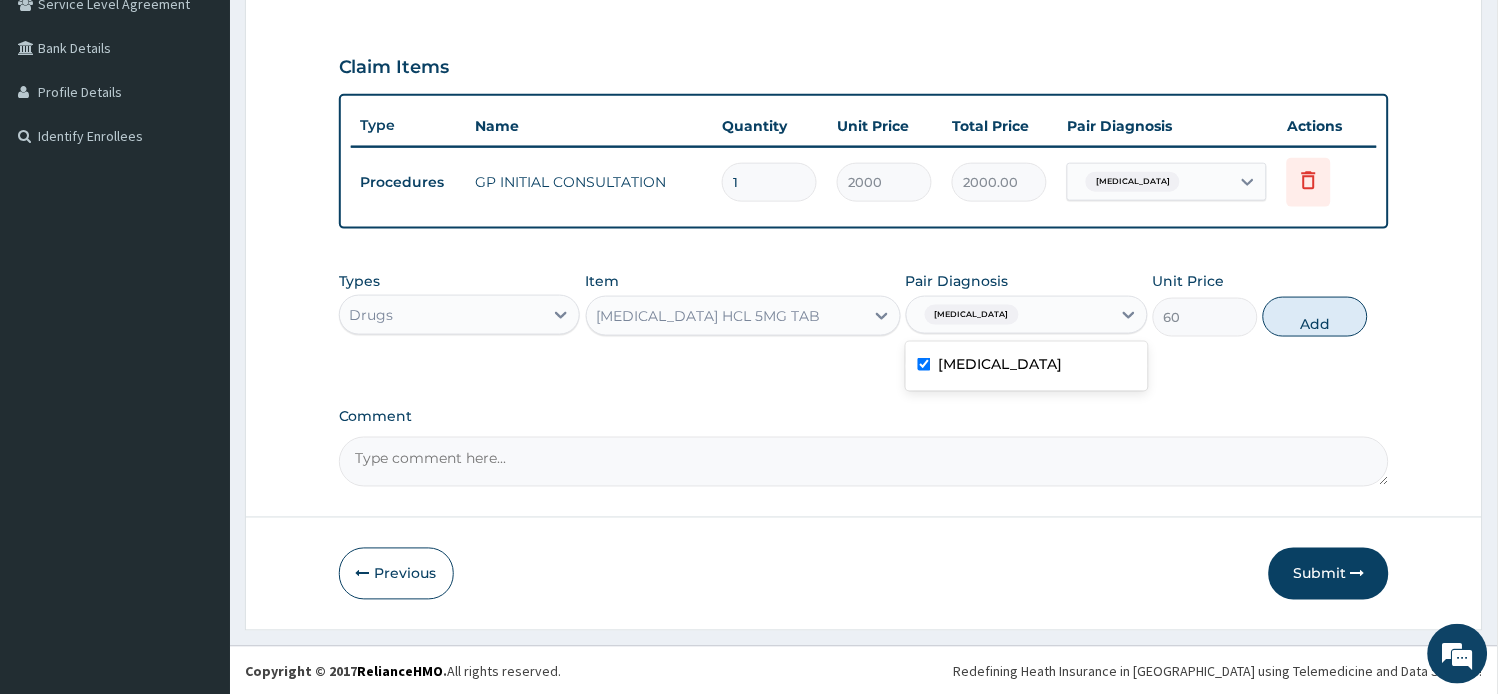 drag, startPoint x: 1328, startPoint y: 318, endPoint x: 1260, endPoint y: 312, distance: 68.26419 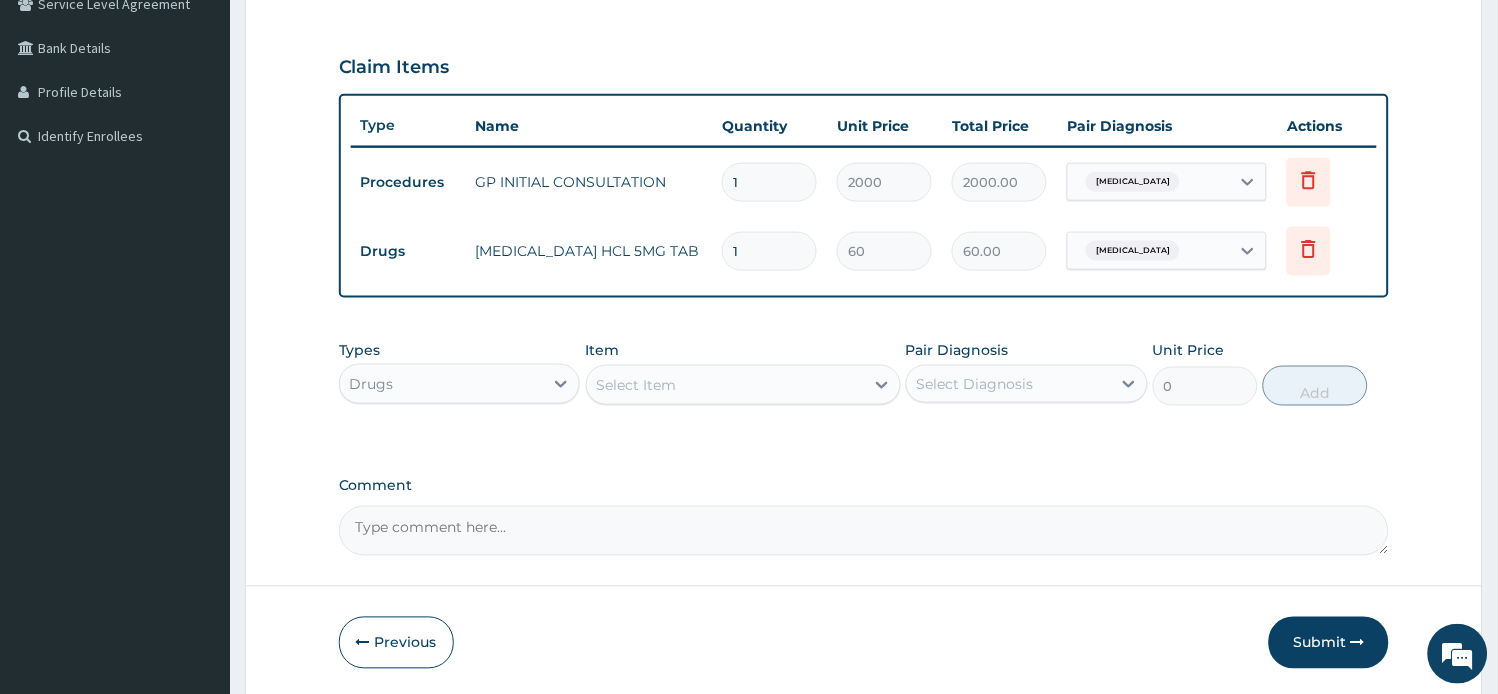 drag, startPoint x: 768, startPoint y: 255, endPoint x: 648, endPoint y: 235, distance: 121.65525 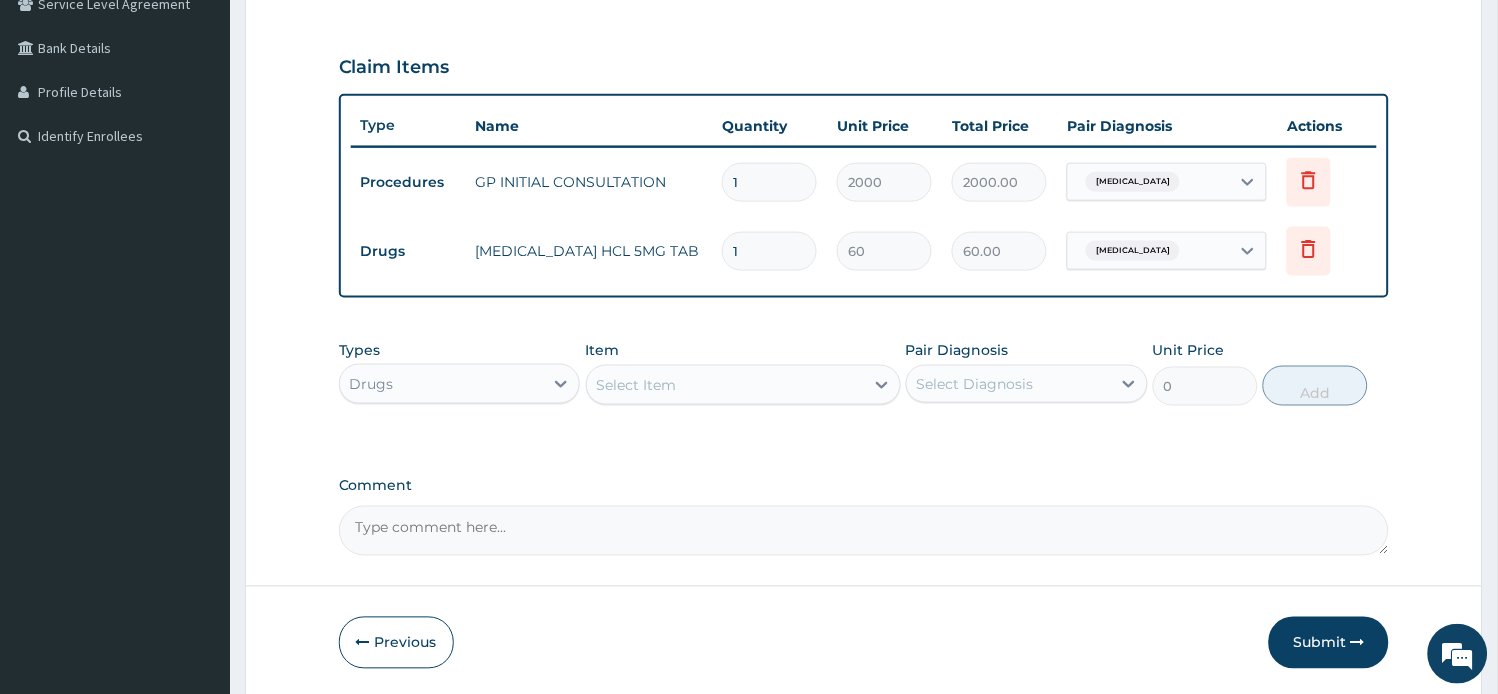 click on "Drugs LEVOCETIRIZINE HCL 5MG TAB 1 60 60.00 Urticaria Delete" at bounding box center [864, 251] 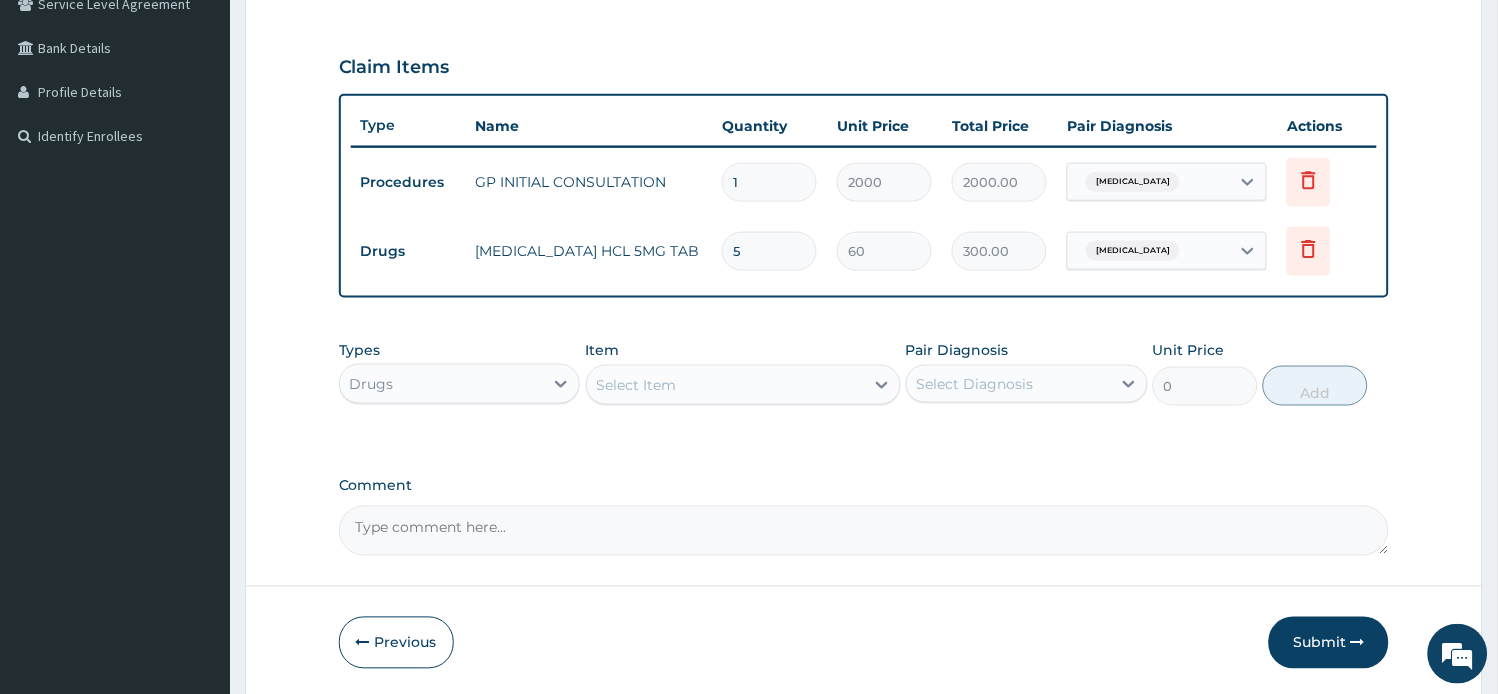 type on "5" 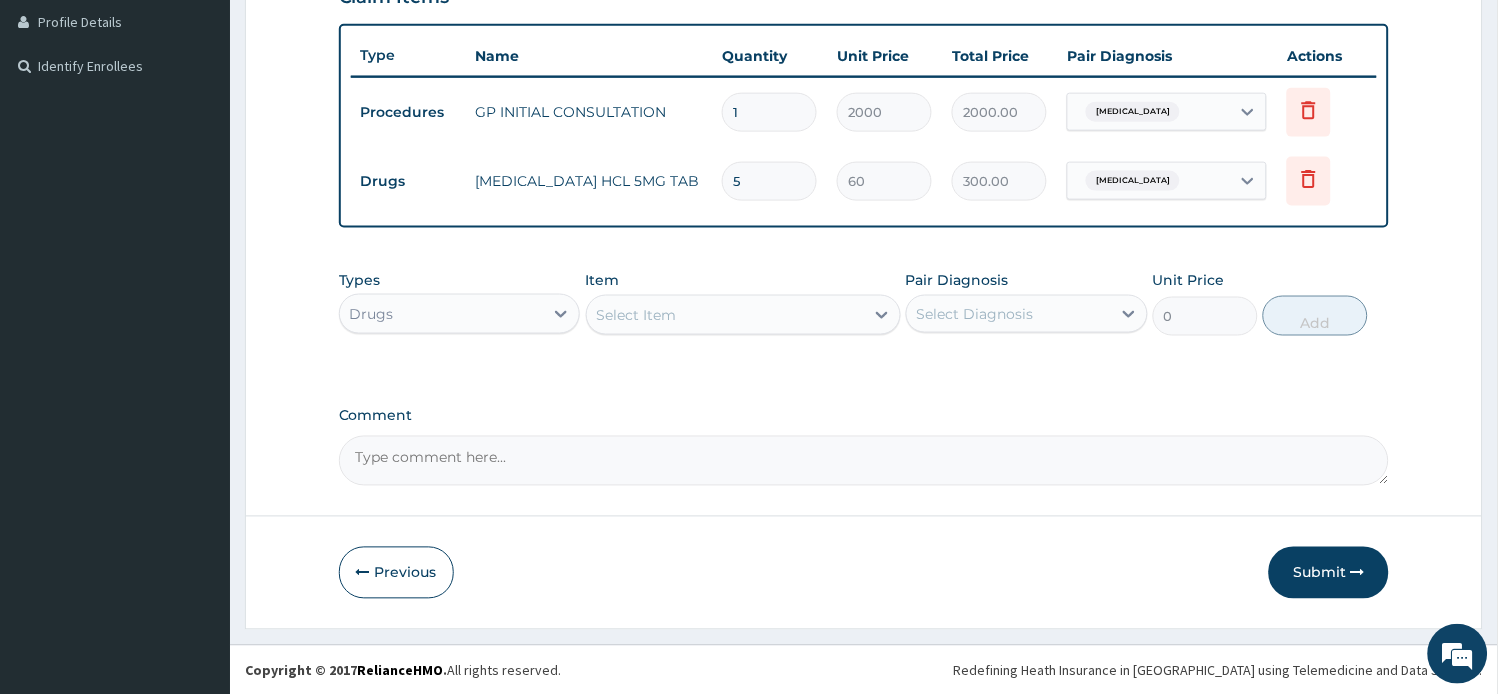 drag, startPoint x: 1330, startPoint y: 573, endPoint x: 1240, endPoint y: 484, distance: 126.57409 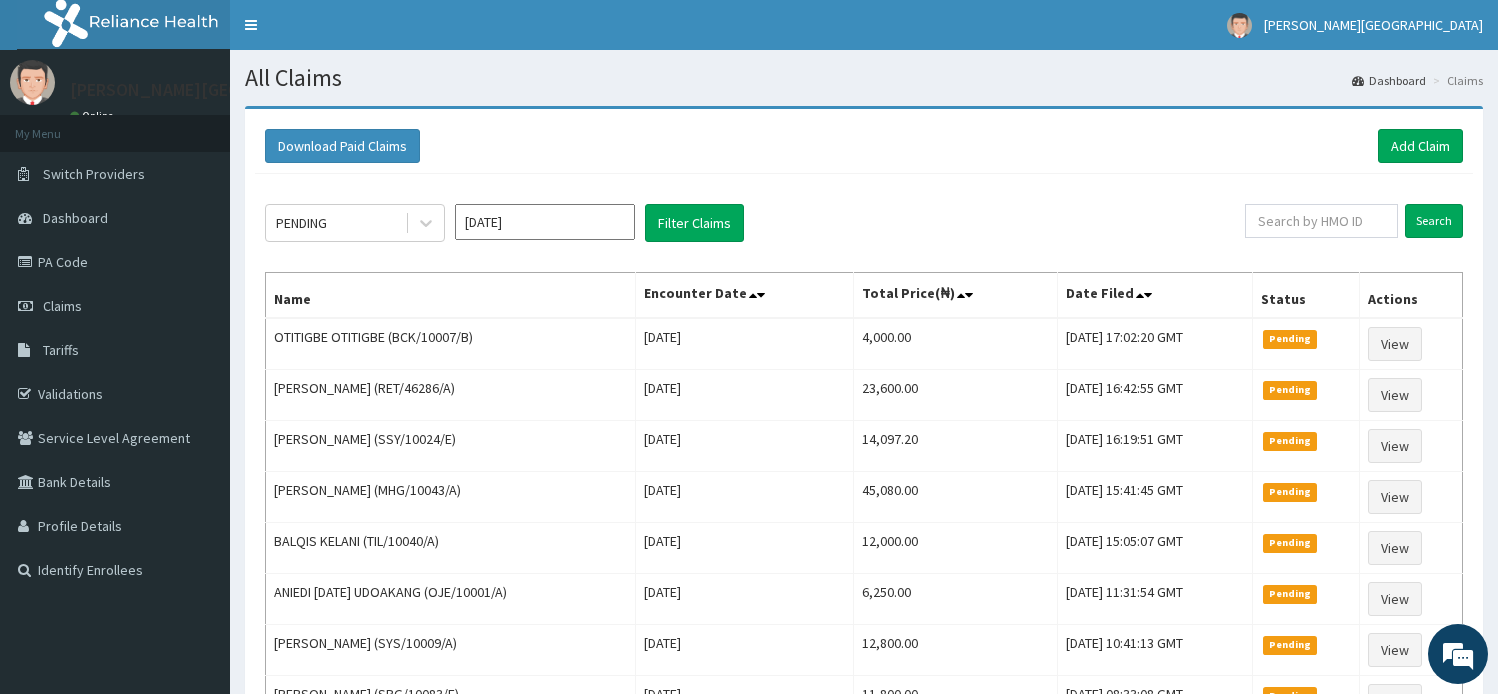 scroll, scrollTop: 0, scrollLeft: 0, axis: both 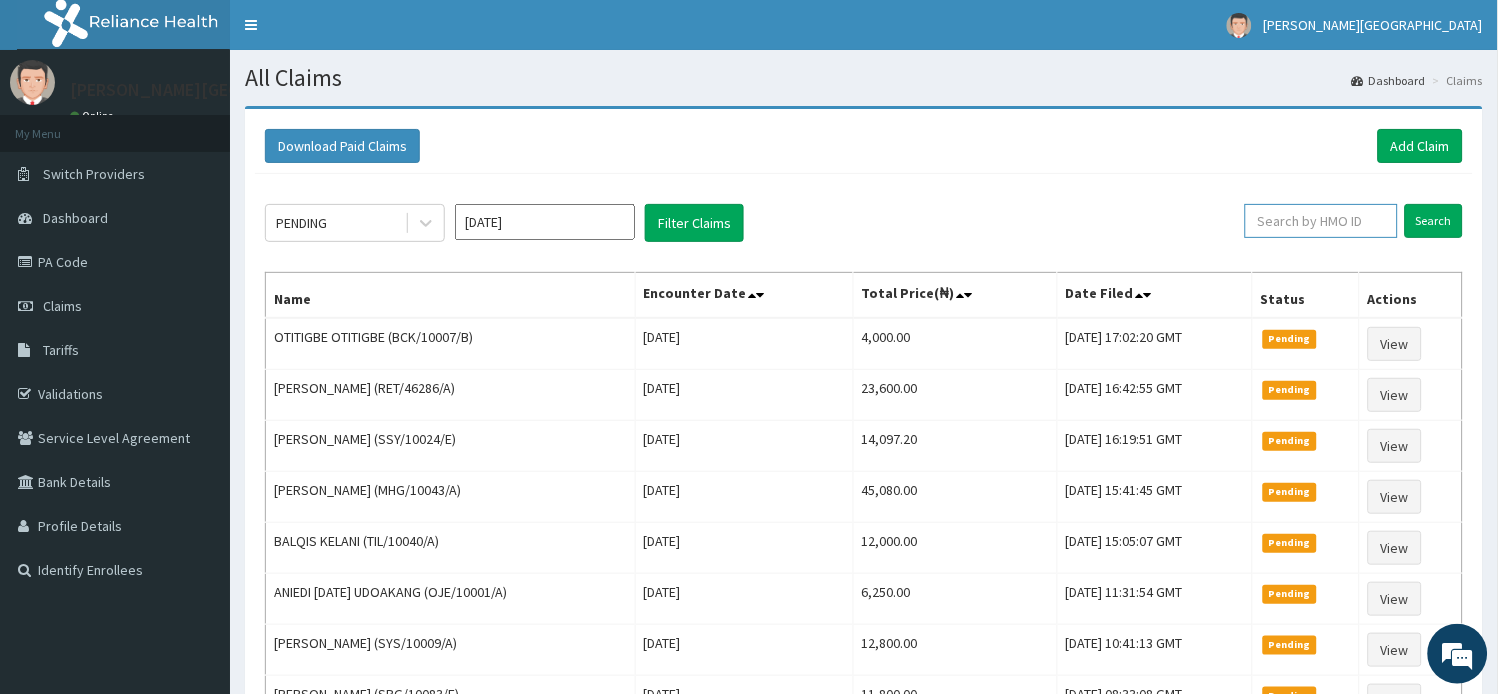 click at bounding box center [1321, 221] 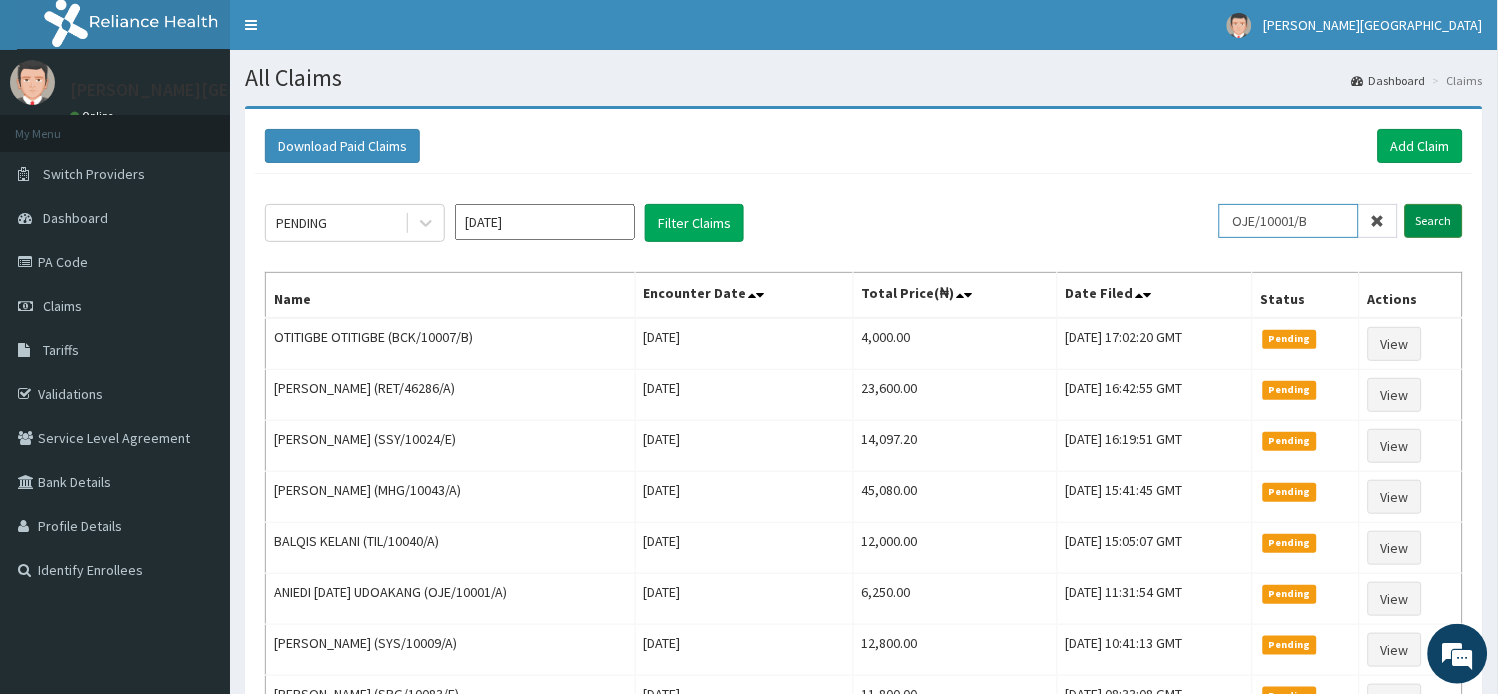 type on "OJE/10001/B" 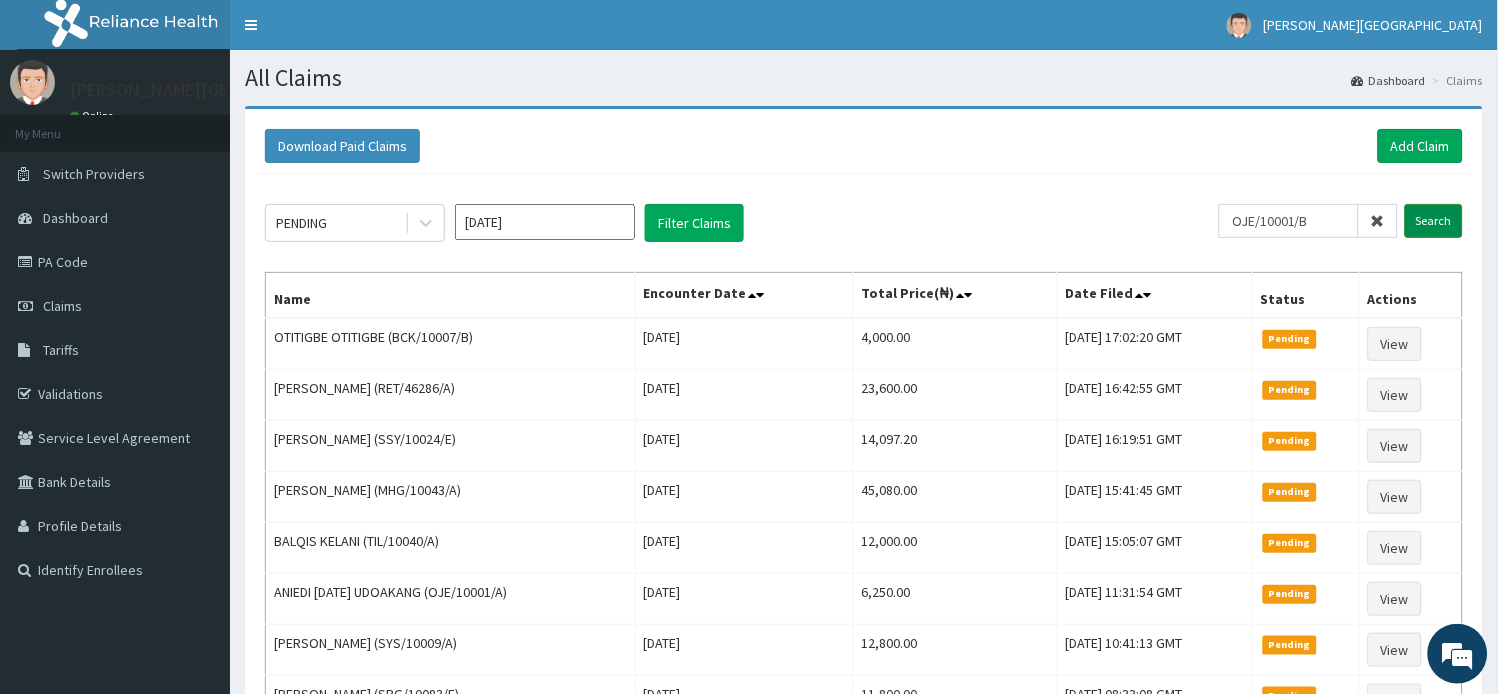 click on "Search" at bounding box center (1434, 221) 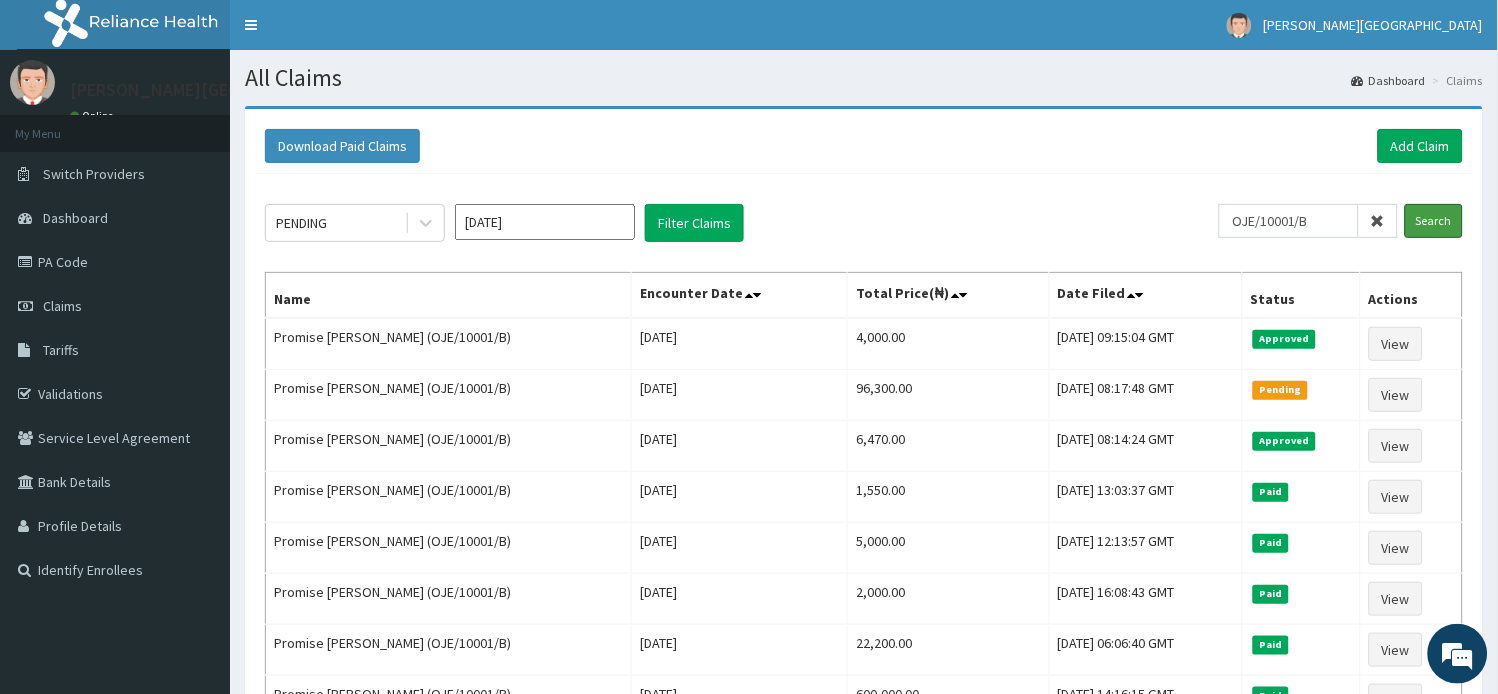 scroll, scrollTop: 0, scrollLeft: 0, axis: both 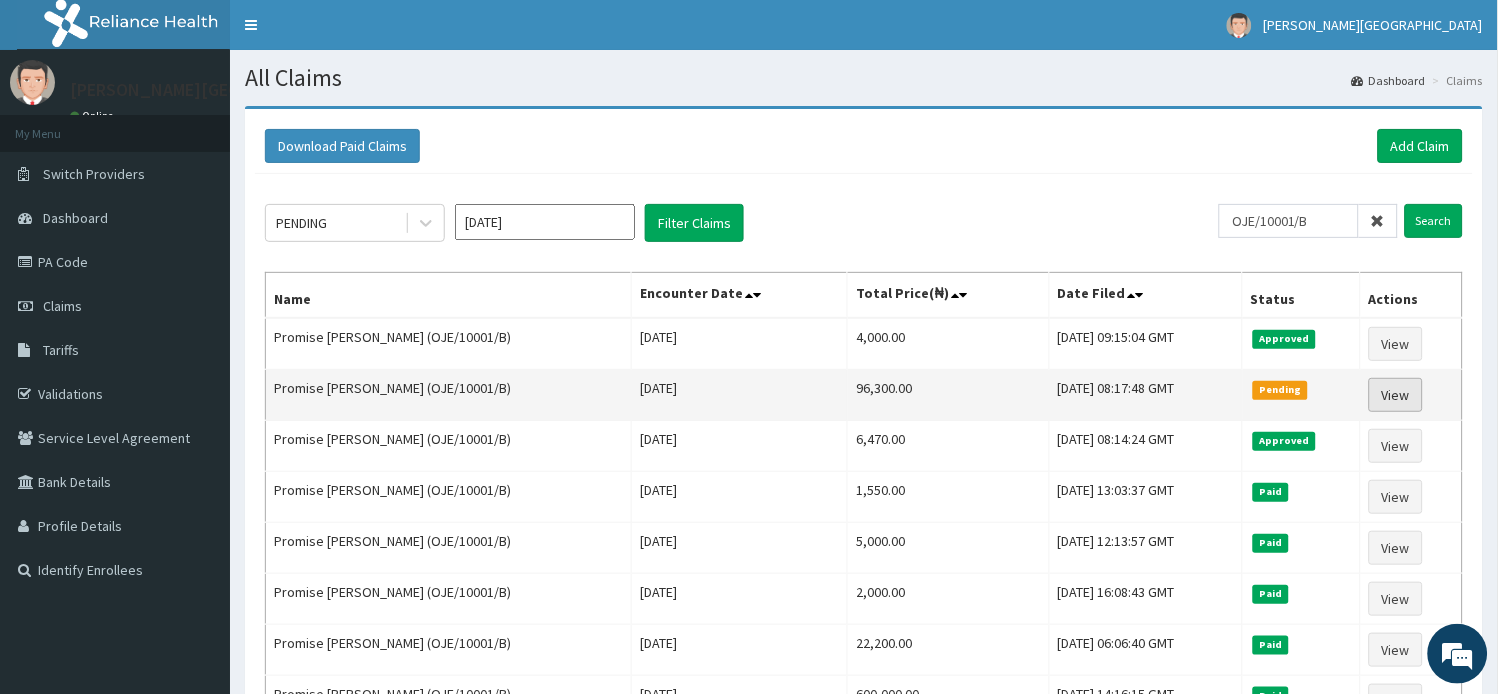 click on "View" at bounding box center (1396, 395) 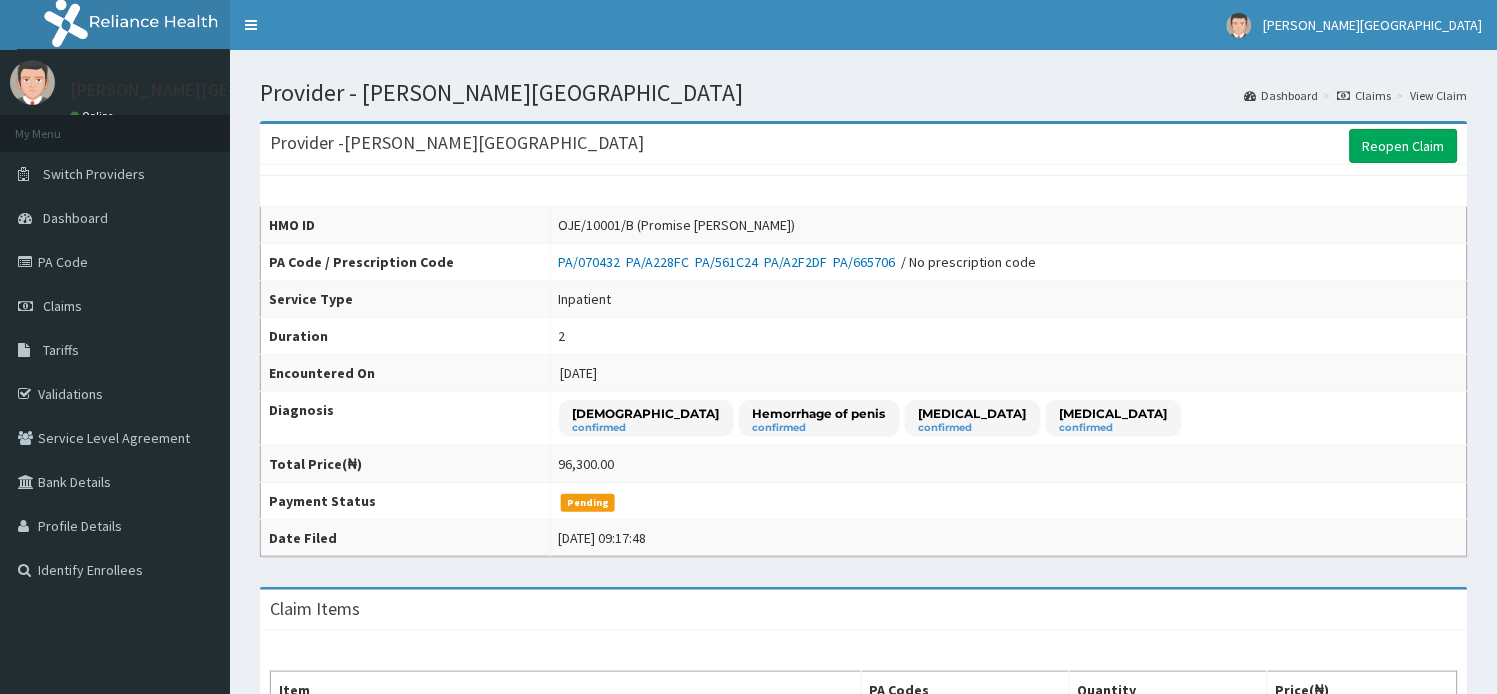scroll, scrollTop: 444, scrollLeft: 0, axis: vertical 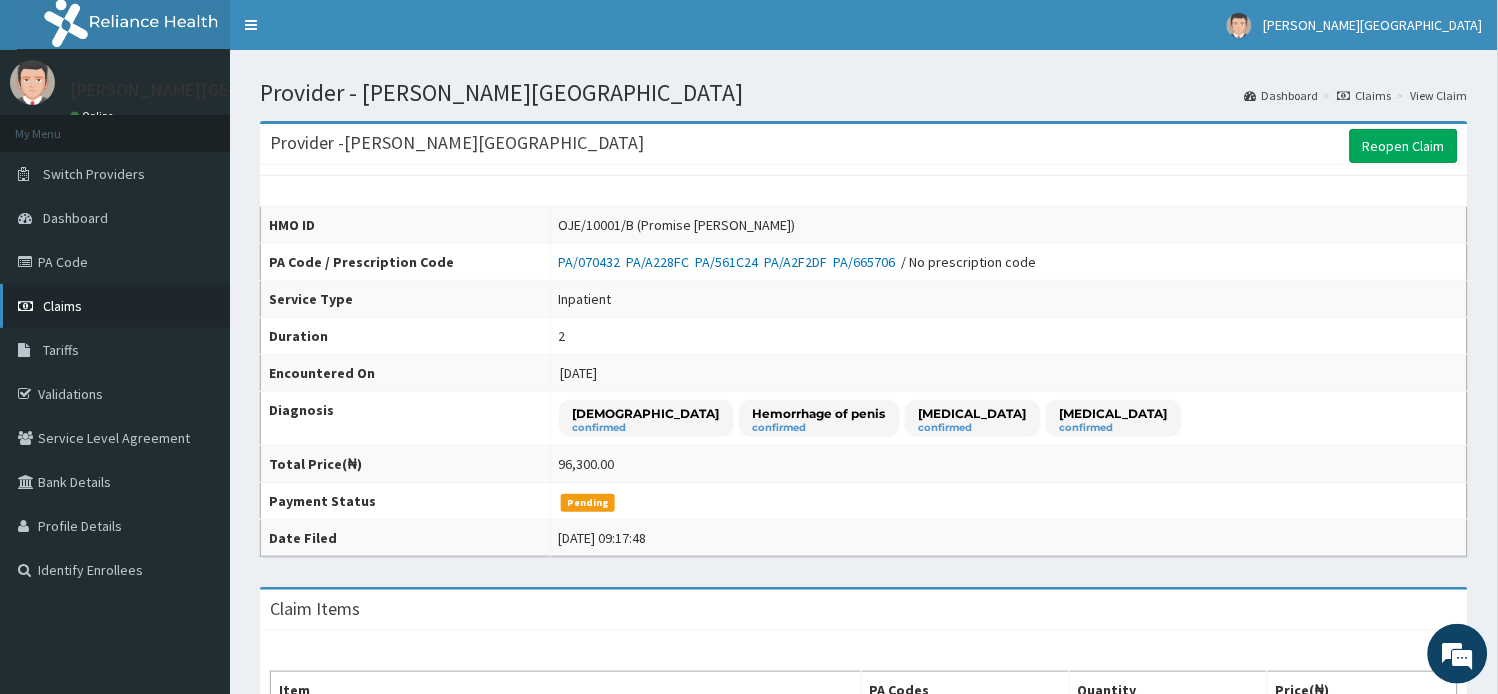 click on "Claims" at bounding box center (62, 306) 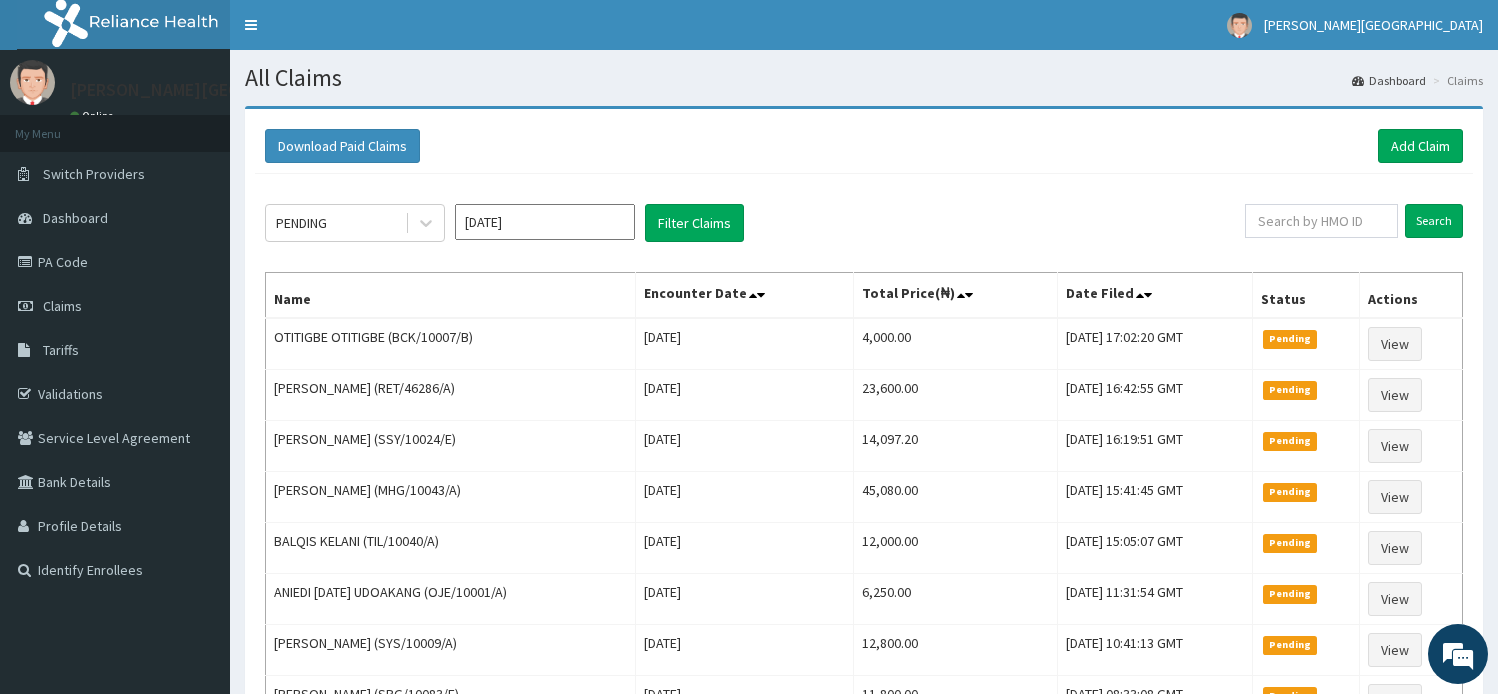 scroll, scrollTop: 0, scrollLeft: 0, axis: both 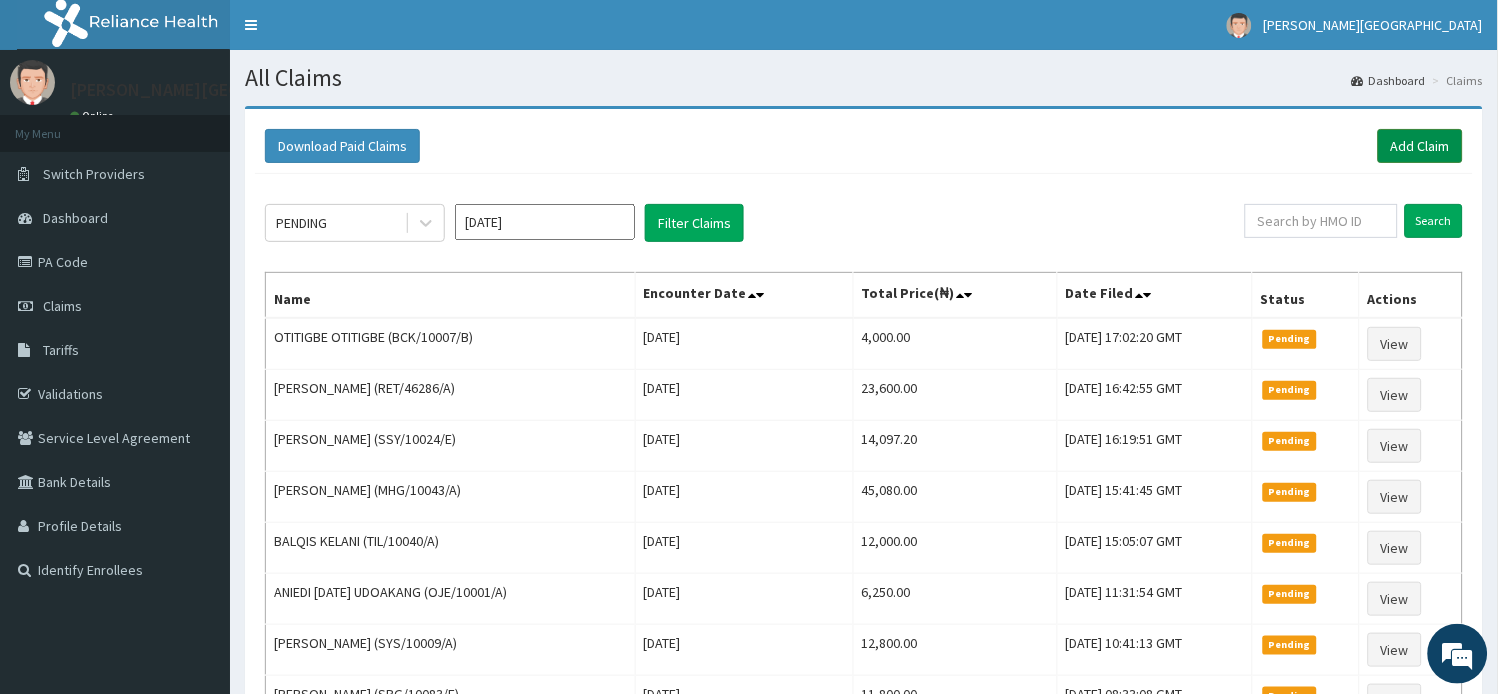 click on "Add Claim" at bounding box center [1420, 146] 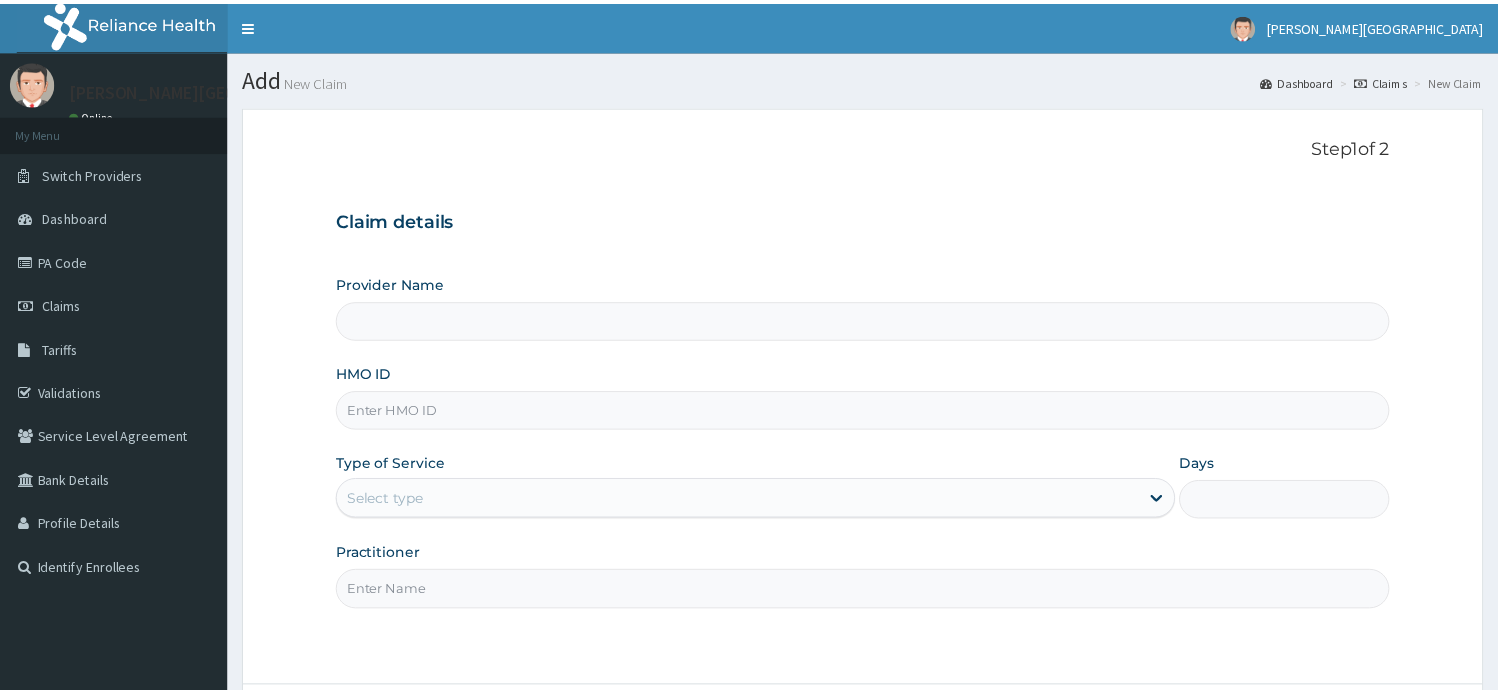 scroll, scrollTop: 0, scrollLeft: 0, axis: both 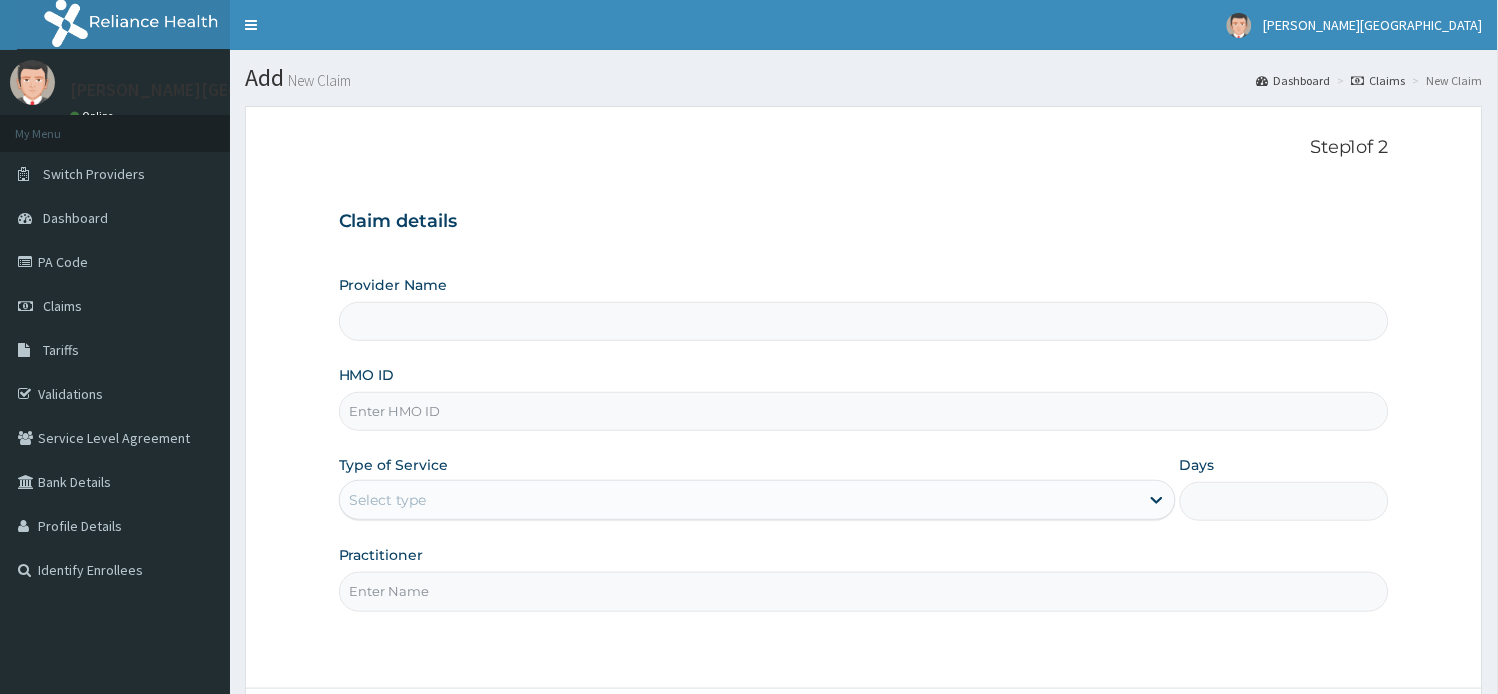 type on "[PERSON_NAME][GEOGRAPHIC_DATA]" 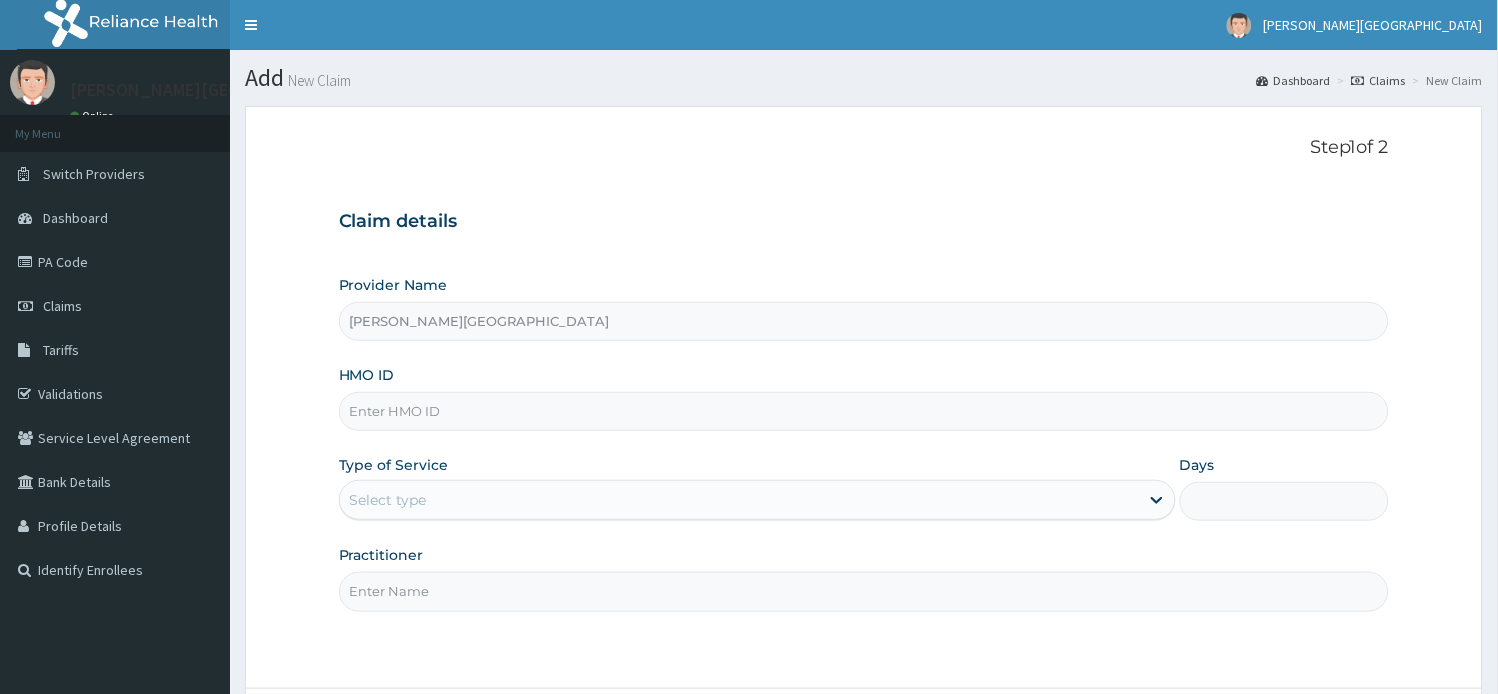 scroll, scrollTop: 0, scrollLeft: 0, axis: both 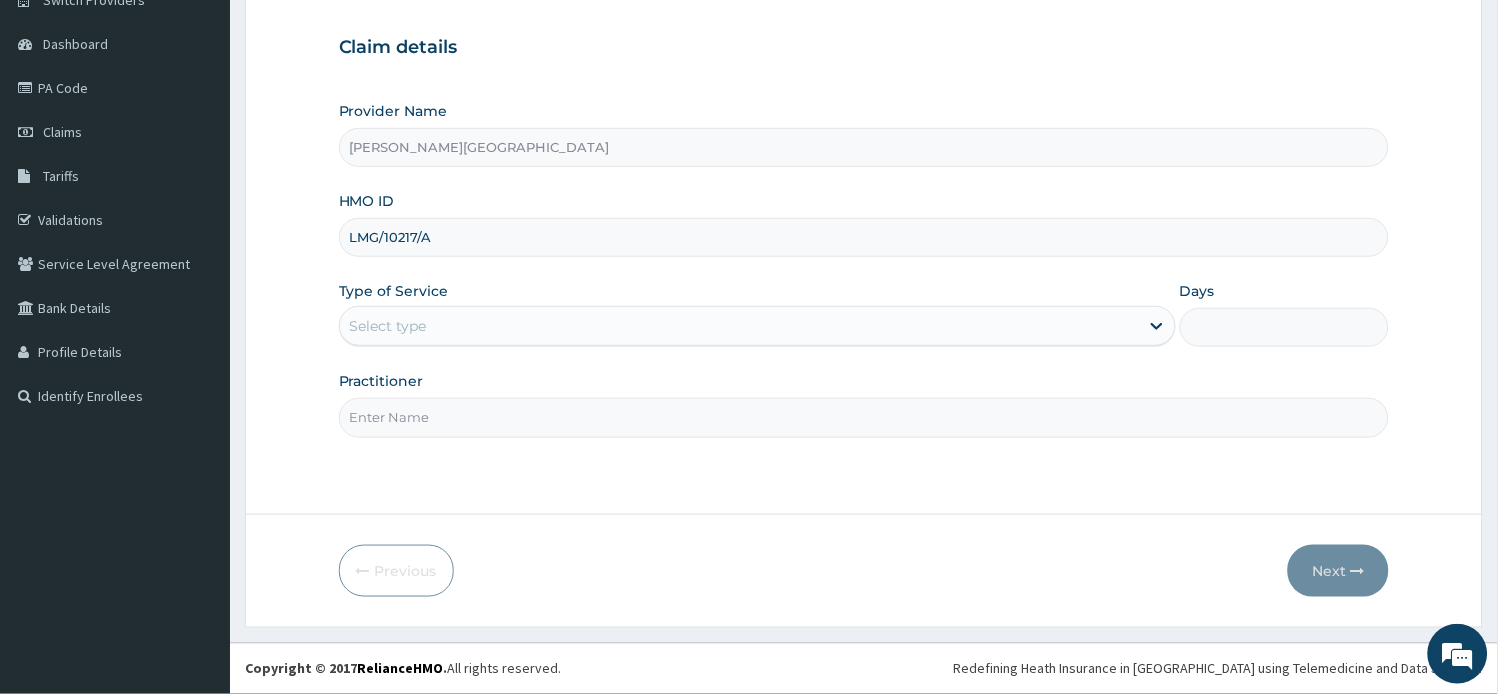 type on "LMG/10217/A" 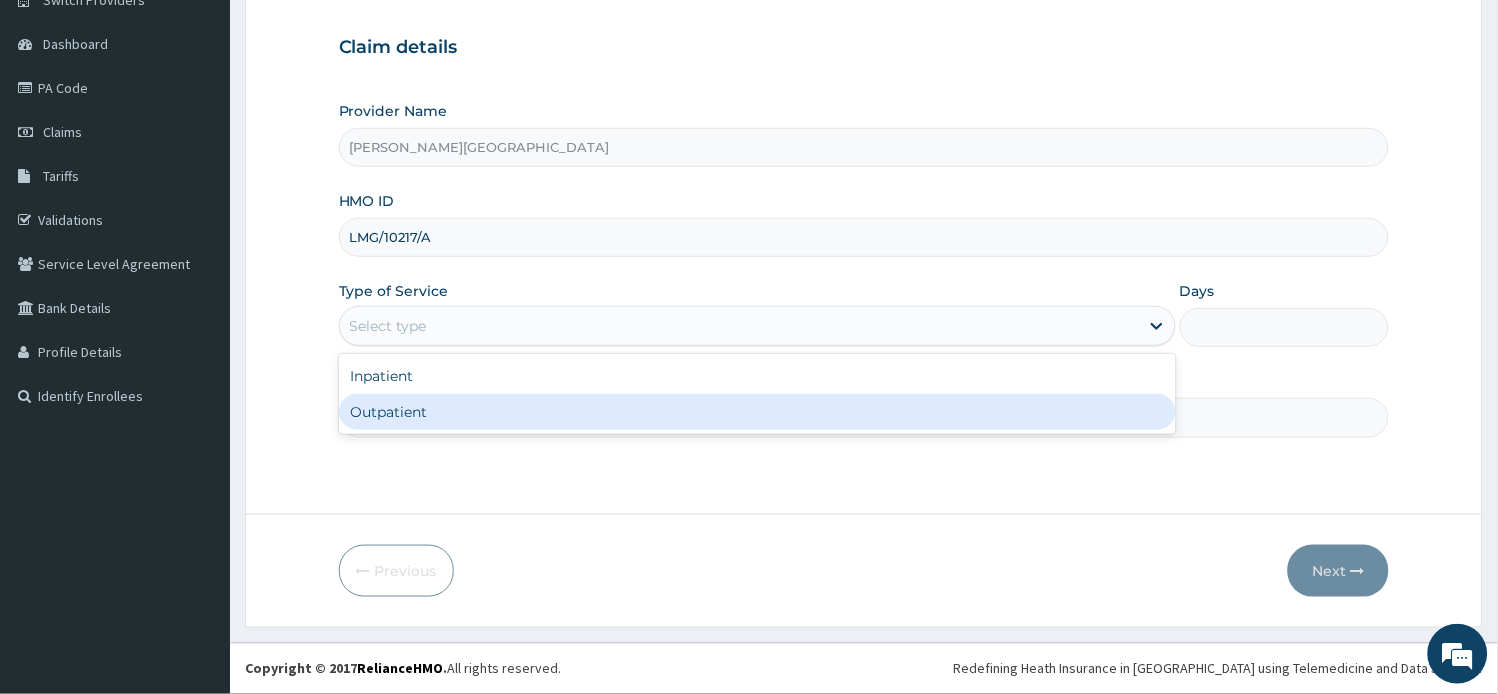 click on "Outpatient" at bounding box center [757, 412] 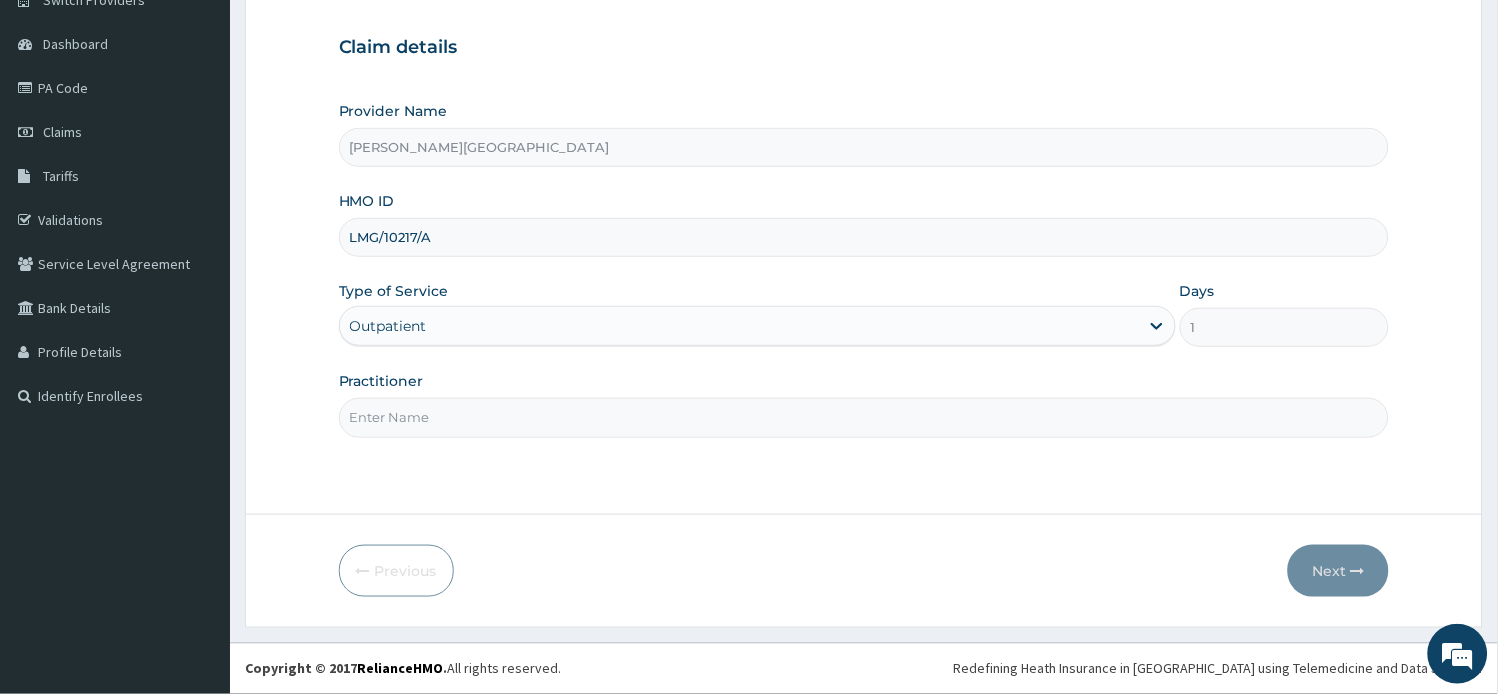 click on "Practitioner" at bounding box center [864, 417] 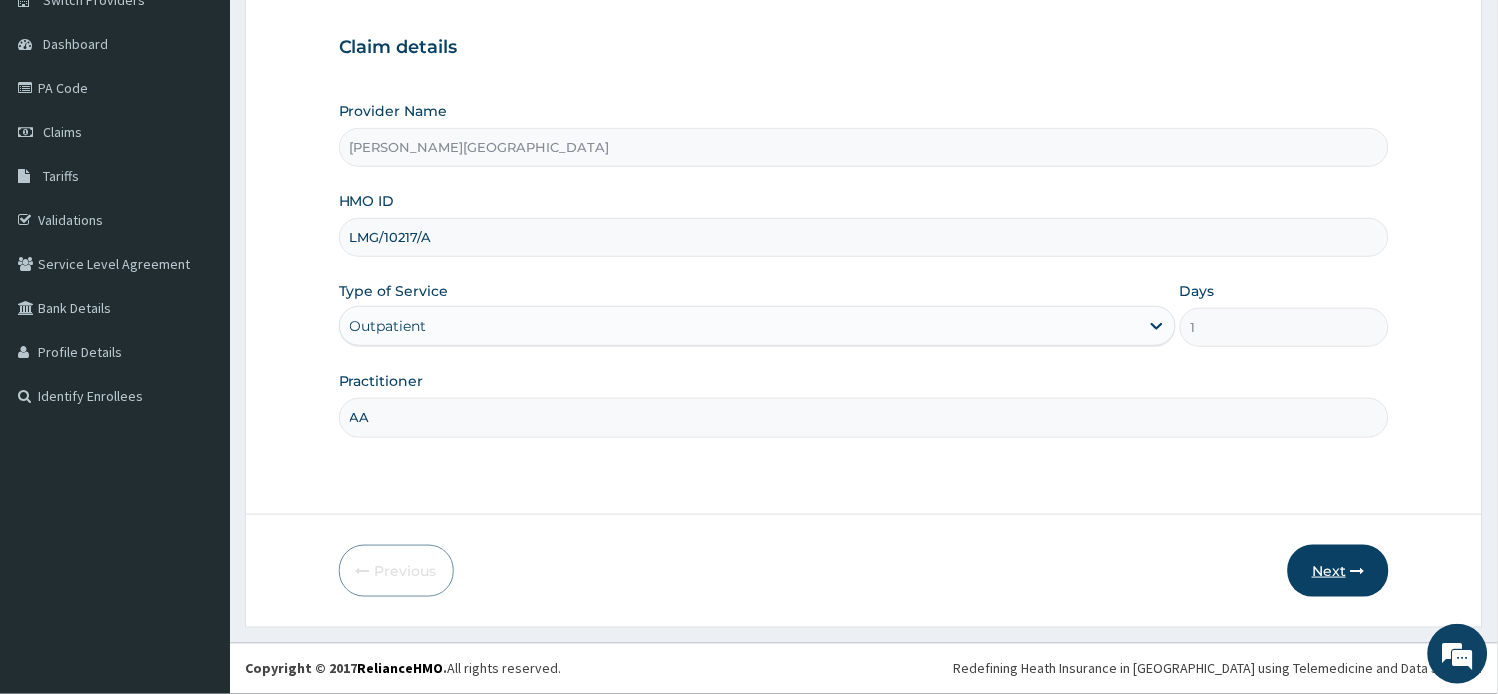 type on "AA" 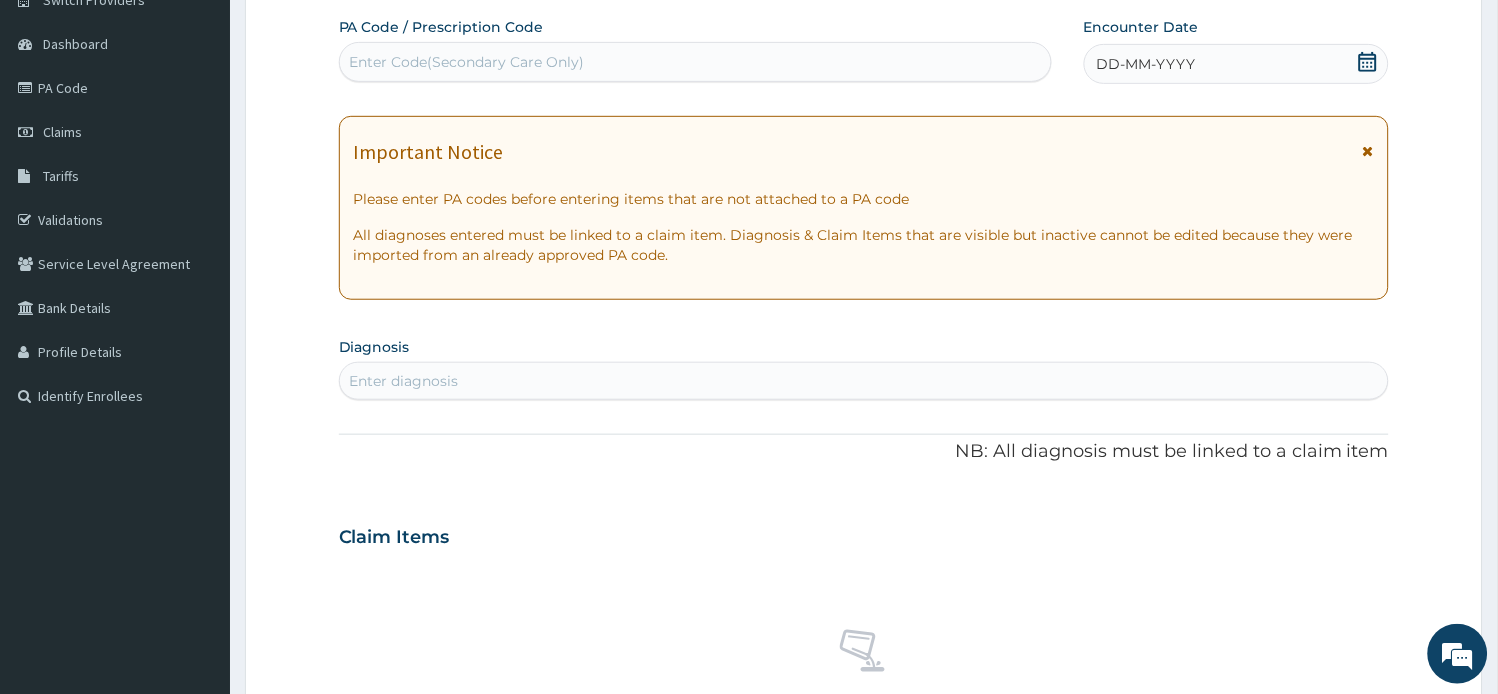 click at bounding box center (1368, 151) 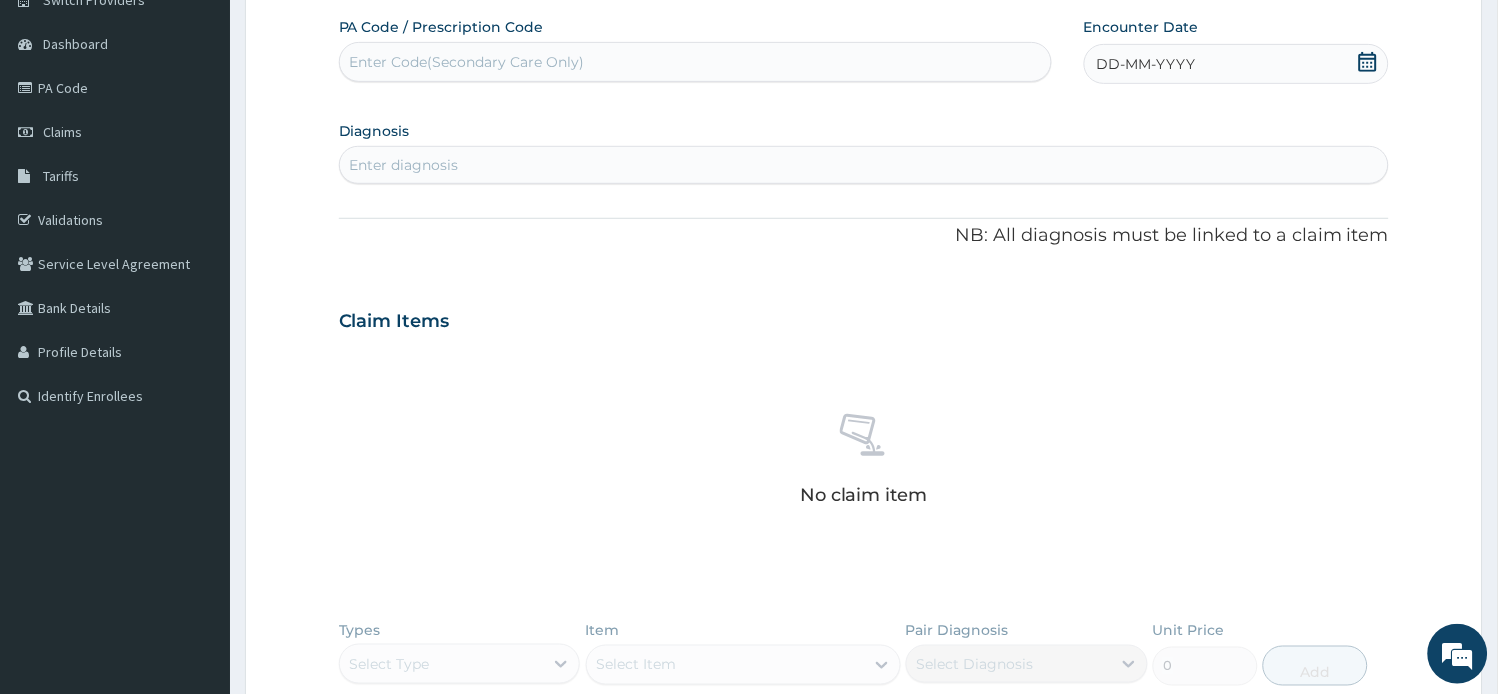 click 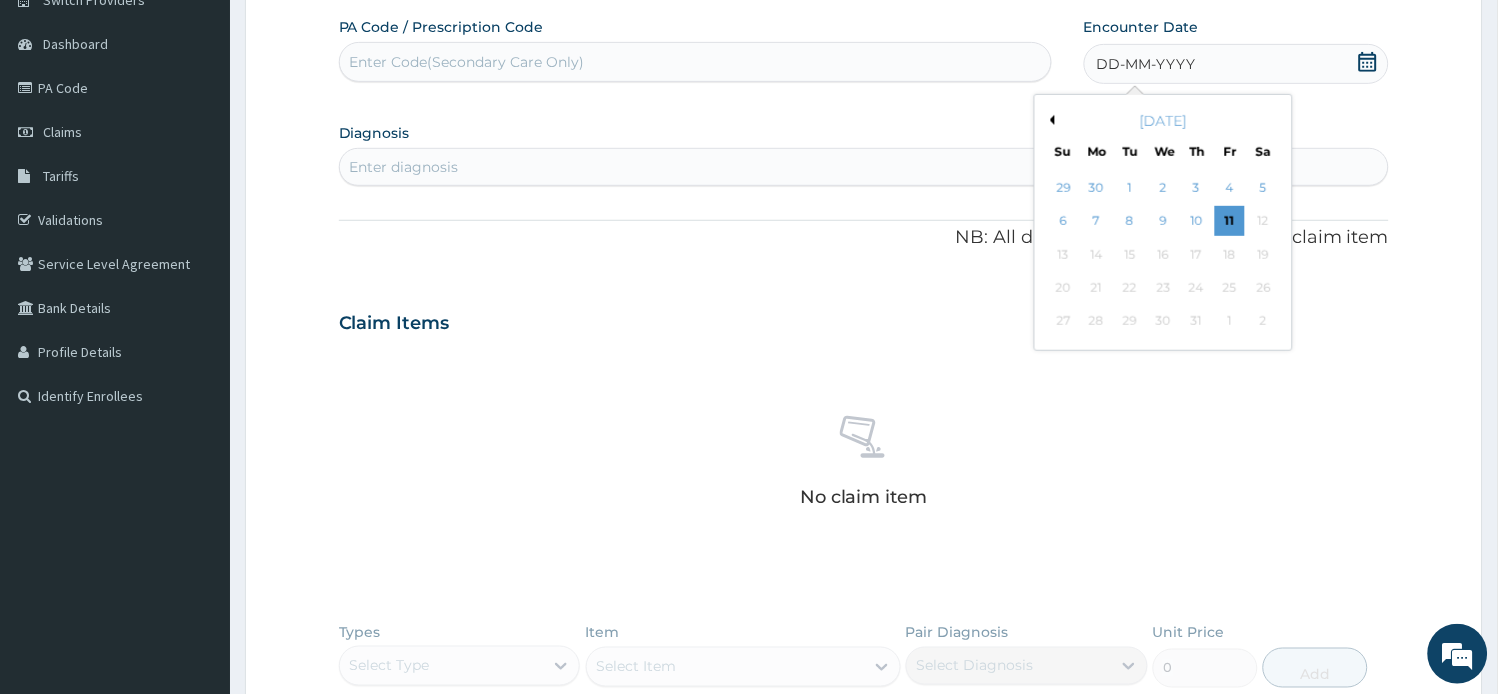 drag, startPoint x: 1192, startPoint y: 221, endPoint x: 878, endPoint y: 180, distance: 316.66544 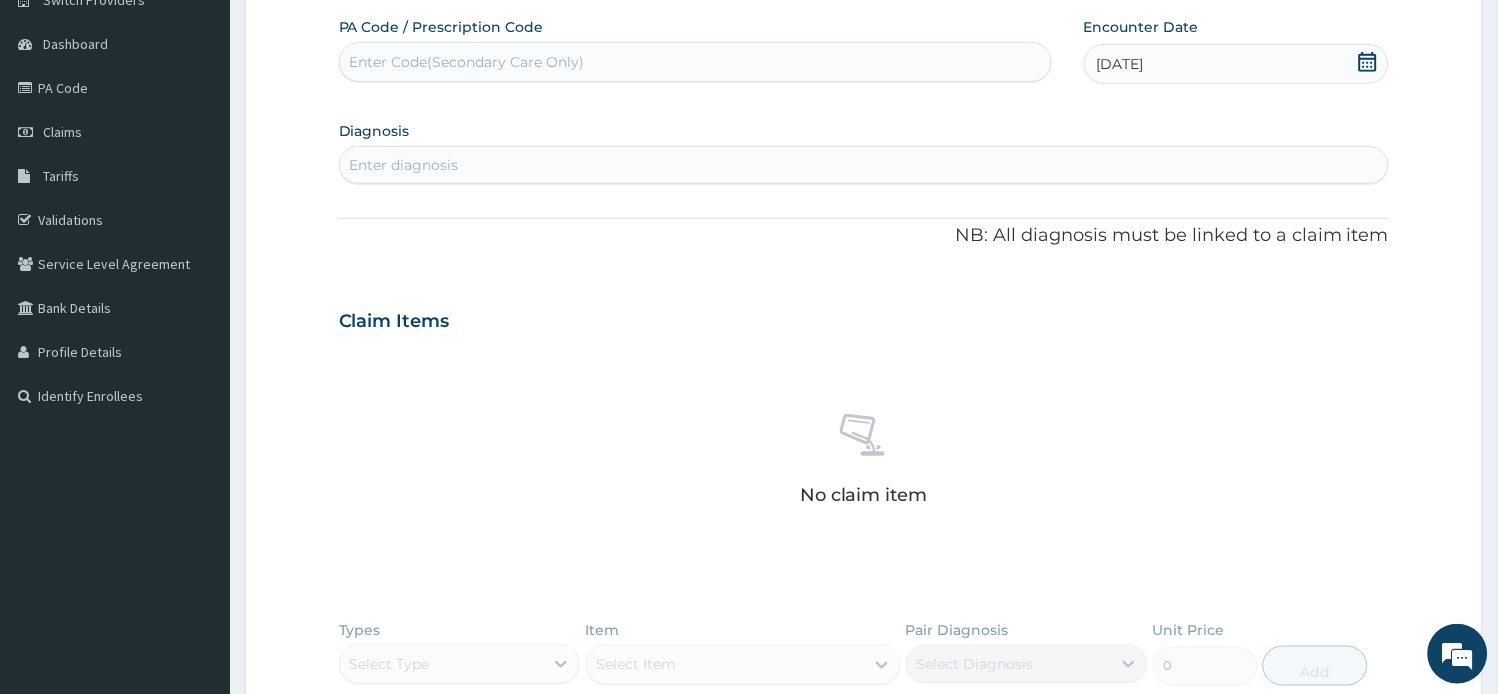 click on "Enter diagnosis" at bounding box center (864, 165) 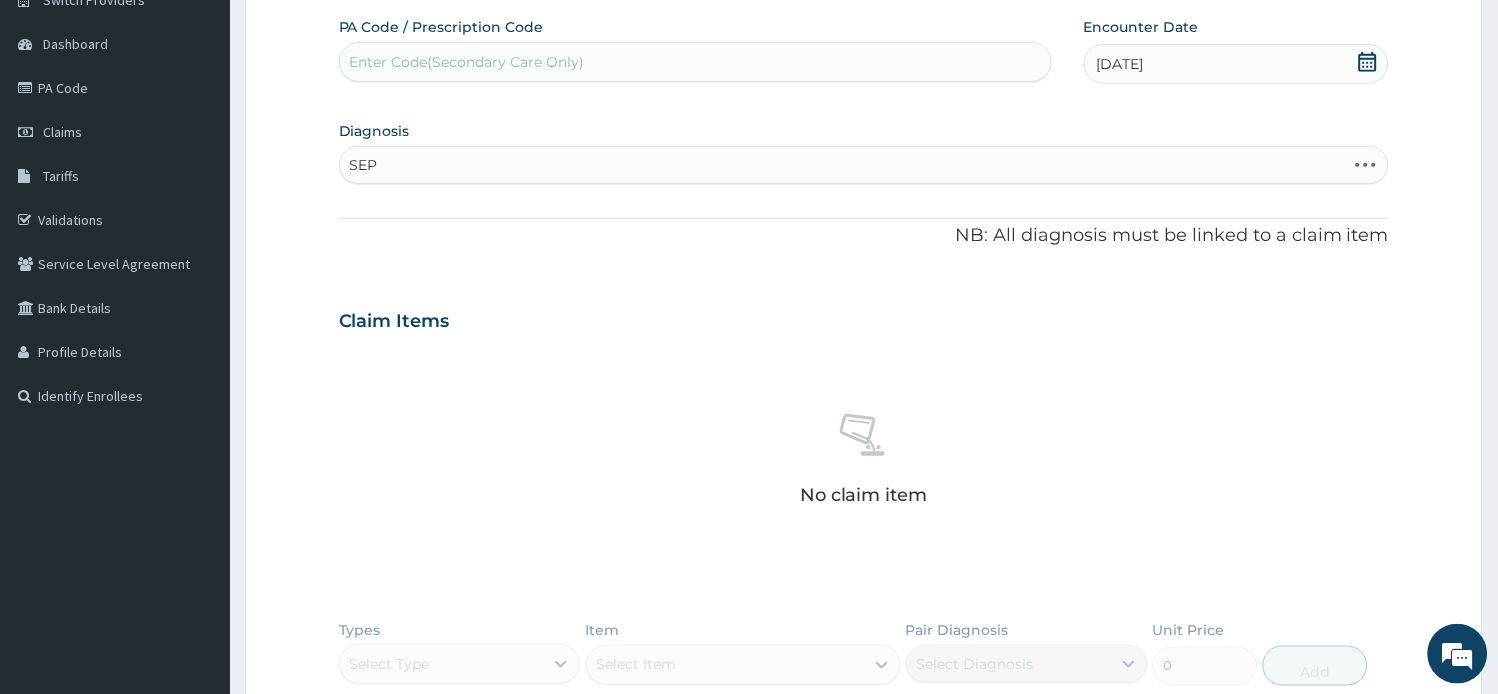 scroll, scrollTop: 0, scrollLeft: 0, axis: both 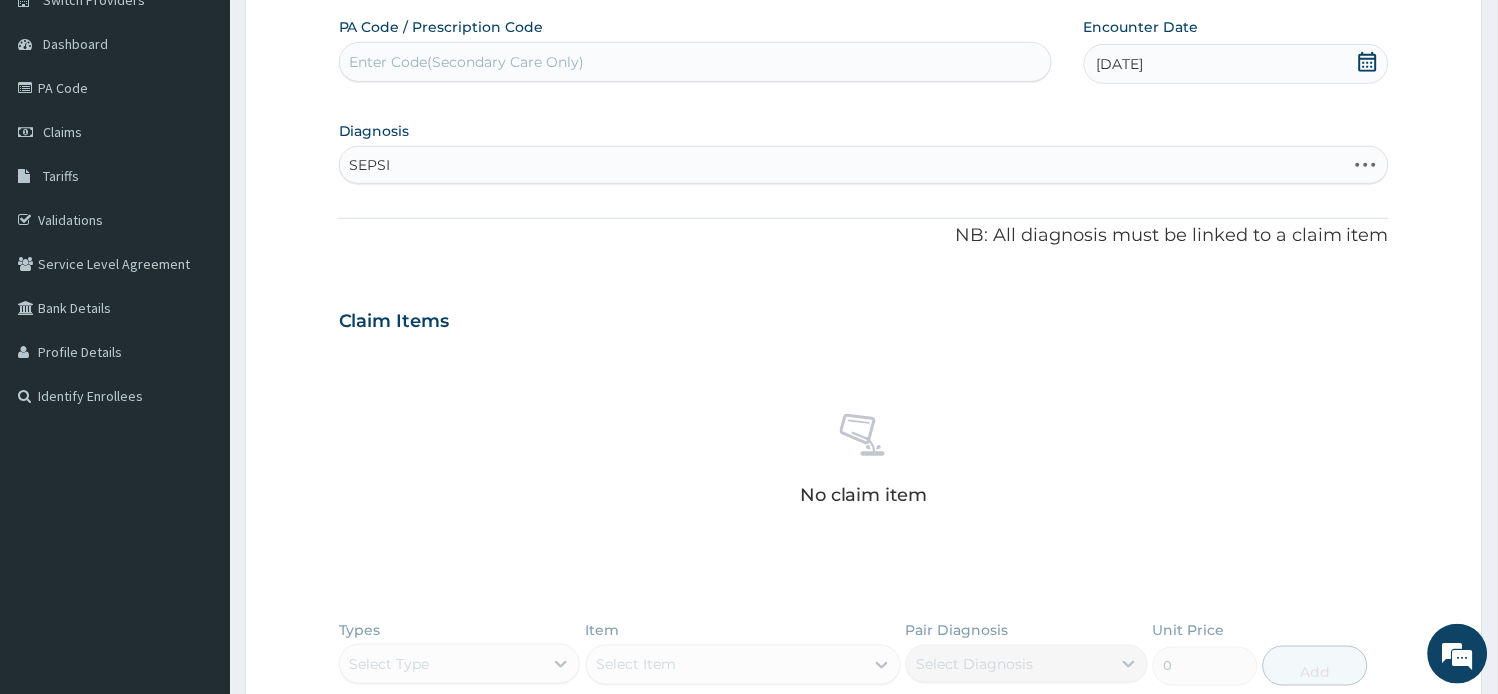type on "SEPSIS" 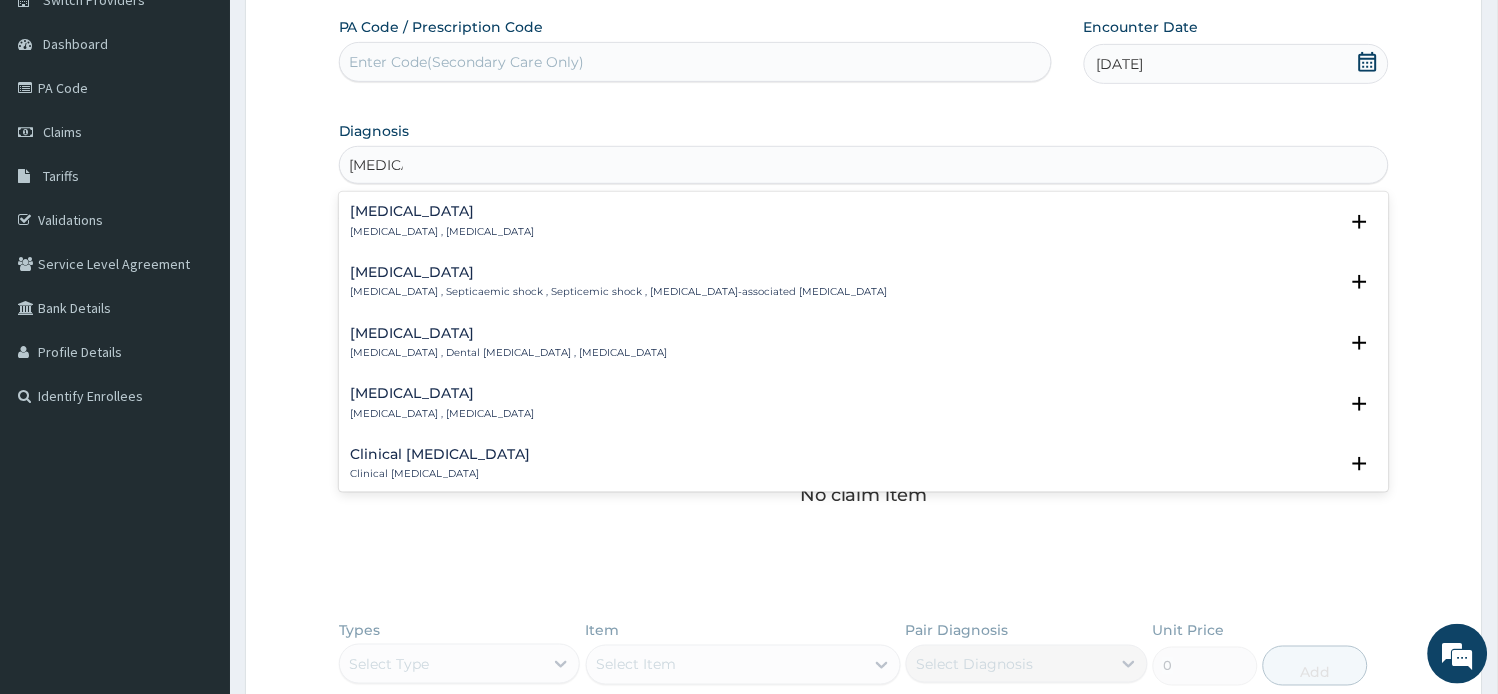 click on "Sepsis Systemic infection , Sepsis" at bounding box center (443, 221) 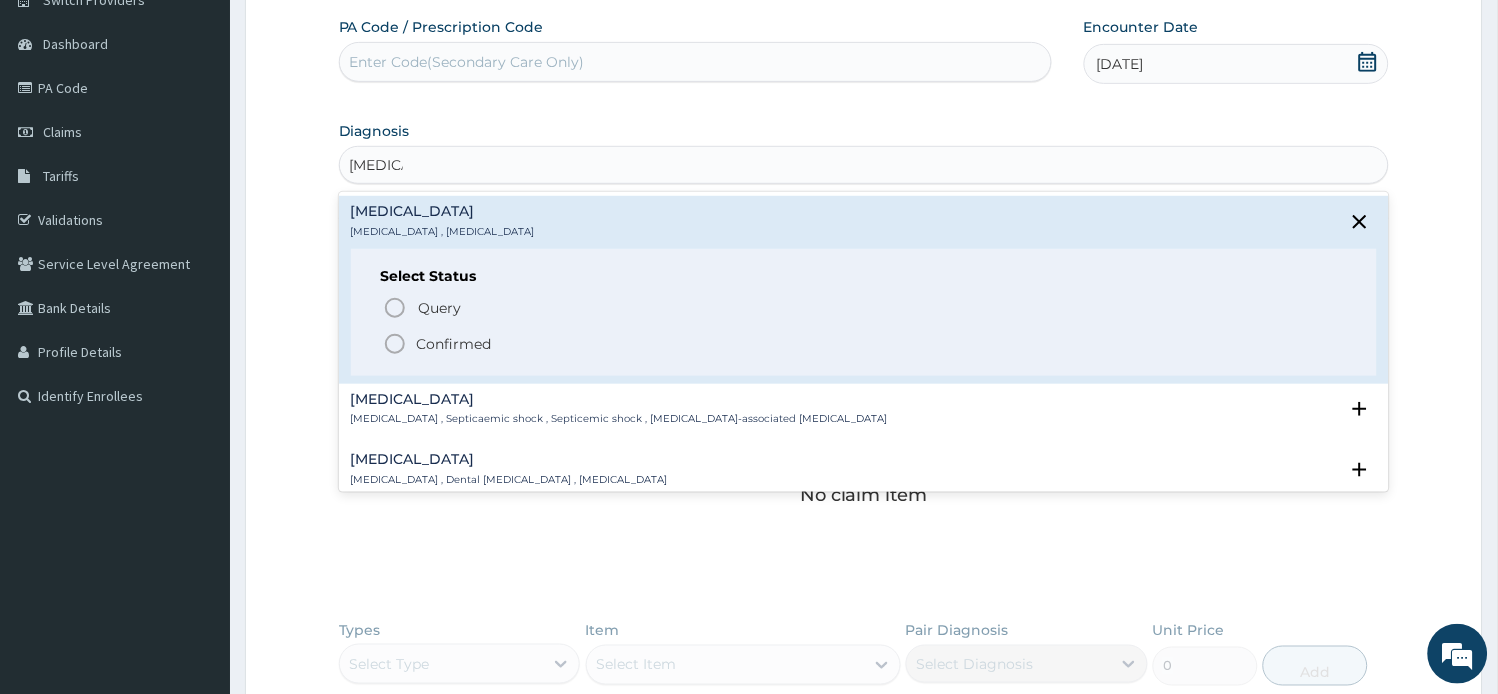 click on "Confirmed" at bounding box center [454, 344] 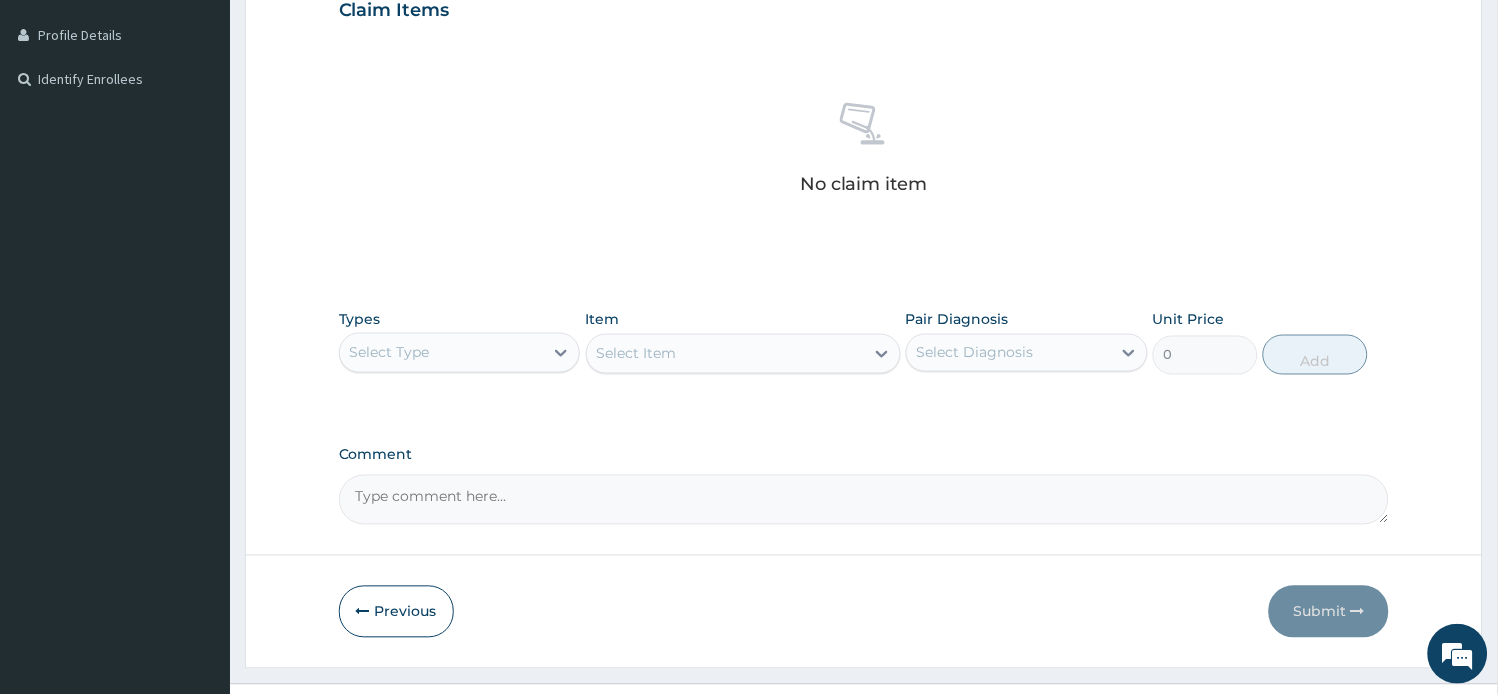 scroll, scrollTop: 532, scrollLeft: 0, axis: vertical 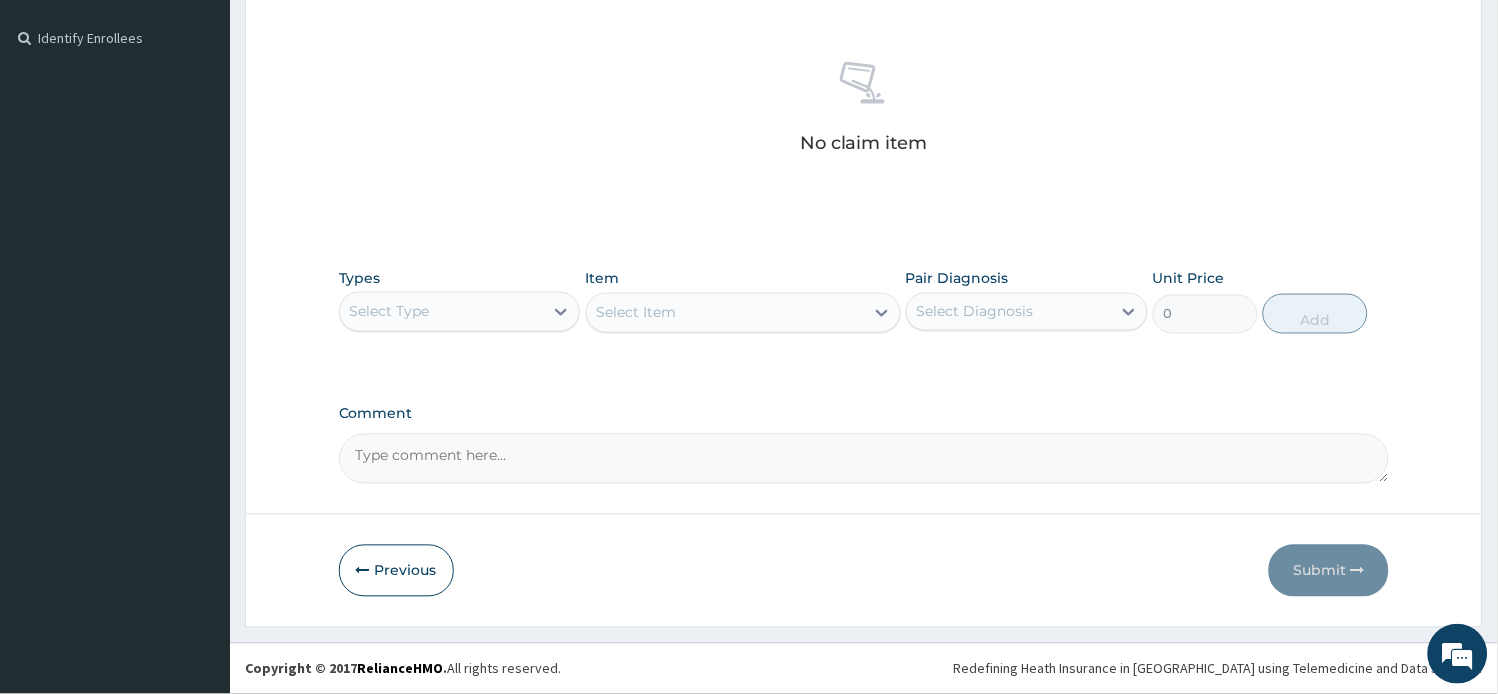 click on "Select Type" at bounding box center [442, 312] 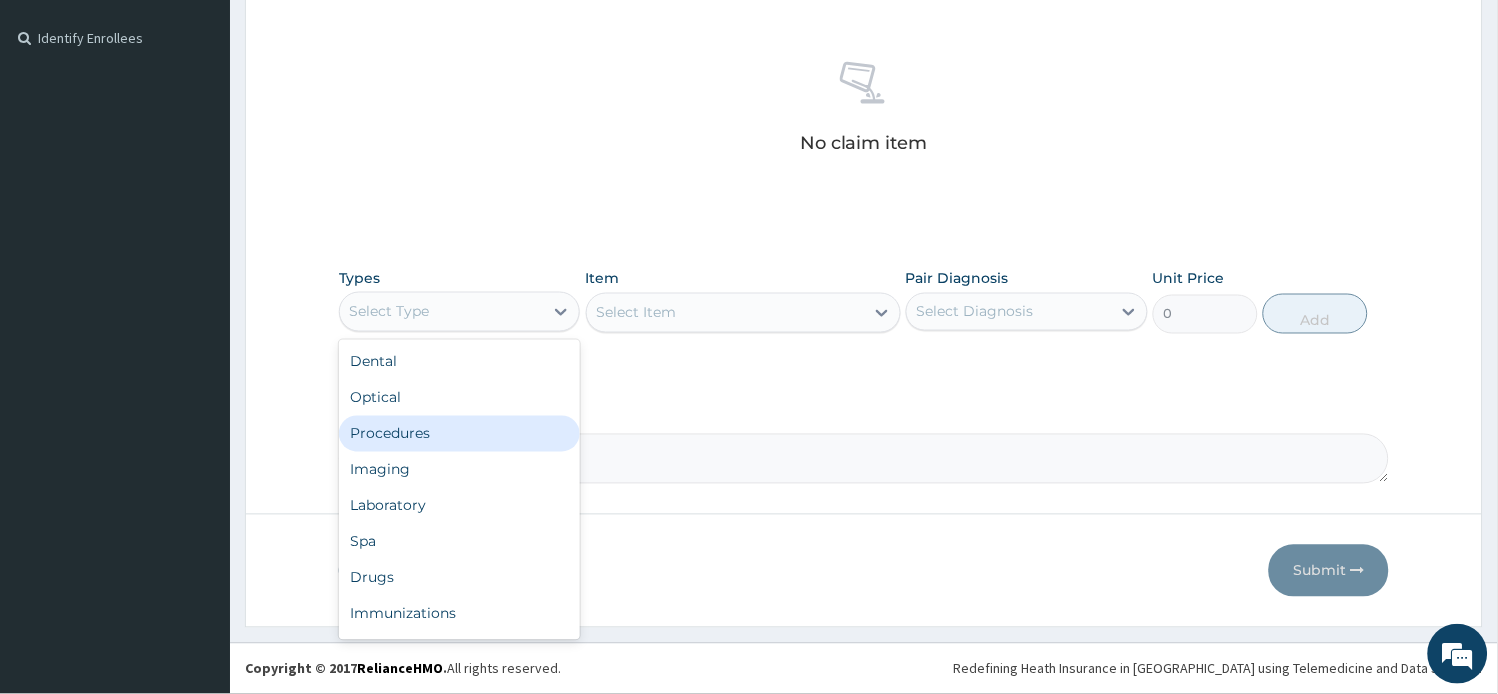 click on "Procedures" at bounding box center (460, 434) 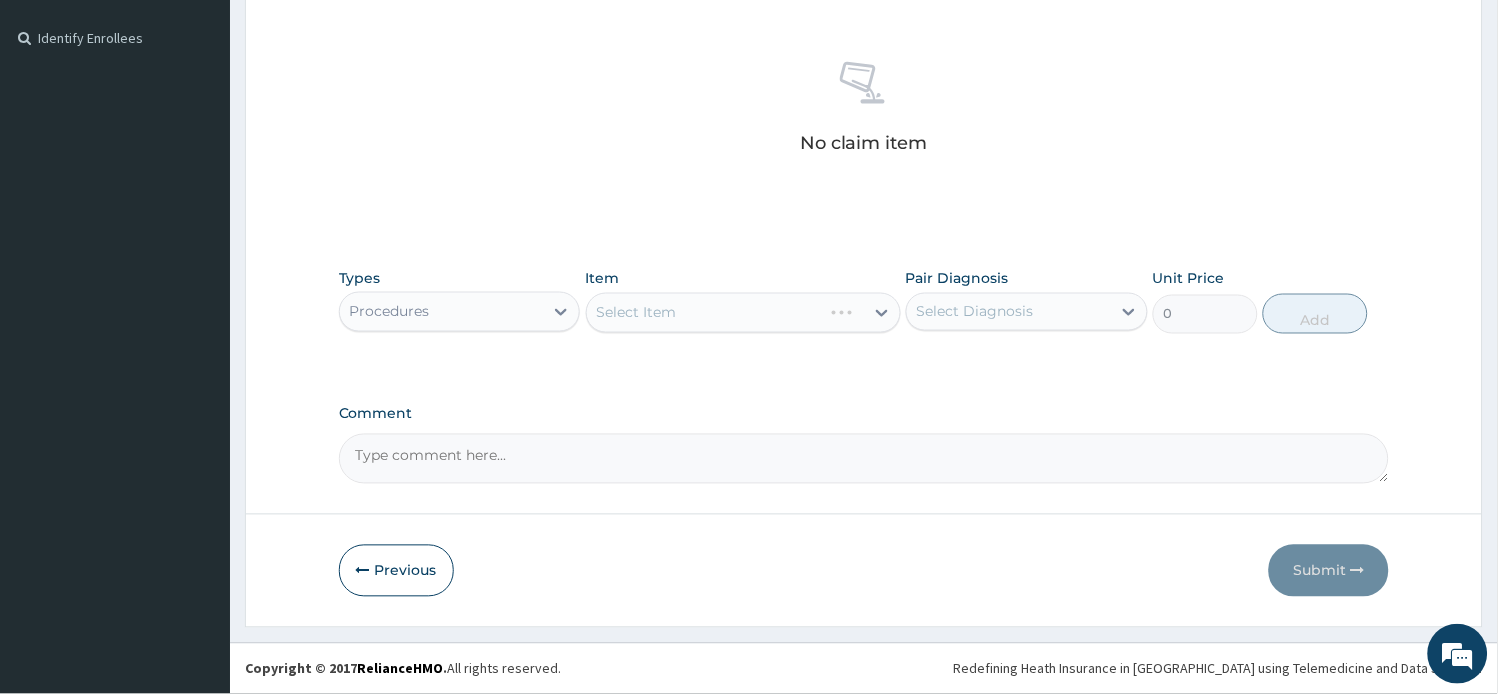 click on "Select Item" at bounding box center (743, 313) 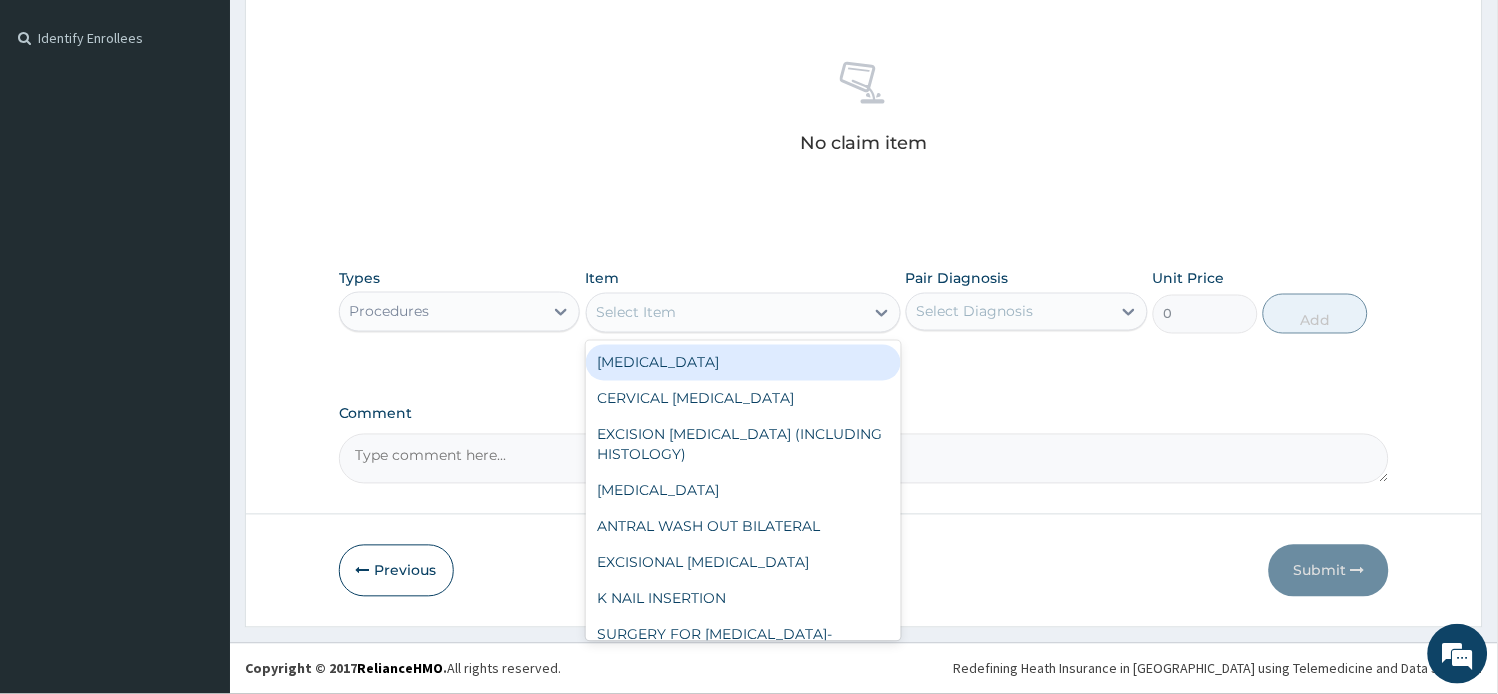 click on "Select Item" at bounding box center [725, 313] 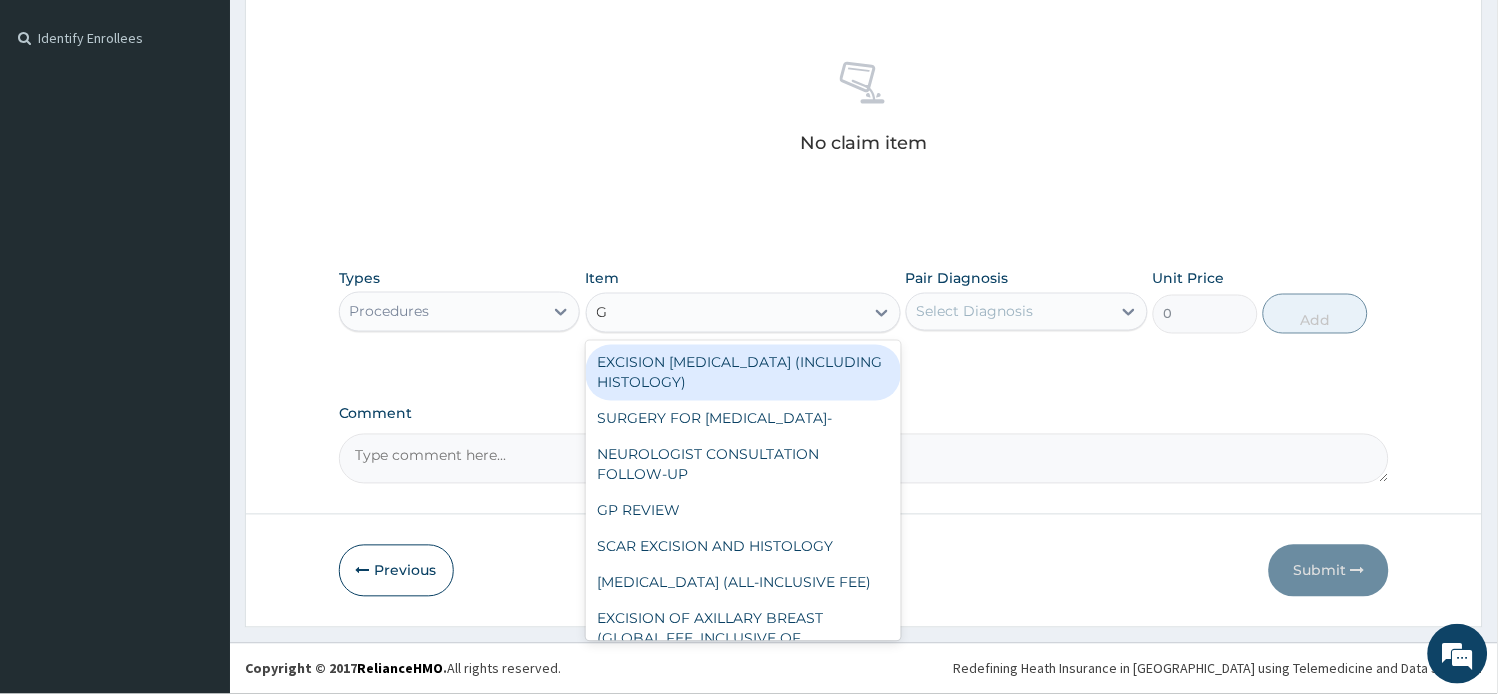 type on "GP" 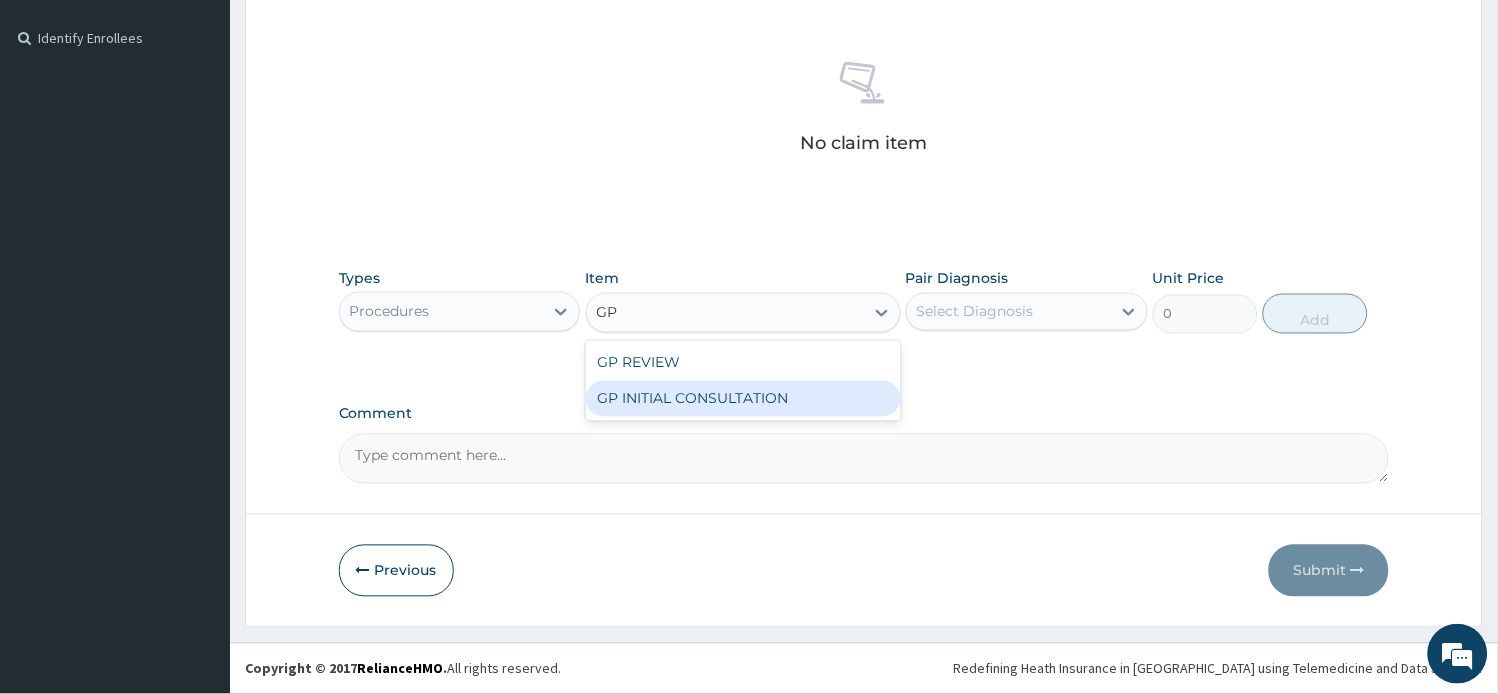 drag, startPoint x: 761, startPoint y: 392, endPoint x: 955, endPoint y: 392, distance: 194 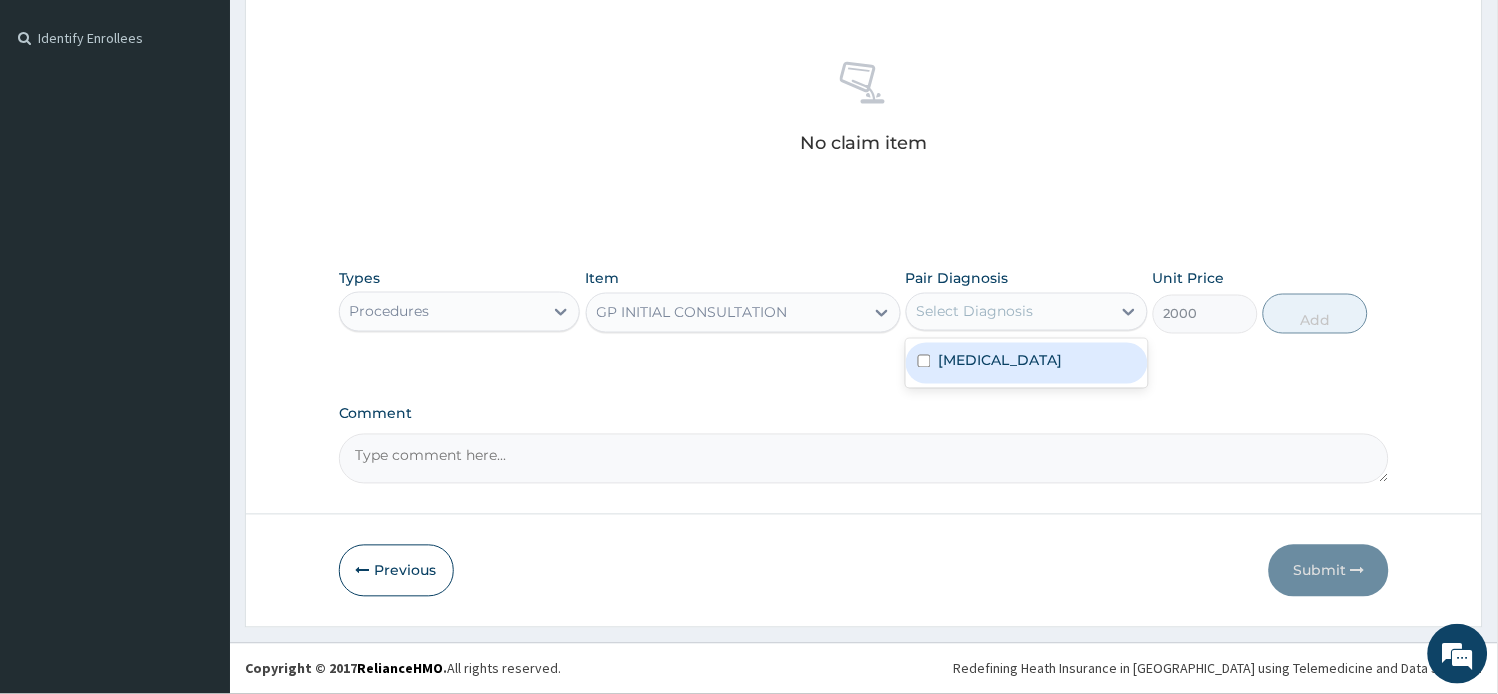 click on "Select Diagnosis" at bounding box center (975, 312) 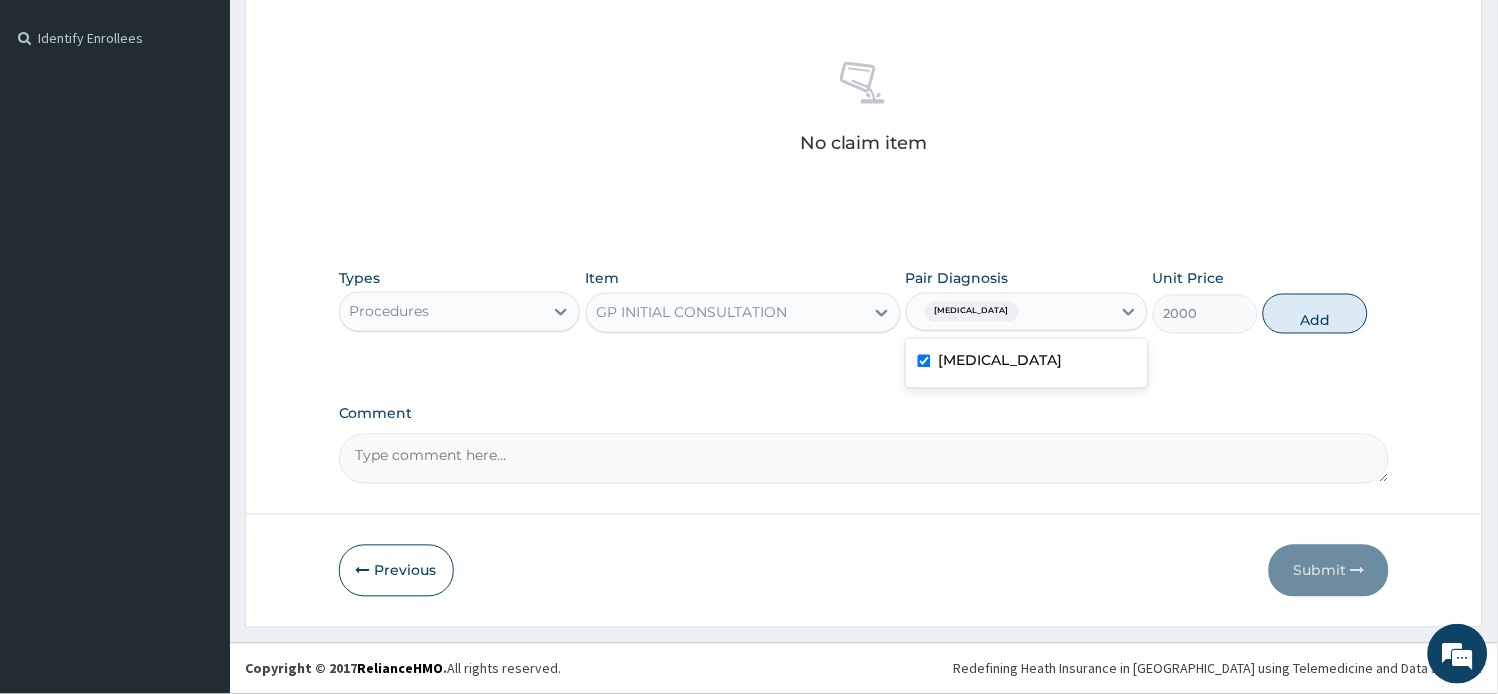 checkbox on "true" 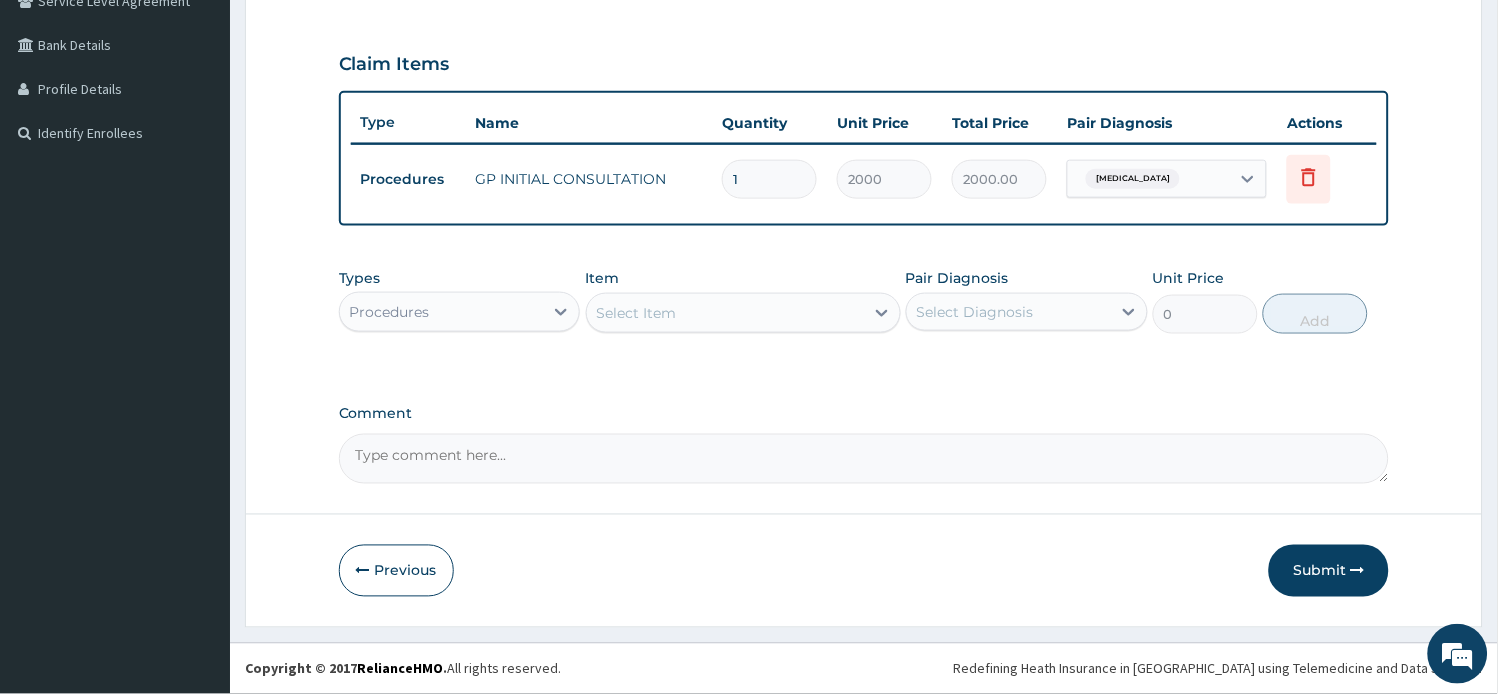 scroll, scrollTop: 434, scrollLeft: 0, axis: vertical 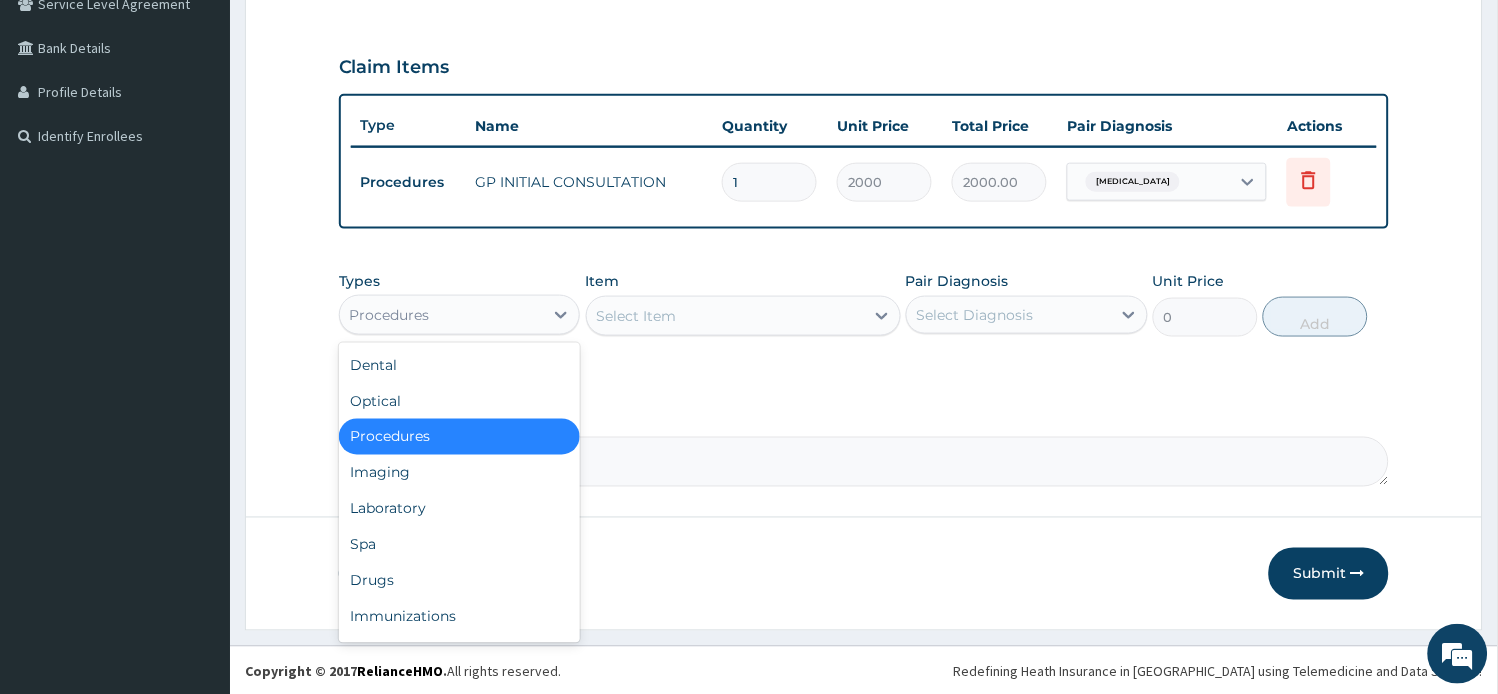 click on "Procedures" at bounding box center (442, 315) 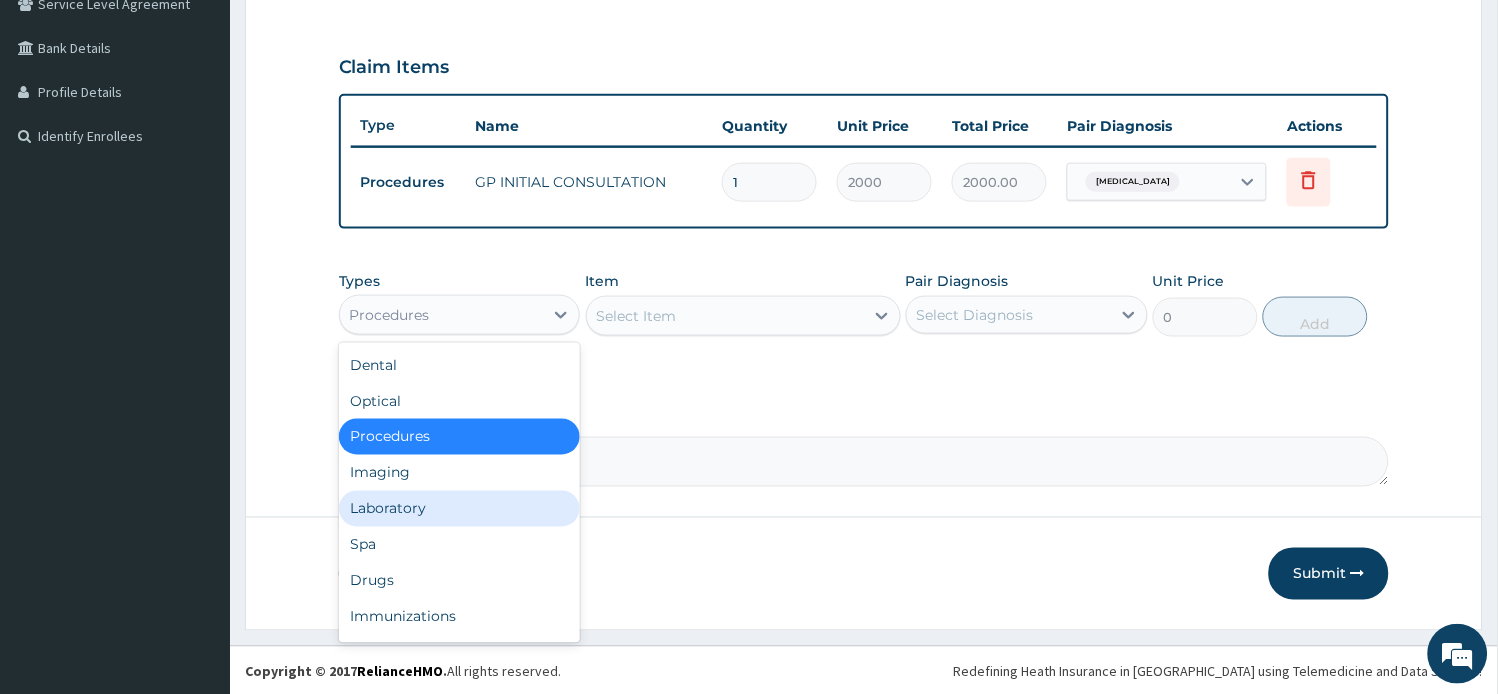 click on "Laboratory" at bounding box center (460, 509) 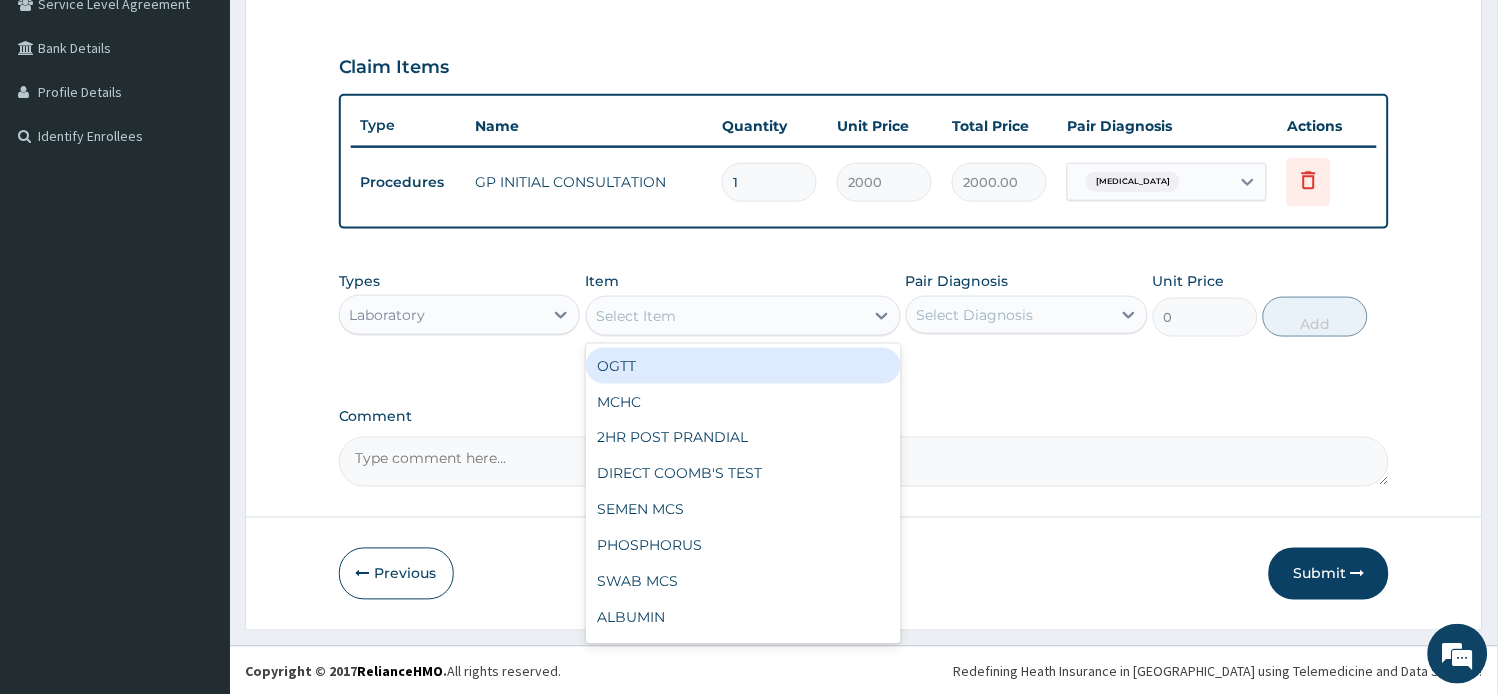click on "Select Item" at bounding box center [637, 316] 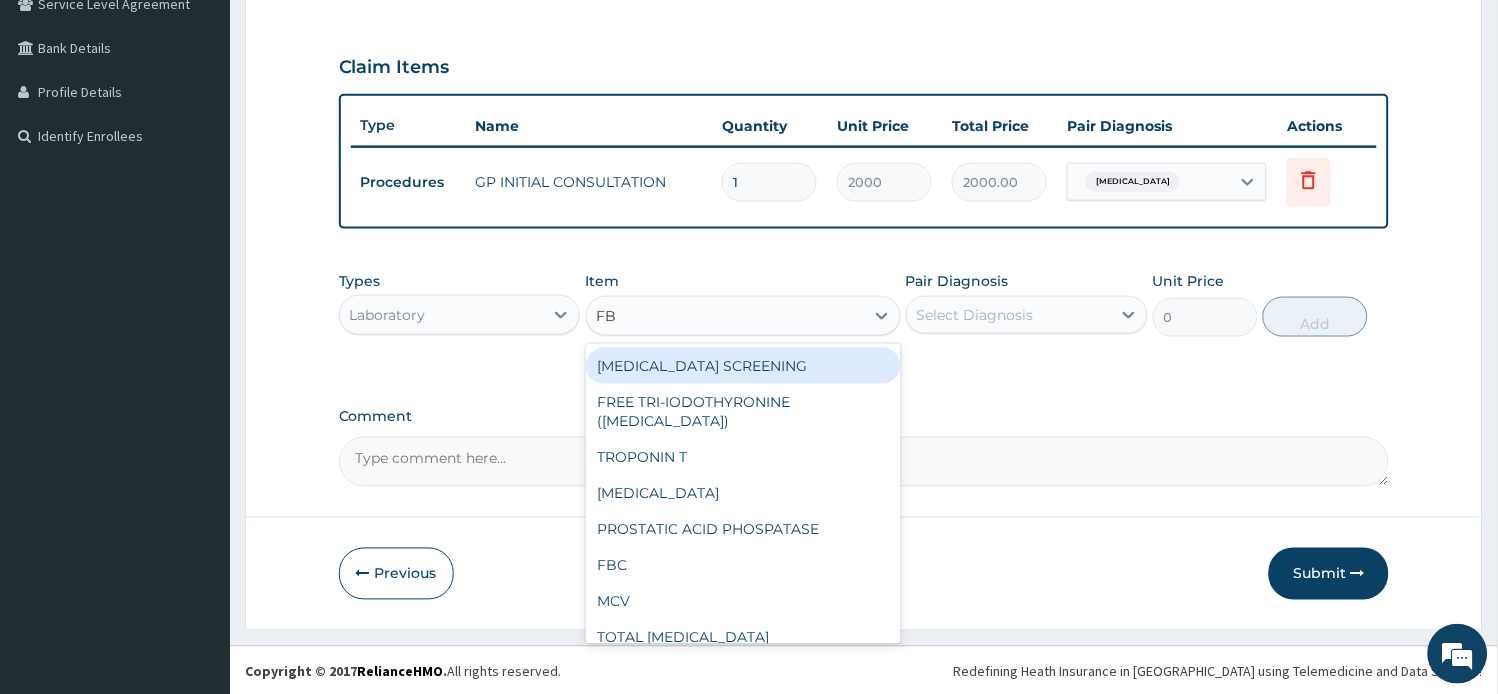 type on "FBC" 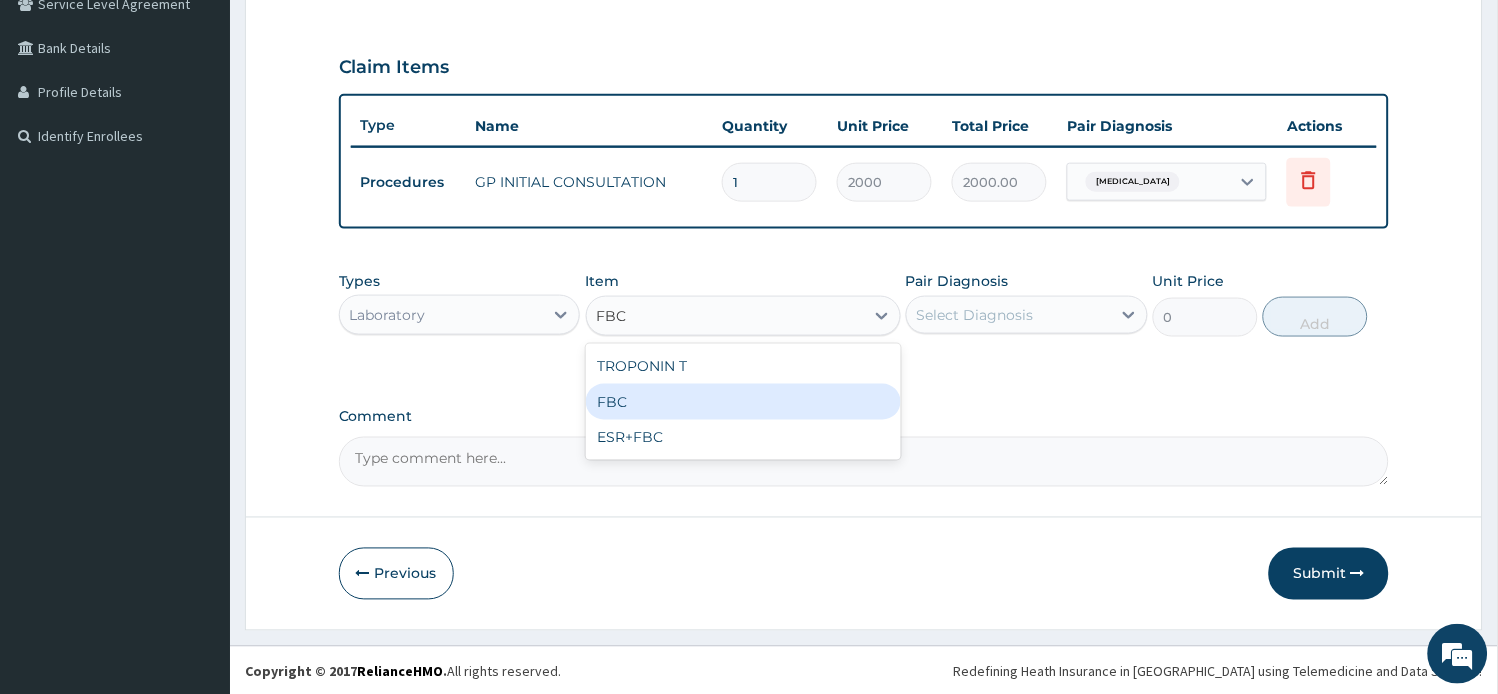 click on "FBC" at bounding box center (743, 402) 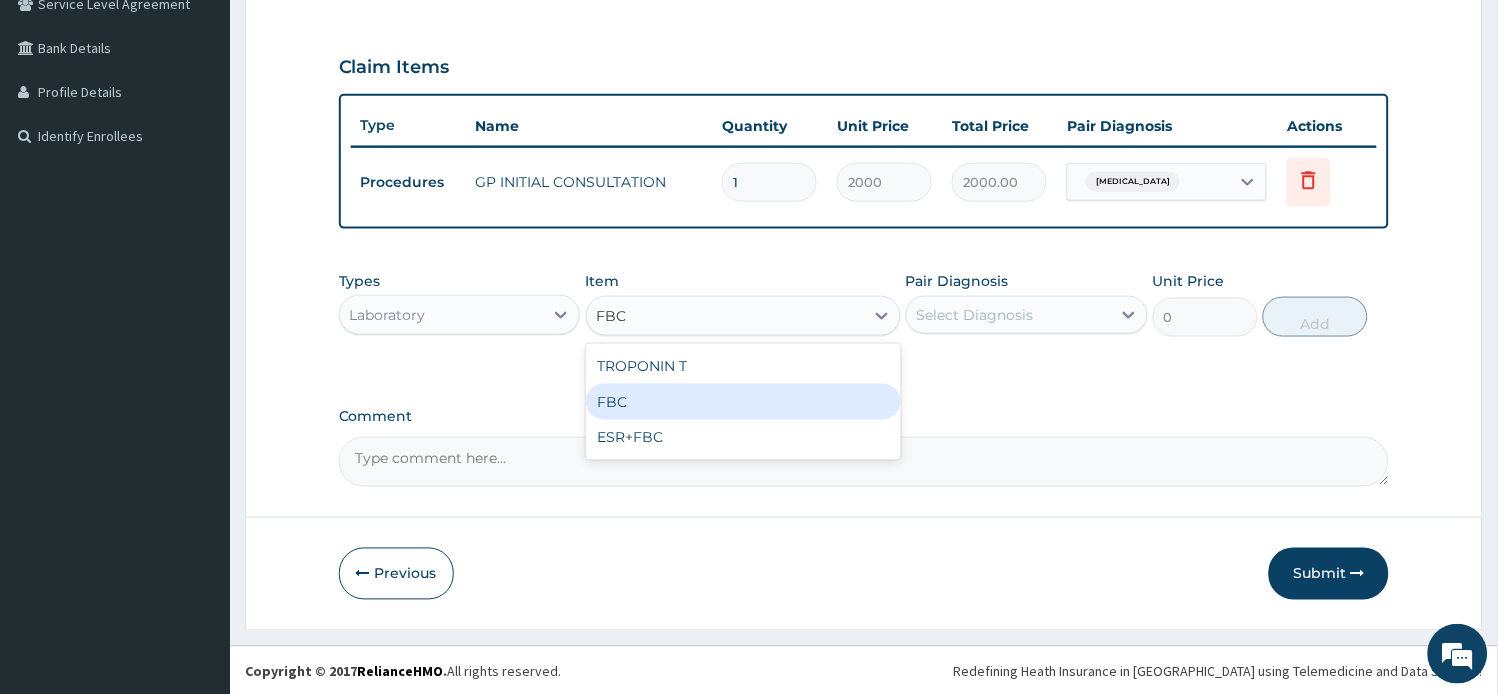 type 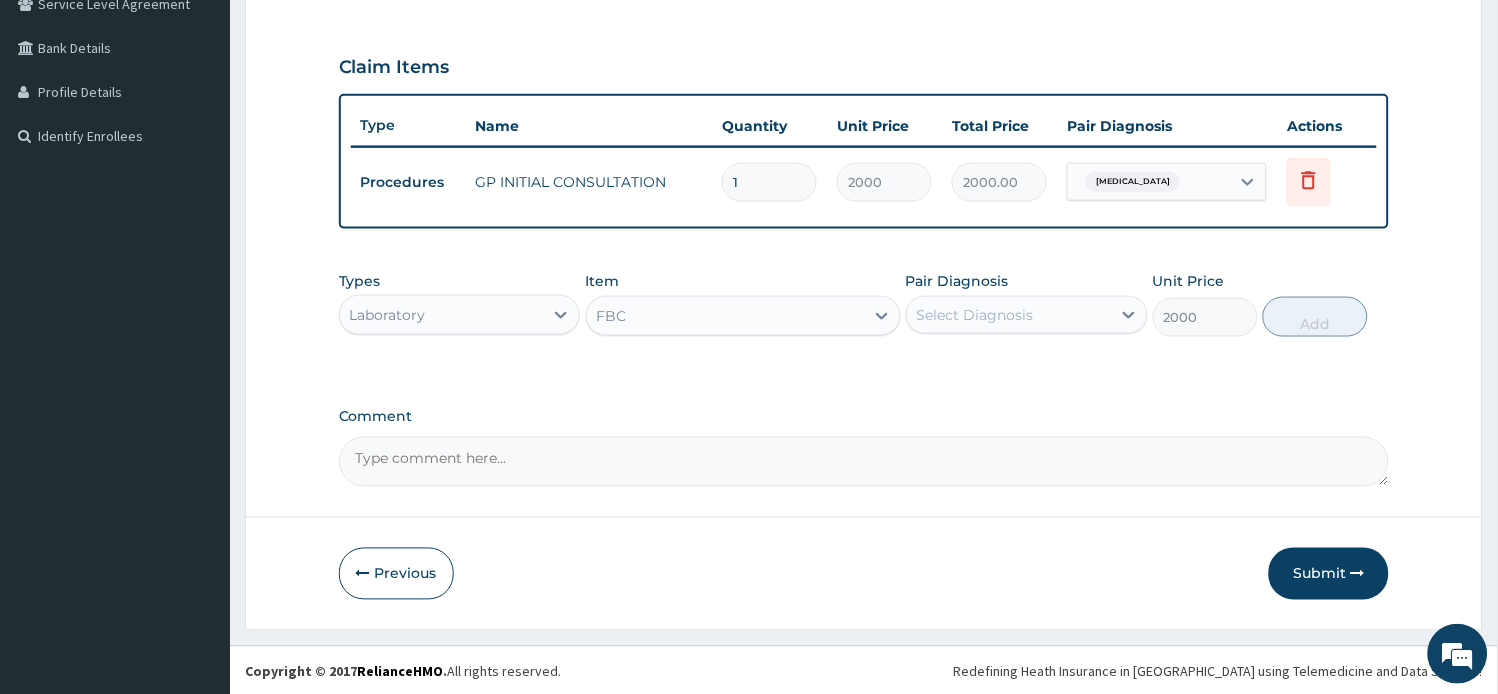 click on "Select Diagnosis" at bounding box center [1009, 315] 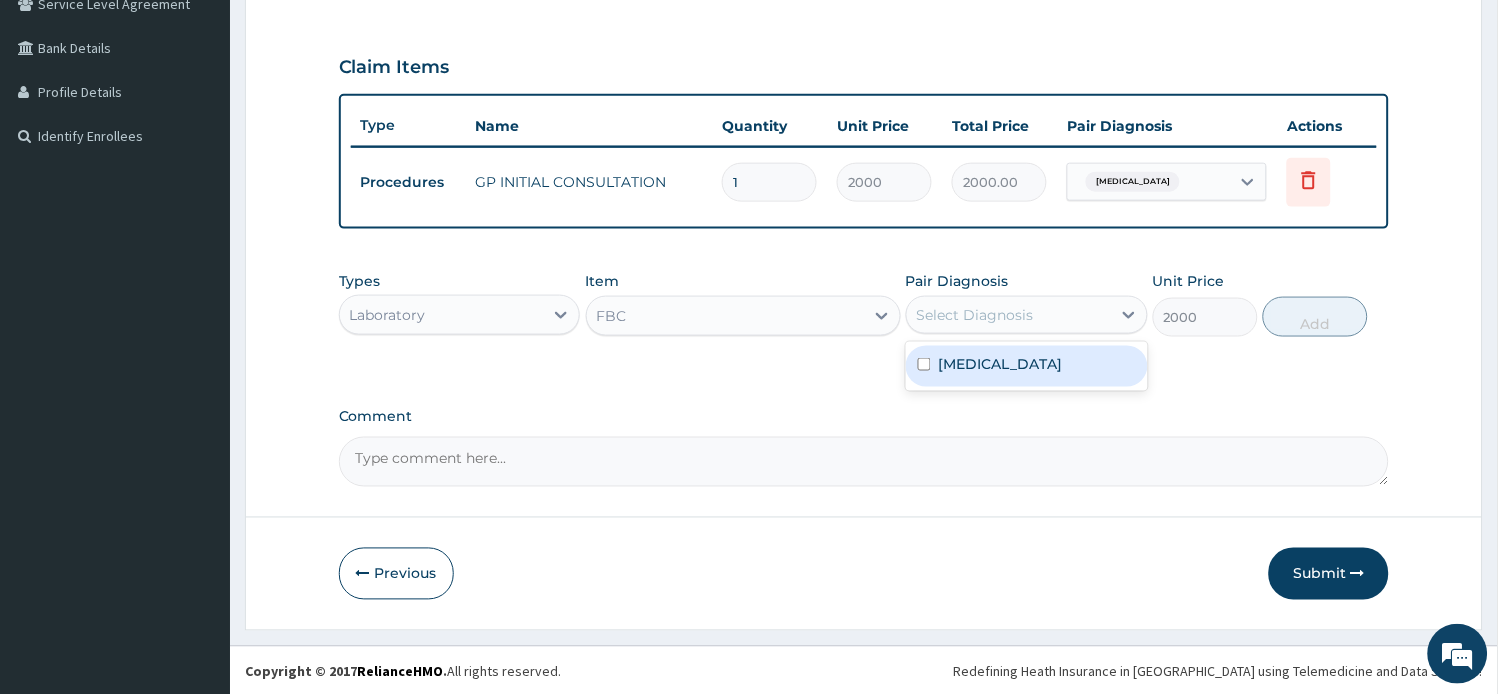 drag, startPoint x: 992, startPoint y: 386, endPoint x: 1006, endPoint y: 371, distance: 20.518284 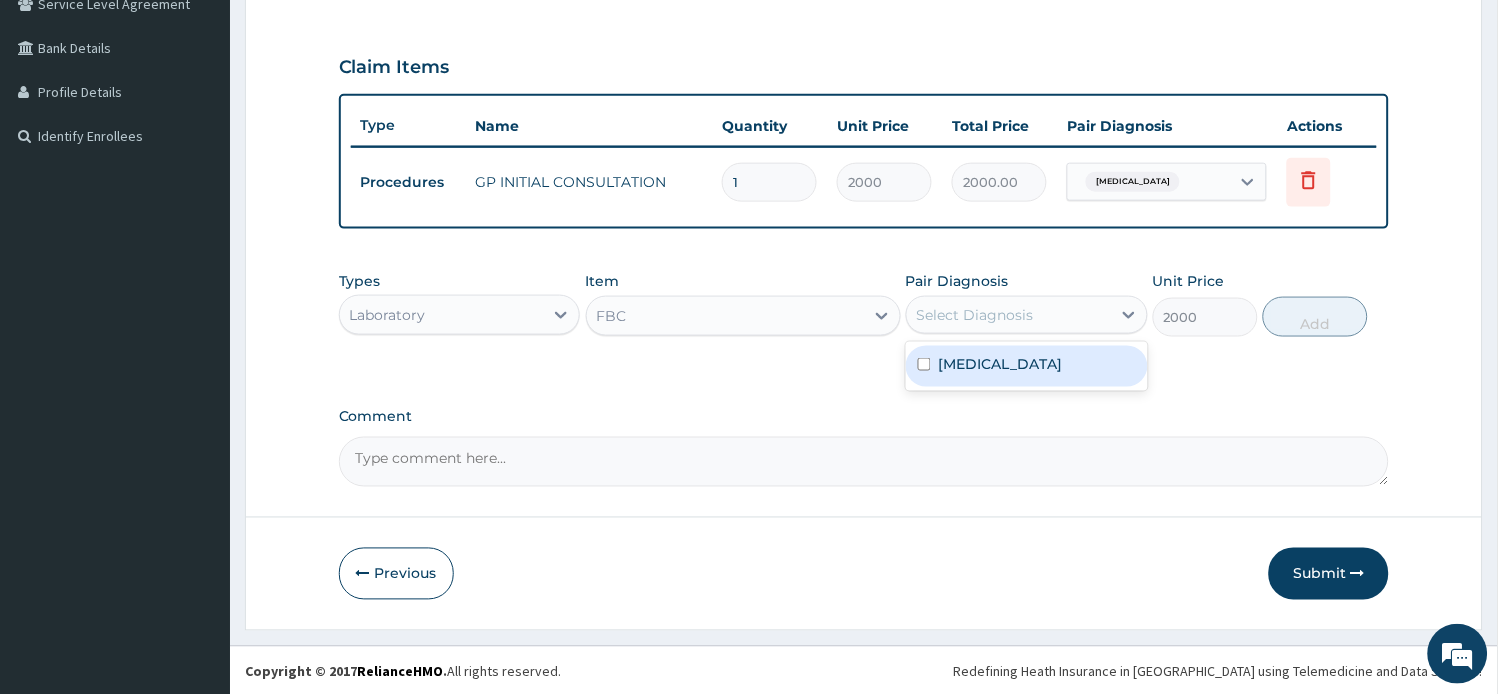 click on "Sepsis" at bounding box center (1027, 366) 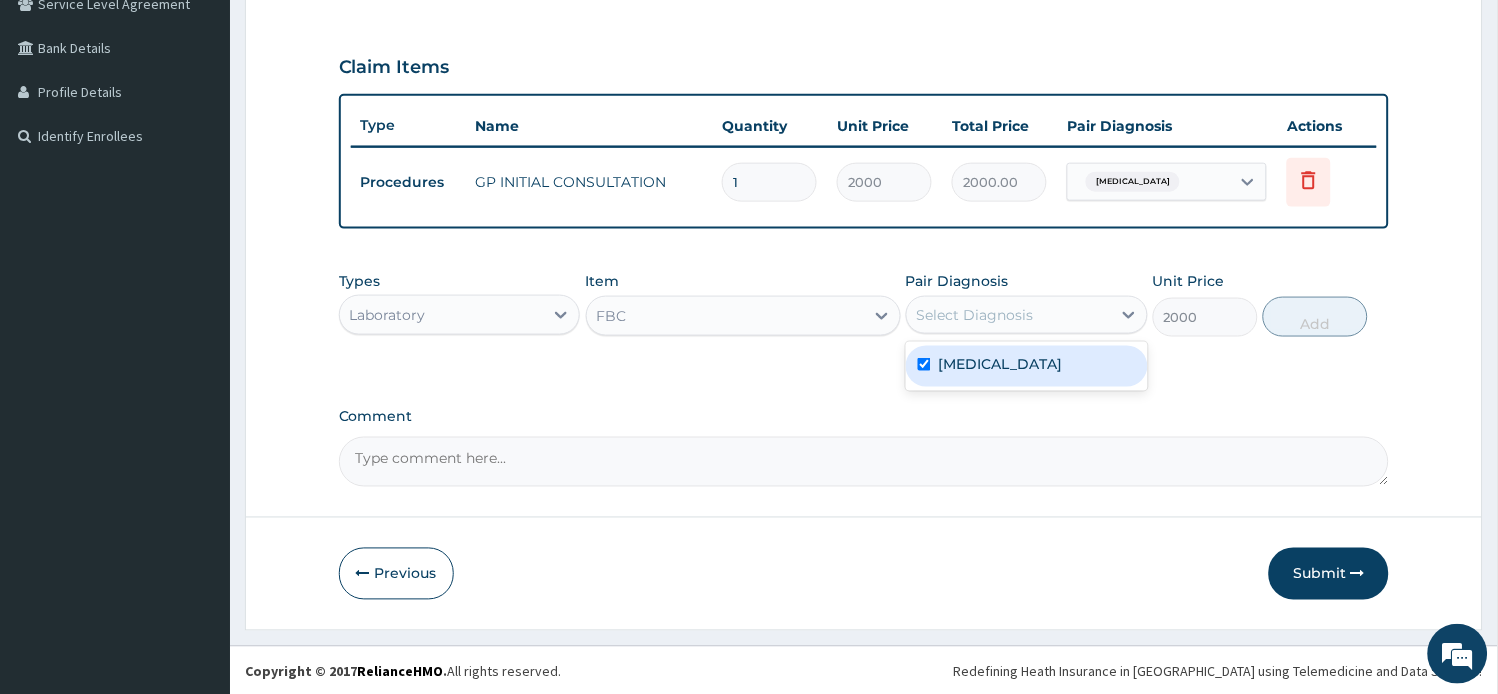 checkbox on "true" 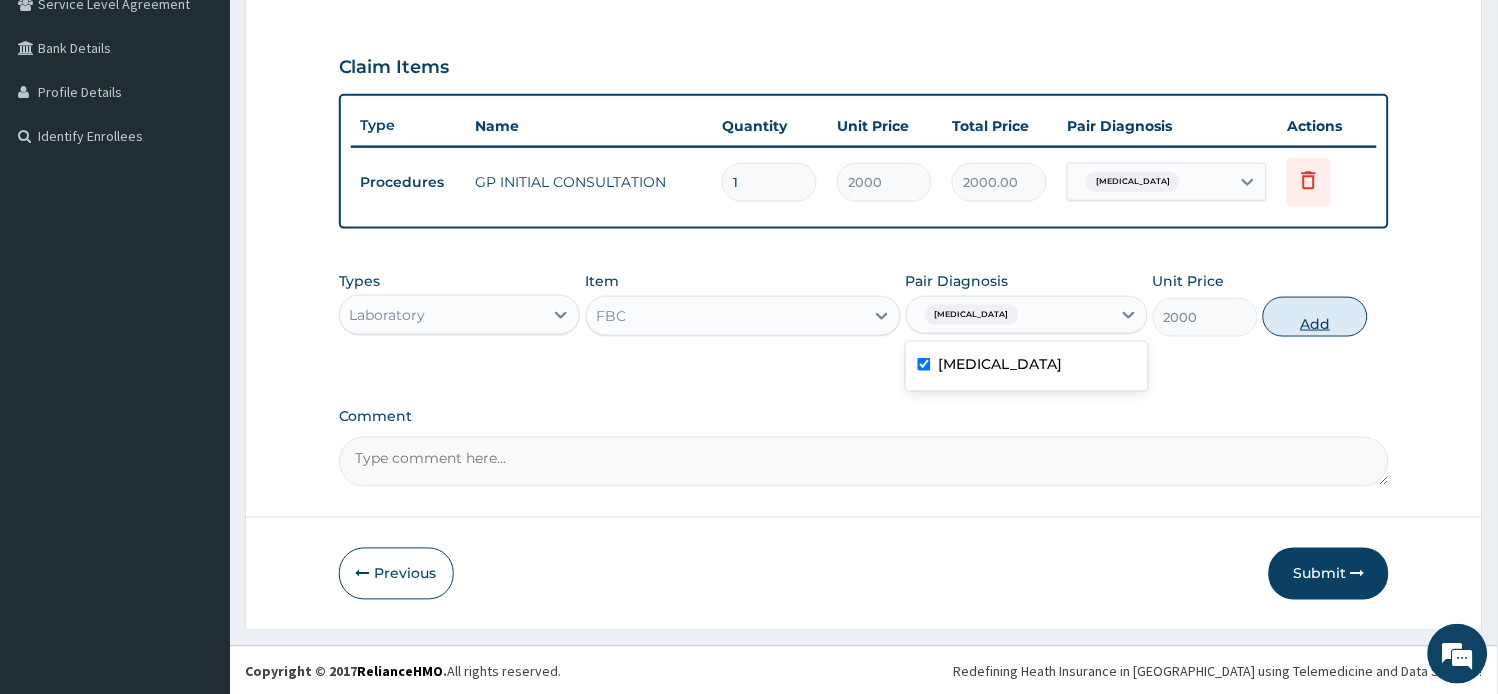 click on "Add" at bounding box center [1315, 317] 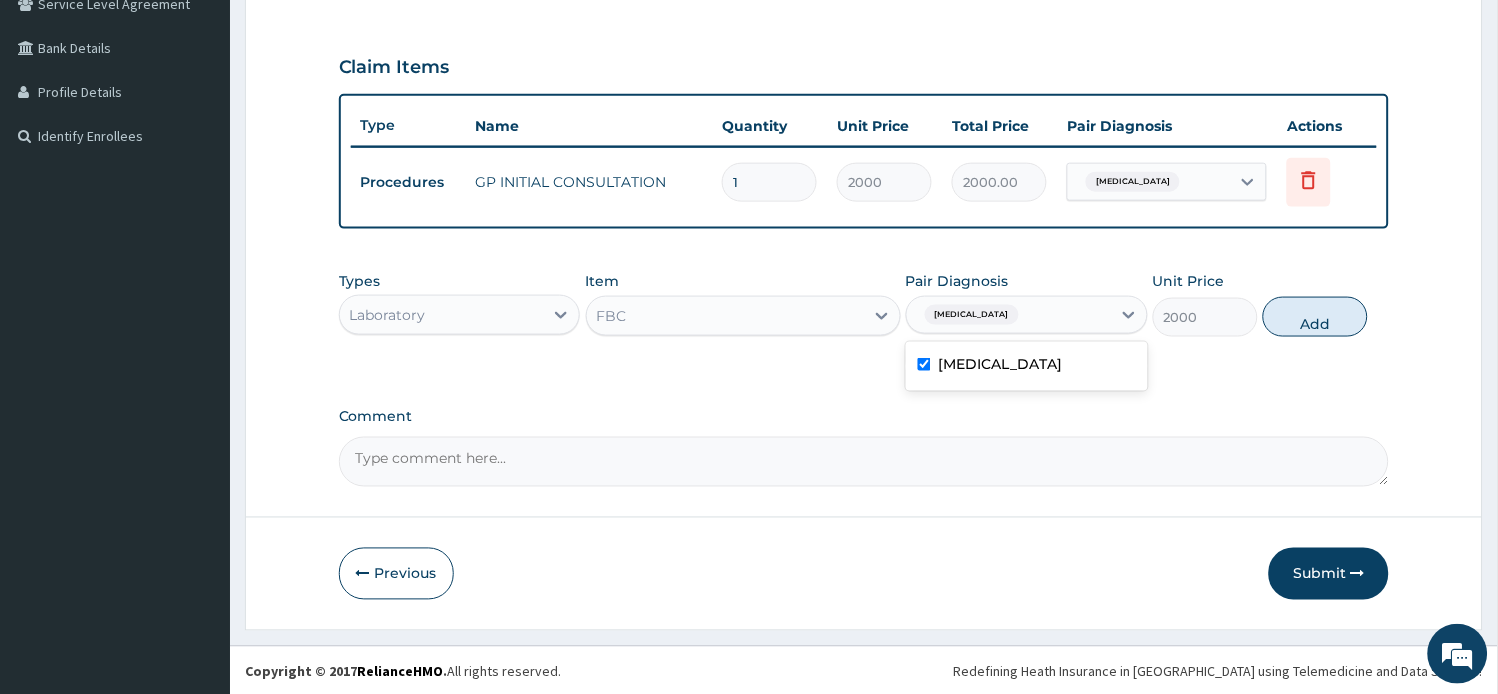 type on "0" 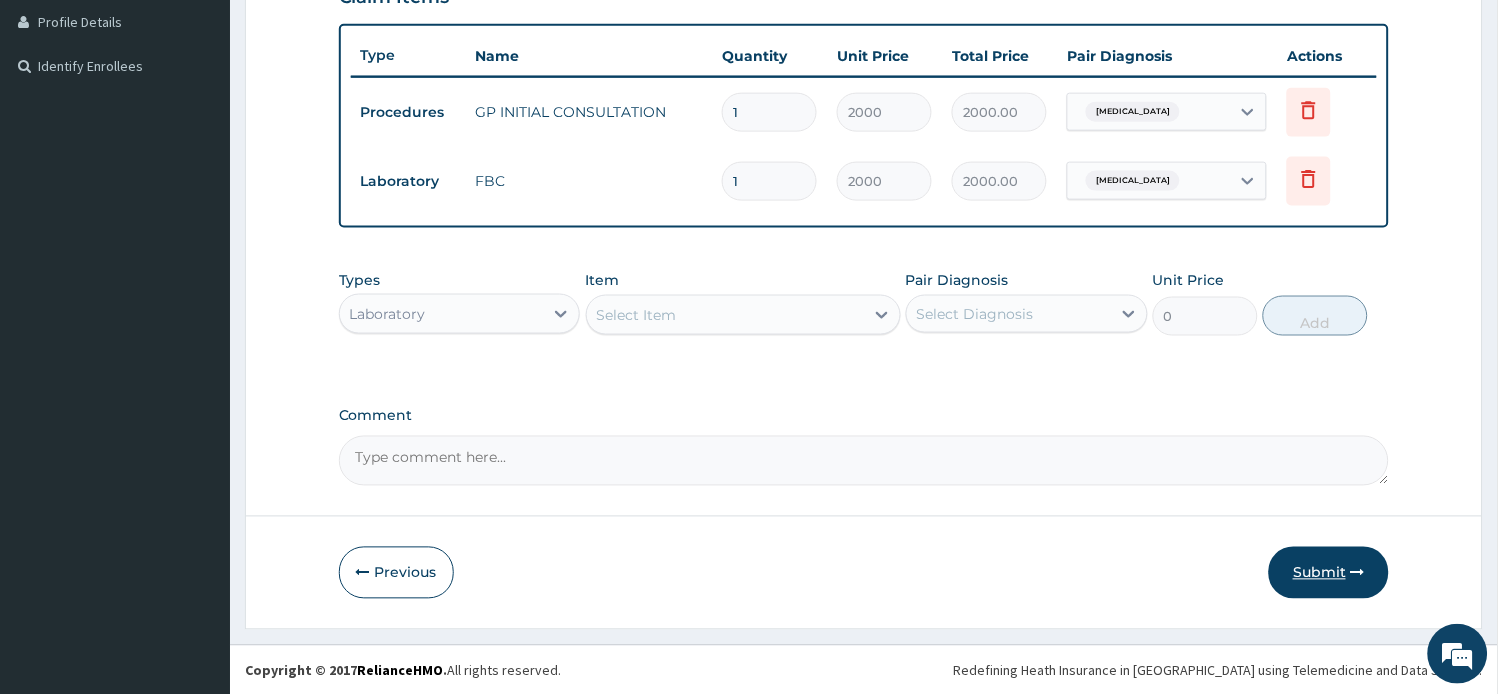 click on "Submit" at bounding box center [1329, 573] 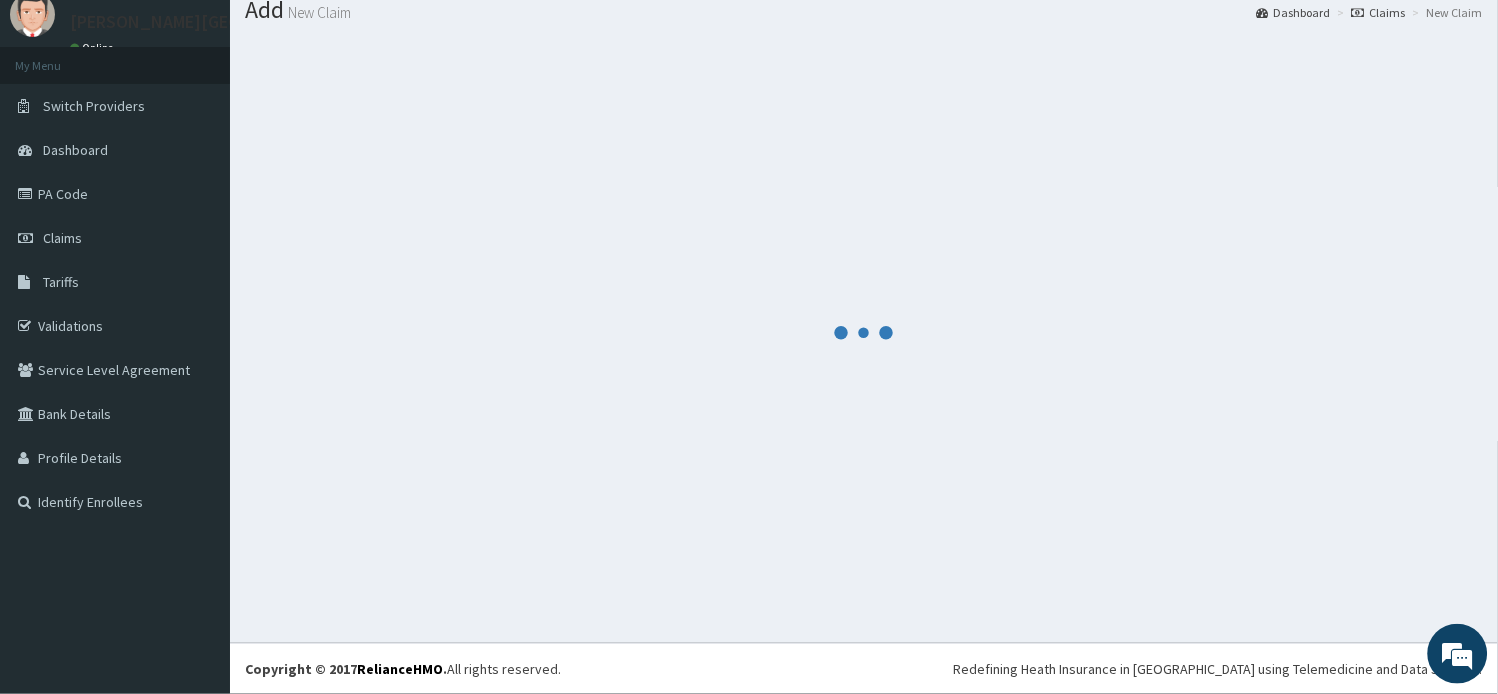 scroll, scrollTop: 67, scrollLeft: 0, axis: vertical 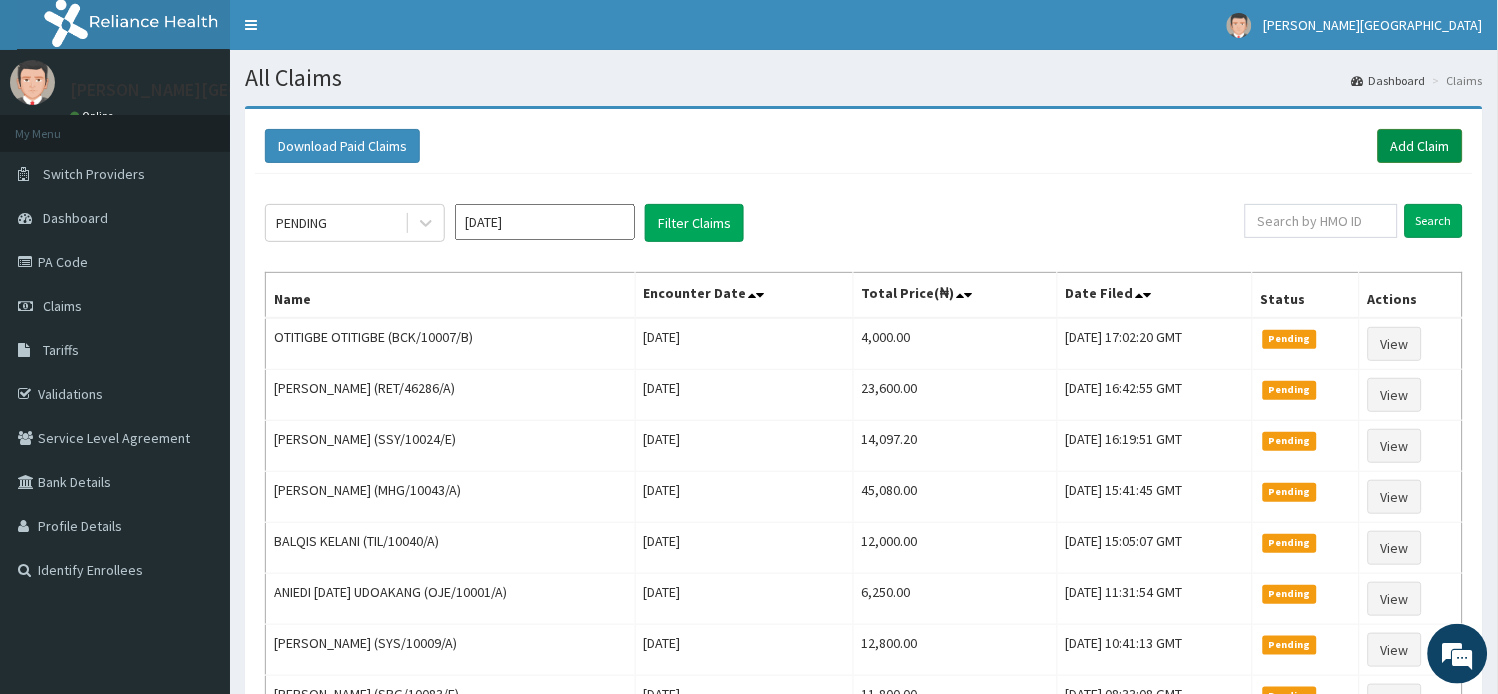 click on "Add Claim" at bounding box center (1420, 146) 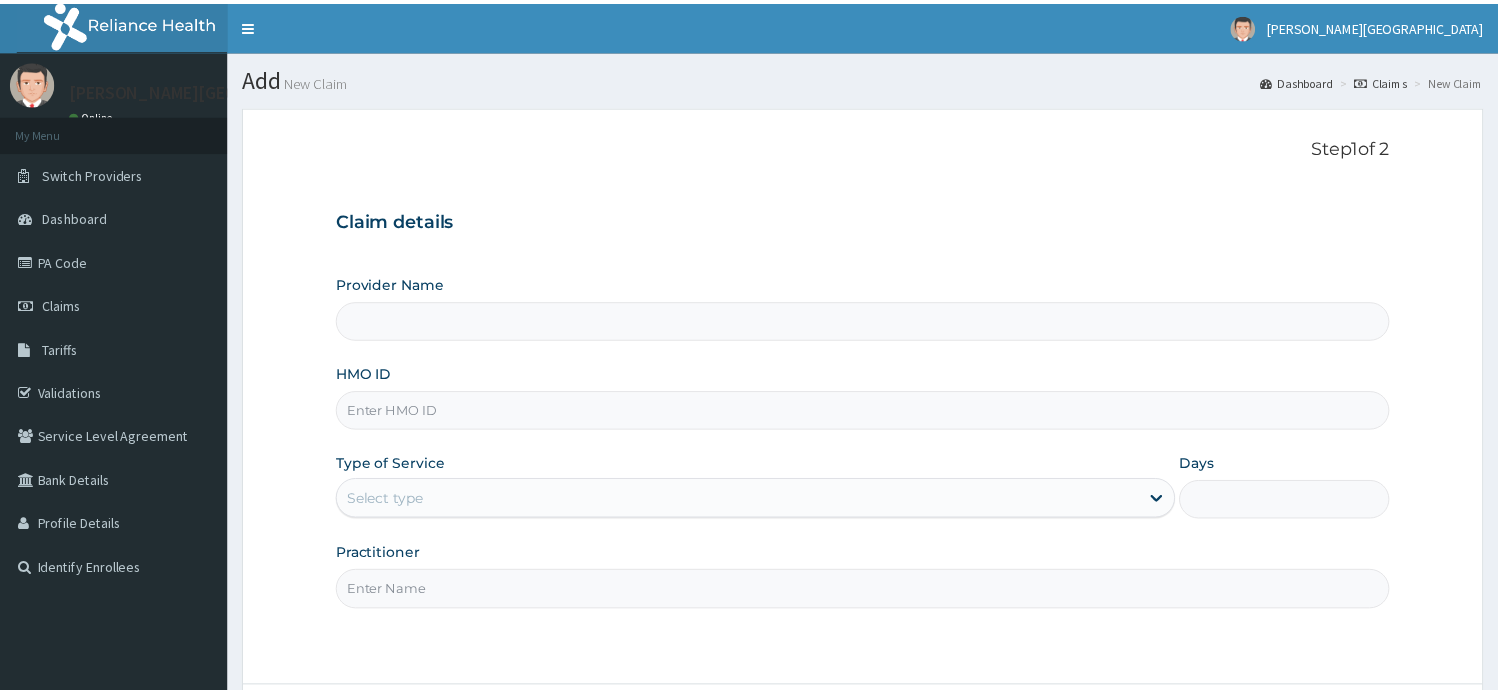 scroll, scrollTop: 0, scrollLeft: 0, axis: both 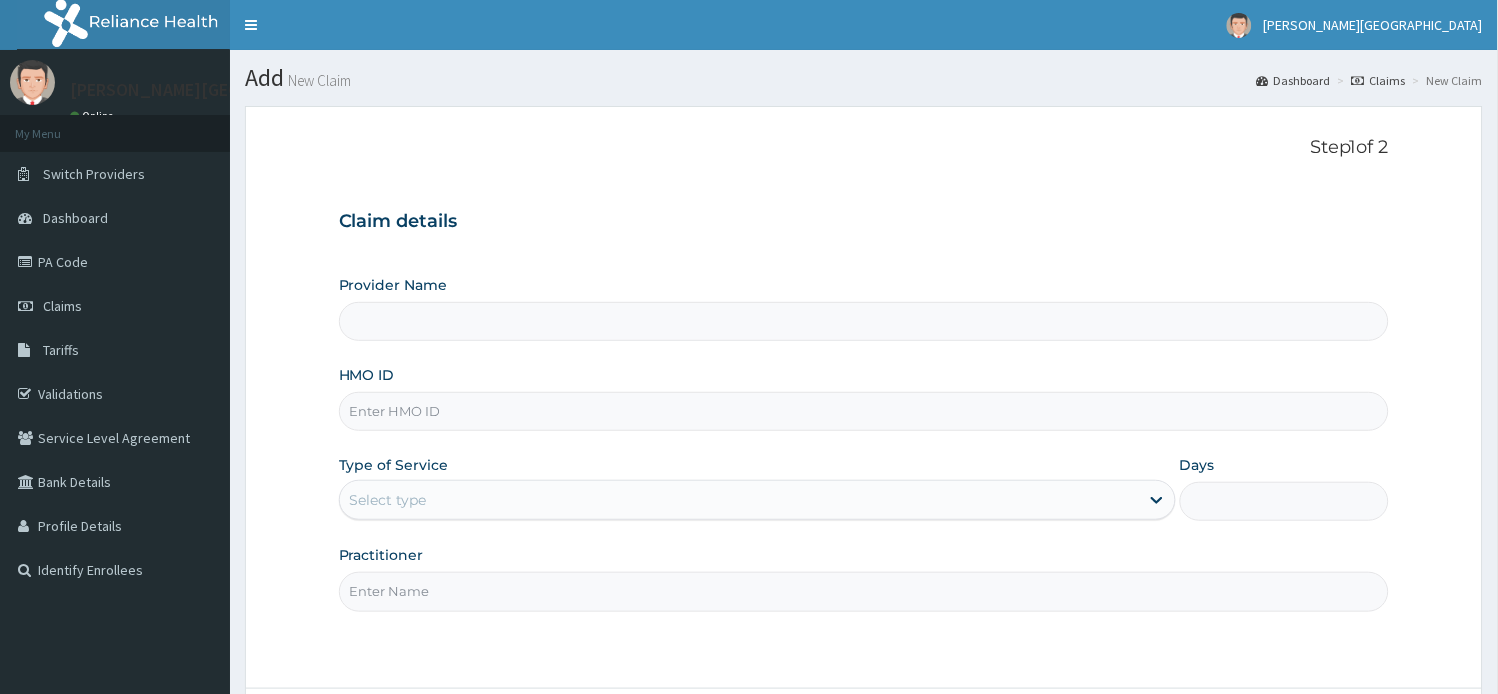 click on "HMO ID" at bounding box center (864, 411) 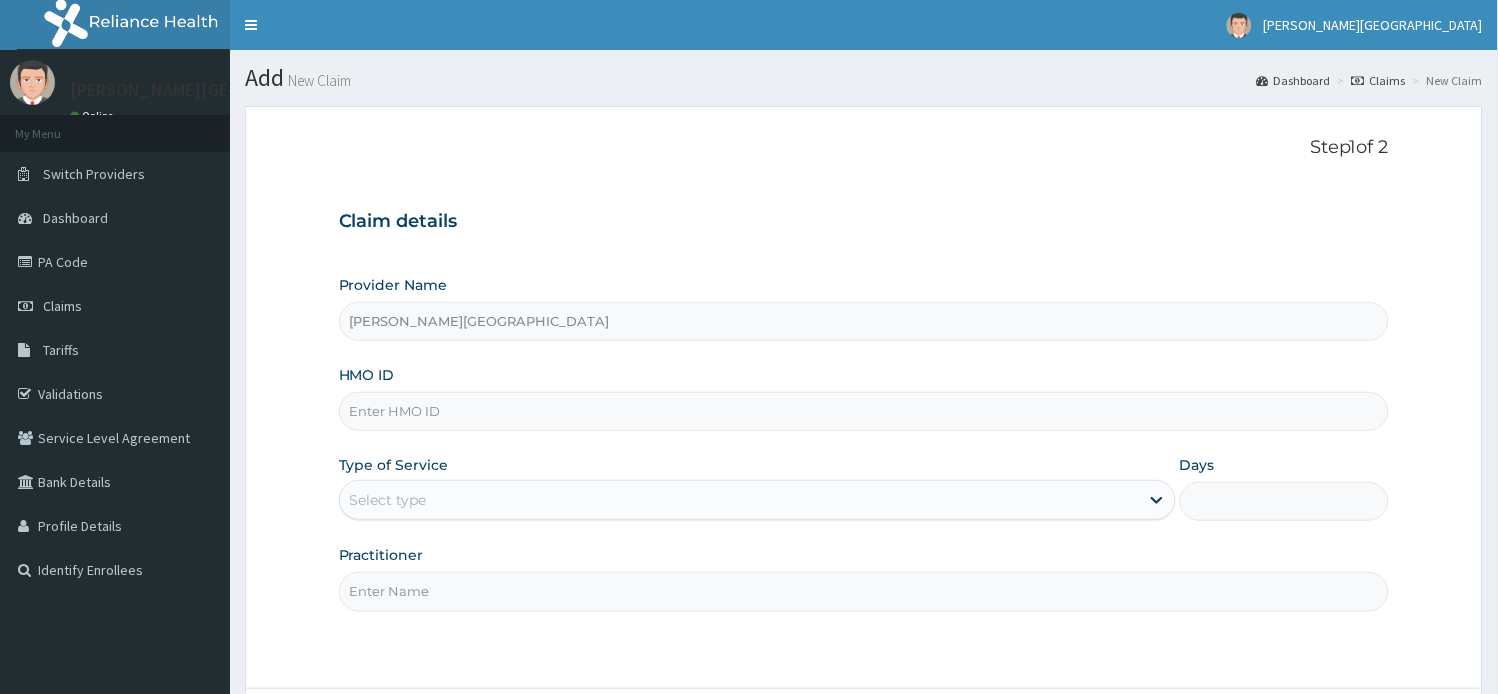paste on "RDM/10015/A" 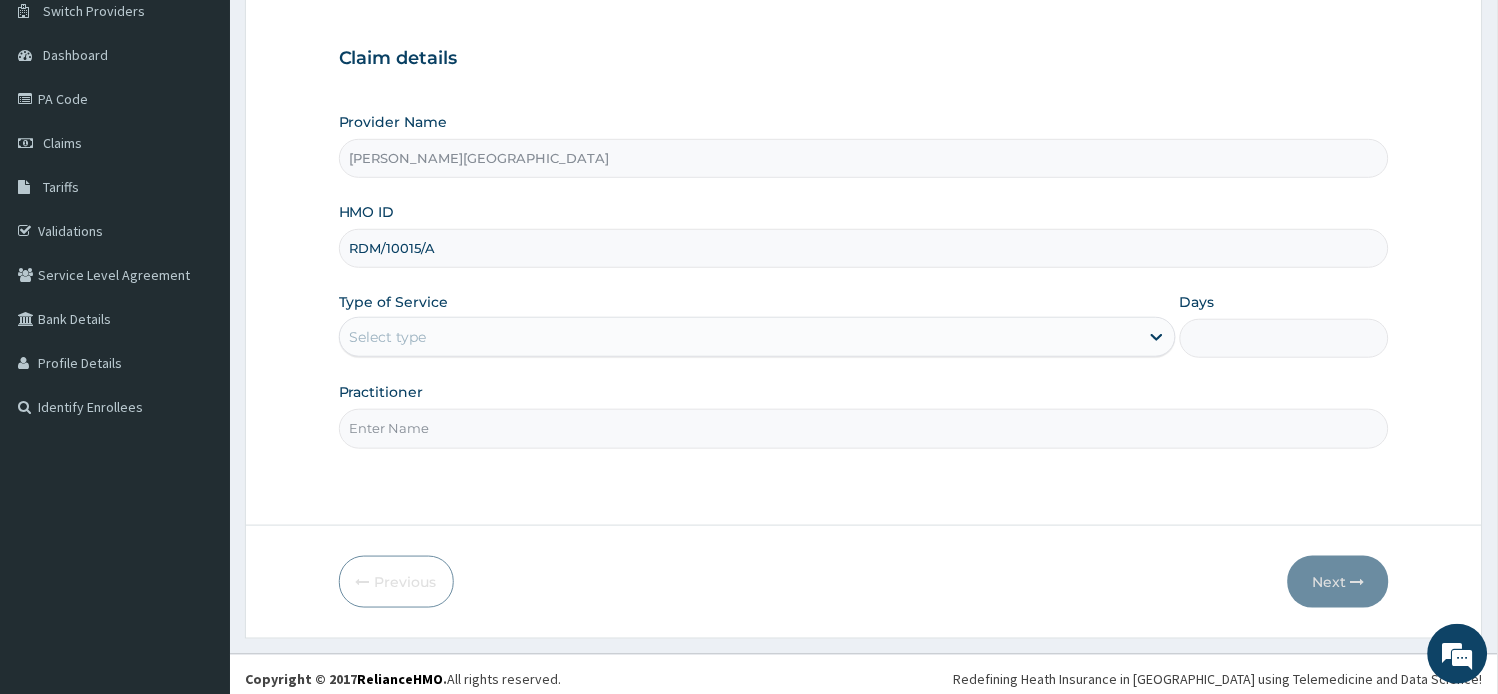 scroll, scrollTop: 174, scrollLeft: 0, axis: vertical 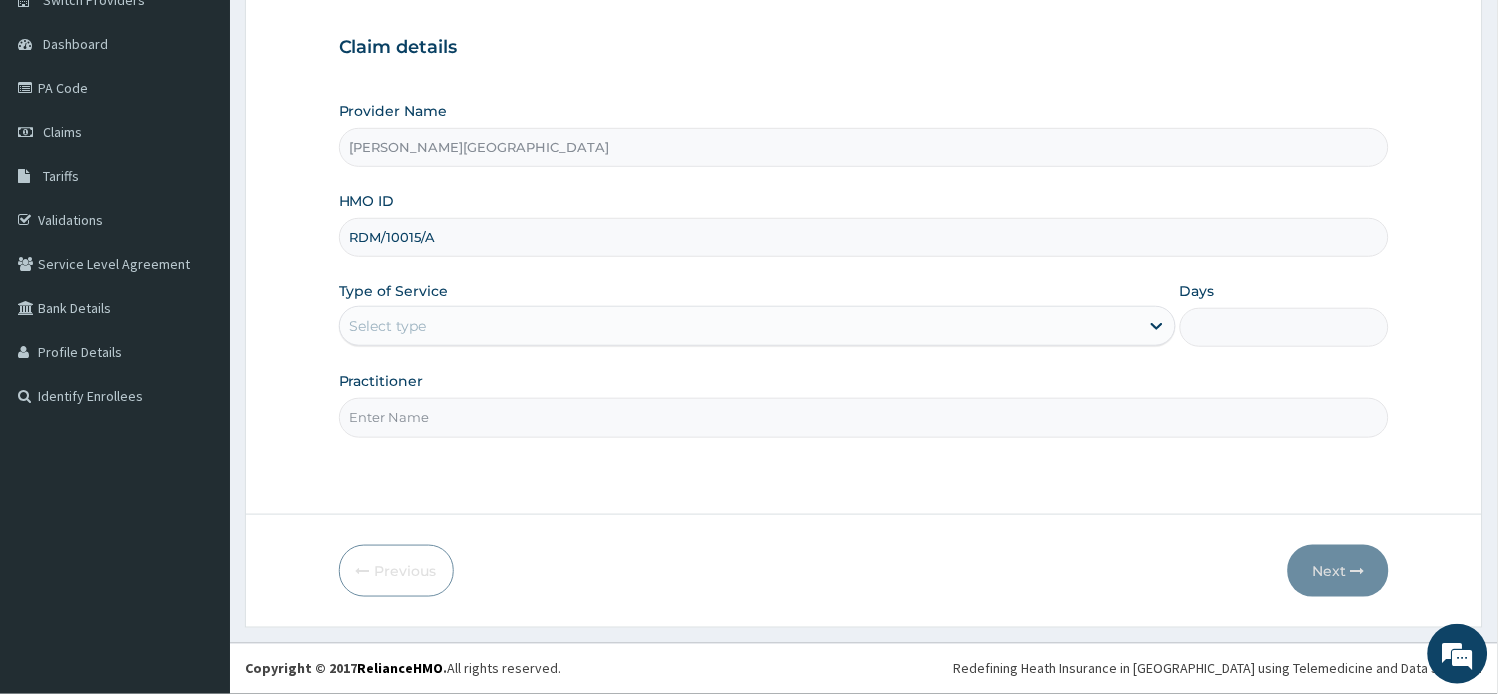 type on "RDM/10015/A" 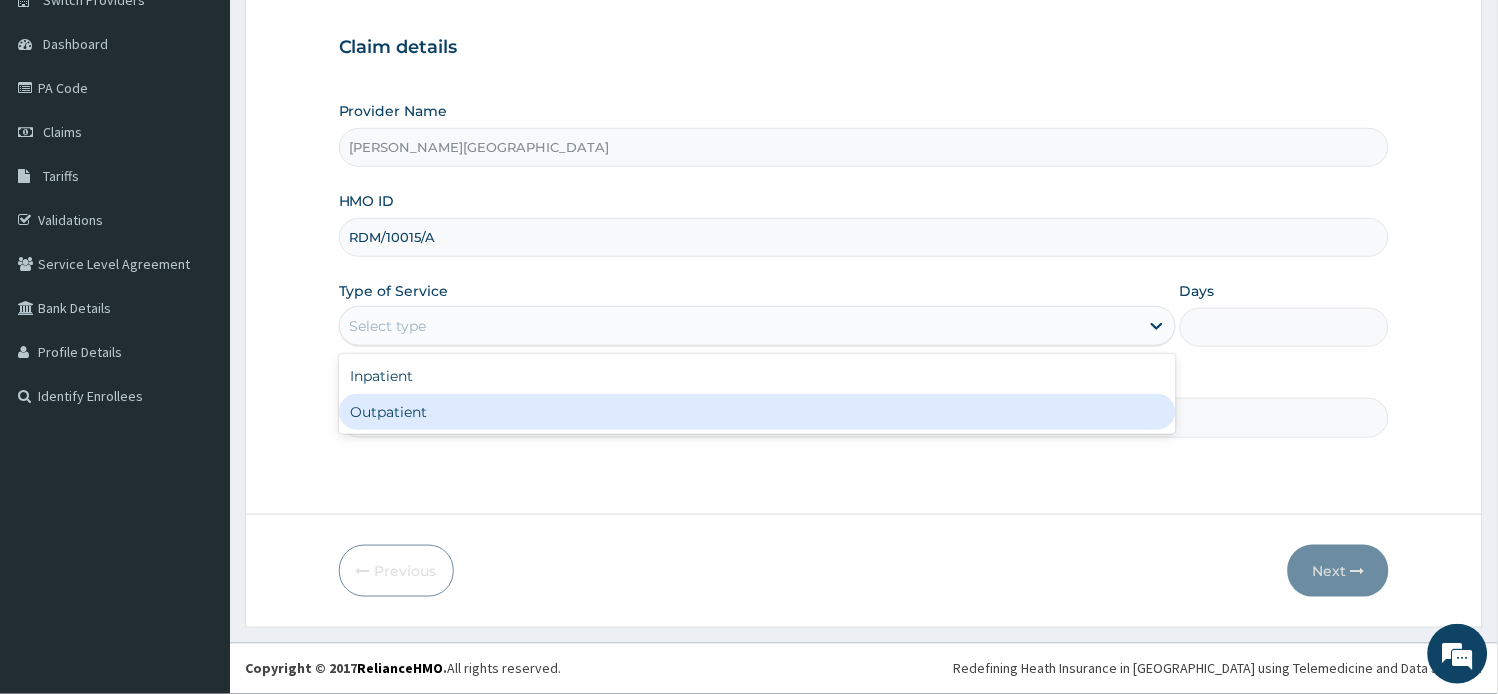 click on "Outpatient" at bounding box center (757, 412) 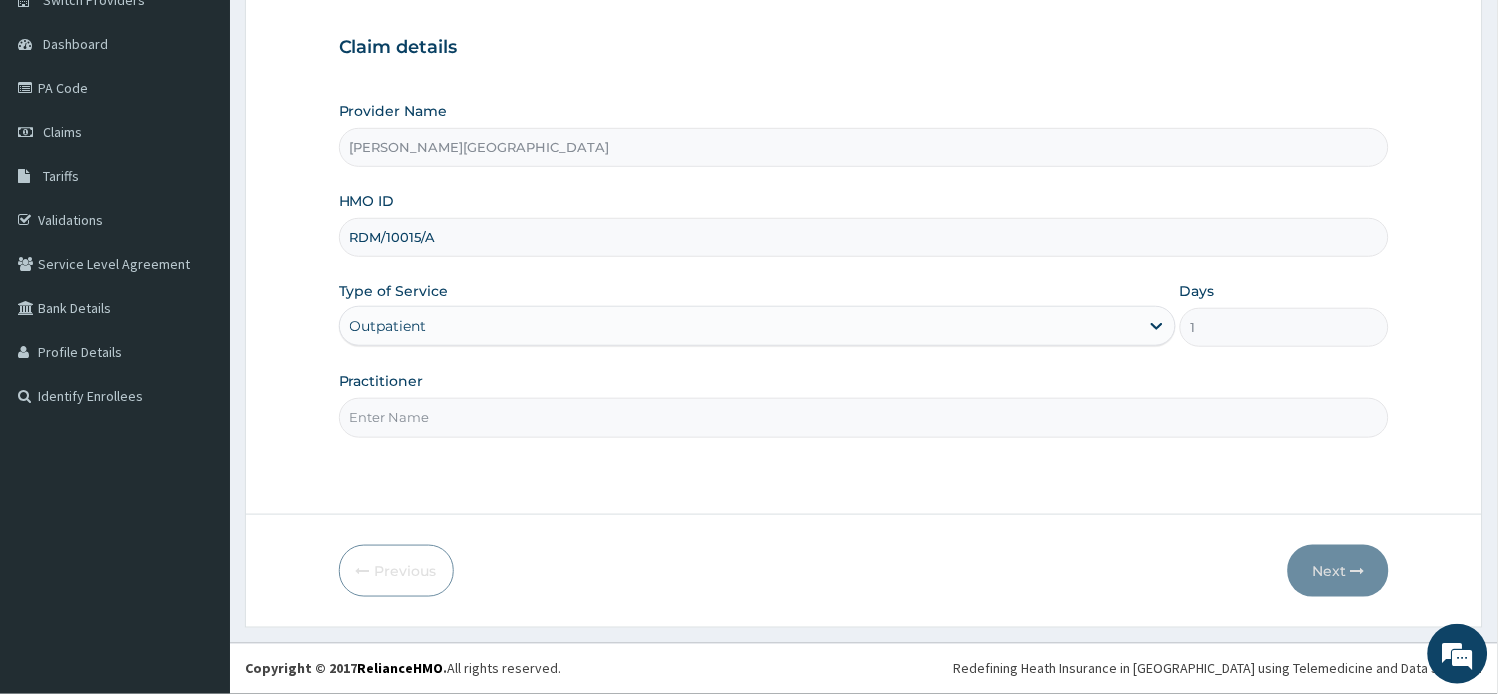 click on "Practitioner" at bounding box center (864, 417) 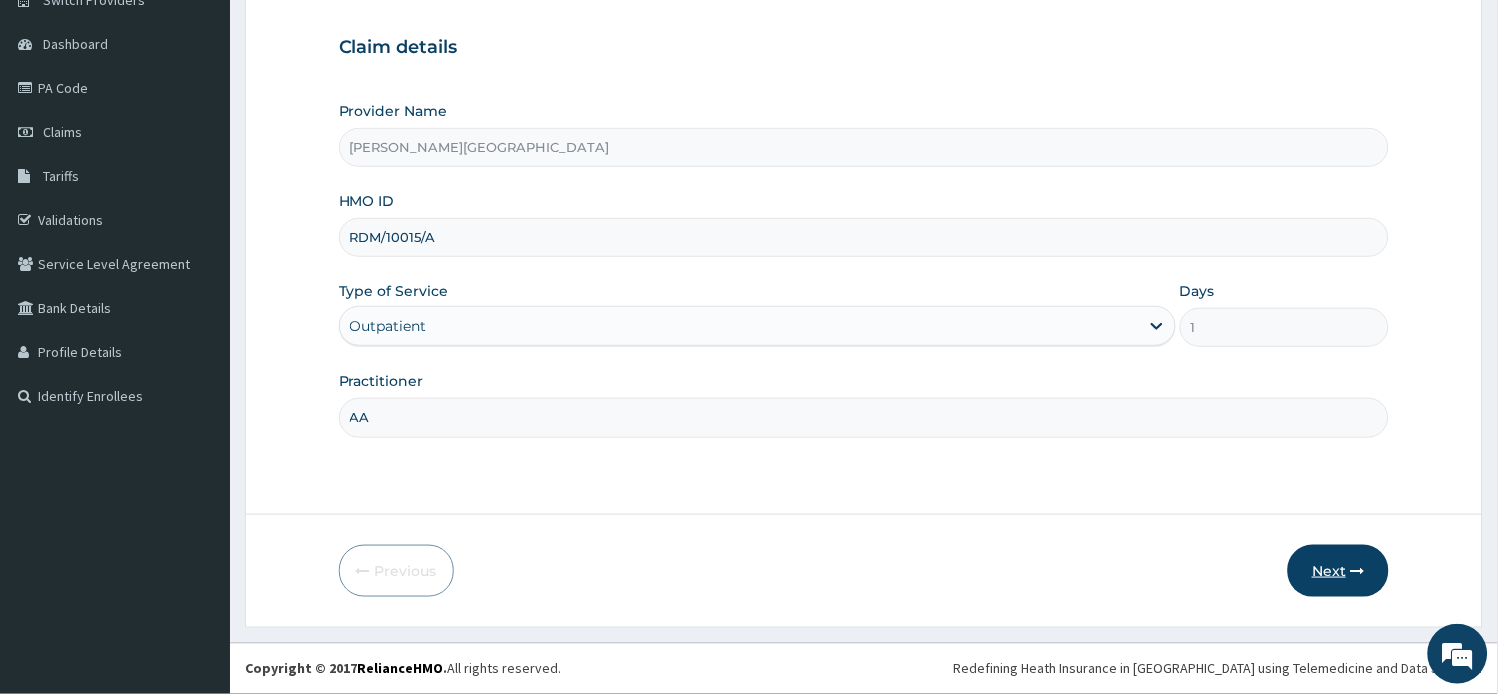 type on "AA" 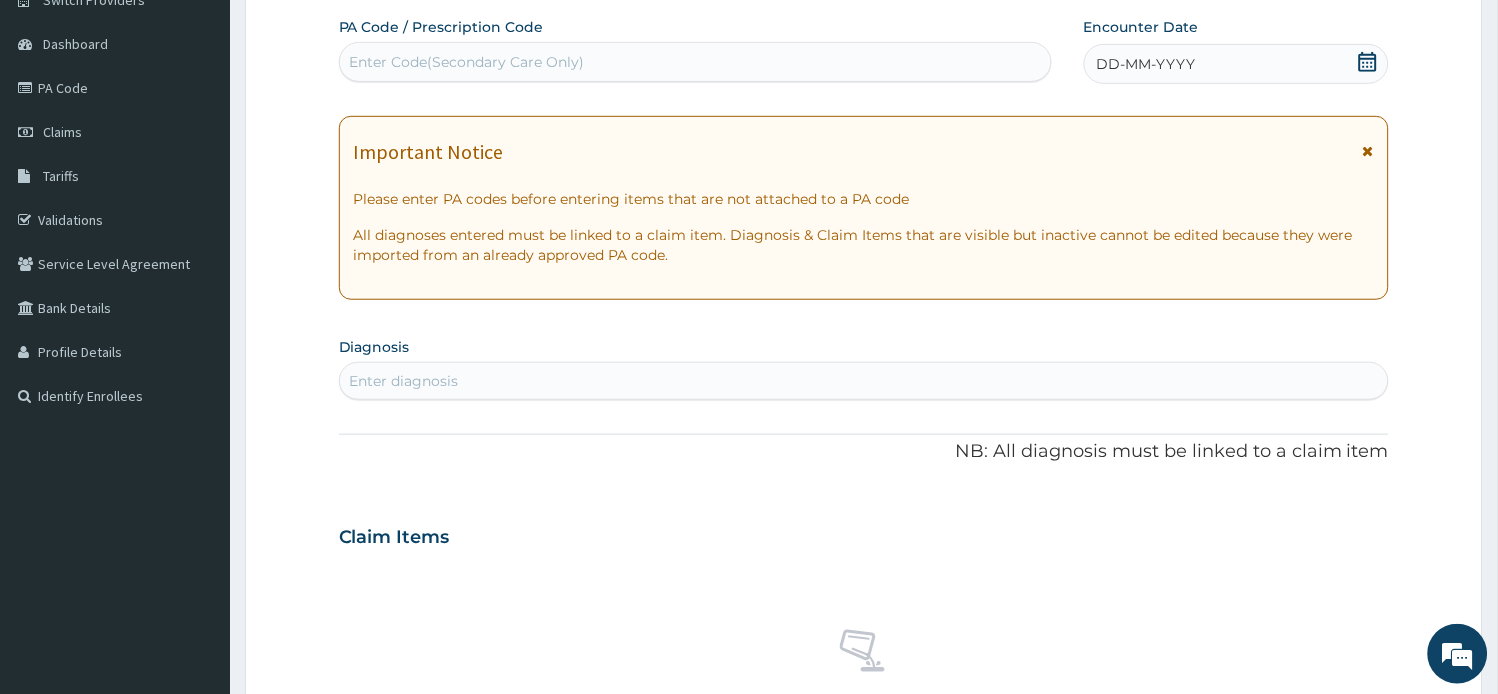 click at bounding box center [1368, 151] 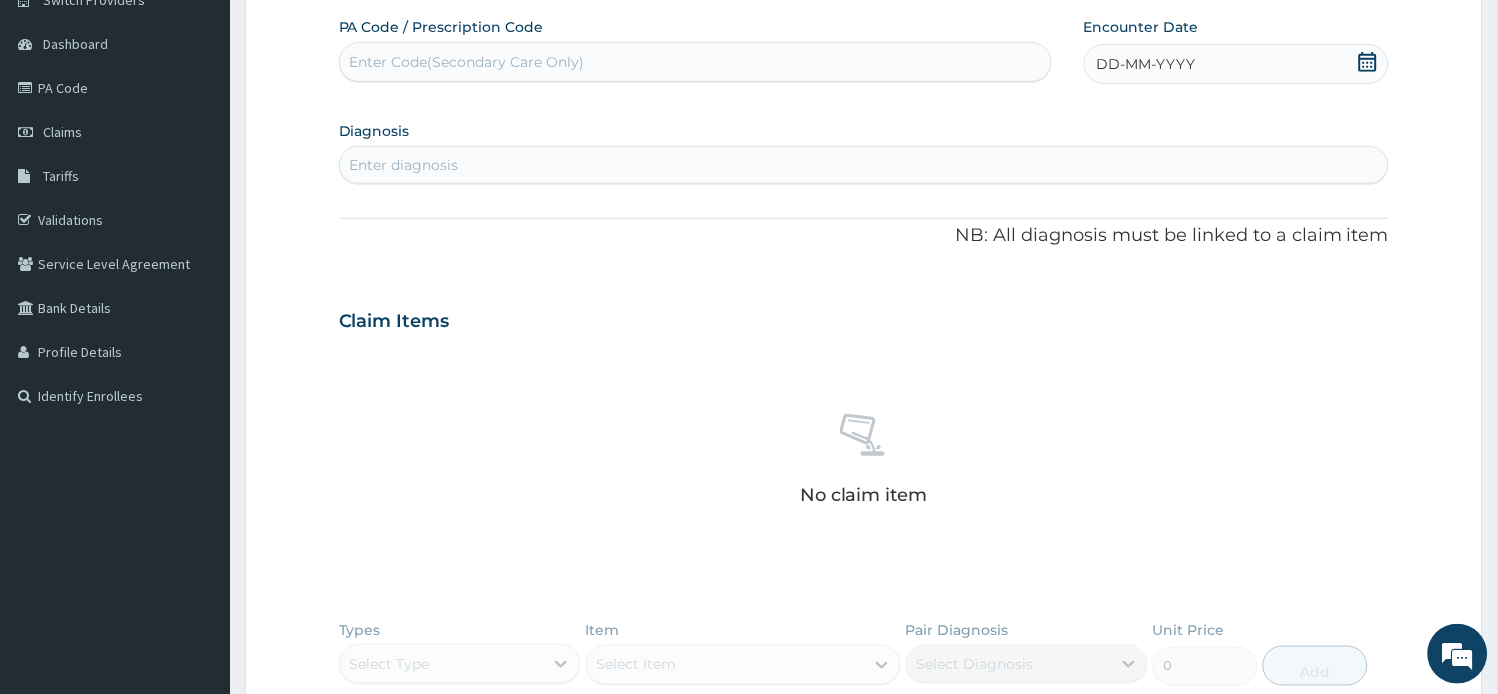 scroll, scrollTop: 0, scrollLeft: 0, axis: both 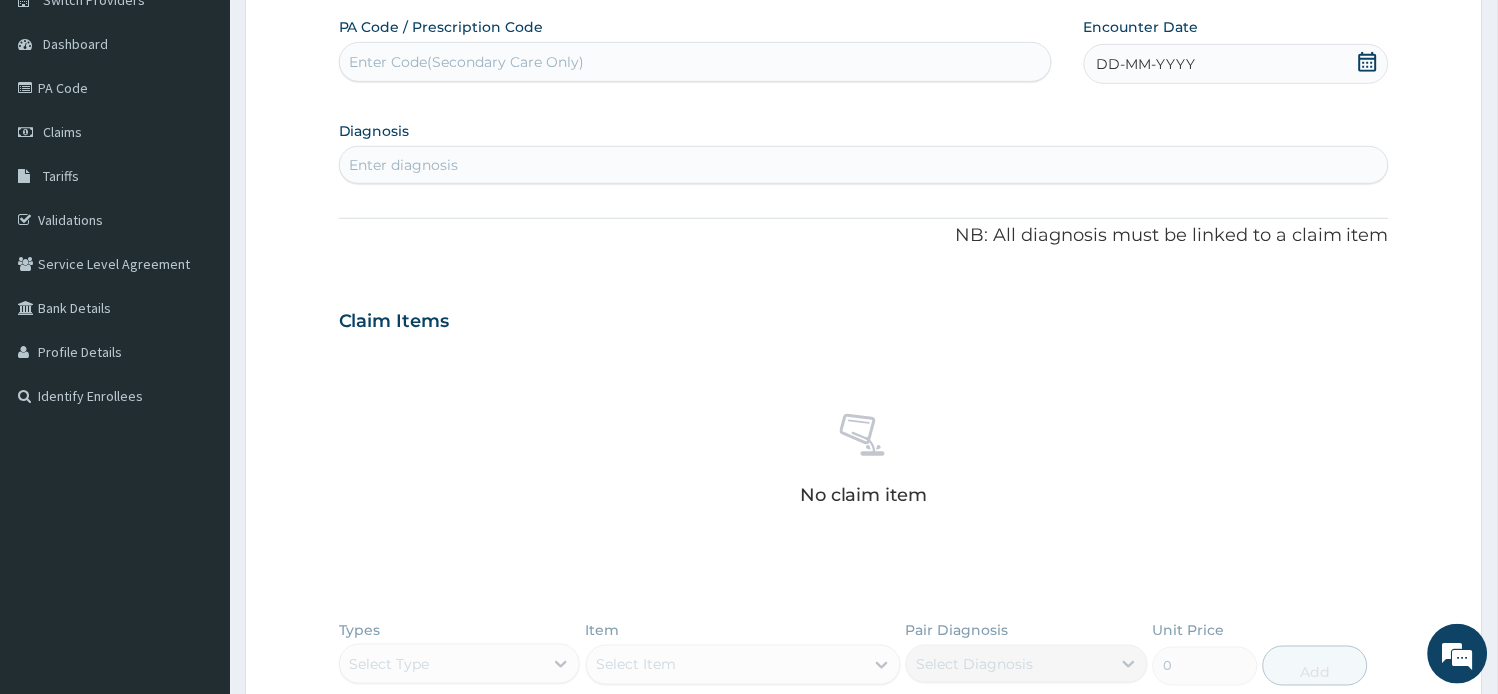 click on "Enter Code(Secondary Care Only)" at bounding box center [467, 62] 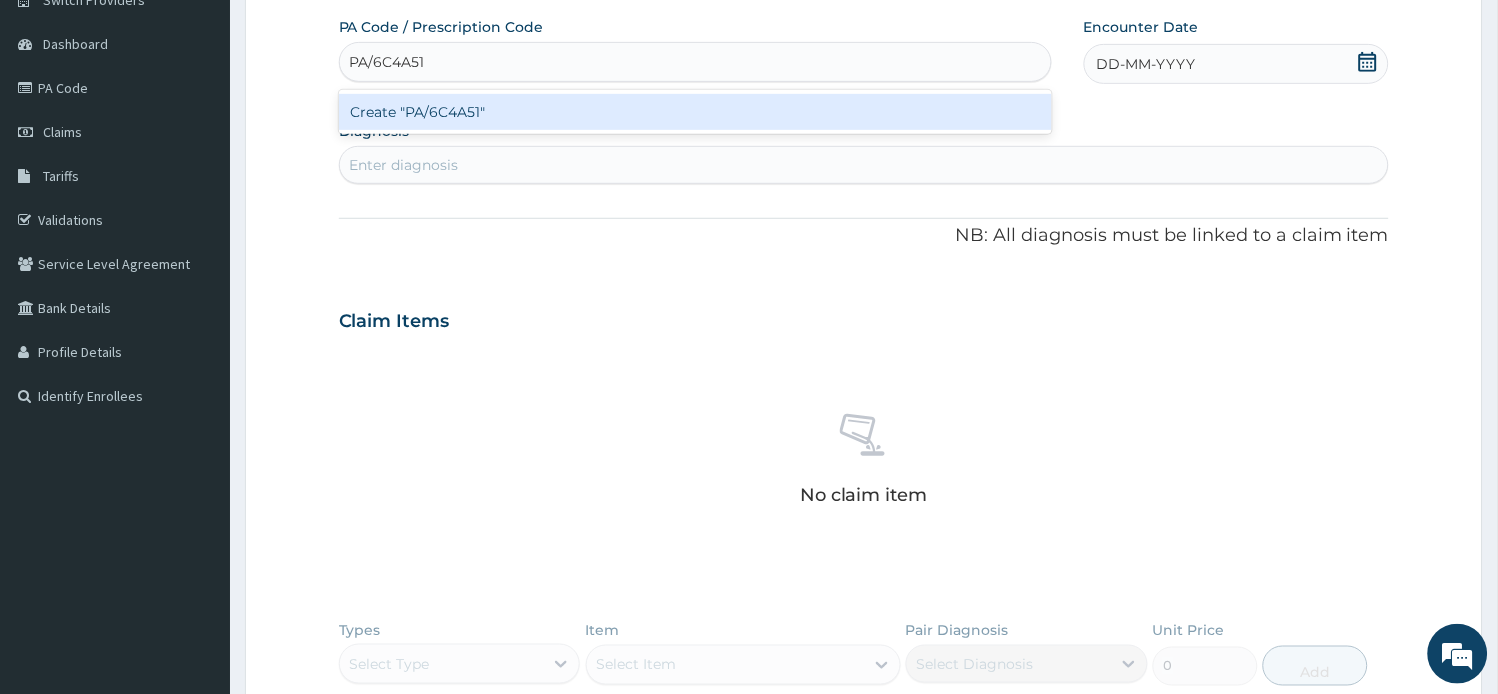 click on "Create "PA/6C4A51"" at bounding box center (695, 112) 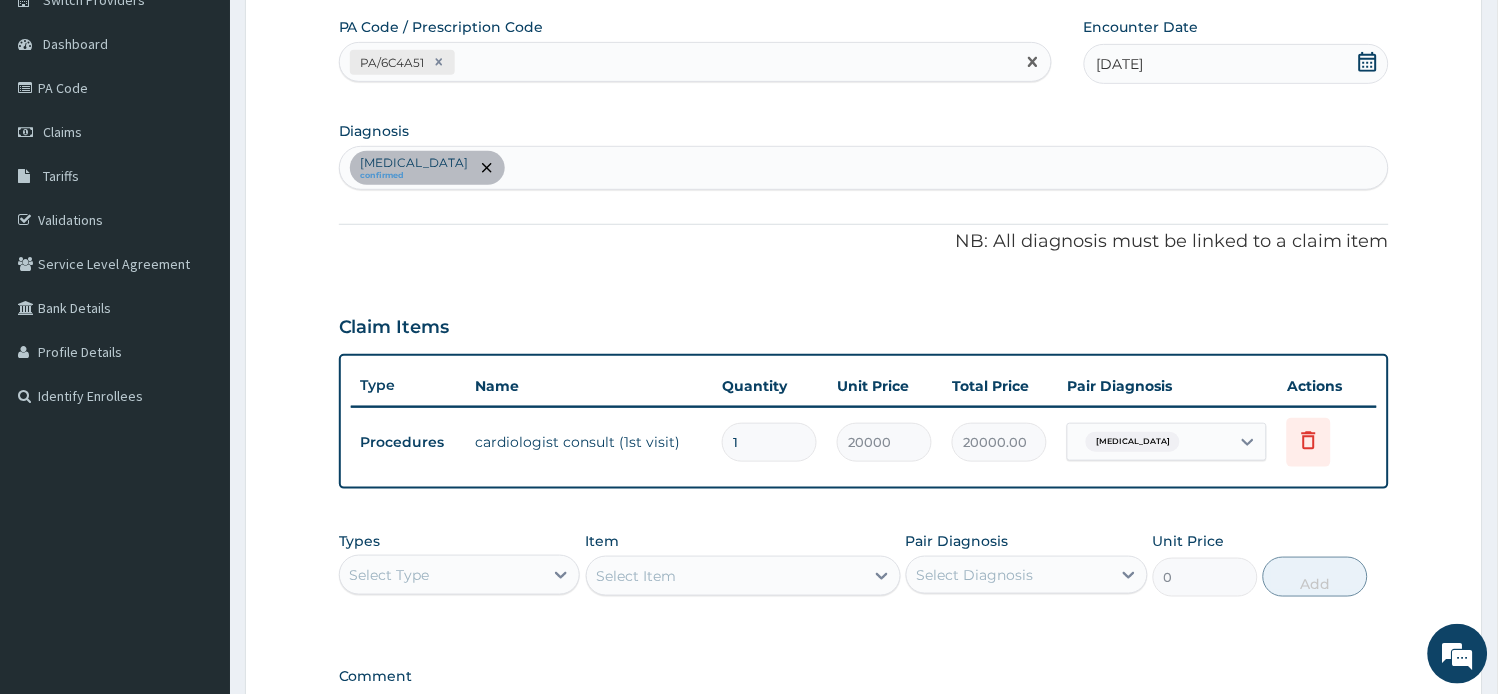click on "PA/6C4A51" at bounding box center (677, 62) 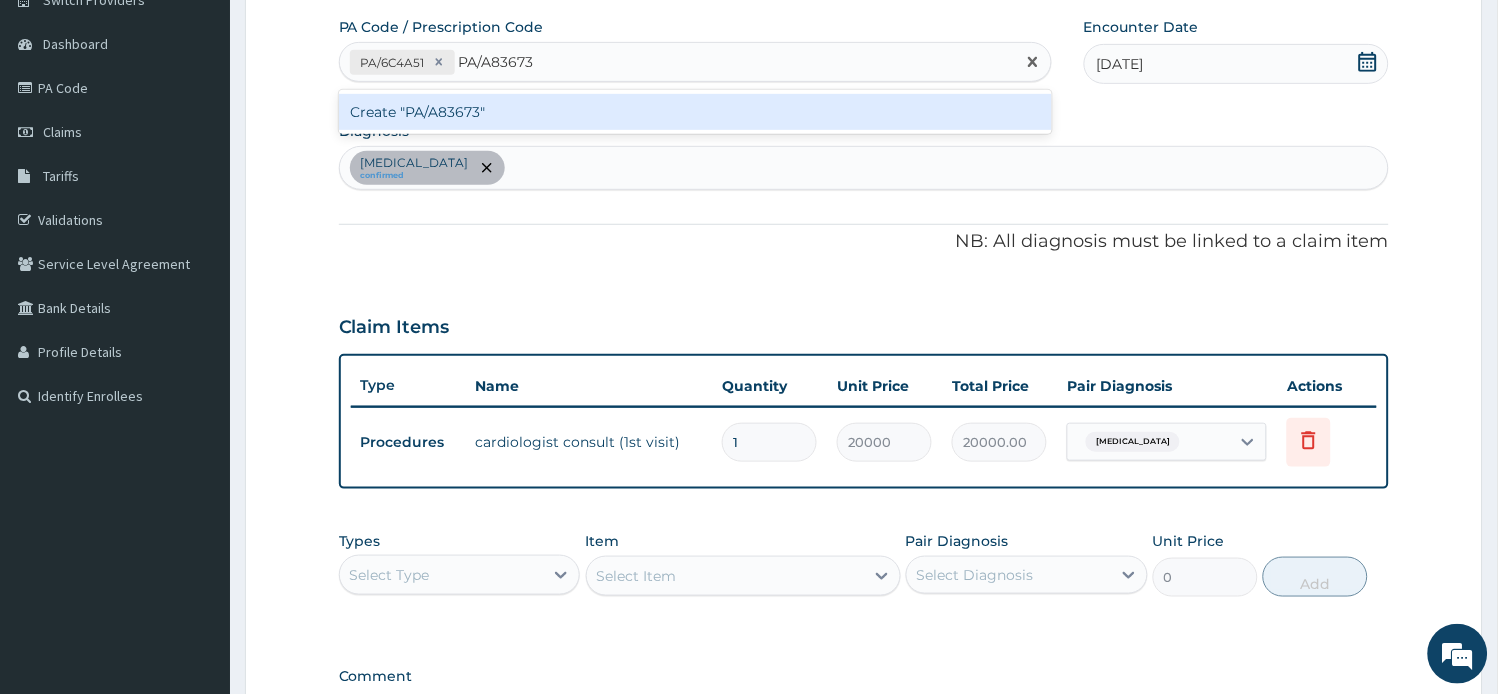 click on "Create "PA/A83673"" at bounding box center [695, 112] 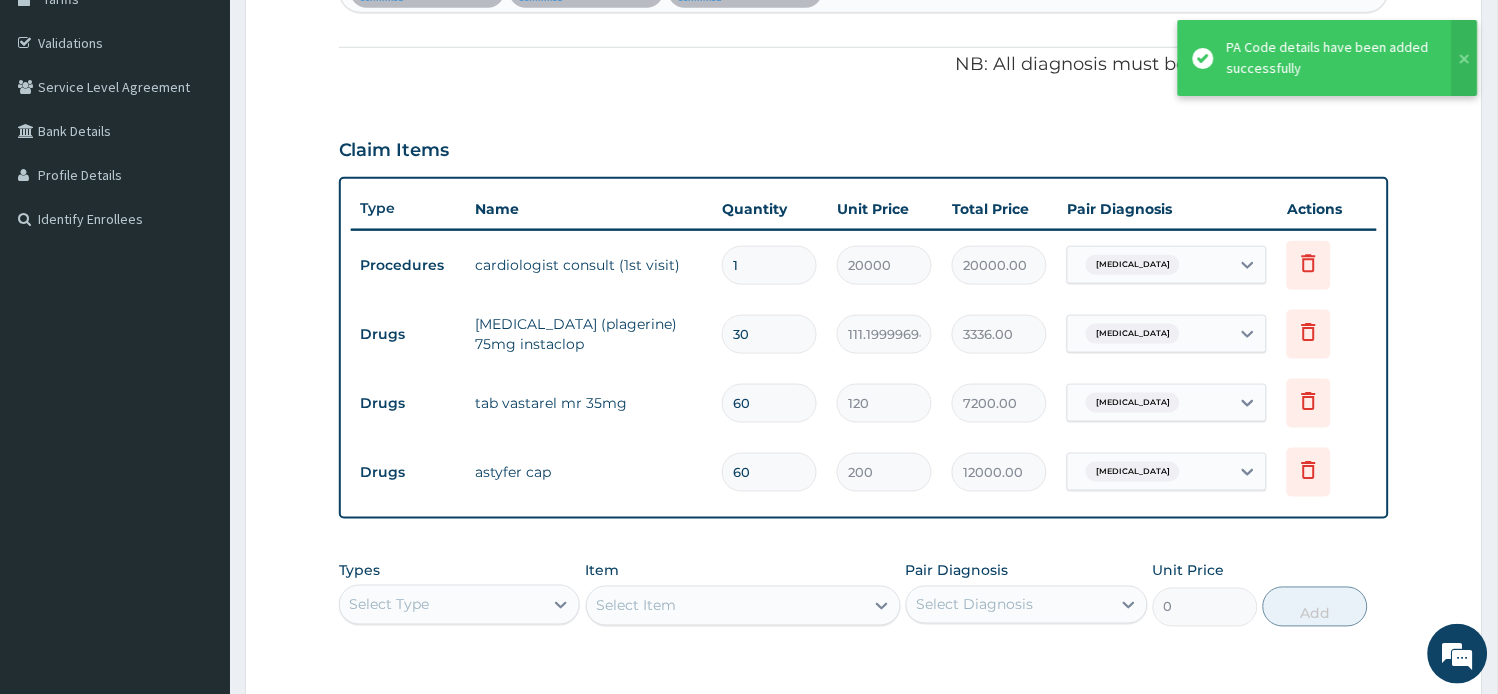 scroll, scrollTop: 396, scrollLeft: 0, axis: vertical 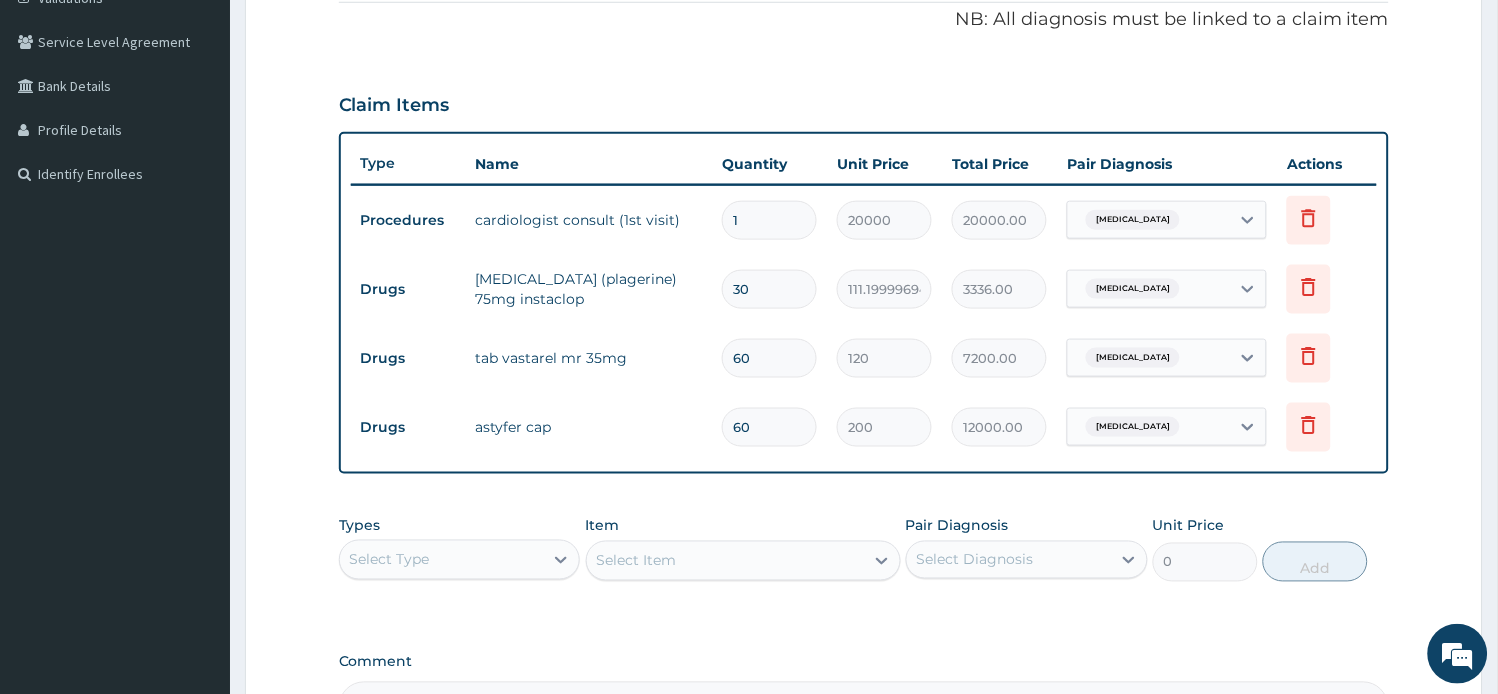 drag, startPoint x: 746, startPoint y: 290, endPoint x: 654, endPoint y: 275, distance: 93.214806 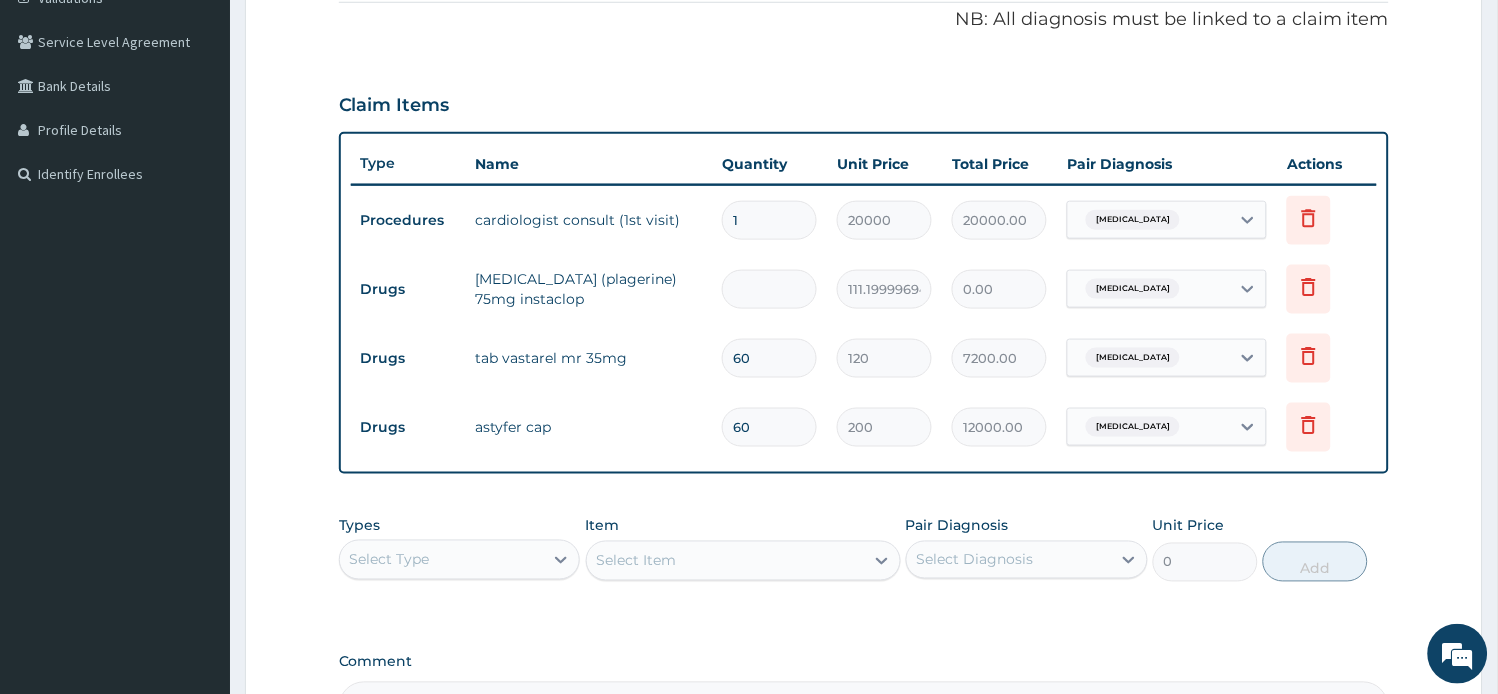 type on "1" 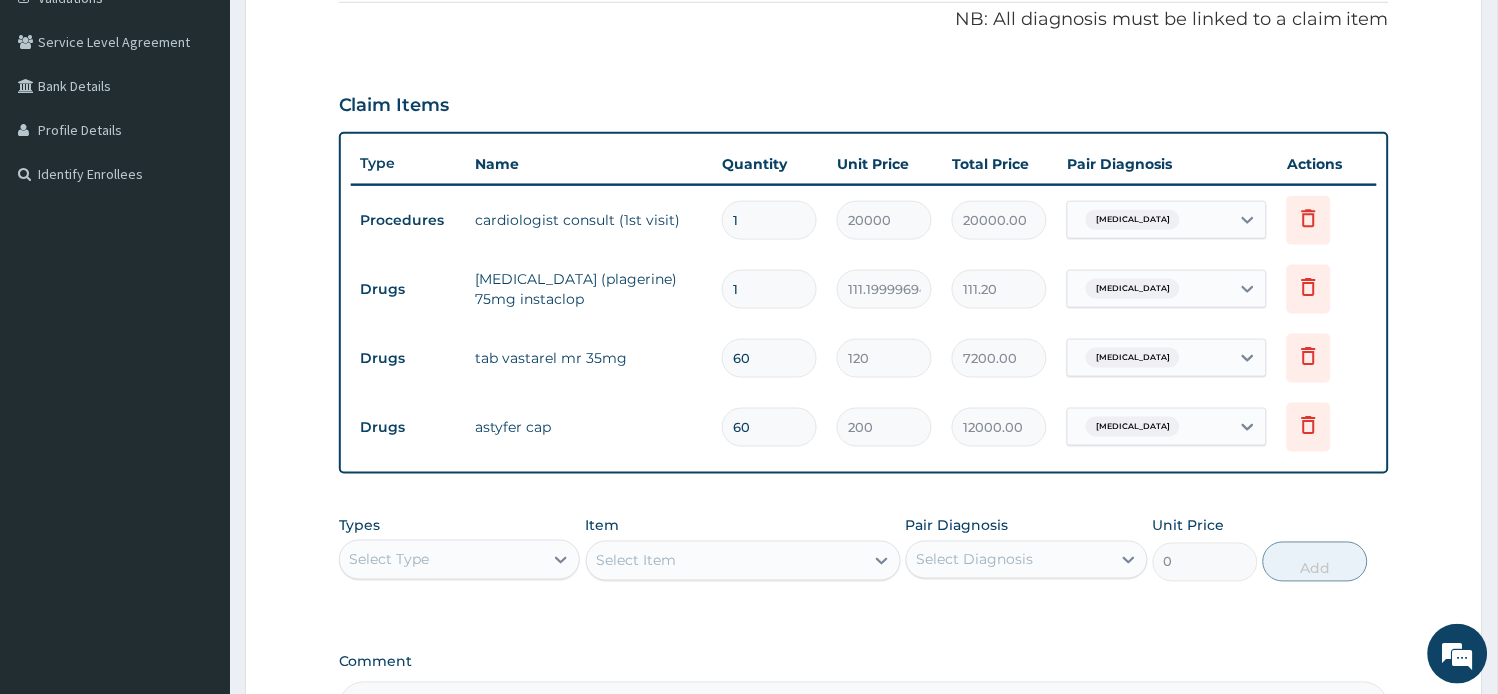 type on "15" 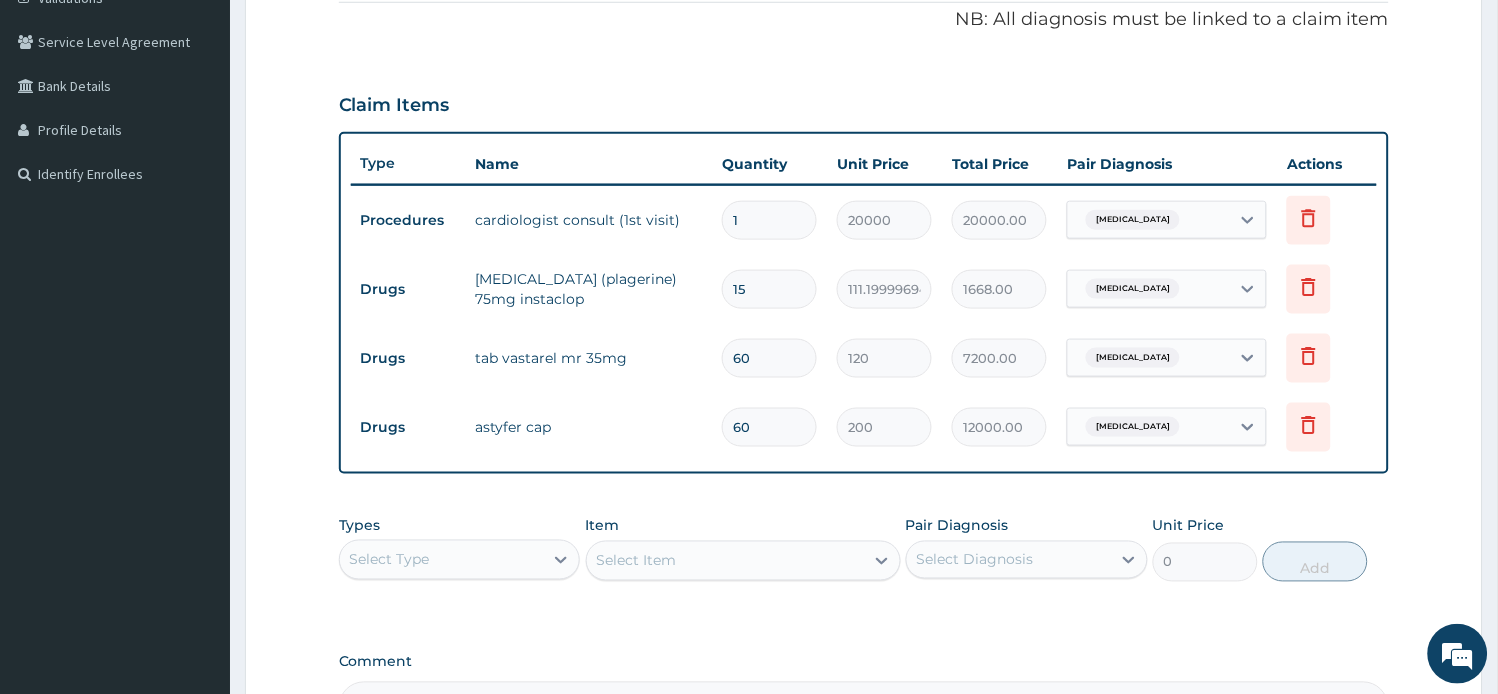 type on "15" 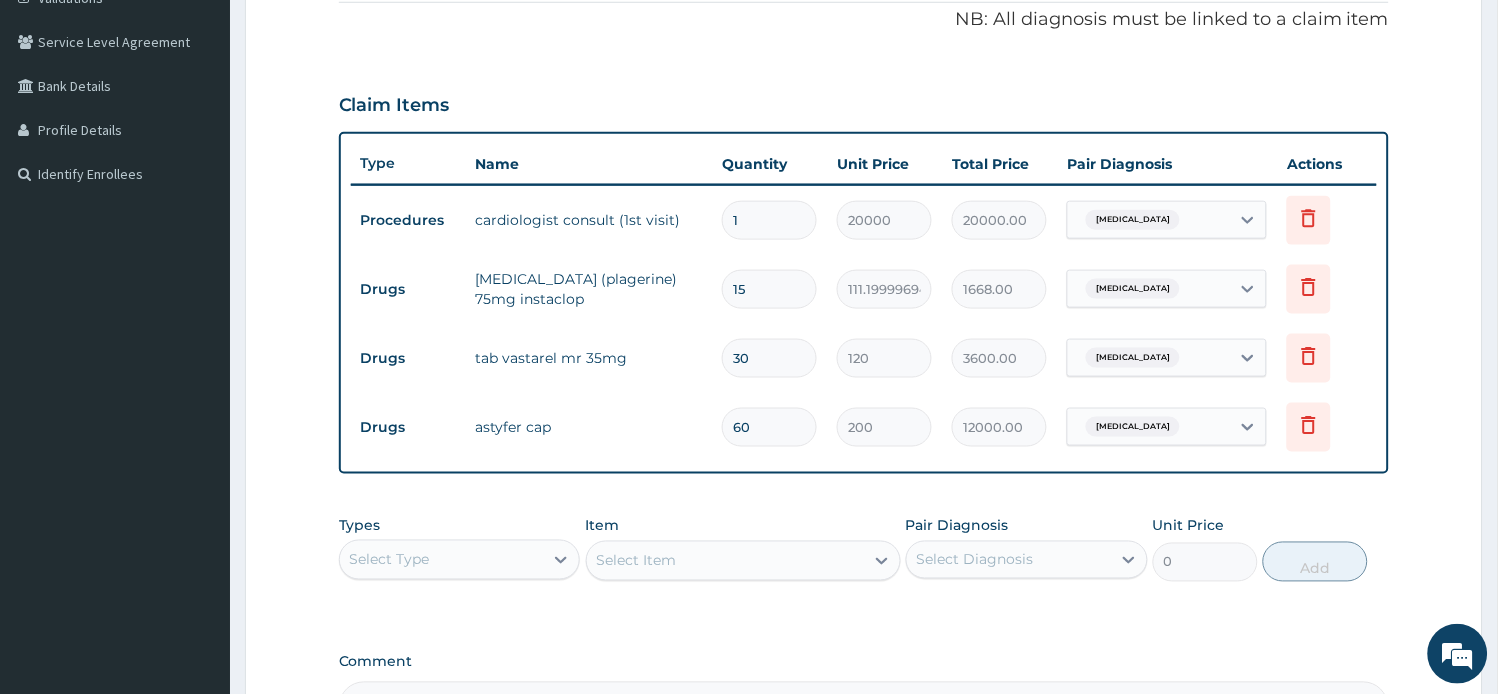 type on "30" 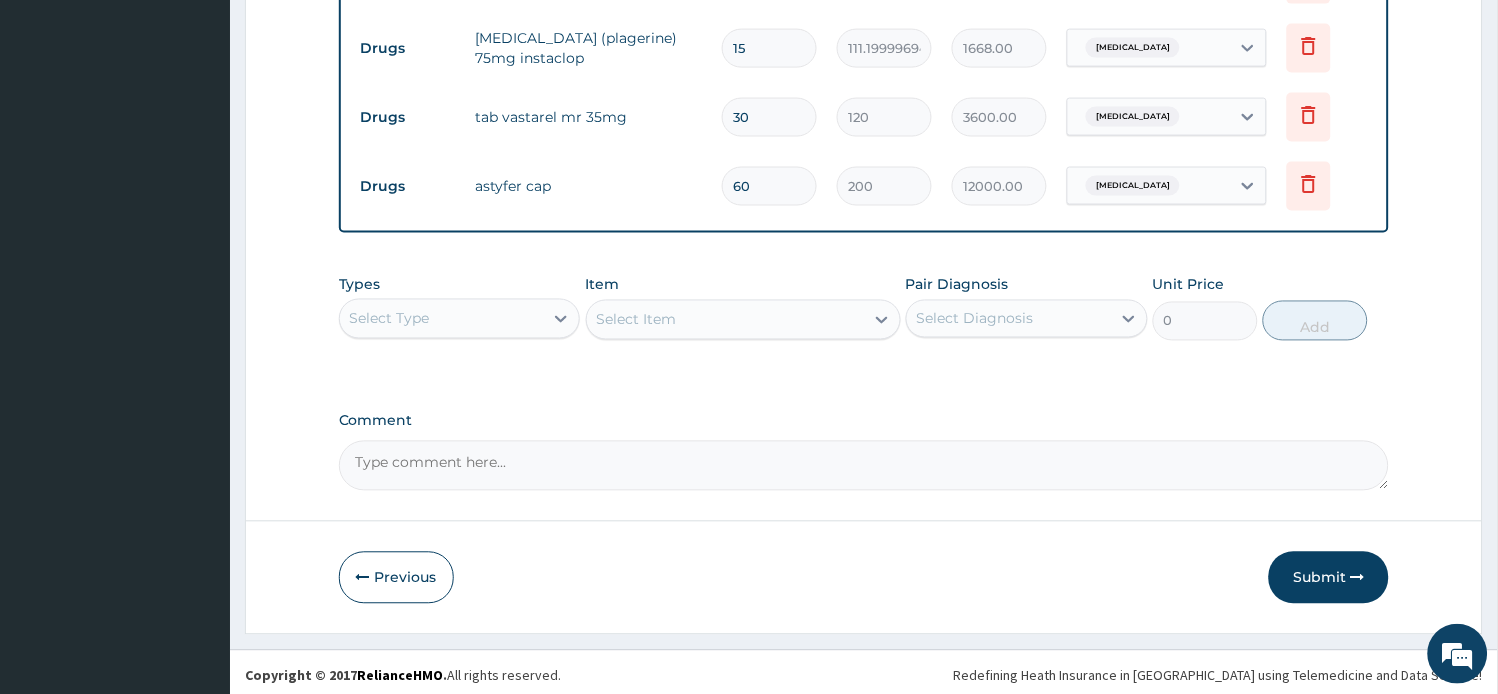 scroll, scrollTop: 643, scrollLeft: 0, axis: vertical 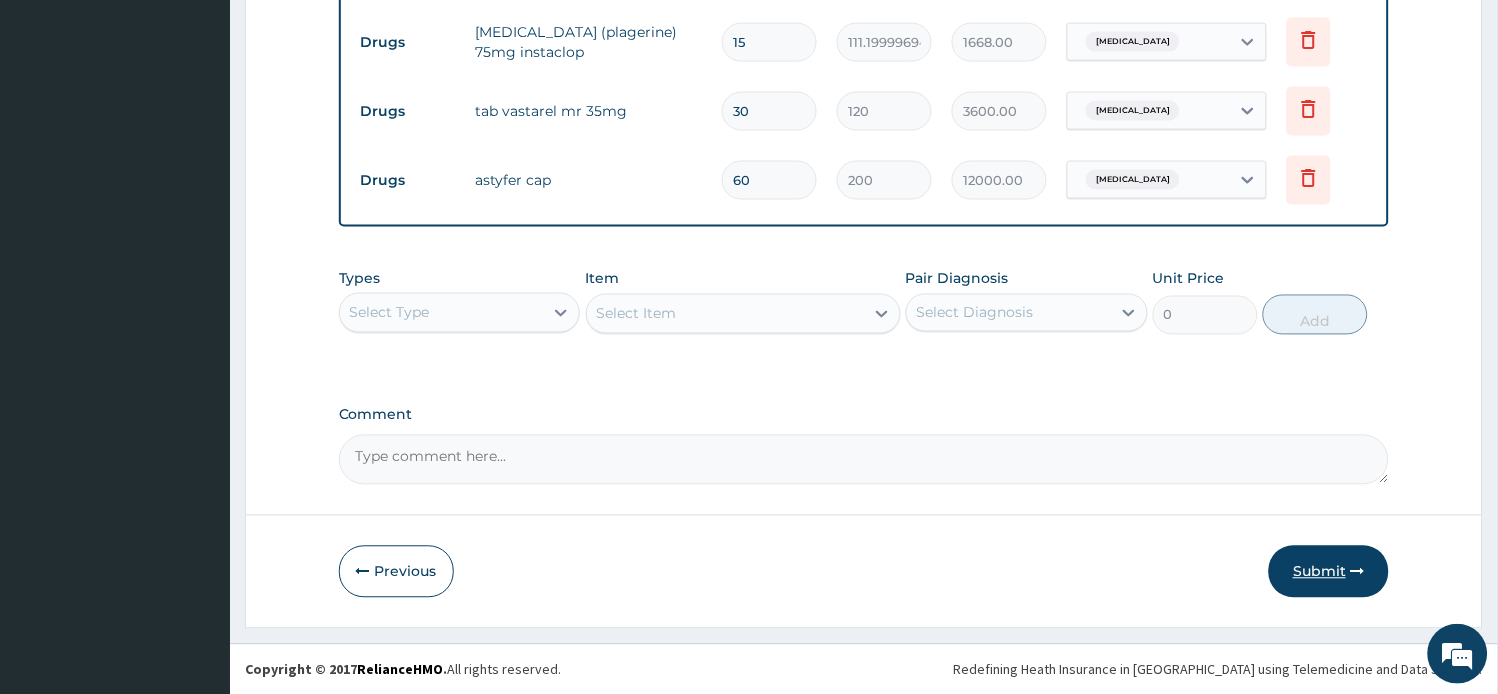 click on "Submit" at bounding box center (1329, 572) 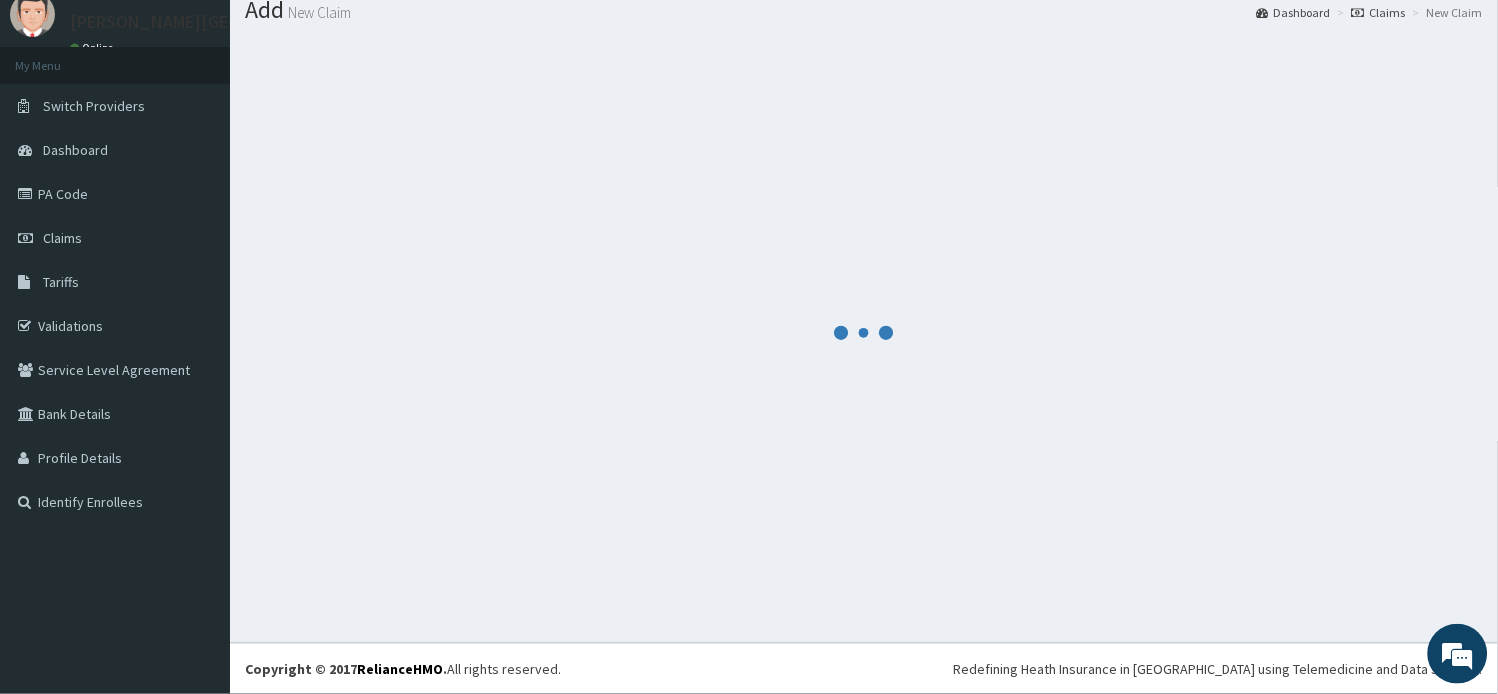 scroll, scrollTop: 67, scrollLeft: 0, axis: vertical 